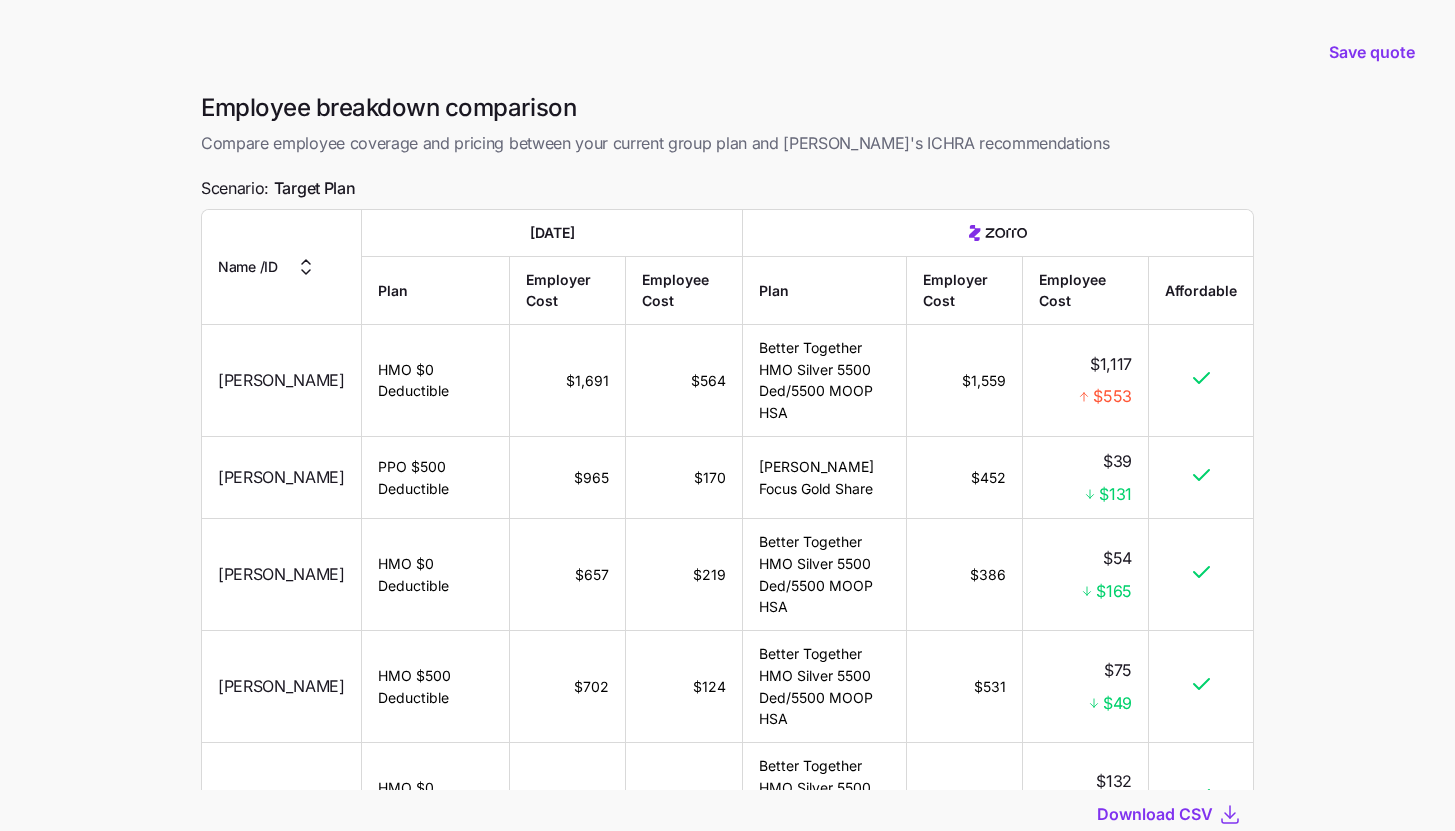 scroll, scrollTop: 0, scrollLeft: 0, axis: both 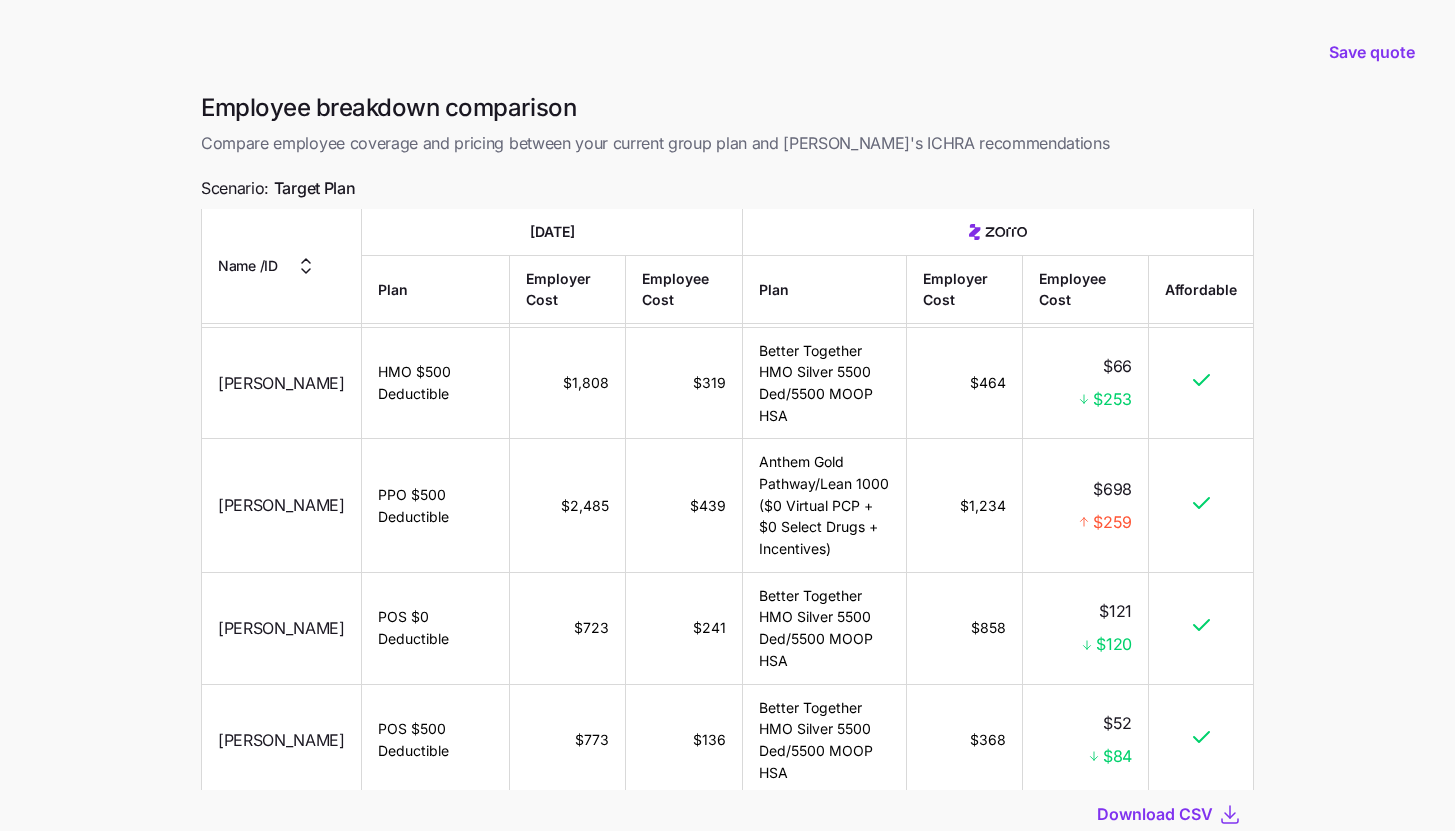 click on "Save quote Employee breakdown comparison Compare employee coverage and pricing between your current group plan and [PERSON_NAME]'s ICHRA recommendations Scenario:   Target Plan Name /  ID [DATE] Plan Employer Cost Employee Cost Plan Employer Cost Employee Cost Affordable [PERSON_NAME] HMO $0 Deductible $1,691 $564 Better Together HMO Silver 5500 Ded/5500 MOOP HSA $1,559 $1,117 $553 [PERSON_NAME] PPO $500 Deductible $965 $170 [PERSON_NAME] Focus Gold Share $452 $39 $131 [PERSON_NAME] HMO $0 Deductible $657 $219 Better Together HMO Silver 5500 Ded/5500 MOOP HSA $386 $54 $165 [PERSON_NAME] HMO $500 Deductible $702 $124 Better Together HMO Silver 5500 Ded/5500 MOOP HSA $531 $75 $49 [PERSON_NAME] HMO $0 Deductible $657 $219 Better Together HMO Silver 5500 Ded/5500 MOOP HSA $937 $132 $87 [PERSON_NAME] HMO $0 Deductible $1,691 $564 Better Together HMO Silver 5500 Ded/5500 MOOP HSA $1,453 $856 $292 [PERSON_NAME] HMO $0 Deductible $1,691 $564 Better Together HMO Silver 5500 Ded/5500 MOOP HSA $1,141 $818 $254 $1,691 $564 $0" at bounding box center [727, 486] 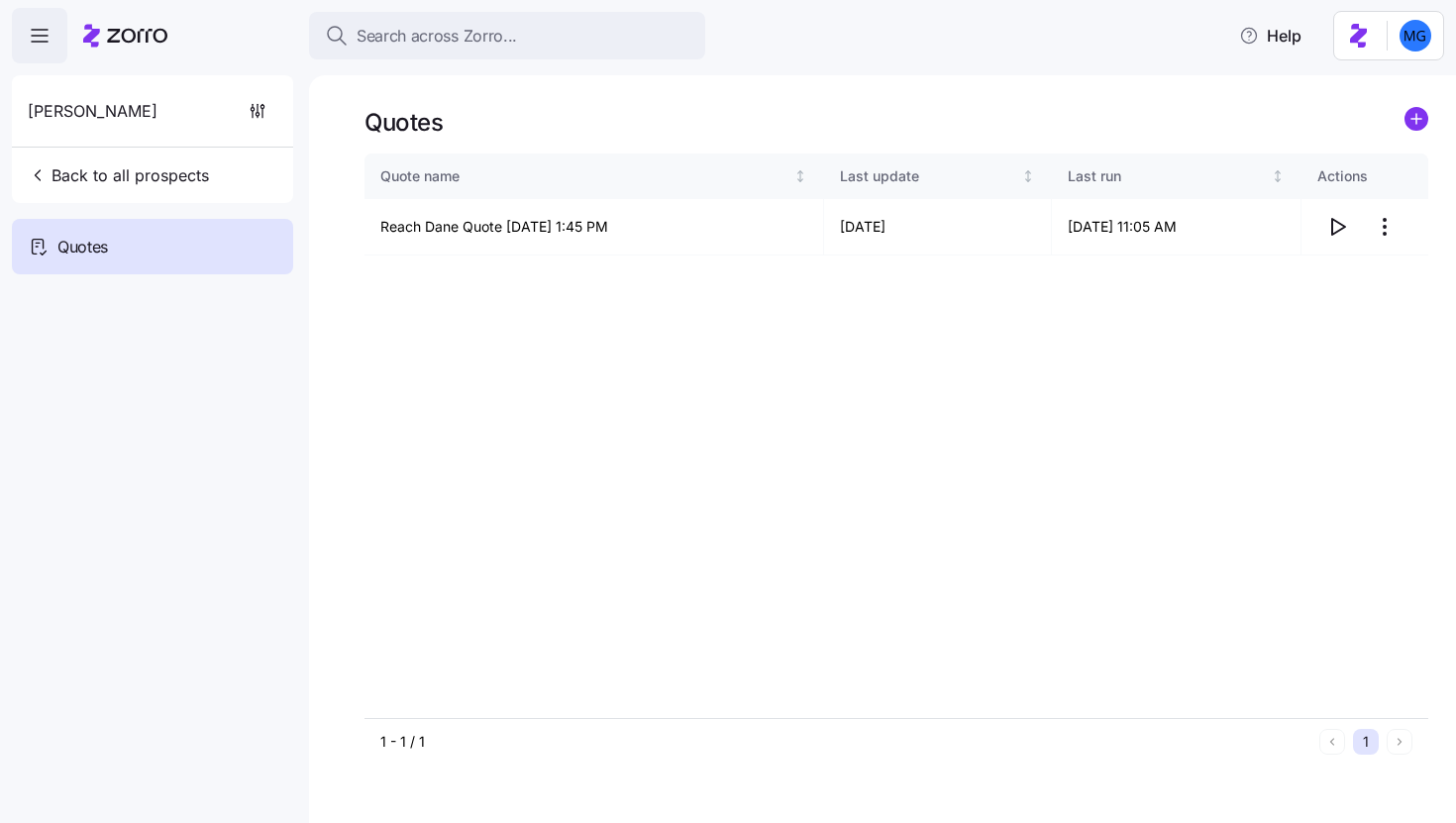 scroll, scrollTop: 0, scrollLeft: 0, axis: both 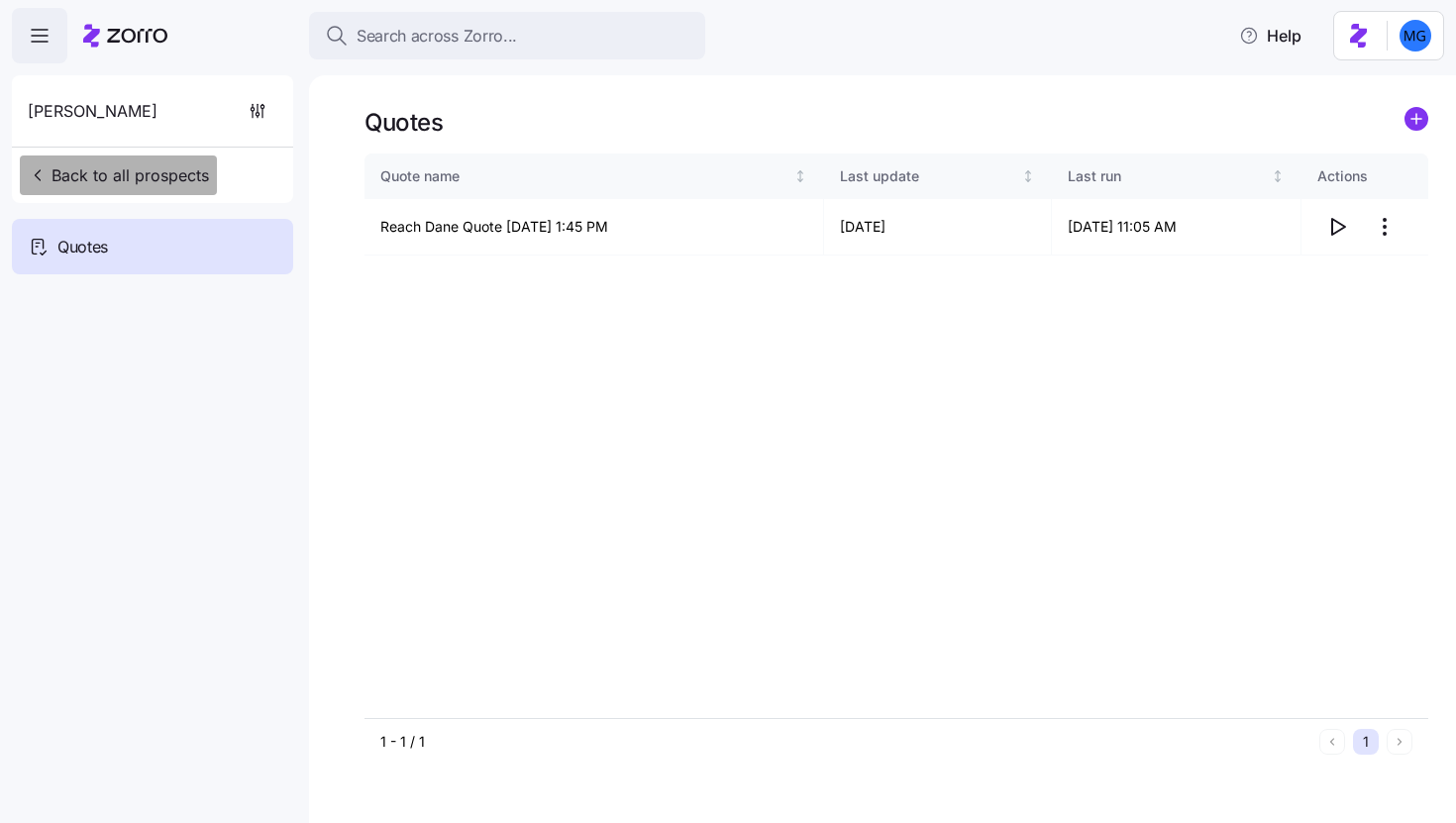 click on "Back to all prospects" at bounding box center (118, 175) 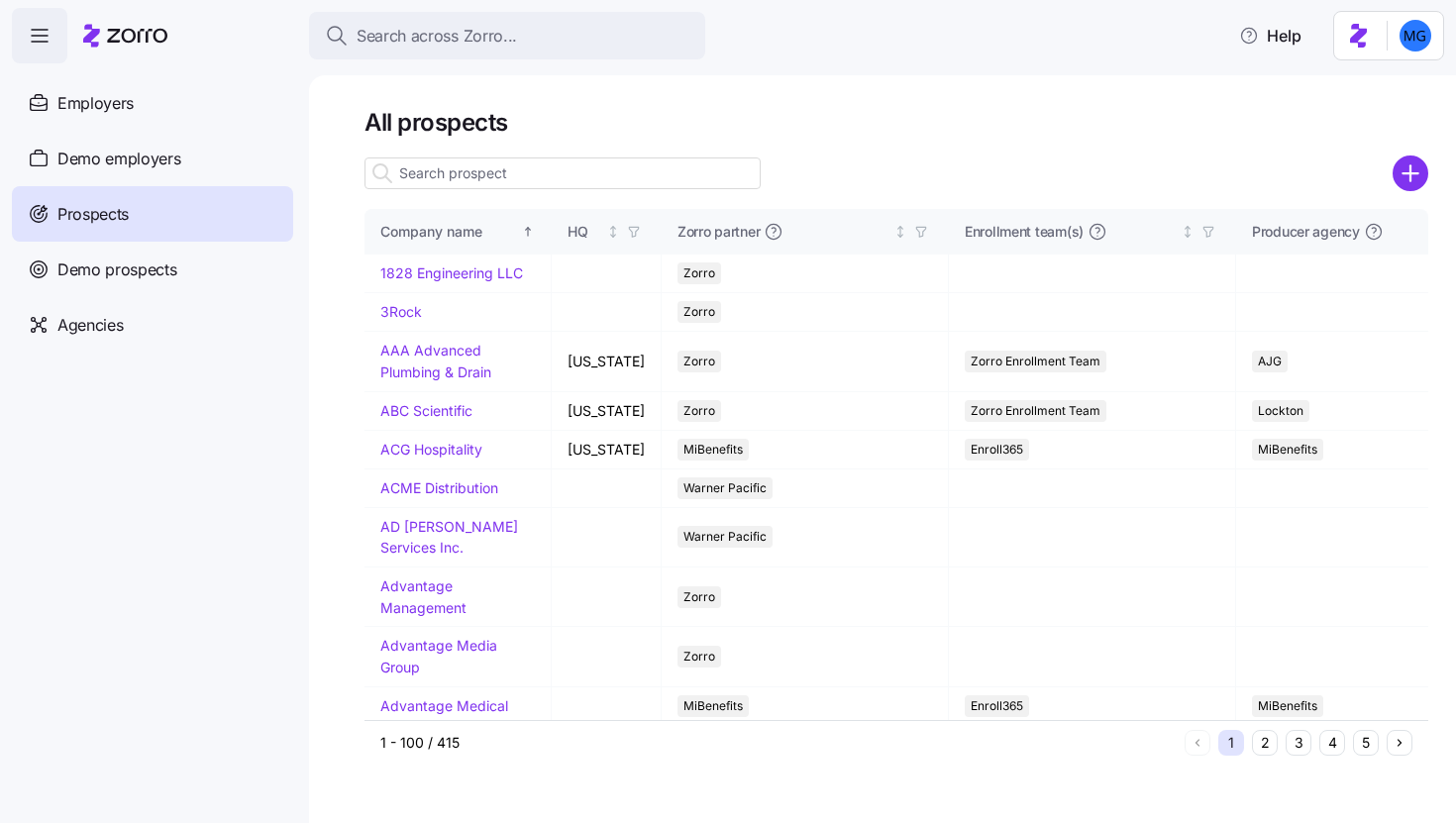 click at bounding box center [563, 173] 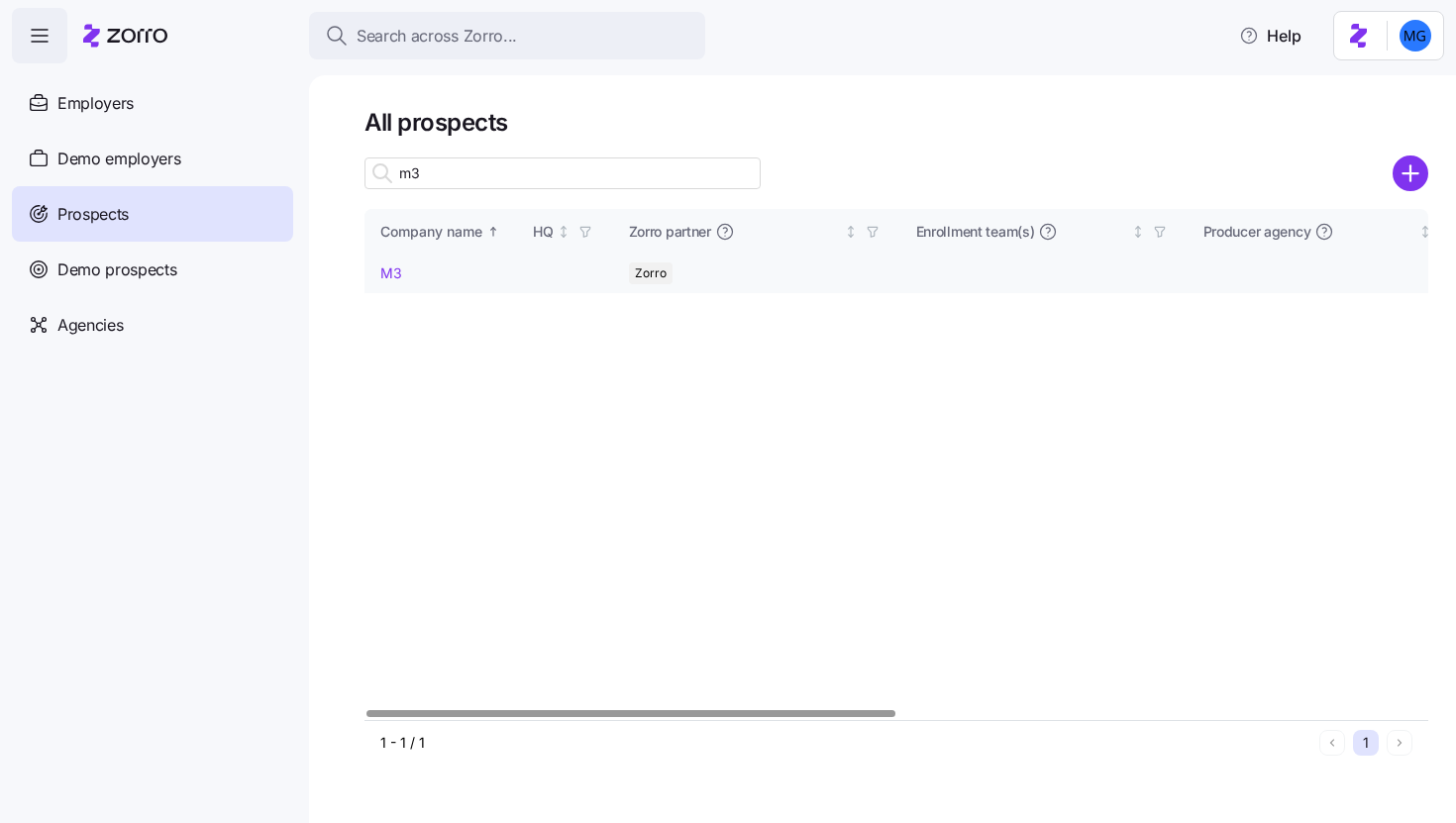 type on "m3" 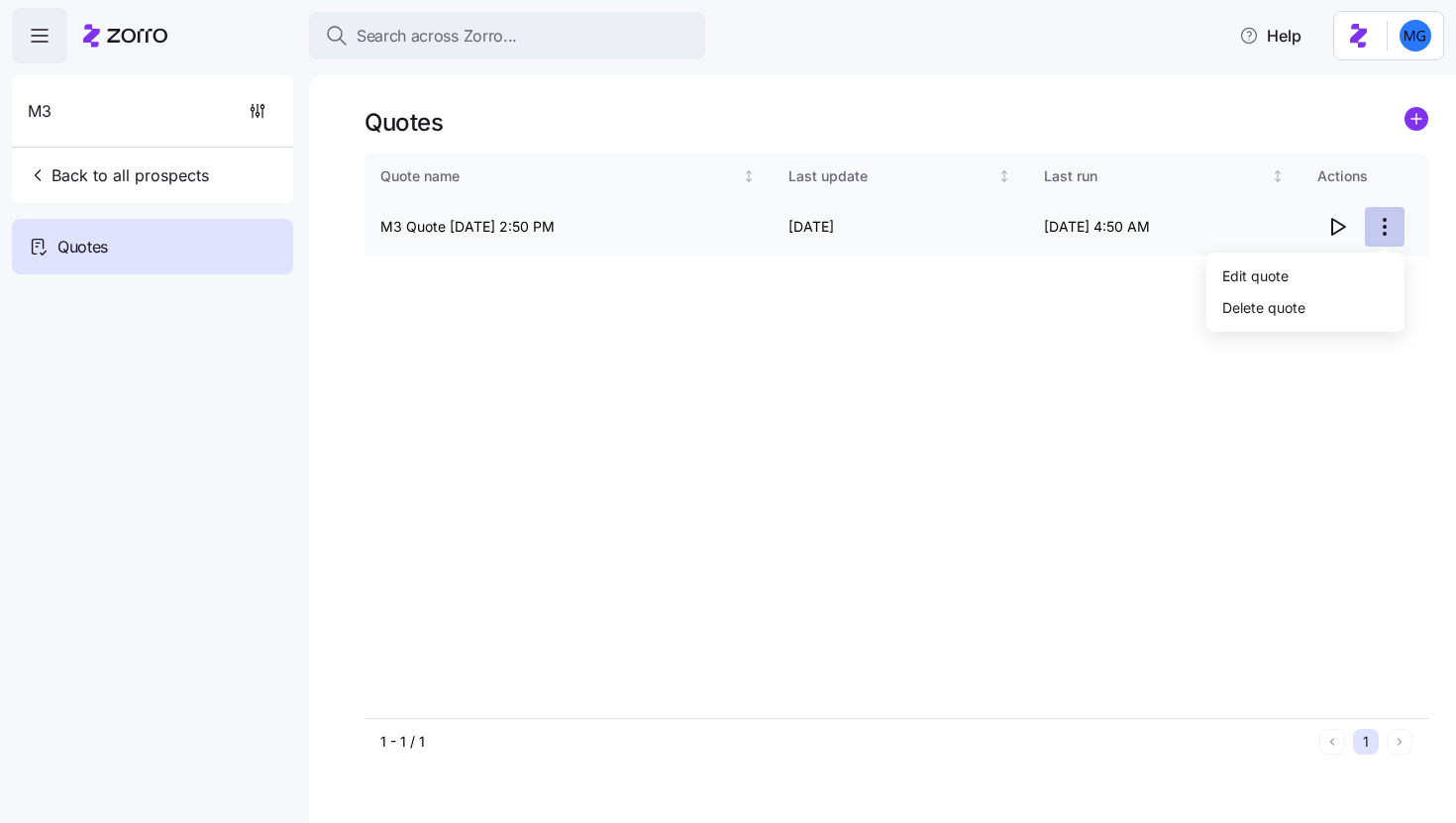 click on "Search across Zorro... Help M3 Back to all prospects Quotes Quotes Quote name Last update Last run Actions M3 Quote 07/16/2025 2:50 PM 07/17/2025 07/17/2025 4:50 AM 1 - 1 / 1 1 Quotes Edit quote Delete quote" at bounding box center [728, 405] 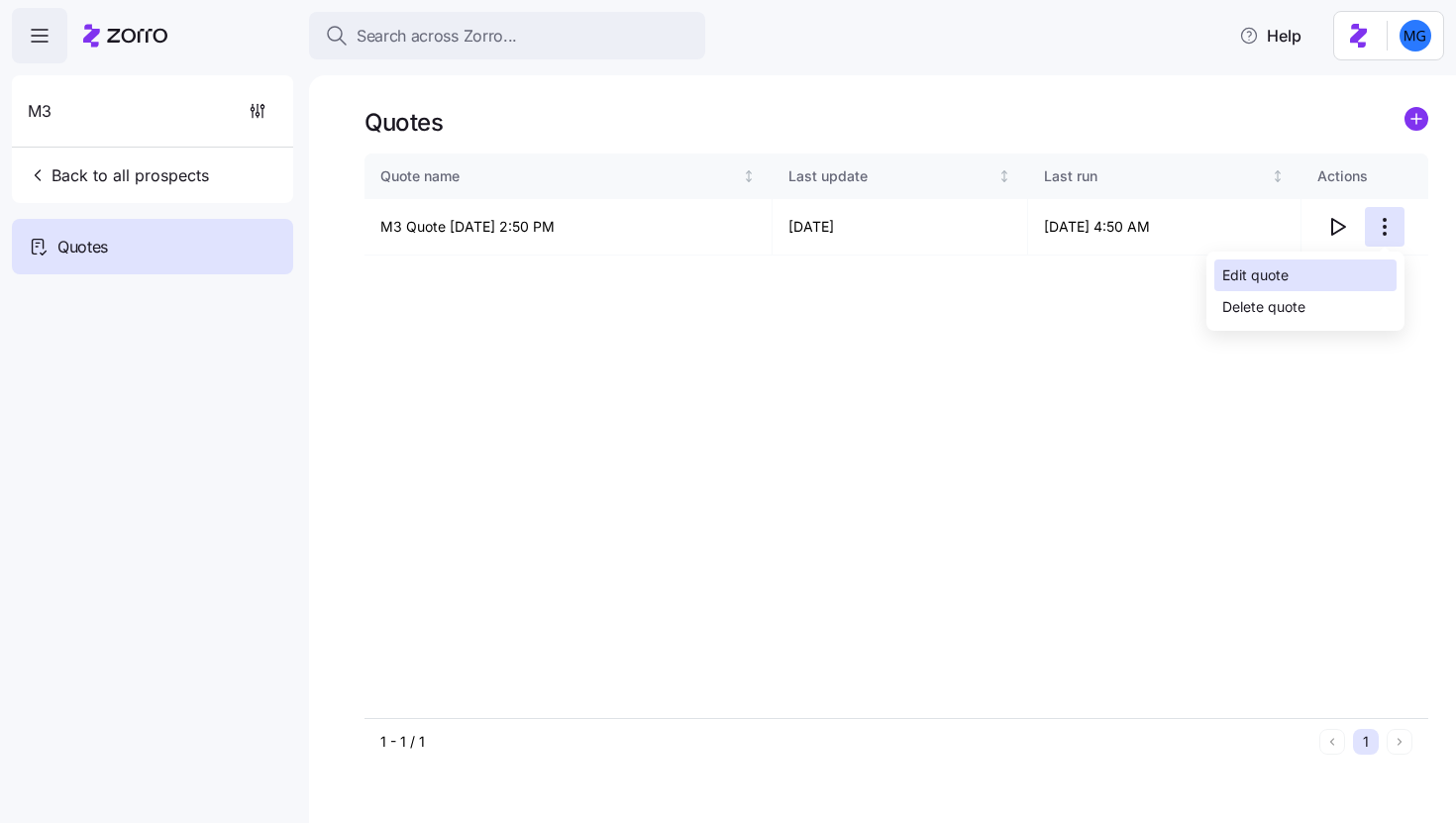 click on "Edit quote" at bounding box center (1255, 275) 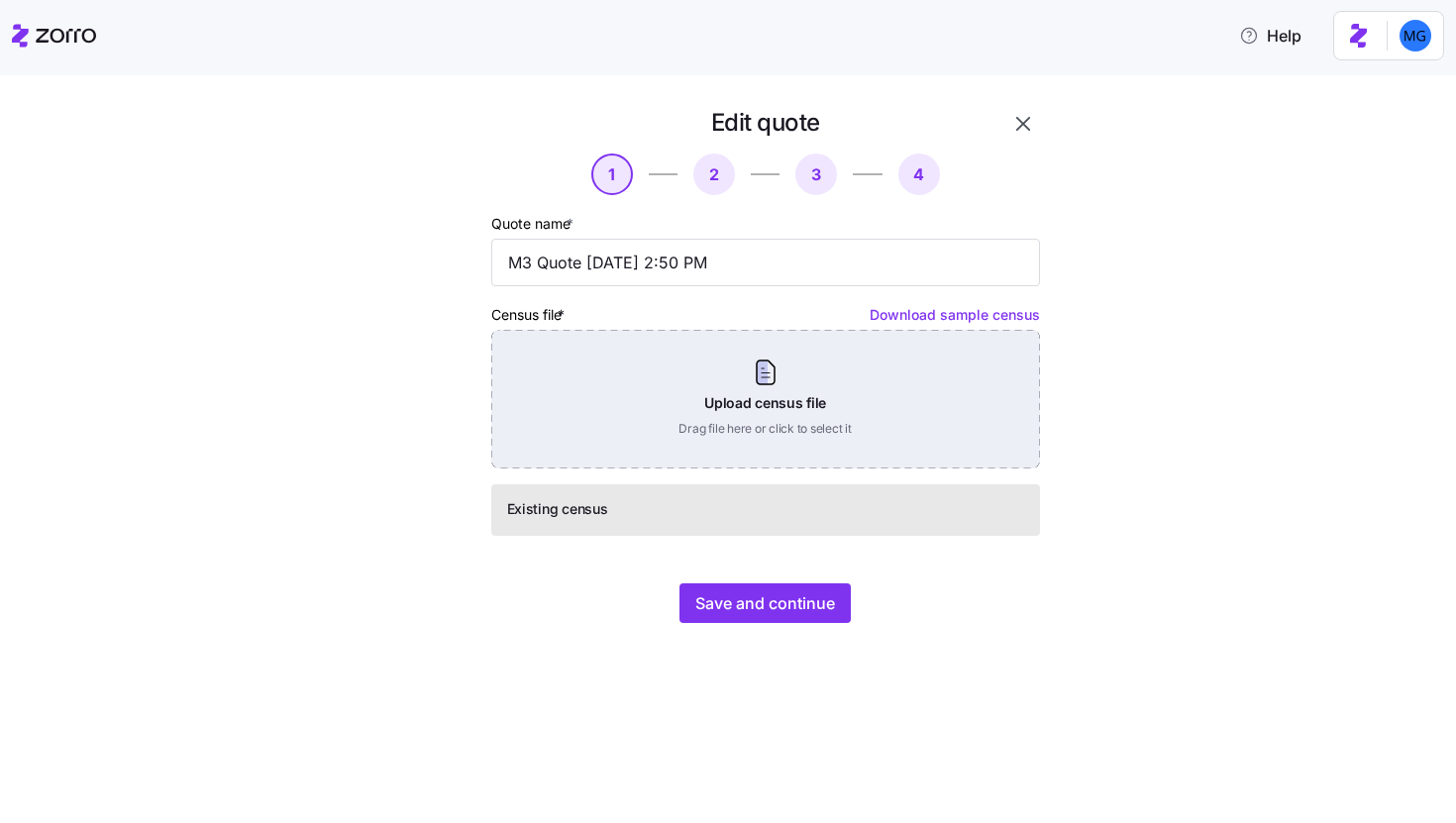 click on "Upload census file Drag file here or click to select it" at bounding box center (766, 399) 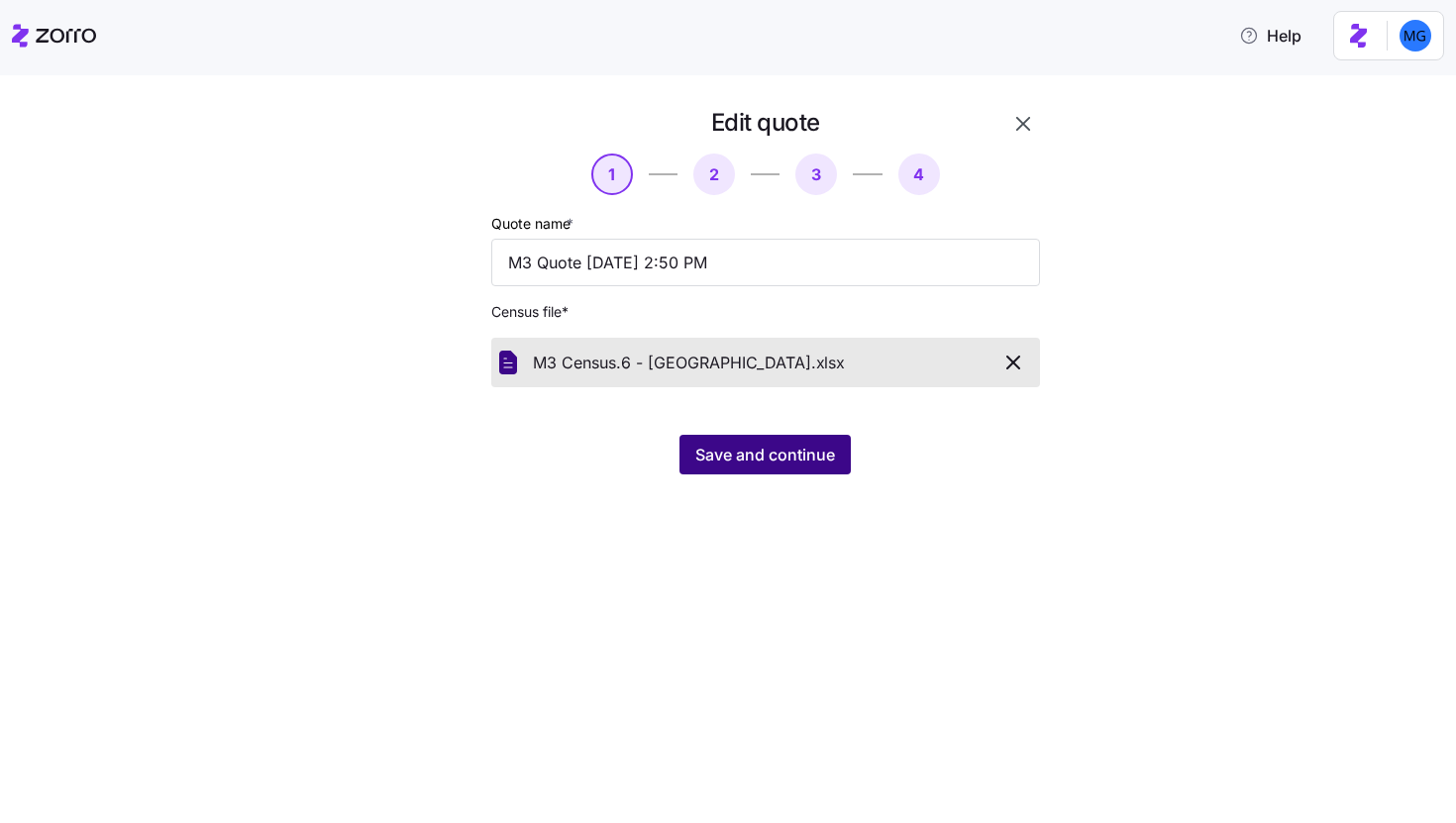 click on "Save and continue" at bounding box center (765, 455) 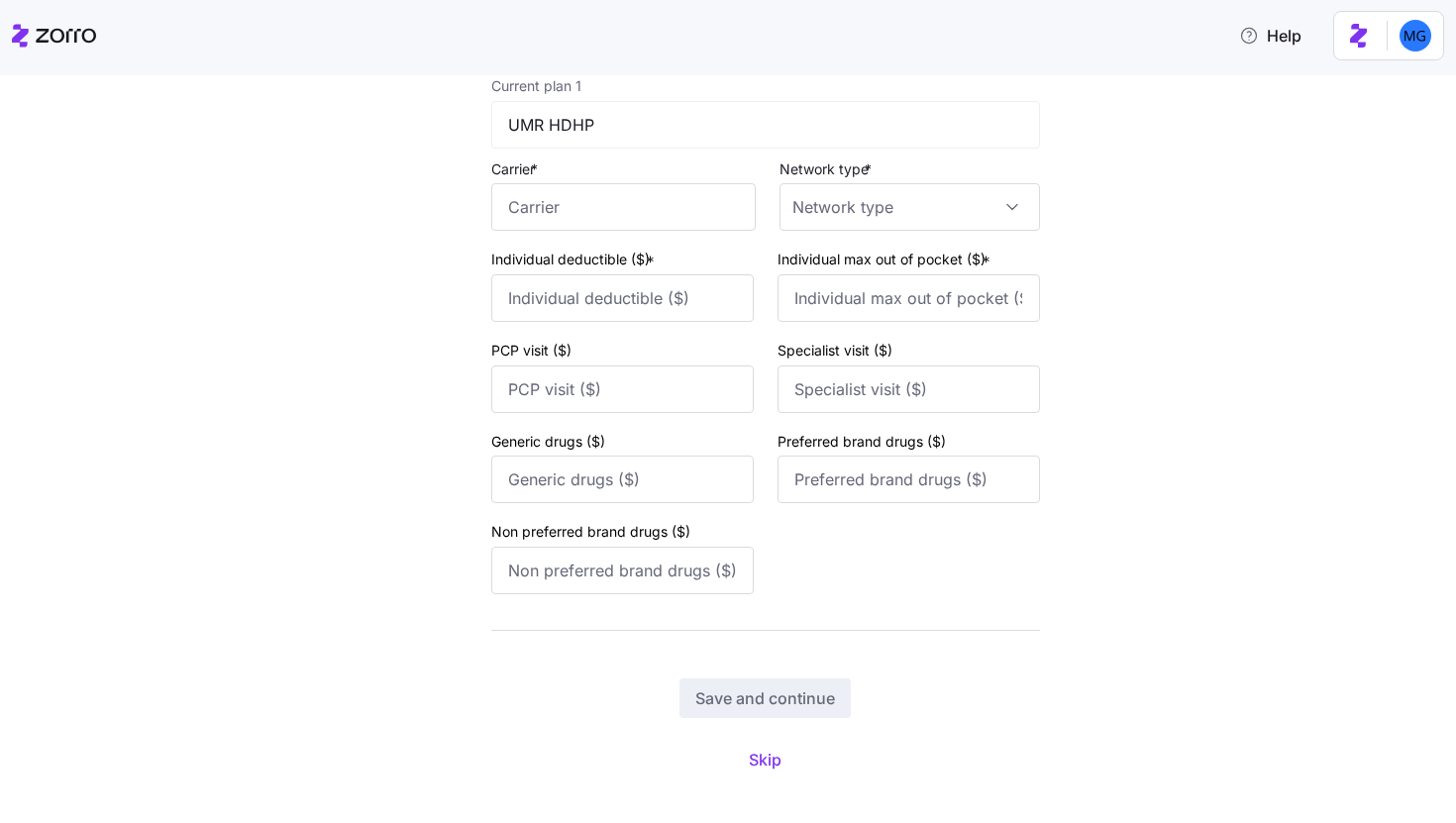 scroll, scrollTop: 207, scrollLeft: 0, axis: vertical 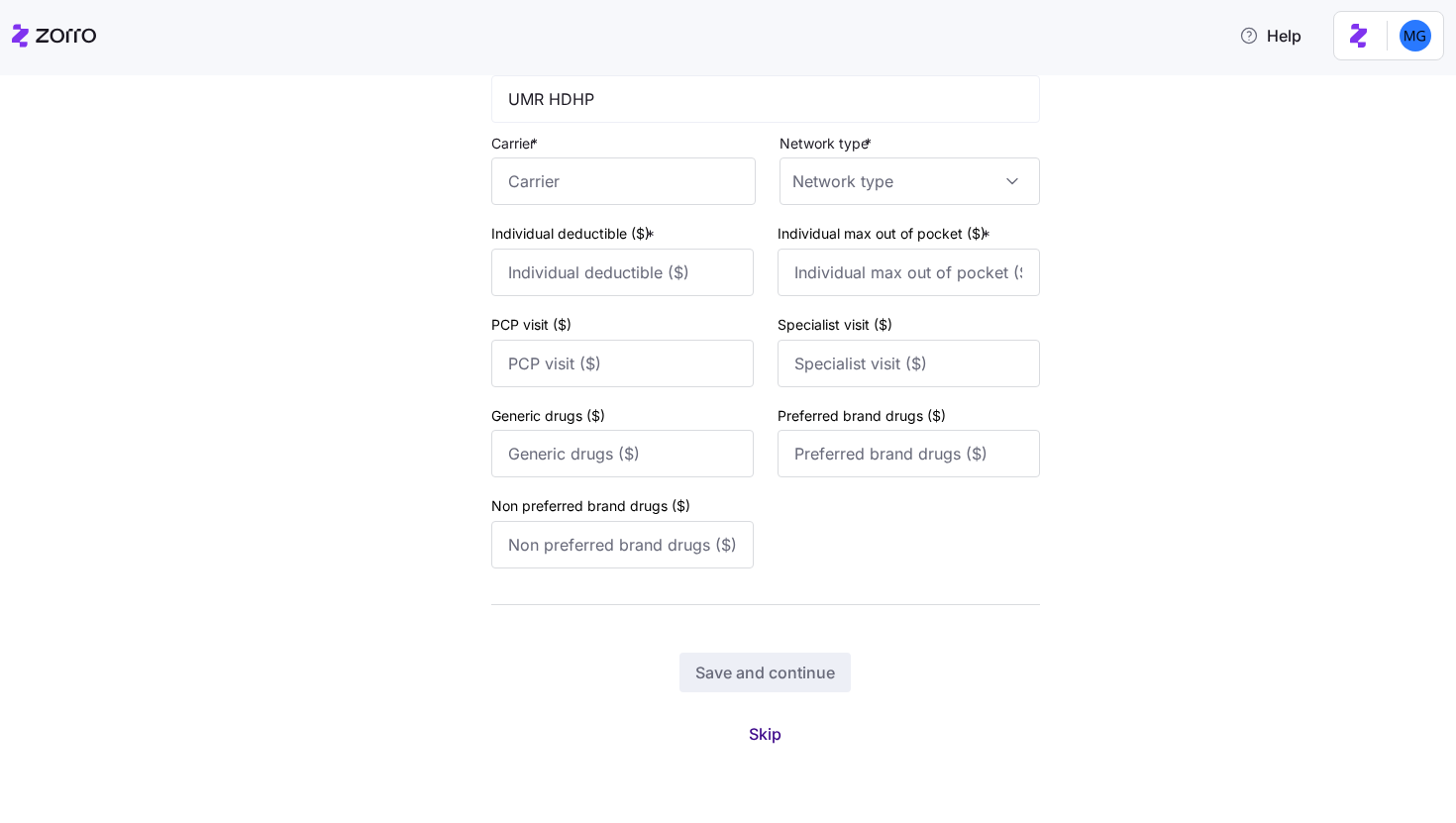 click on "Skip" at bounding box center [765, 734] 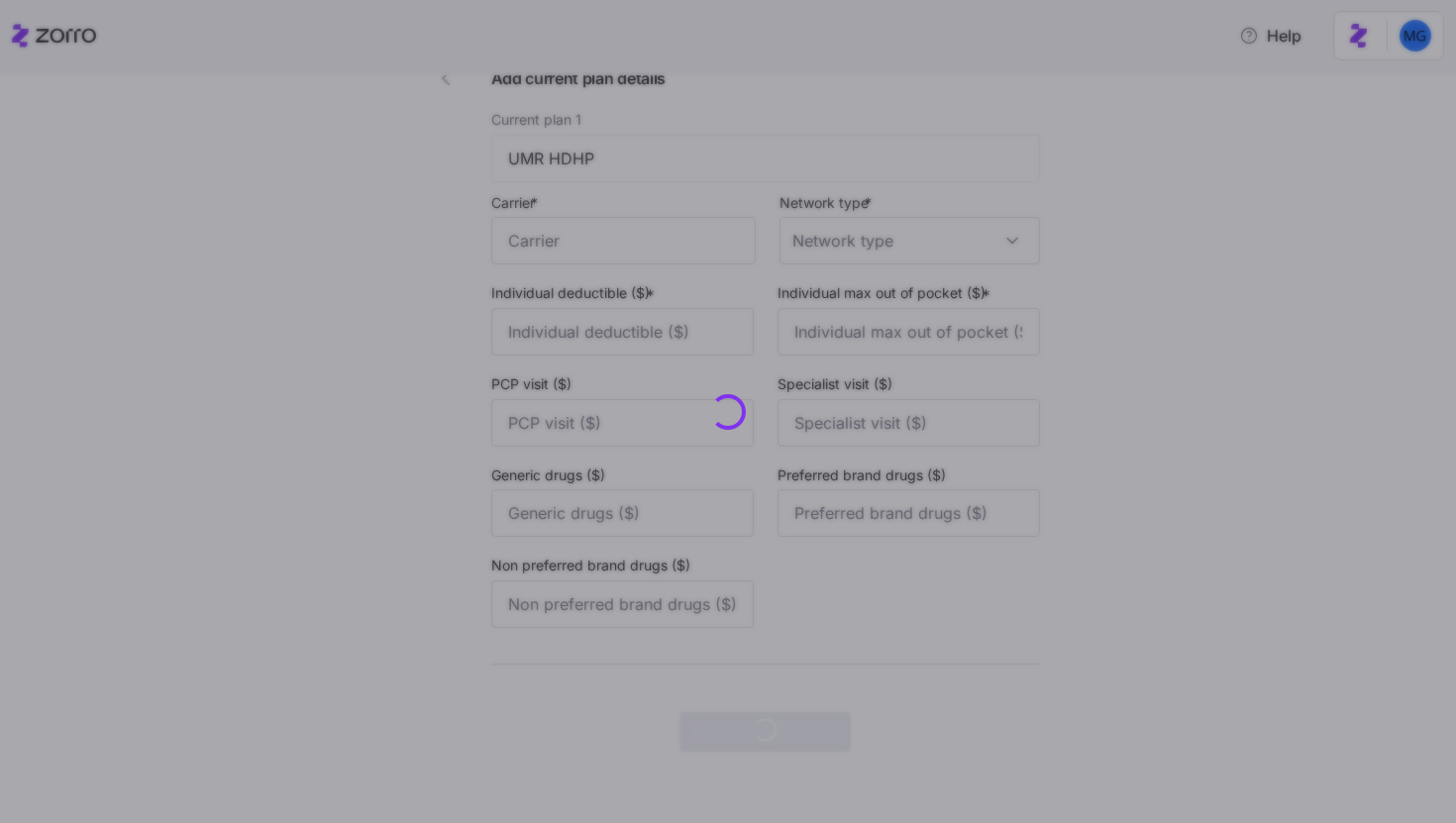 scroll, scrollTop: 0, scrollLeft: 0, axis: both 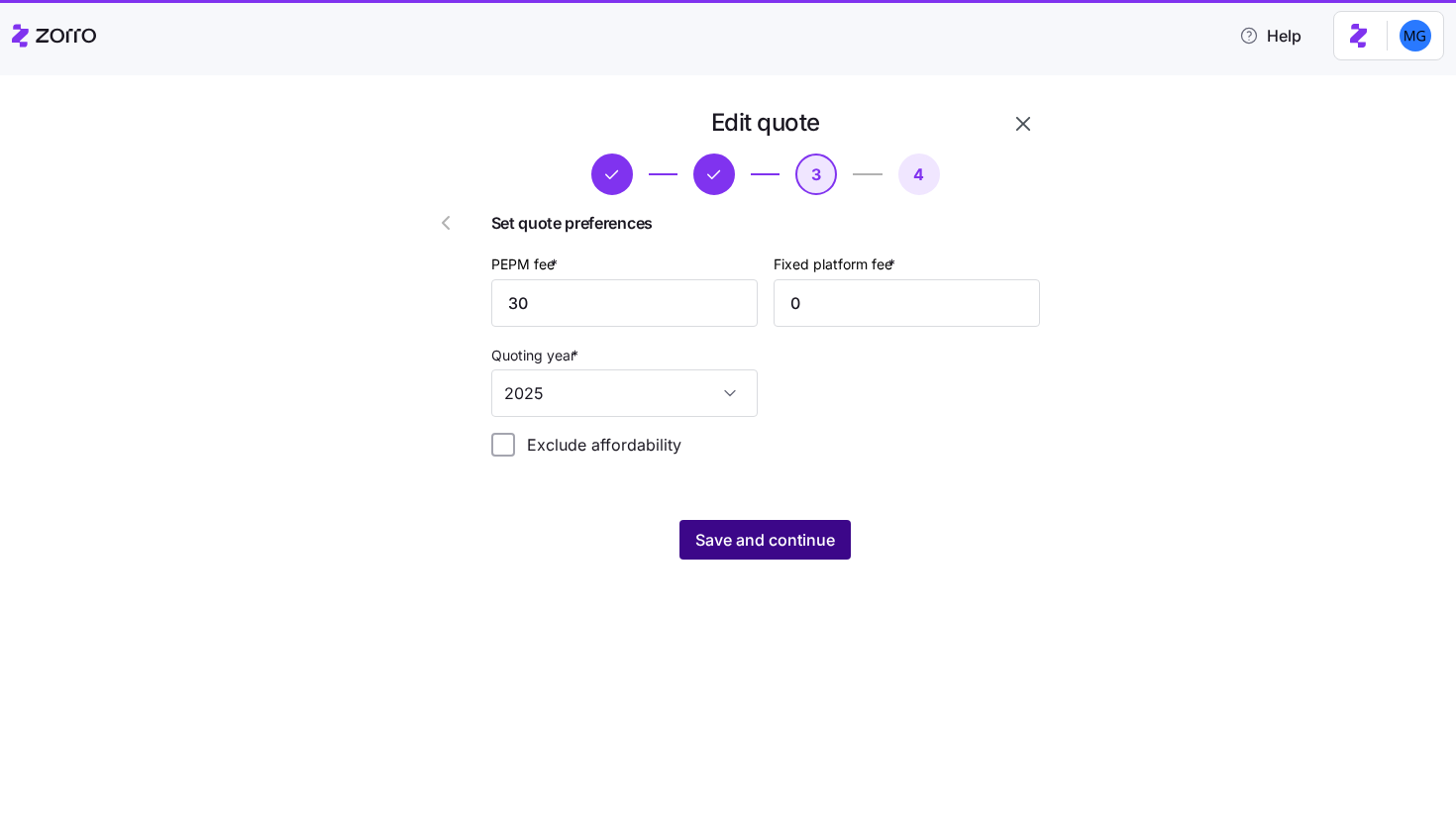 click on "Save and continue" at bounding box center [765, 540] 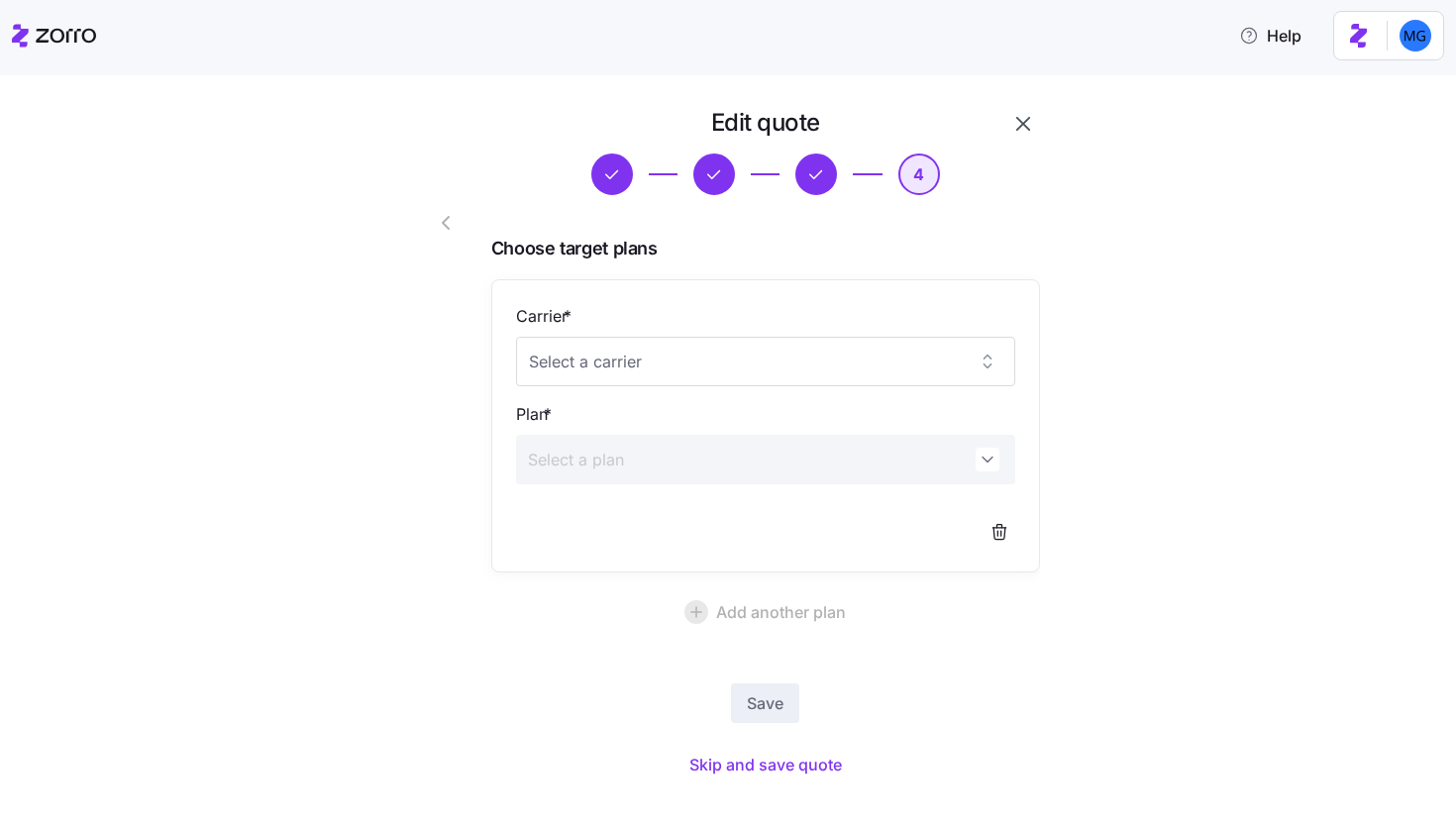 click 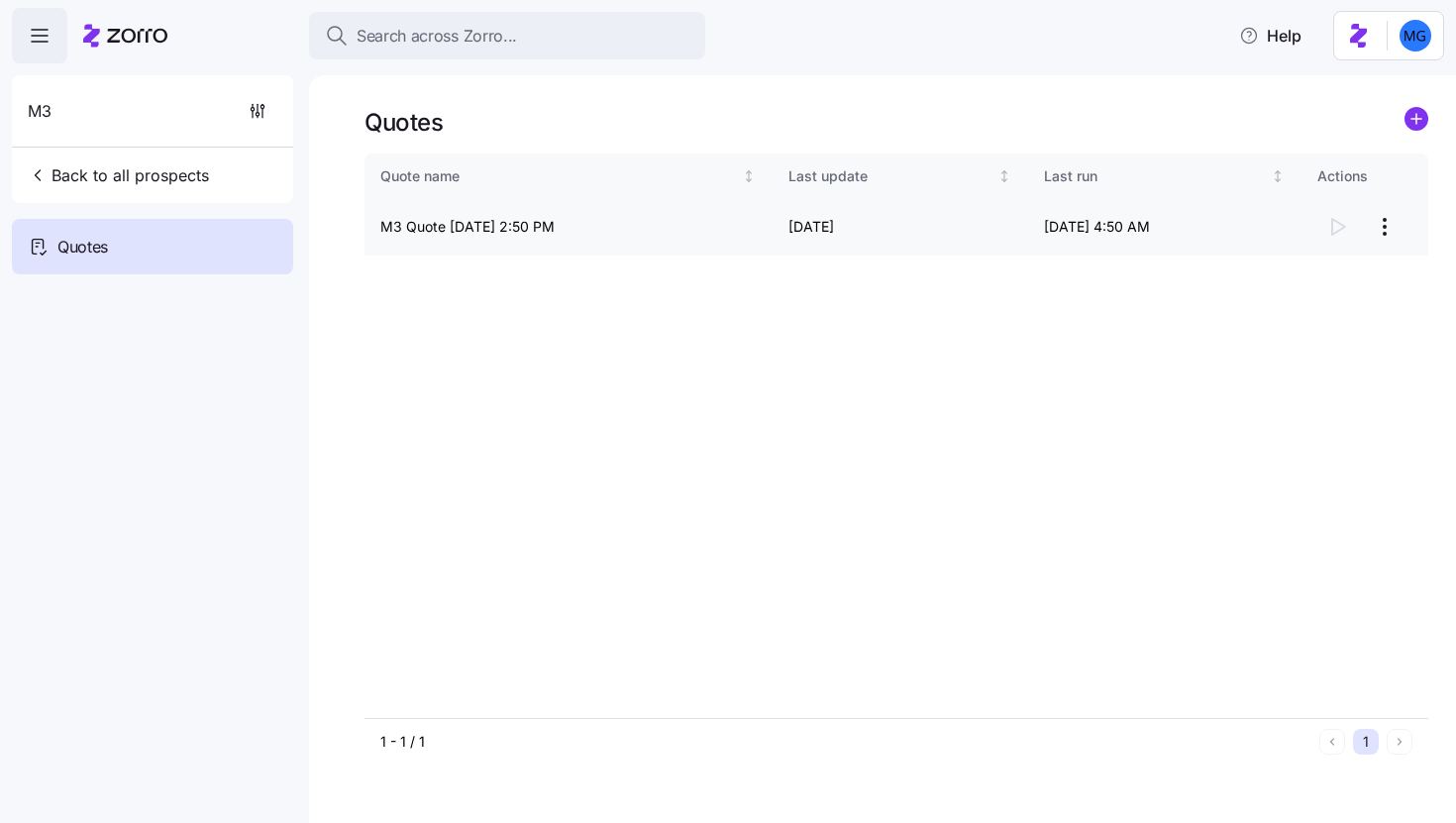 click on "Search across Zorro... Help M3 Back to all prospects Quotes Quotes Quote name Last update Last run Actions M3 Quote 07/16/2025 2:50 PM 07/17/2025 07/17/2025 4:50 AM 1 - 1 / 1 1 Quotes" at bounding box center [728, 405] 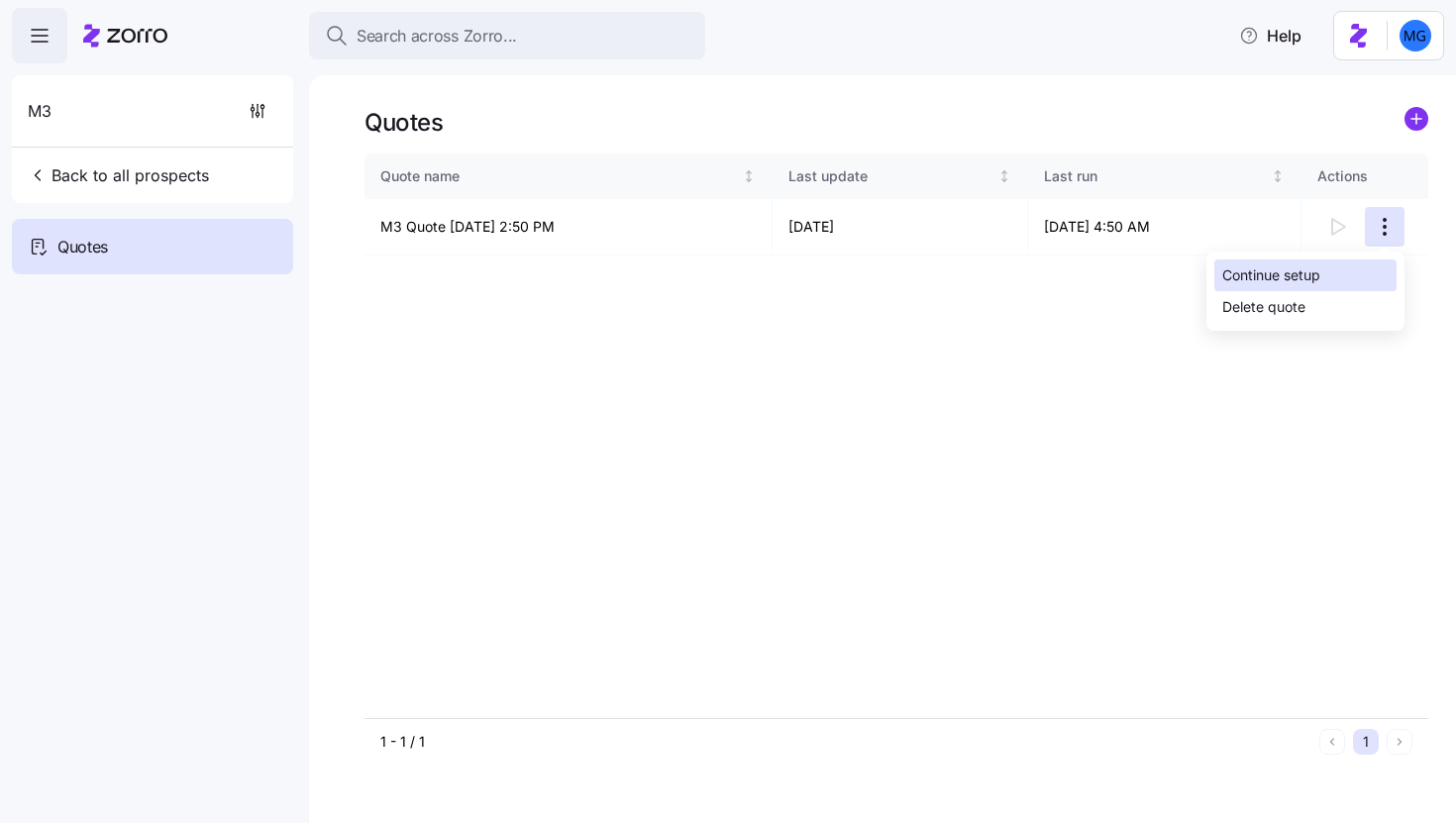 click on "Continue setup" at bounding box center (1305, 275) 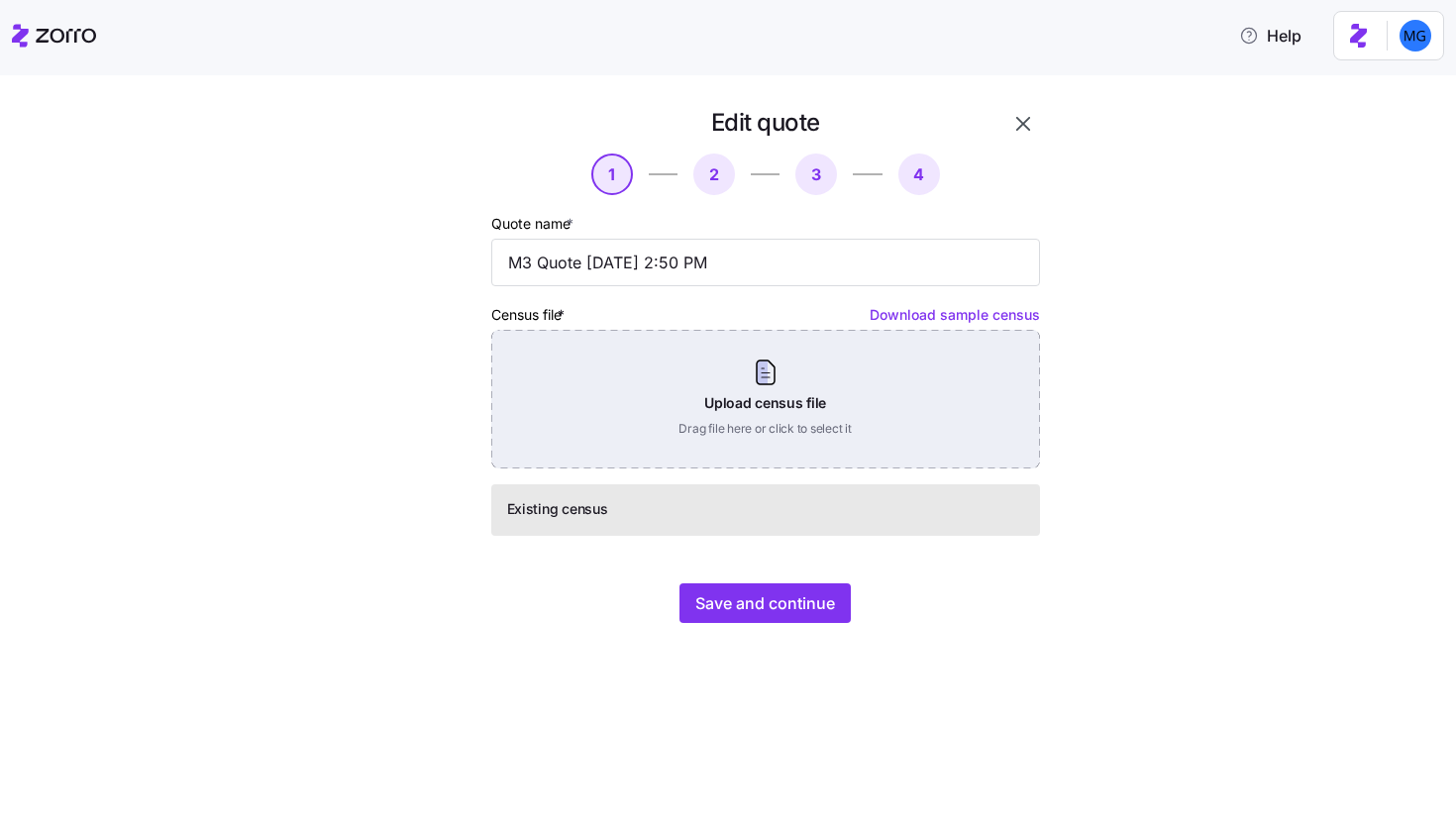 click on "Upload census file Drag file here or click to select it" at bounding box center (766, 399) 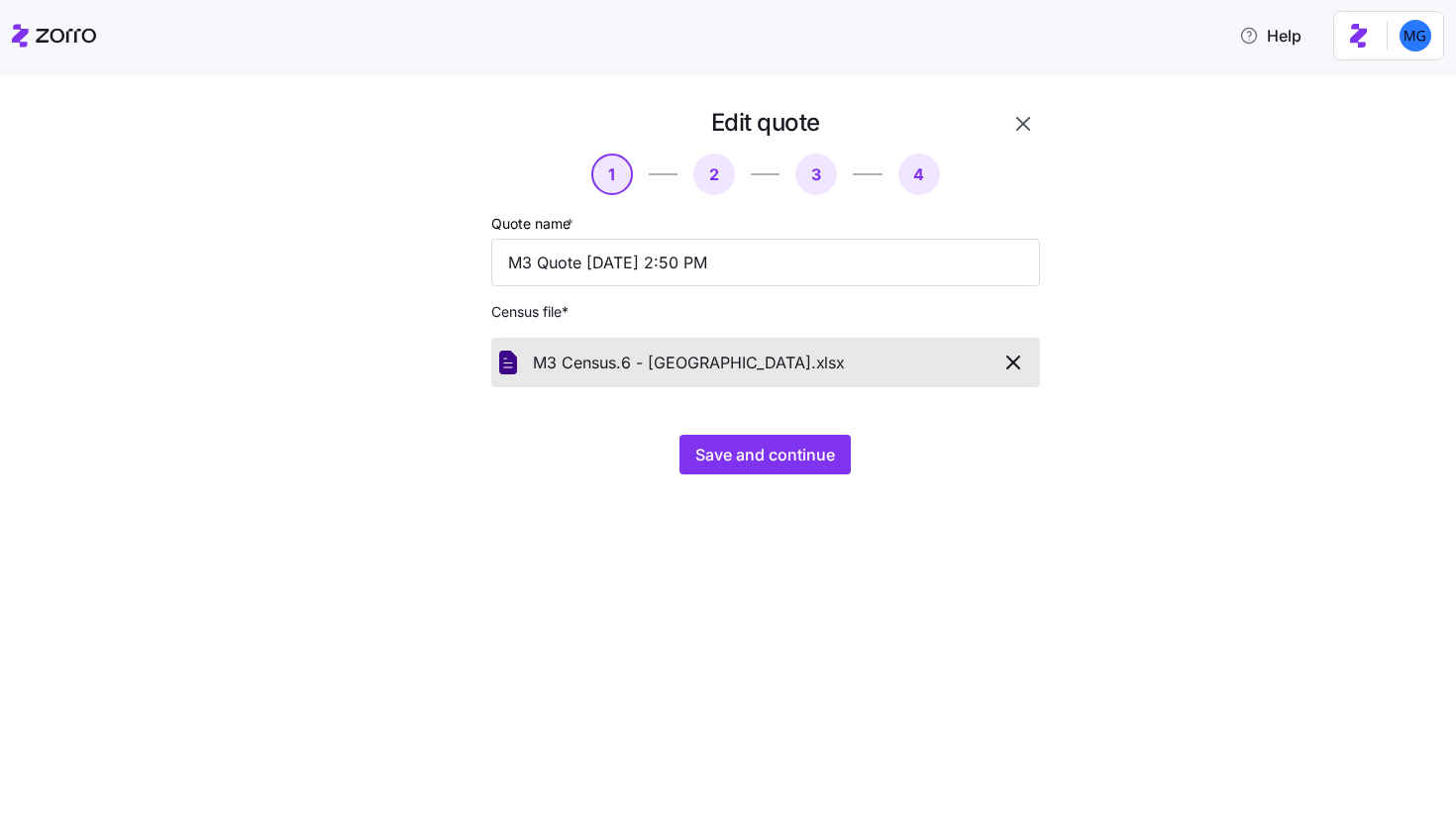 click 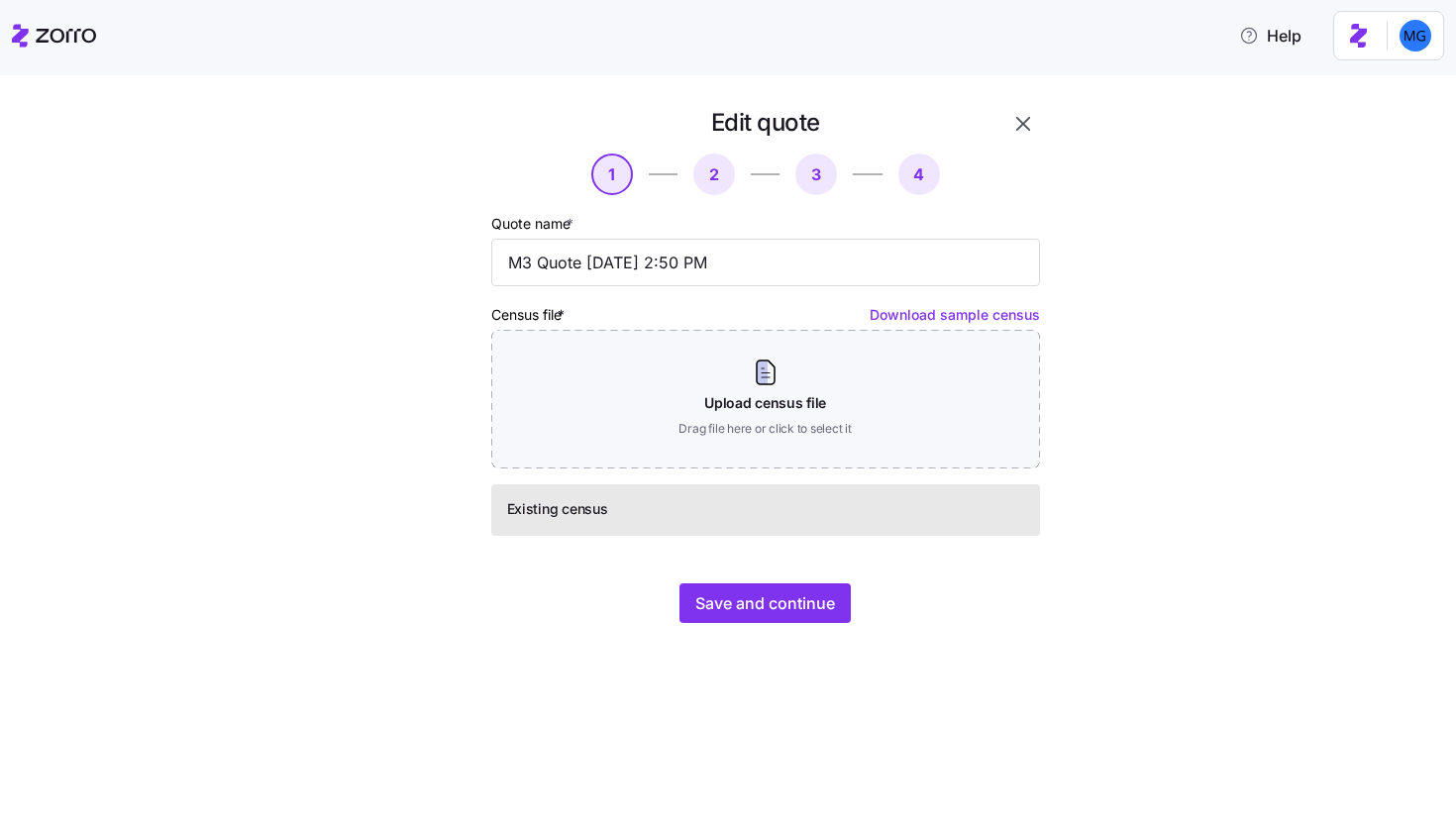 click at bounding box center (1023, 124) 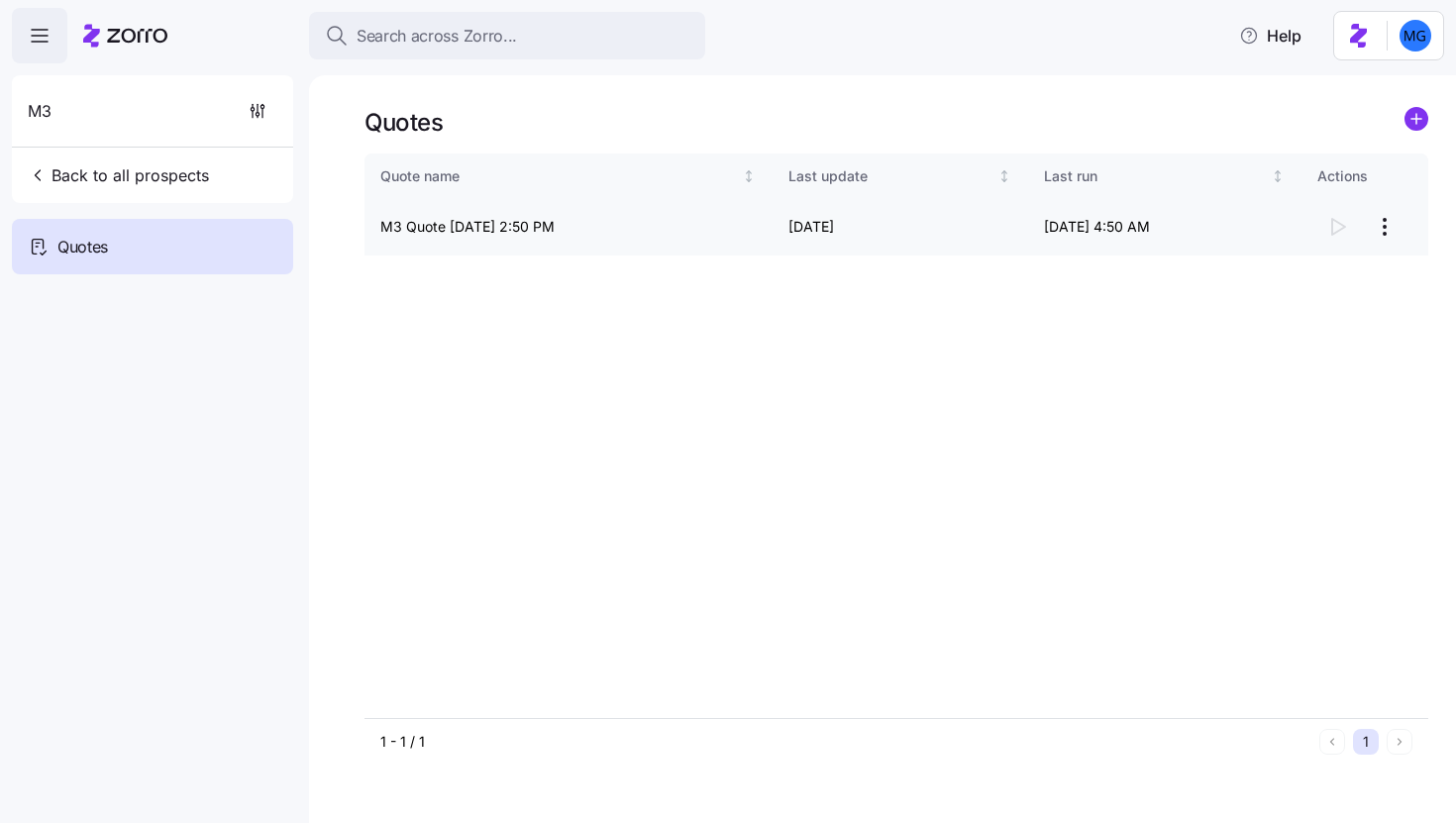 click on "Search across Zorro... Help M3 Back to all prospects Quotes Quotes Quote name Last update Last run Actions M3 Quote 07/16/2025 2:50 PM 07/17/2025 07/17/2025 4:50 AM 1 - 1 / 1 1 Quotes" at bounding box center (728, 405) 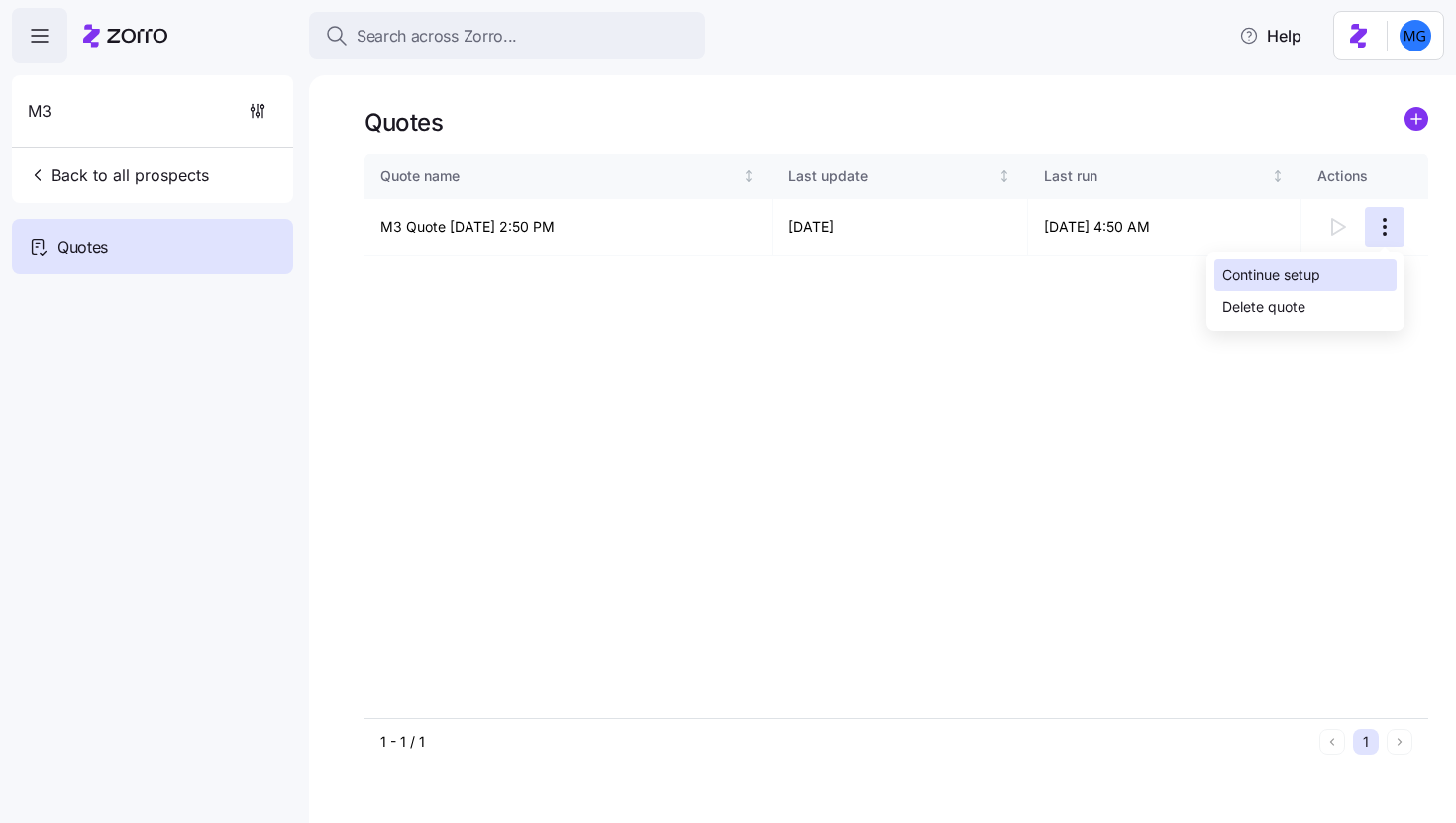 click on "Continue setup" at bounding box center (1271, 275) 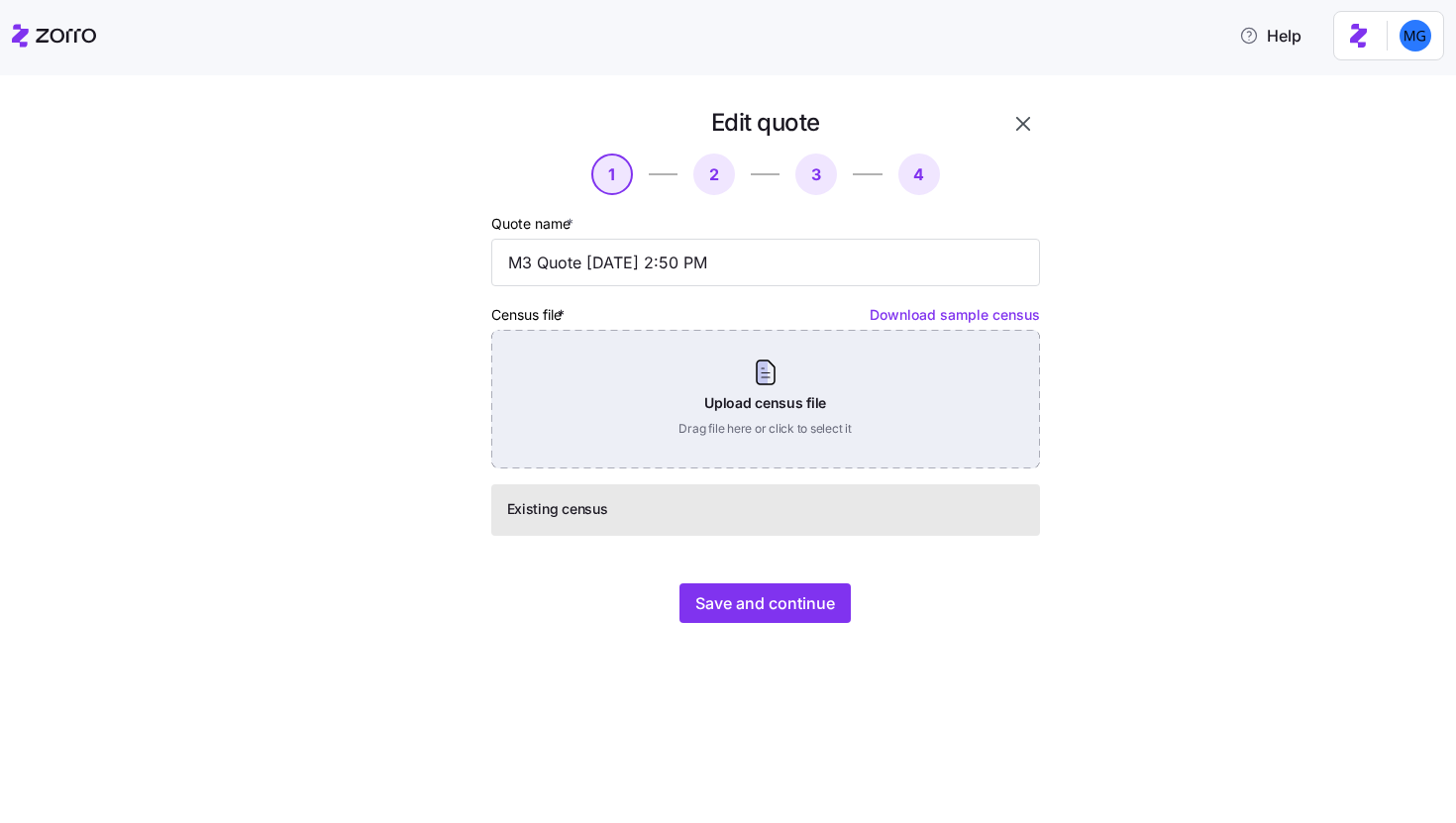 click on "Upload census file Drag file here or click to select it" at bounding box center [766, 399] 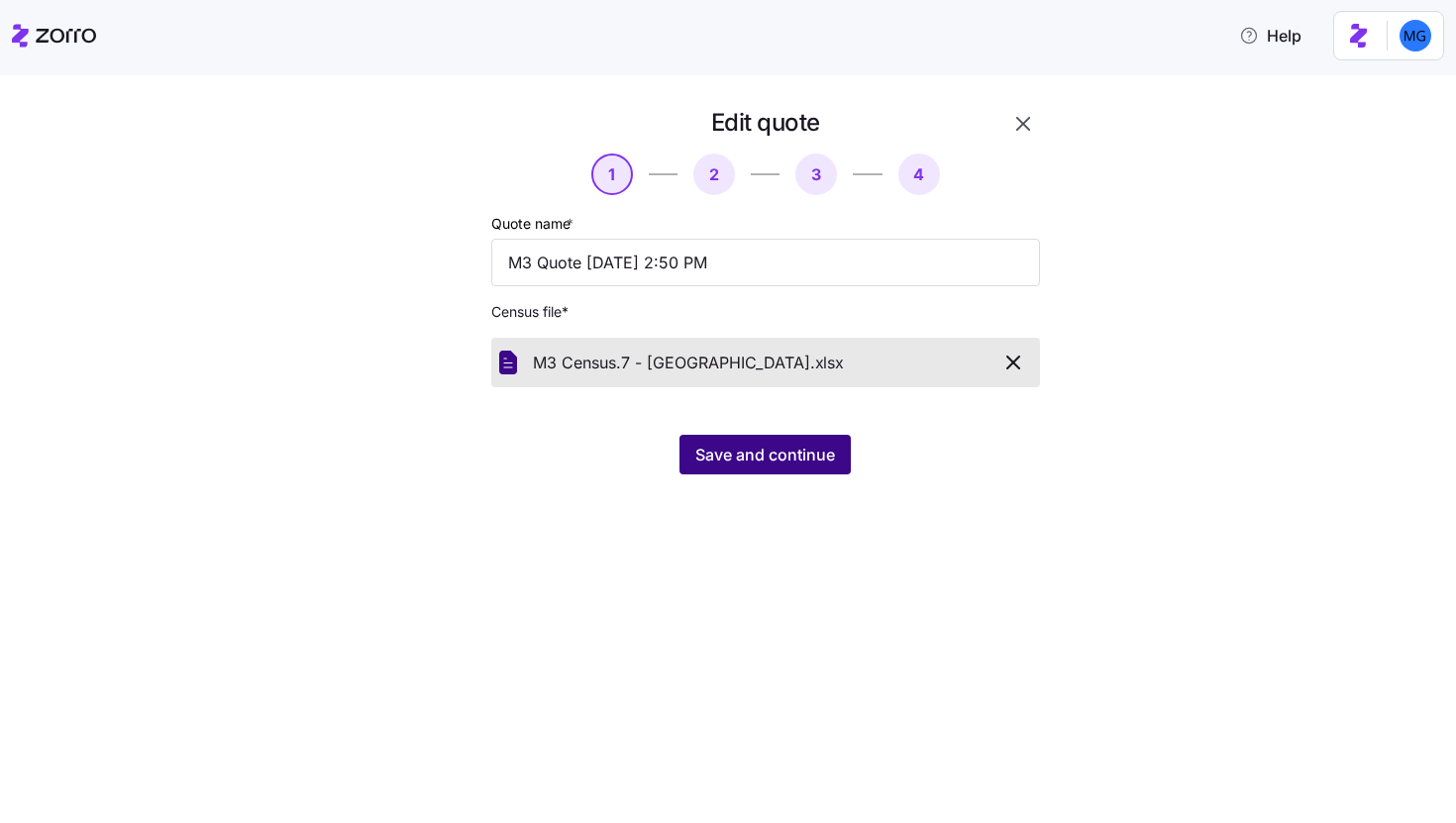 click on "Save and continue" at bounding box center [765, 455] 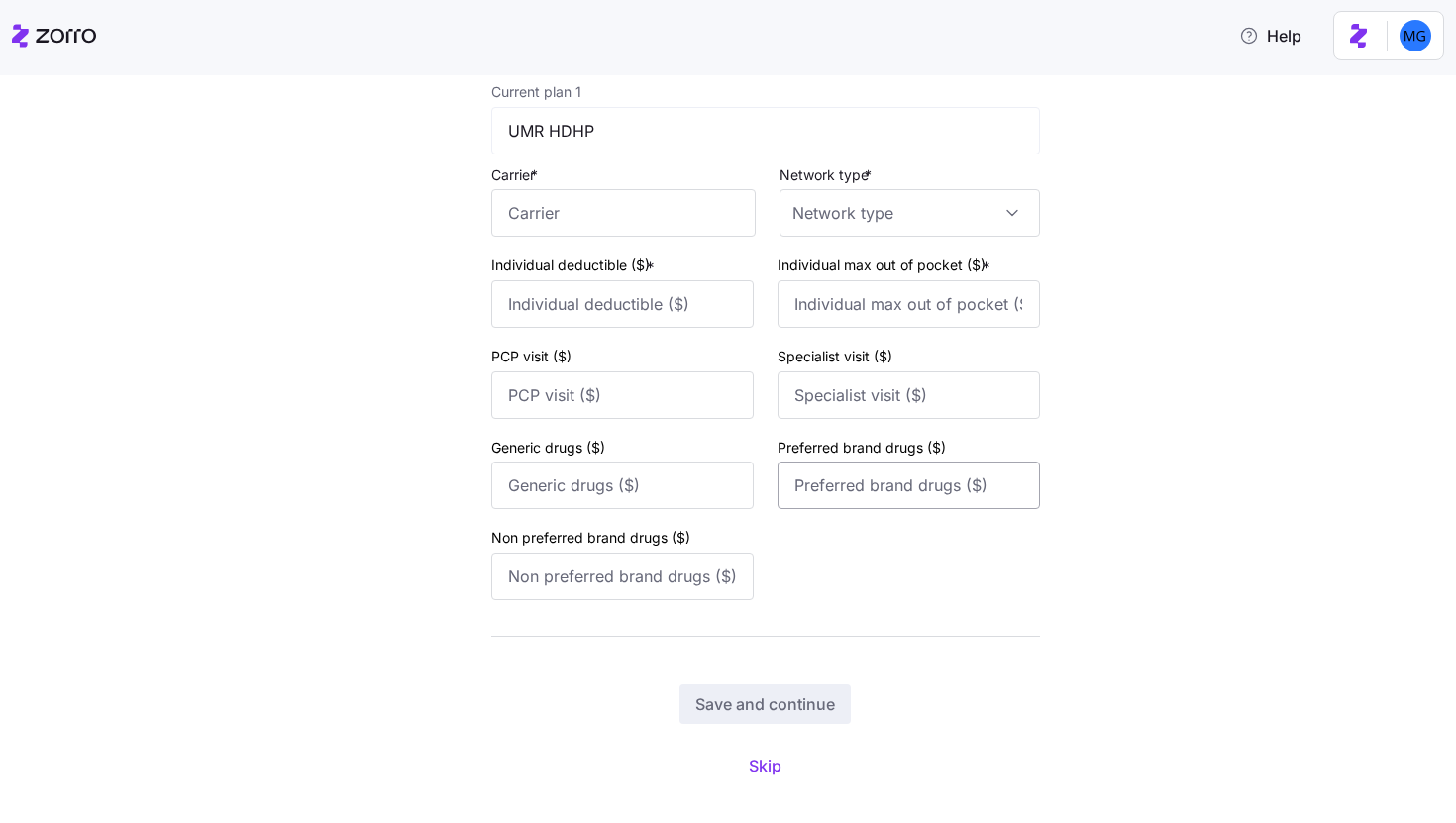 scroll, scrollTop: 0, scrollLeft: 0, axis: both 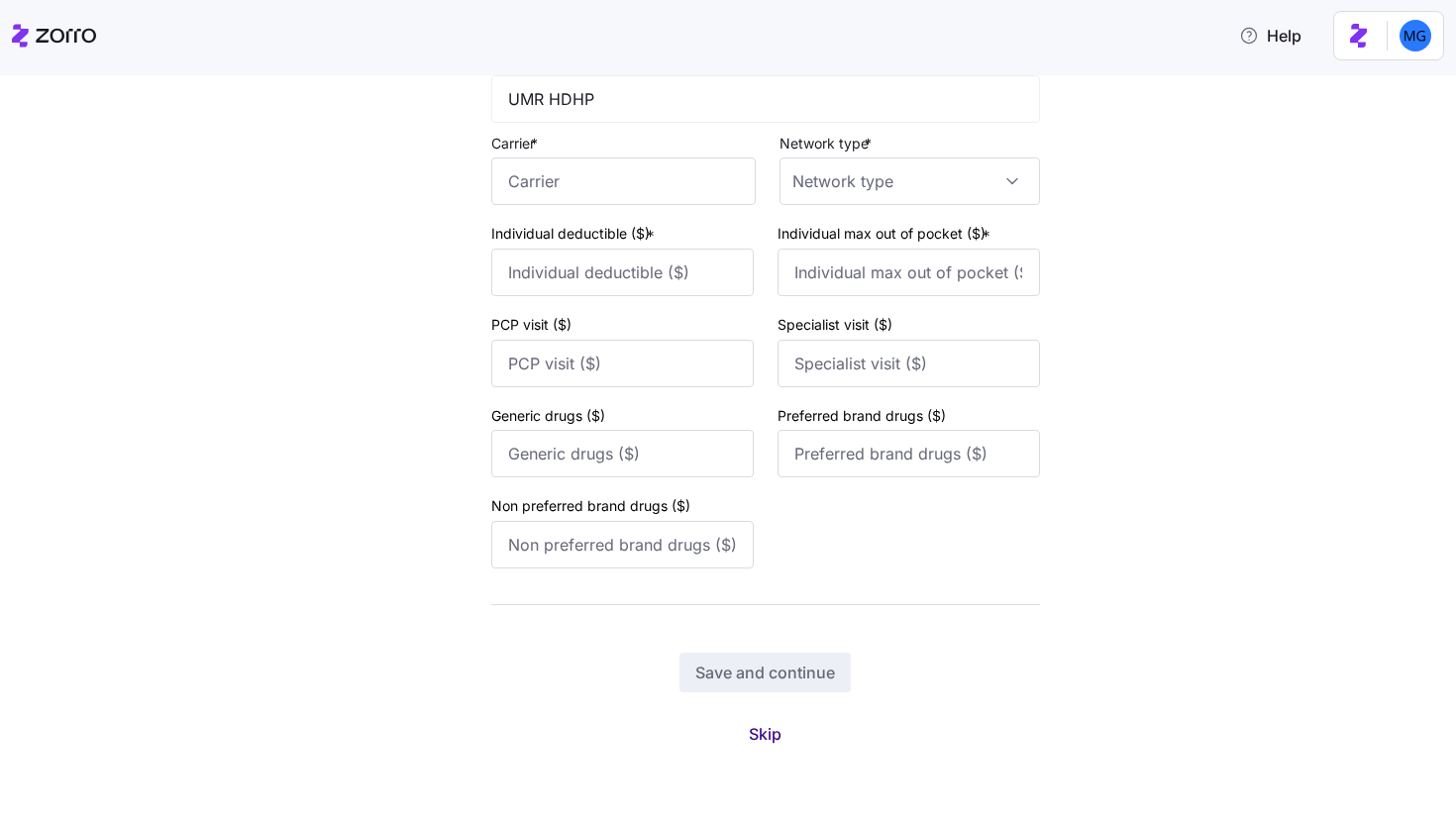 click on "Skip" at bounding box center (765, 734) 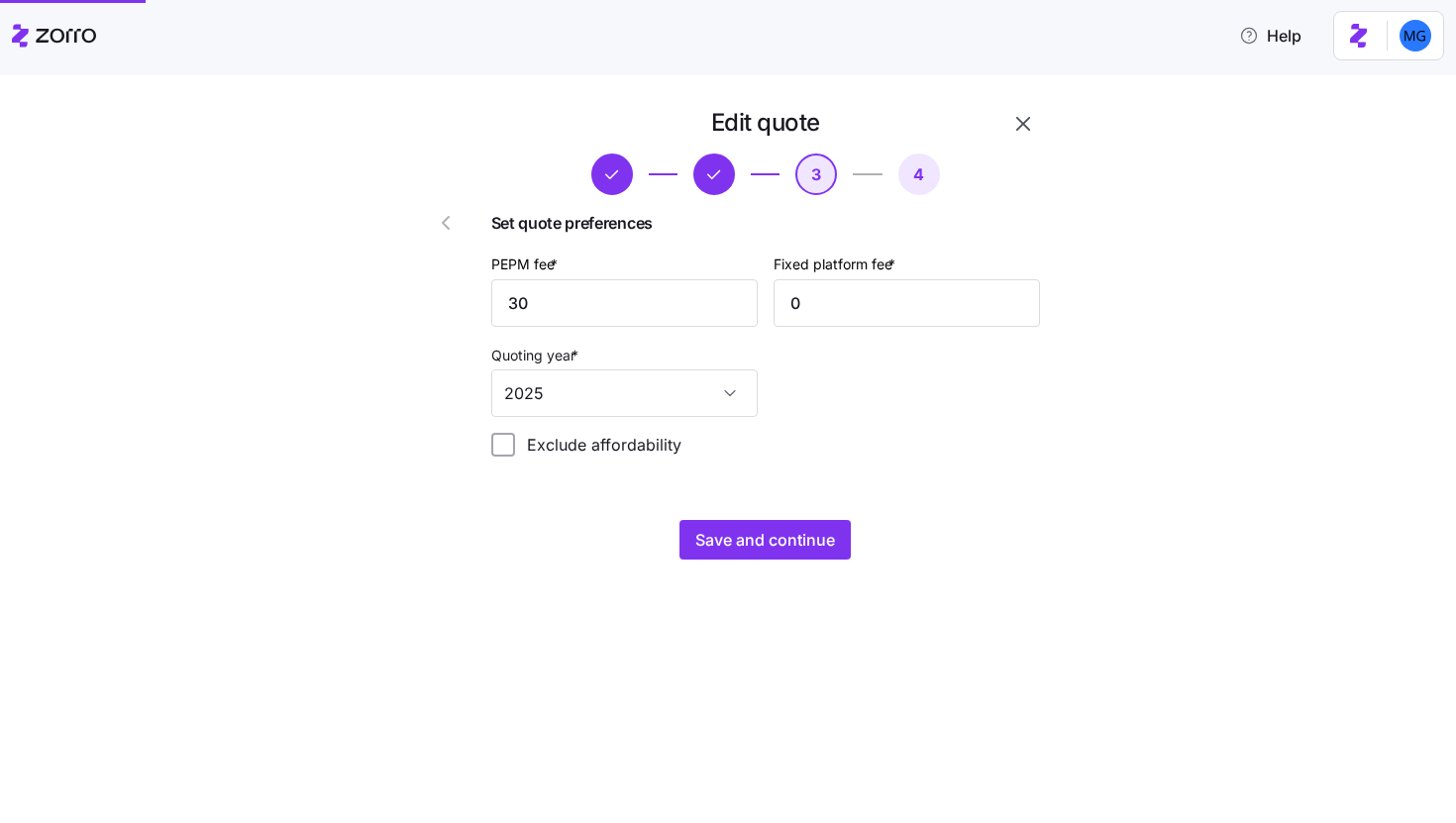 scroll, scrollTop: 0, scrollLeft: 0, axis: both 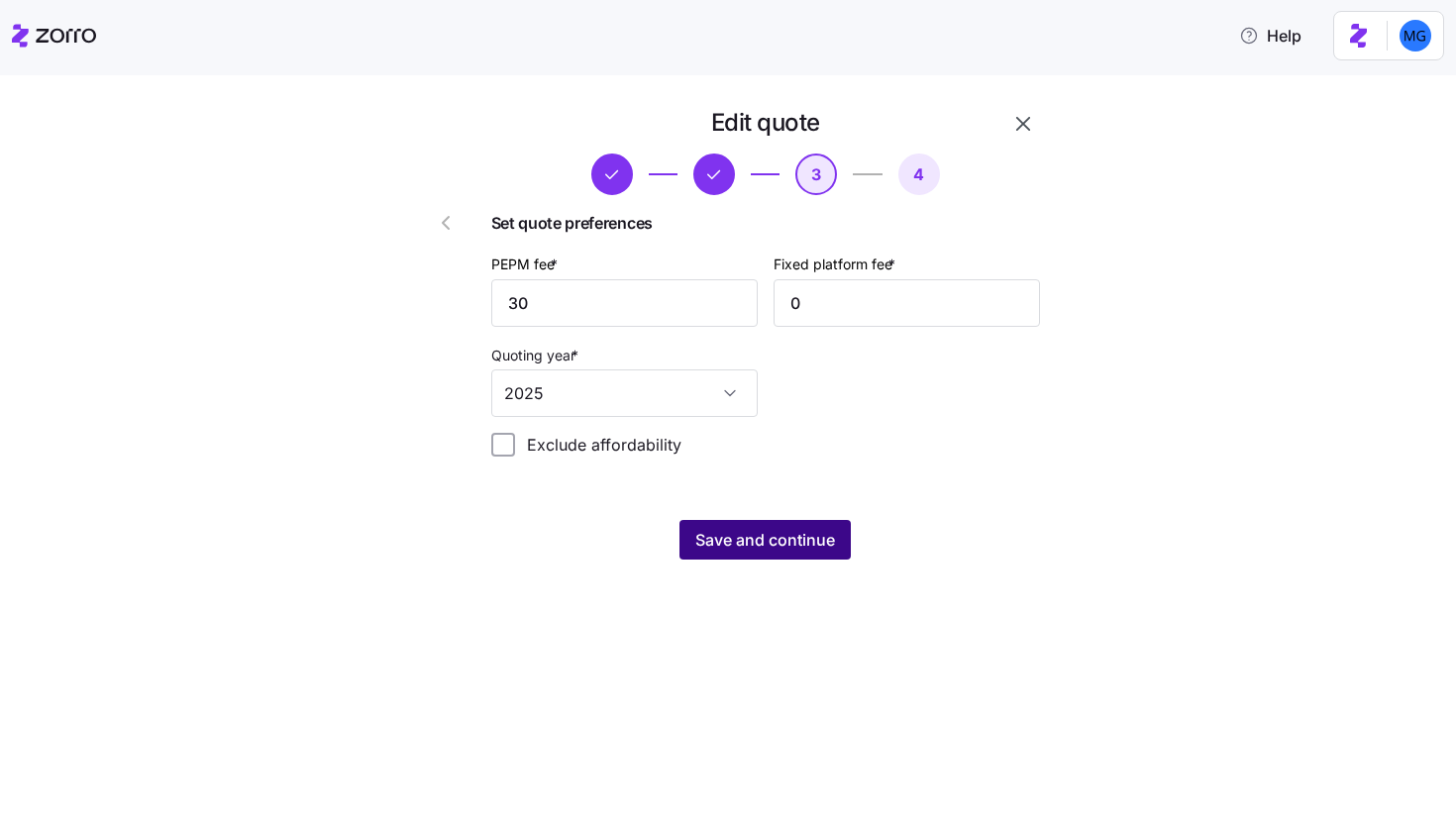 click on "Save and continue" at bounding box center [765, 540] 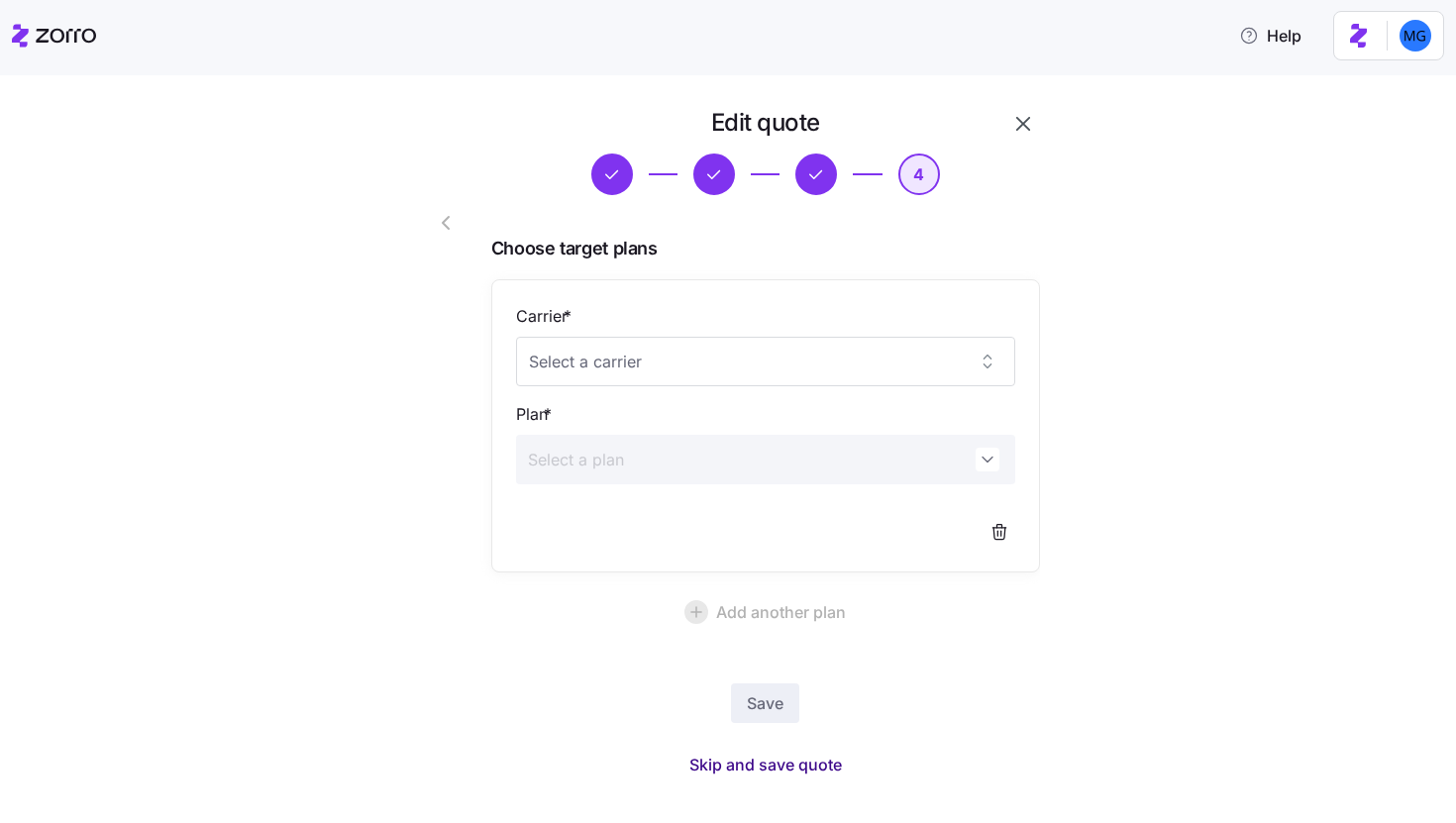 click on "Skip and save quote" at bounding box center (766, 765) 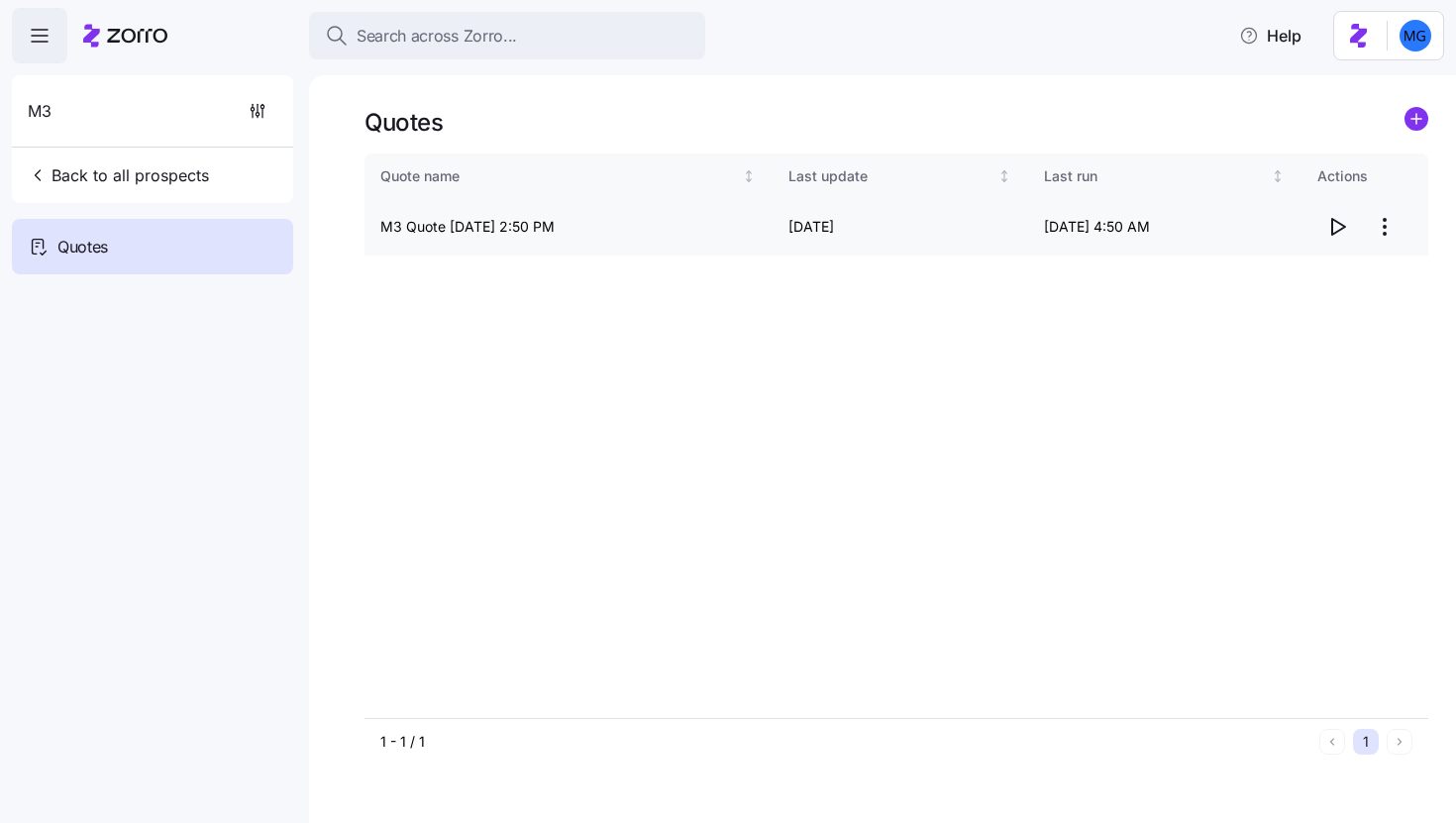click 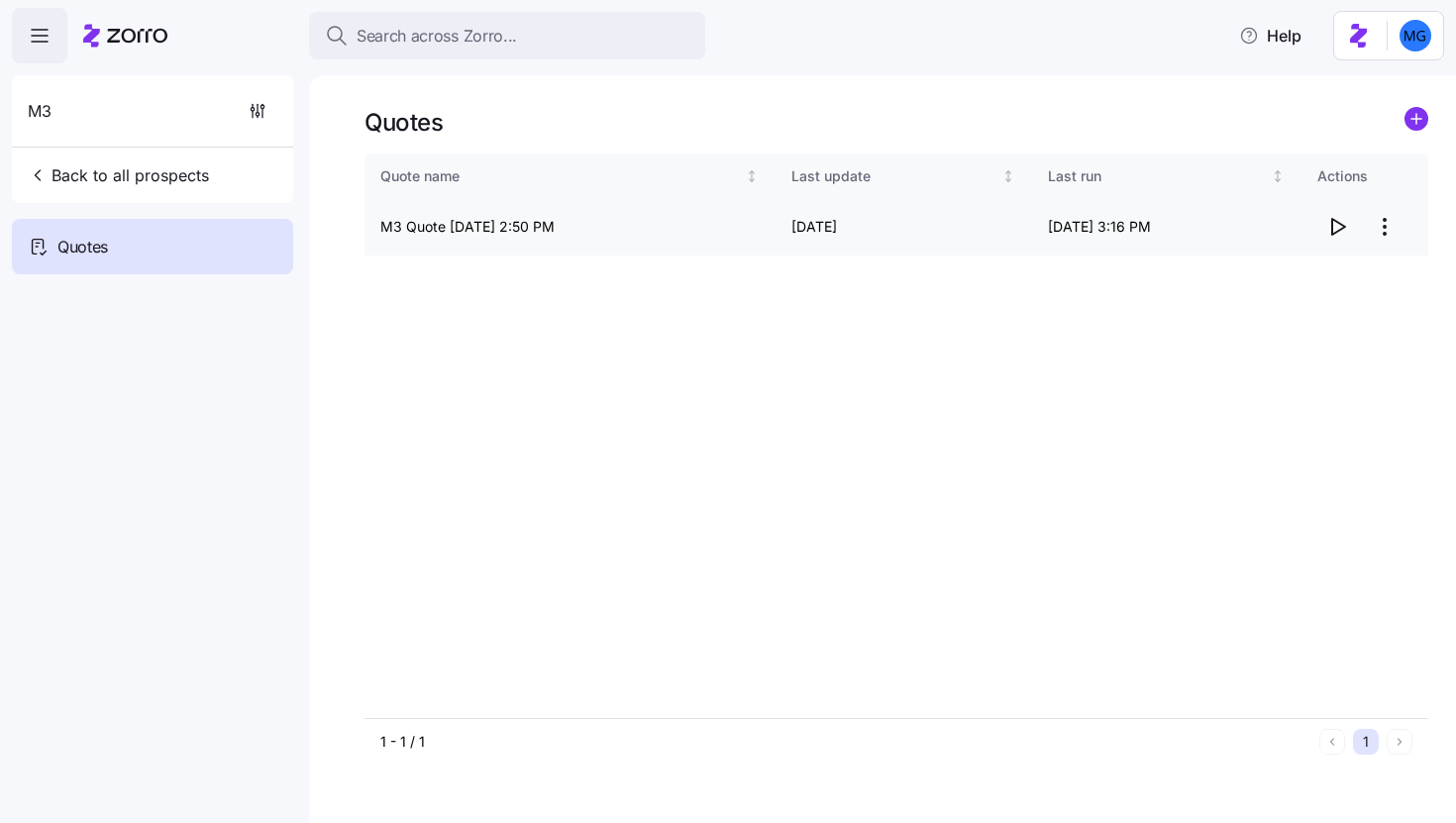 click on "Search across Zorro... Help M3 Back to all prospects Quotes Quotes Quote name Last update Last run Actions M3 Quote 07/16/2025 2:50 PM 07/17/2025 07/17/2025 3:16 PM 1 - 1 / 1 1 Quotes" at bounding box center (728, 405) 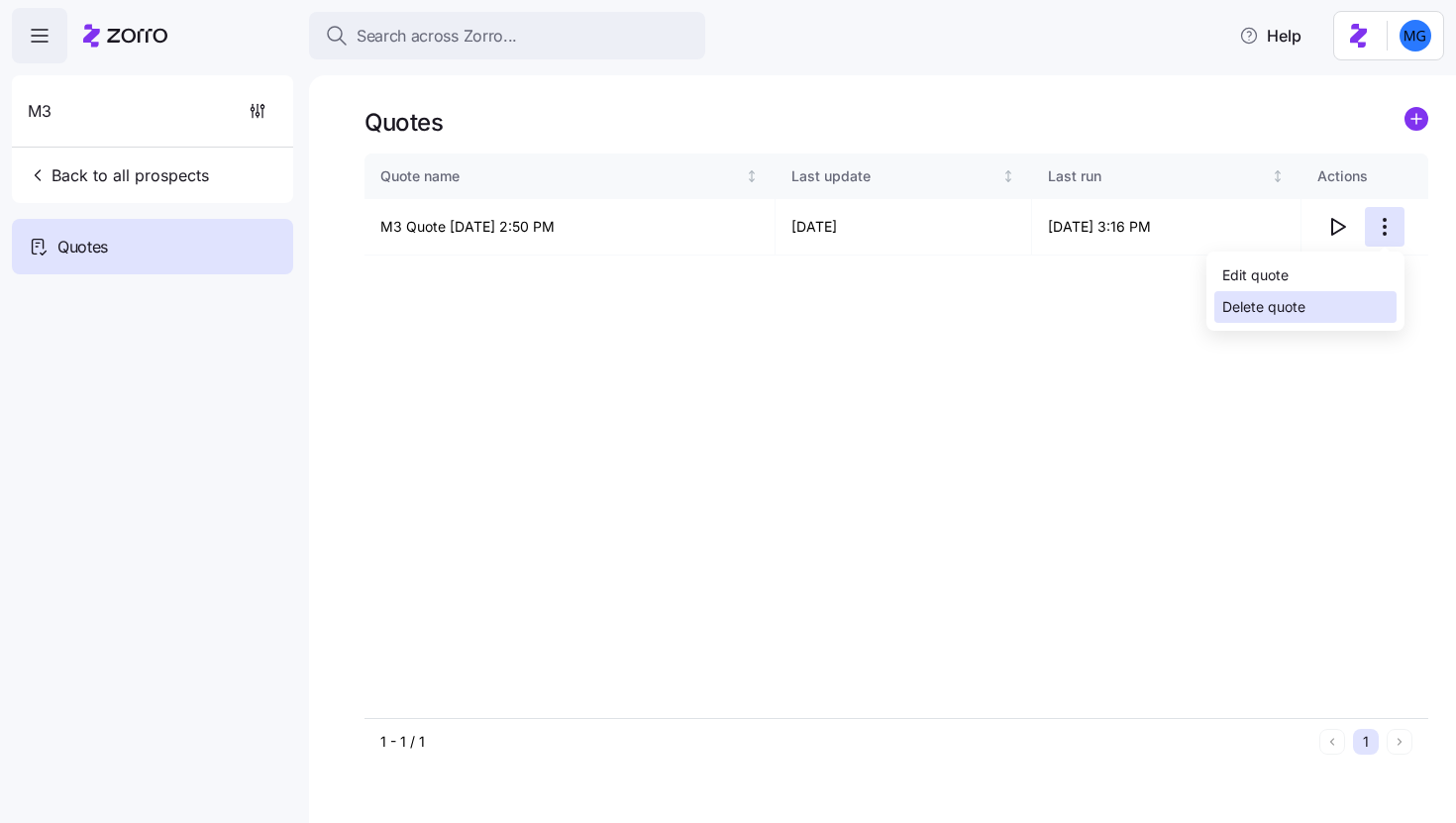 click on "Delete quote" at bounding box center (1305, 307) 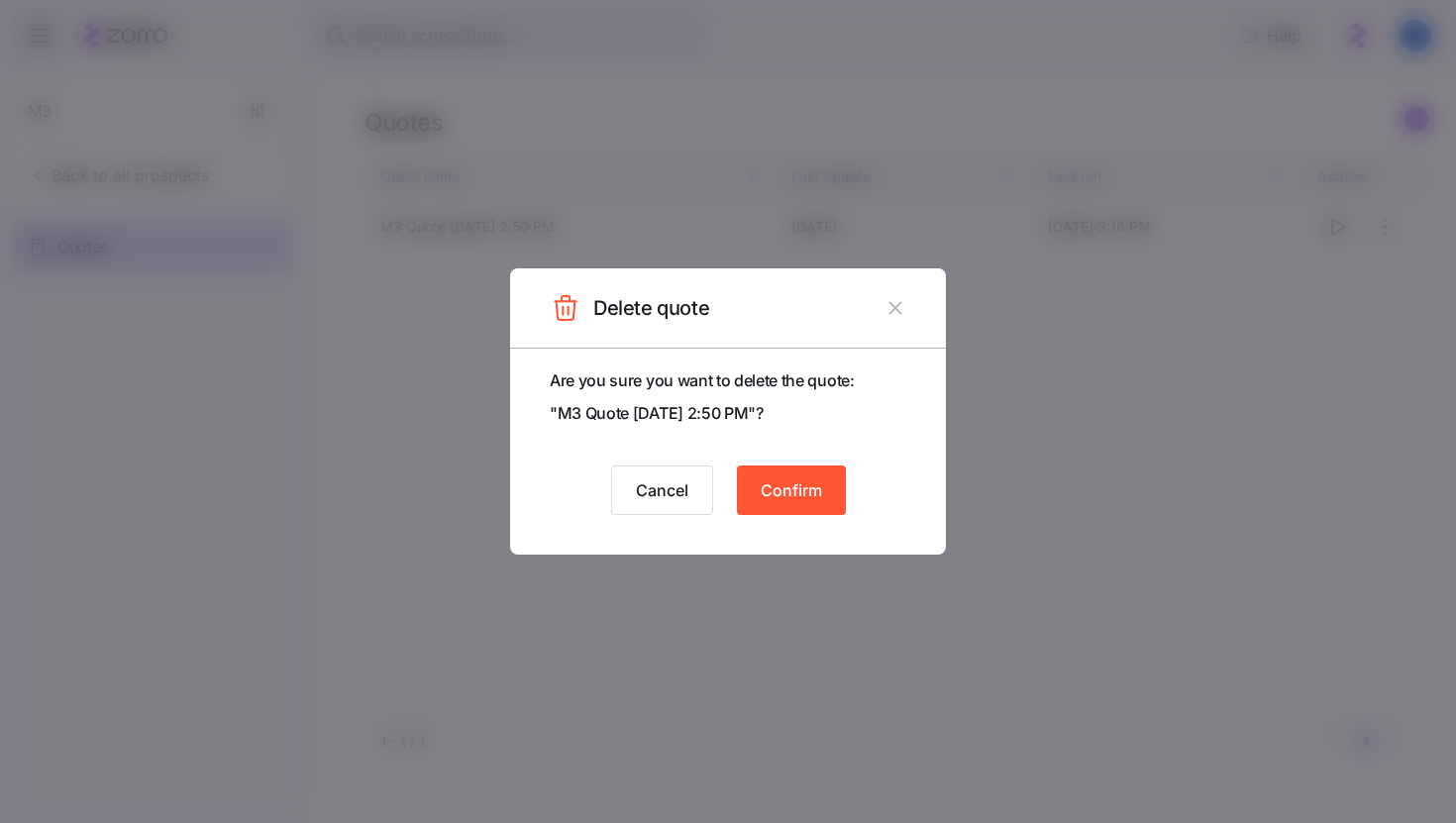 click on "Confirm" at bounding box center [791, 490] 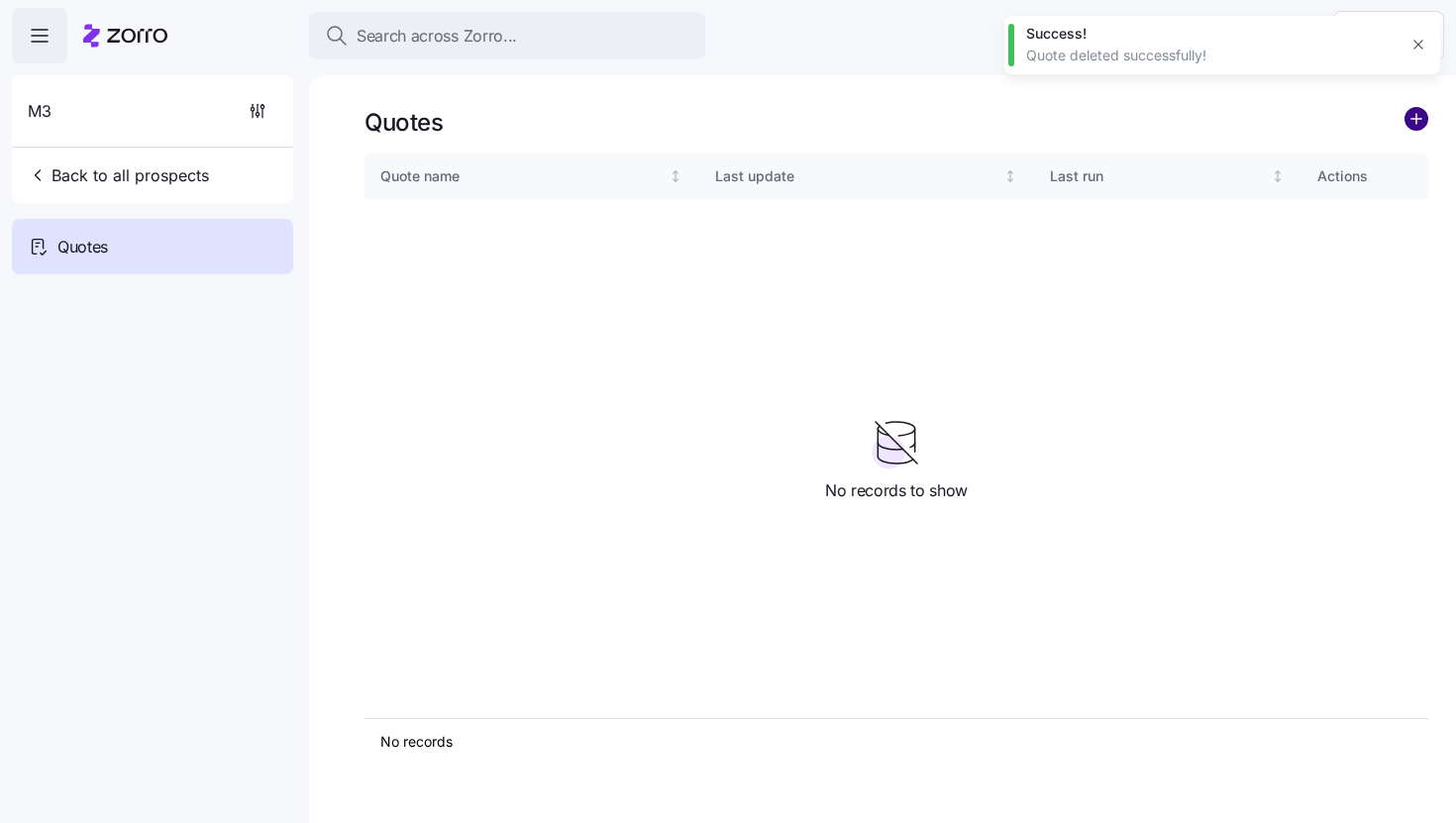 click 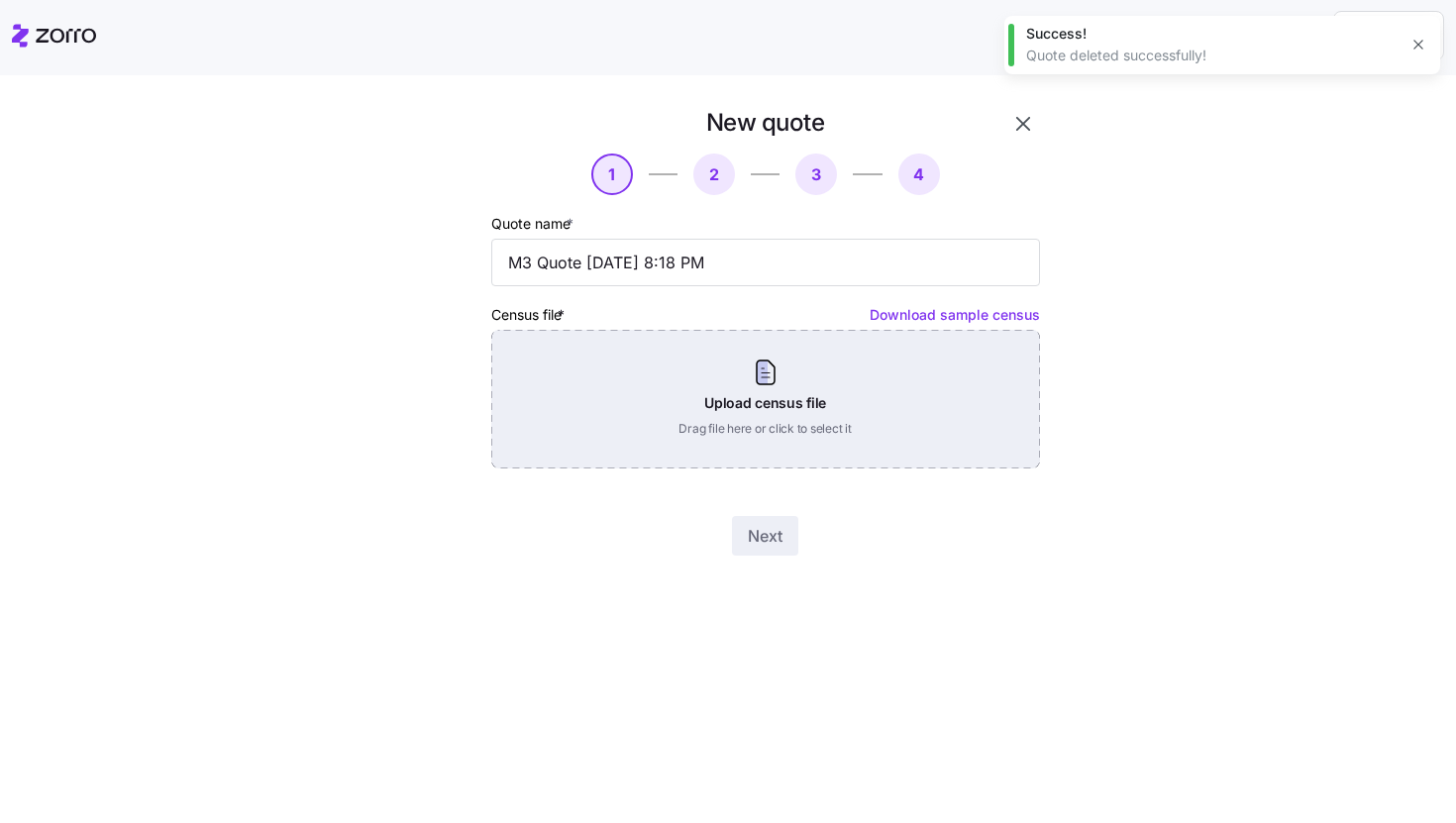 click on "Upload census file Drag file here or click to select it" at bounding box center [766, 399] 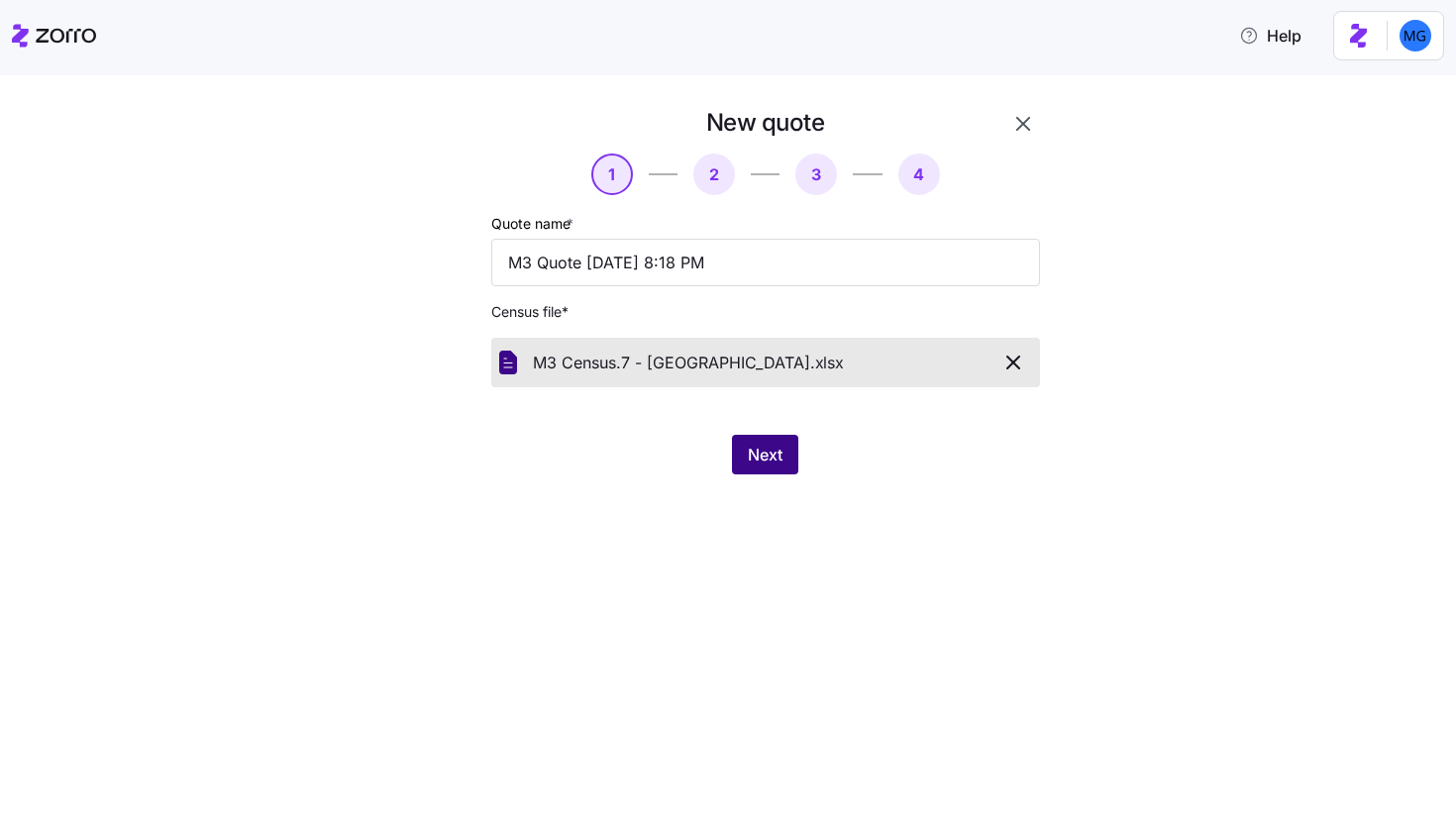 click on "Next" at bounding box center [765, 455] 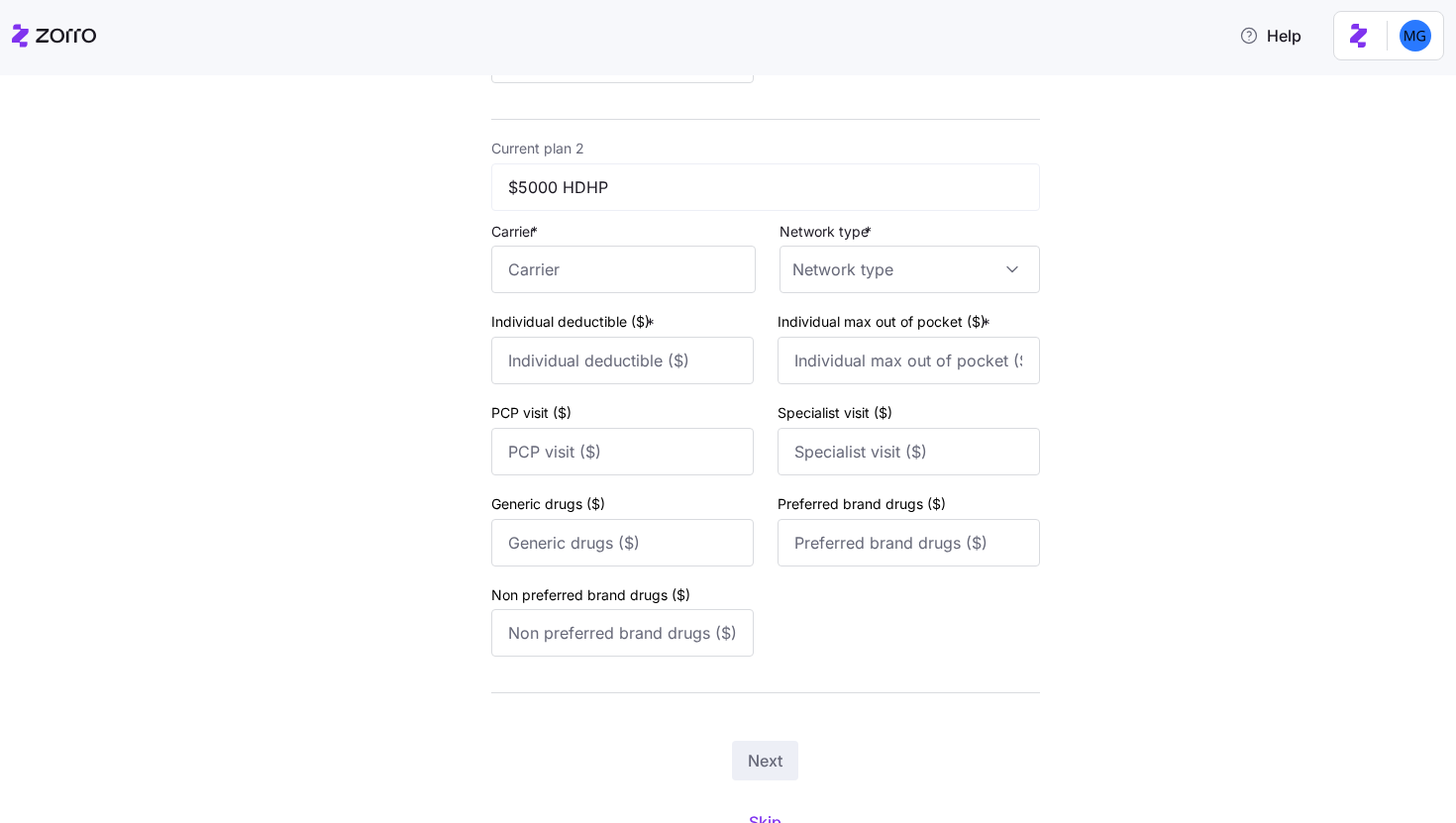 scroll, scrollTop: 783, scrollLeft: 0, axis: vertical 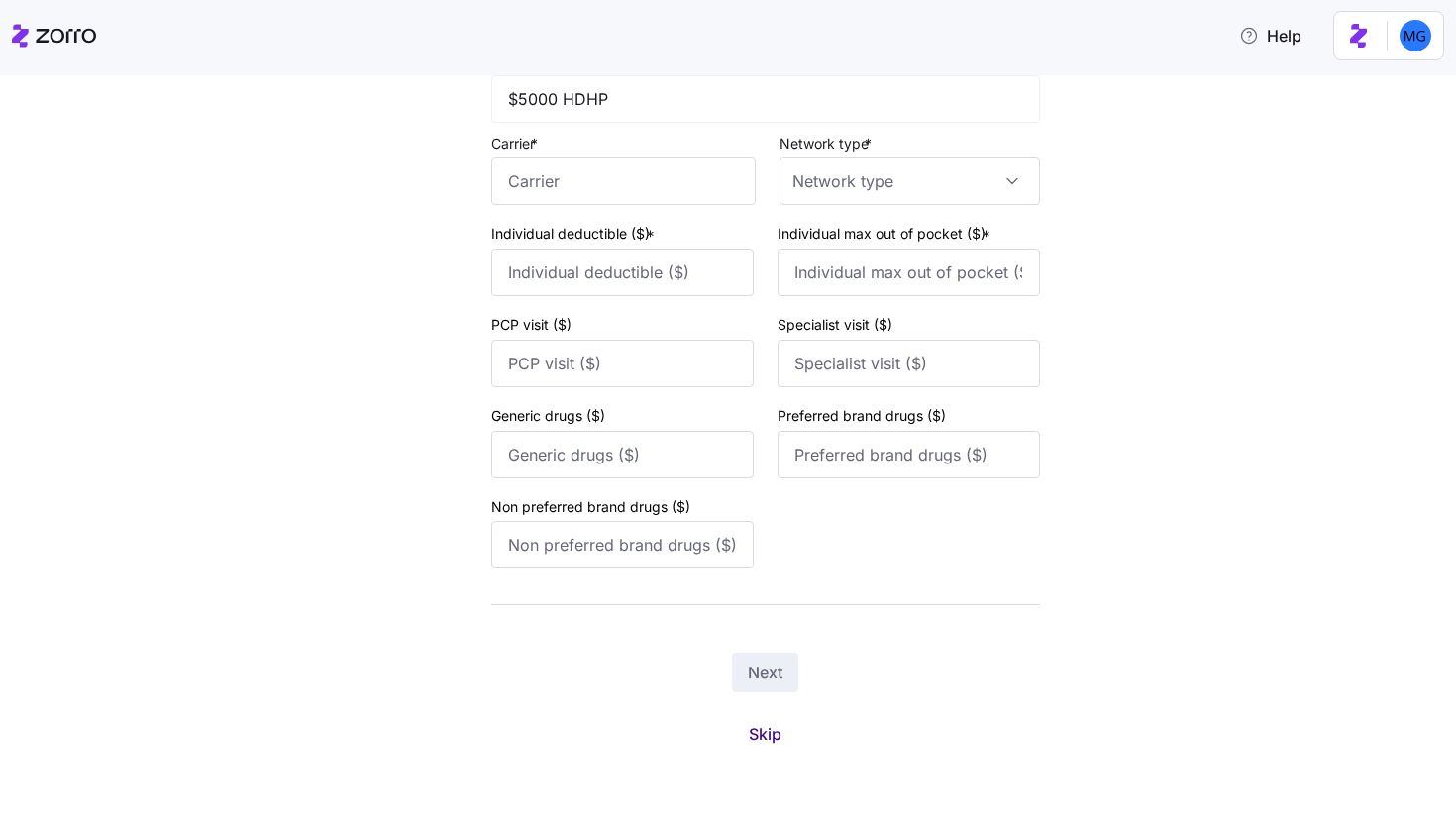 click on "Skip" at bounding box center (765, 734) 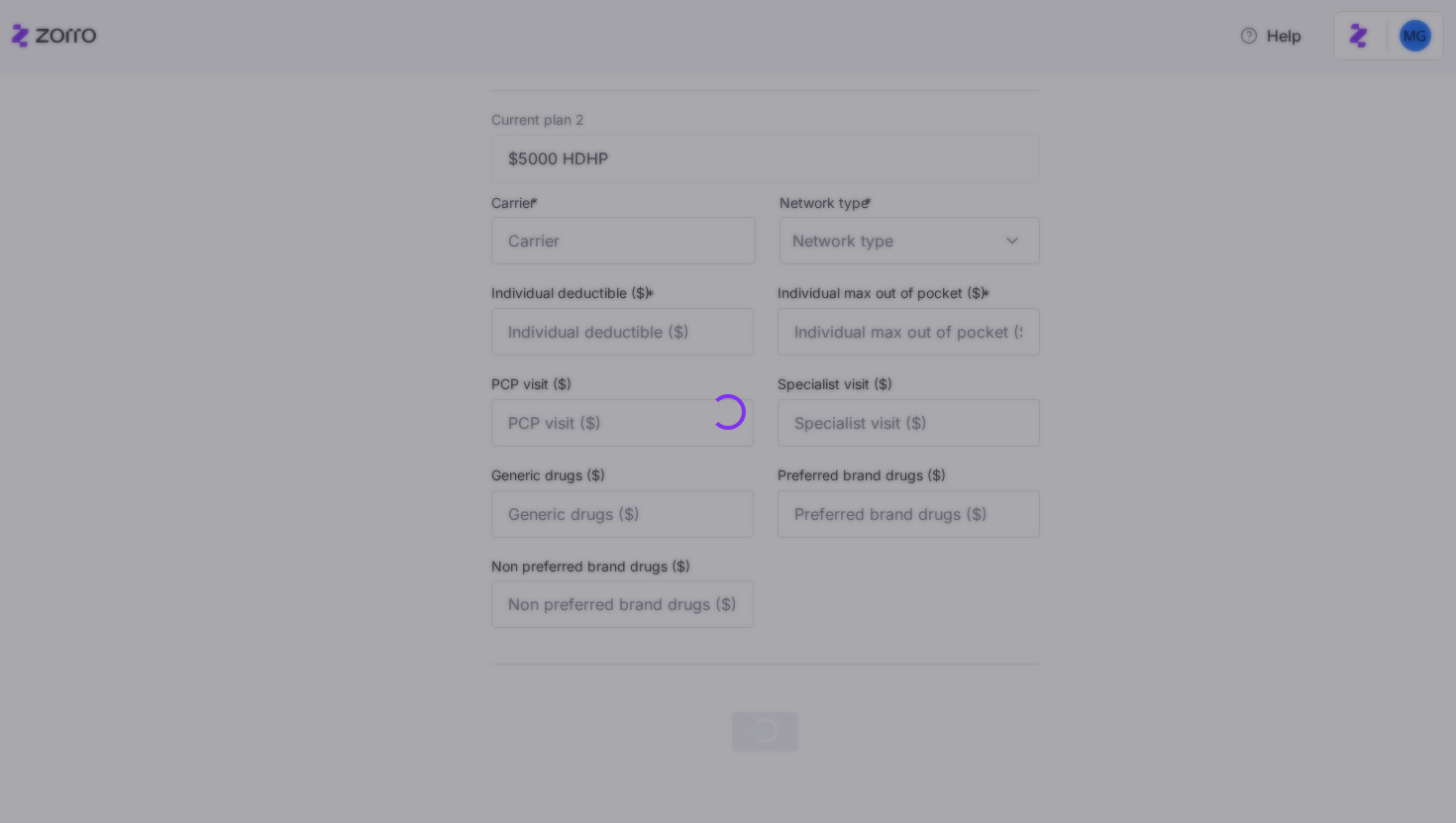 scroll, scrollTop: 0, scrollLeft: 0, axis: both 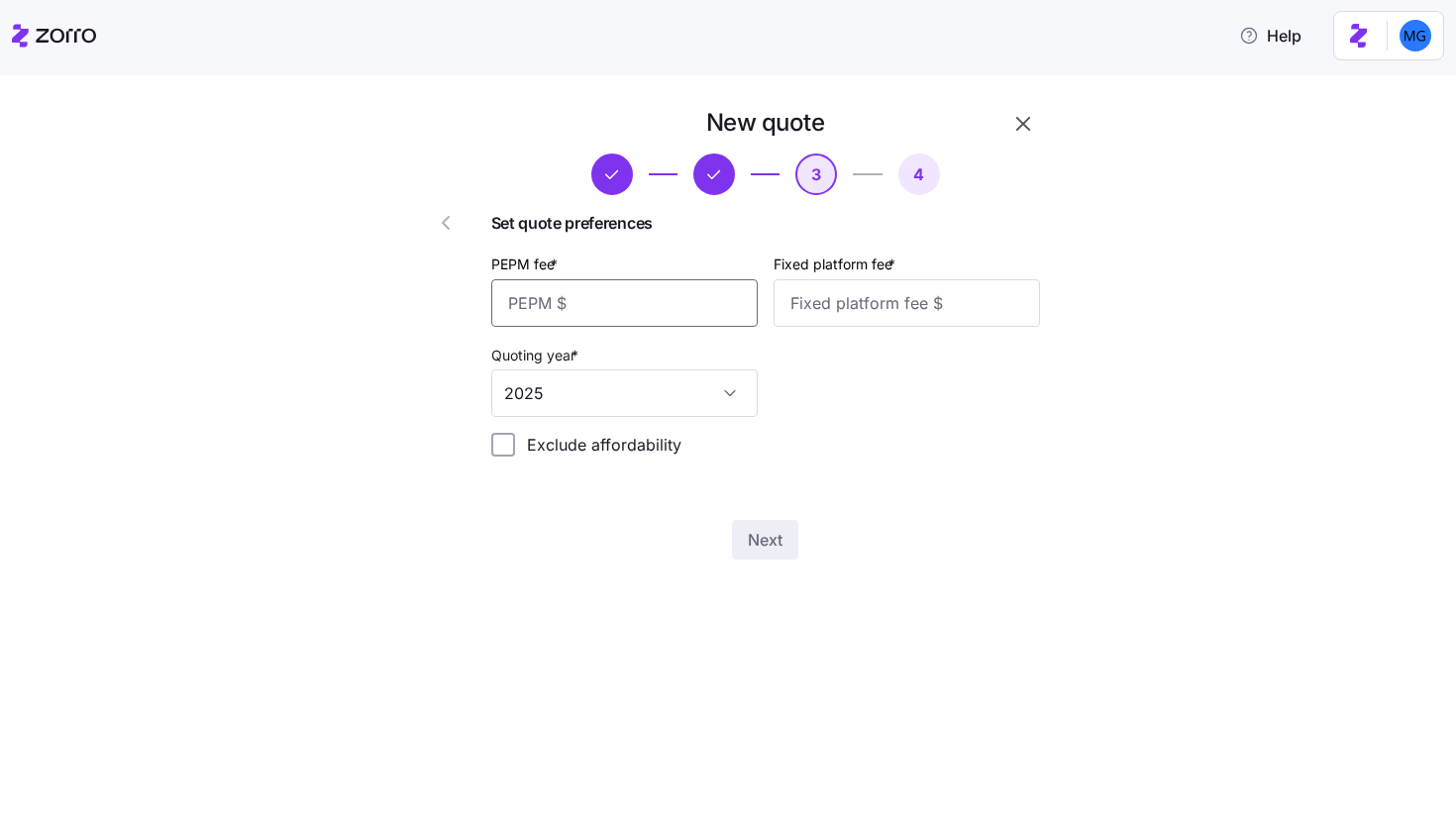 click on "PEPM fee  *" at bounding box center (624, 303) 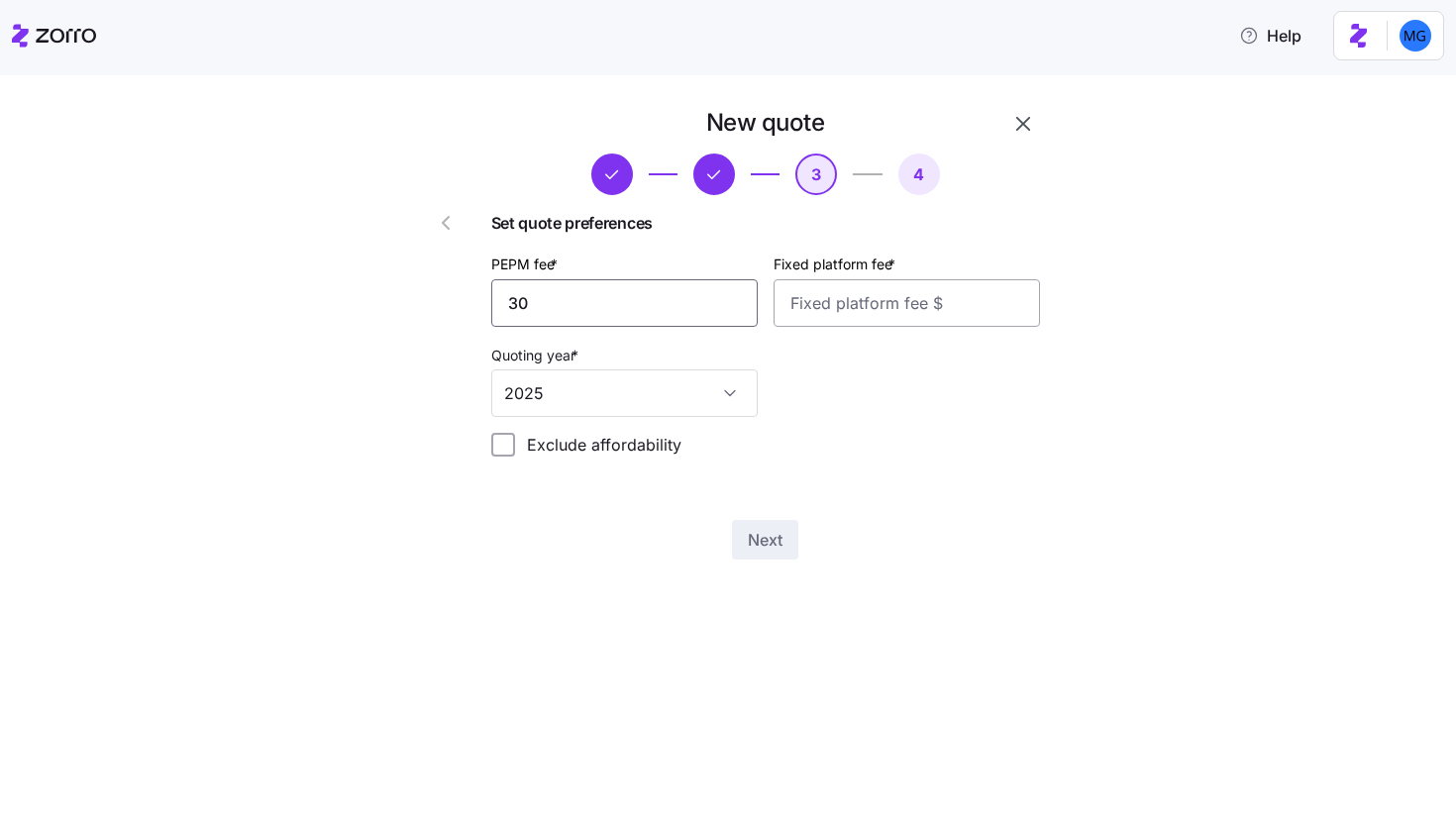 type on "30" 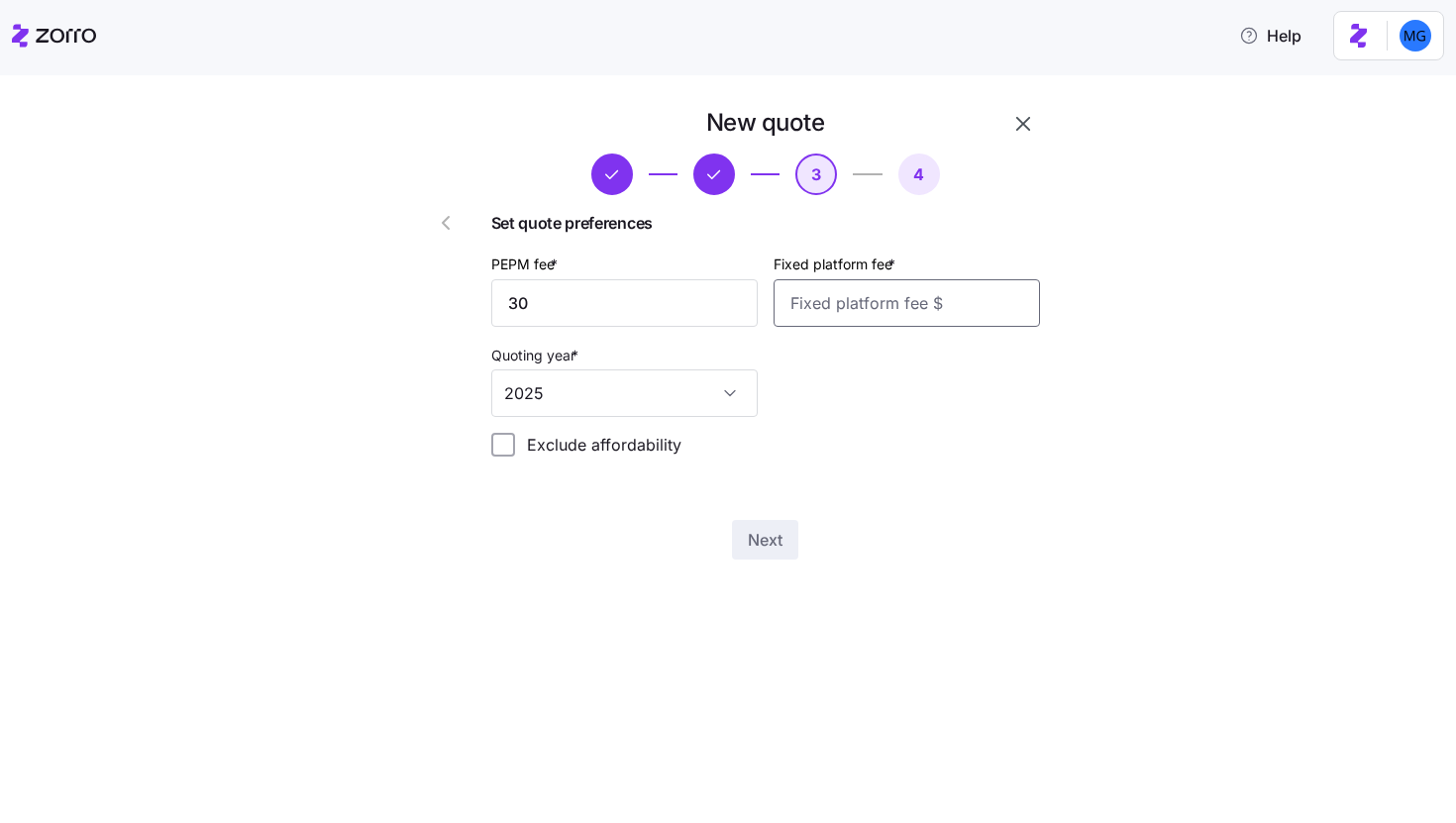 click on "Fixed platform fee  *" at bounding box center [906, 303] 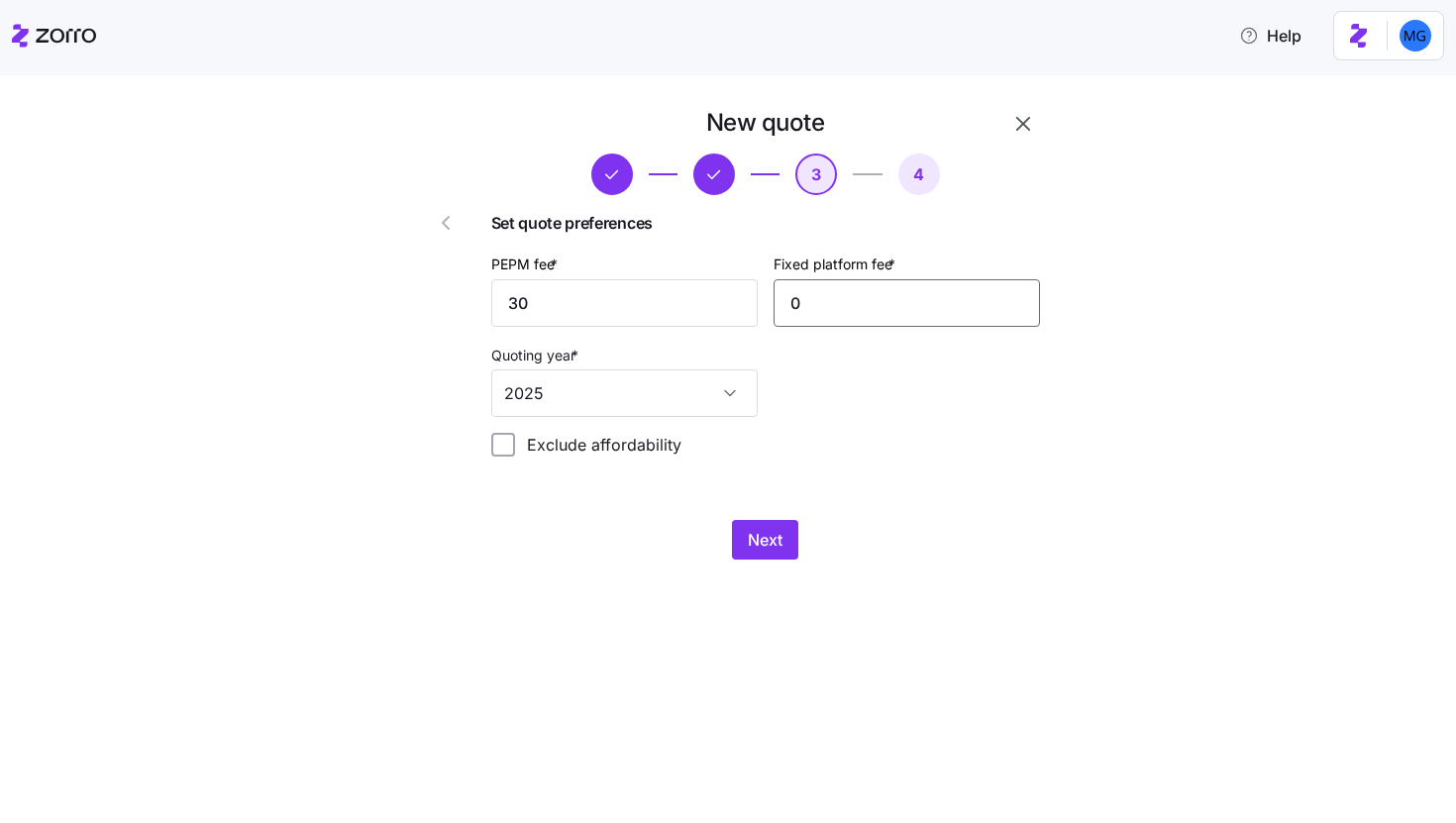 type on "0" 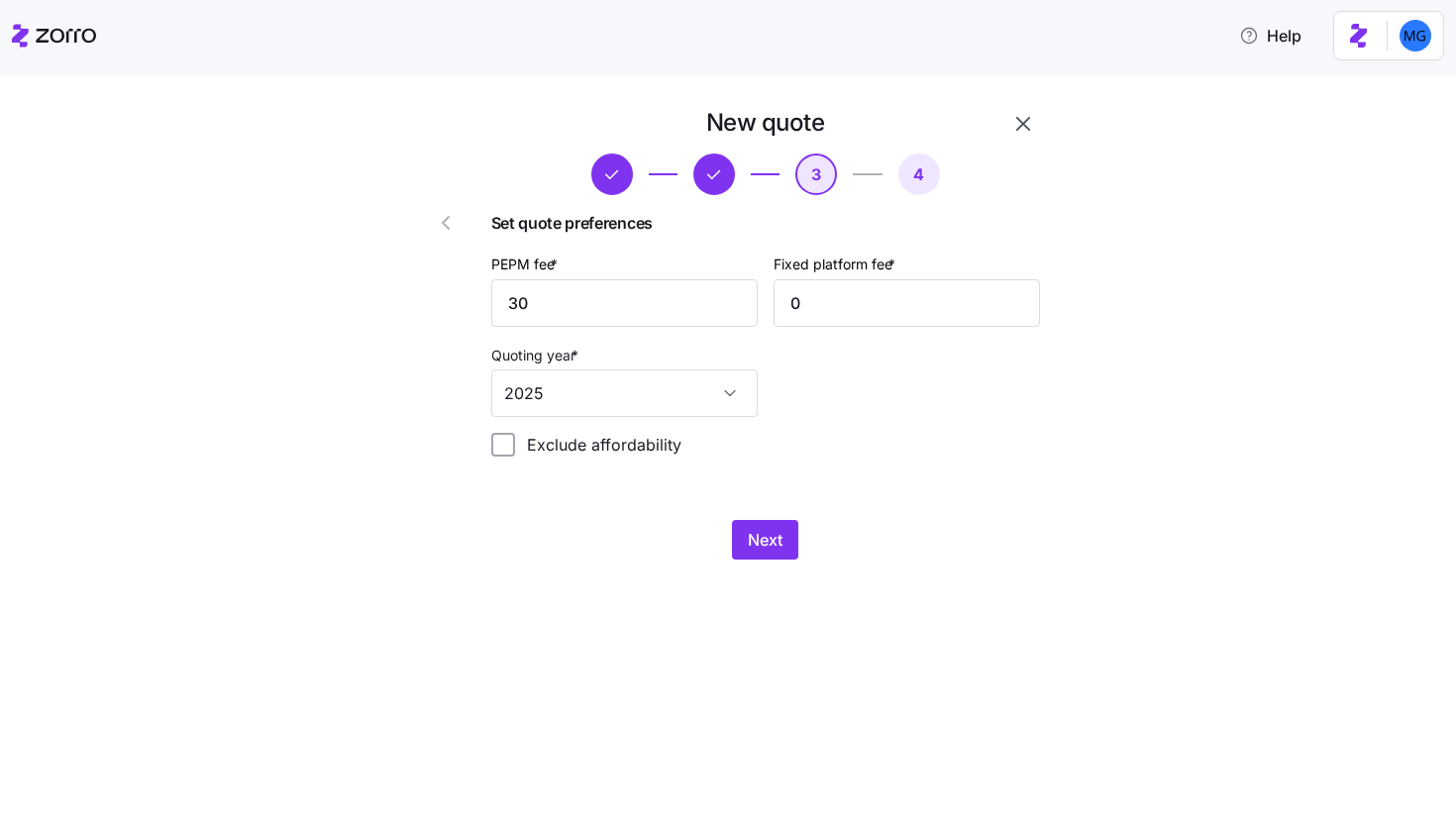 click on "New quote 3 4 Set quote preferences PEPM fee  * 30 Fixed platform fee  * 0 Quoting year  * 2025 Exclude affordability Next" at bounding box center [766, 333] 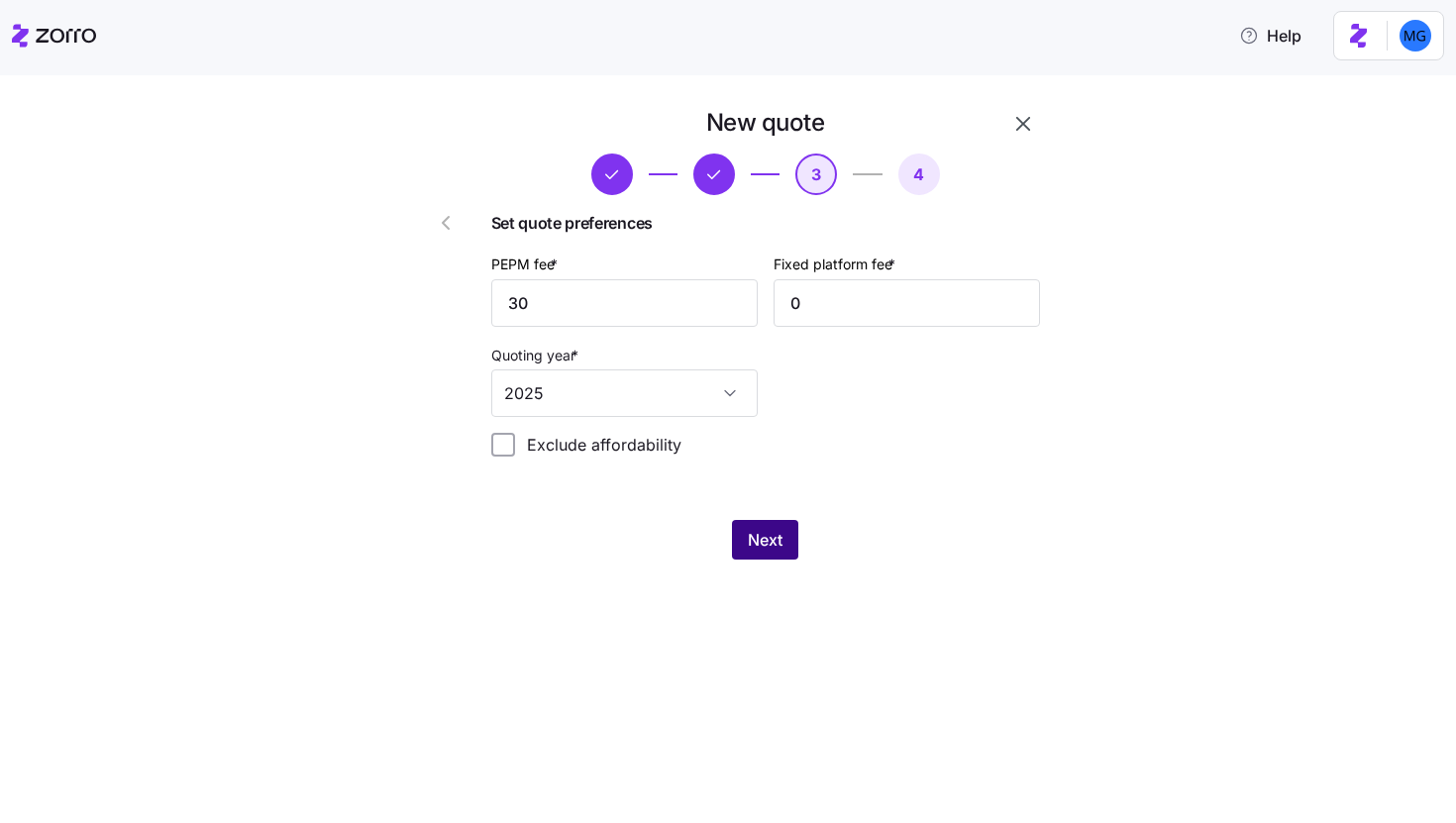 click on "Next" at bounding box center (765, 540) 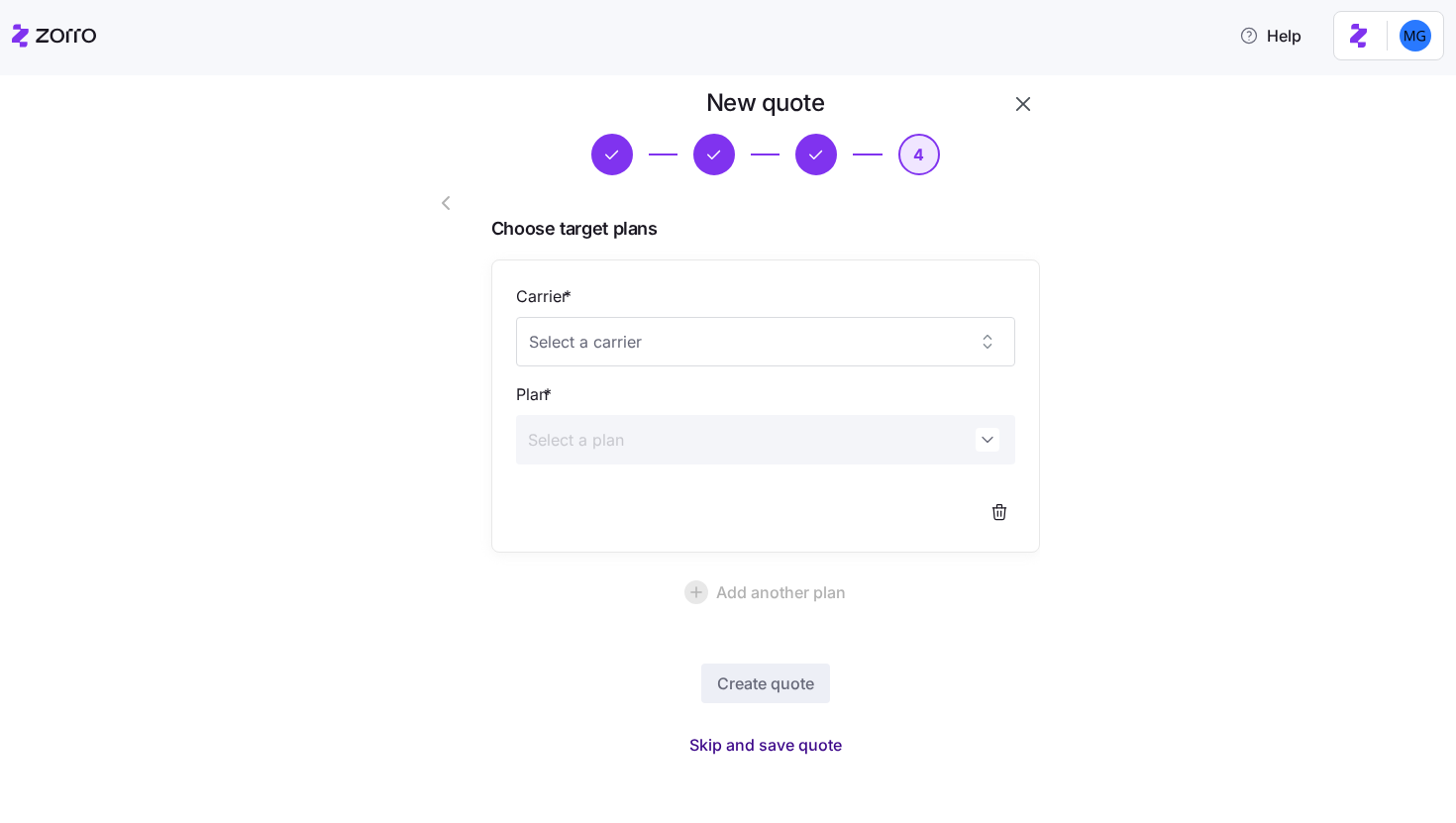 scroll, scrollTop: 30, scrollLeft: 0, axis: vertical 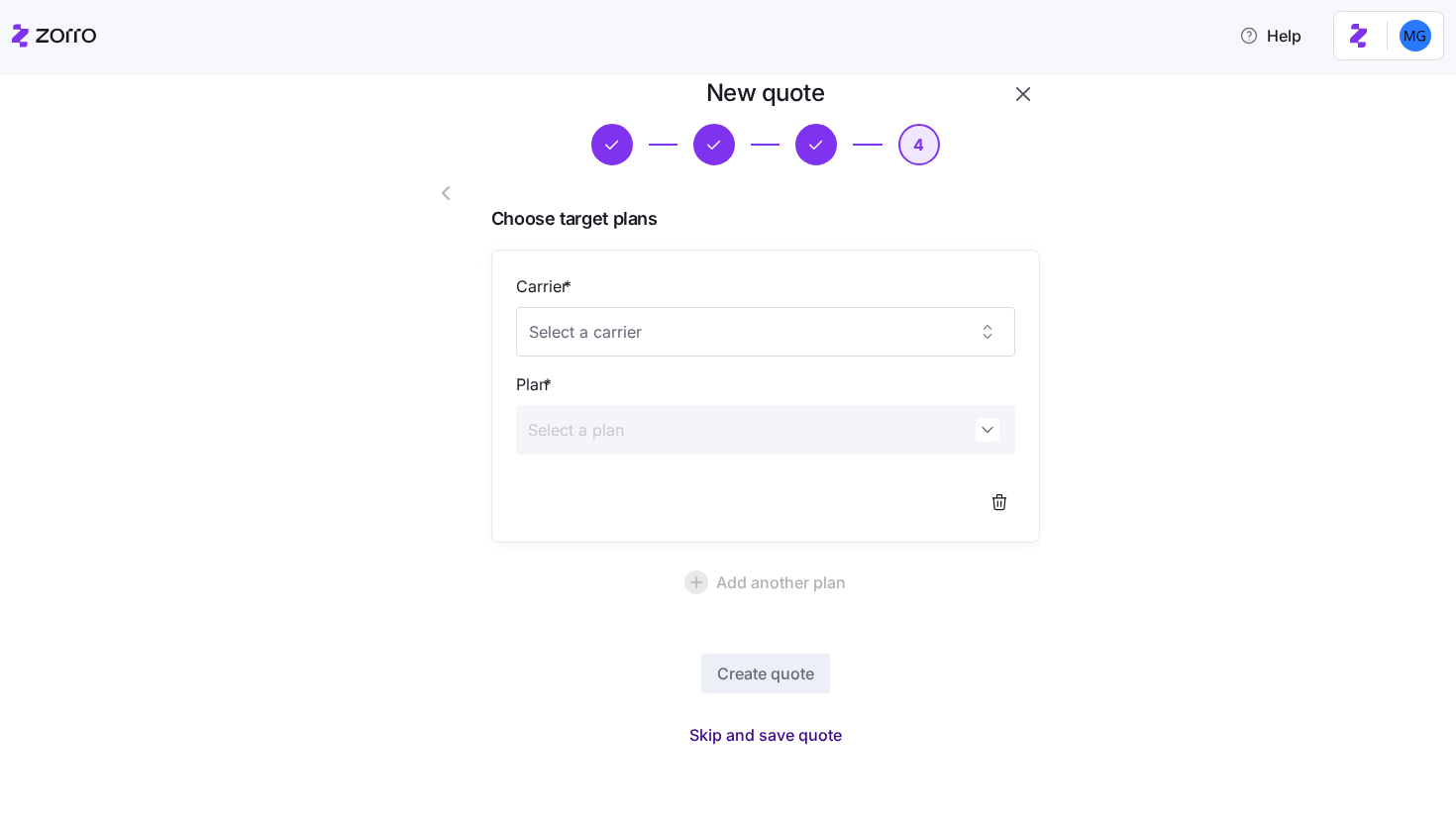 click on "Skip and save quote" at bounding box center [766, 735] 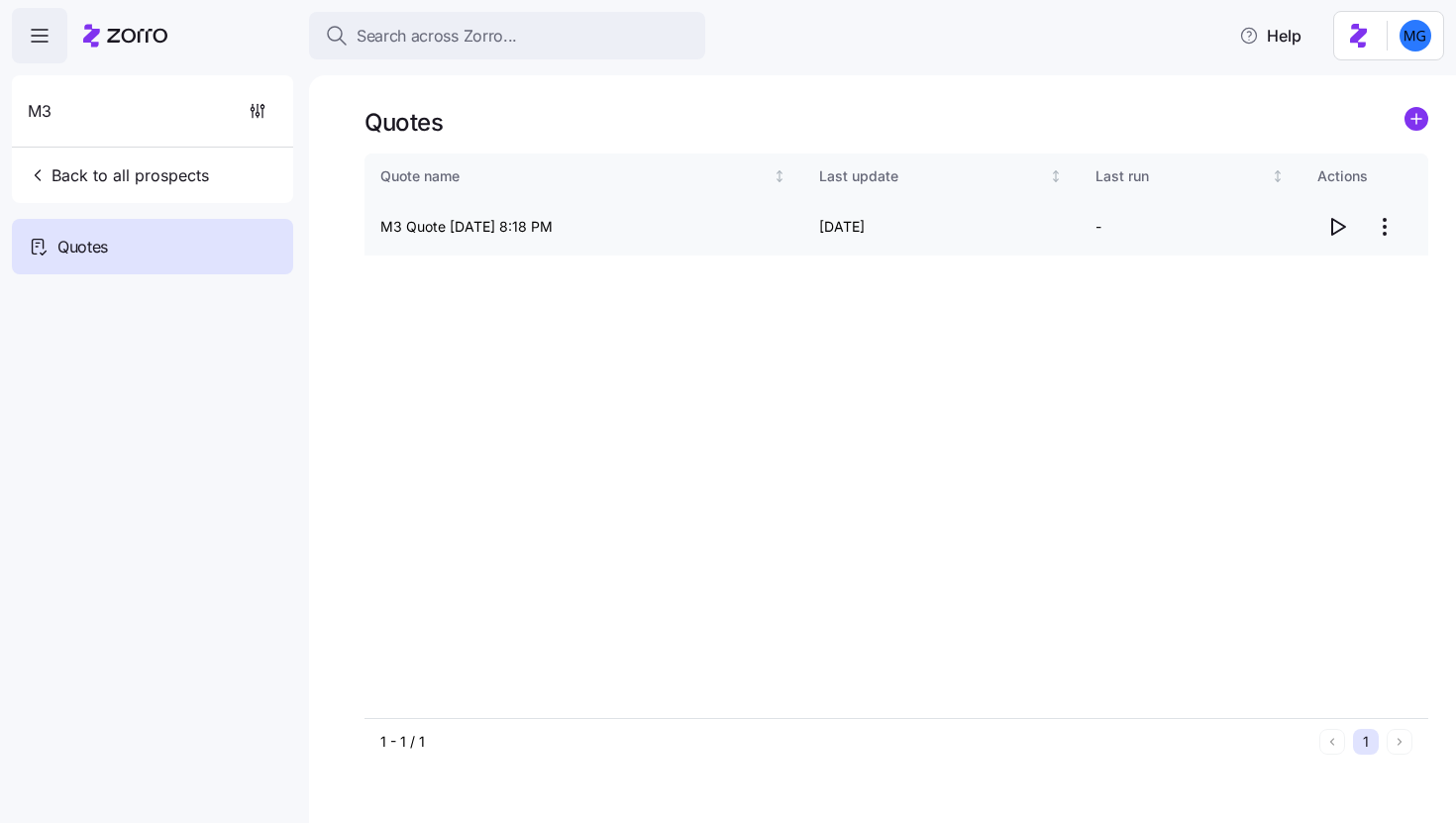 click 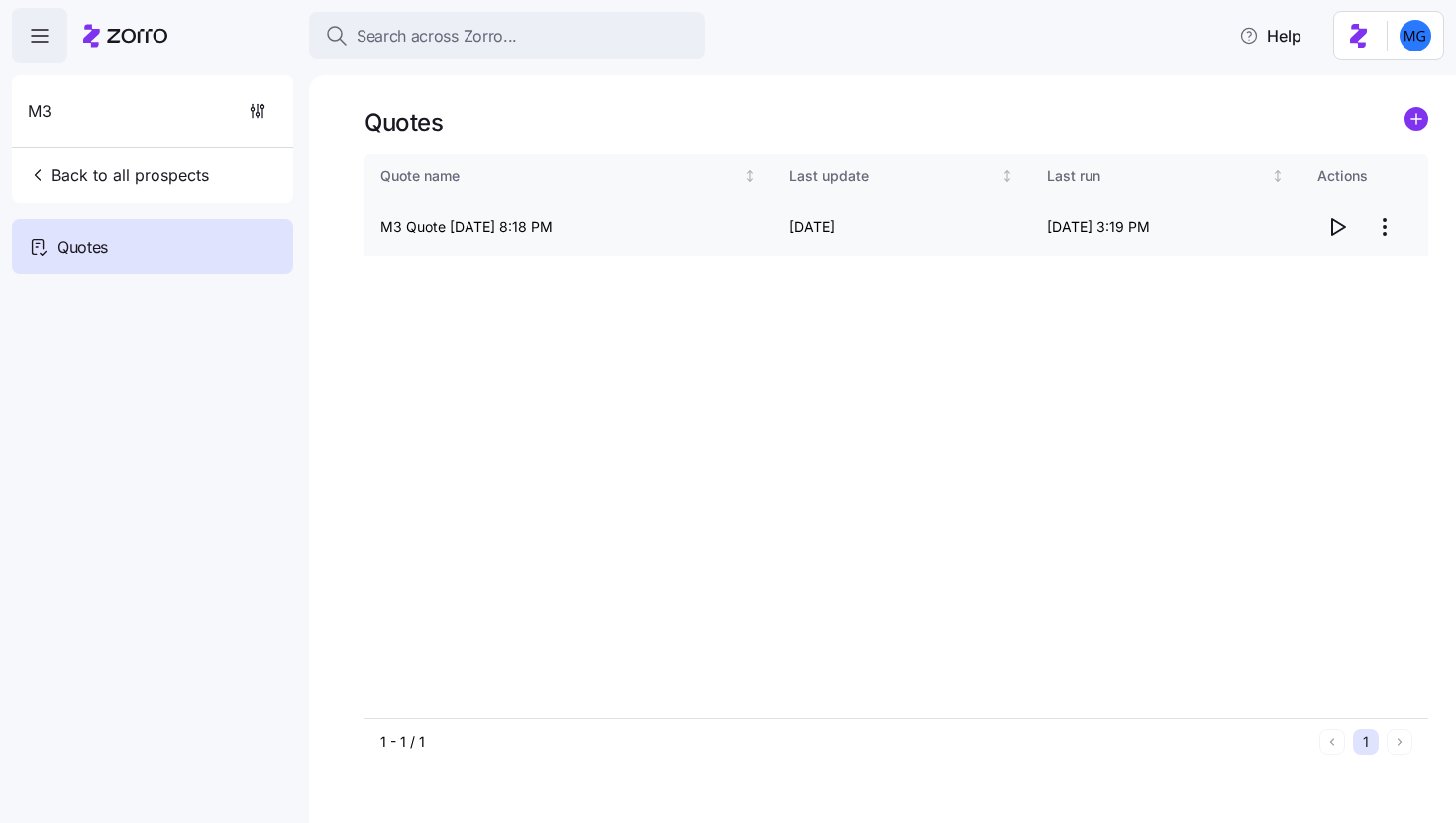 click 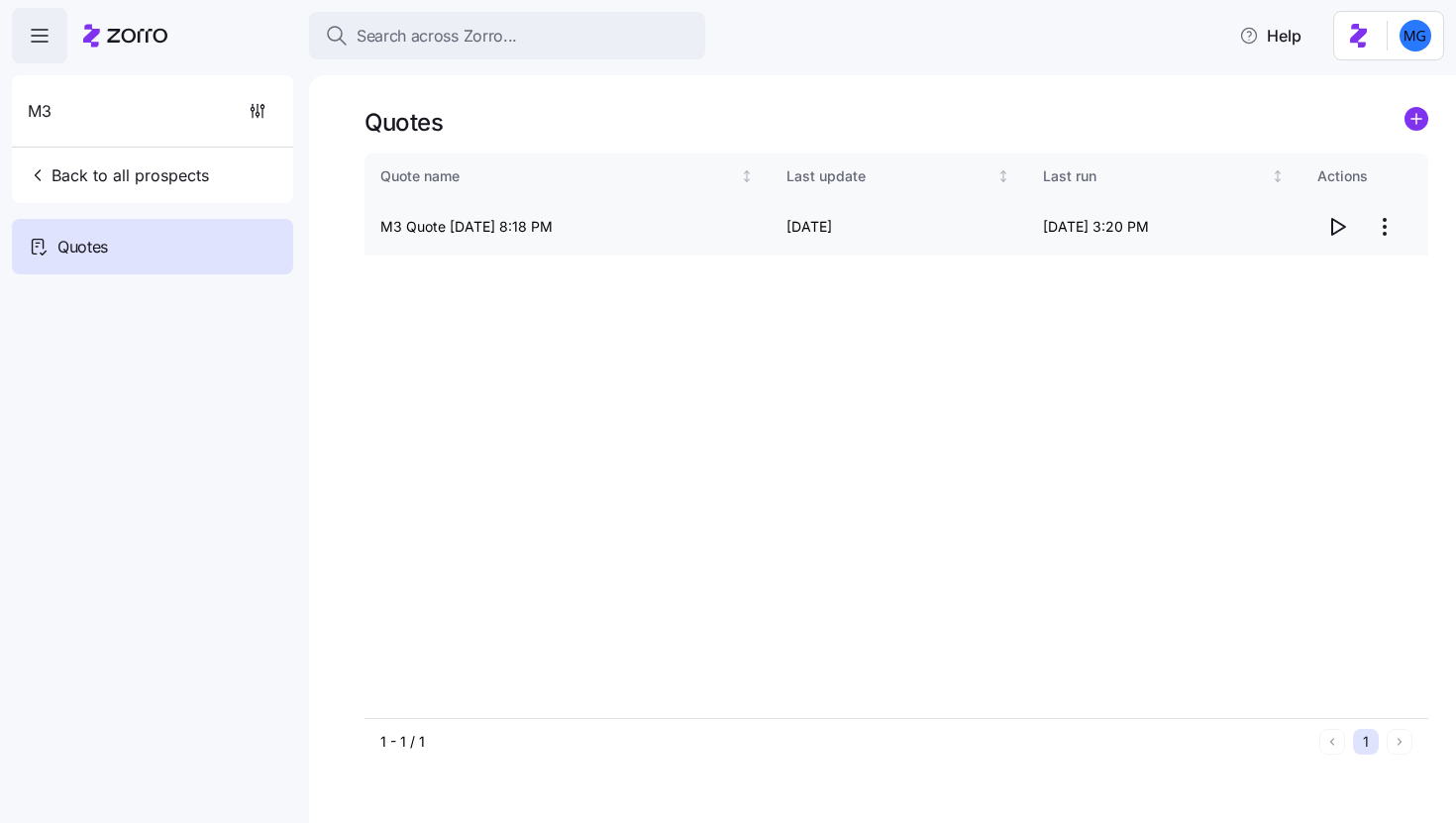 click on "Search across Zorro... Help M3 Back to all prospects Quotes Quotes Quote name Last update Last run Actions M3 Quote 07/17/2025 8:18 PM 07/17/2025 07/17/2025 3:20 PM 1 - 1 / 1 1 Quotes" at bounding box center [728, 405] 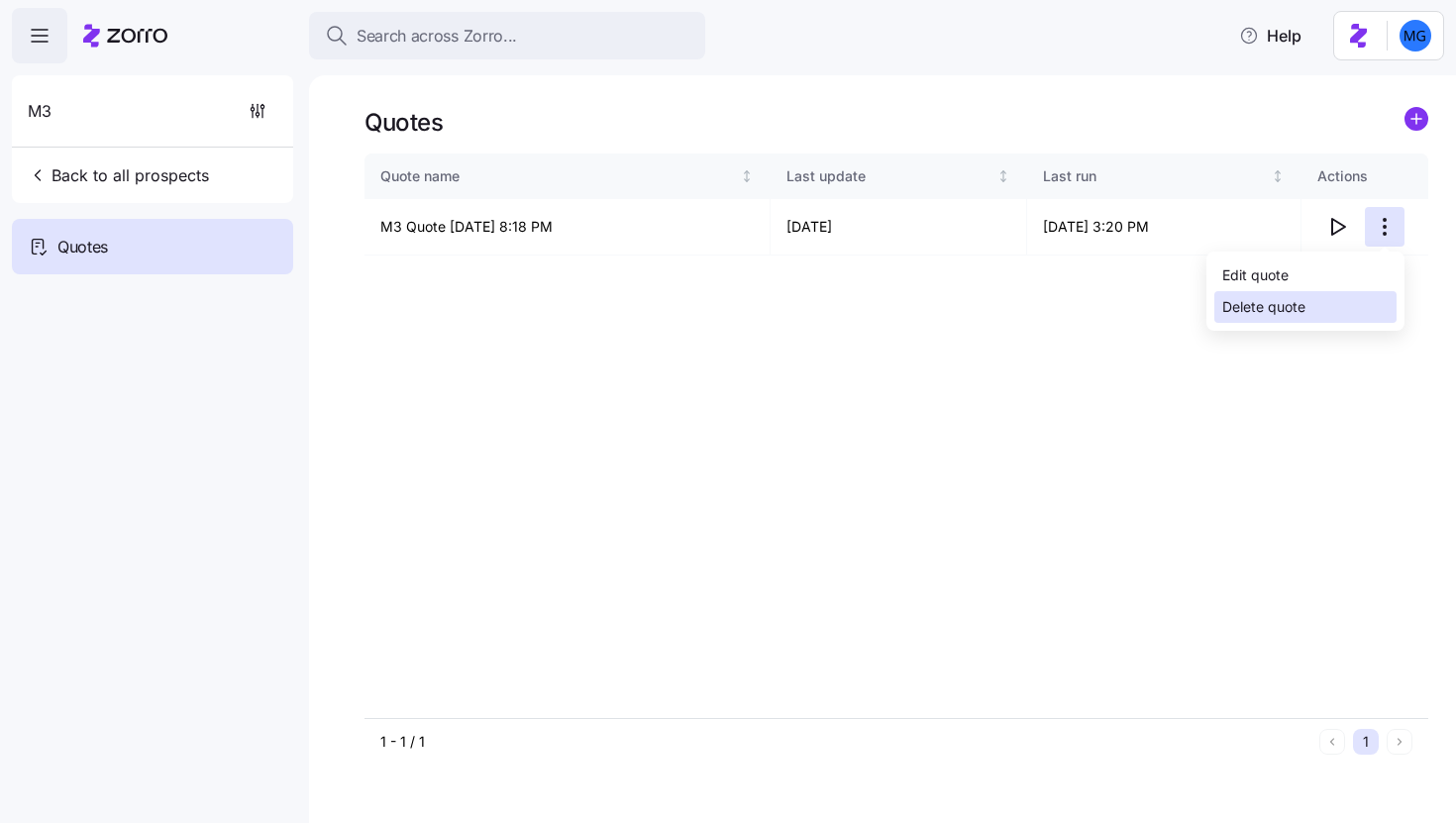 click on "Delete quote" at bounding box center (1305, 307) 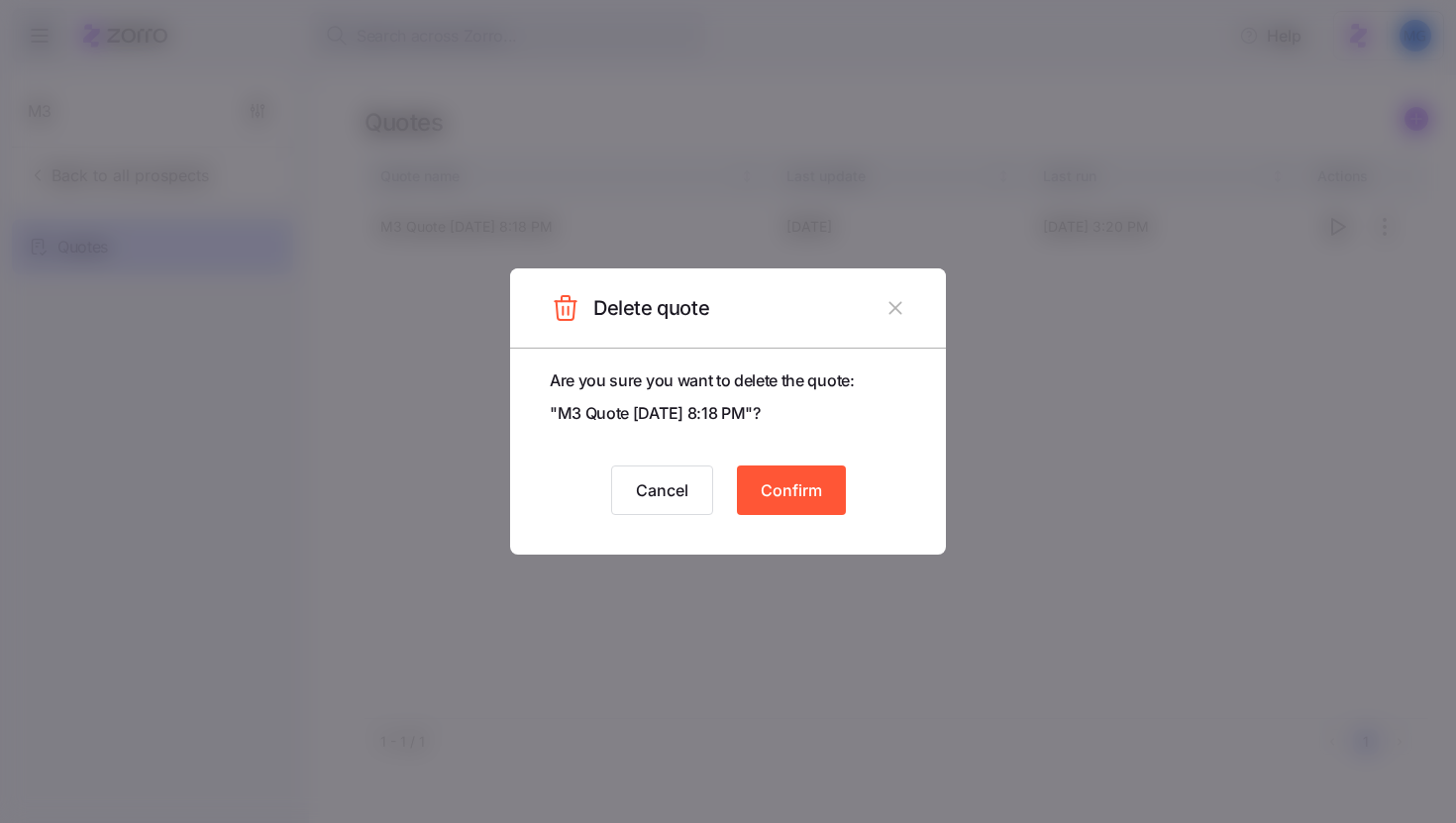 click on "Confirm" at bounding box center [791, 490] 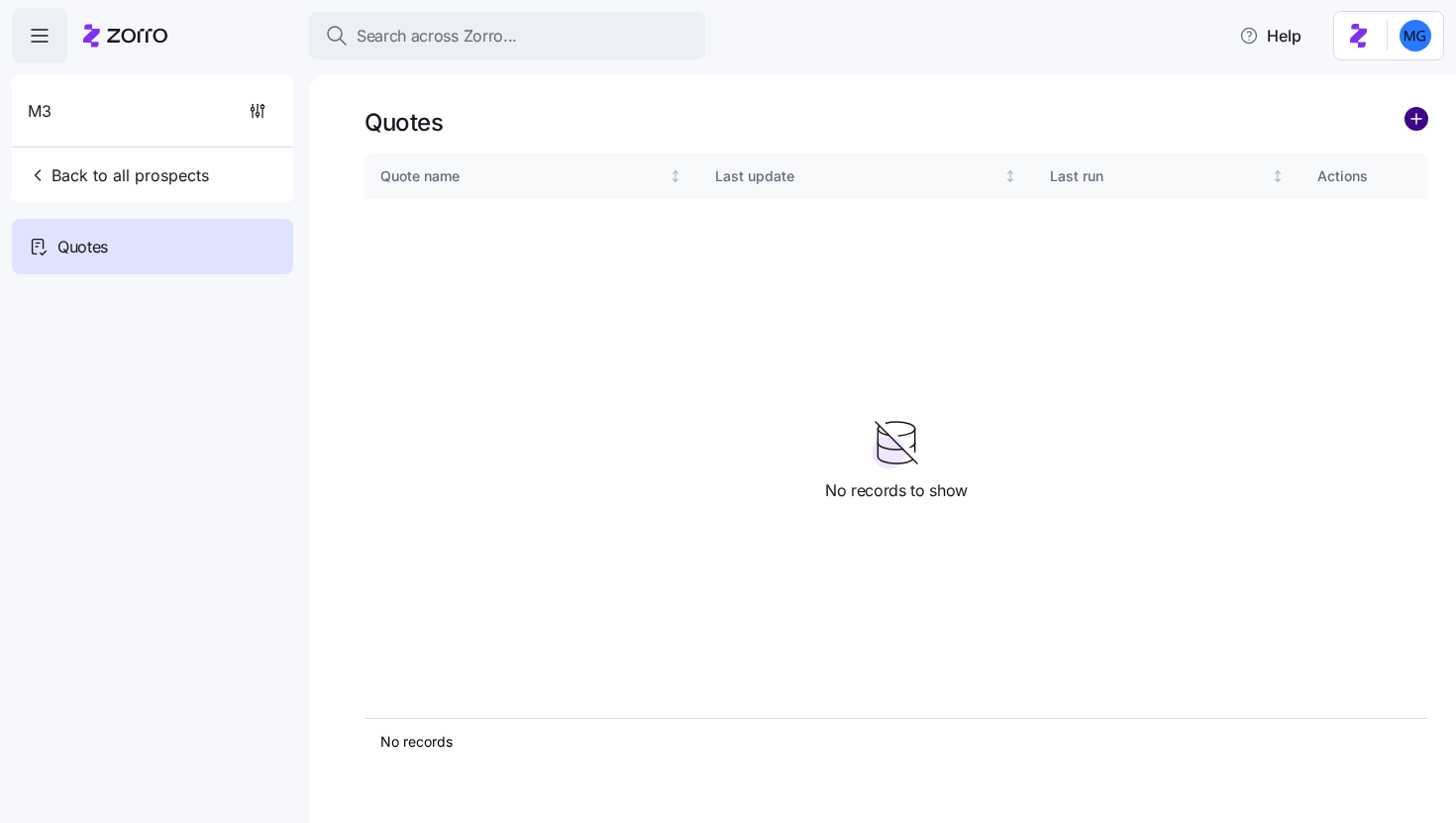 click 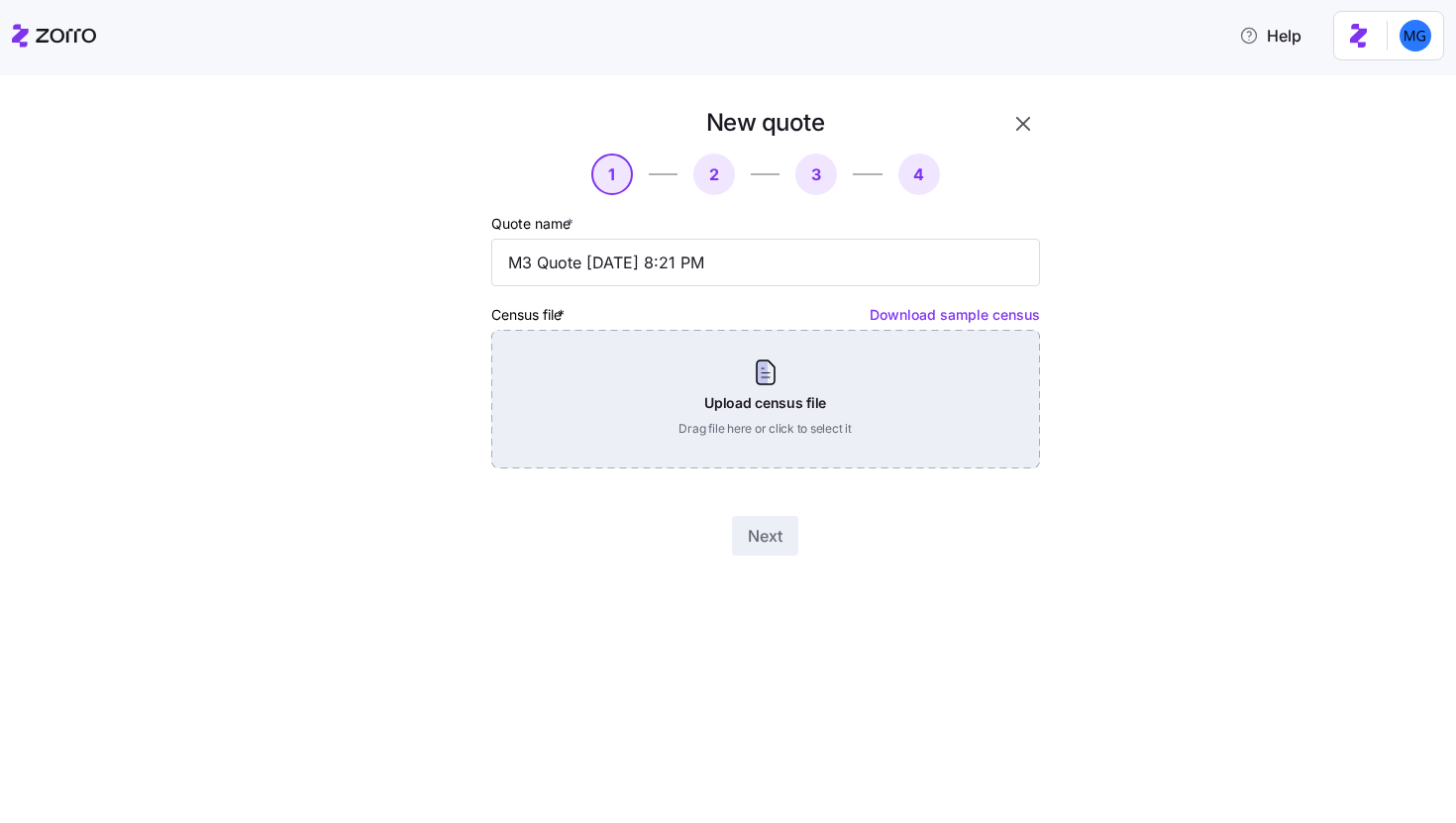 click on "Upload census file Drag file here or click to select it" at bounding box center (766, 399) 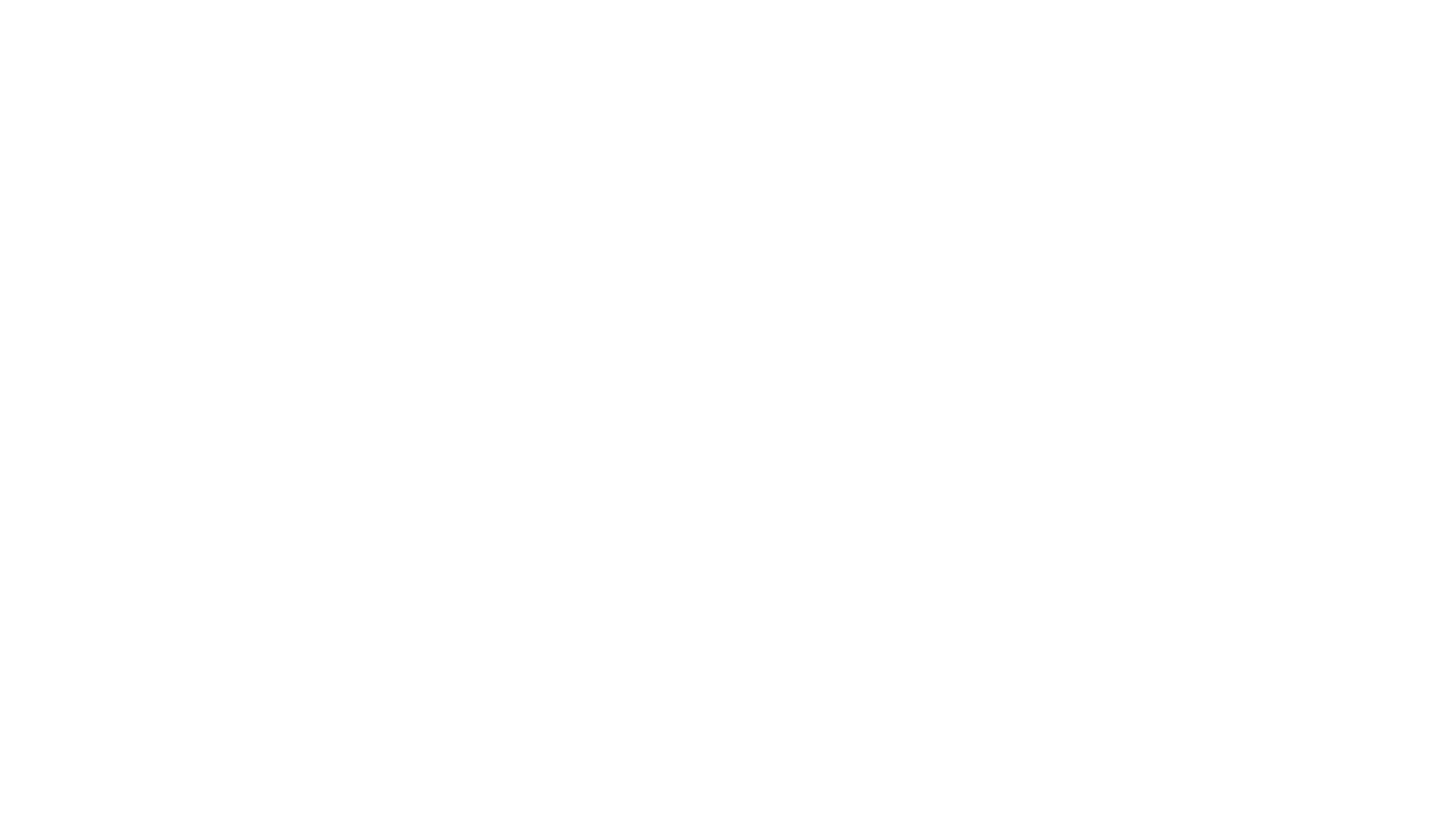 scroll, scrollTop: 0, scrollLeft: 0, axis: both 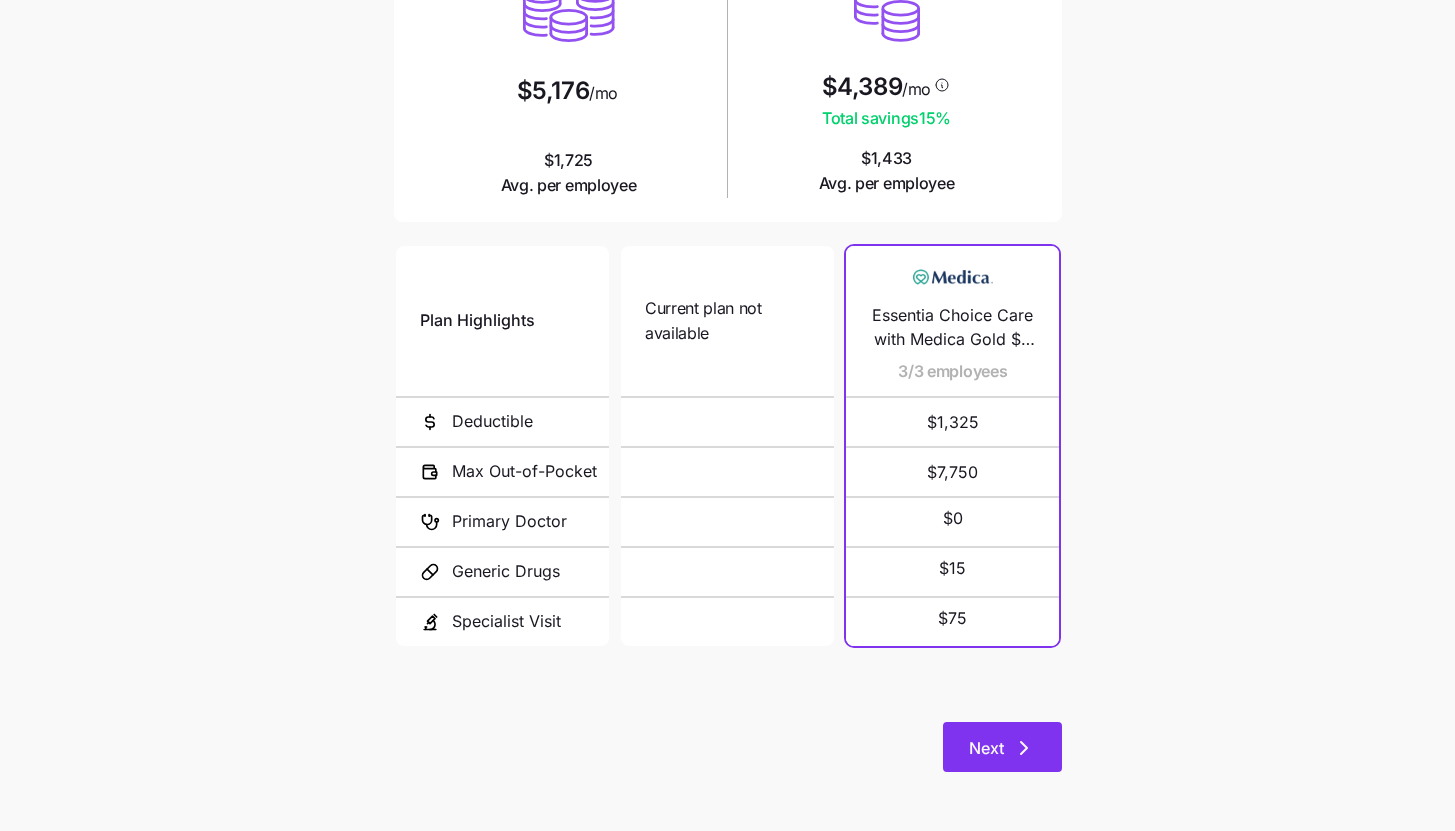 click on "Next" at bounding box center [1002, 747] 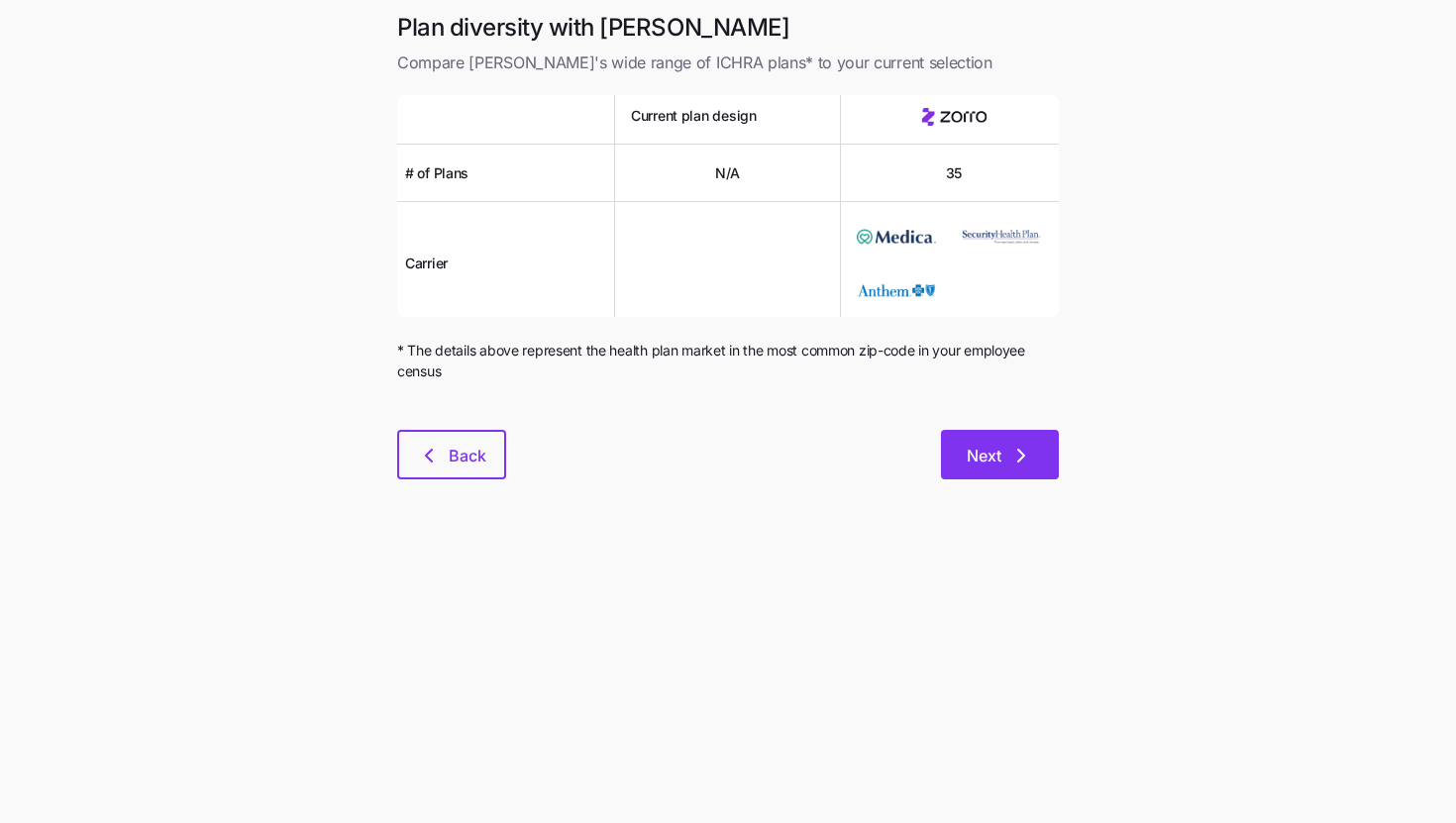 click 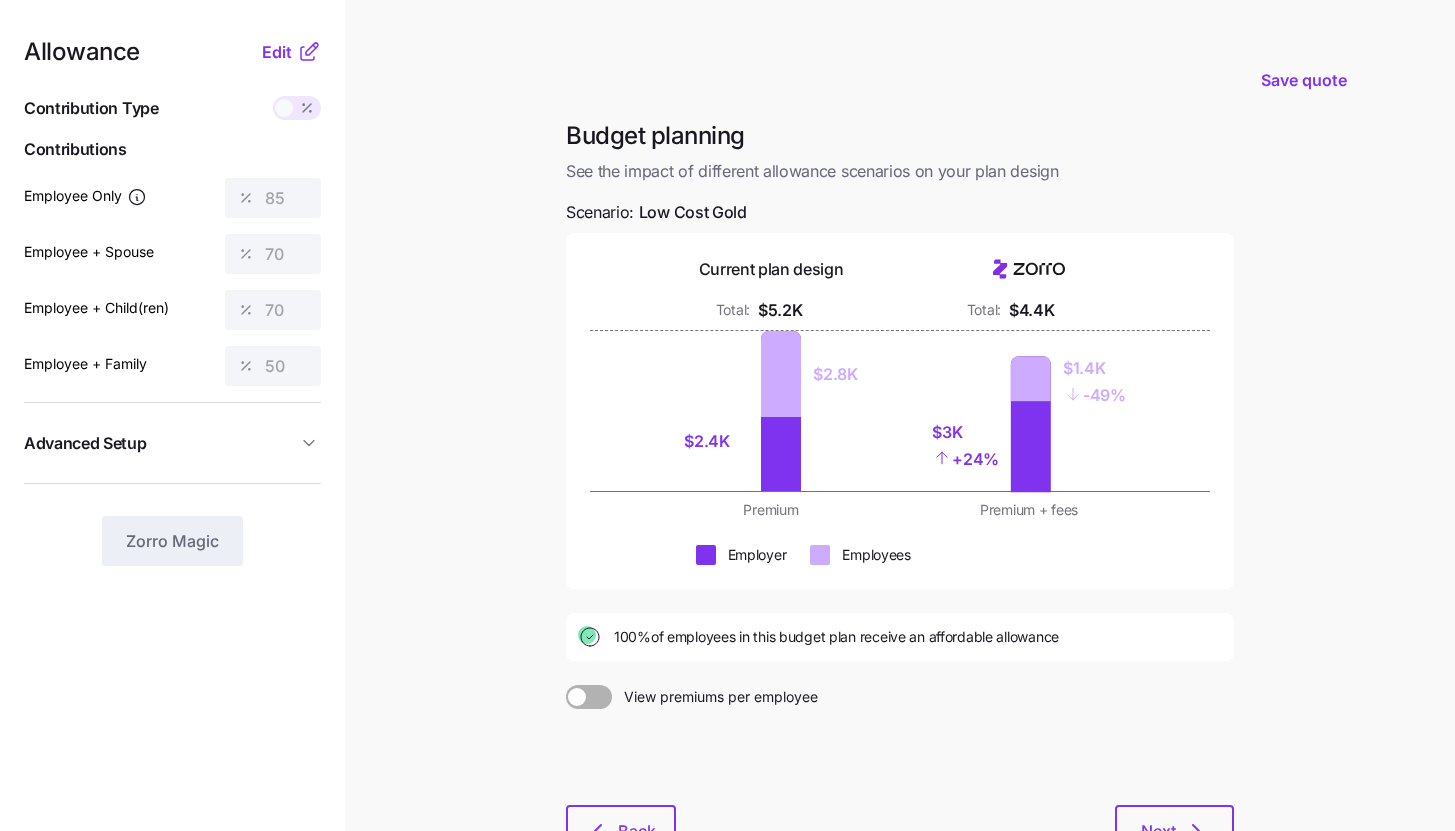 click 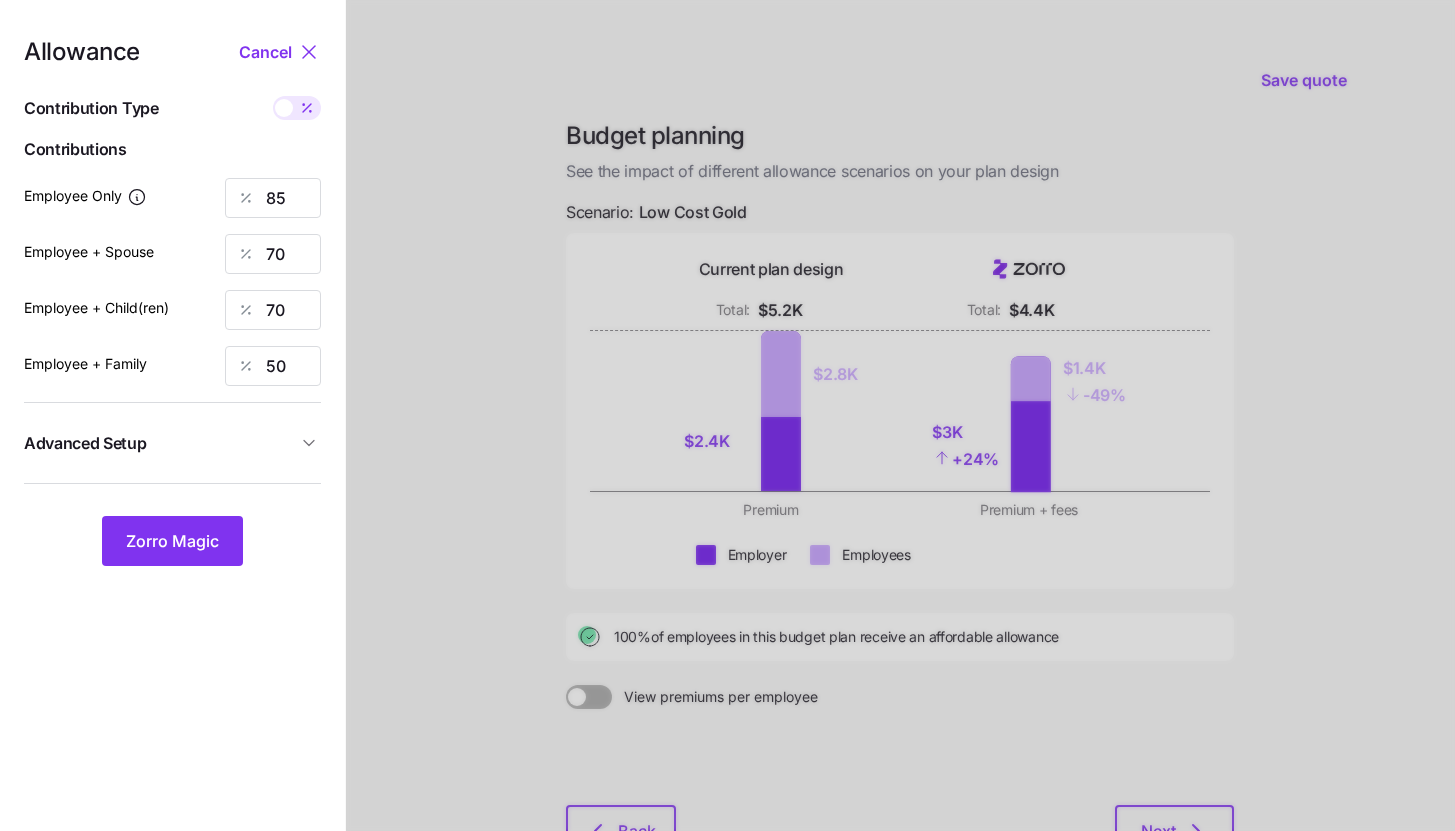 click on "Advanced Setup" at bounding box center (172, 443) 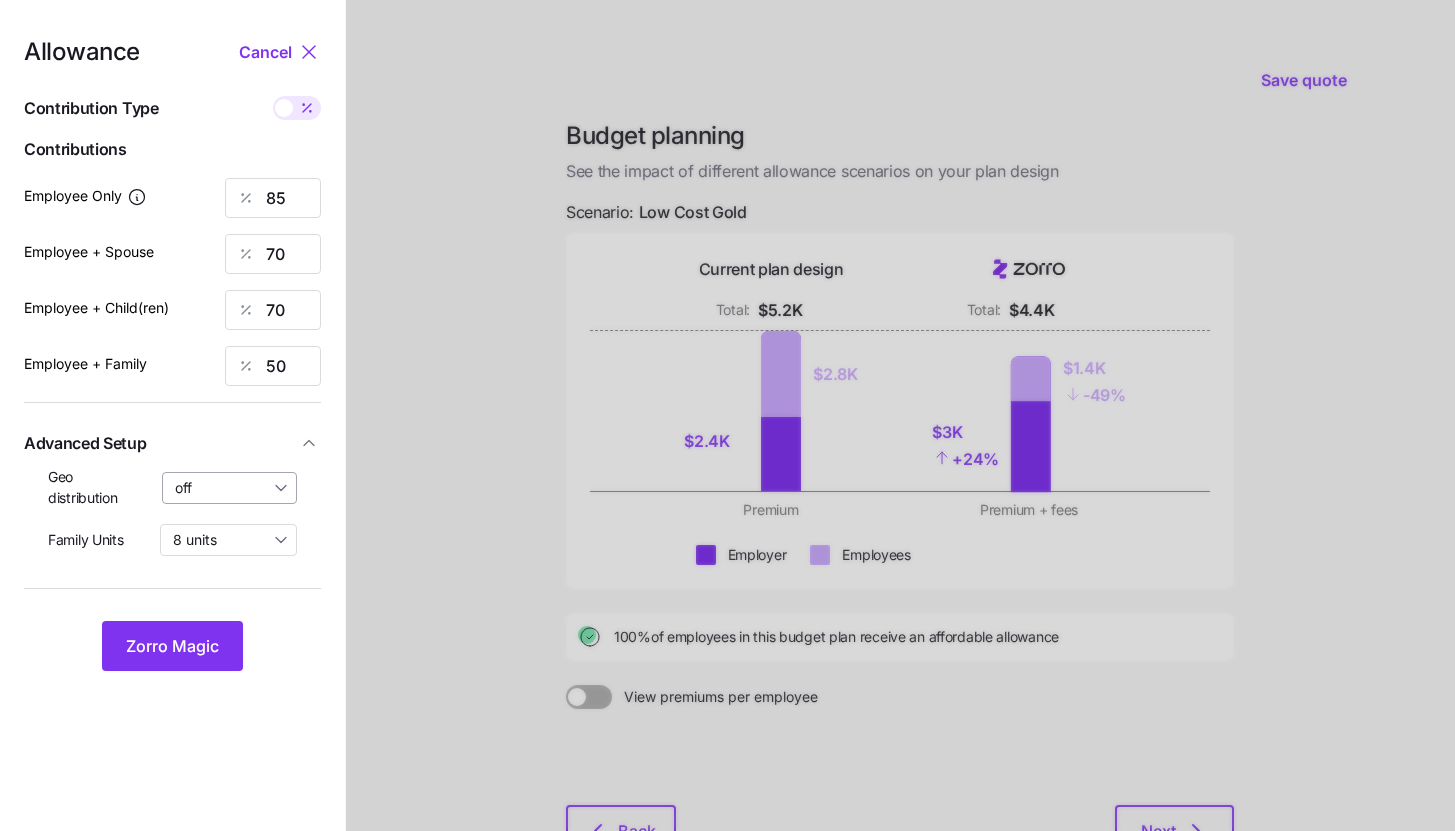 click on "off" at bounding box center [230, 488] 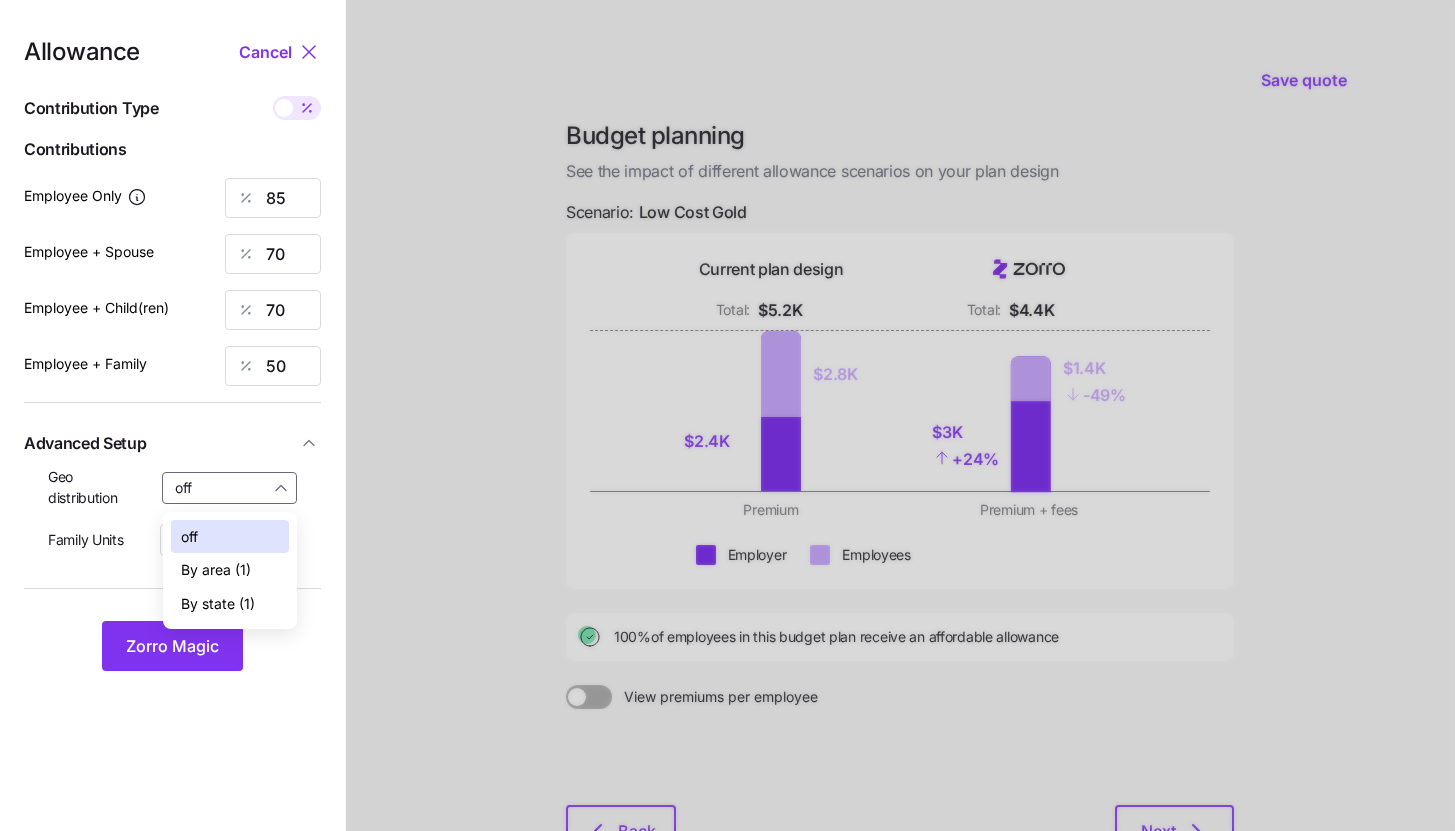 click on "By state (1)" at bounding box center (218, 604) 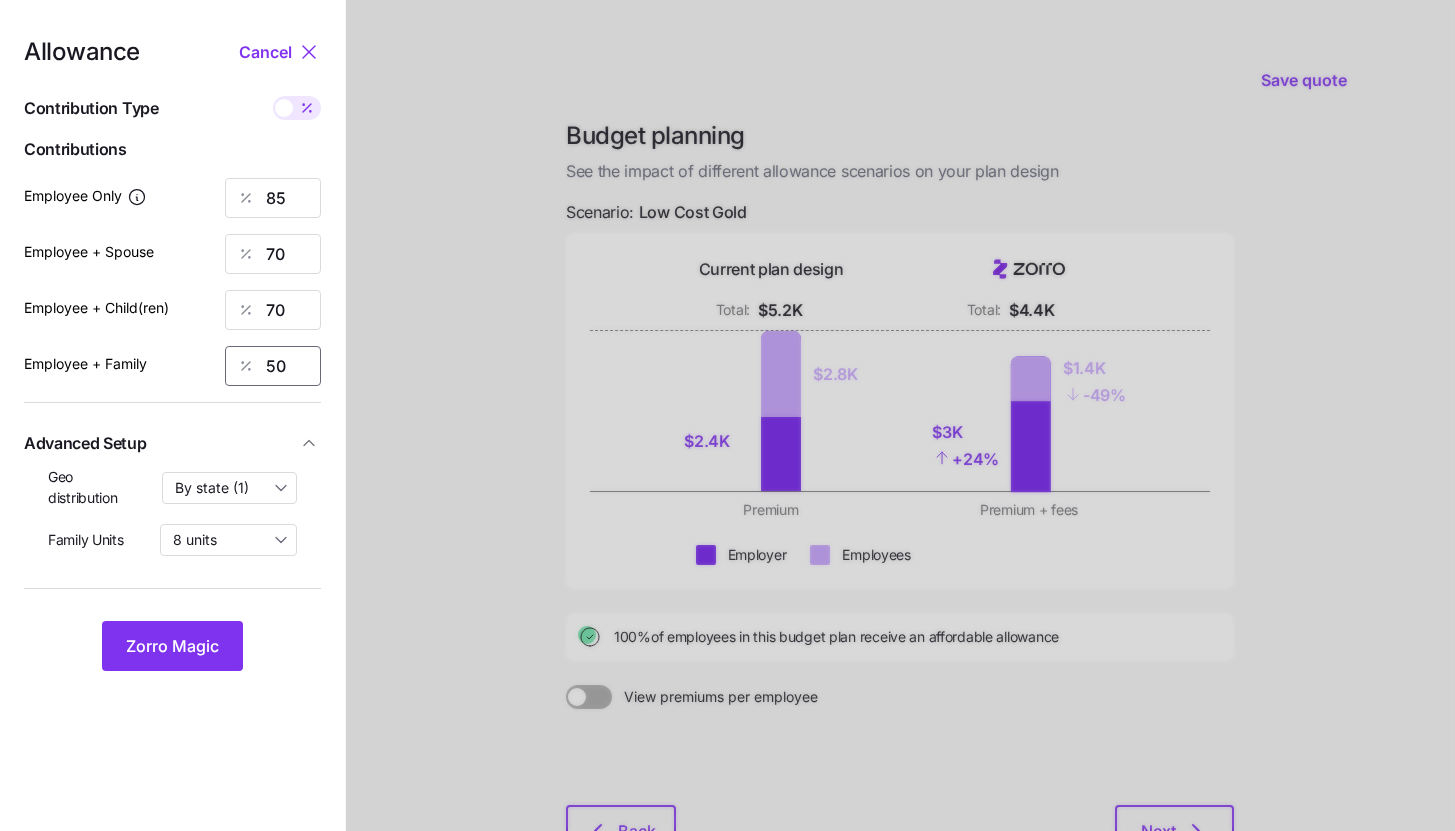 drag, startPoint x: 290, startPoint y: 369, endPoint x: 257, endPoint y: 369, distance: 33 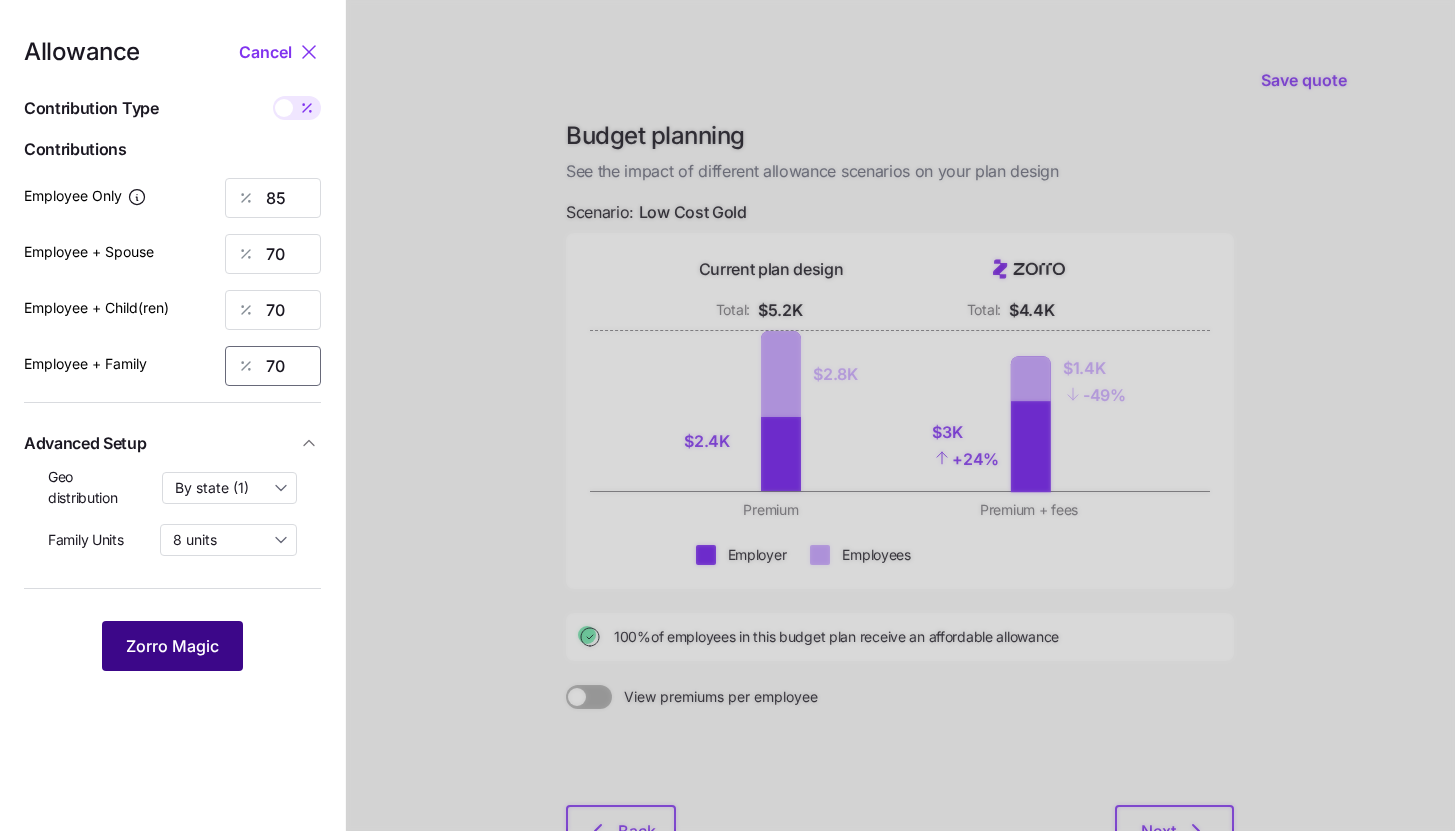 type on "70" 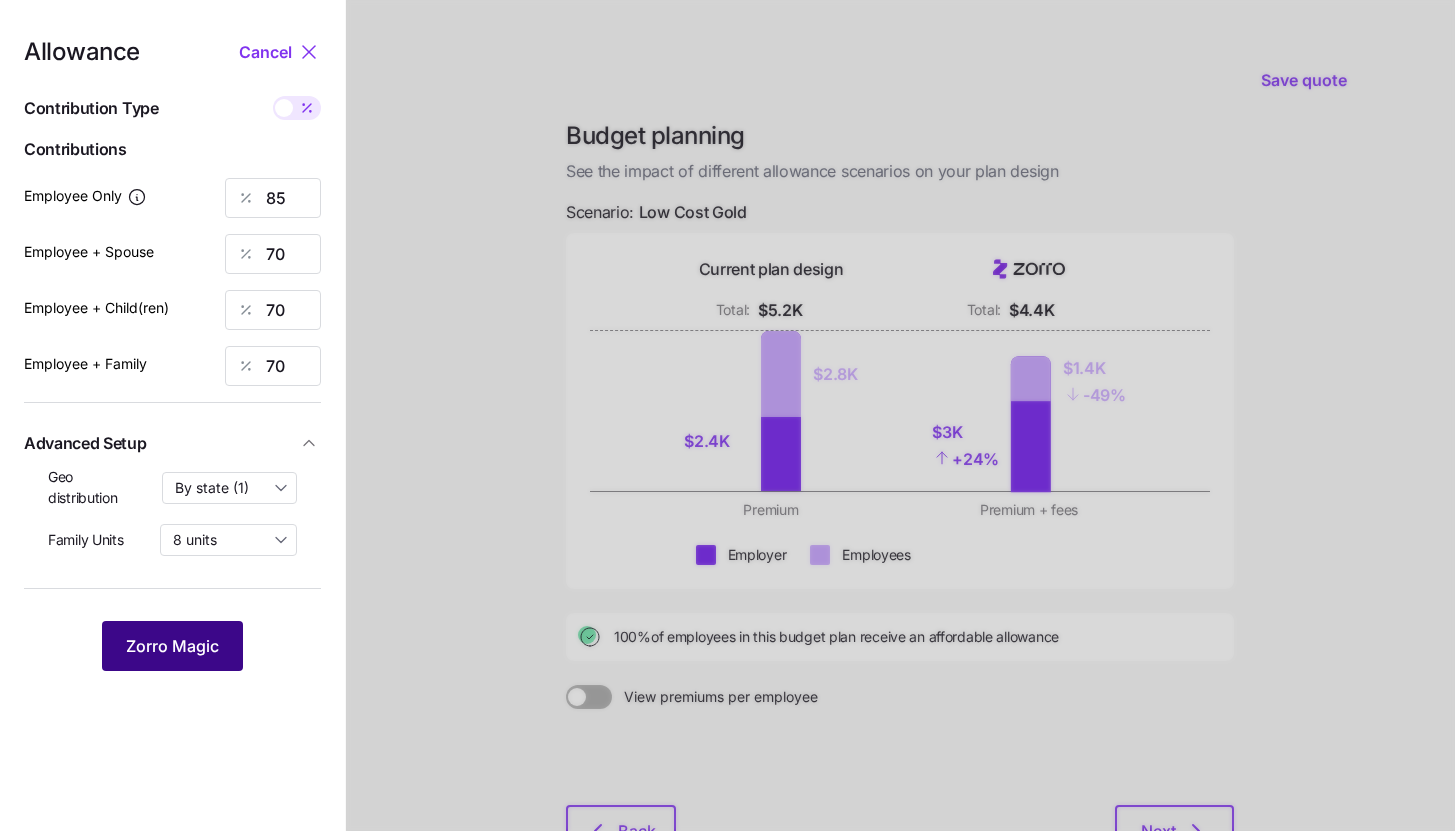 click on "Zorro Magic" at bounding box center [172, 646] 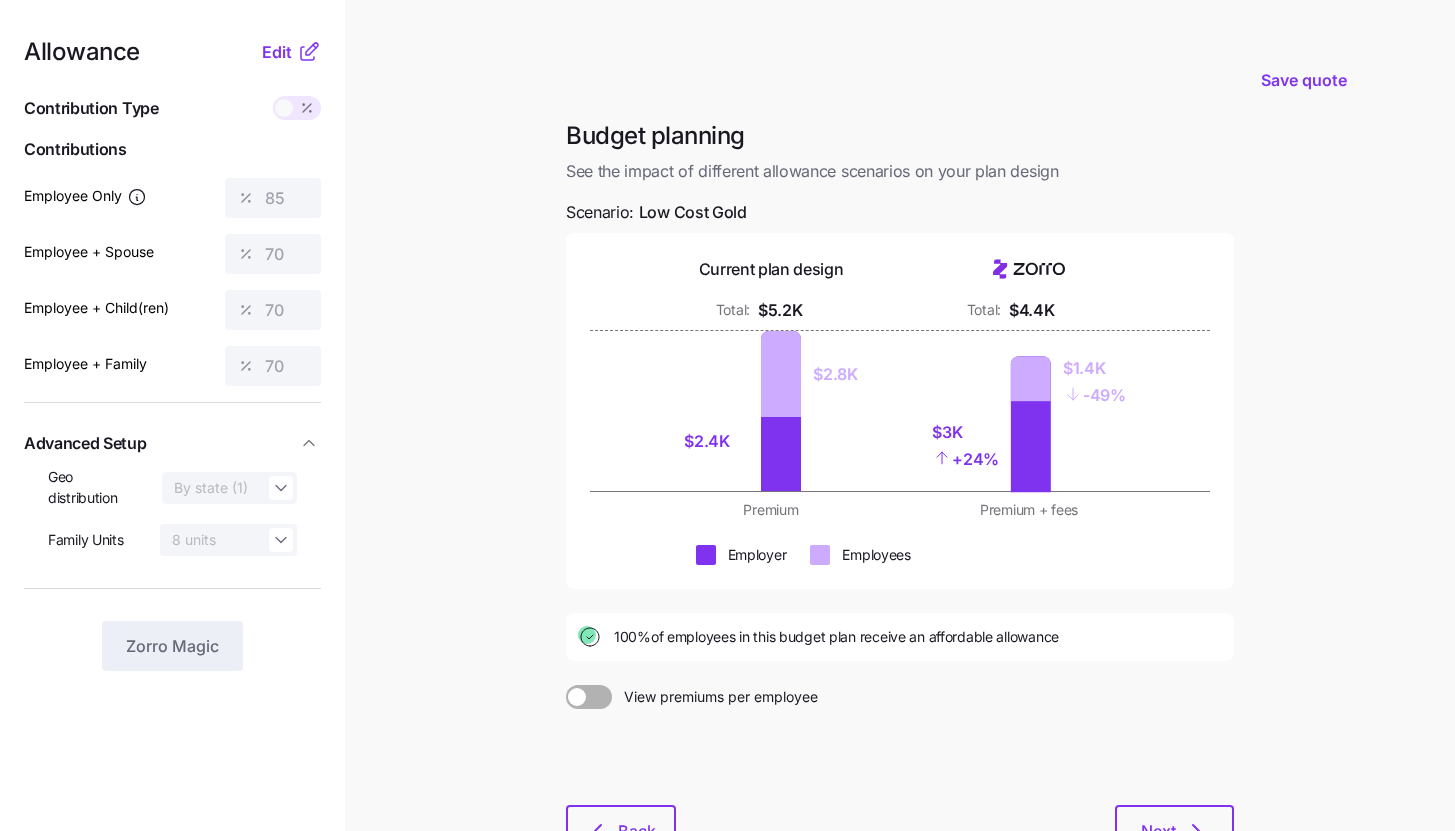click on "Save quote Budget planning See the impact of different allowance scenarios on your plan design Scenario:   Low Cost Gold Current plan design Total: $5.2K Total: $4.4K $2.4K $2.8K $3K + 24% $1.4K - 49% Premium Premium + fees   Employer   Employees 100%  of employees in this budget plan receive an affordable allowance View premiums per employee Back Next" at bounding box center (727, 491) 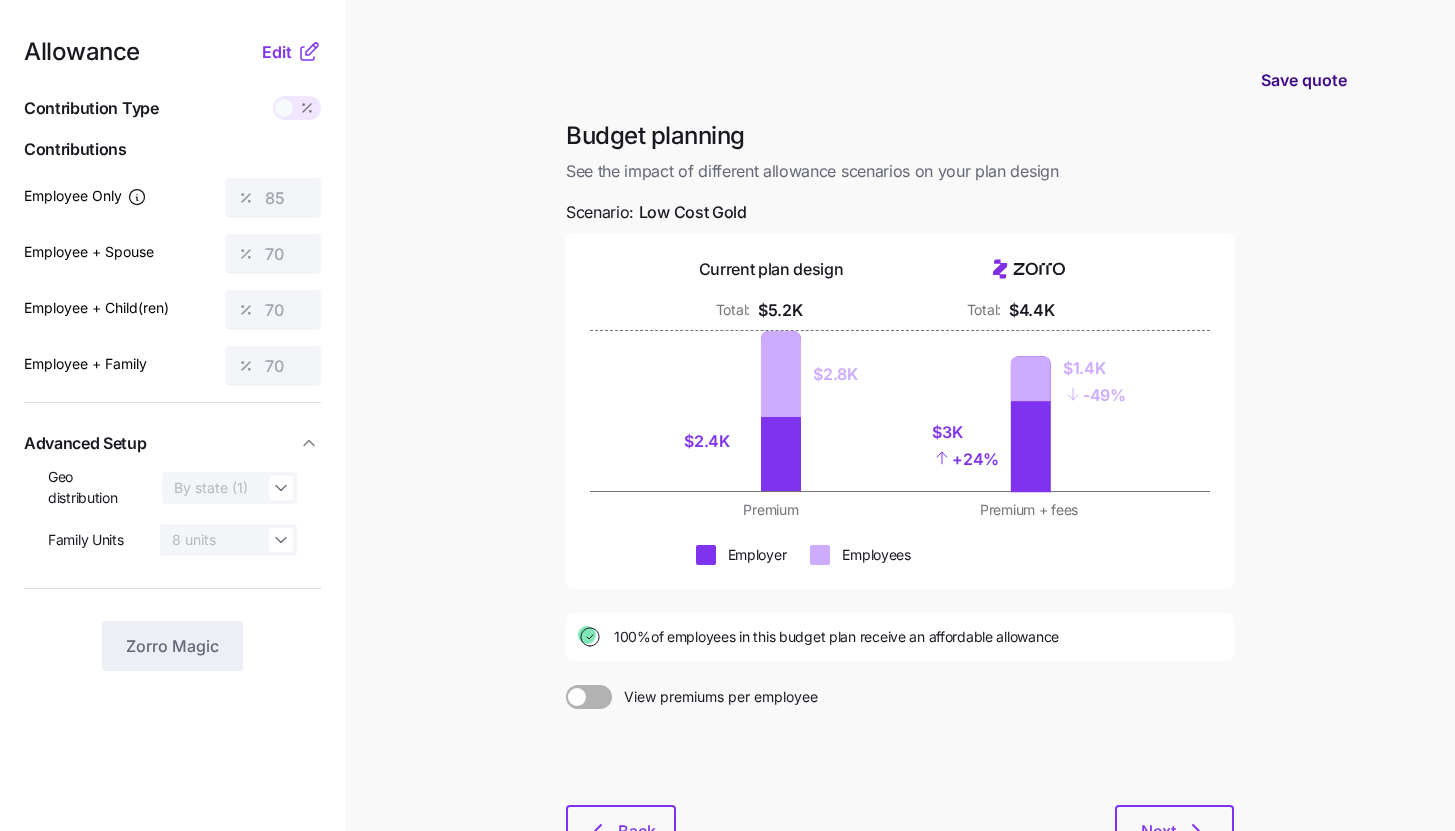 click on "Save quote" at bounding box center [1304, 80] 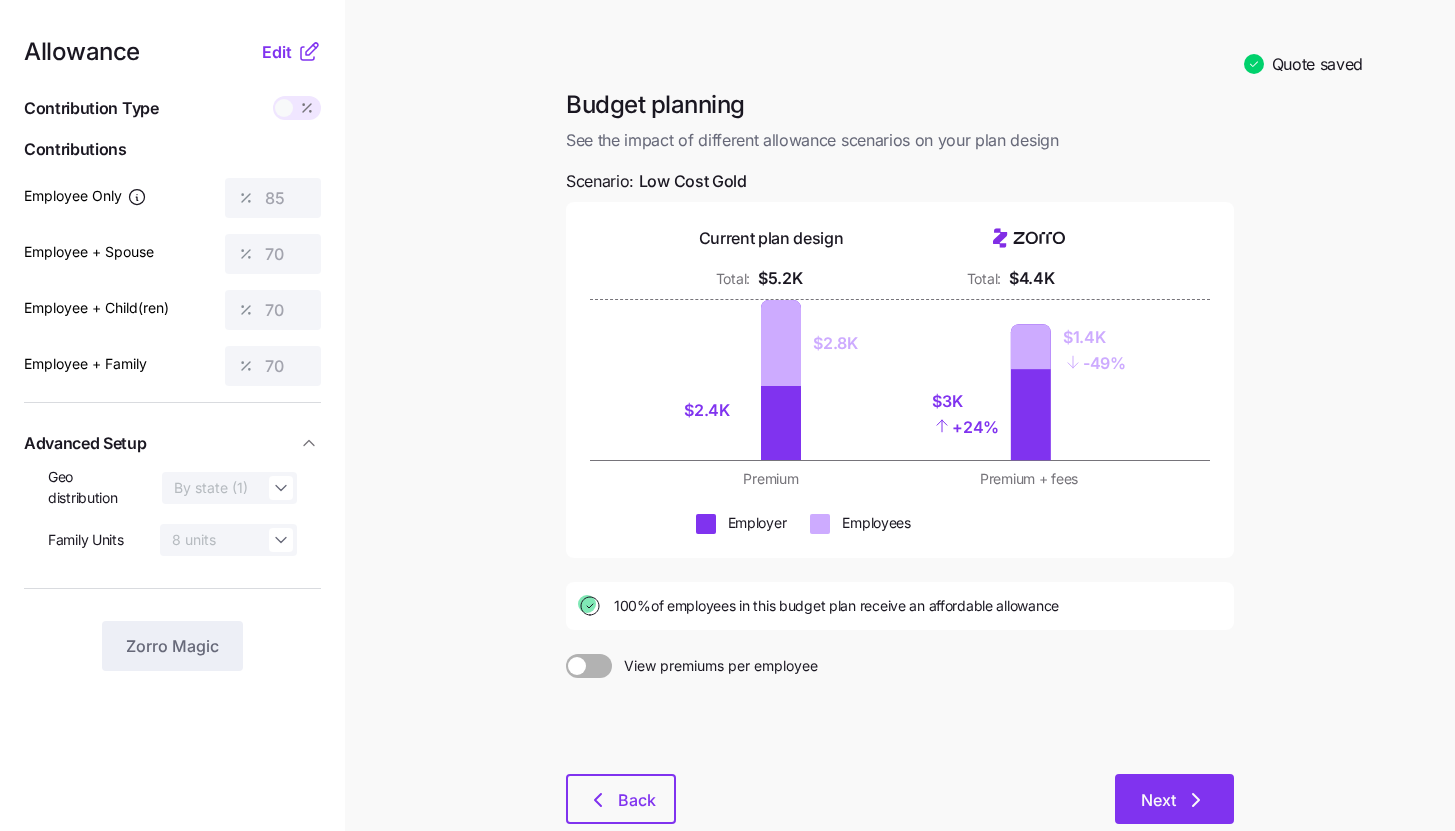 click on "Next" at bounding box center (1174, 799) 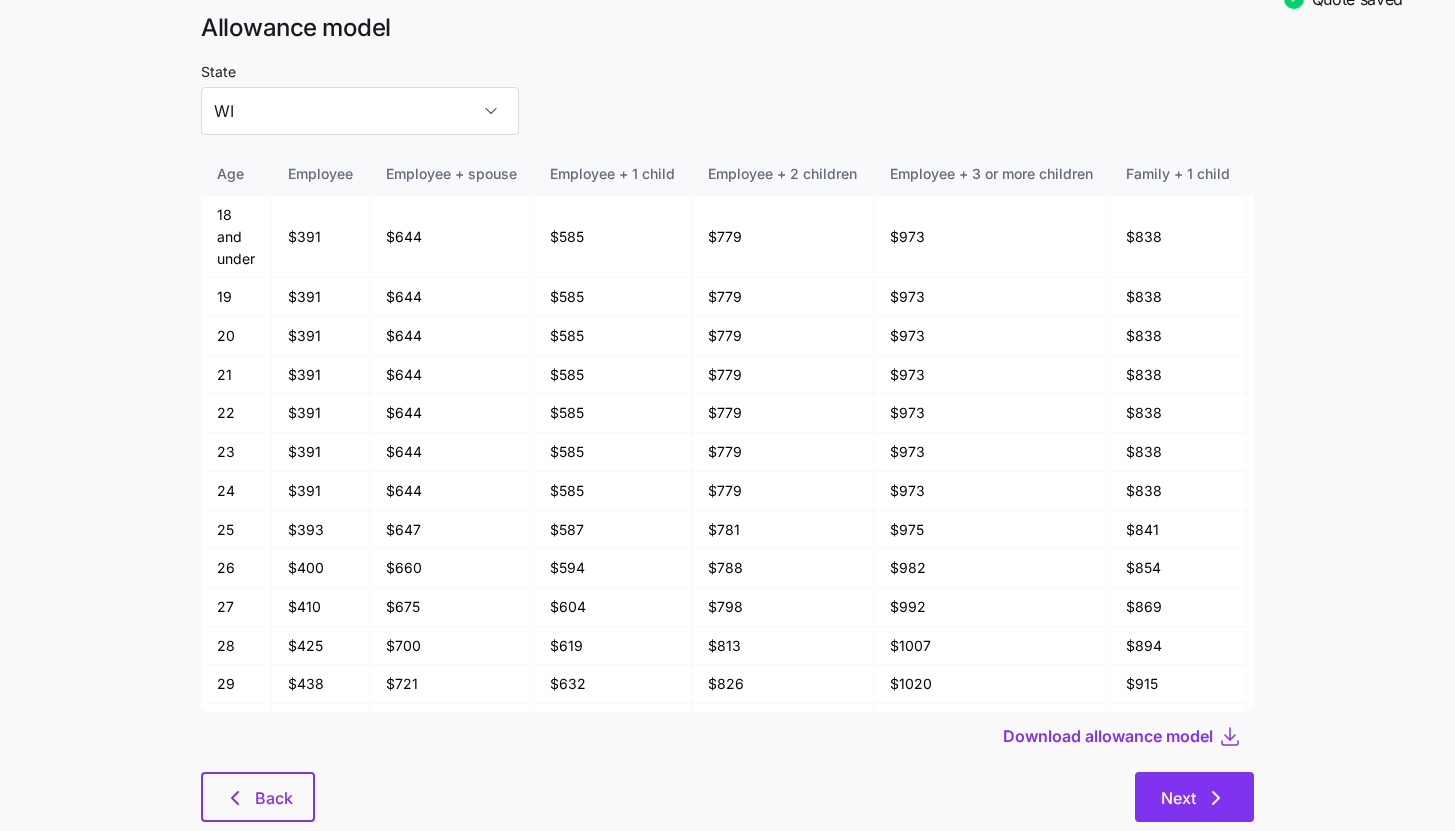 scroll, scrollTop: 104, scrollLeft: 0, axis: vertical 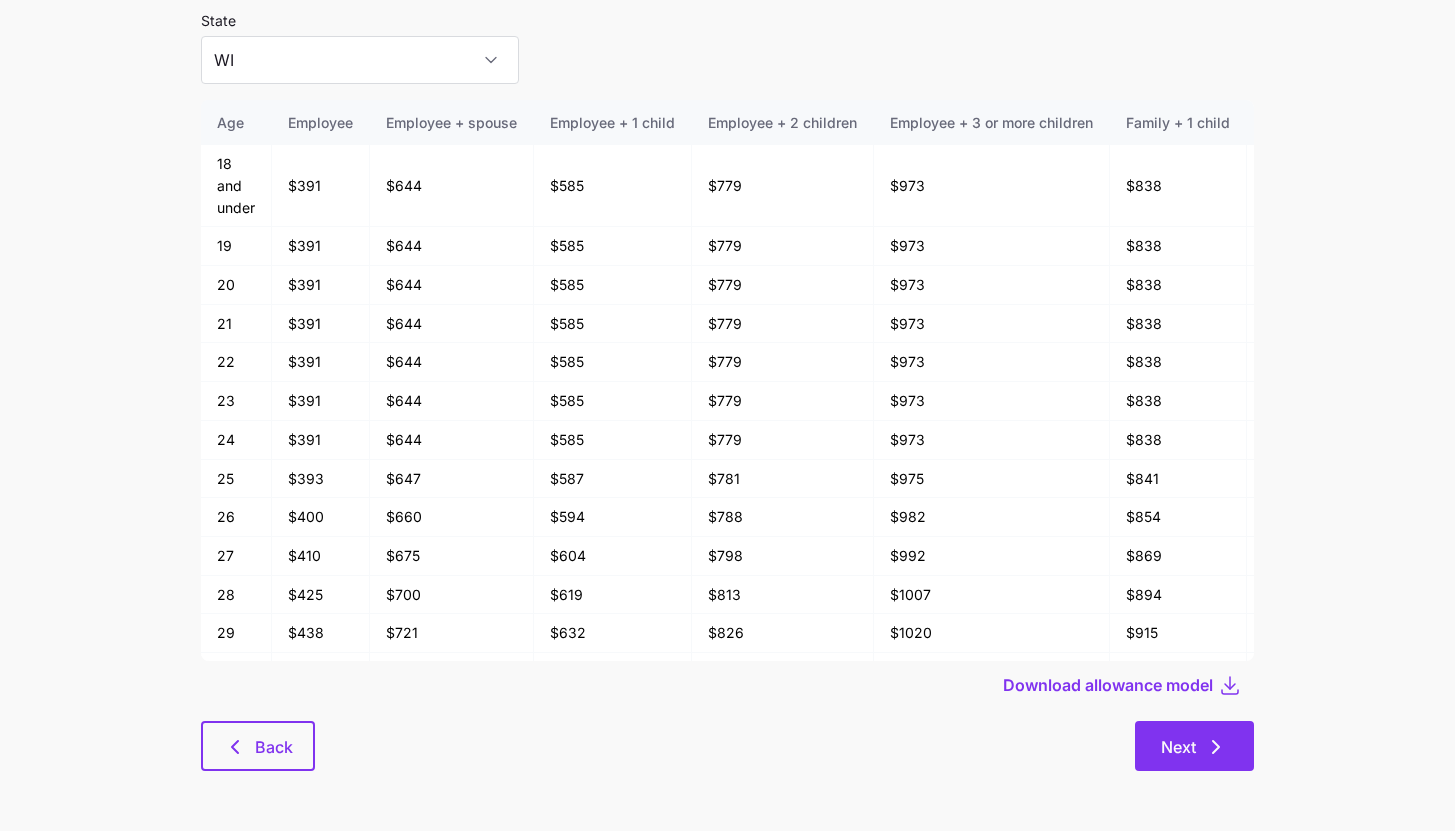 click on "Next" at bounding box center [1194, 746] 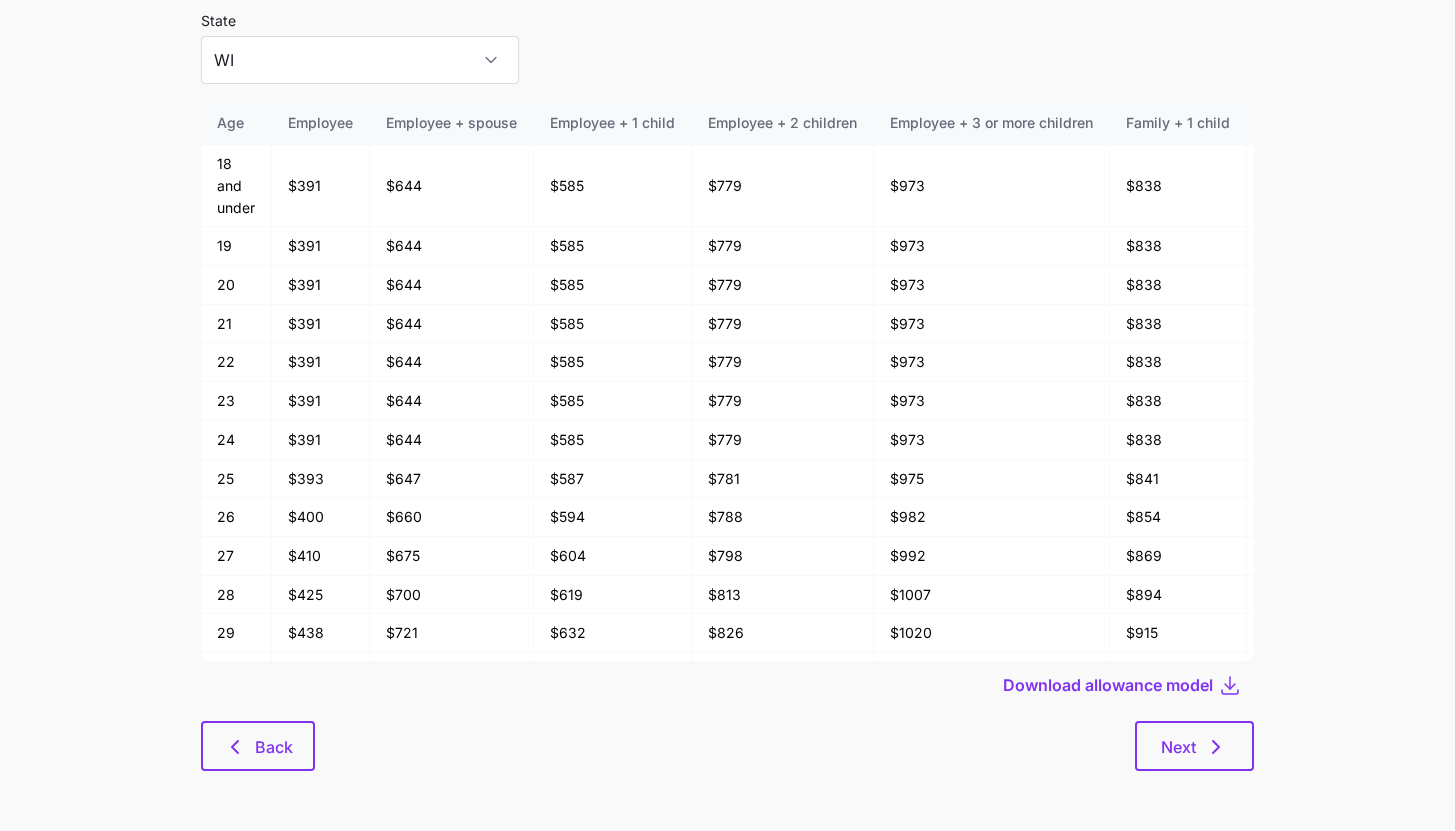 scroll, scrollTop: 0, scrollLeft: 0, axis: both 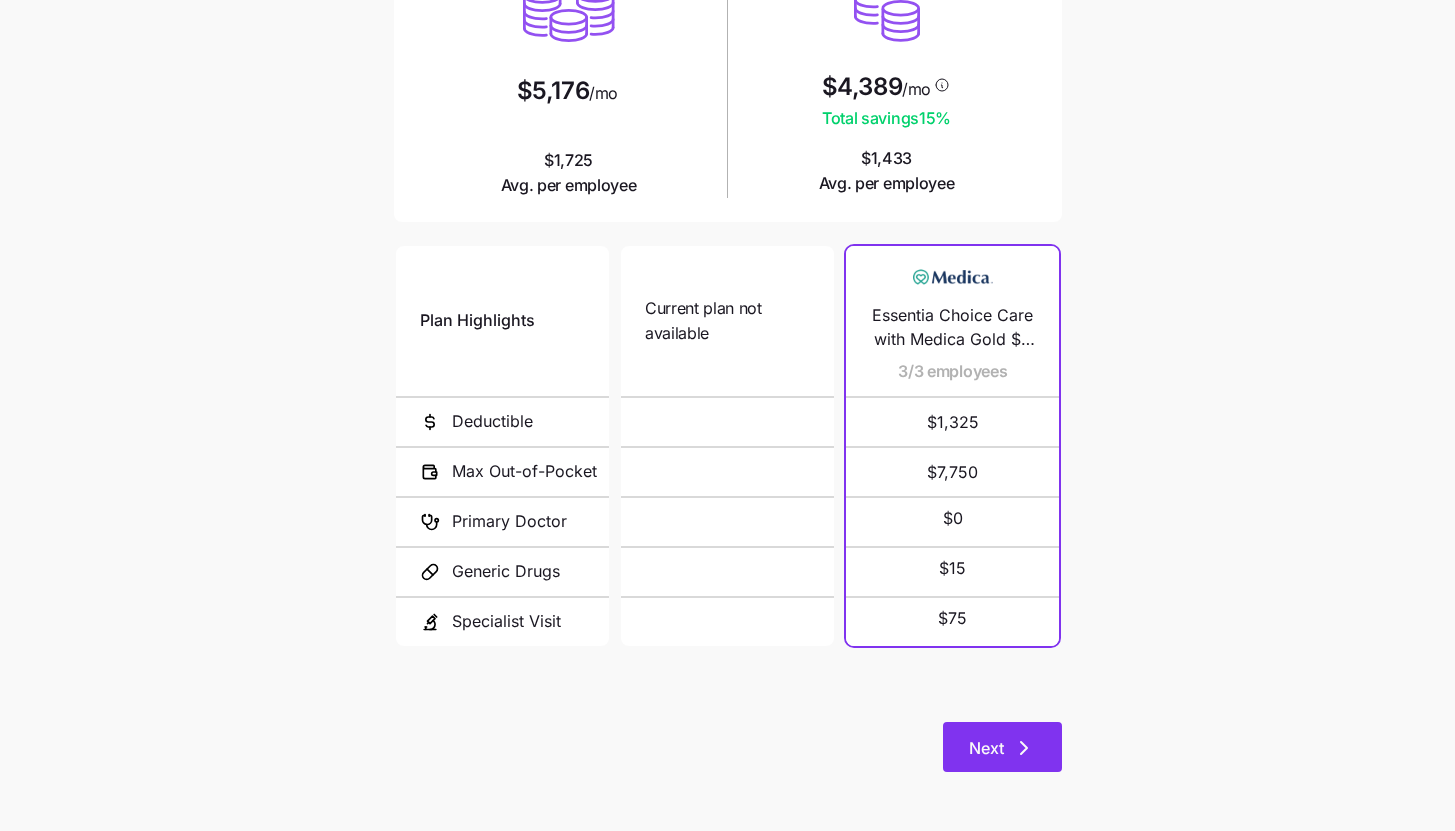 click 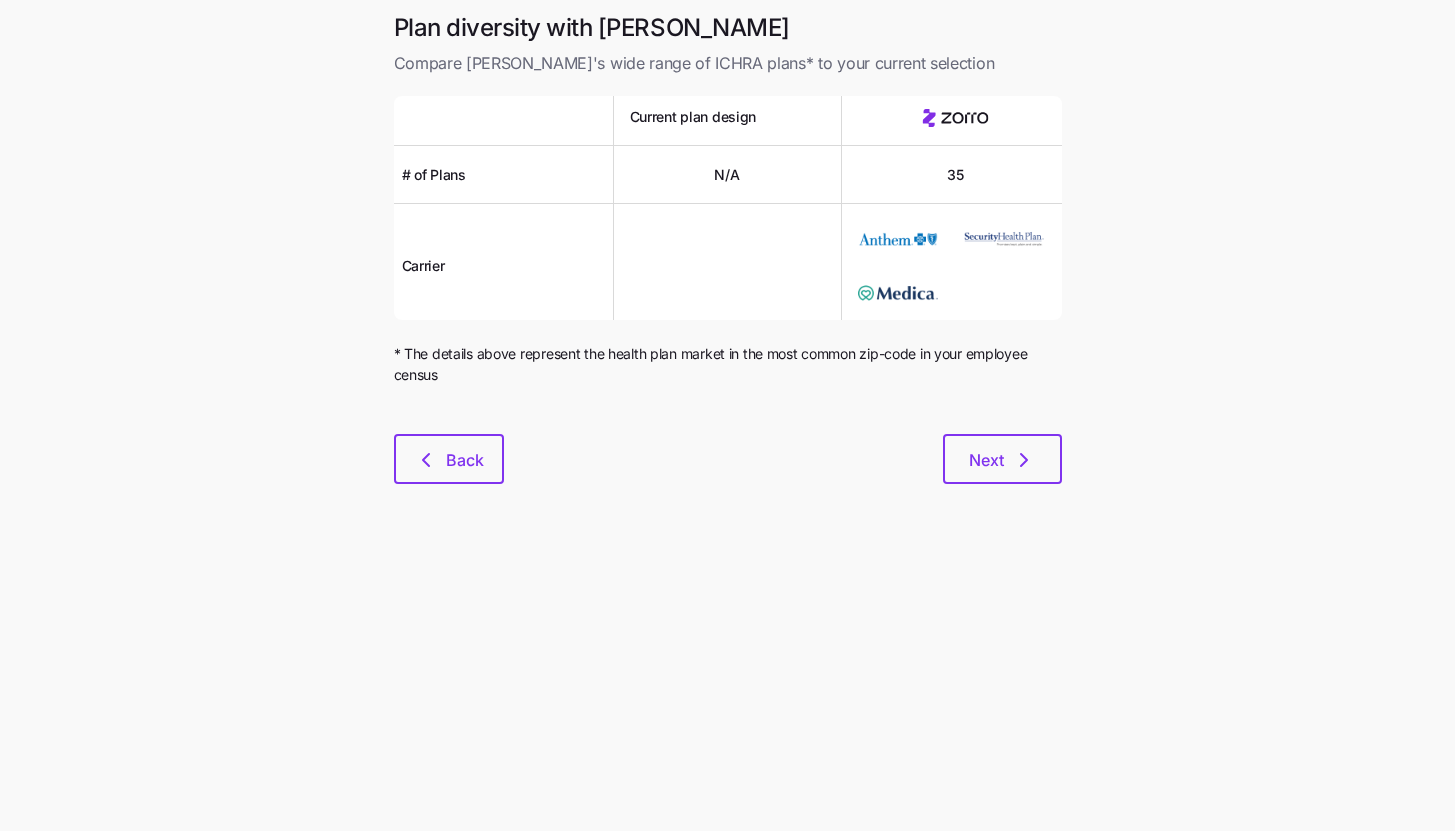 scroll, scrollTop: 0, scrollLeft: 0, axis: both 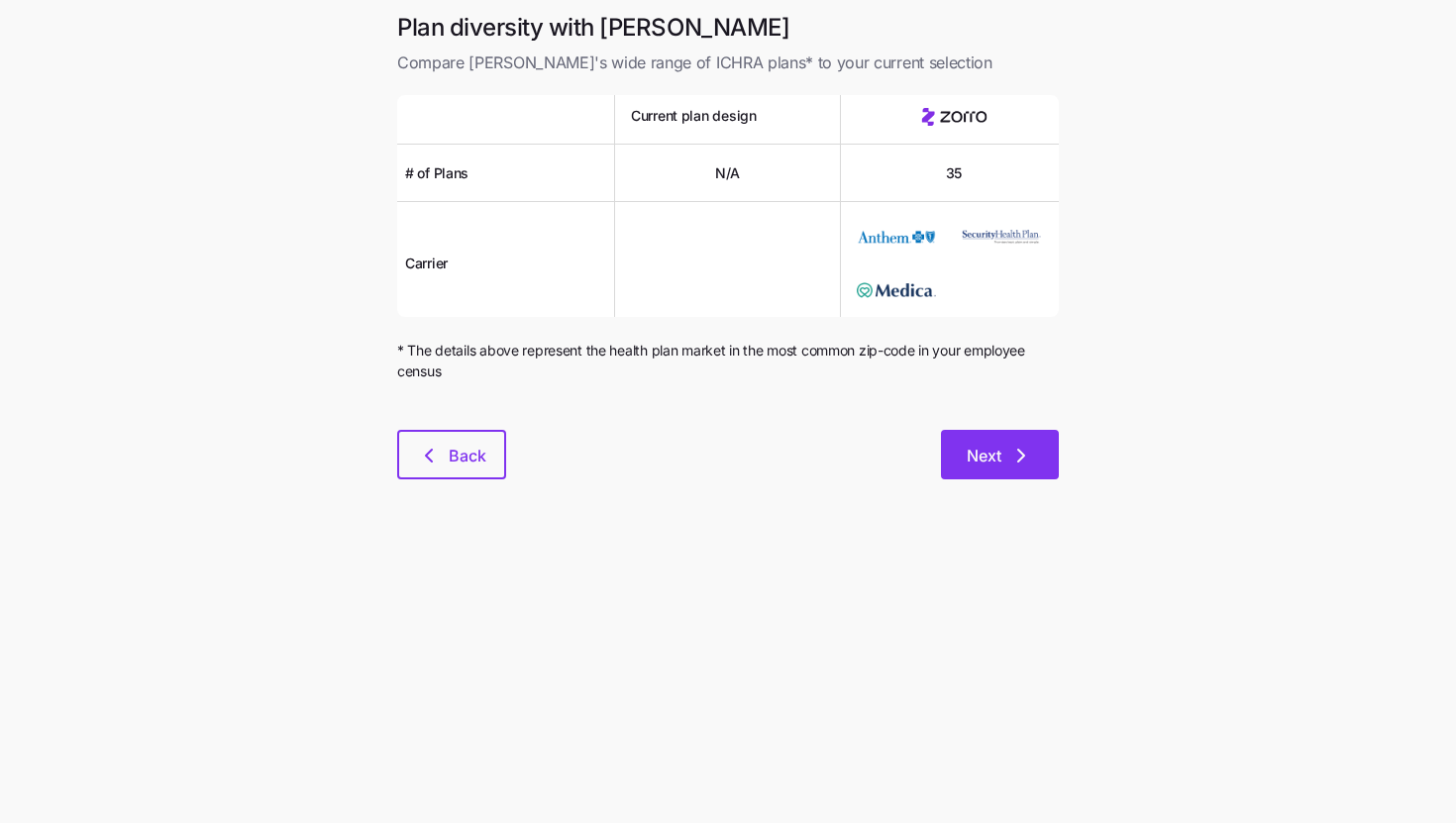 click 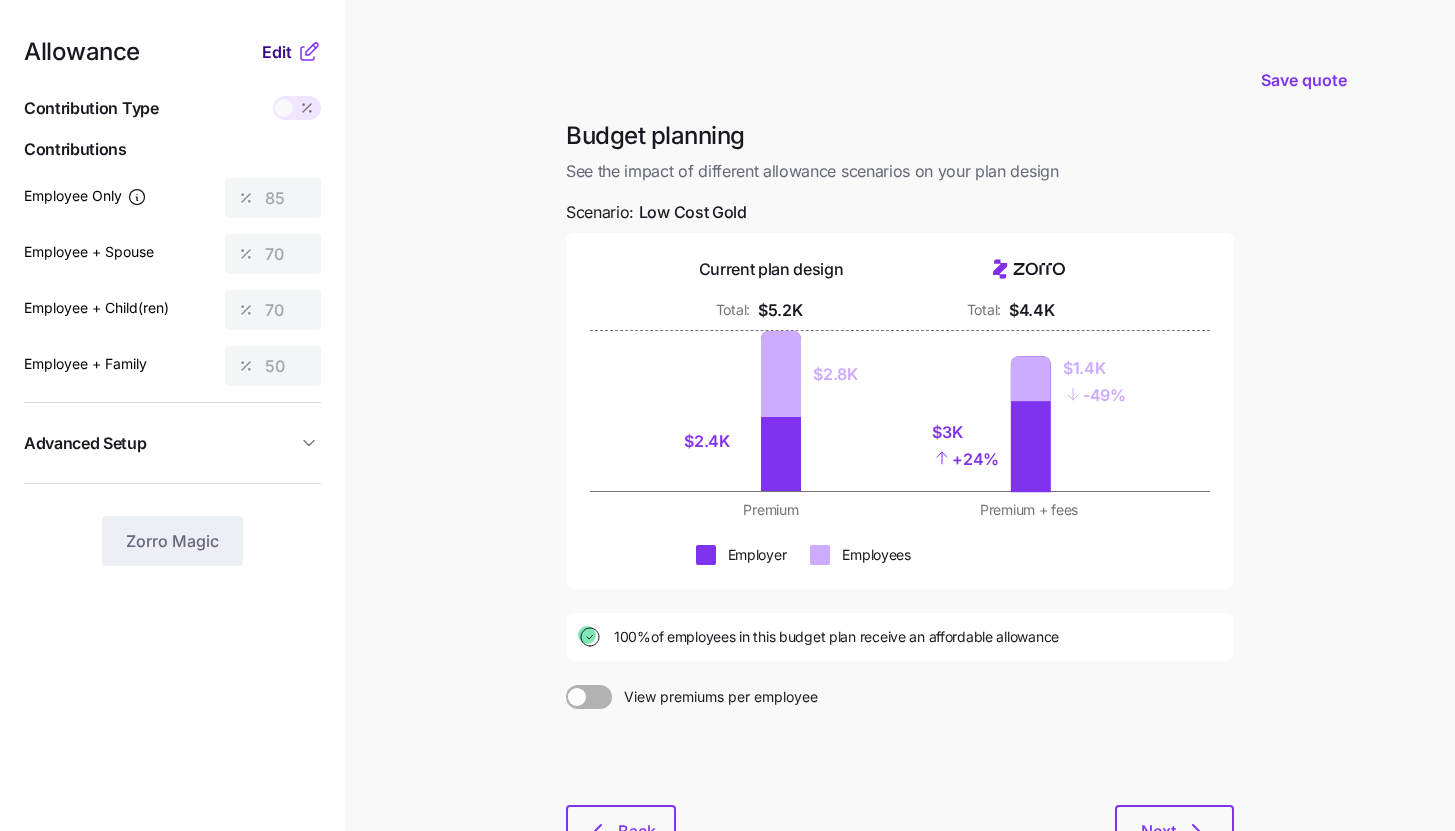 click on "Edit" at bounding box center (277, 52) 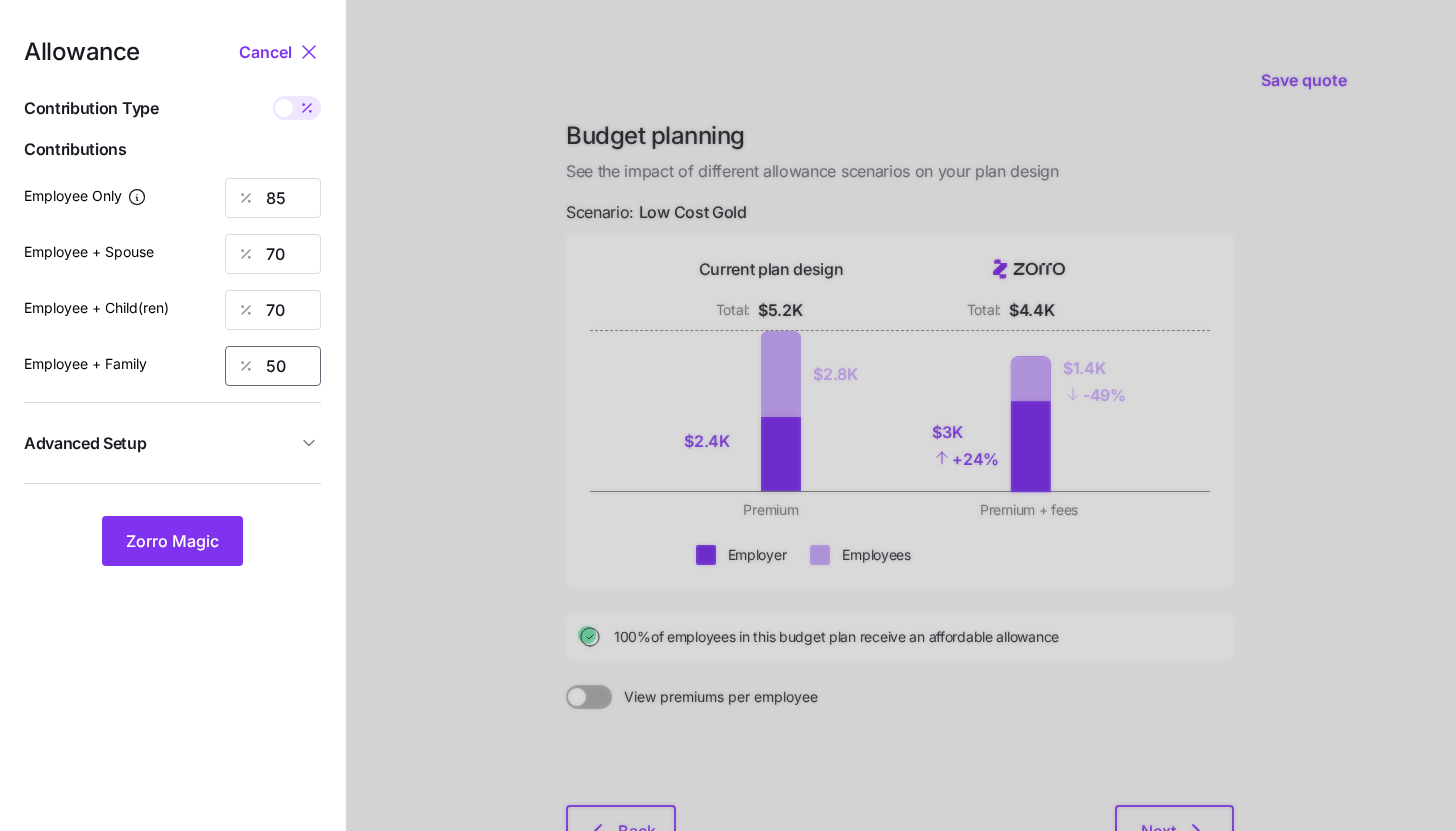 drag, startPoint x: 286, startPoint y: 357, endPoint x: 241, endPoint y: 358, distance: 45.01111 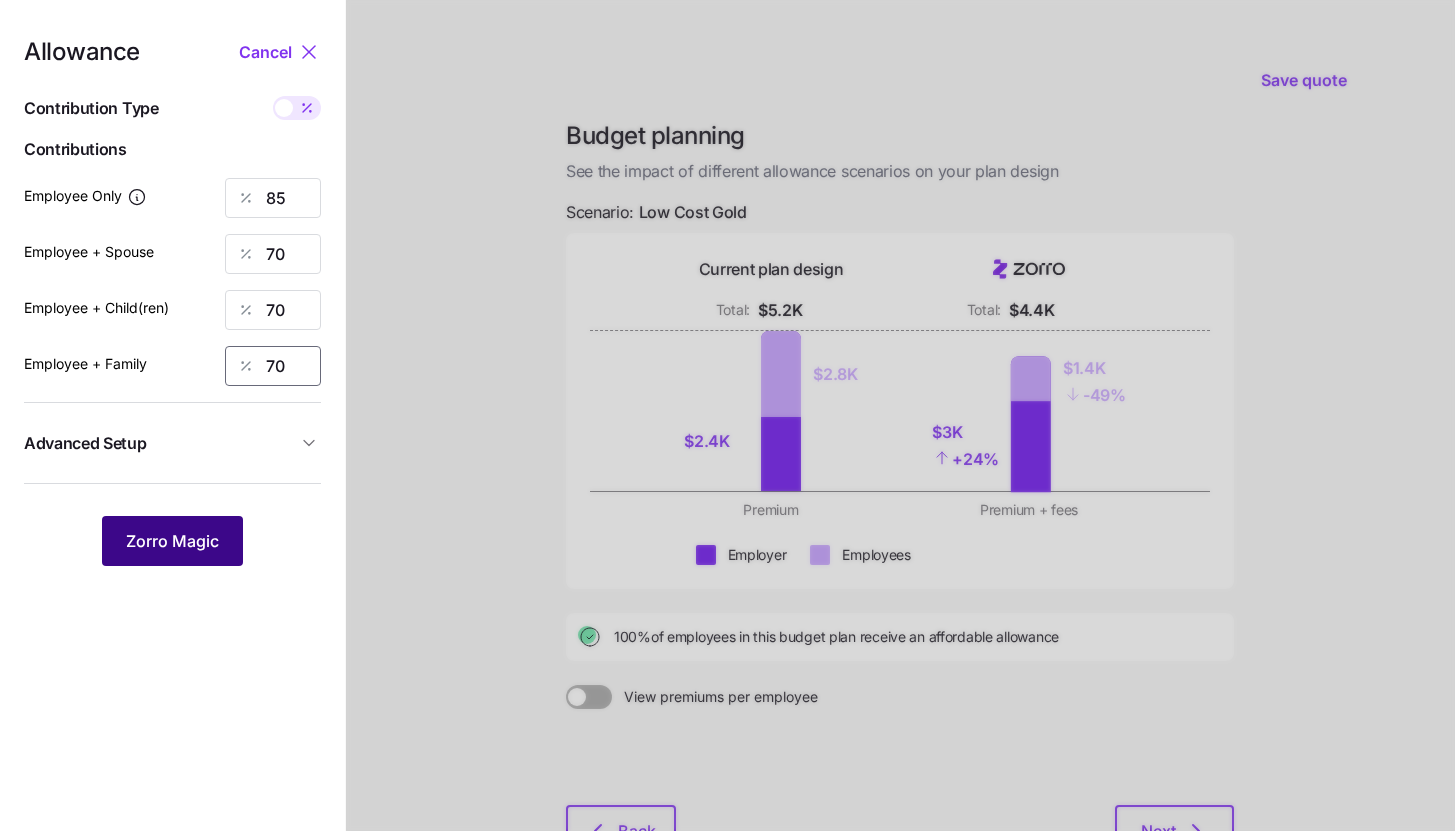 type on "70" 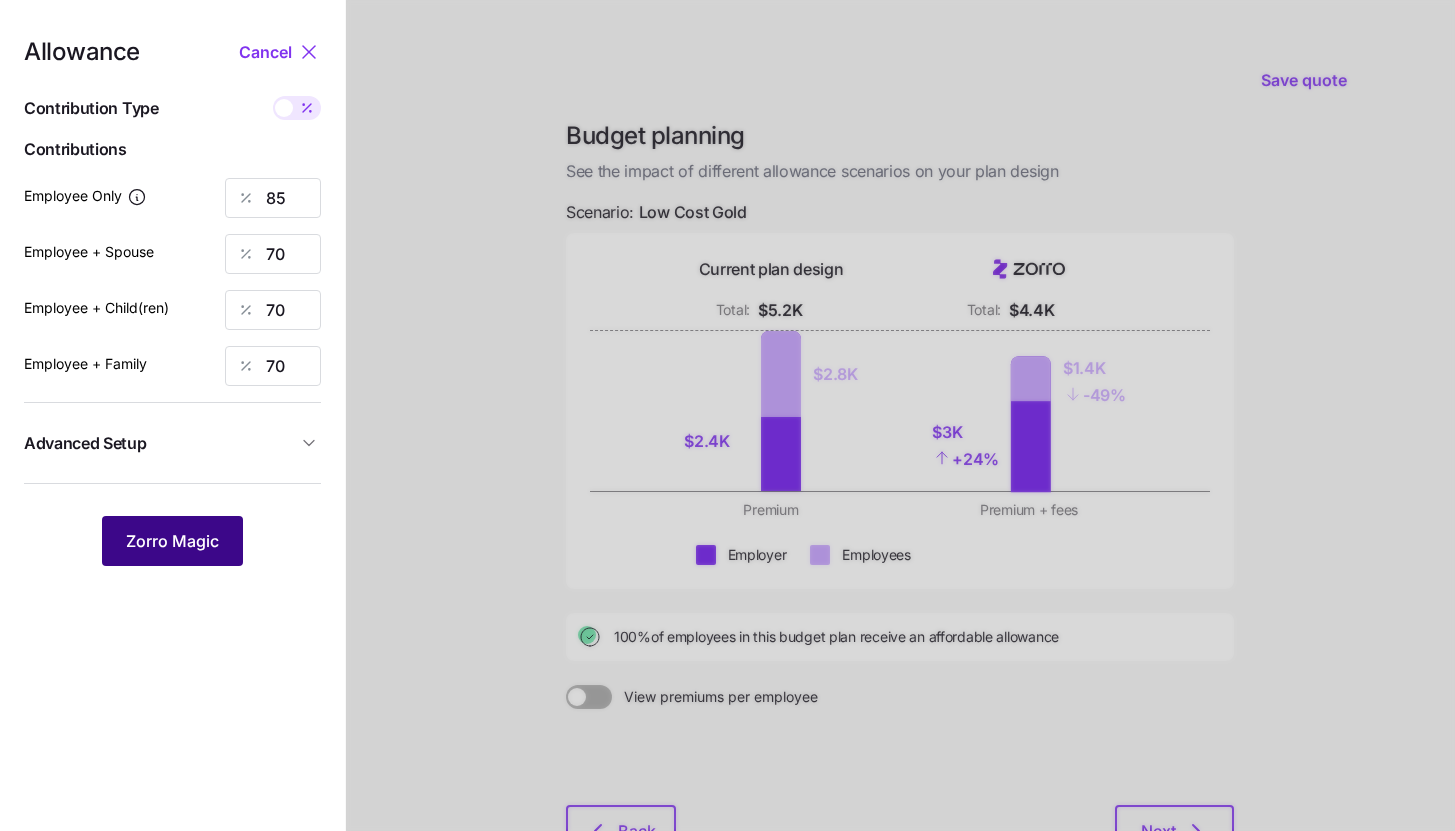 click on "Zorro Magic" at bounding box center [172, 541] 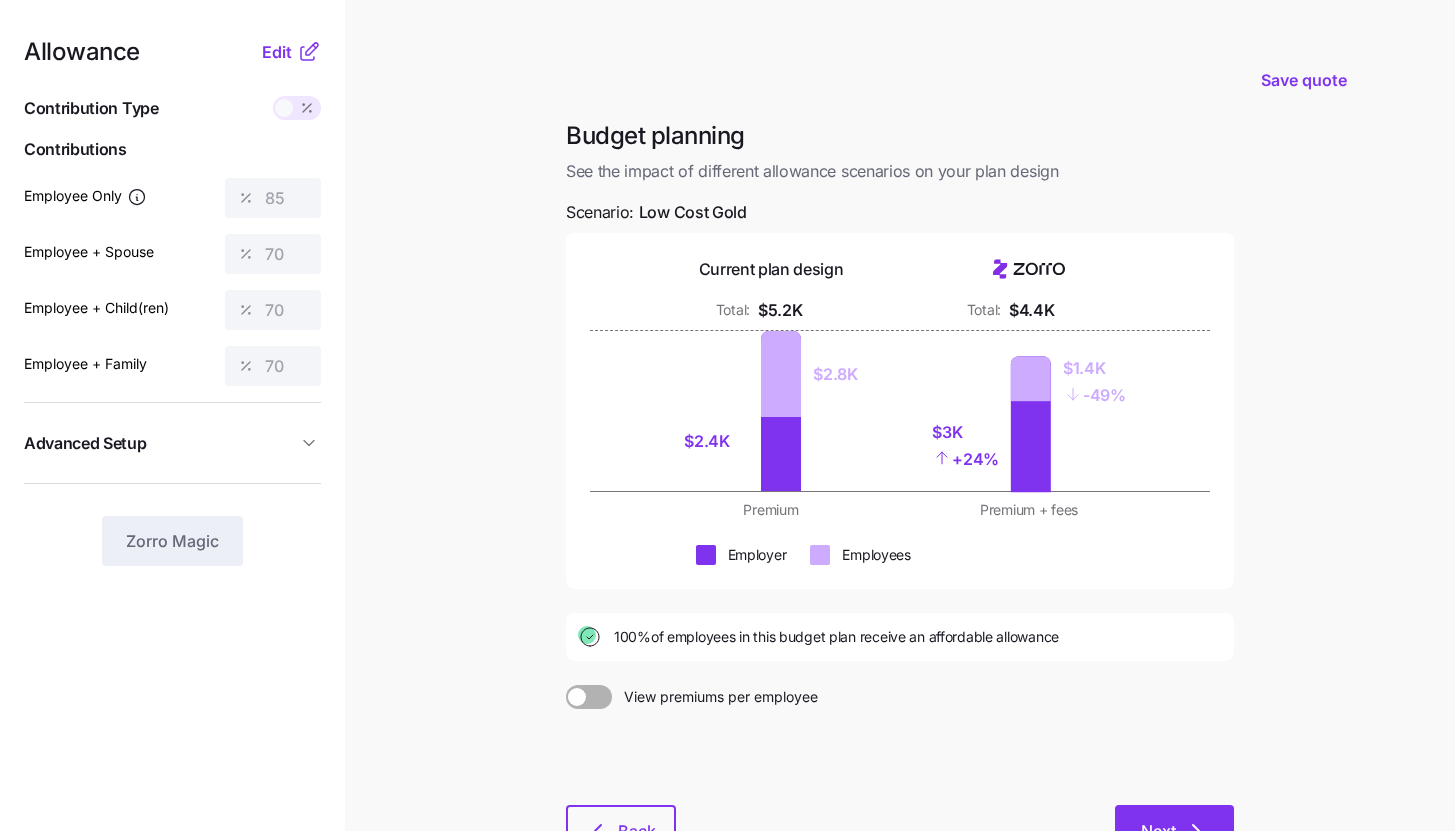 click on "Next" at bounding box center [1174, 830] 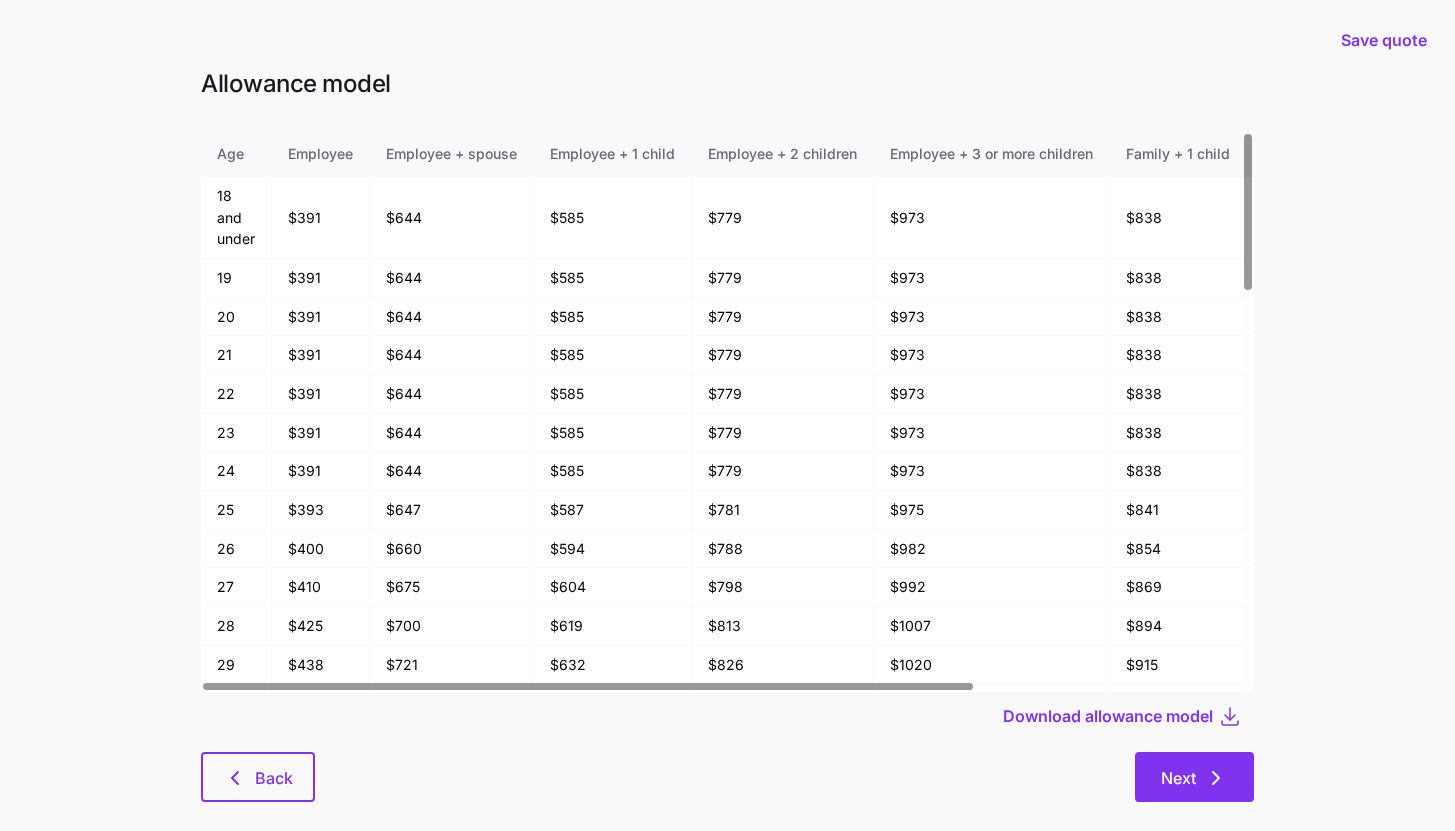 click on "Next" at bounding box center [1194, 777] 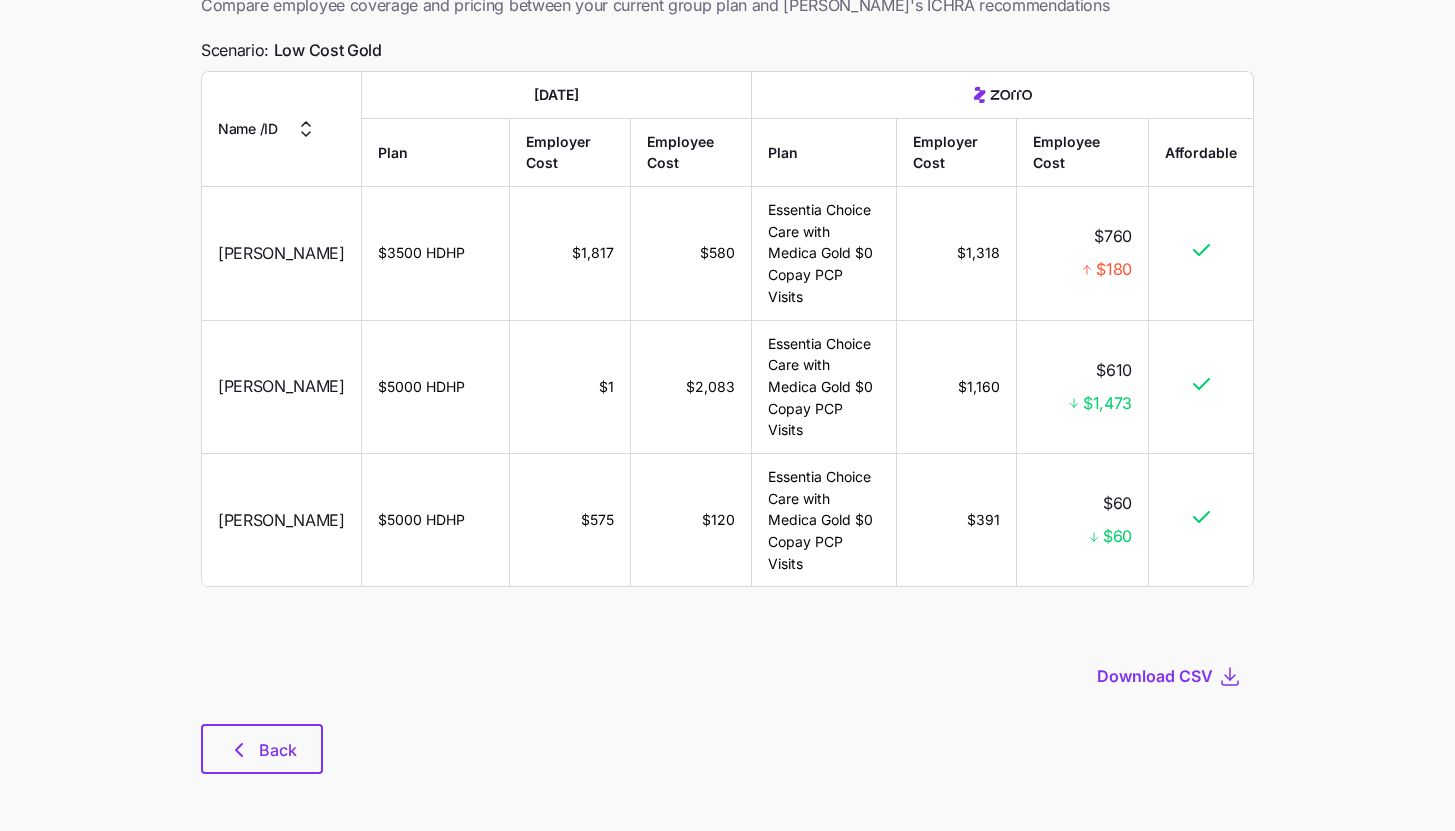 scroll, scrollTop: 138, scrollLeft: 0, axis: vertical 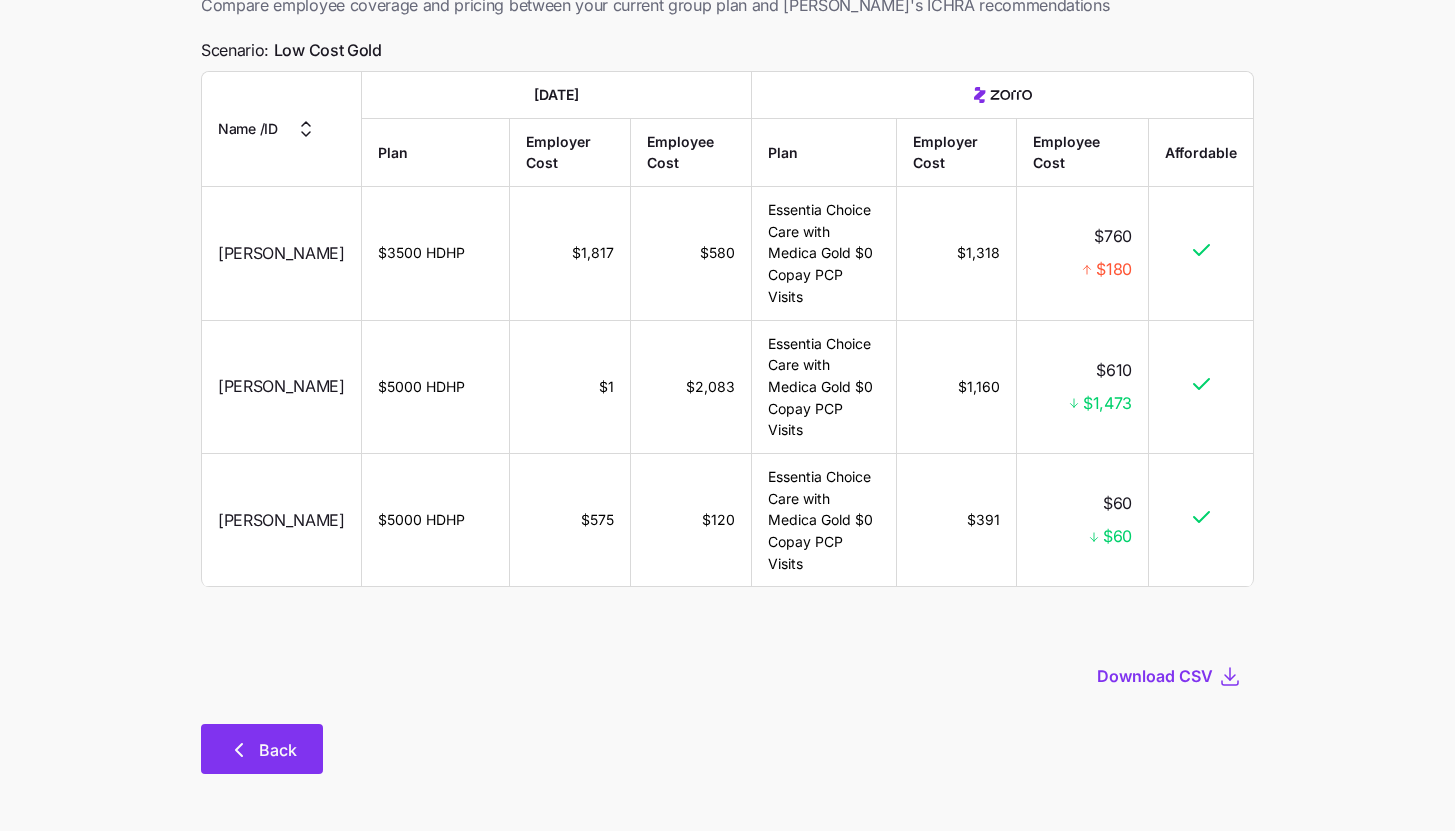 click on "Back" at bounding box center [262, 749] 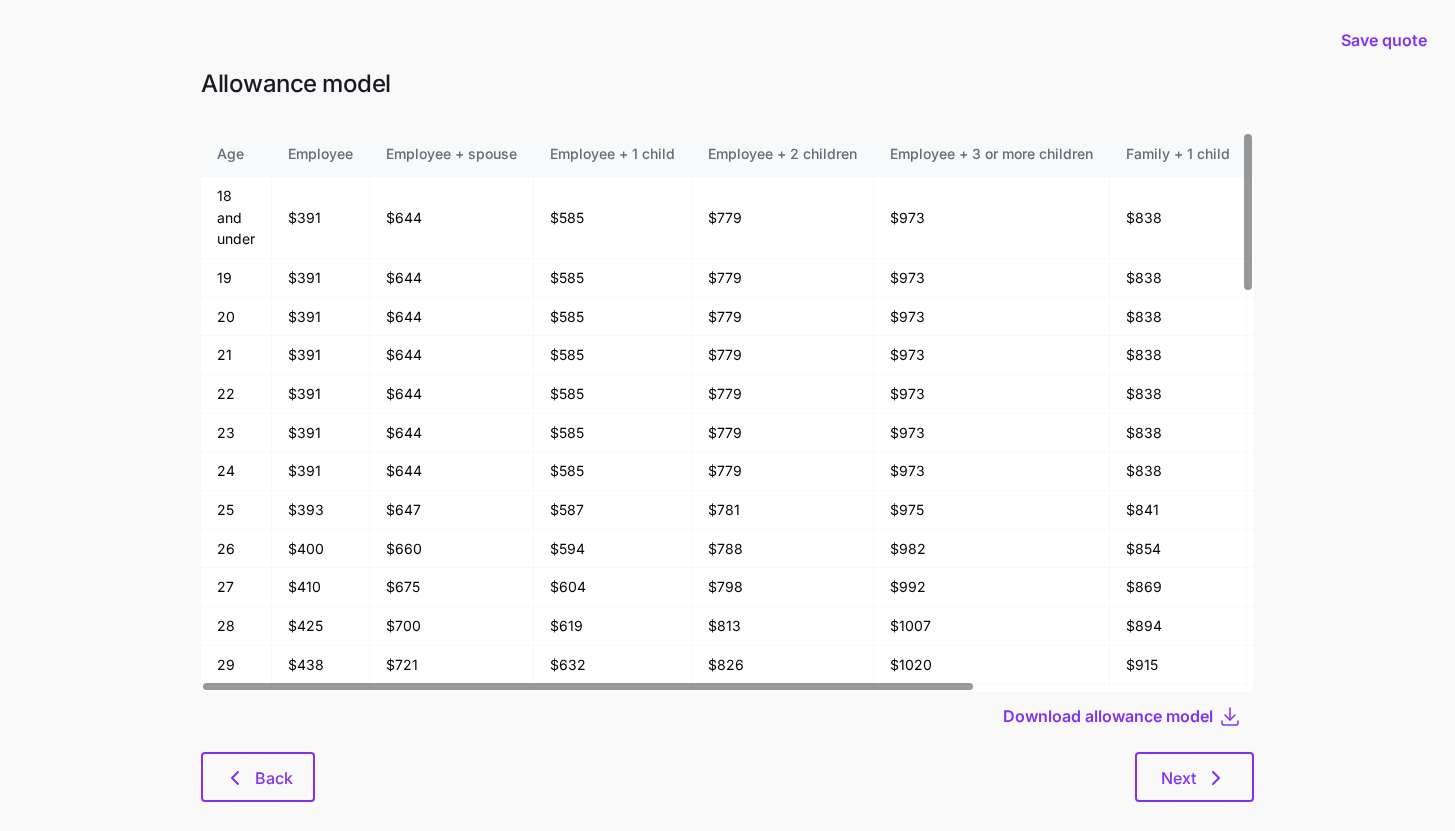 click on "Allowance model Age Employee Employee + spouse Employee + 1 child Employee + 2 children Employee + 3 or more children Family + 1 child Family + 2 children Family + 3 or more children 18 and under $391 $644 $585 $779 $973 $838 $1032 $1226 19 $391 $644 $585 $779 $973 $838 $1032 $1226 20 $391 $644 $585 $779 $973 $838 $1032 $1226 21 $391 $644 $585 $779 $973 $838 $1032 $1226 22 $391 $644 $585 $779 $973 $838 $1032 $1226 23 $391 $644 $585 $779 $973 $838 $1032 $1226 24 $391 $644 $585 $779 $973 $838 $1032 $1226 25 $393 $647 $587 $781 $975 $841 $1035 $1229 26 $400 $660 $594 $788 $982 $854 $1048 $1242 27 $410 $675 $604 $798 $992 $869 $1063 $1257 28 $425 $700 $619 $813 $1007 $894 $1088 $1282 29 $438 $721 $632 $826 $1020 $915 $1109 $1303 30 $444 $731 $638 $832 $1026 $925 $1119 $1313 31 $453 $746 $647 $841 $1035 $940 $1134 $1328 32 $463 $762 $657 $851 $1045 $956 $1150 $1344 33 $468 $772 $662 $856 $1050 $966 $1160 $1354 34 $475 $782 $669 $863 $1057 $976 $1170 $1364 35 $478 $787 $672 $866 $1060 $981 $1175 $1369 36 $481 $792" at bounding box center (727, 447) 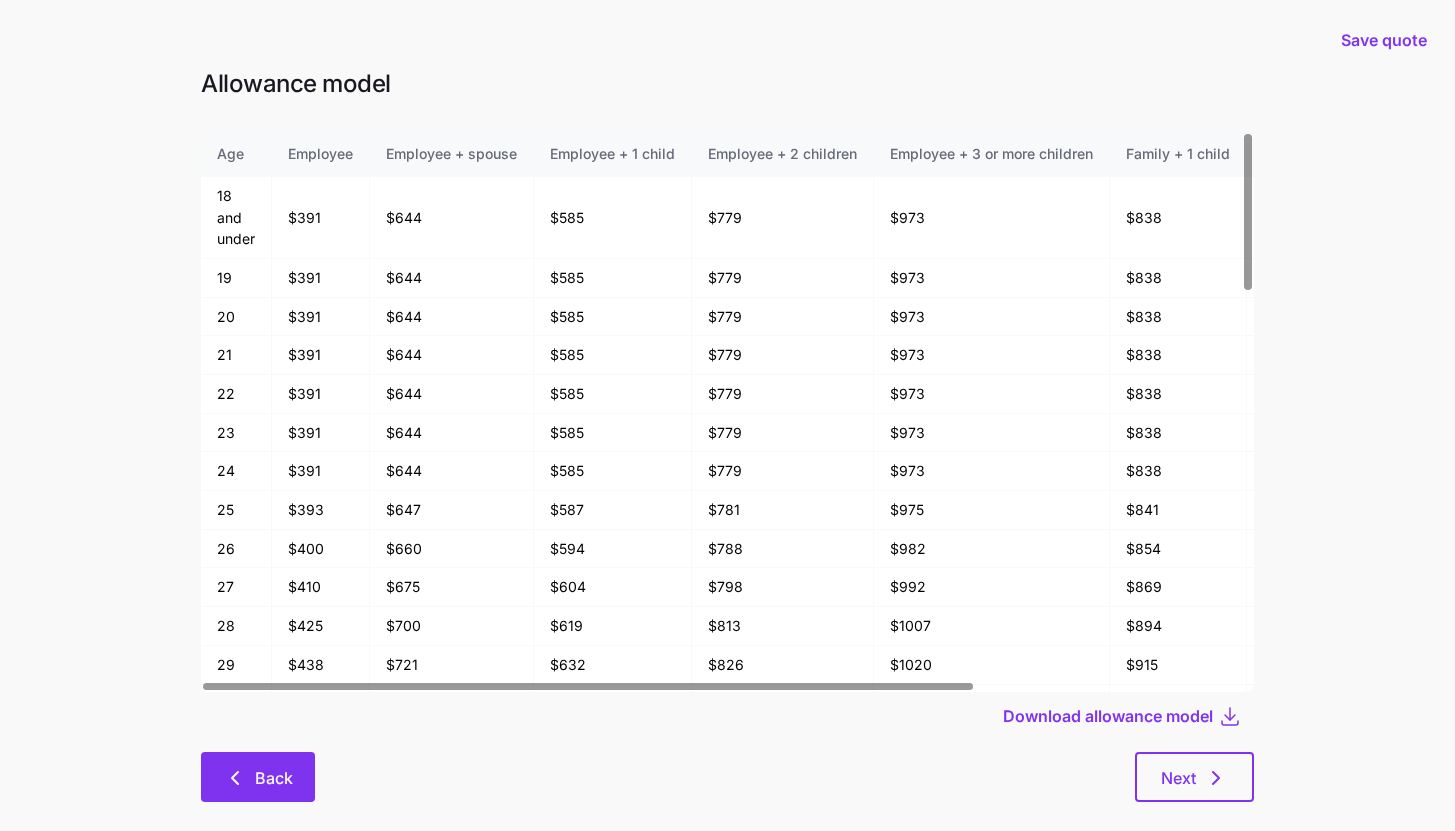 click on "Back" at bounding box center [258, 778] 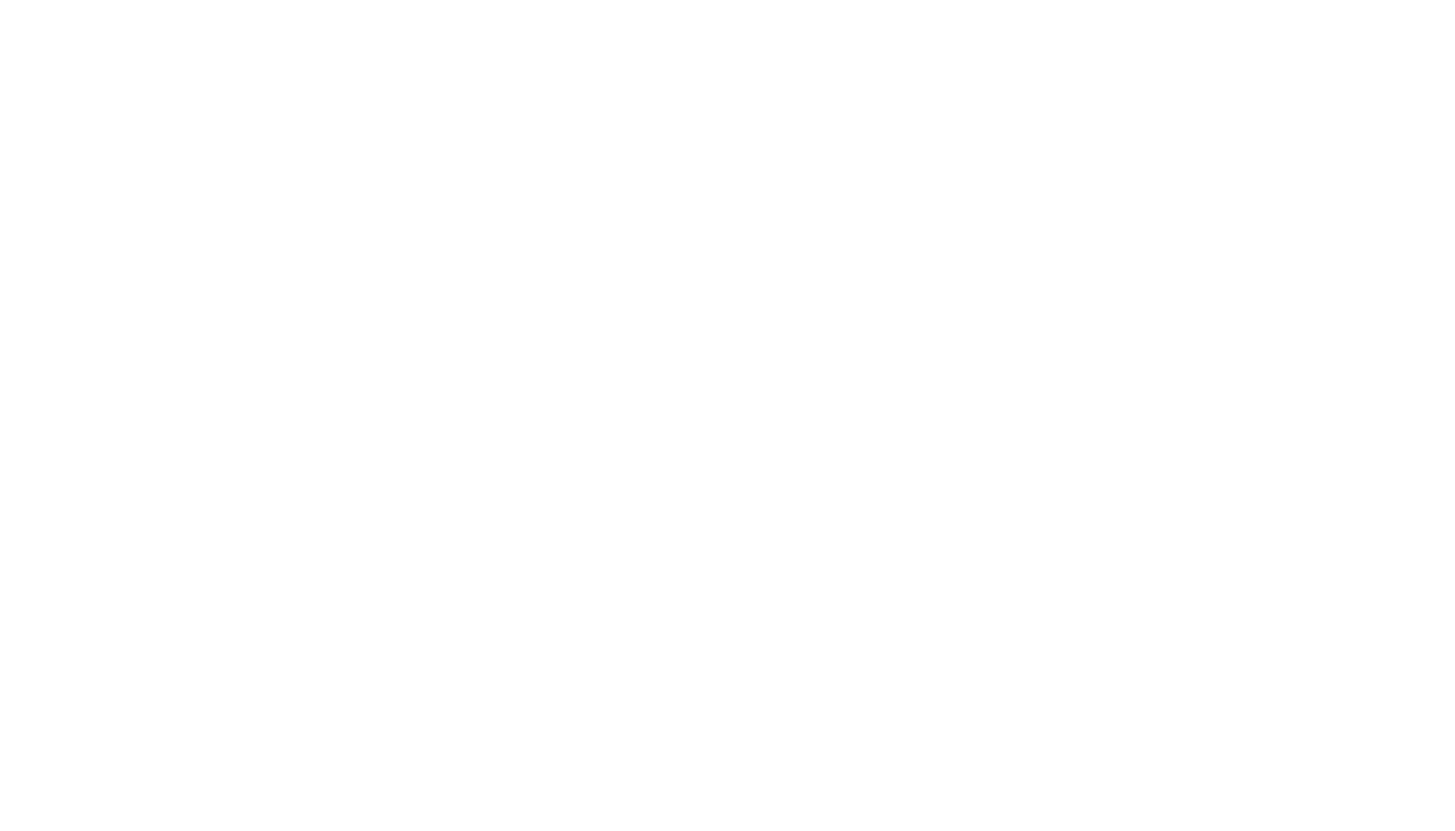 scroll, scrollTop: 0, scrollLeft: 0, axis: both 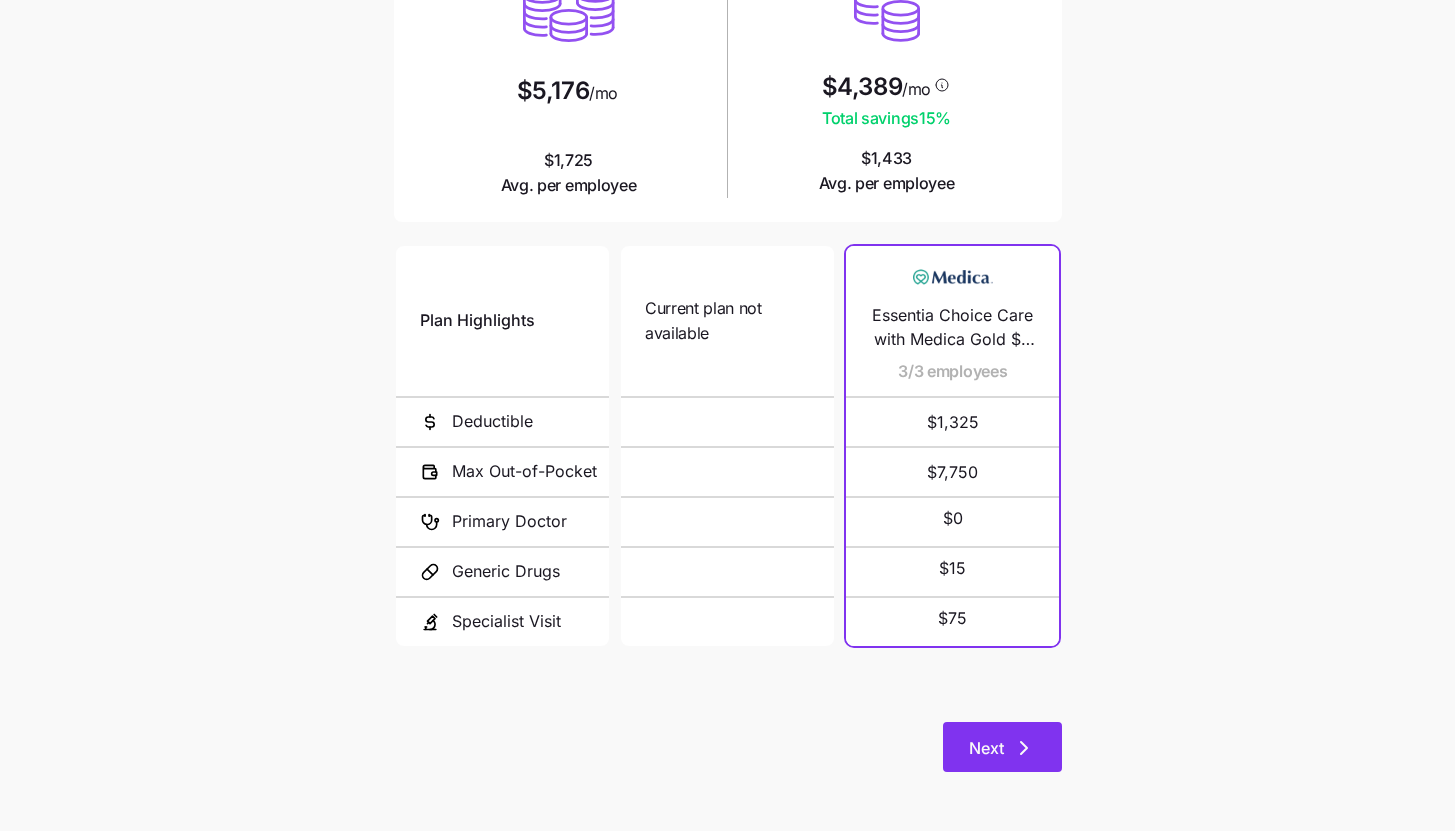 click on "Next" at bounding box center (1002, 748) 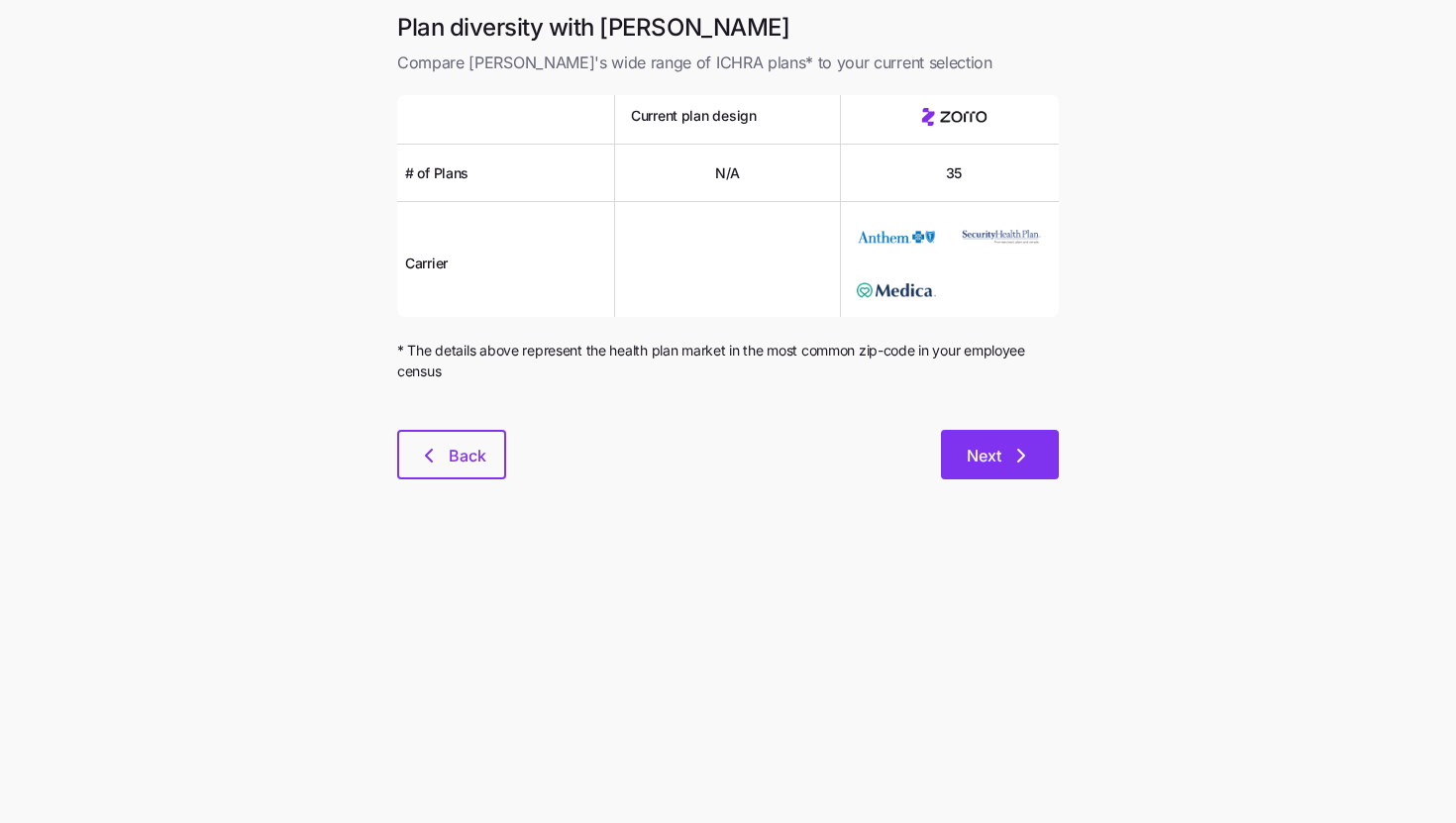 click on "Next" at bounding box center [999, 455] 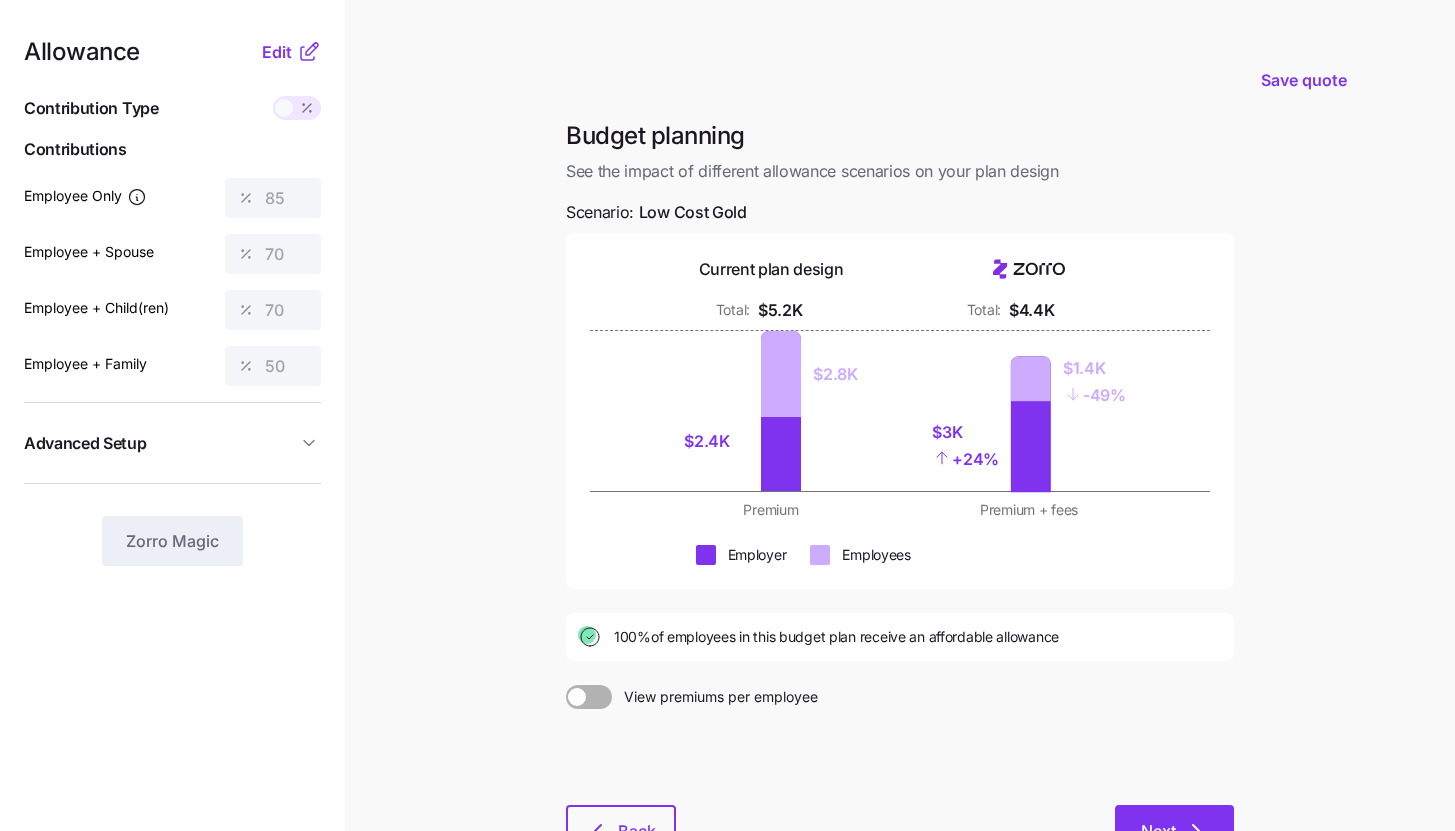 click 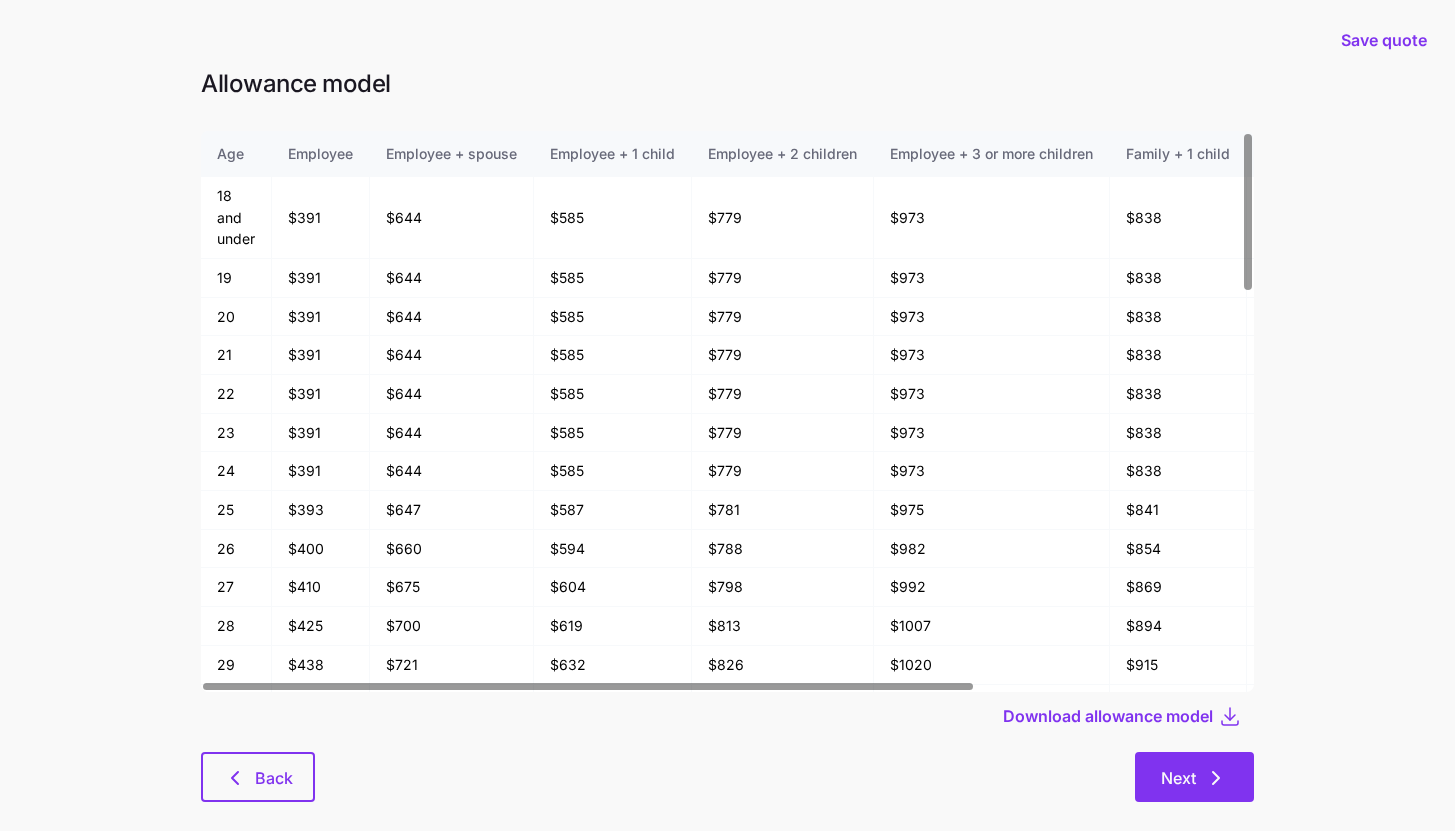 click on "Next" at bounding box center [1178, 778] 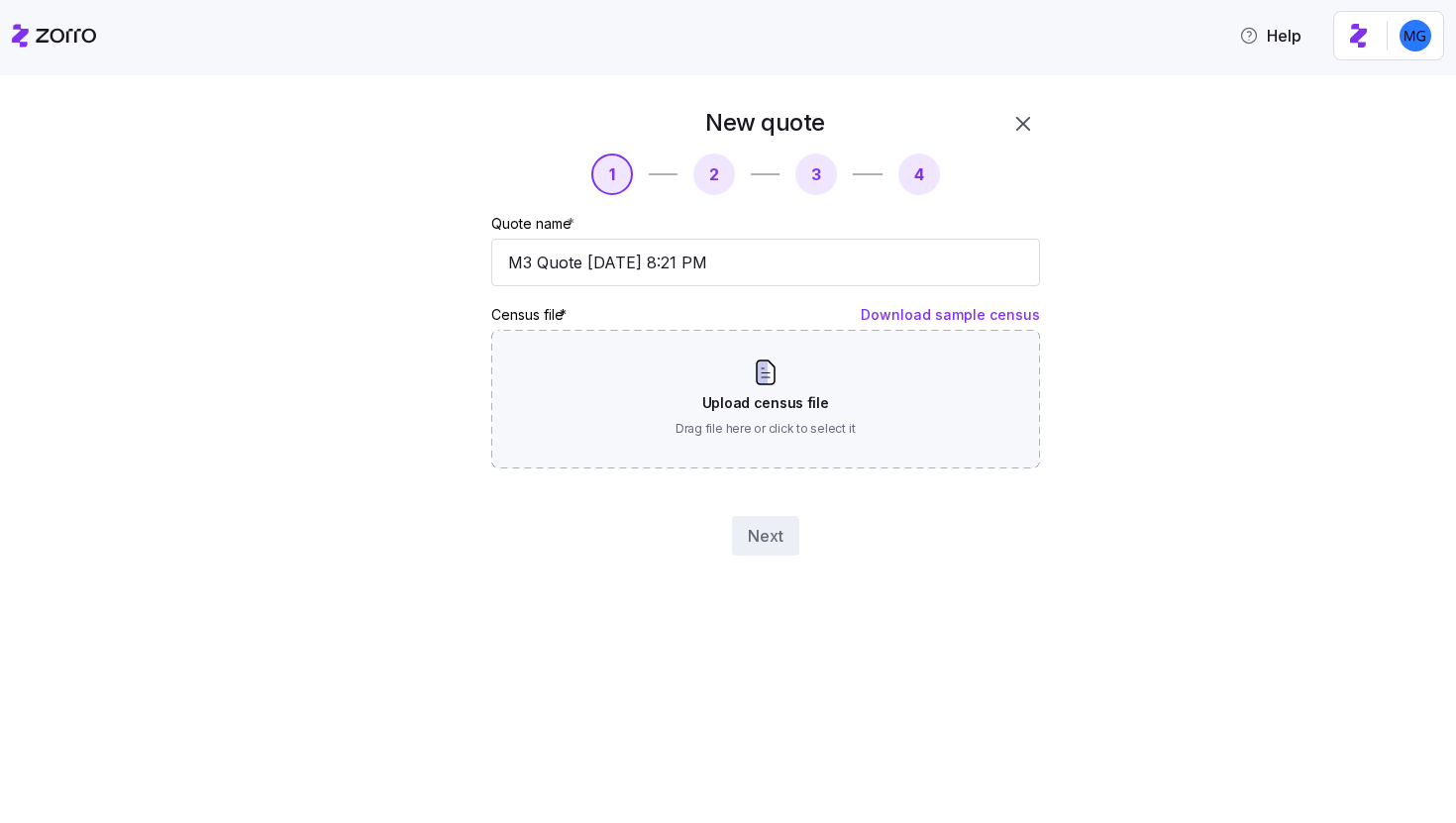 scroll, scrollTop: 0, scrollLeft: 0, axis: both 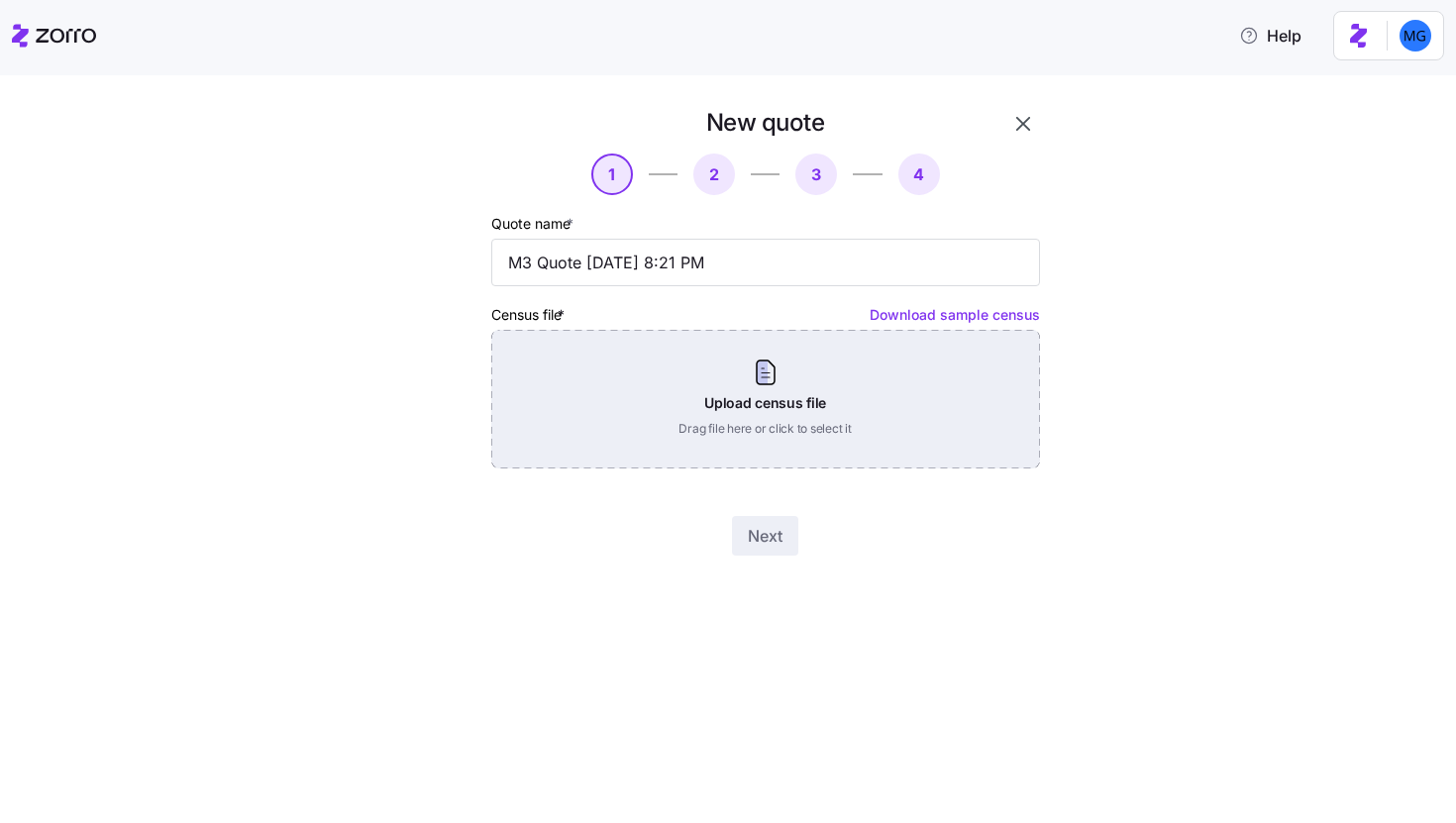 click on "Upload census file Drag file here or click to select it" at bounding box center (766, 399) 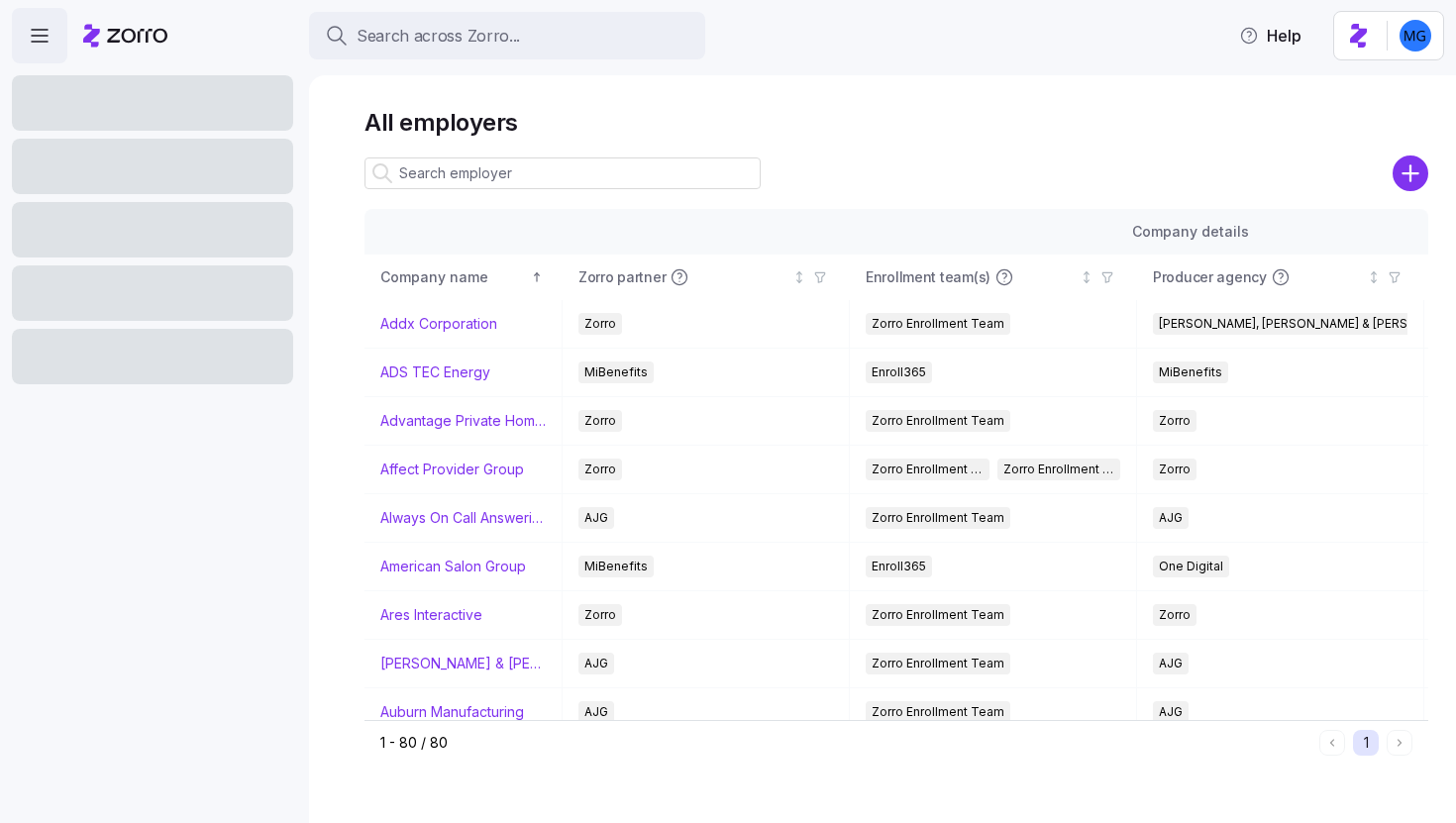 scroll, scrollTop: 0, scrollLeft: 0, axis: both 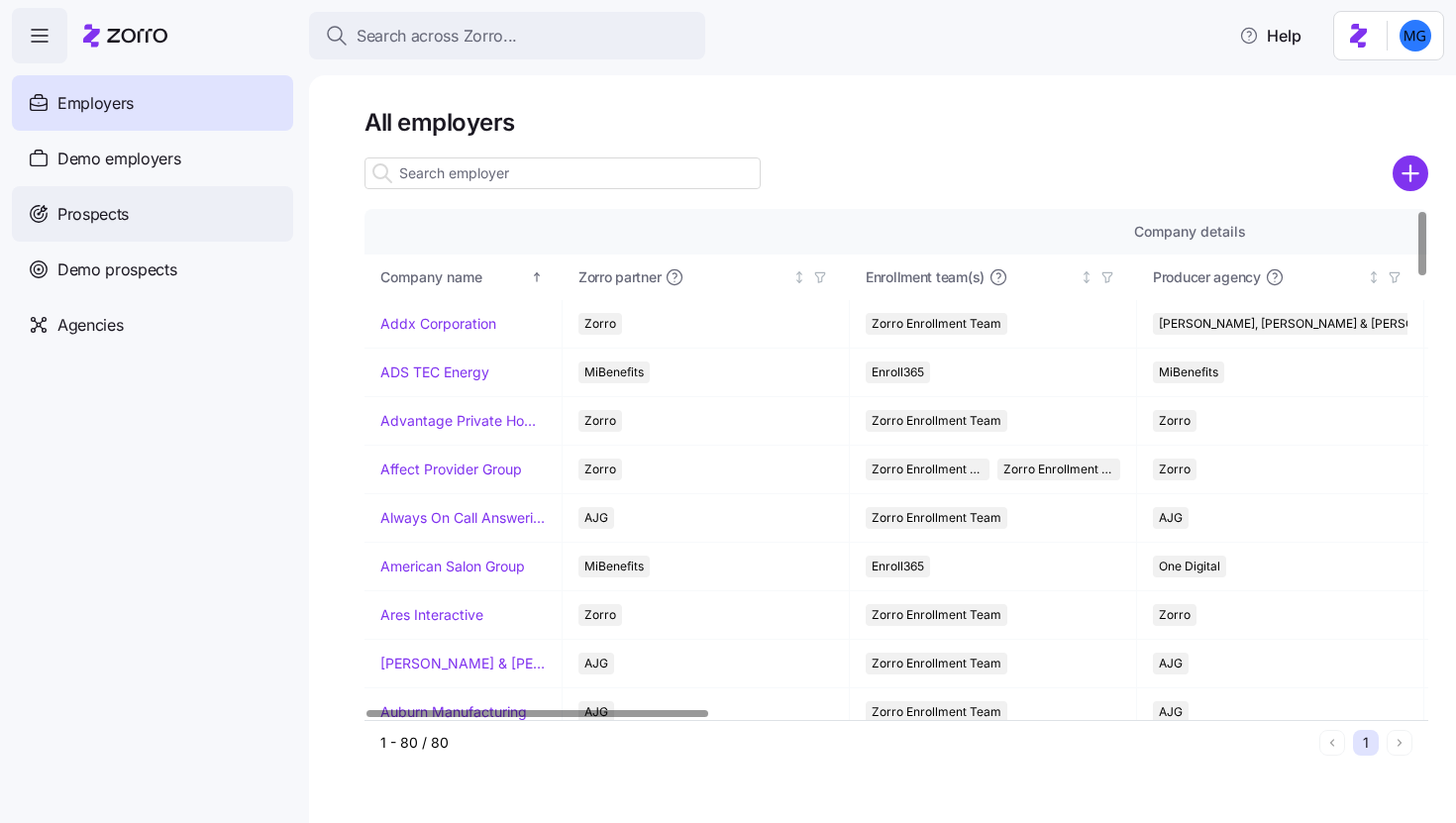 click on "Prospects" at bounding box center (153, 214) 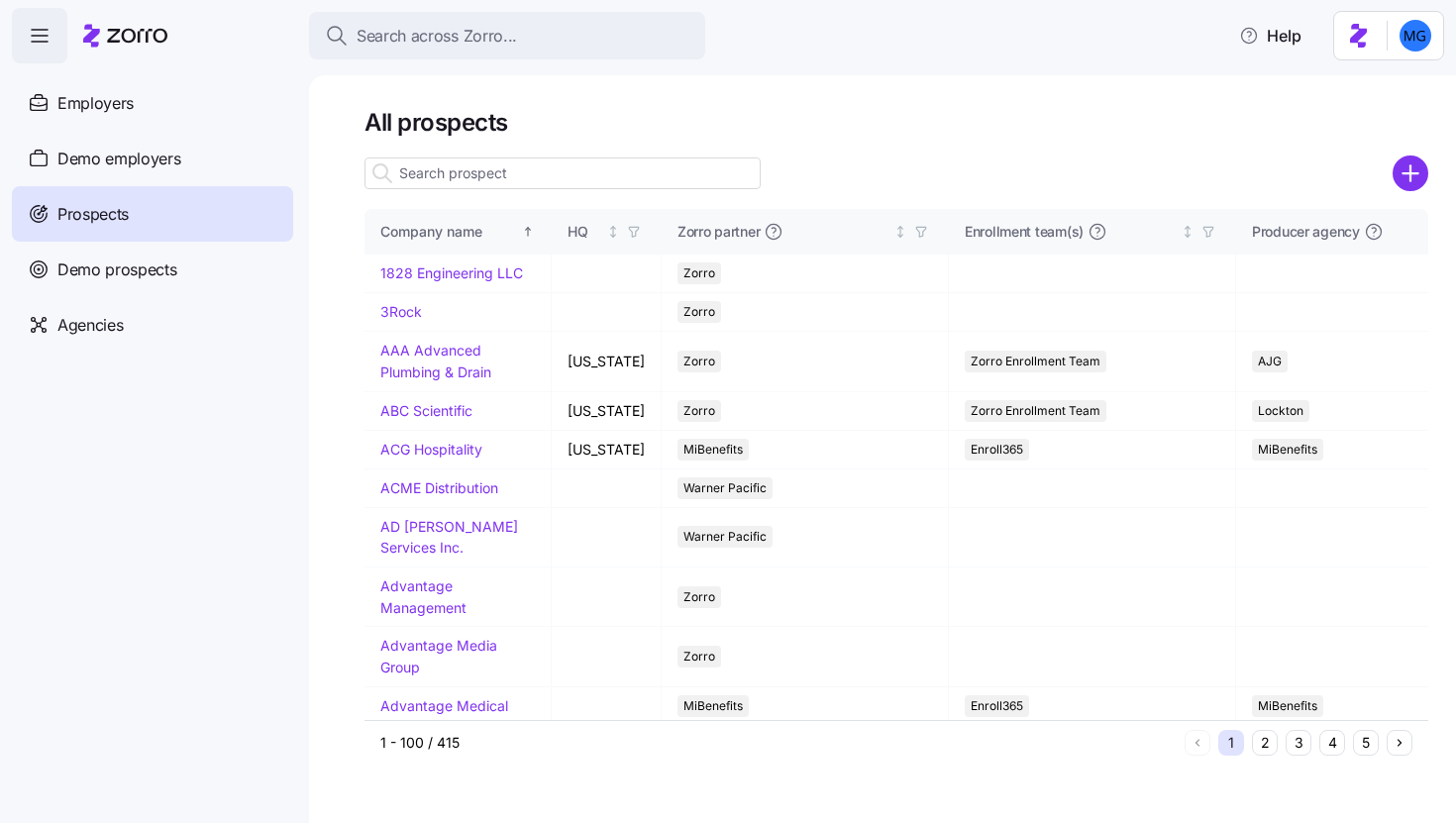 click at bounding box center (563, 173) 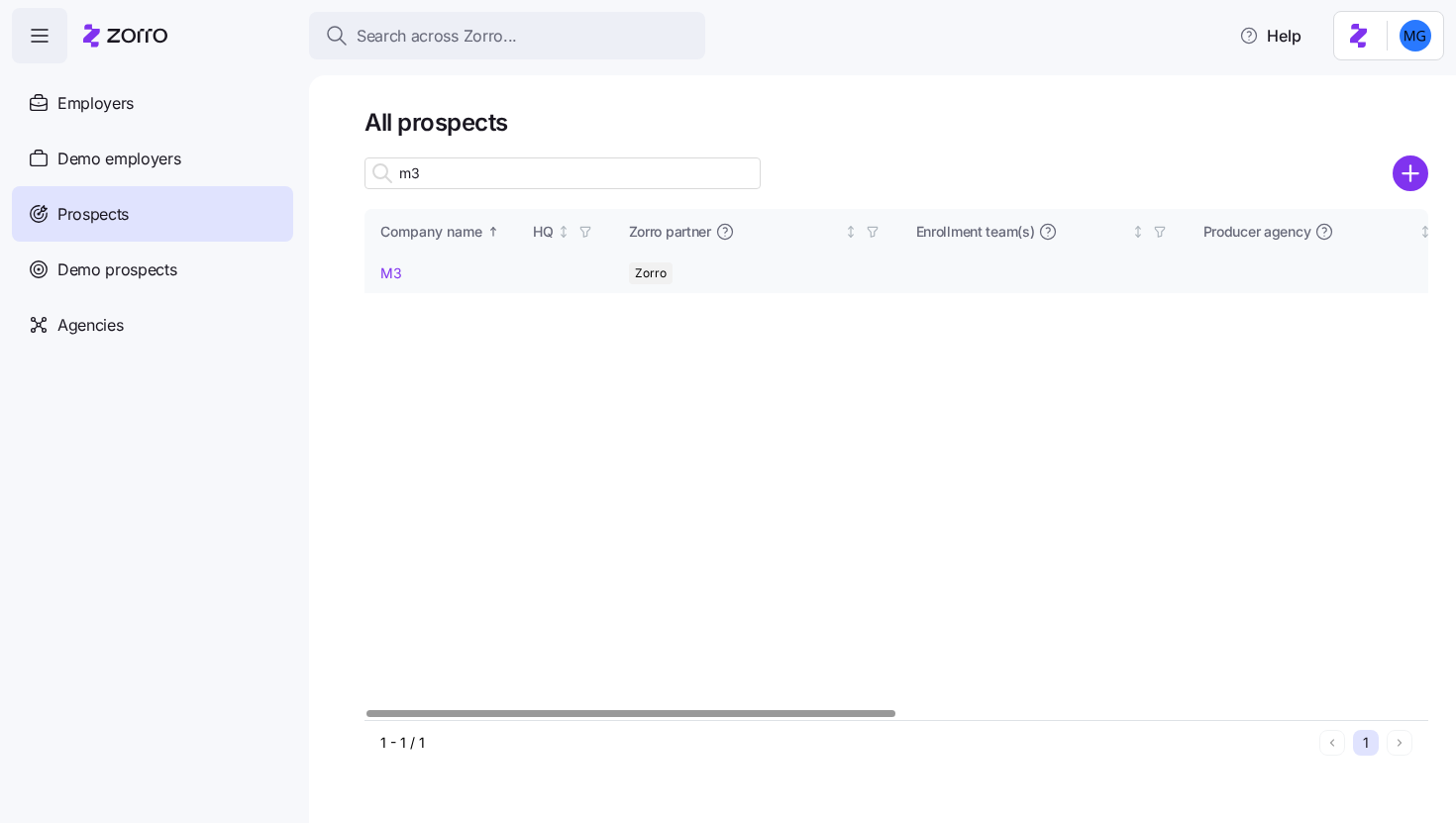 type on "m3" 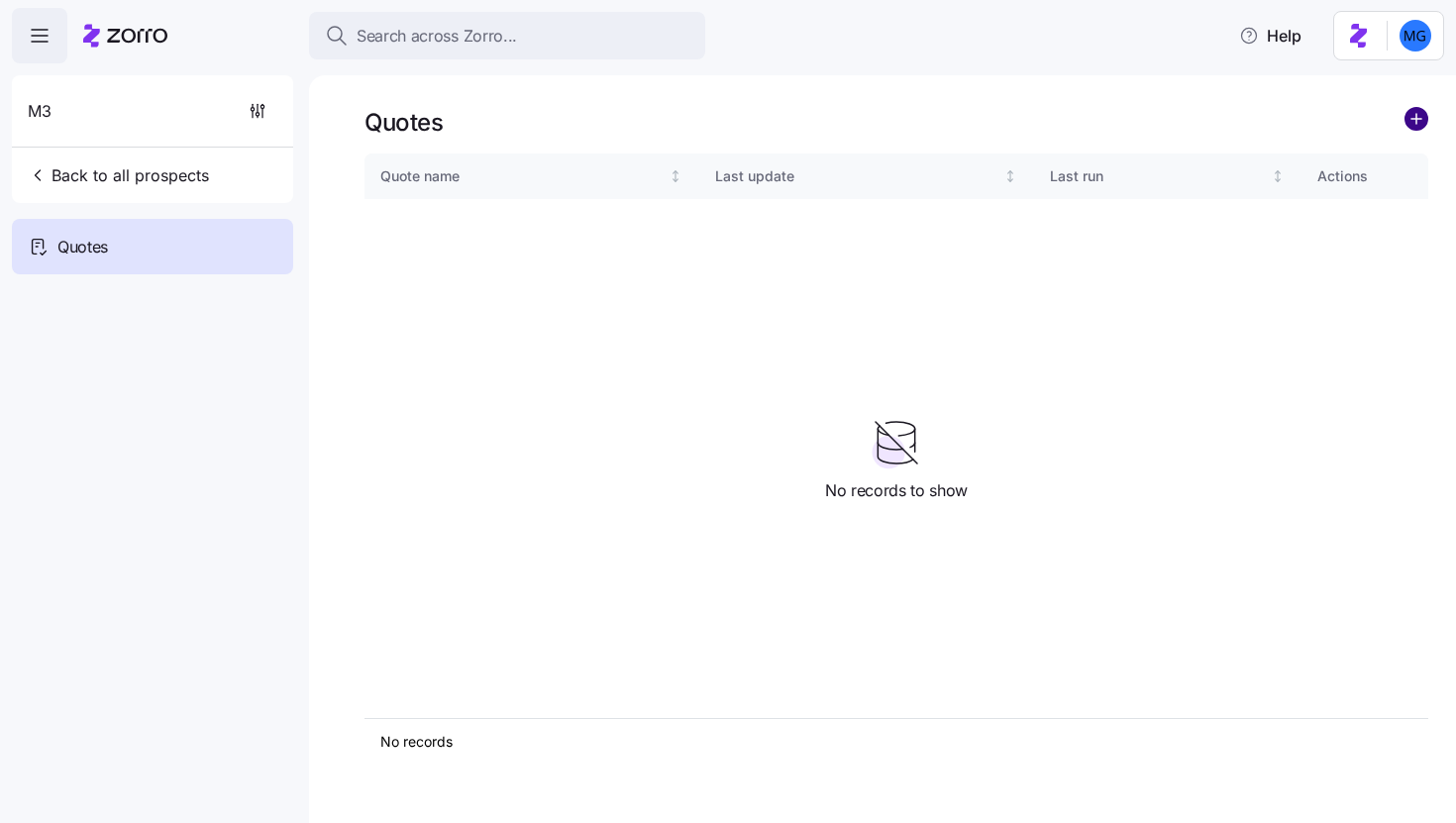 click 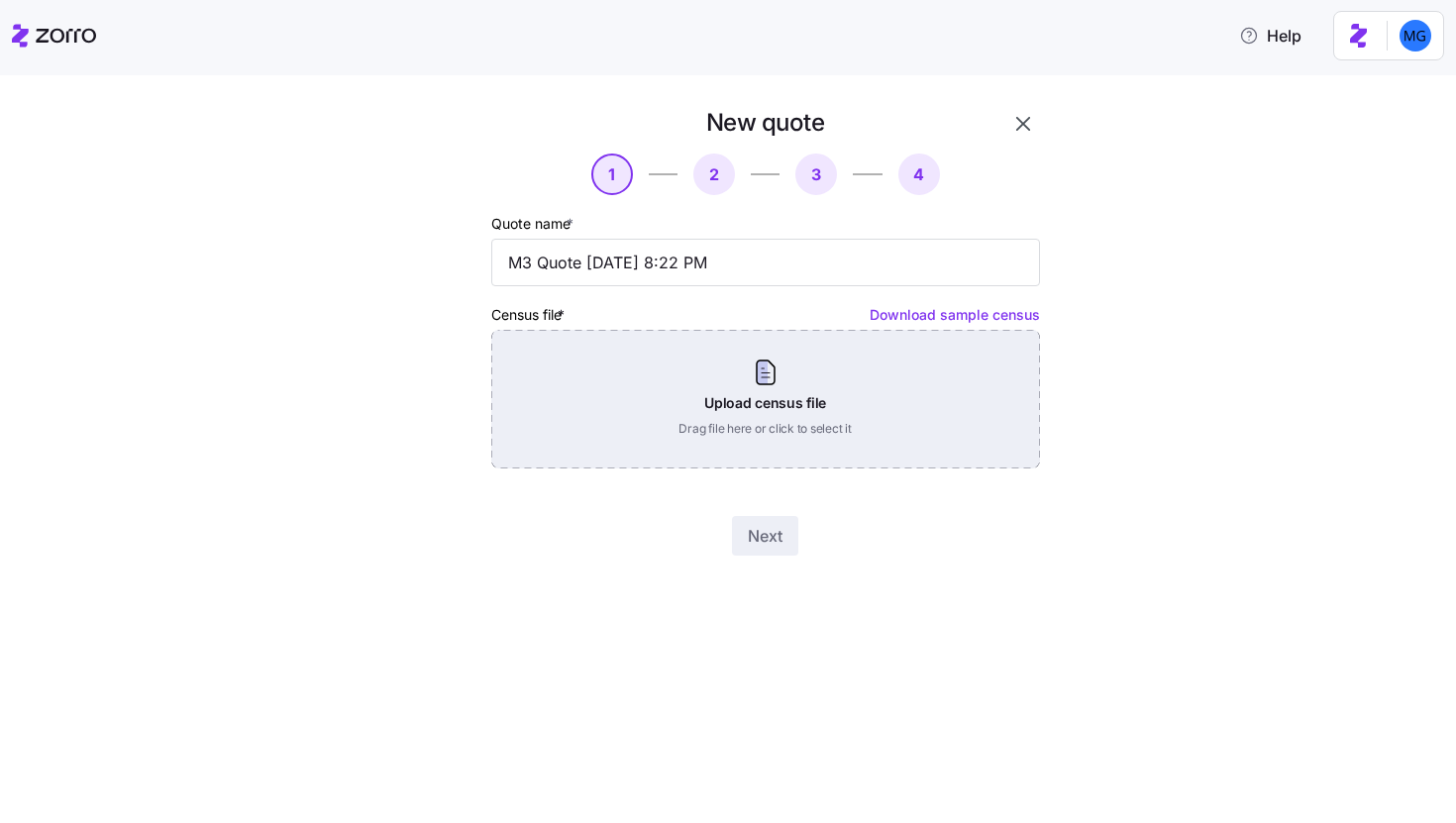 click on "Upload census file Drag file here or click to select it" at bounding box center [766, 399] 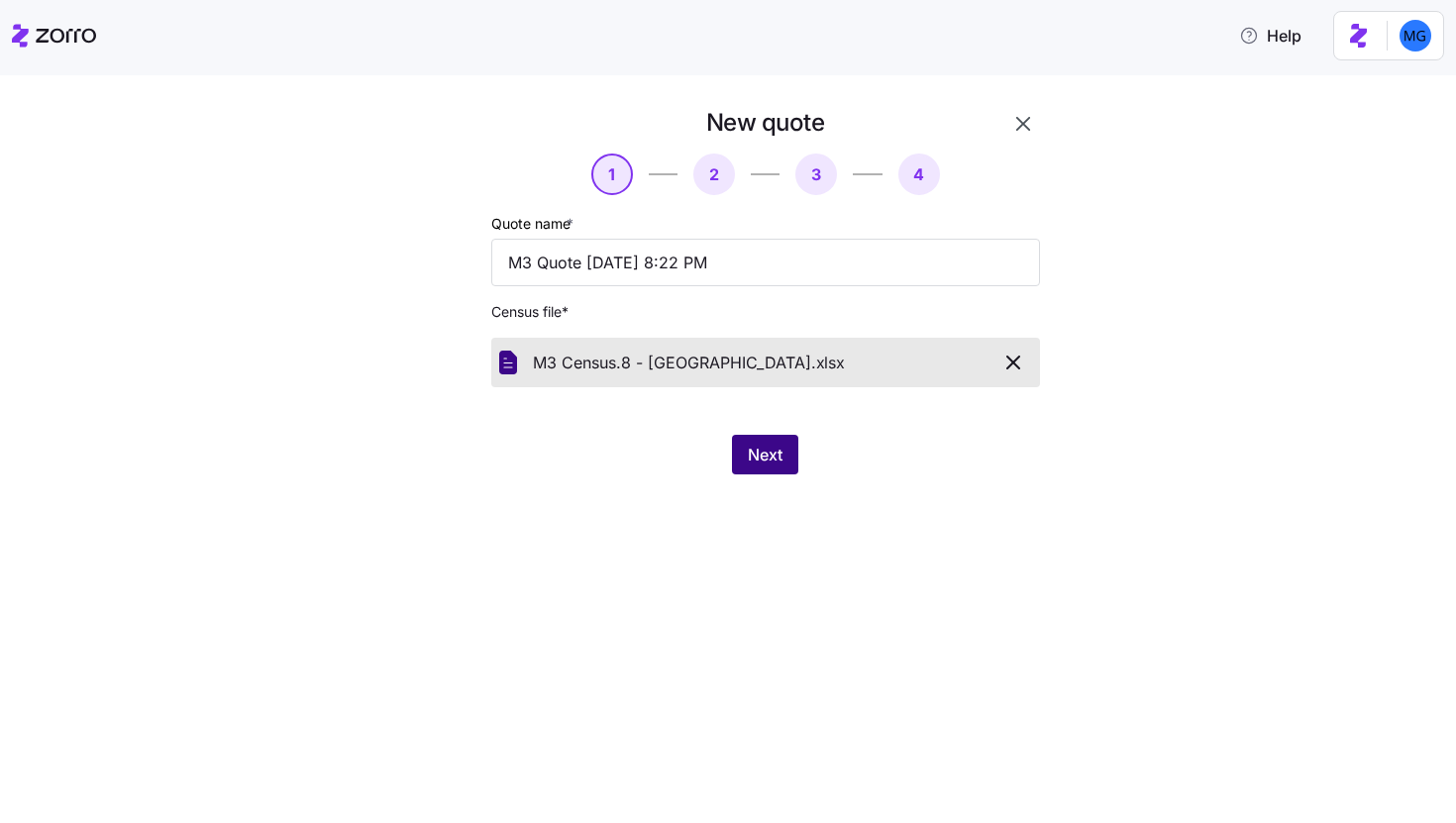 click on "Next" at bounding box center (765, 455) 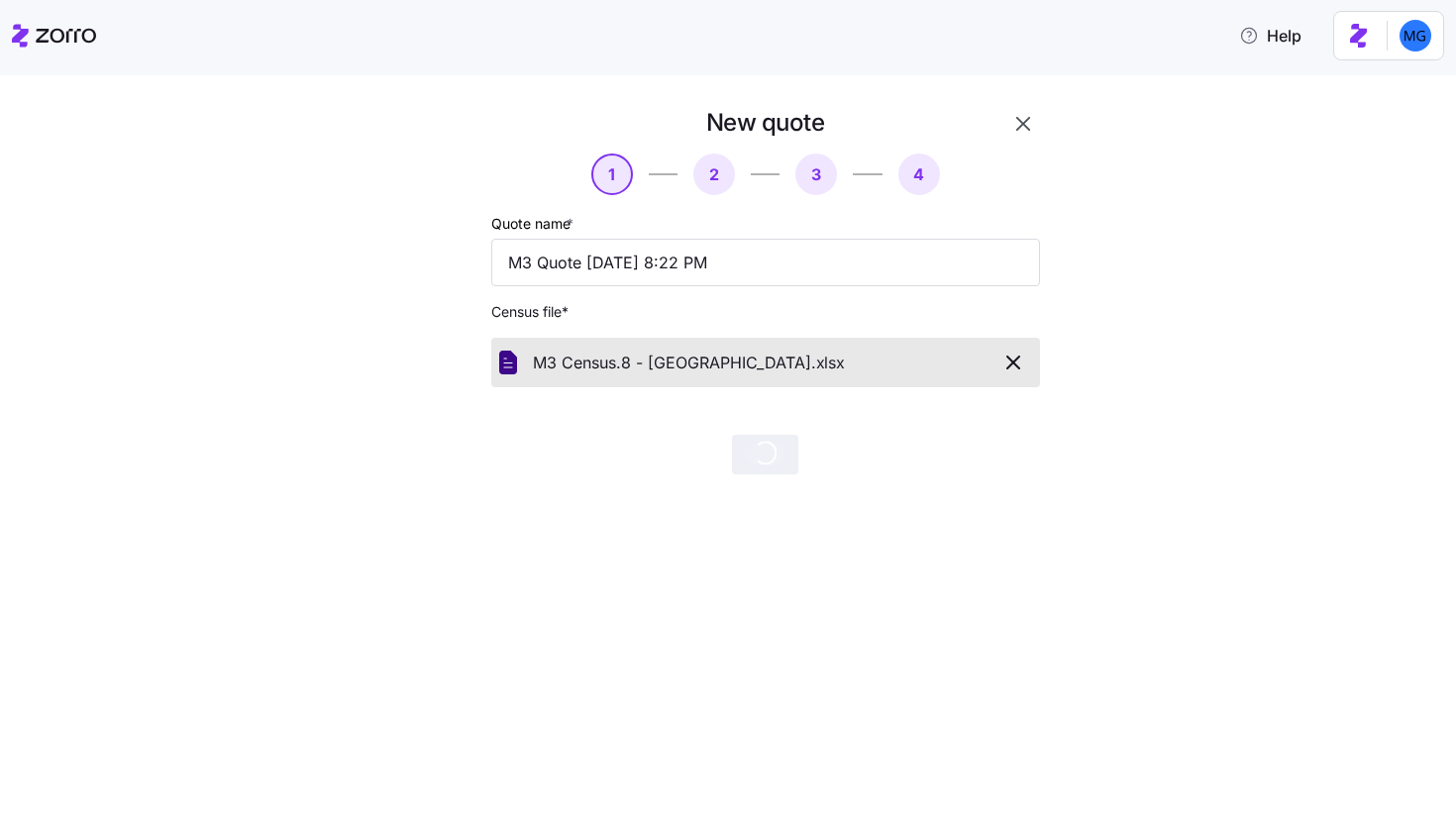 click 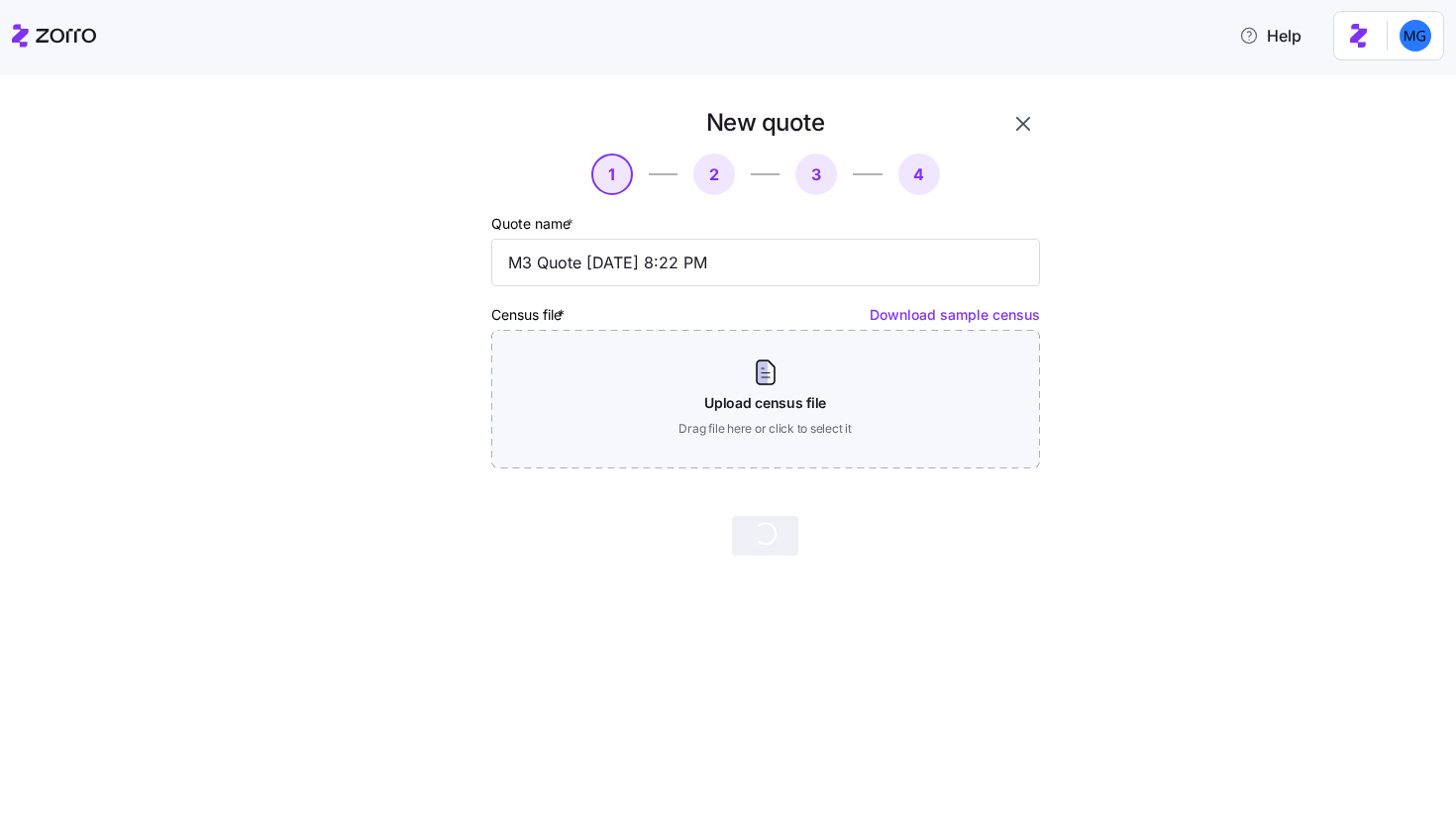click at bounding box center [1023, 124] 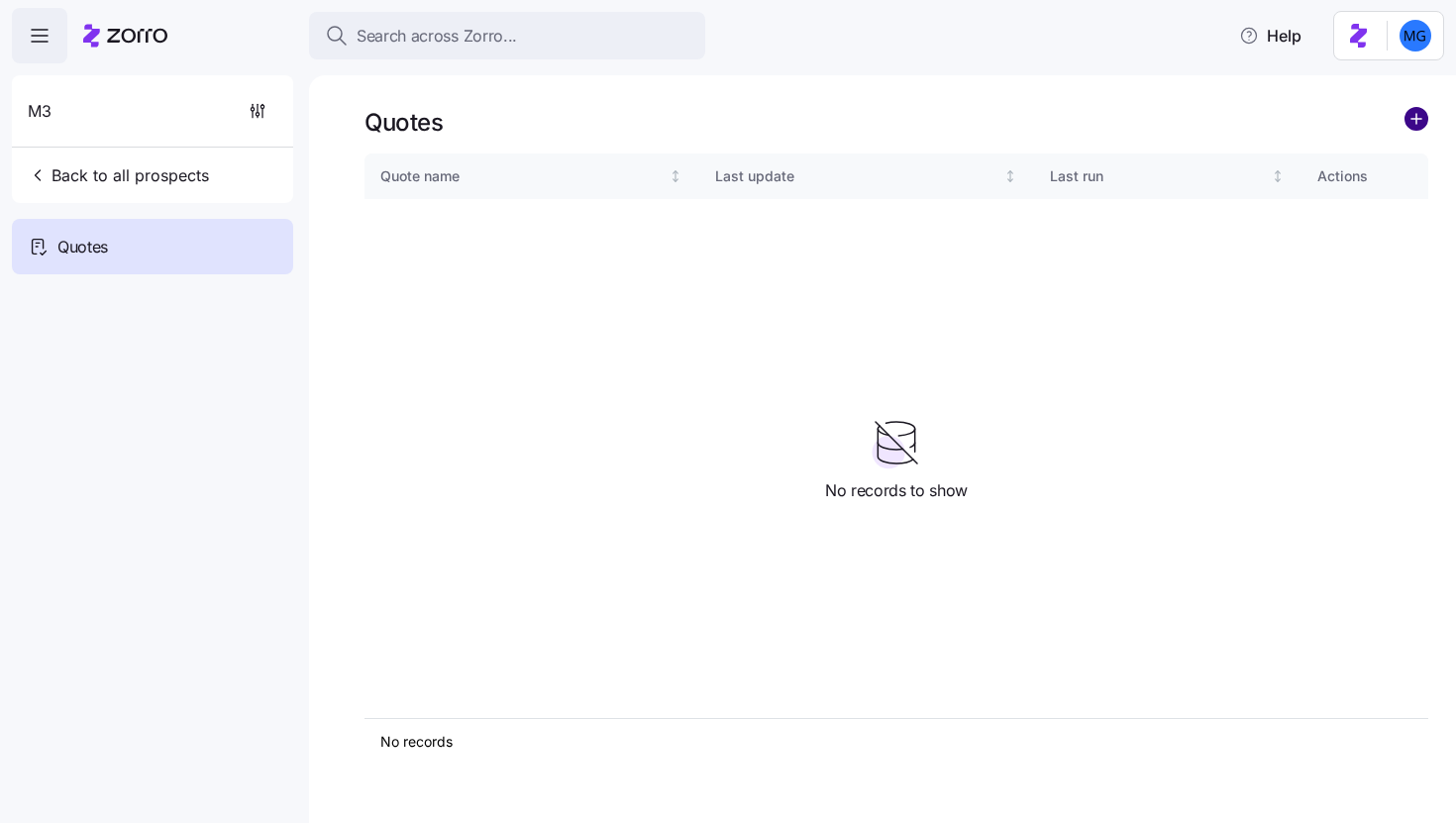 click 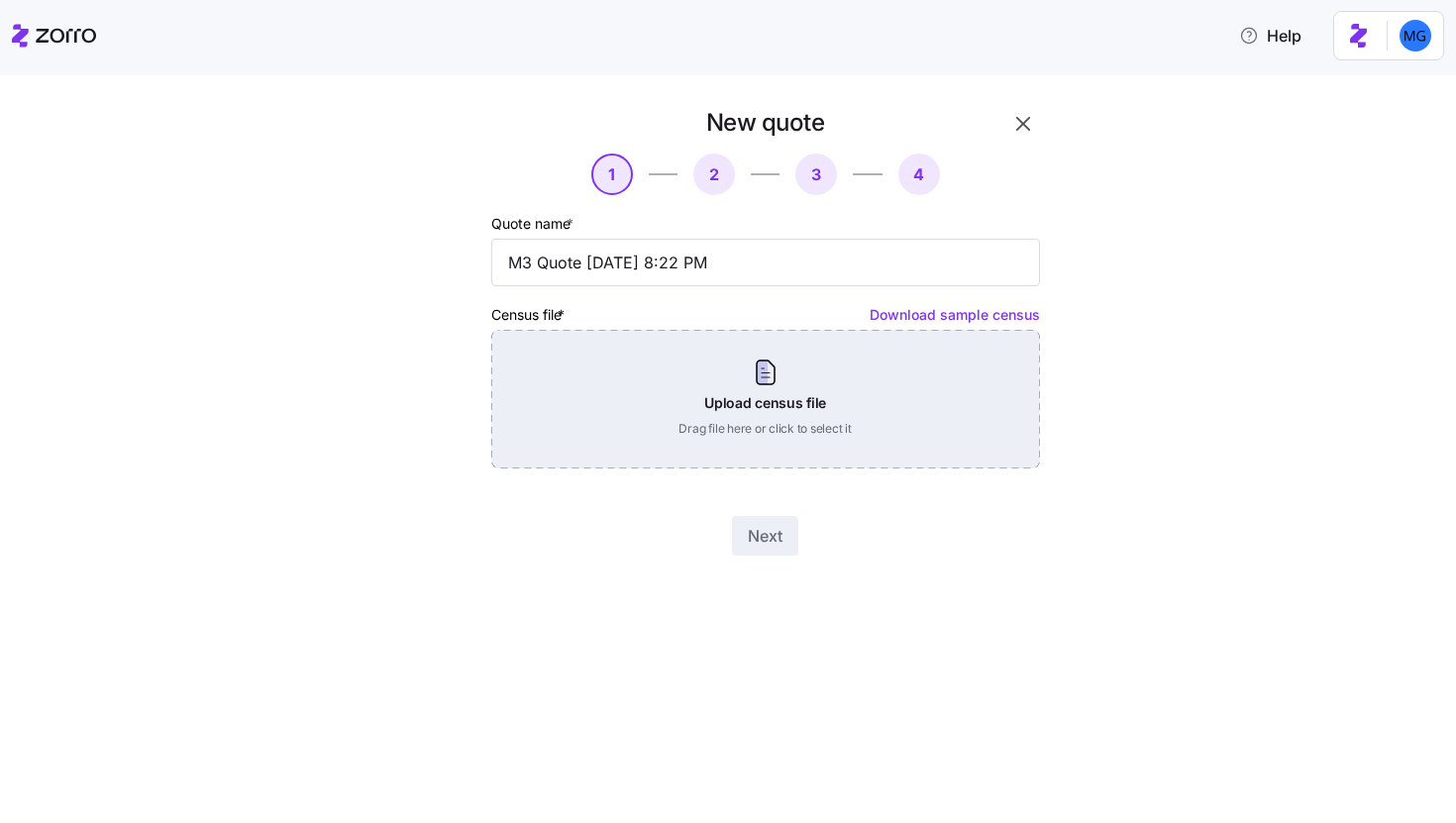 click on "Upload census file Drag file here or click to select it" at bounding box center (766, 399) 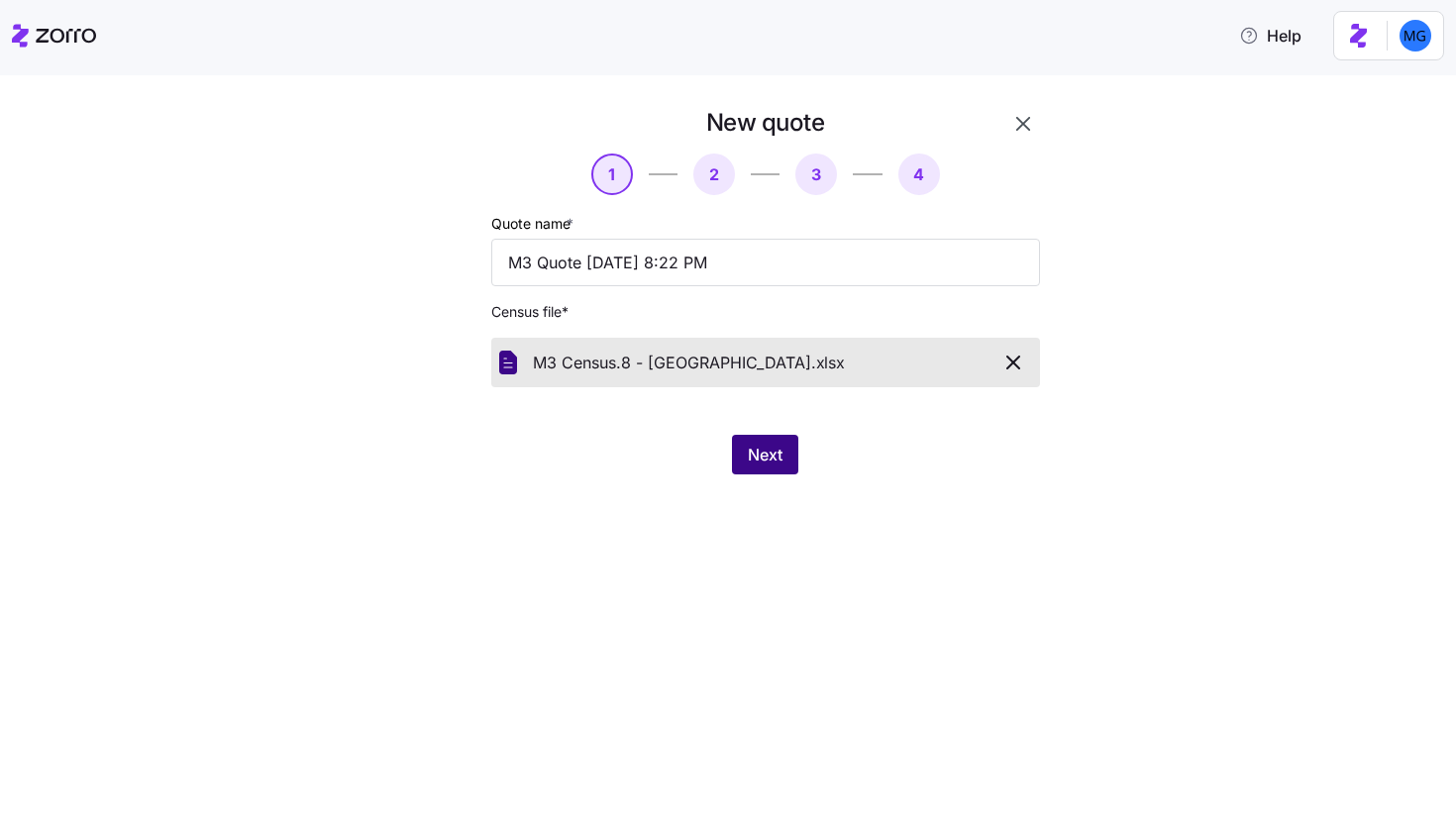 click on "Next" at bounding box center [765, 455] 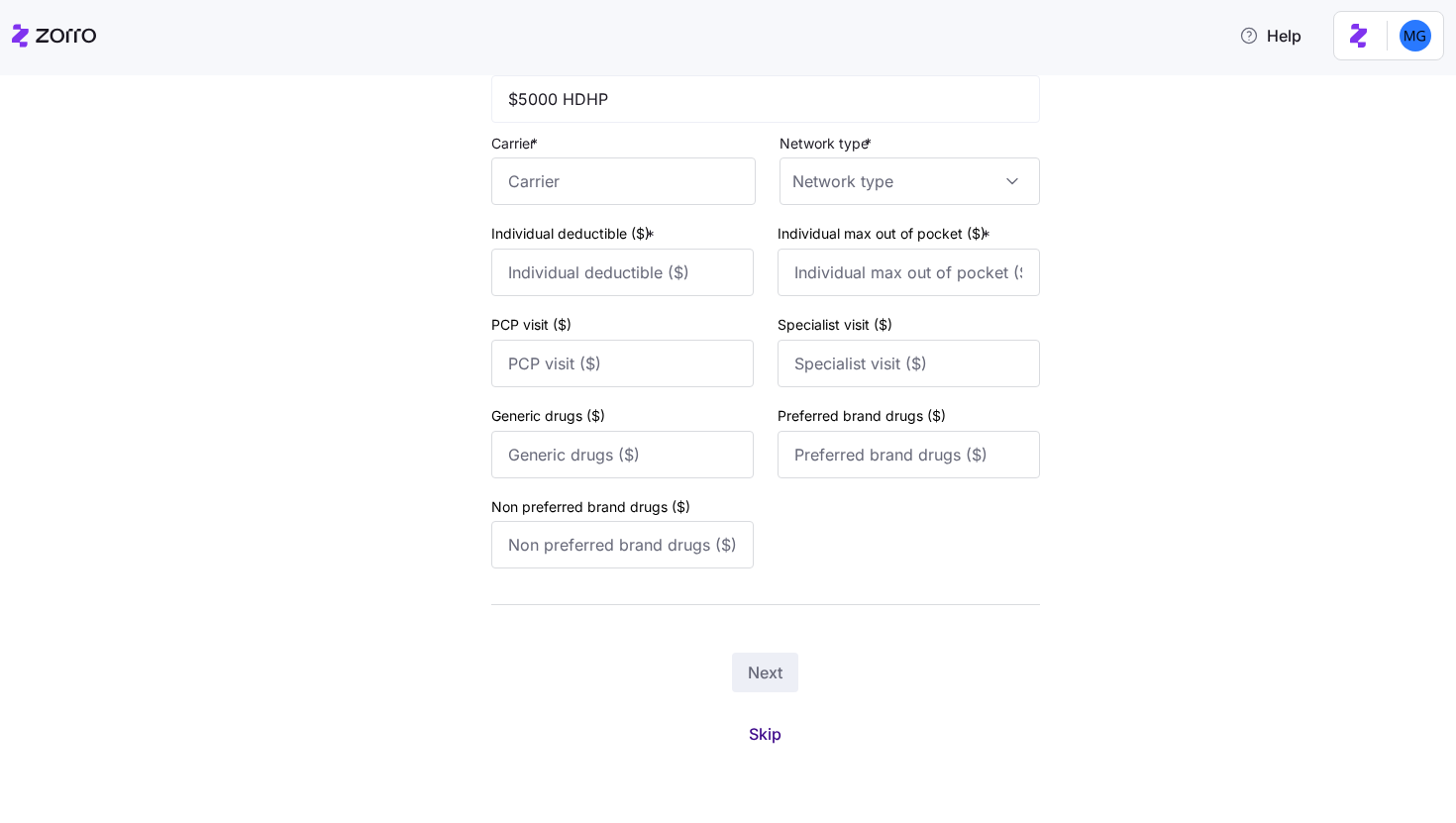 click on "Skip" at bounding box center (765, 734) 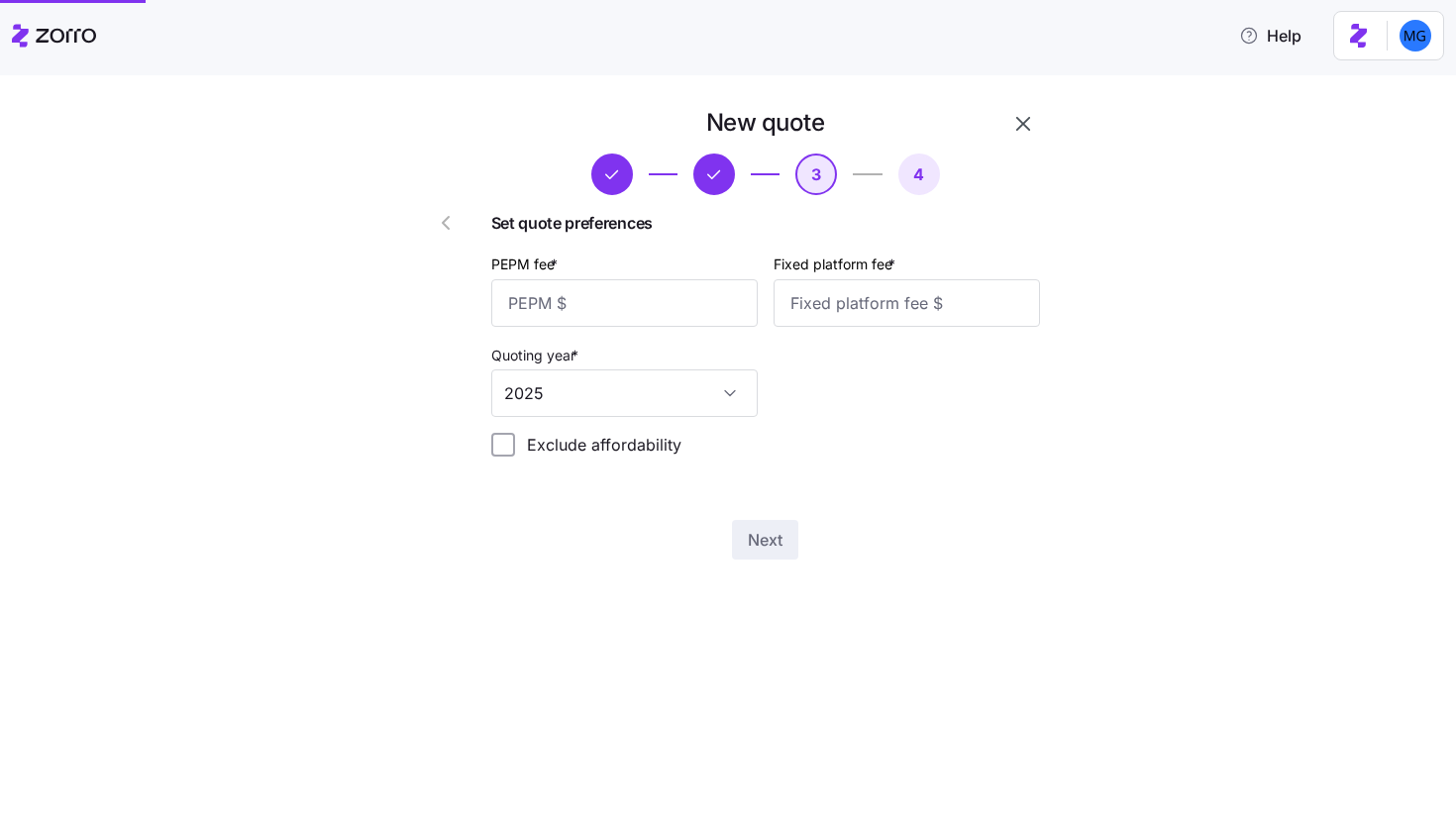 scroll, scrollTop: 0, scrollLeft: 0, axis: both 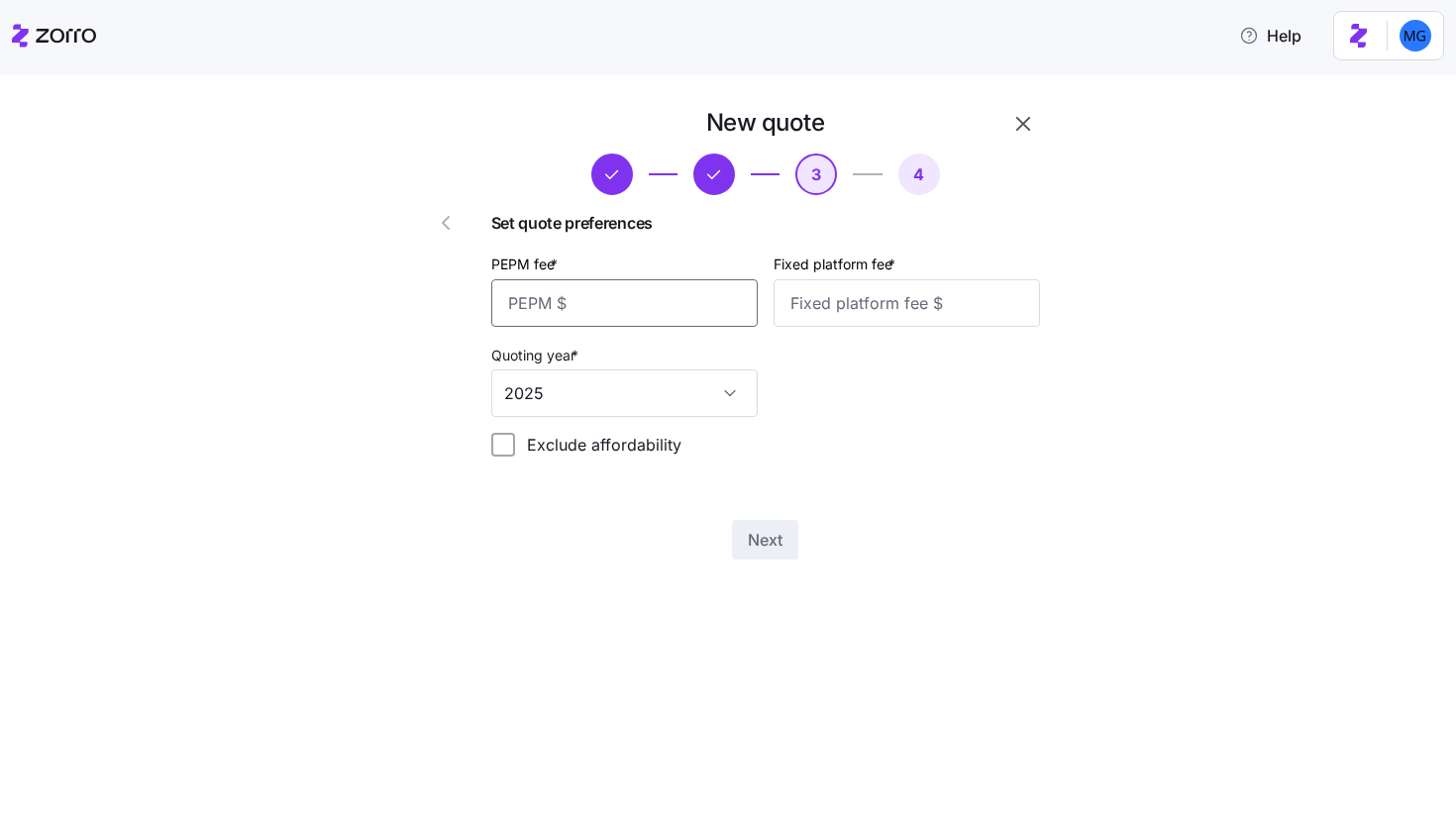 click on "PEPM fee  *" at bounding box center (624, 303) 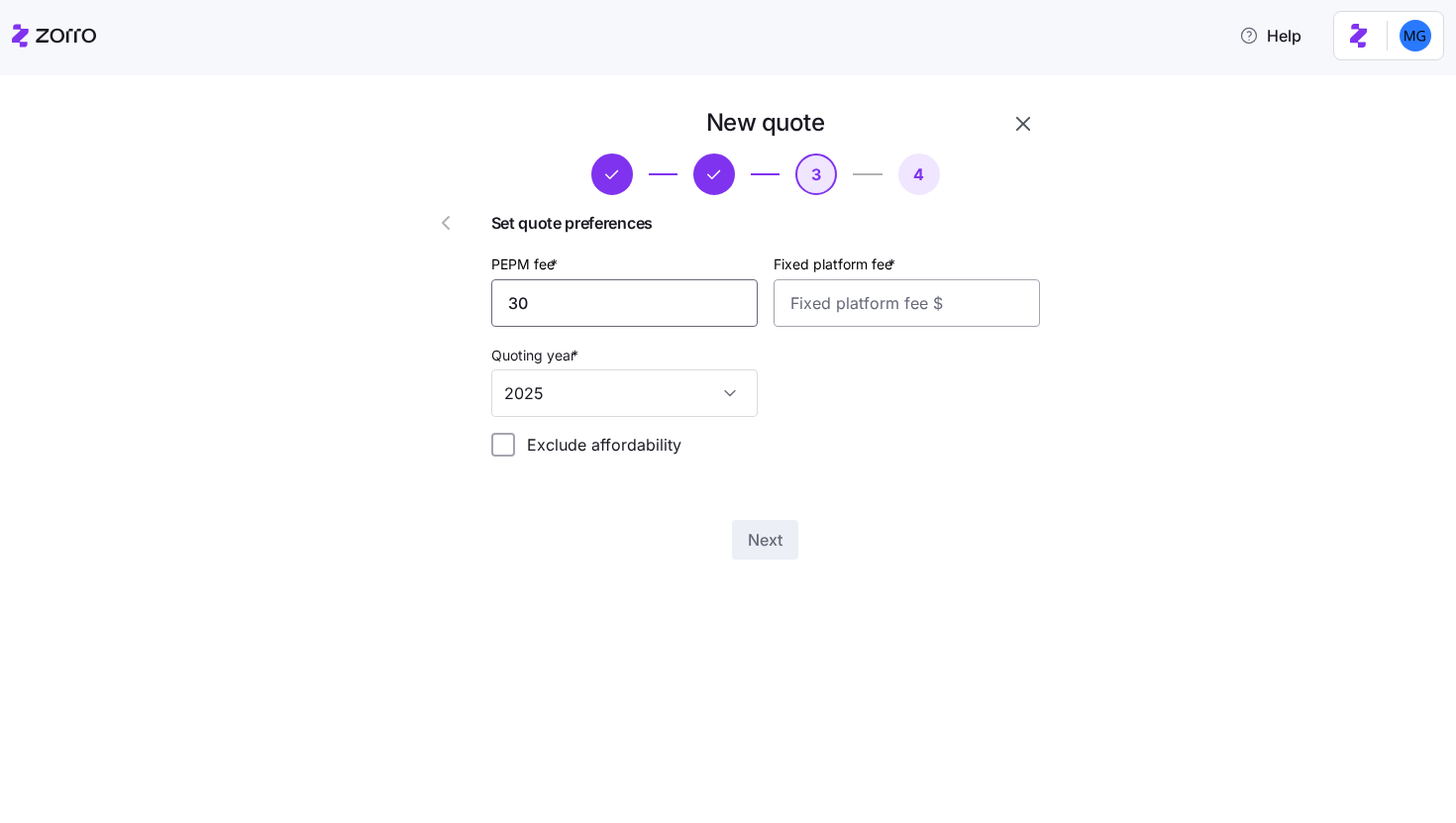 type on "30" 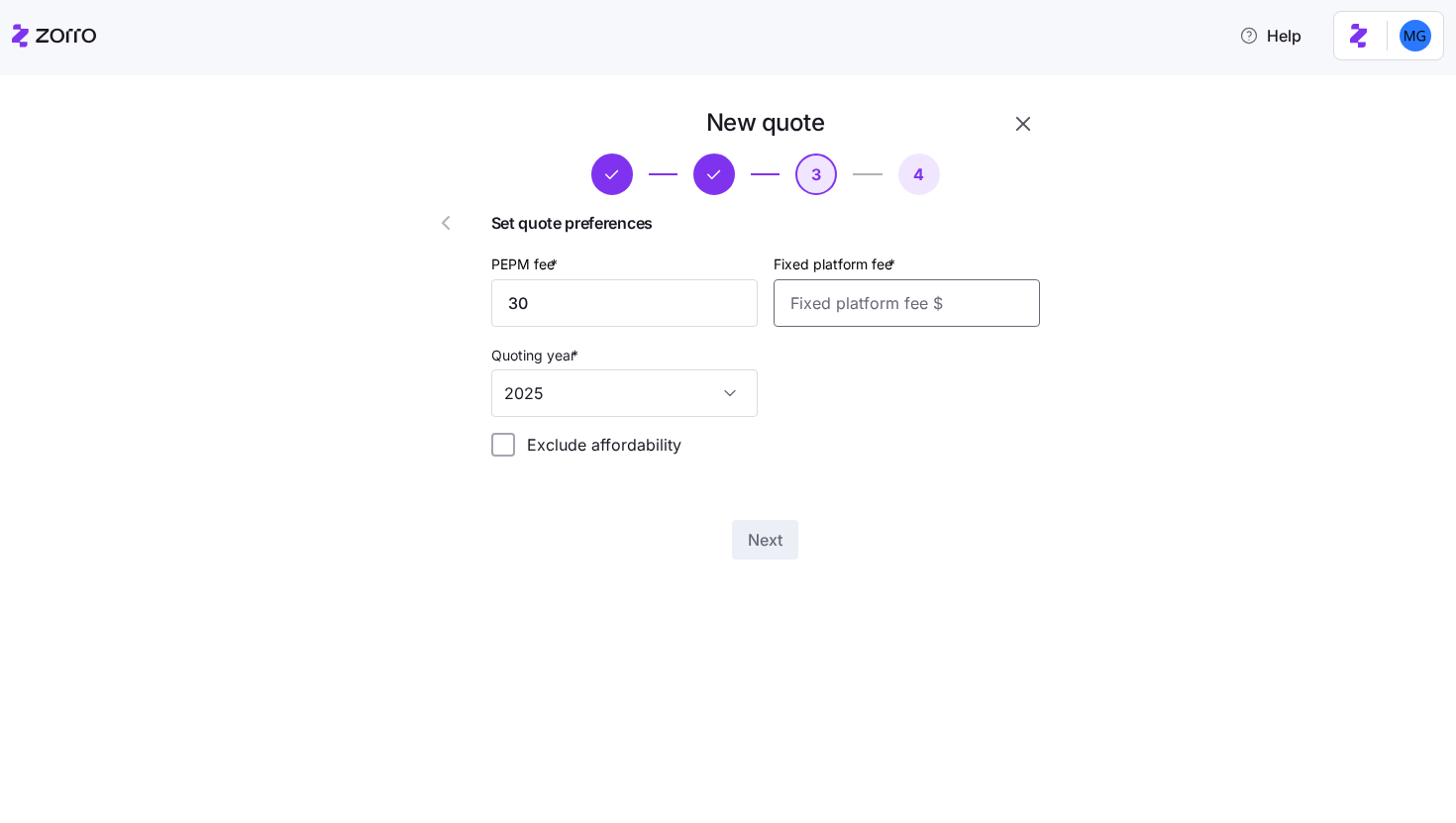 click on "Fixed platform fee  *" at bounding box center (906, 303) 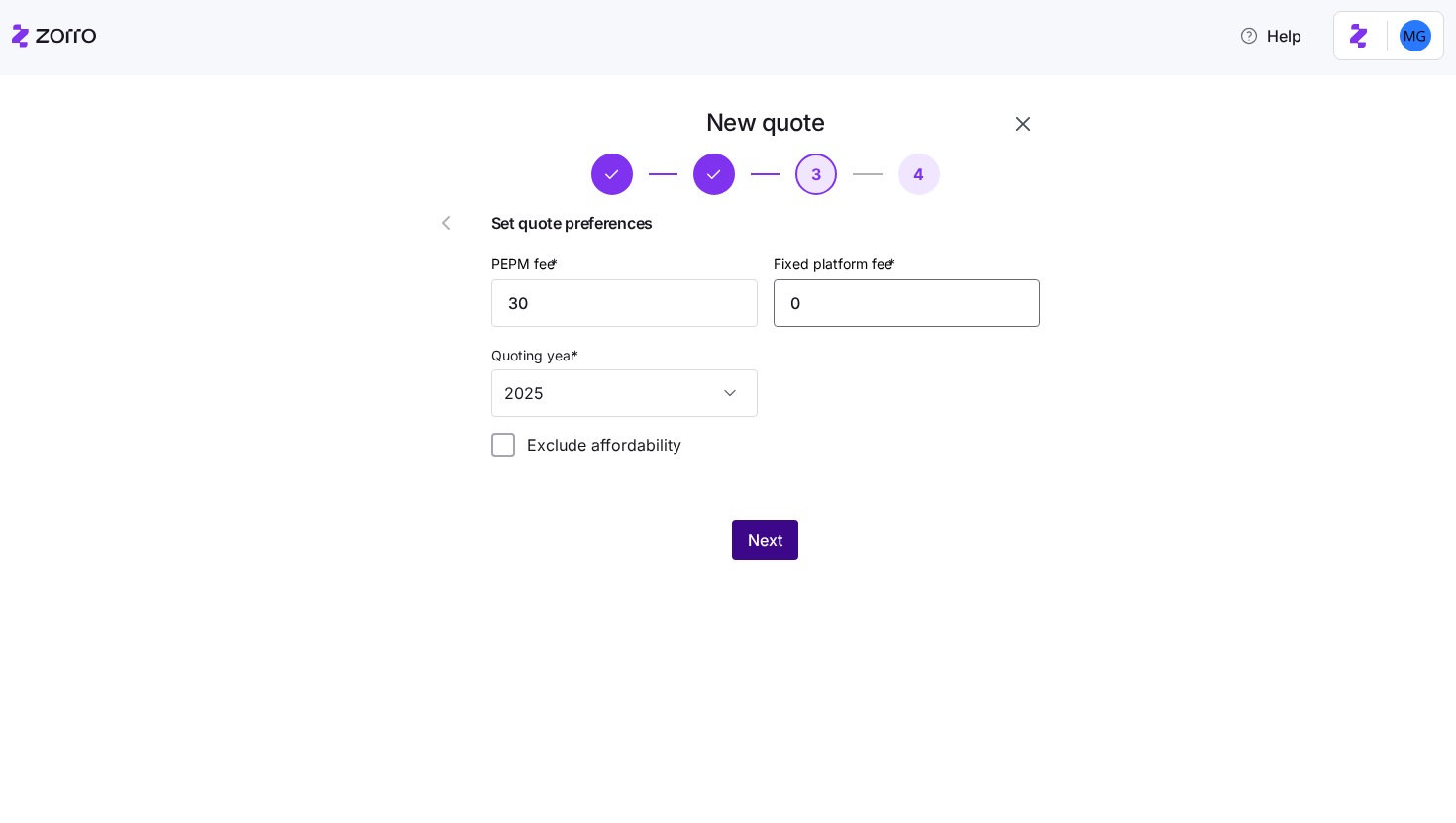 type on "0" 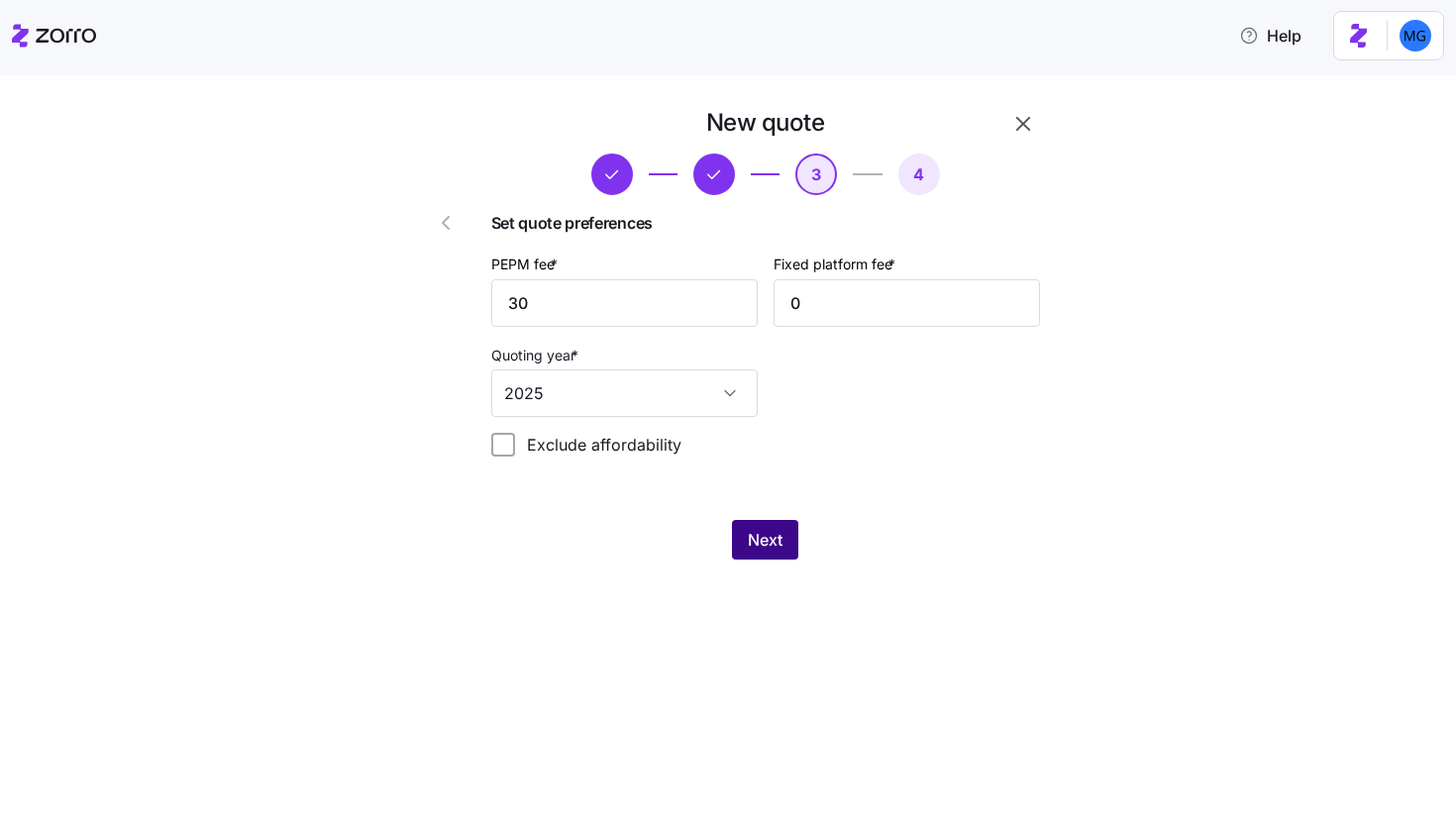 click on "Next" at bounding box center [765, 540] 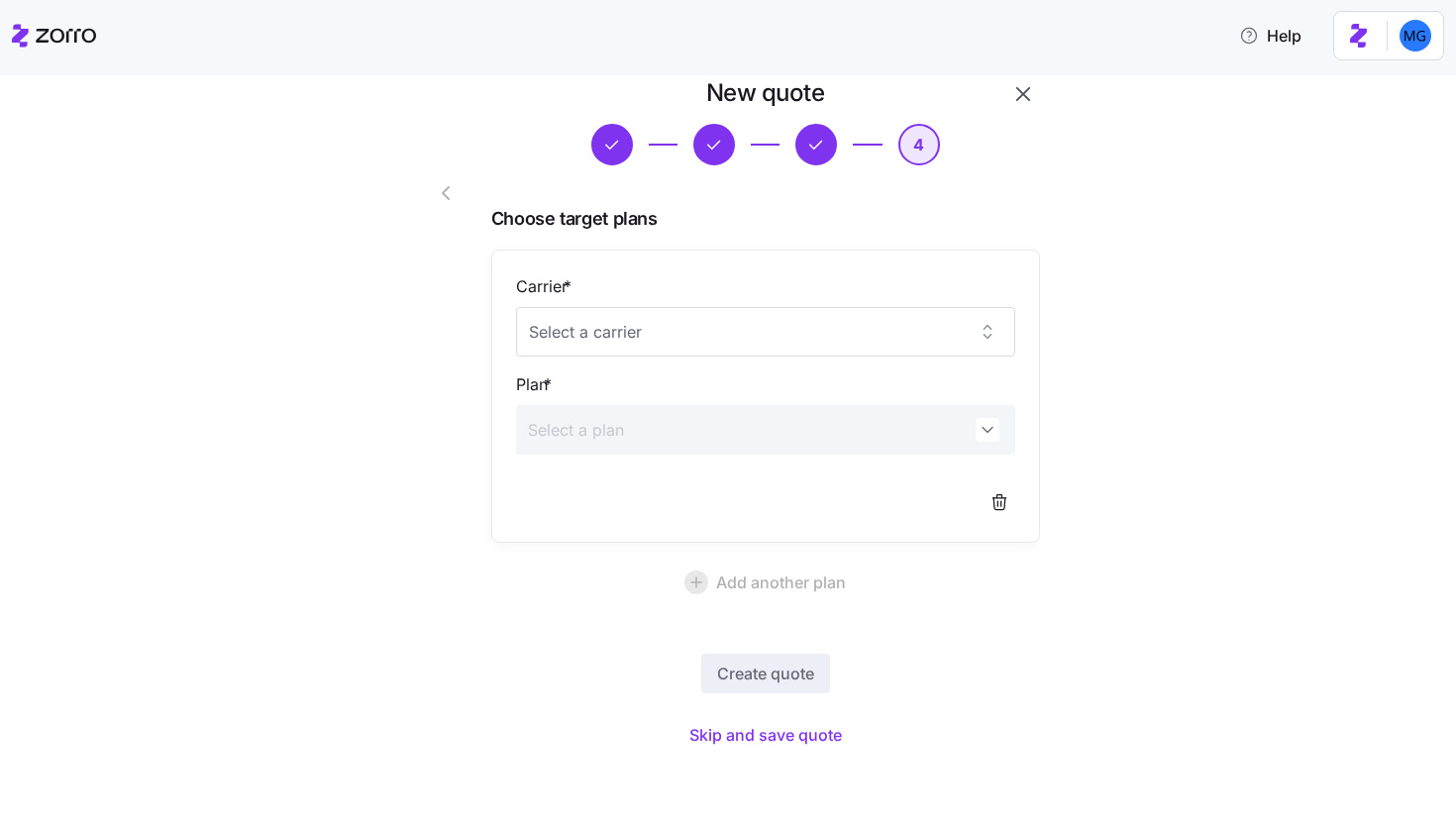 scroll, scrollTop: 30, scrollLeft: 0, axis: vertical 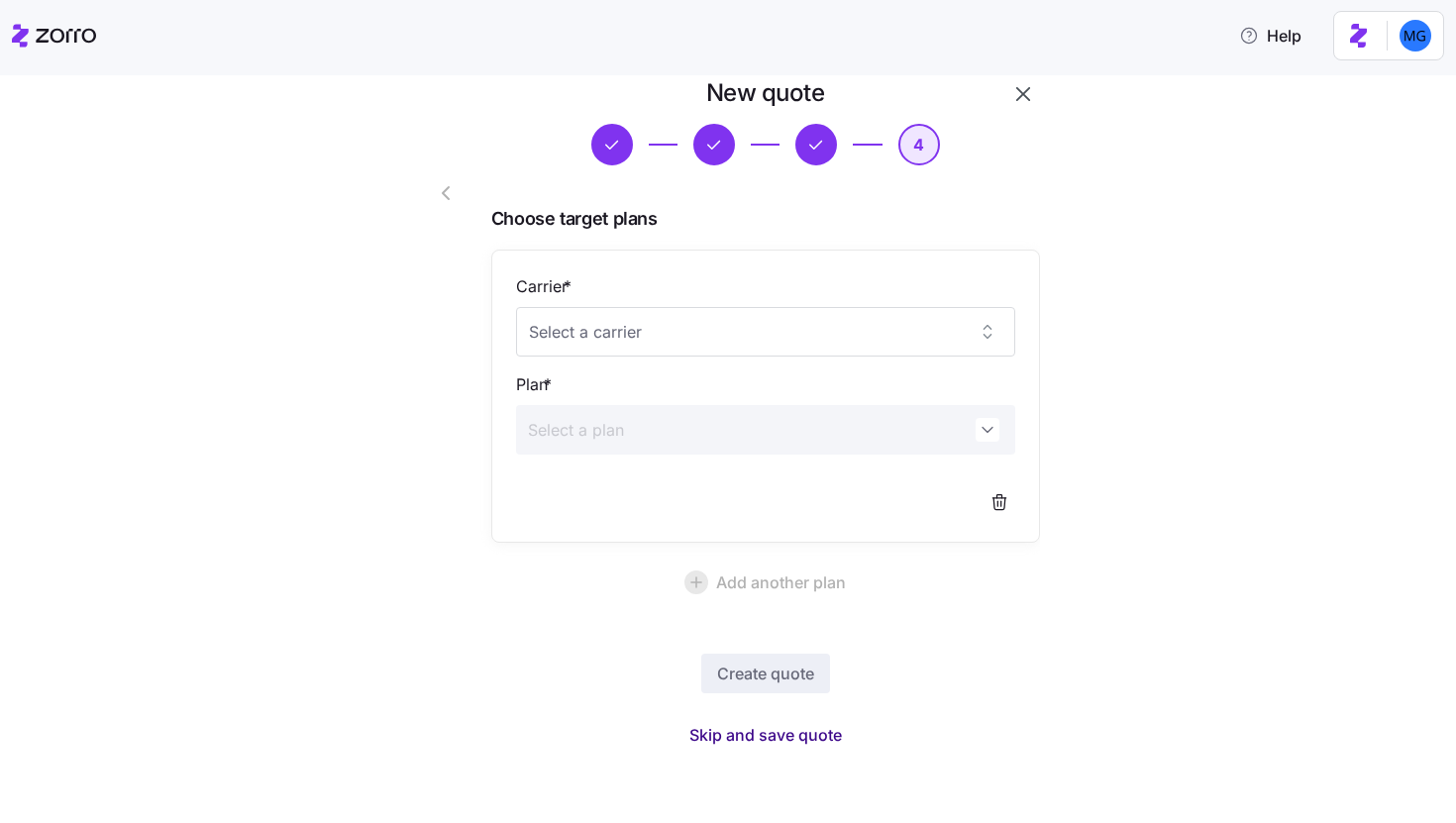 click on "Skip and save quote" at bounding box center [766, 735] 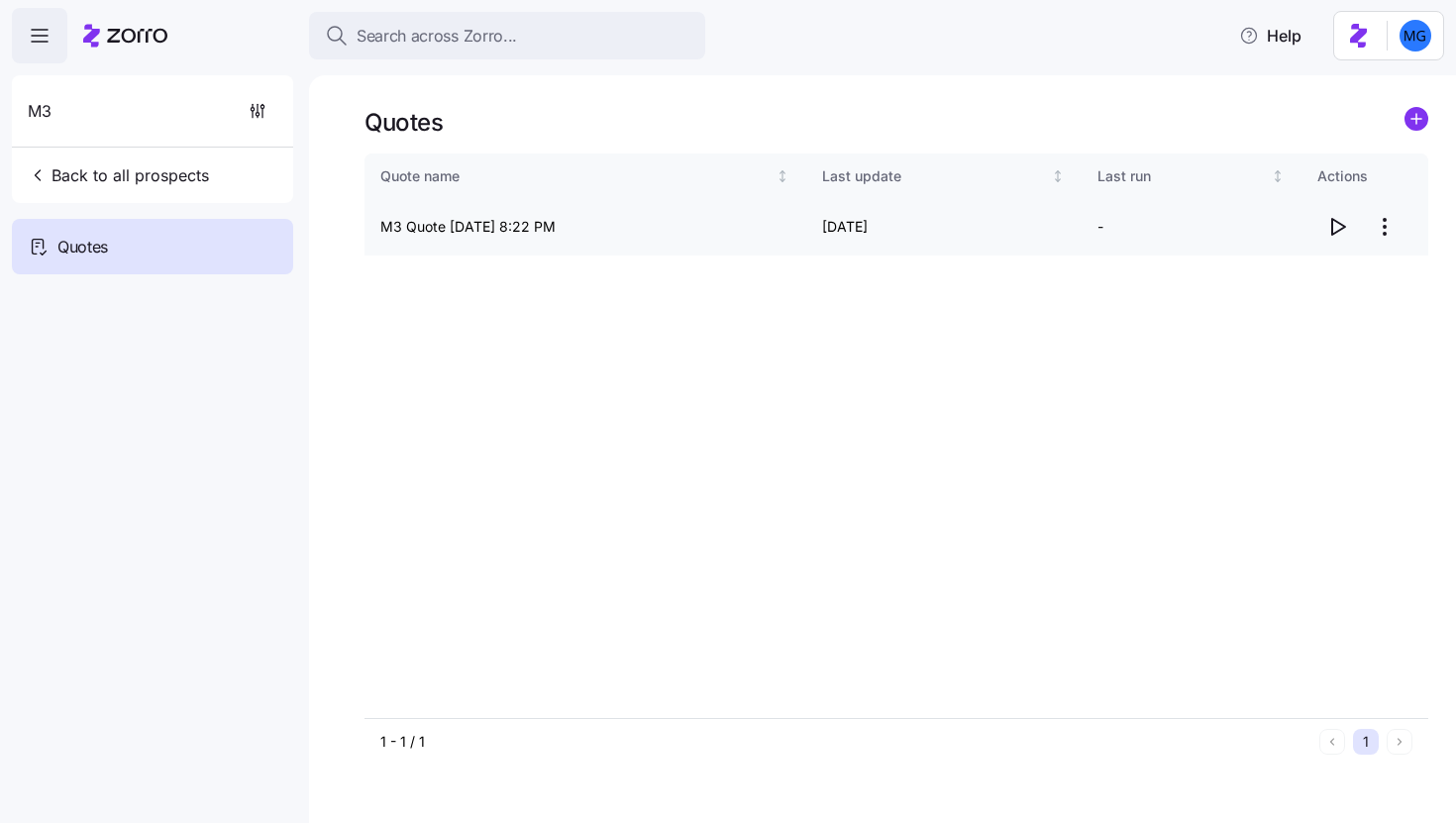 click 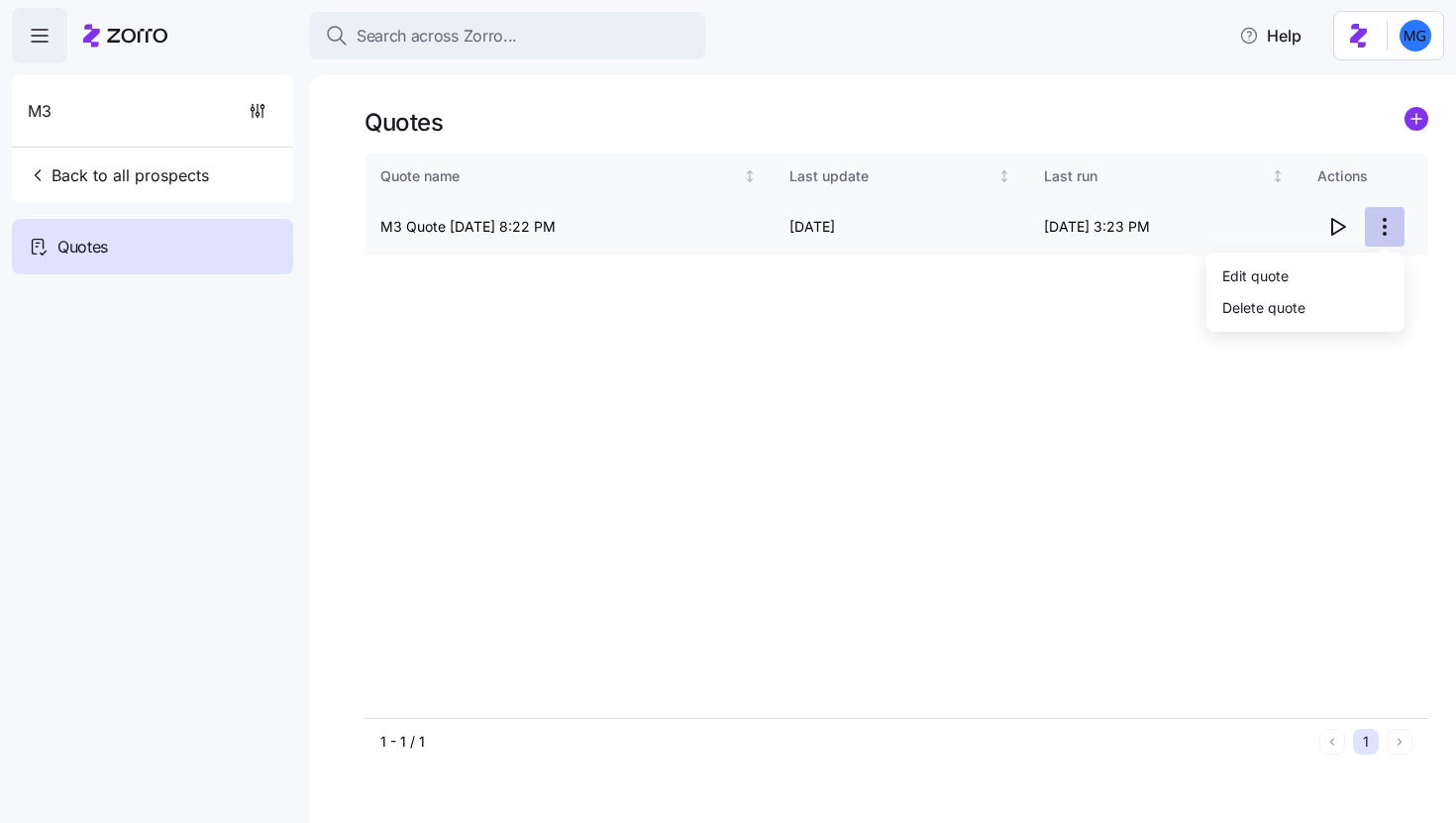 click on "Search across Zorro... Help M3 Back to all prospects Quotes Quotes Quote name Last update Last run Actions M3 Quote 07/17/2025 8:22 PM 07/17/2025 07/17/2025 3:23 PM 1 - 1 / 1 1 Quotes Edit quote Delete quote" at bounding box center [728, 405] 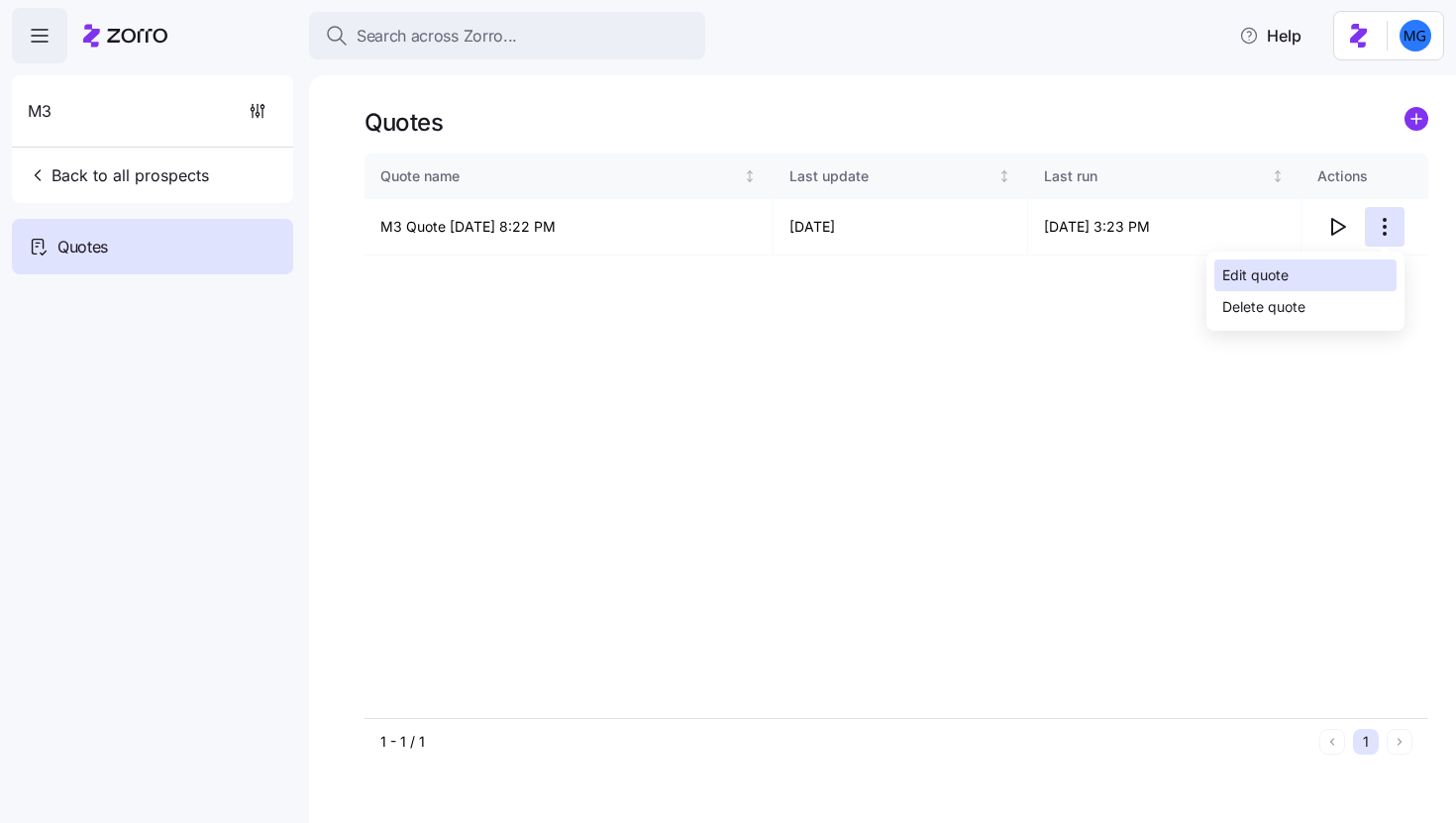 click on "Edit quote" at bounding box center (1305, 275) 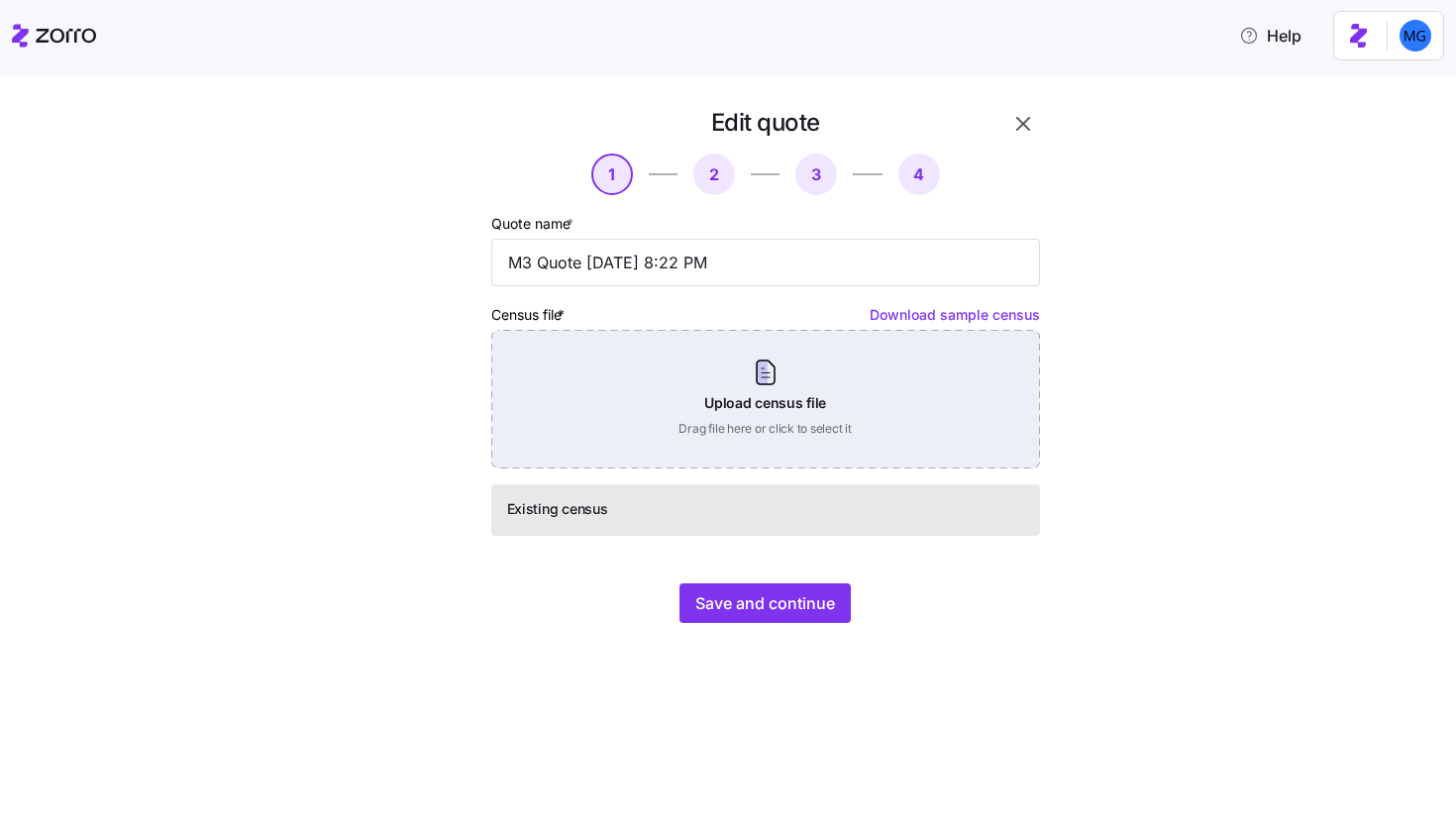 click on "Upload census file Drag file here or click to select it" at bounding box center [766, 399] 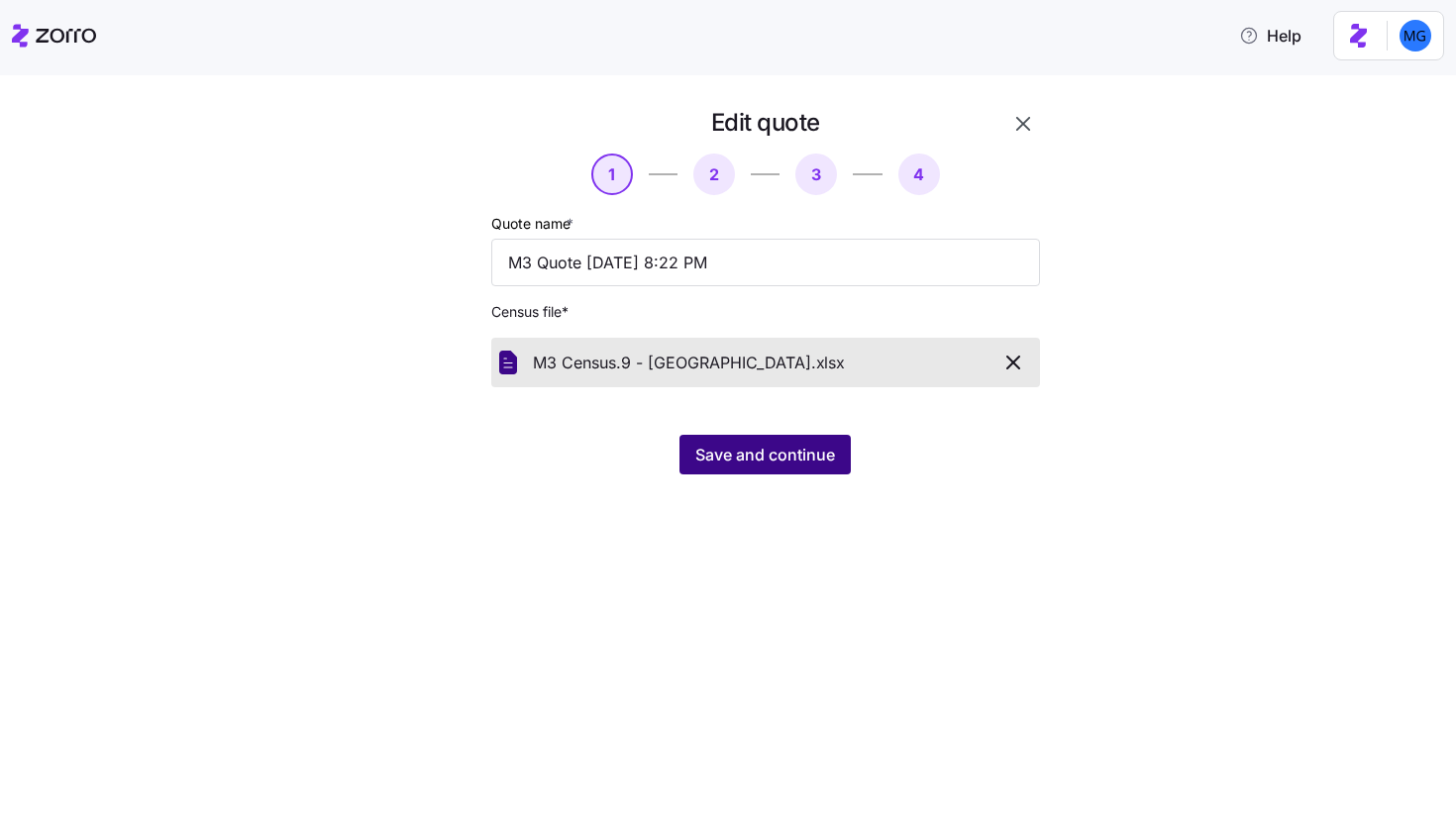 click on "Save and continue" at bounding box center [765, 455] 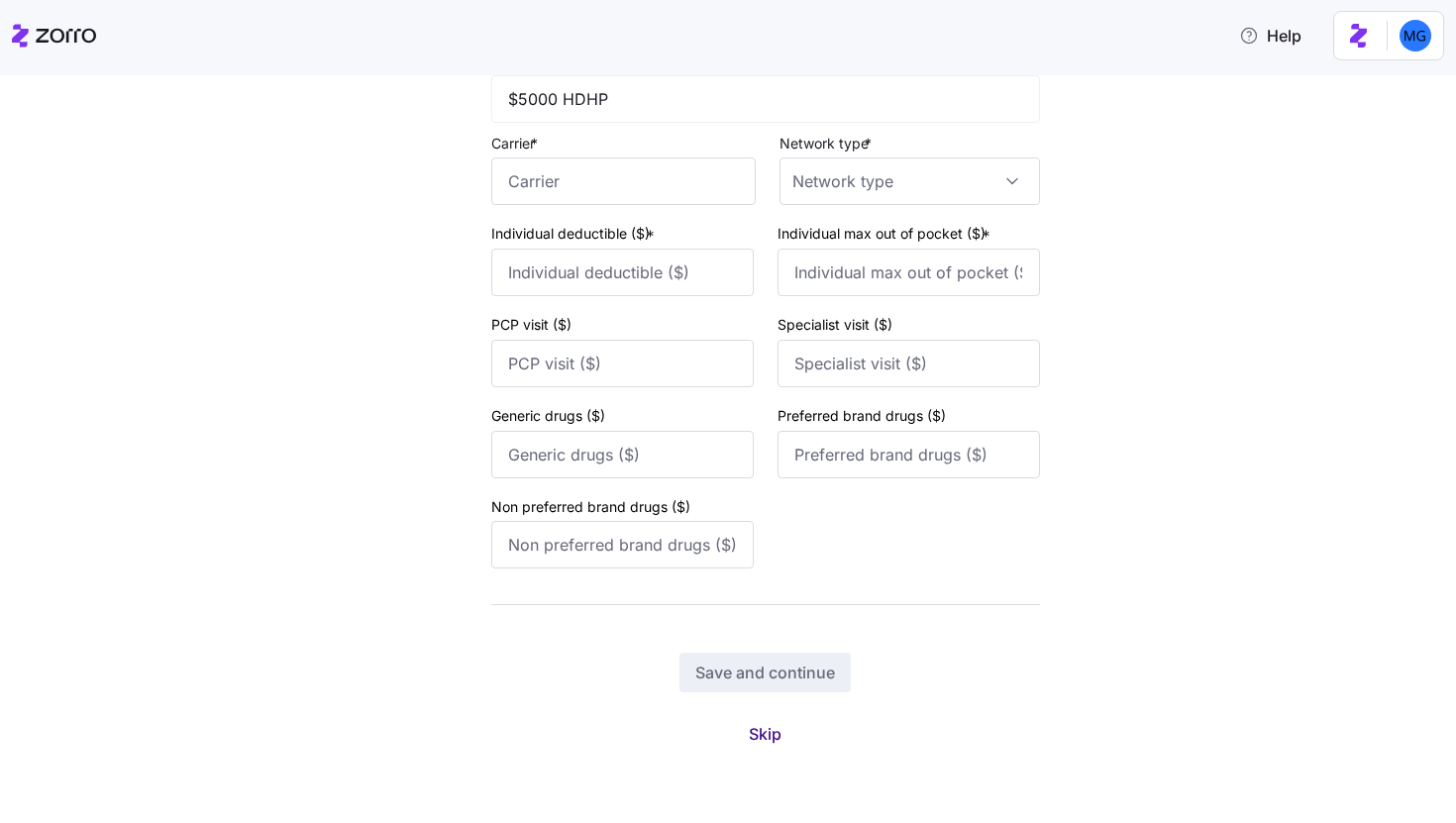 click on "Skip" at bounding box center [765, 734] 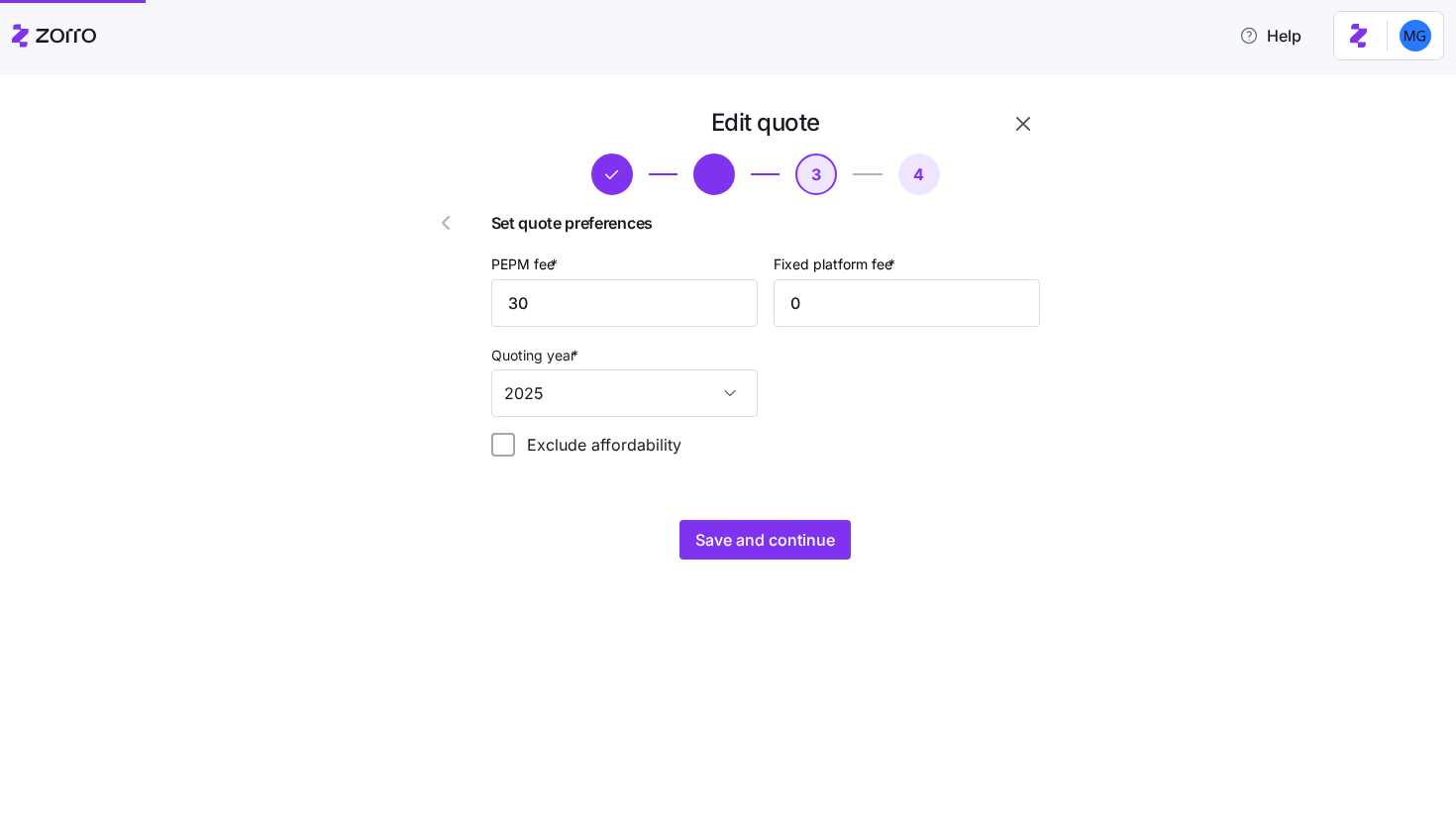 scroll, scrollTop: 0, scrollLeft: 0, axis: both 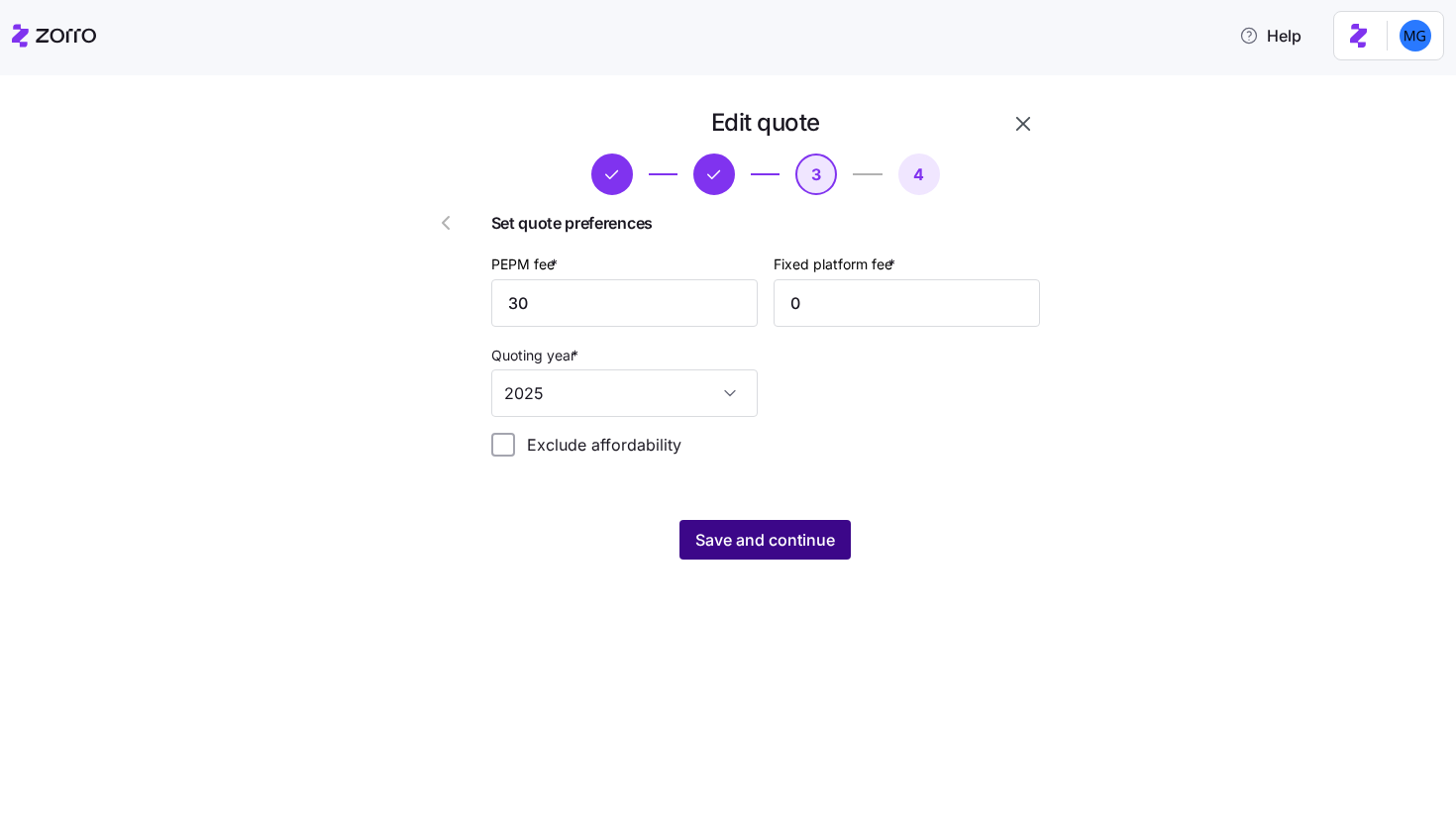 click on "Save and continue" at bounding box center (765, 540) 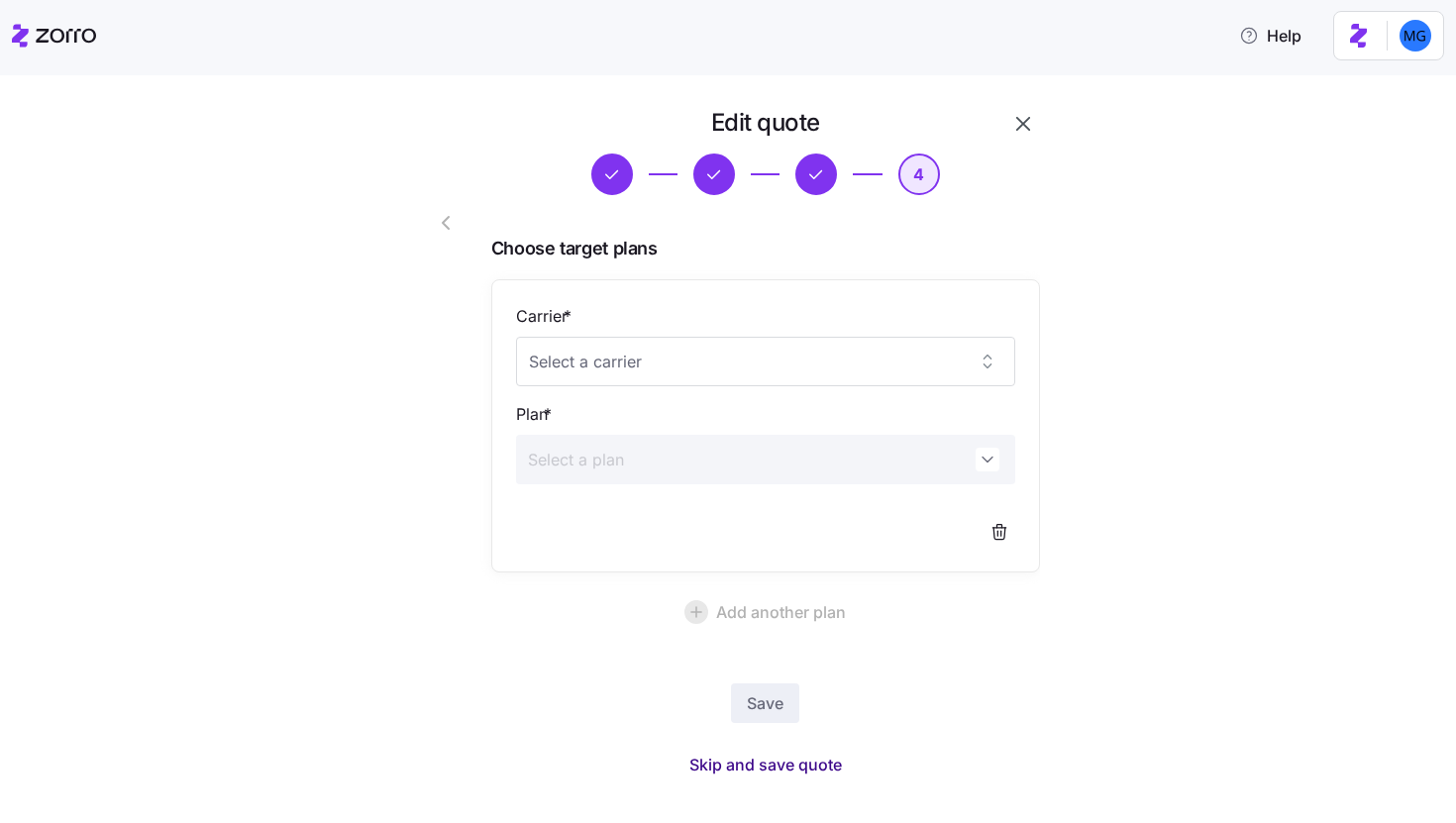 click on "Skip and save quote" at bounding box center [766, 765] 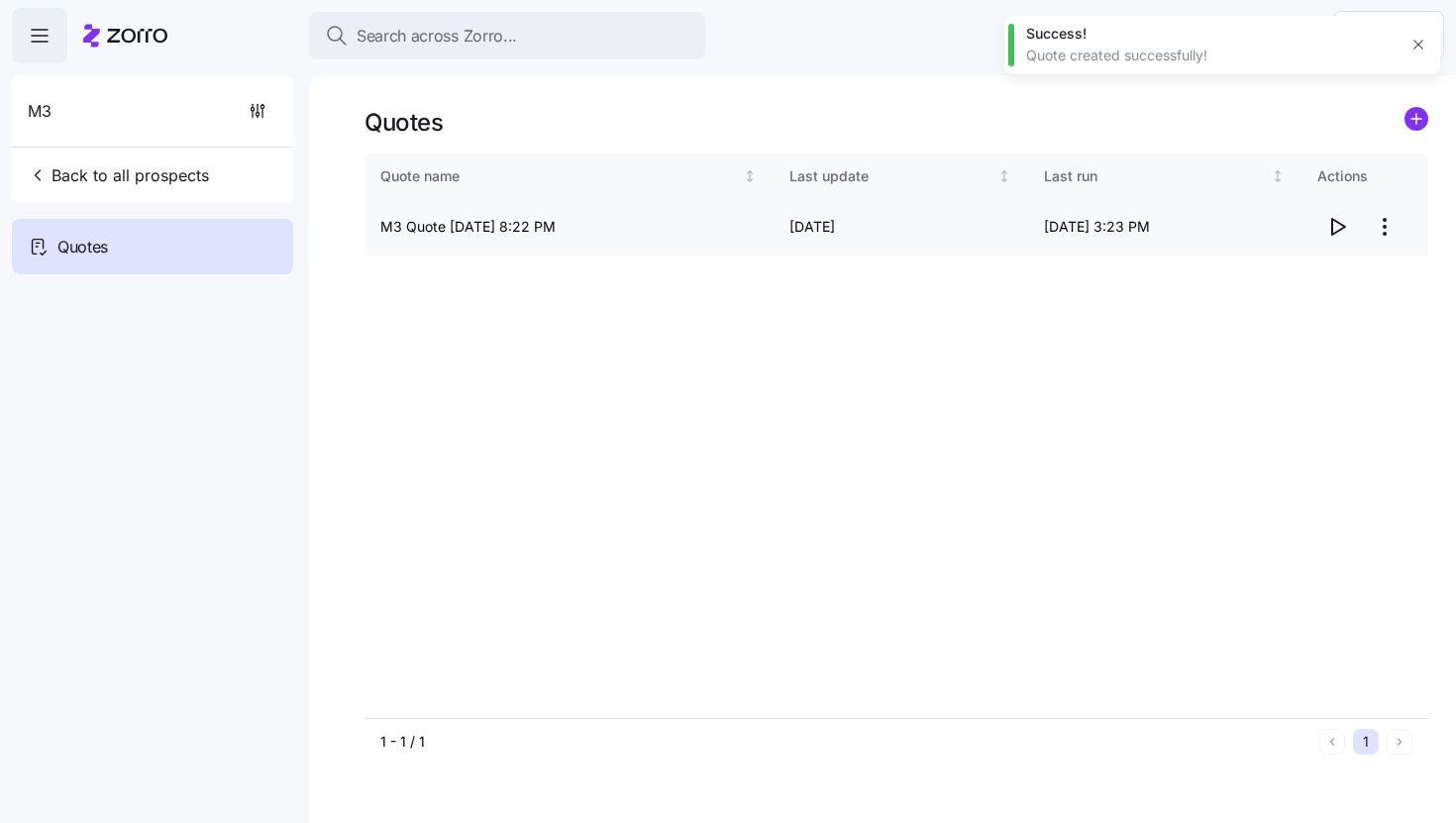 click 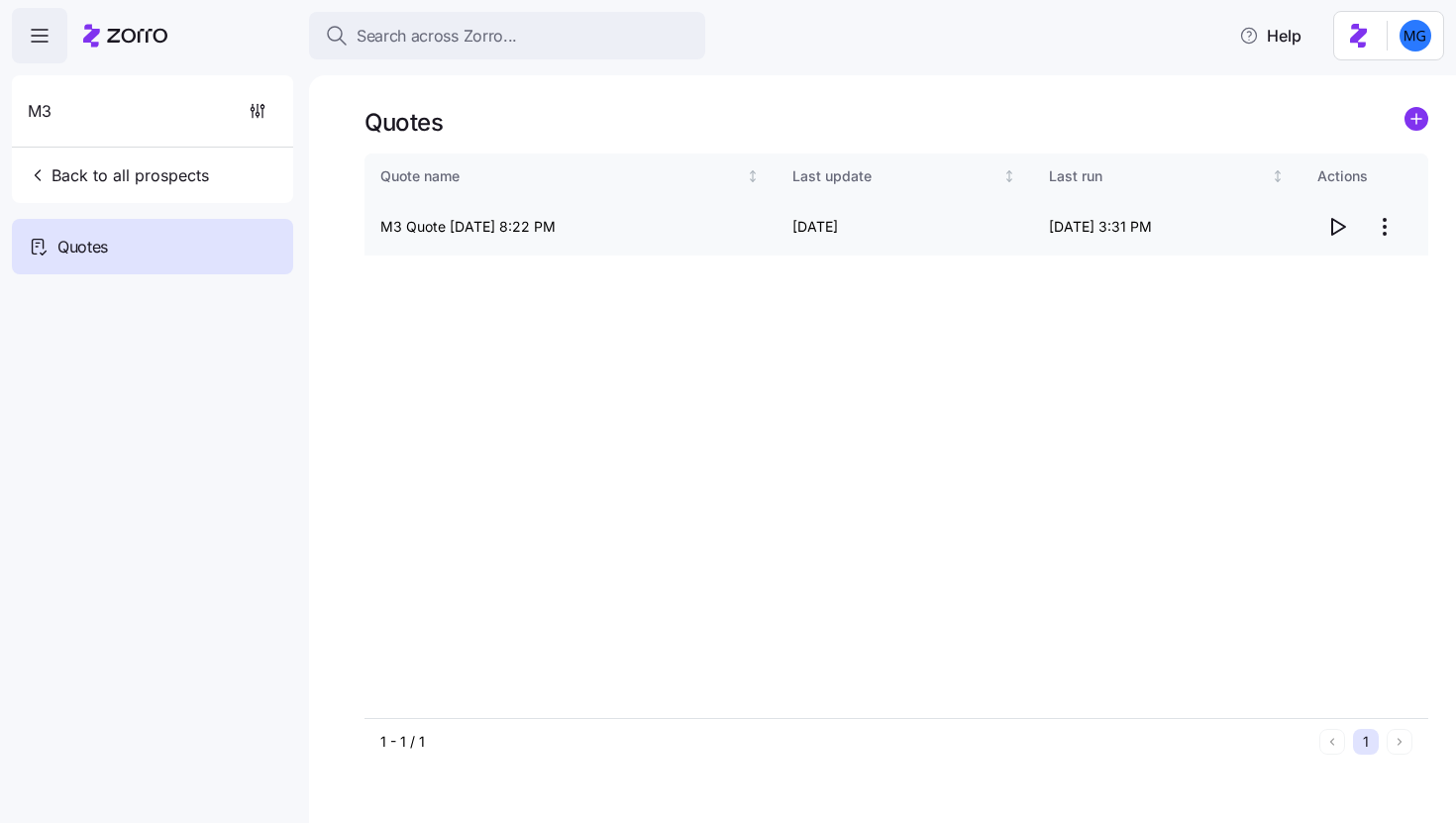 click on "Search across Zorro... Help M3 Back to all prospects Quotes Quotes Quote name Last update Last run Actions M3 Quote 07/17/2025 8:22 PM 07/17/2025 07/17/2025 3:31 PM 1 - 1 / 1 1 Quotes" at bounding box center (728, 405) 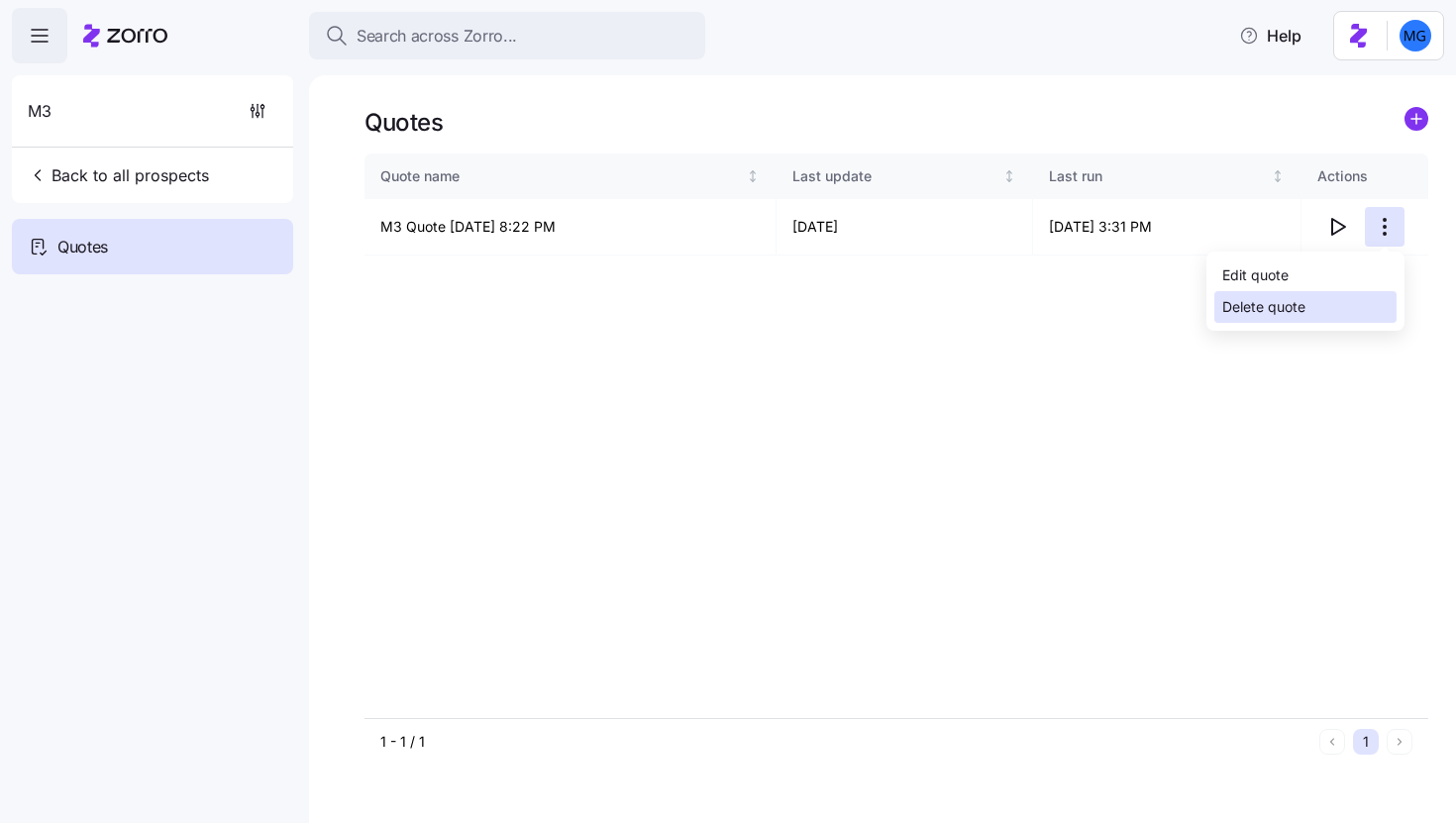 click on "Delete quote" at bounding box center [1264, 307] 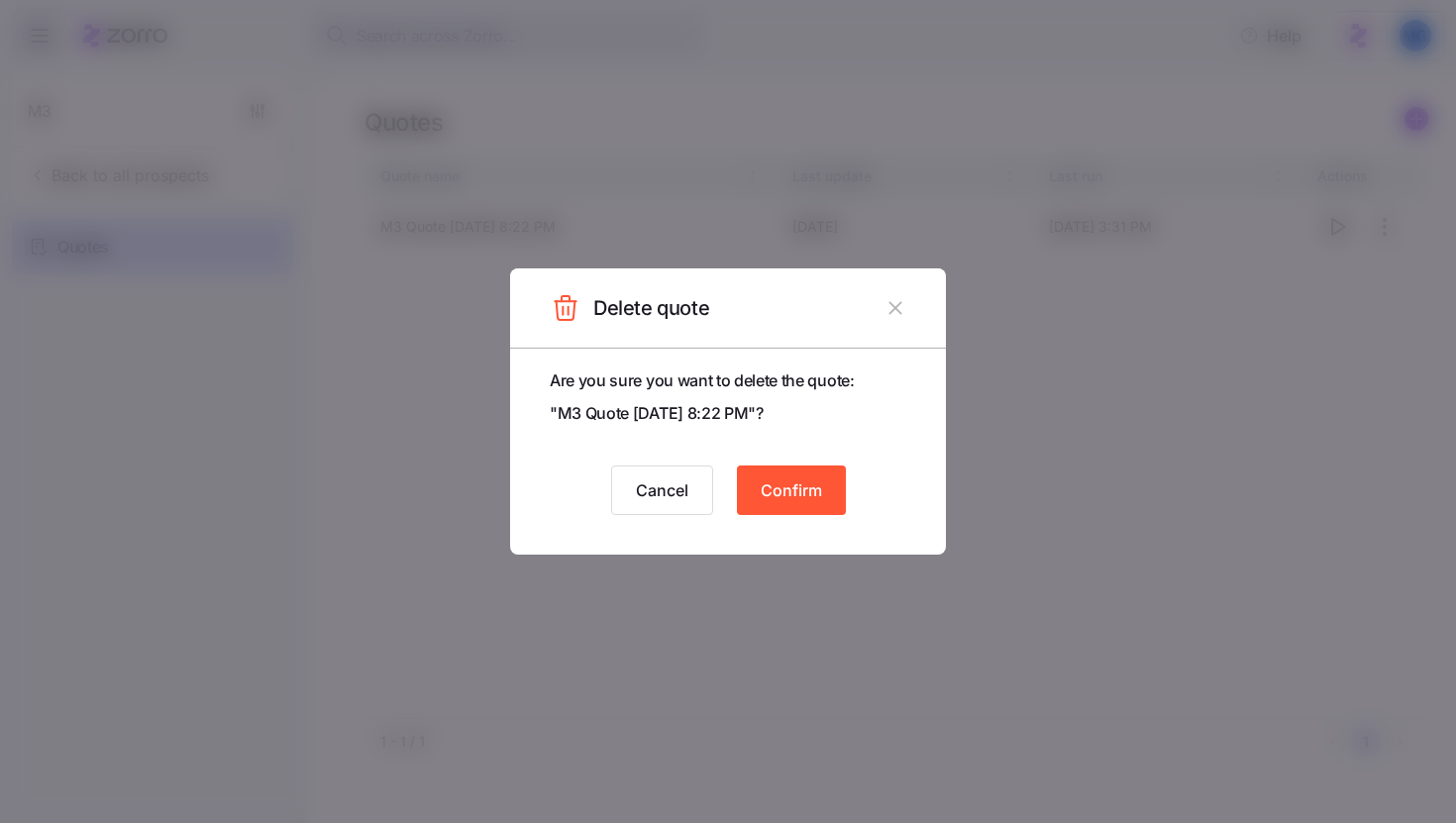 click on "Confirm" at bounding box center [791, 490] 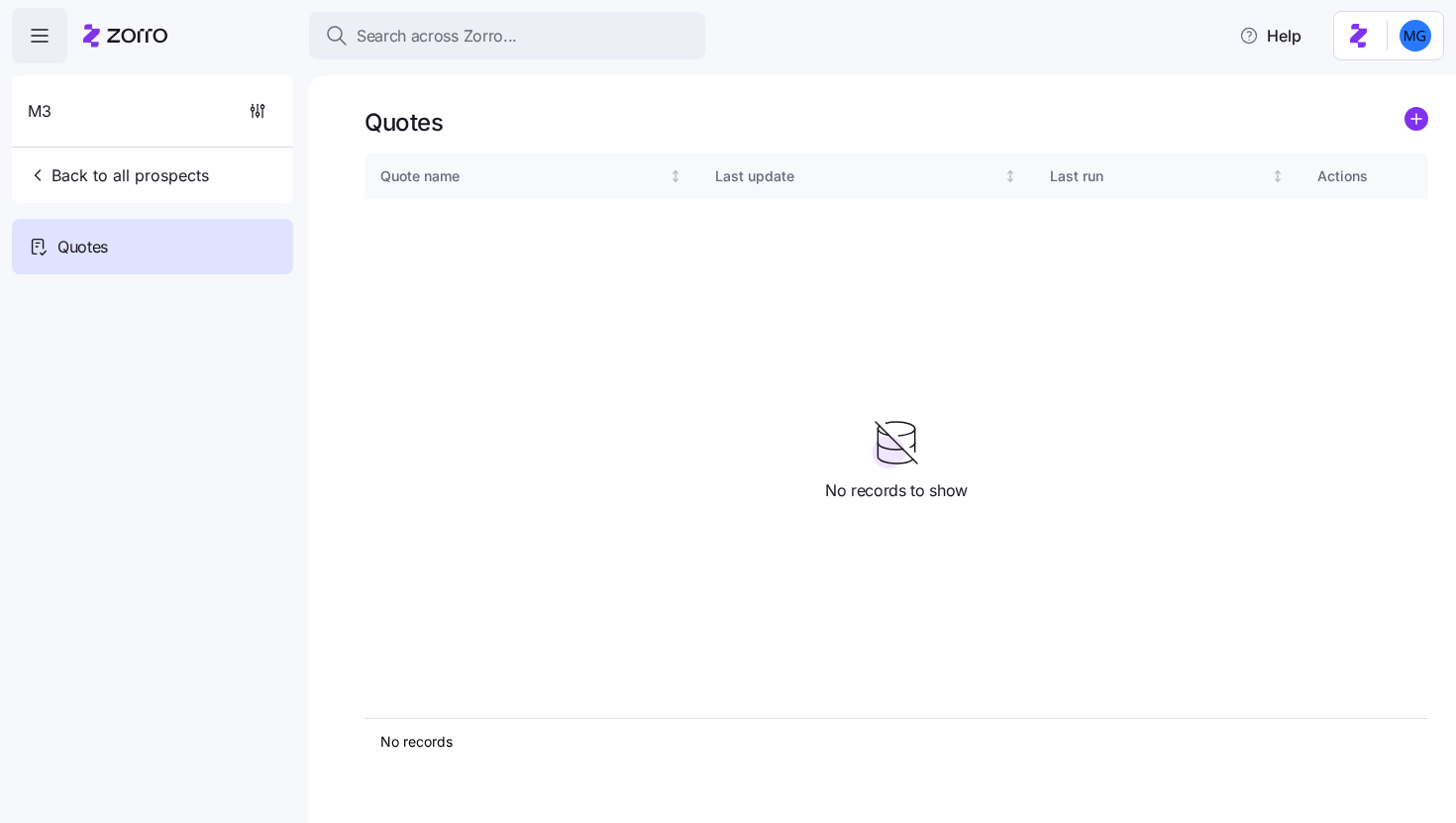 click at bounding box center (1416, 122) 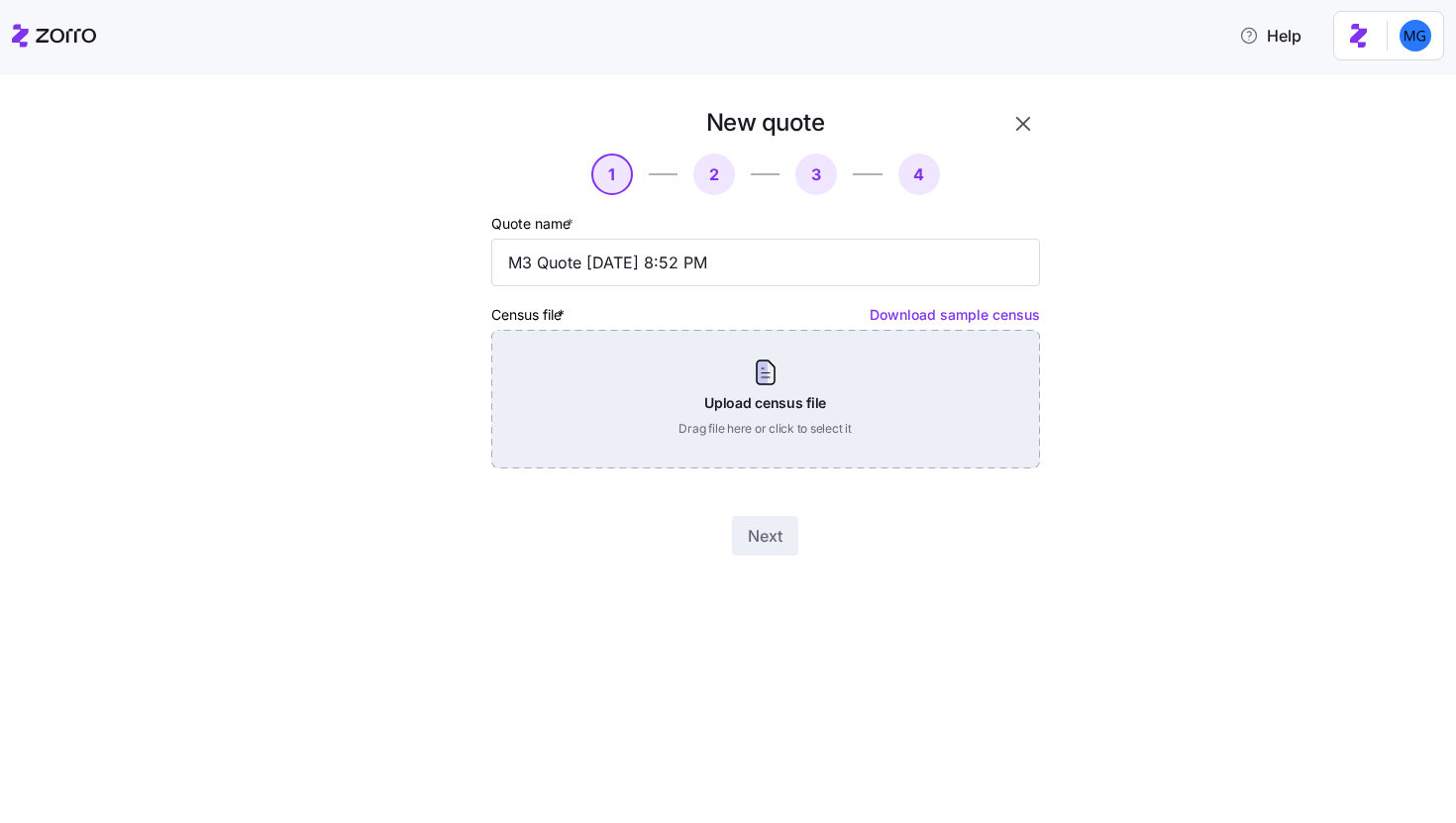 click on "Upload census file Drag file here or click to select it" at bounding box center [766, 399] 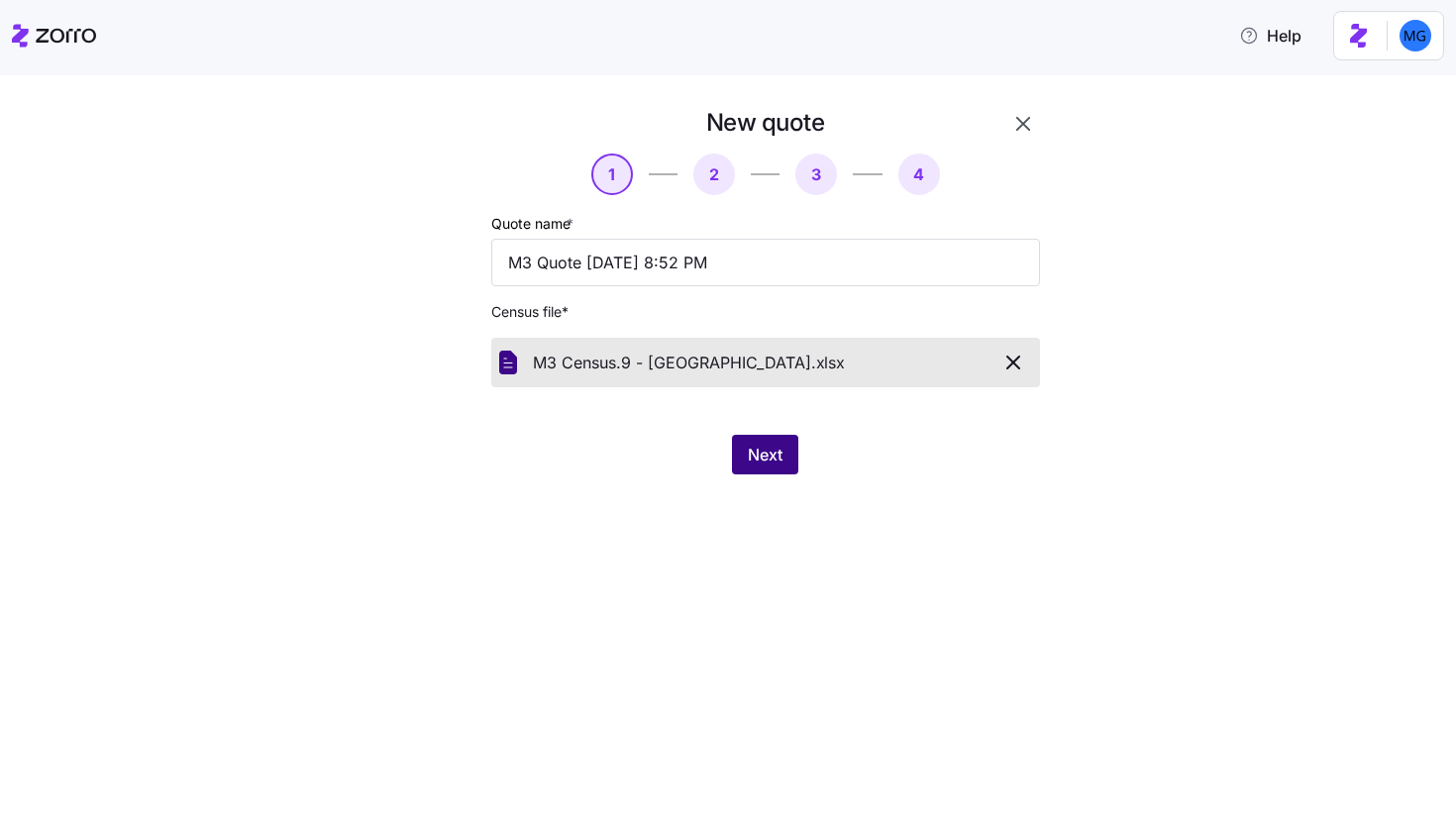 click on "Next" at bounding box center (765, 455) 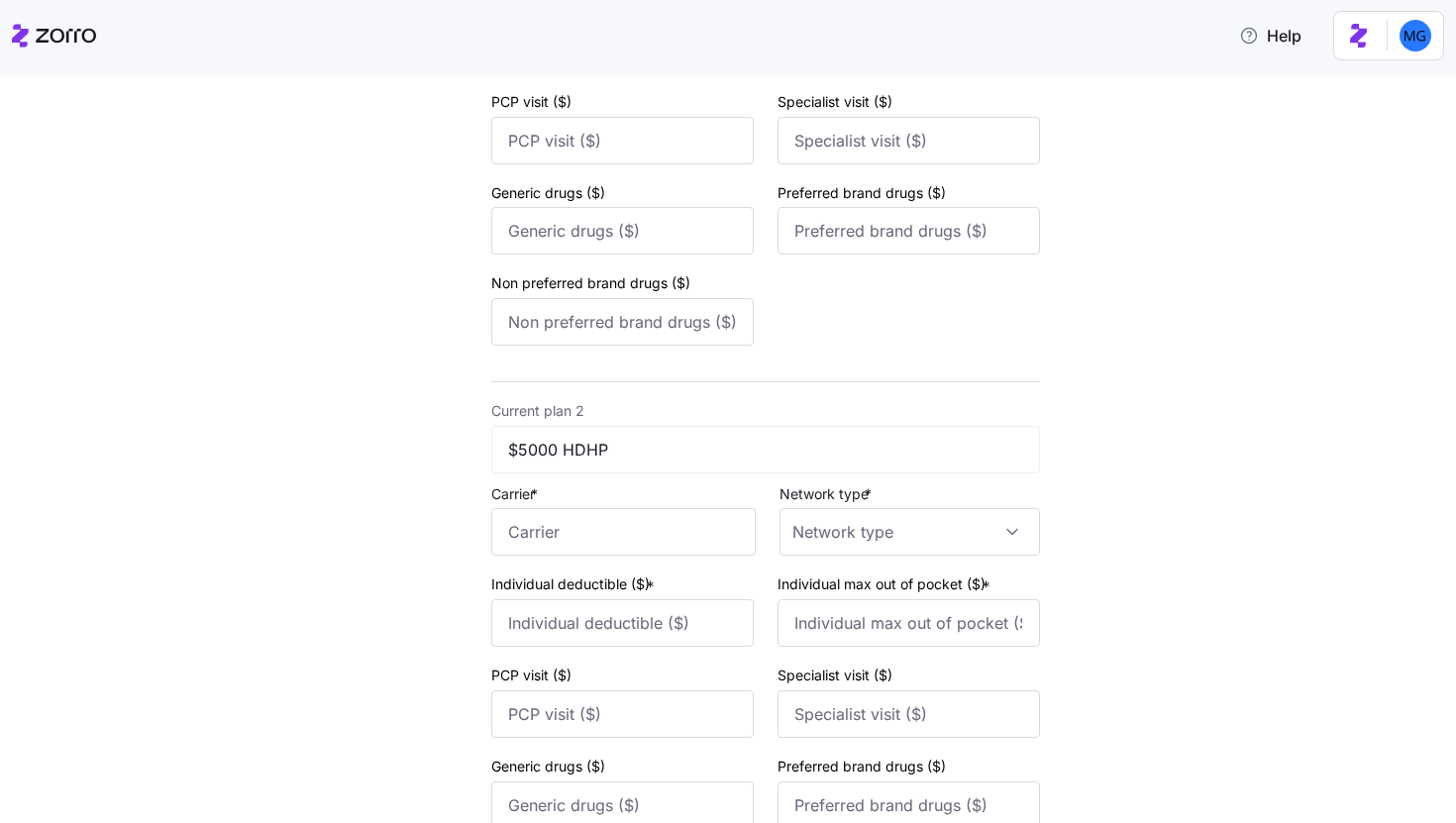 scroll, scrollTop: 783, scrollLeft: 0, axis: vertical 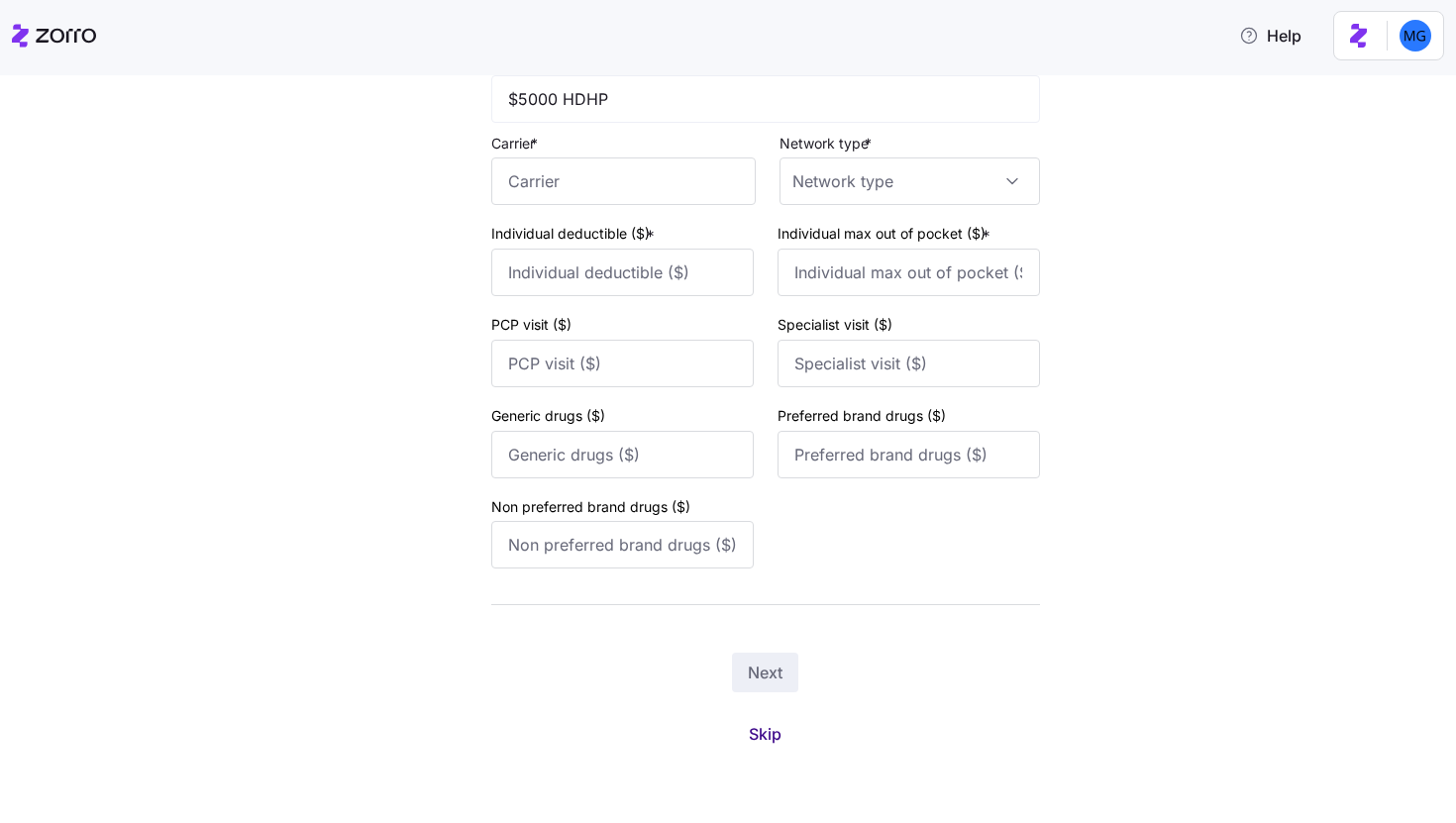 click on "Skip" at bounding box center [765, 734] 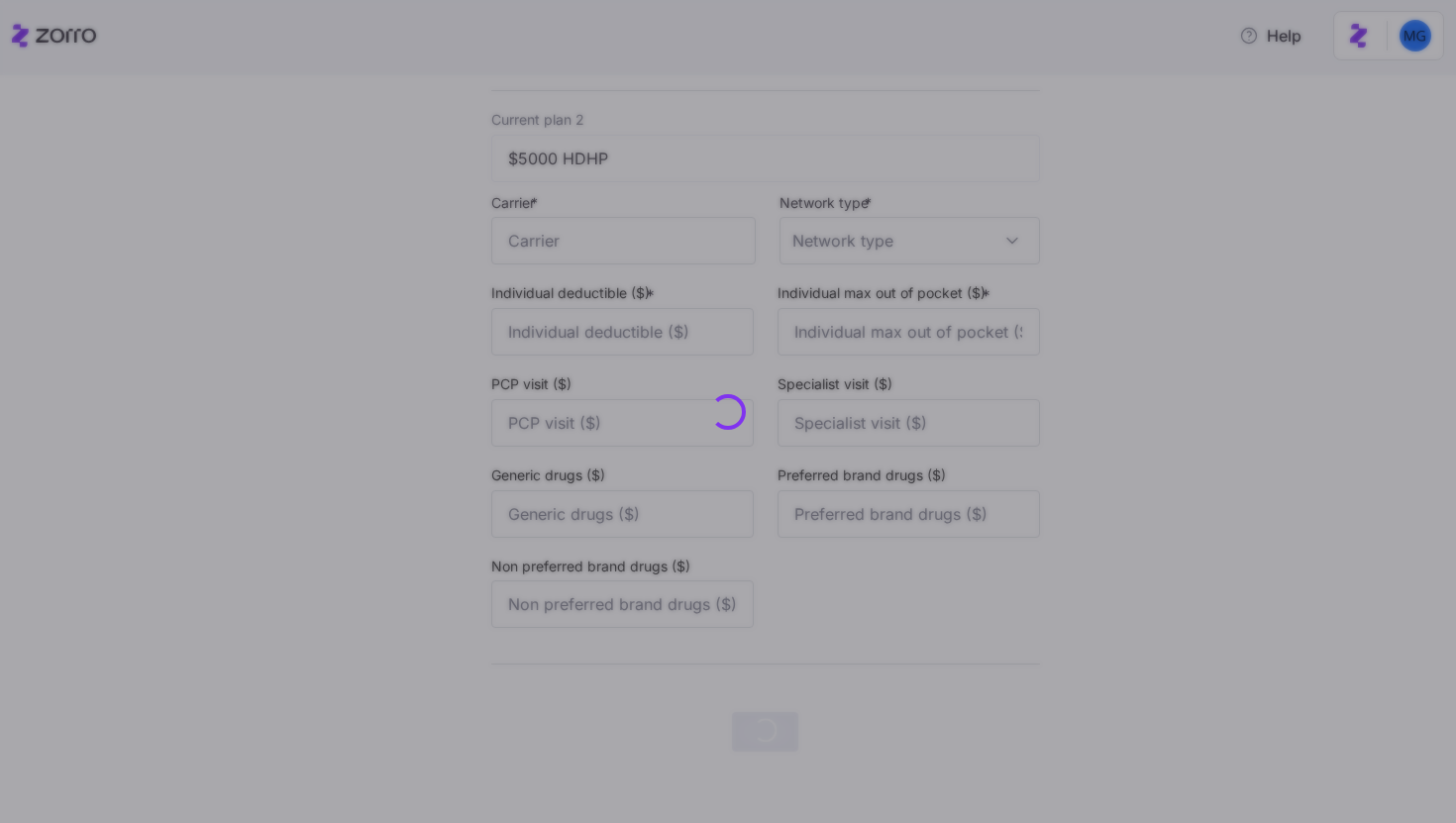 scroll, scrollTop: 0, scrollLeft: 0, axis: both 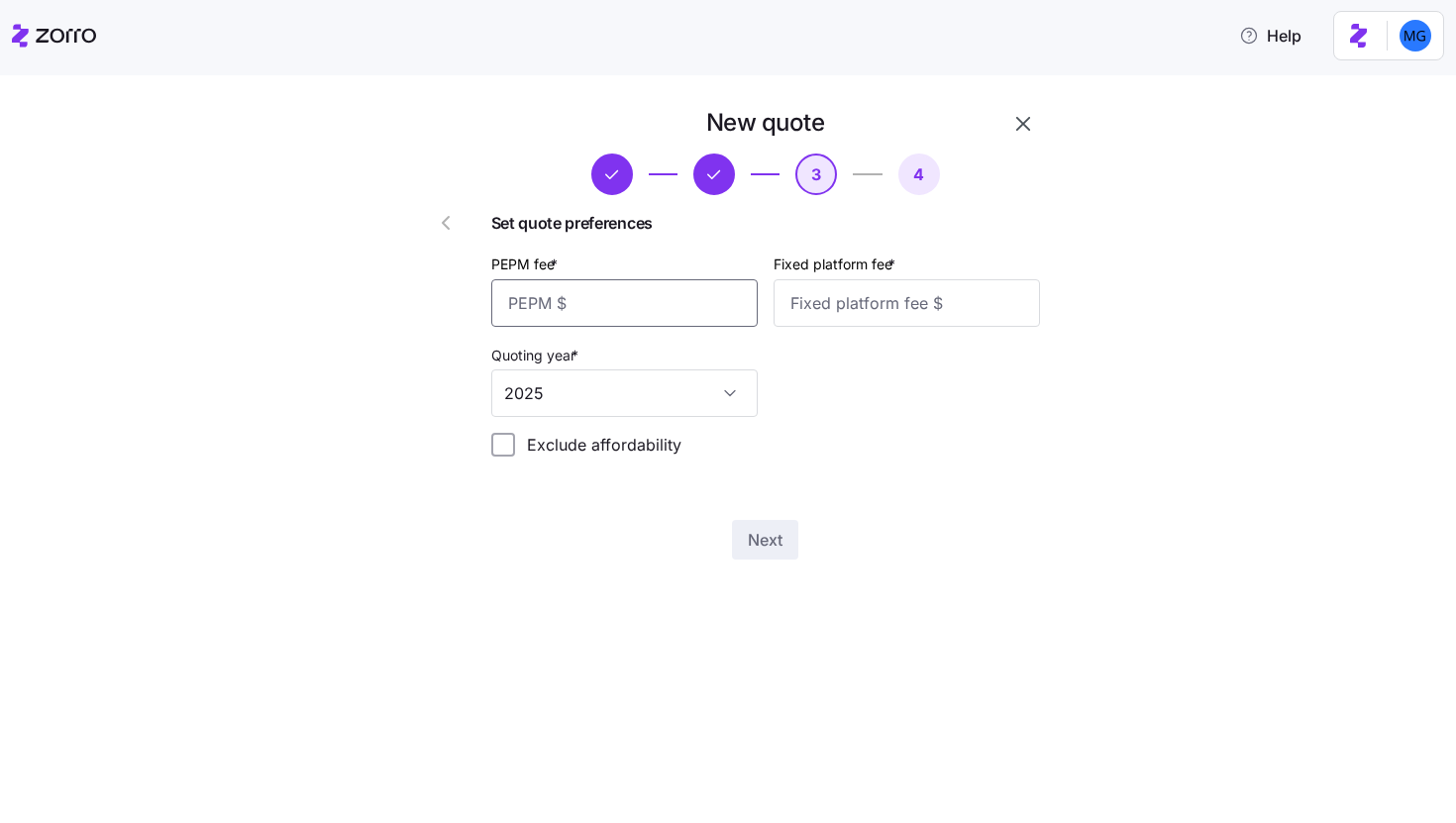 click on "PEPM fee  *" at bounding box center [624, 303] 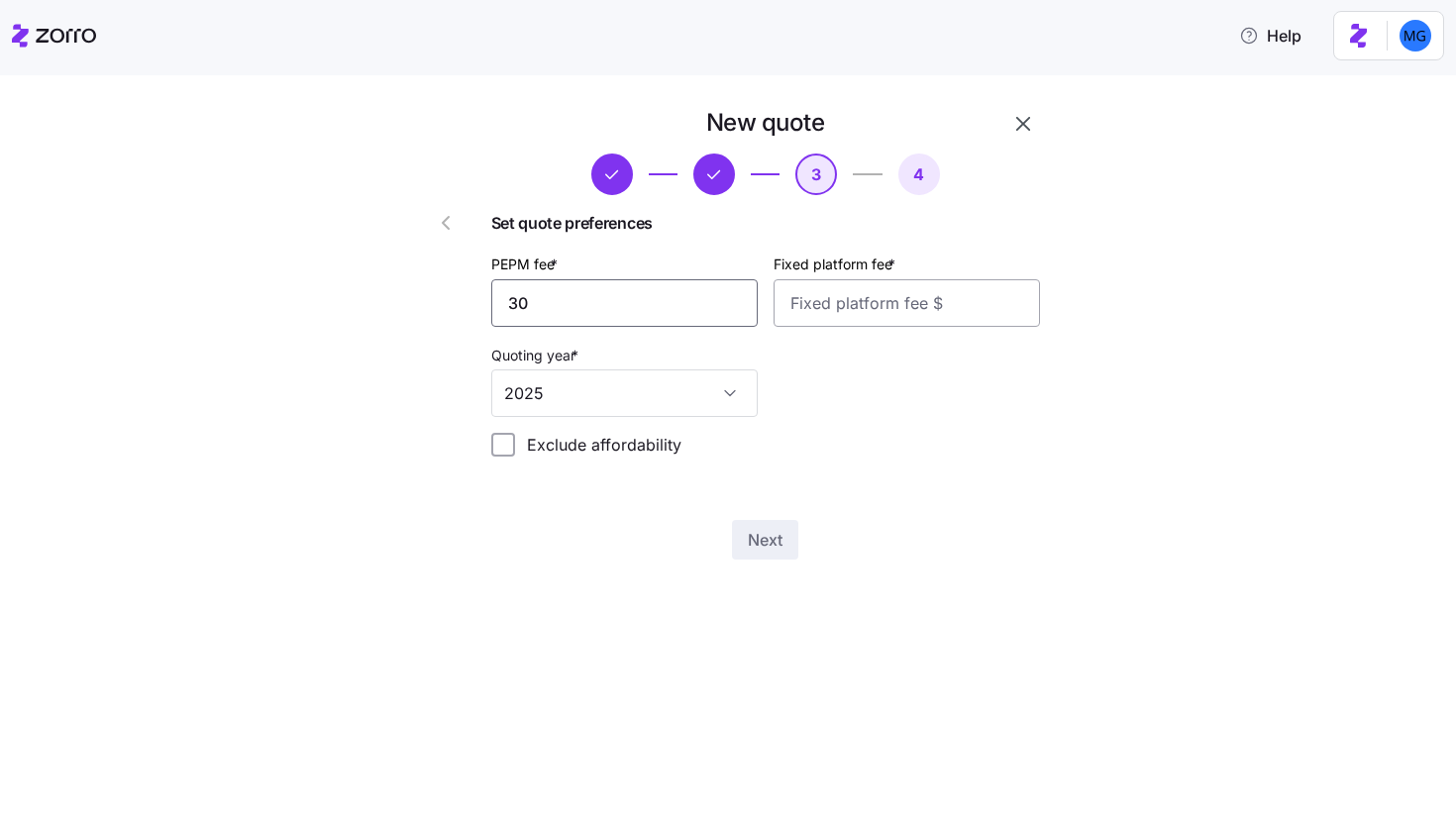 type on "30" 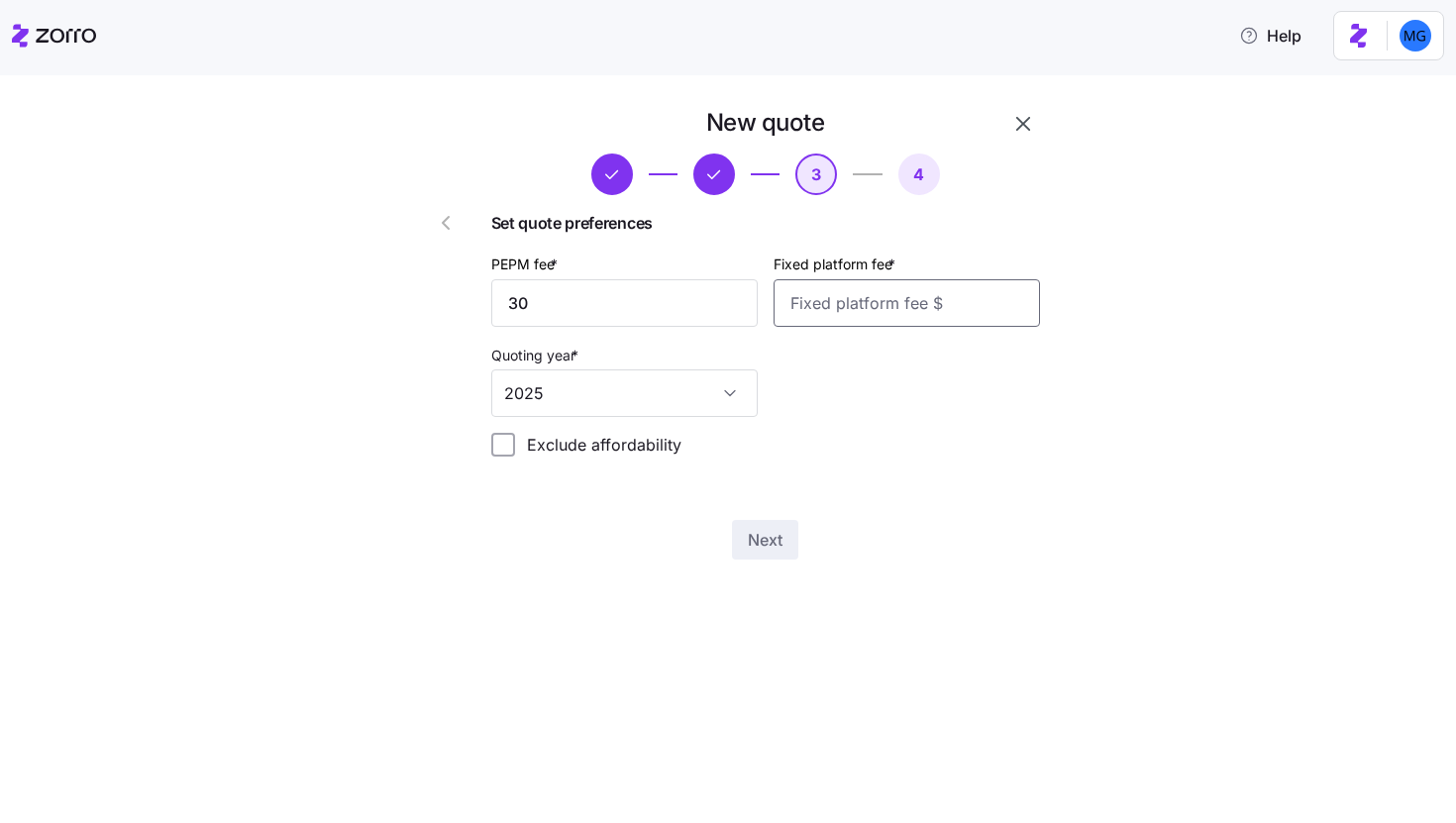 click on "Fixed platform fee  *" at bounding box center [906, 303] 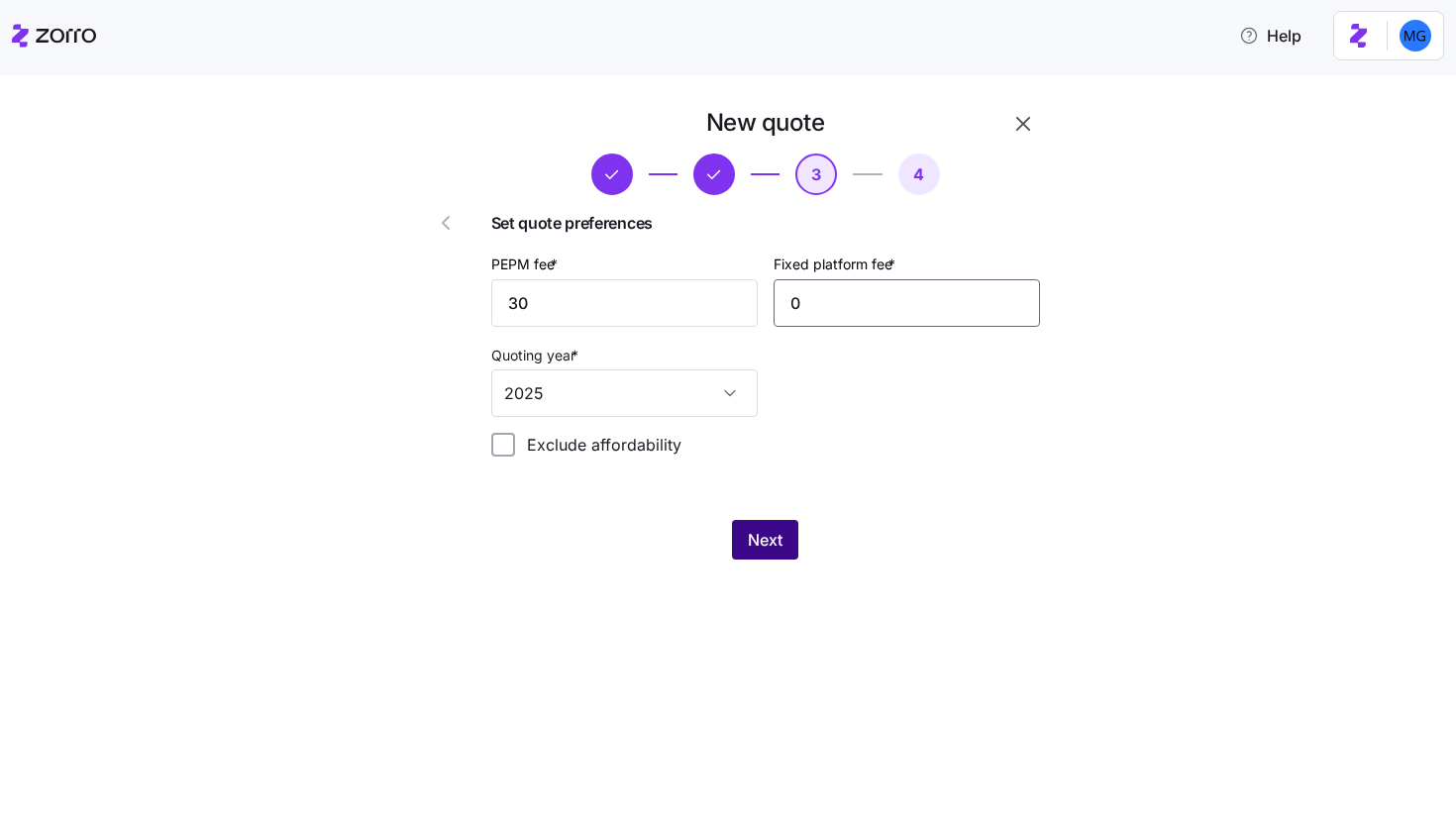 type on "0" 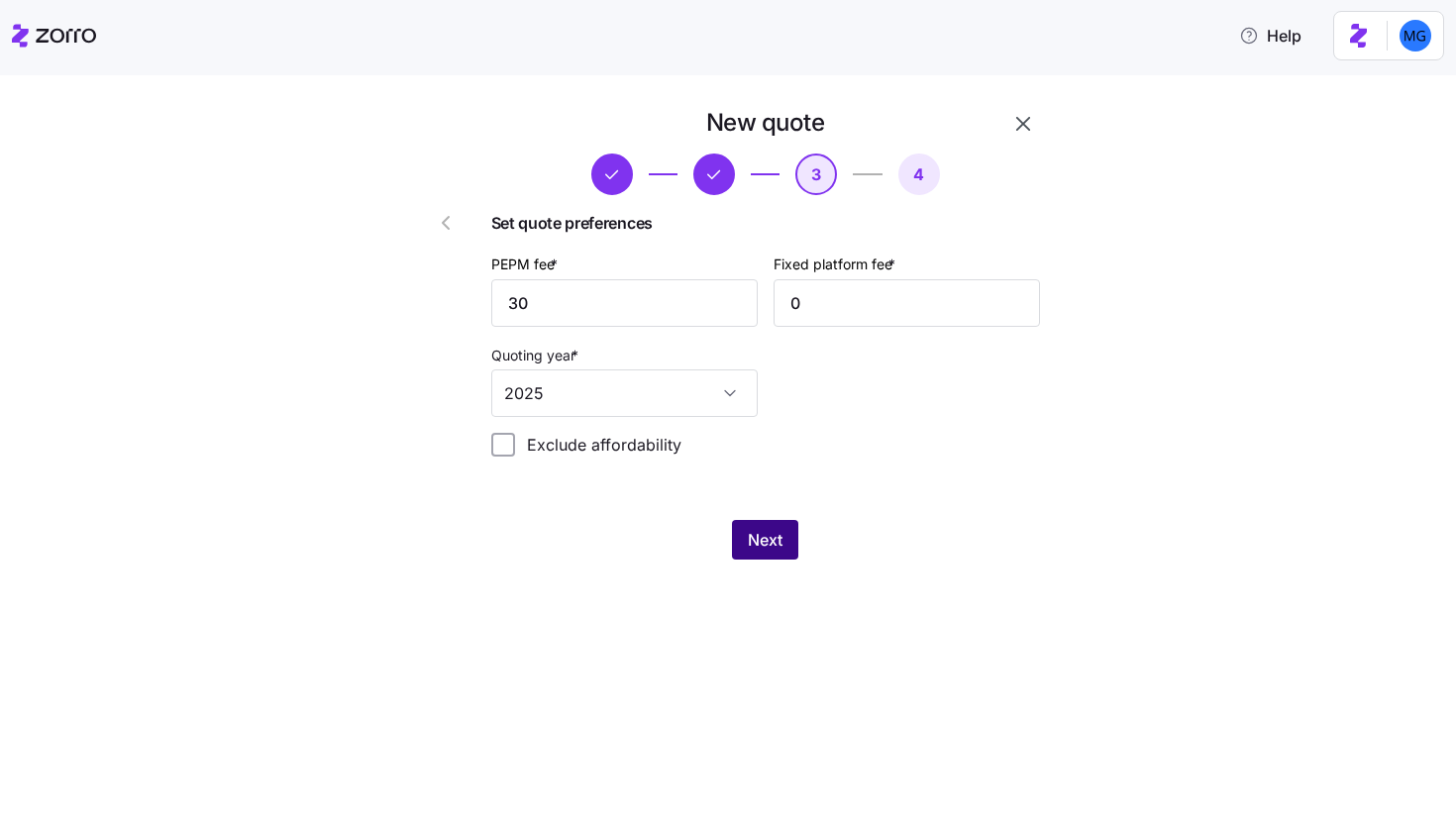 click on "Next" at bounding box center (765, 540) 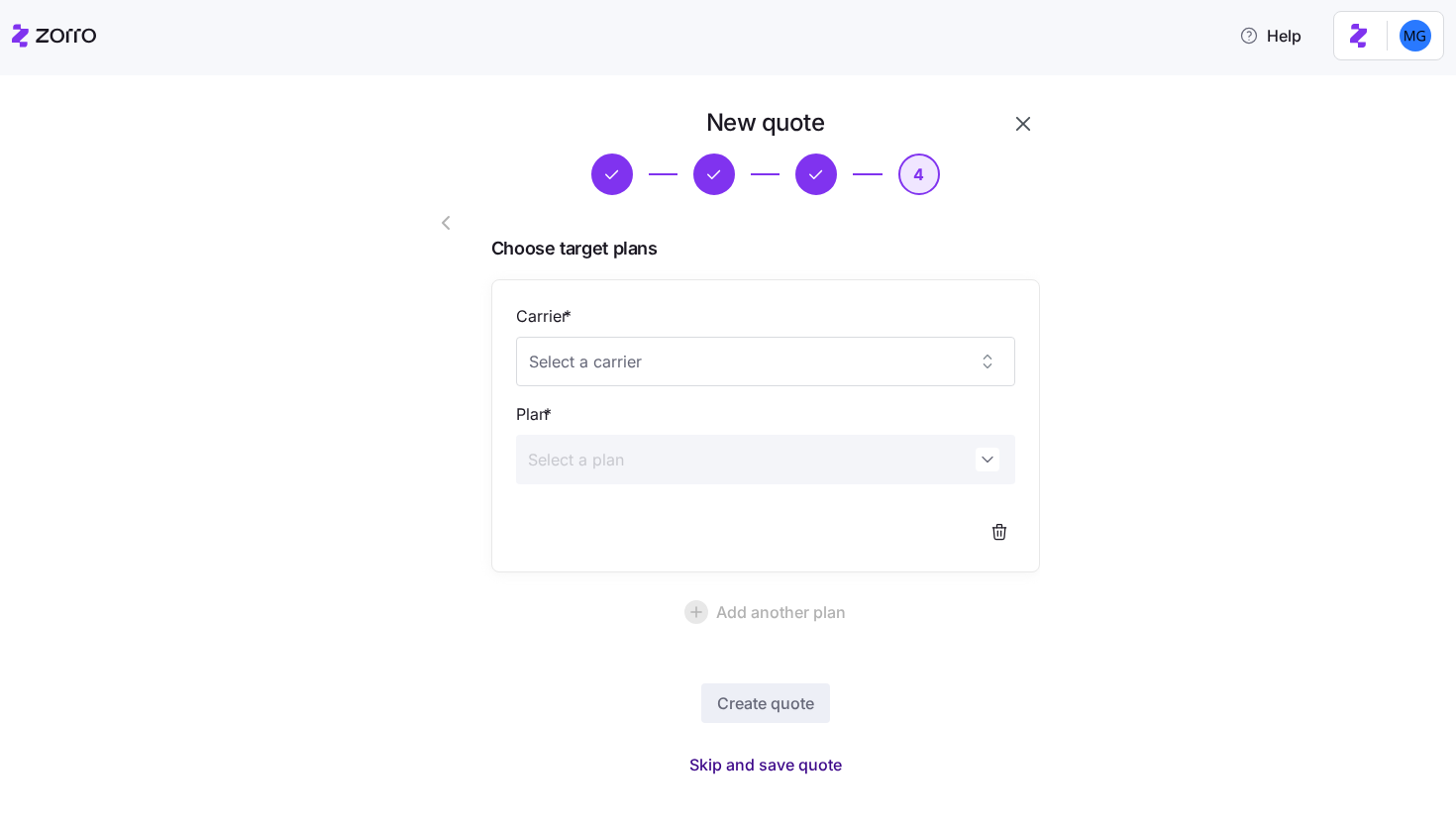 click on "Skip and save quote" at bounding box center (766, 765) 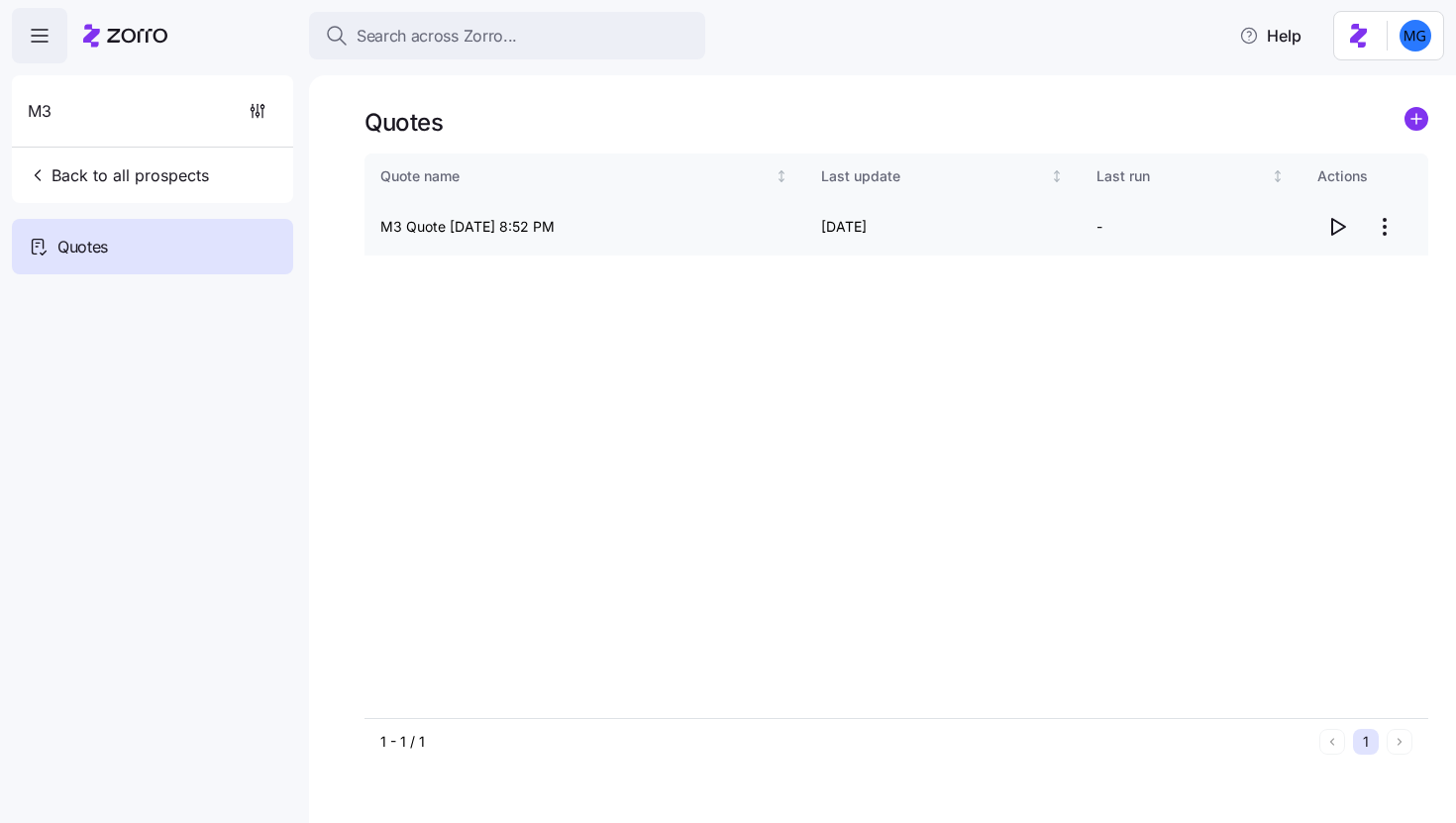 click 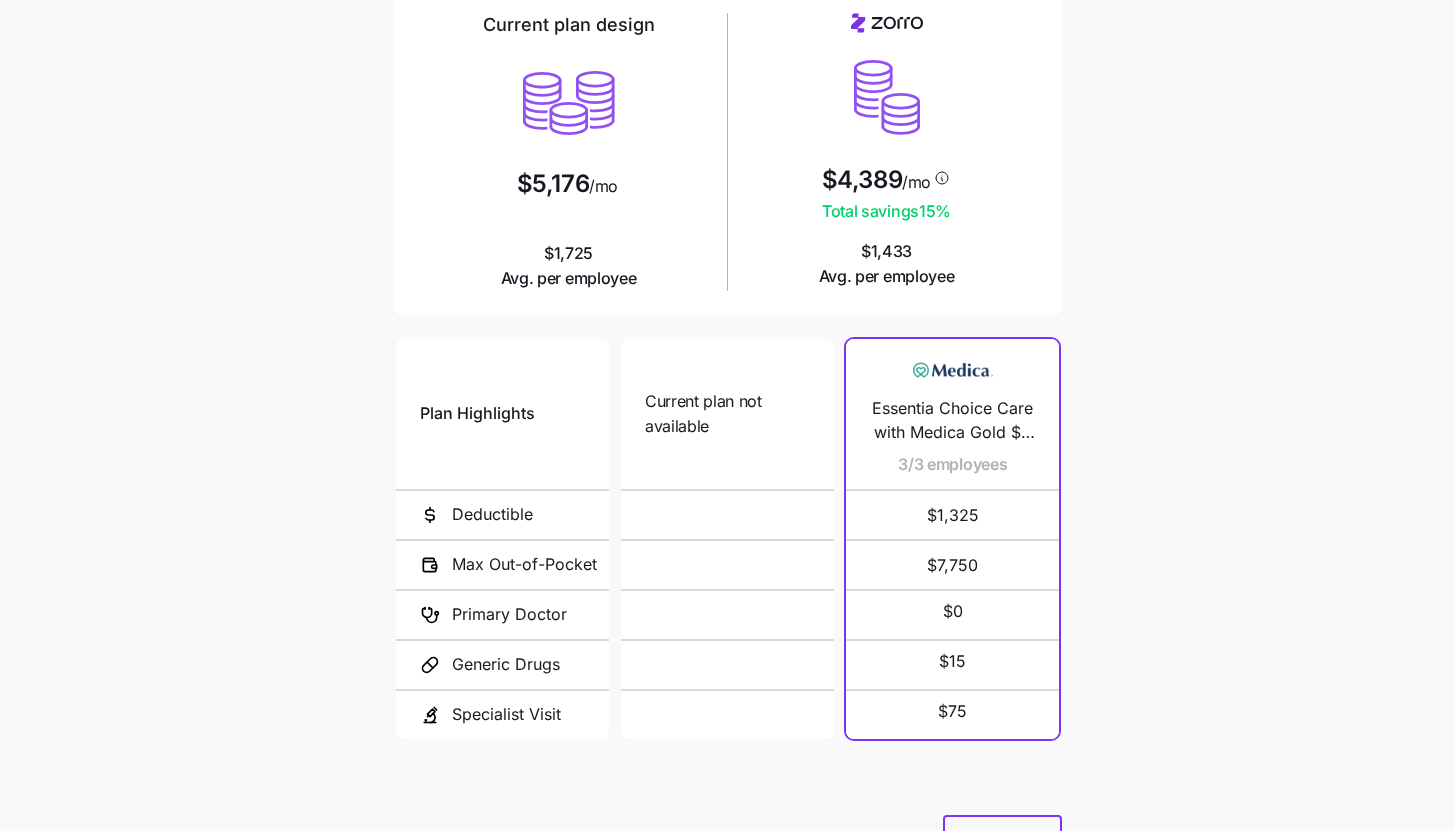 scroll, scrollTop: 260, scrollLeft: 0, axis: vertical 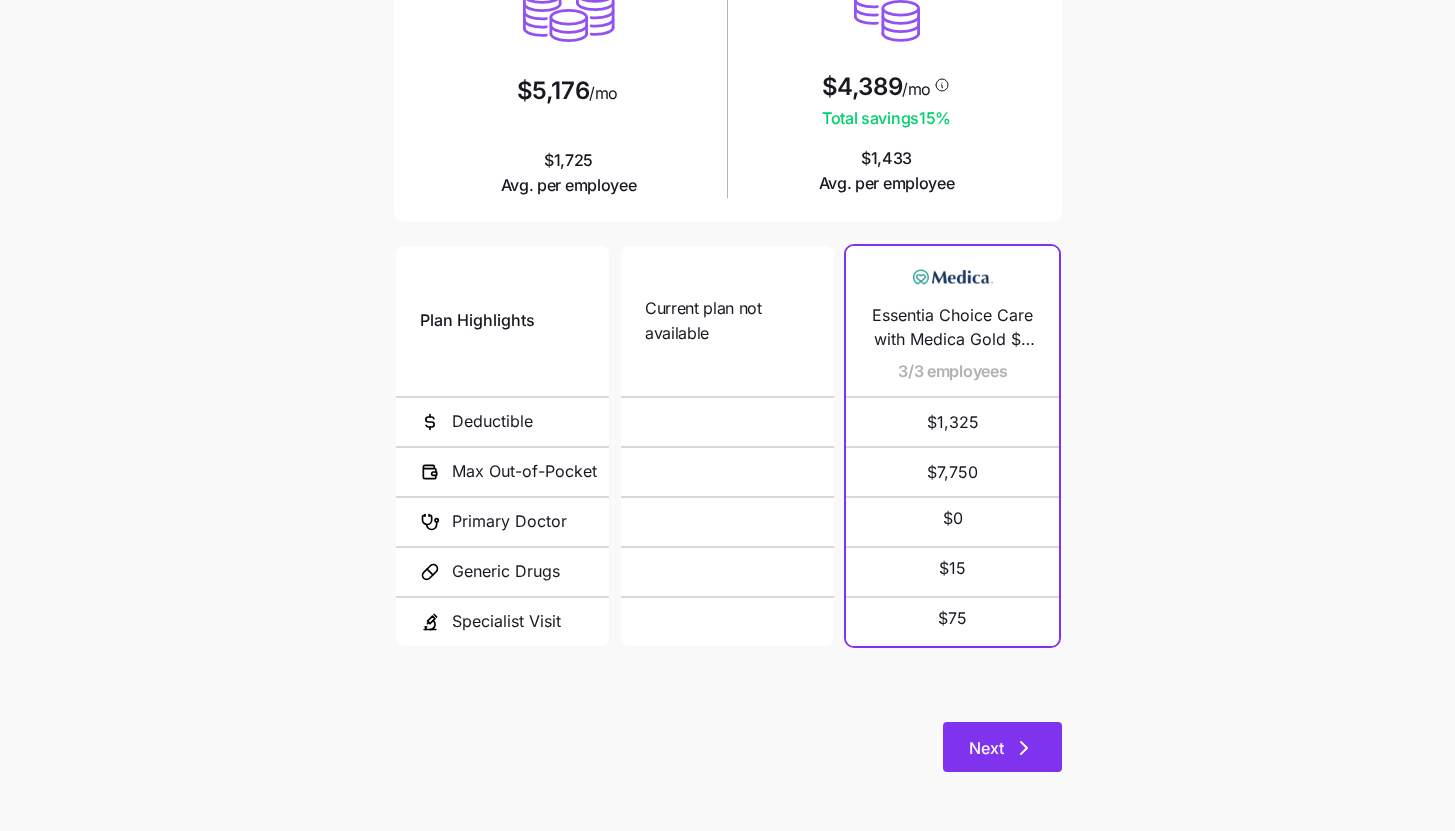 click on "Next" at bounding box center [1002, 747] 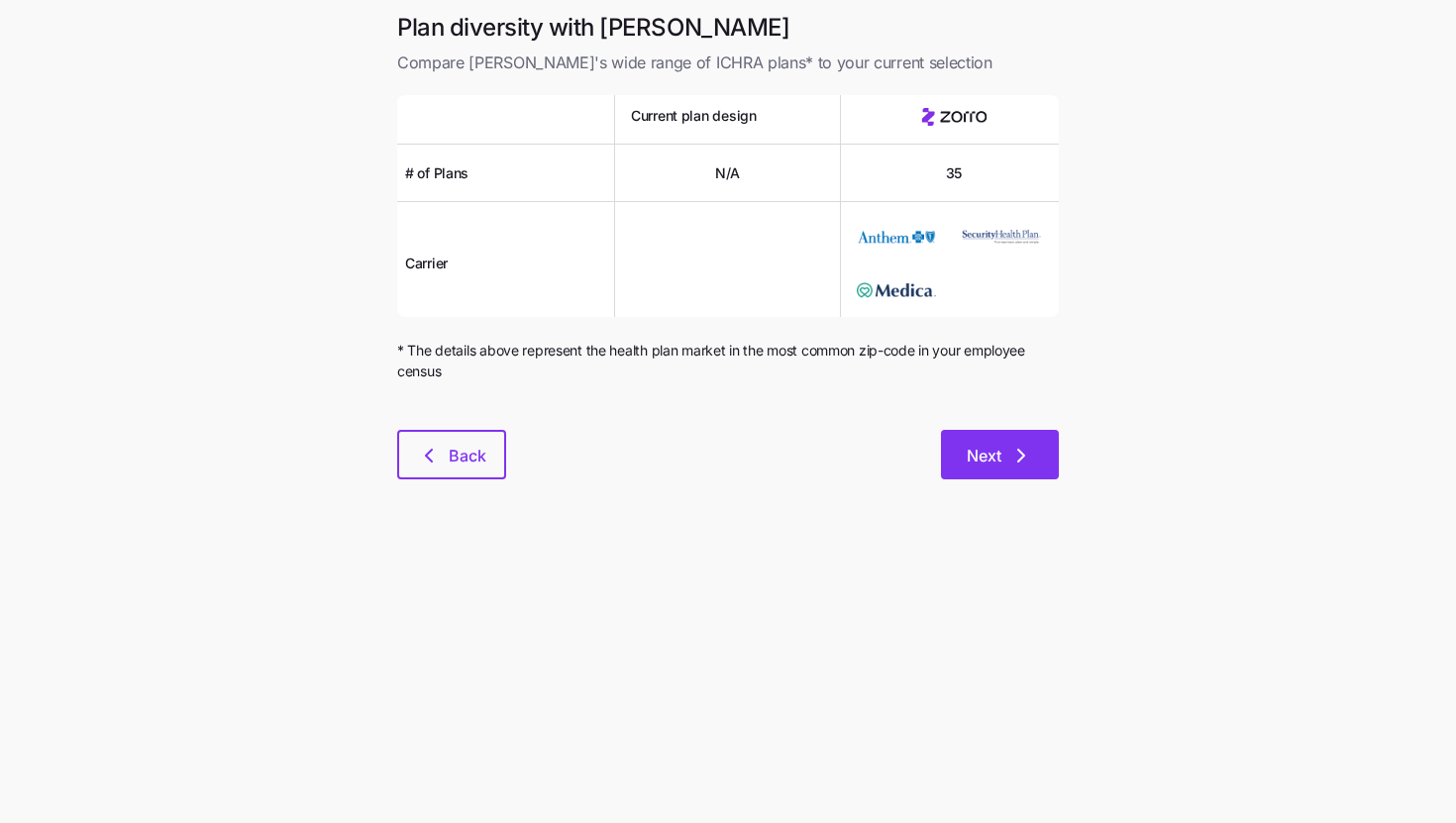 click 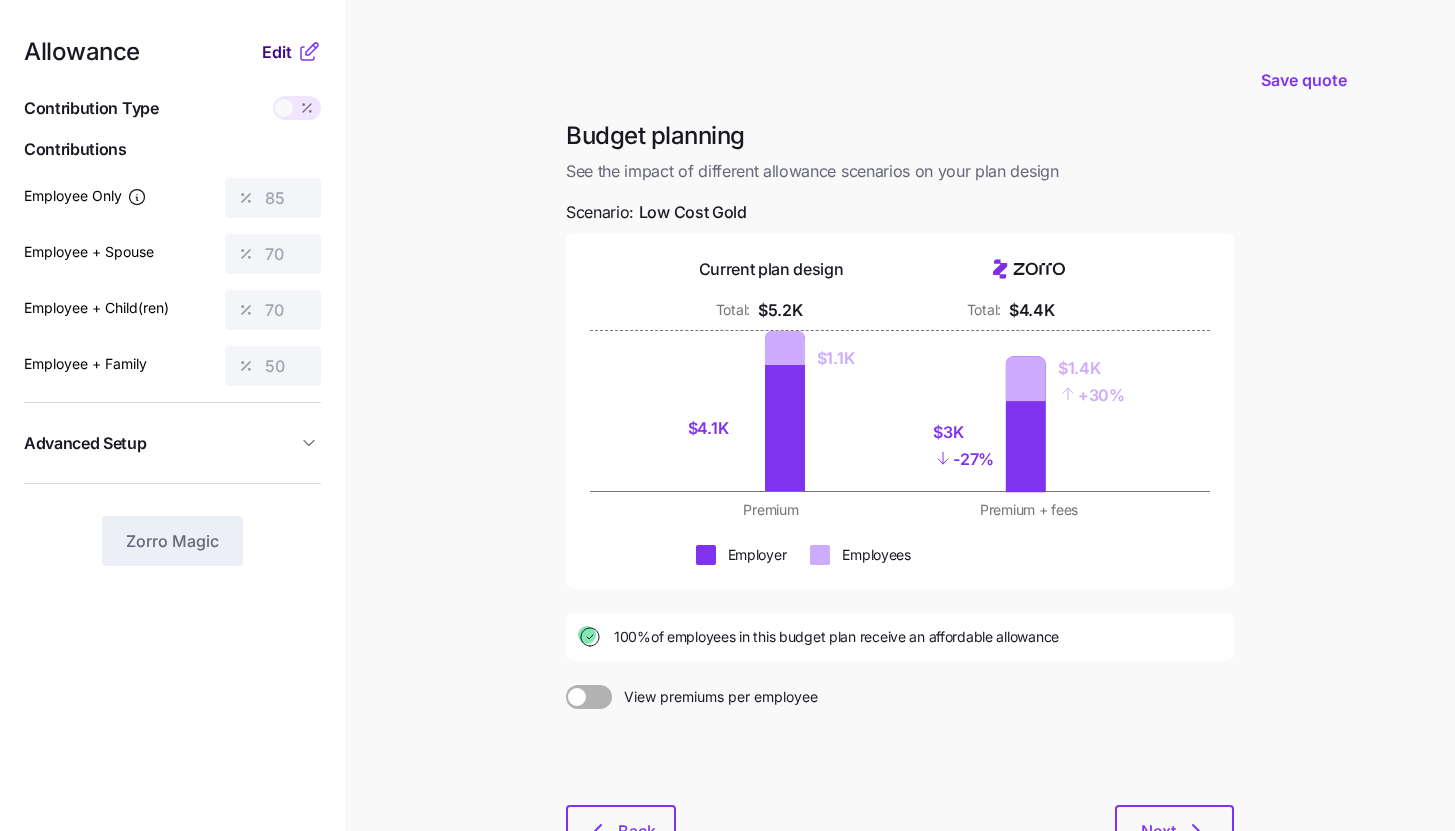 click on "Edit" at bounding box center [277, 52] 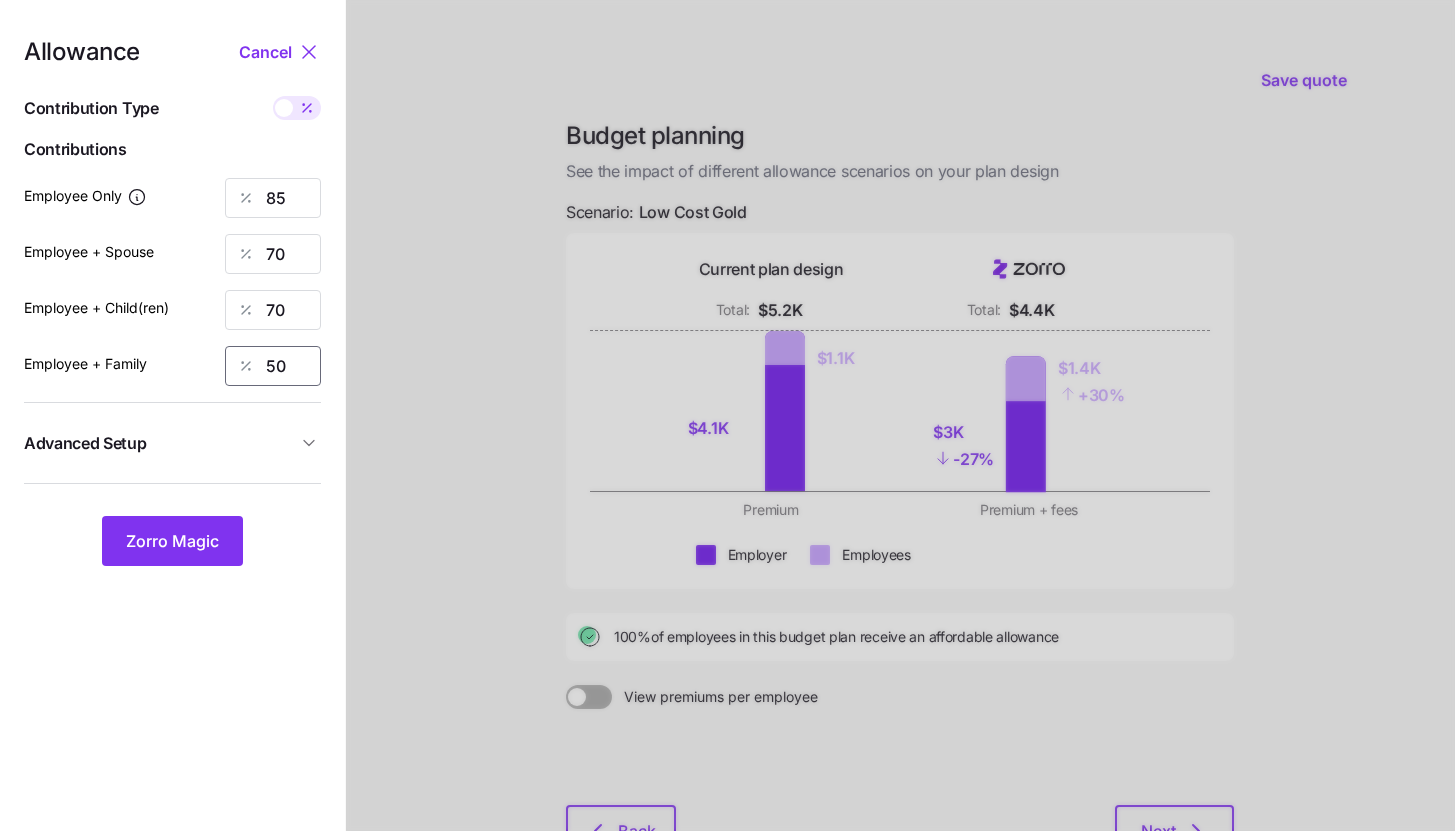 drag, startPoint x: 300, startPoint y: 367, endPoint x: 245, endPoint y: 369, distance: 55.03635 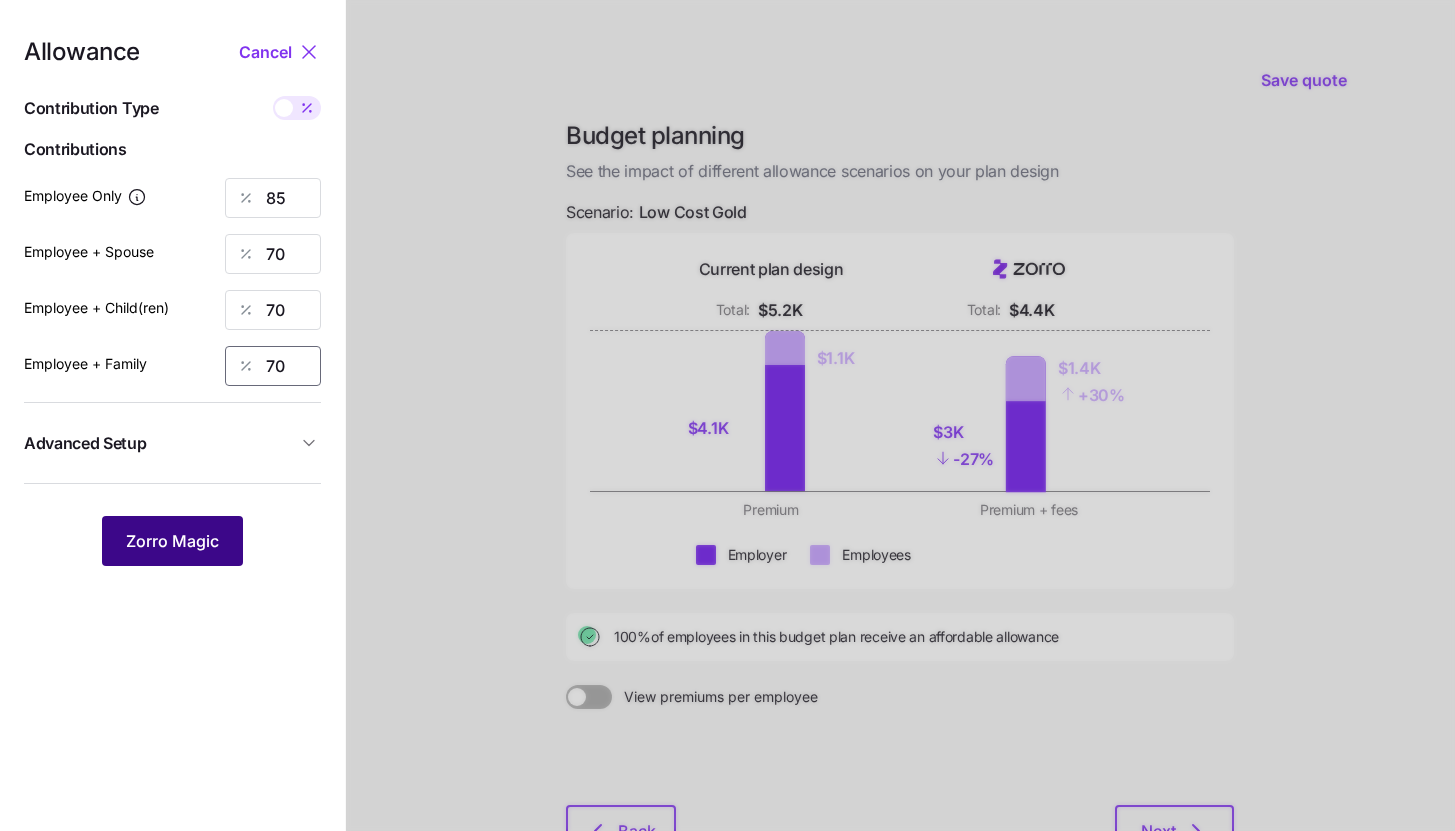 type on "70" 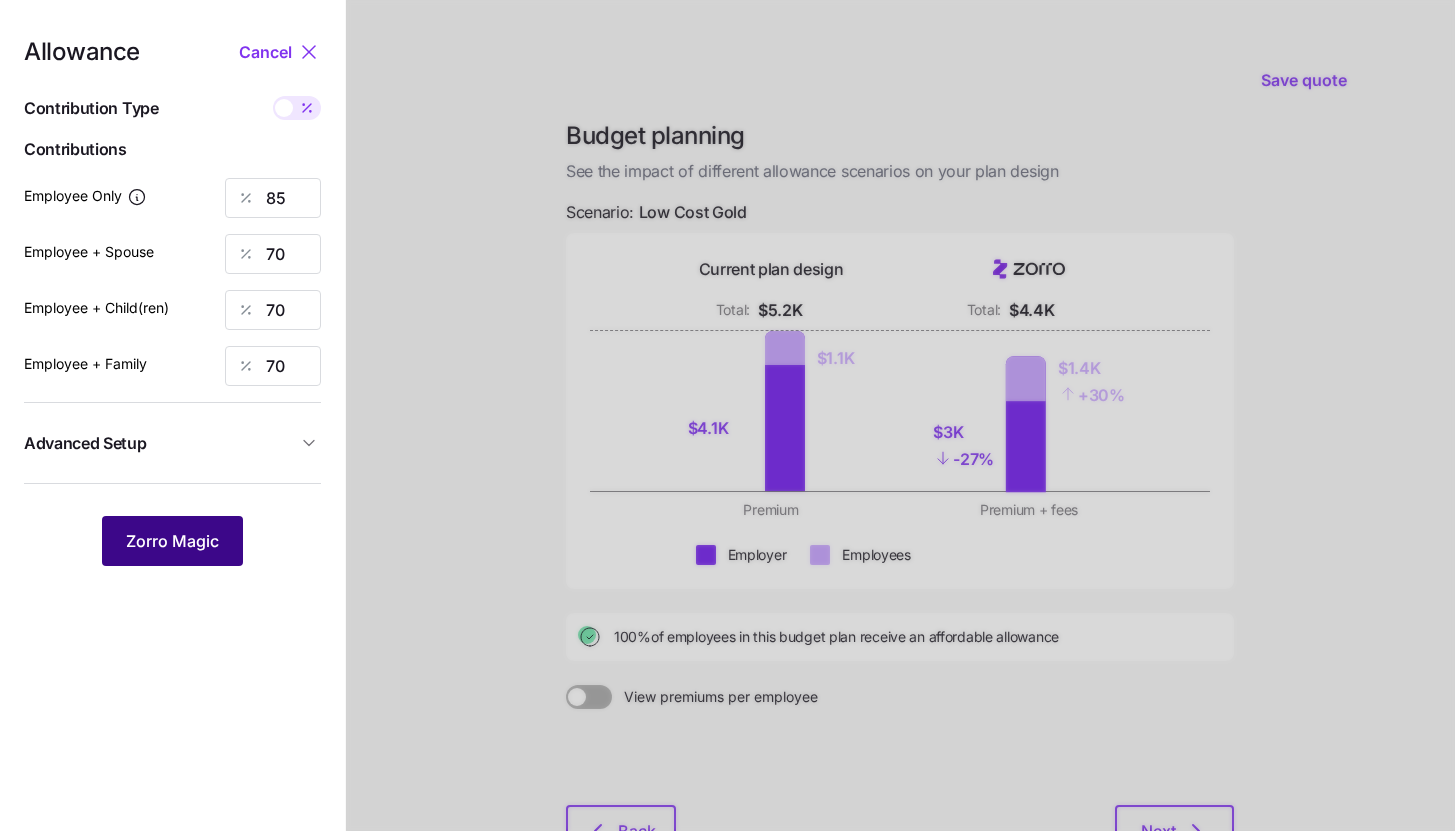 click on "Zorro Magic" at bounding box center (172, 541) 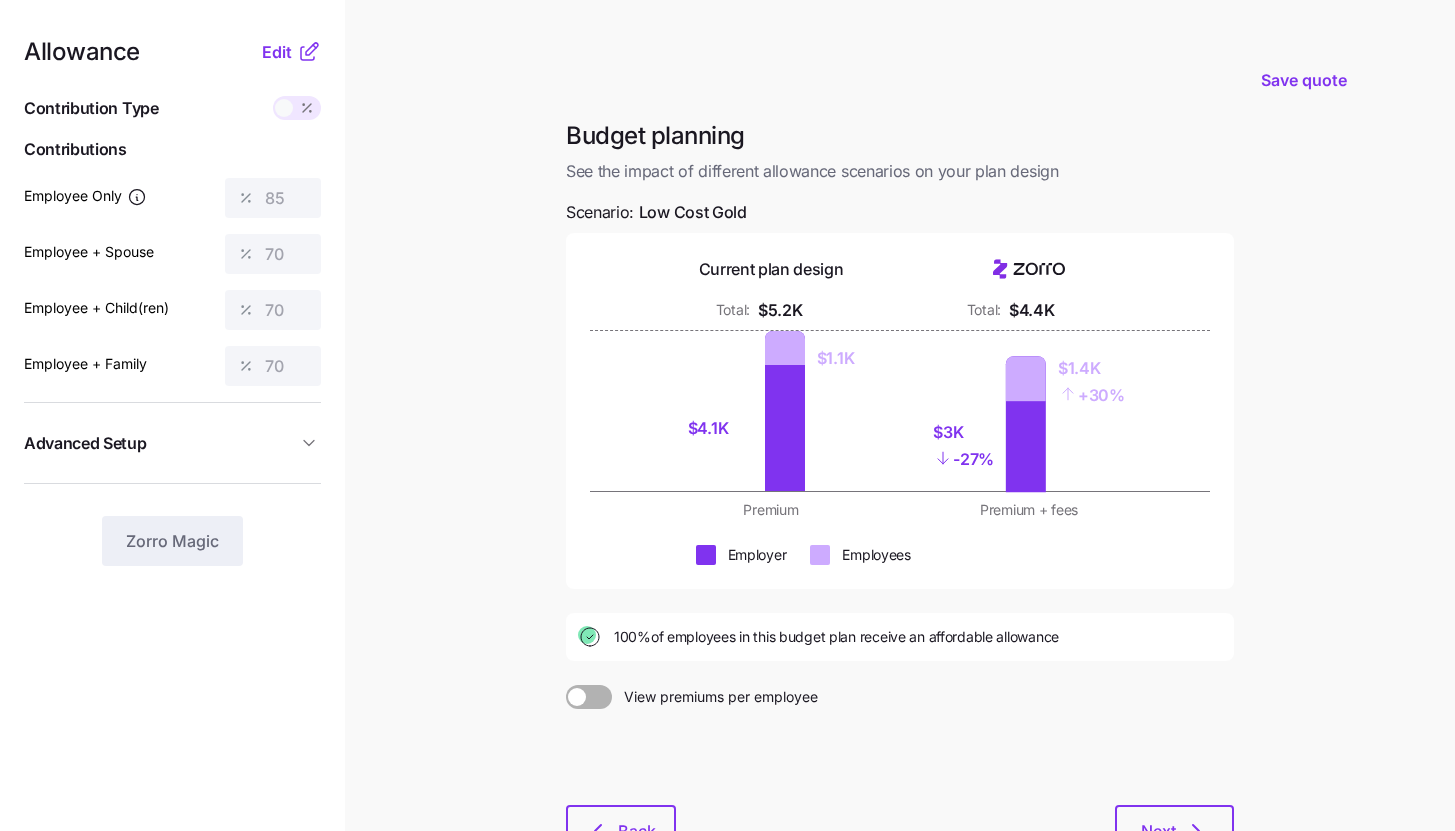 click on "Advanced Setup" at bounding box center (160, 443) 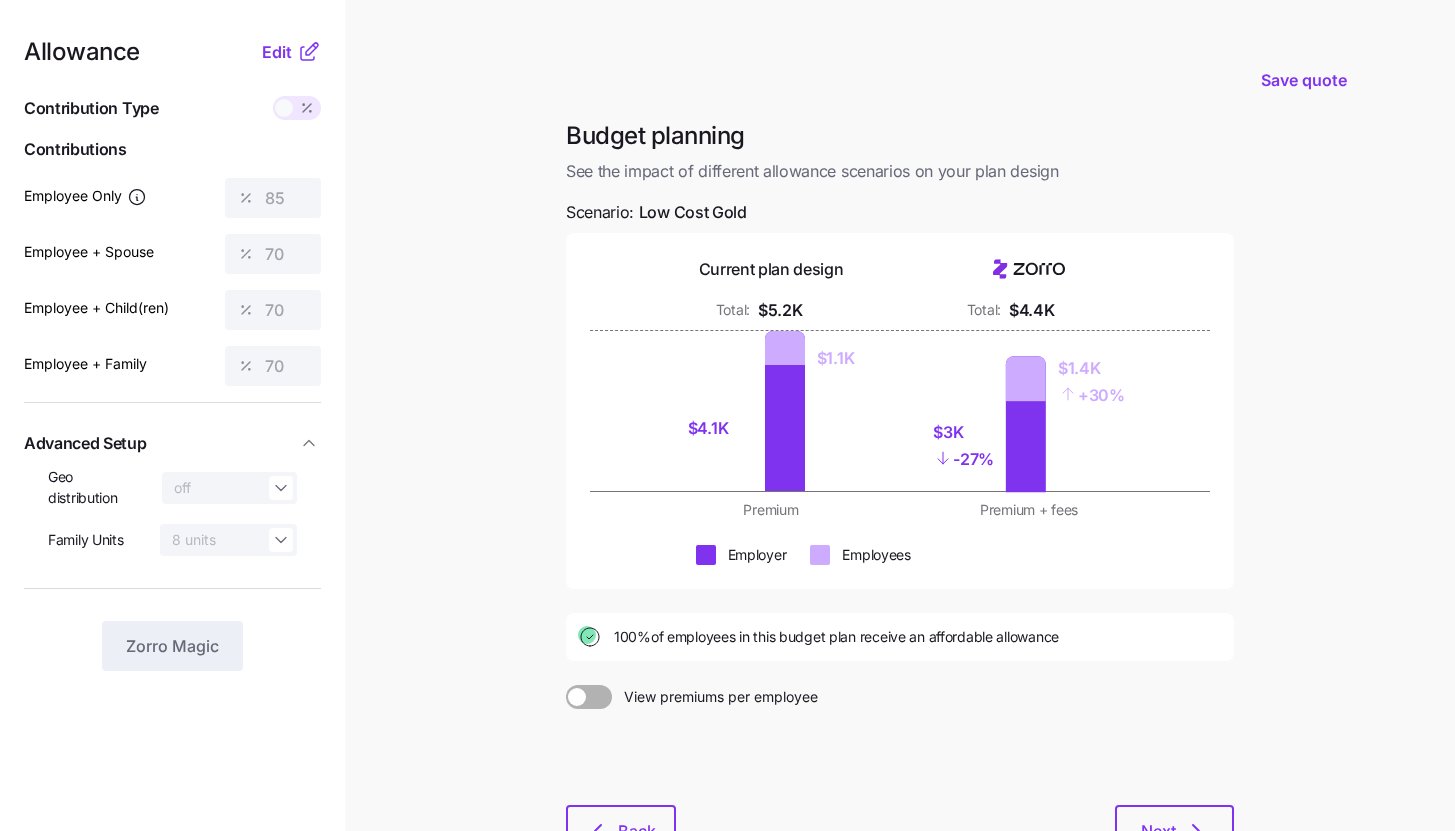 click 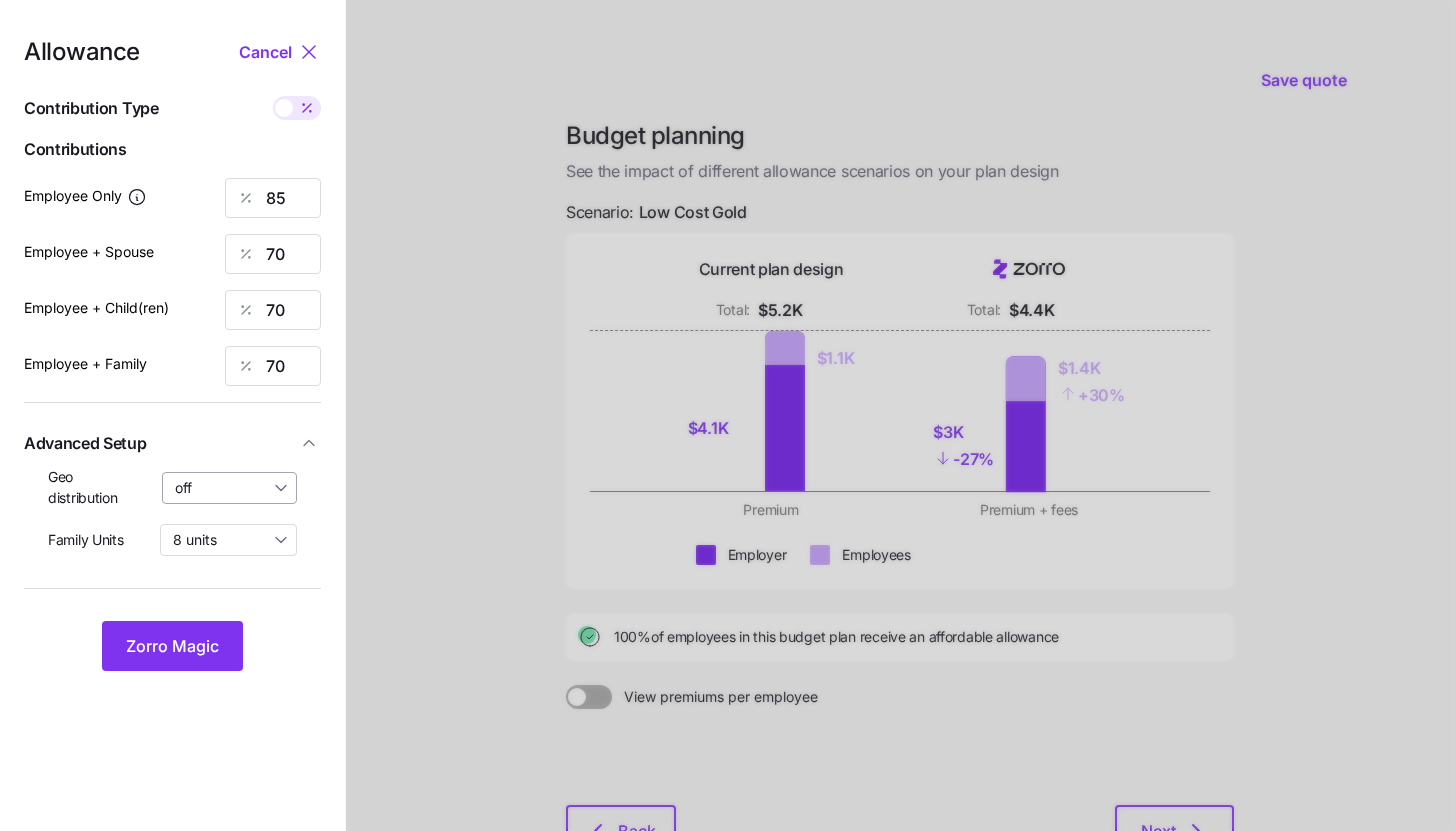 click on "off" at bounding box center (230, 488) 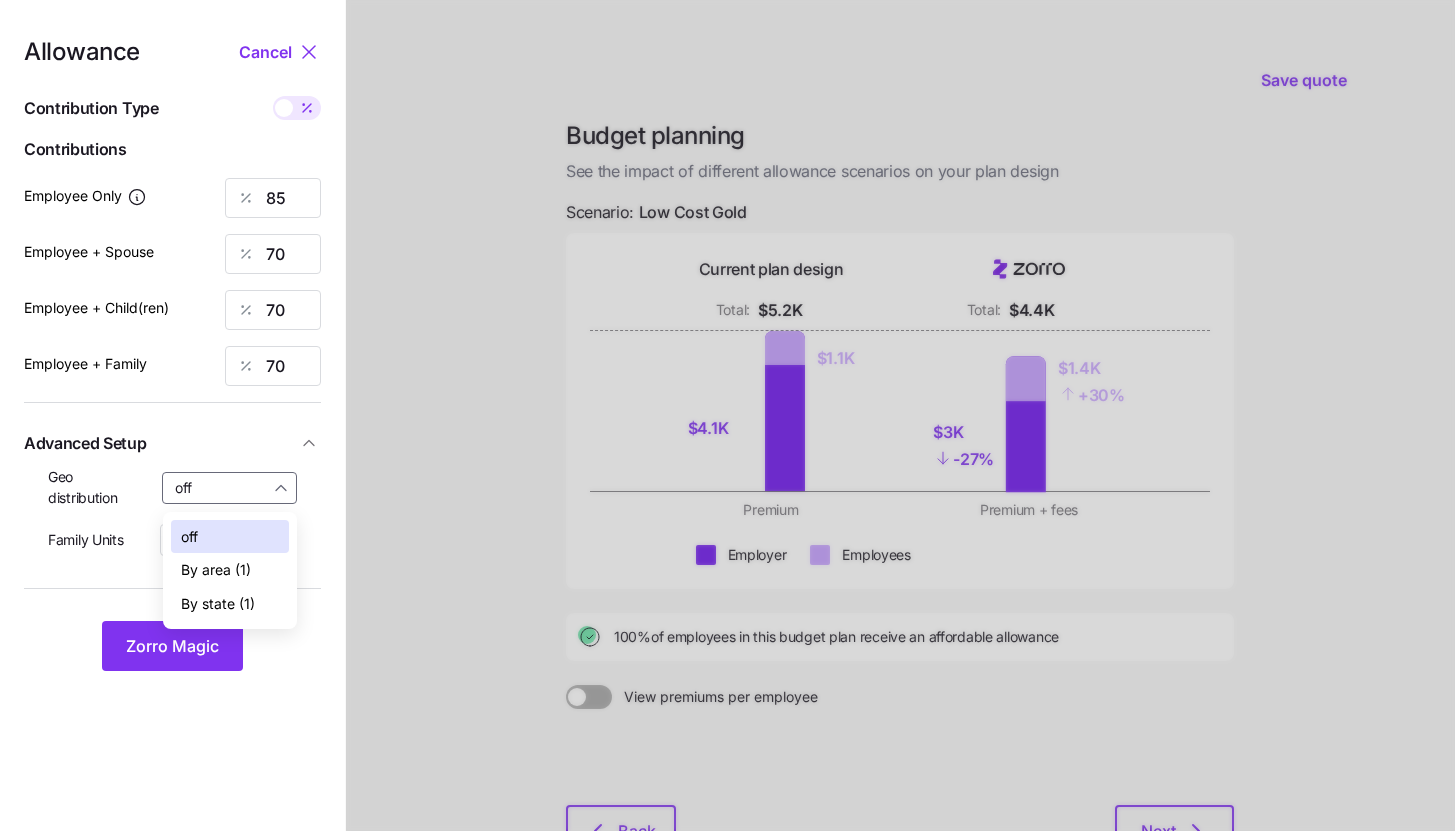 click on "By state (1)" at bounding box center (218, 604) 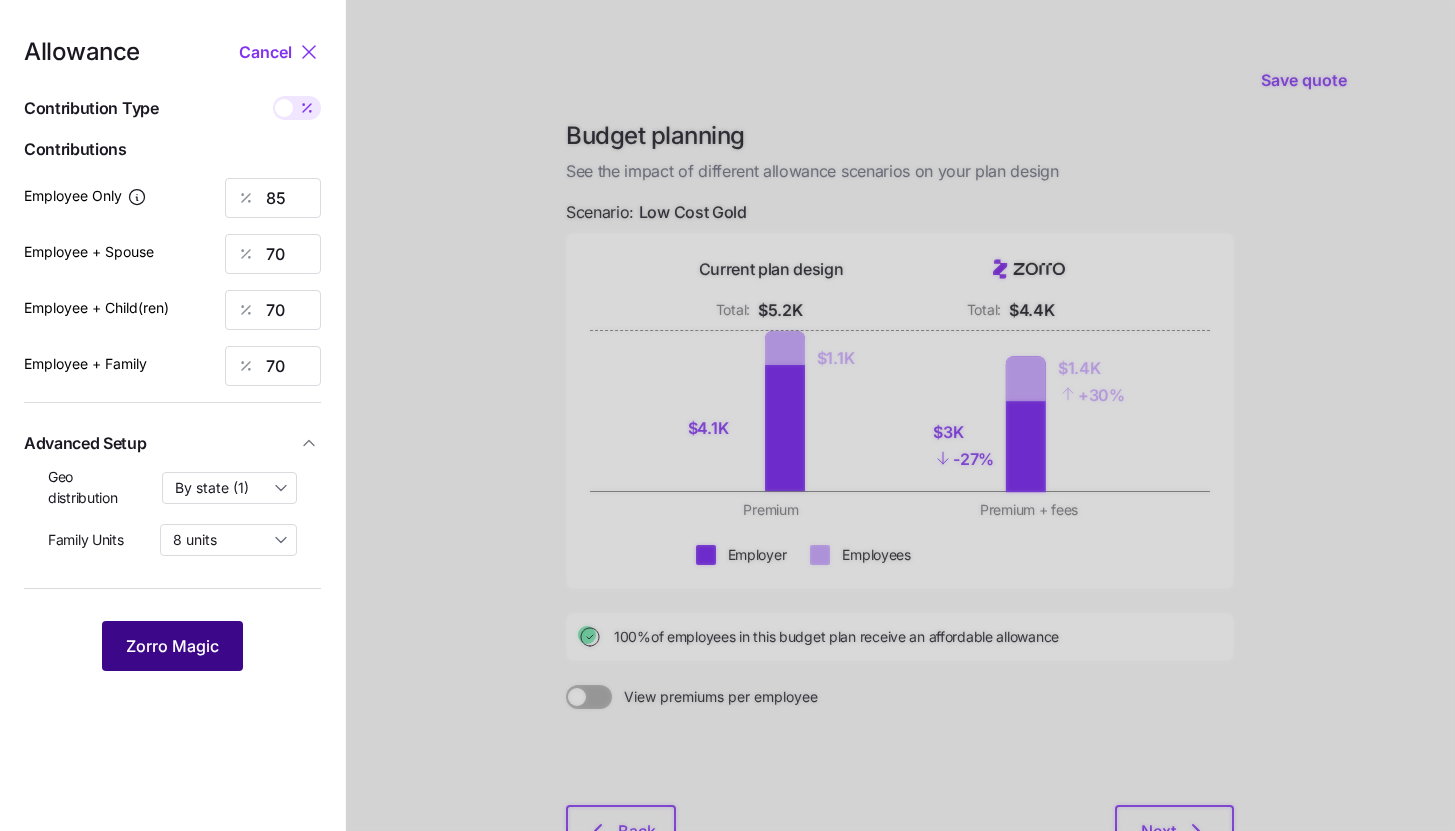 click on "Zorro Magic" at bounding box center [172, 646] 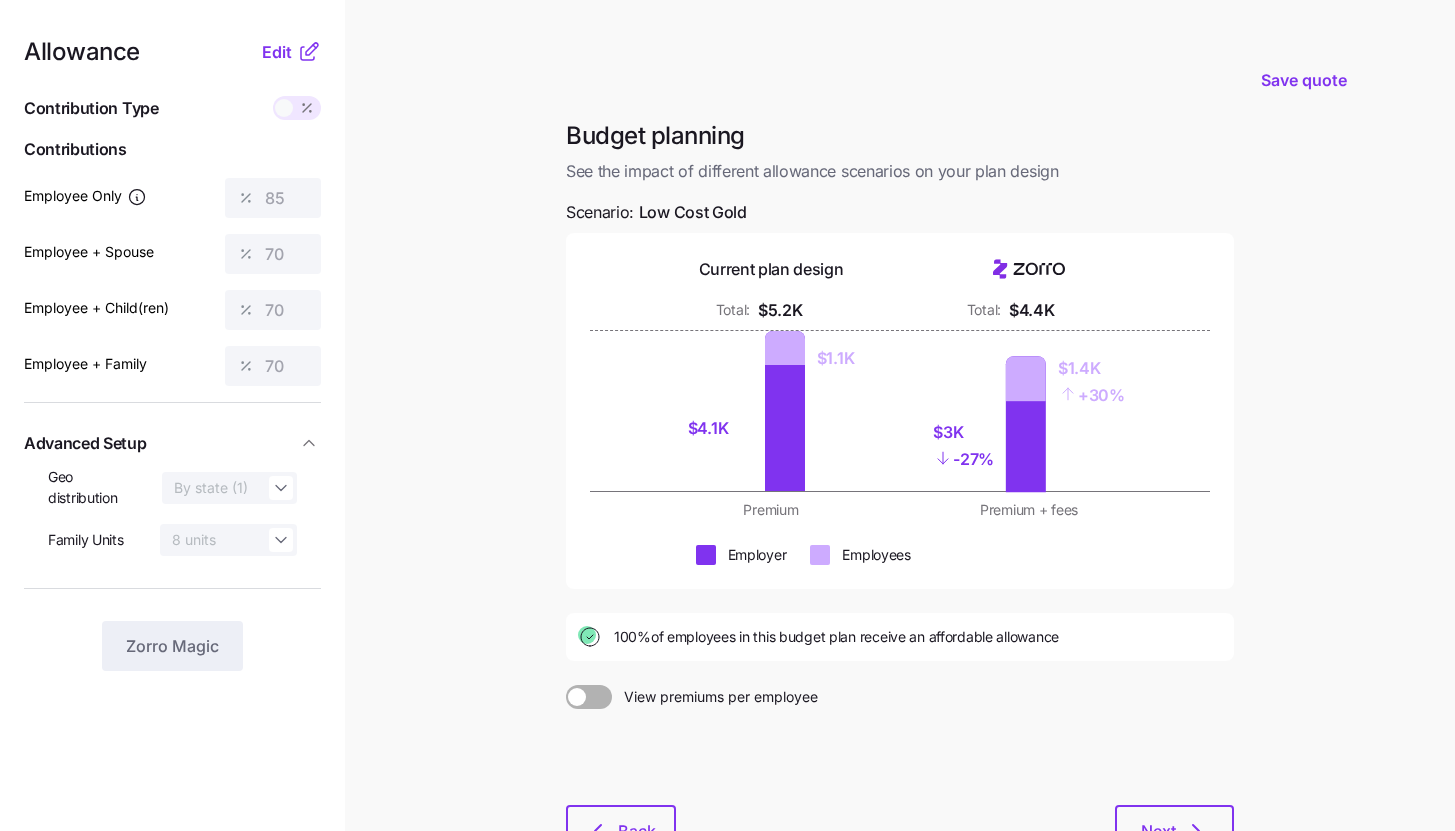 click 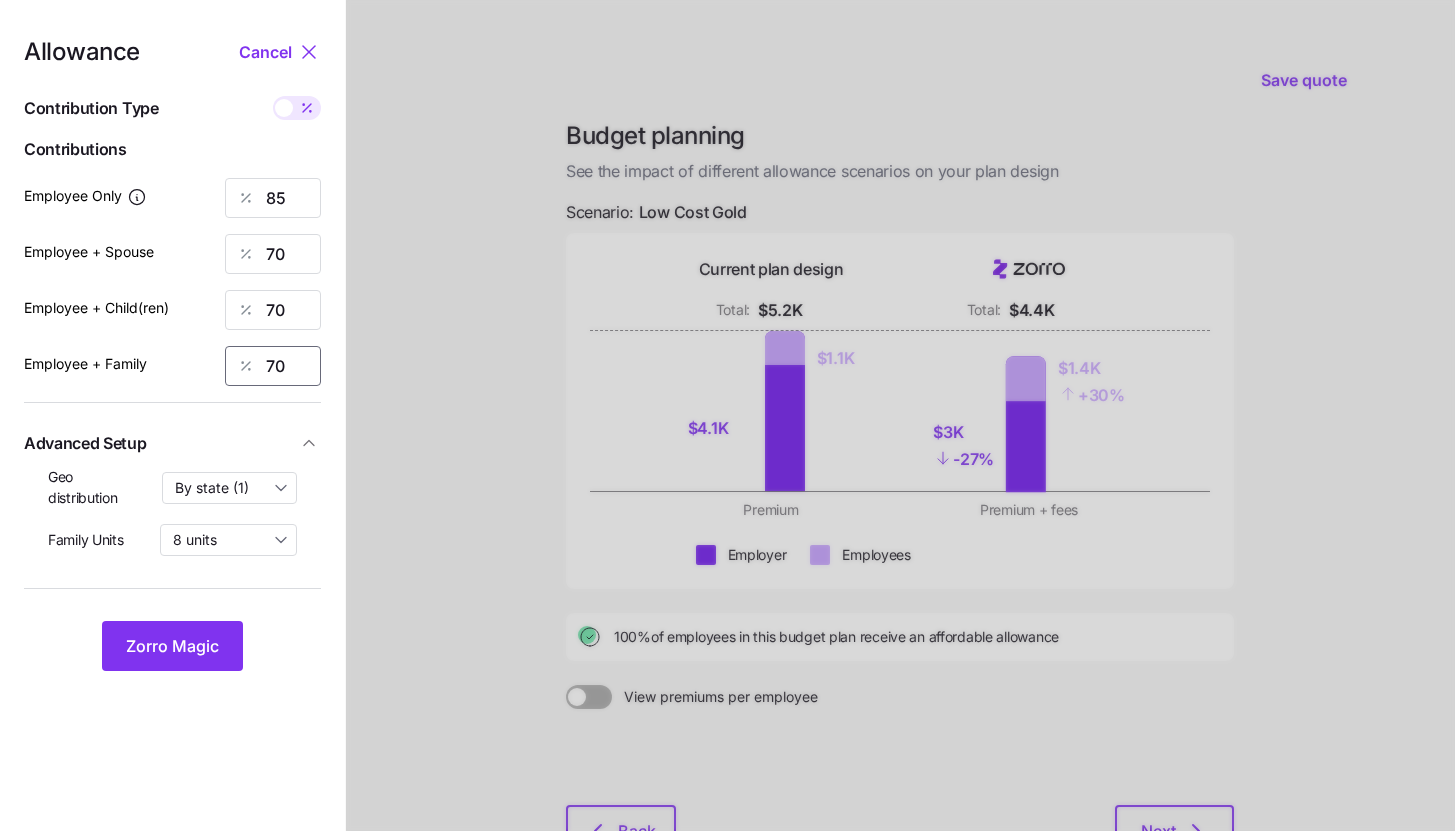 drag, startPoint x: 302, startPoint y: 368, endPoint x: 245, endPoint y: 368, distance: 57 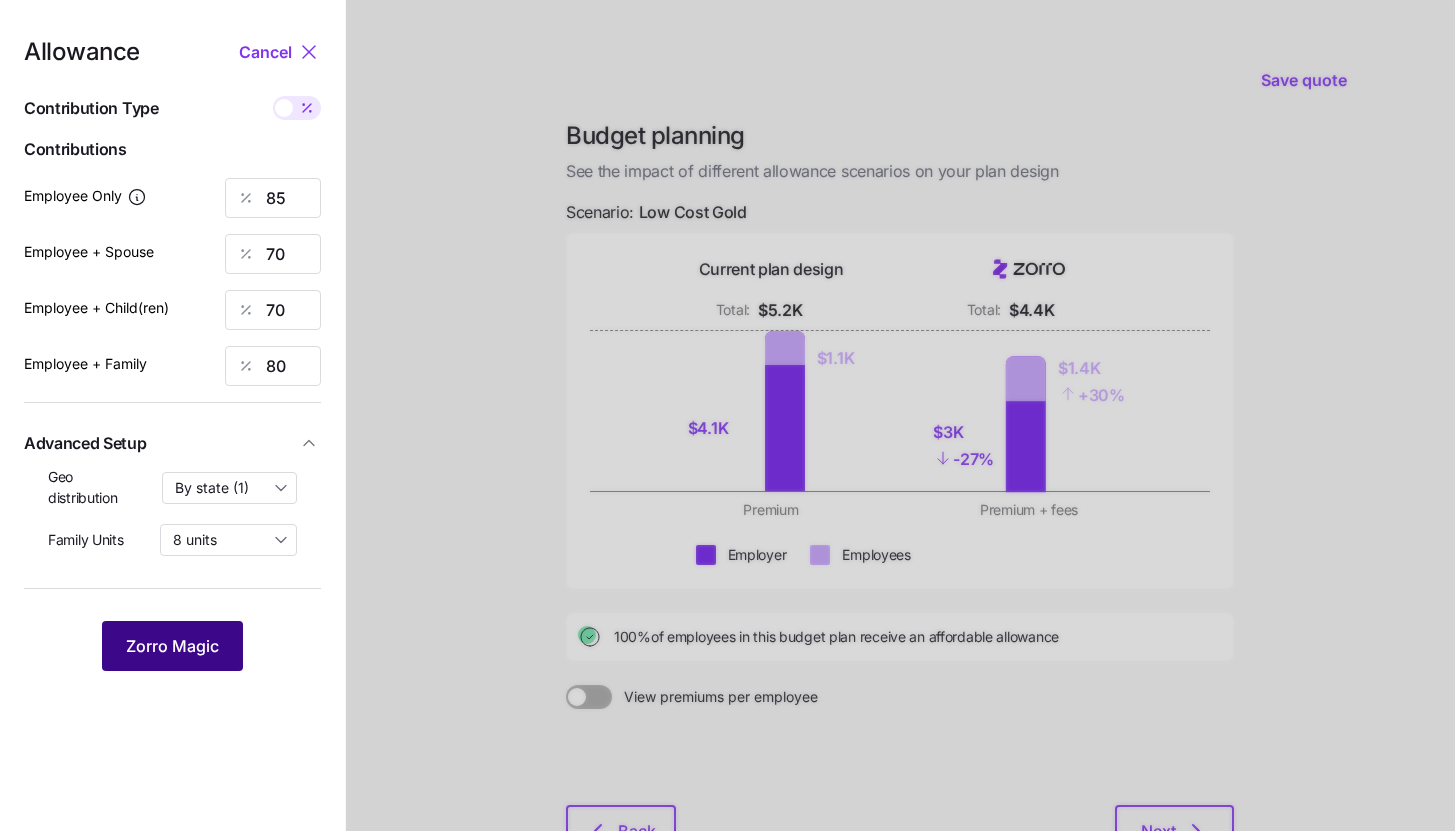 click on "Zorro Magic" at bounding box center [172, 646] 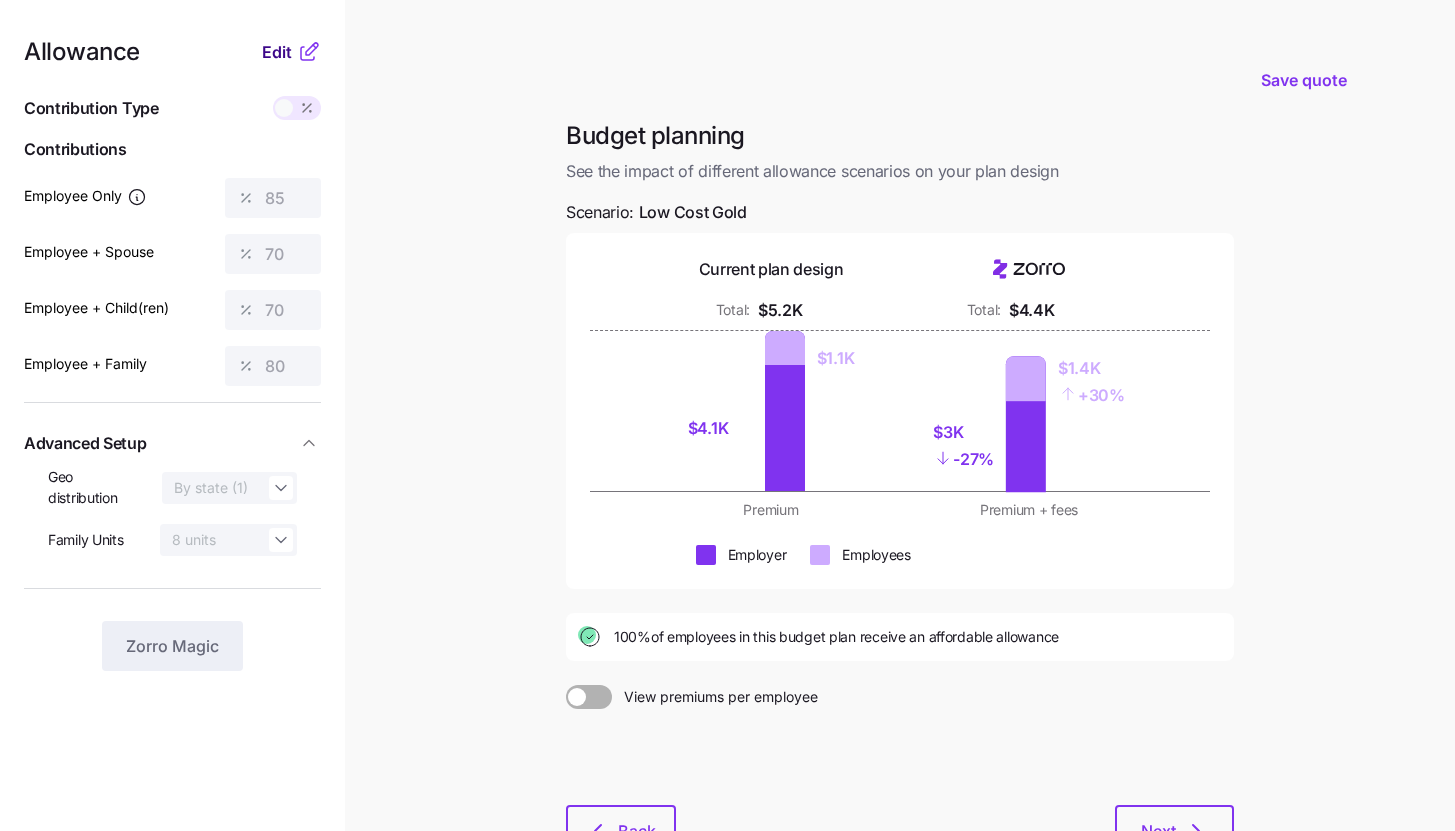 click on "Edit" at bounding box center (277, 52) 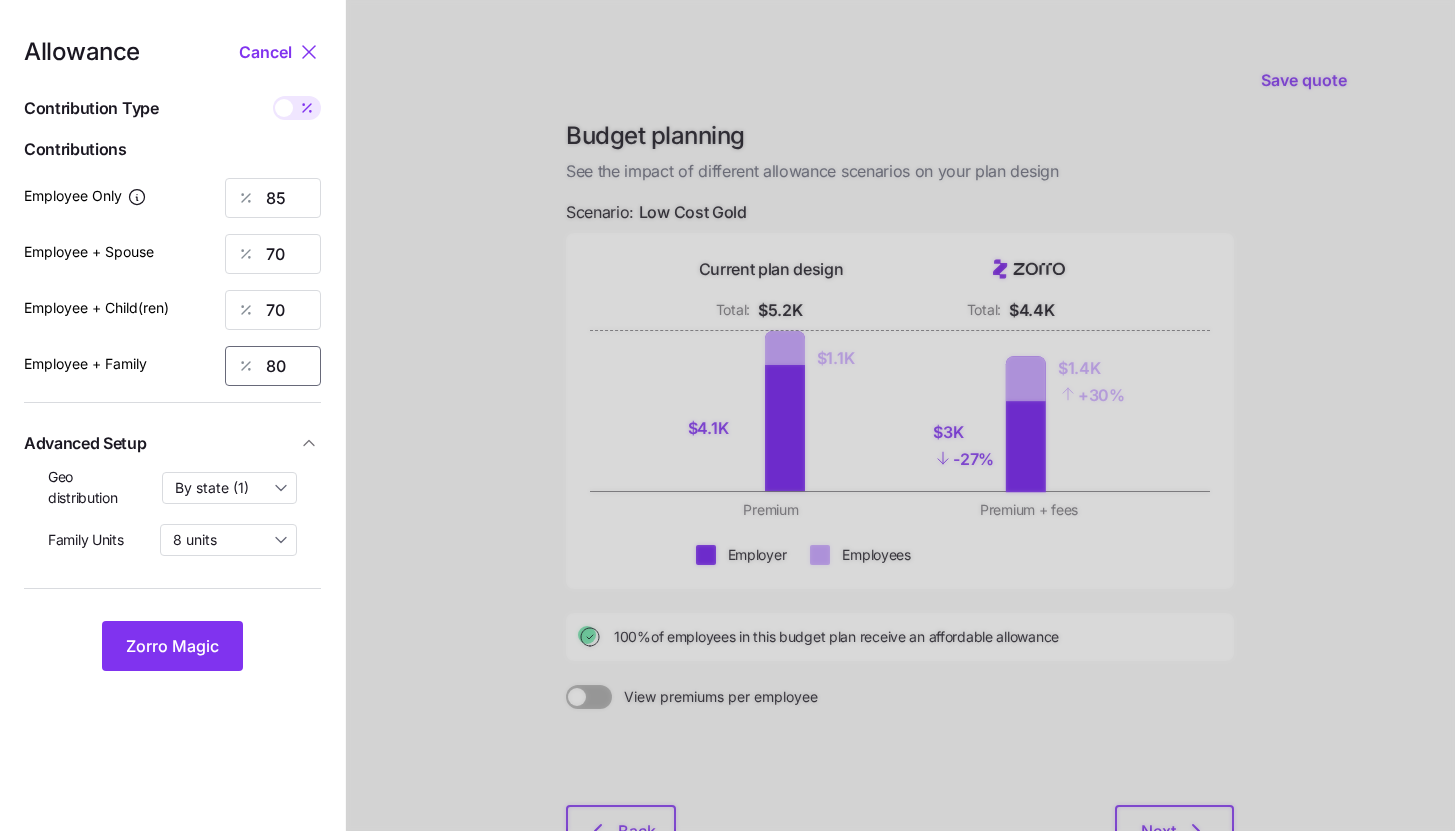 drag, startPoint x: 292, startPoint y: 366, endPoint x: 241, endPoint y: 366, distance: 51 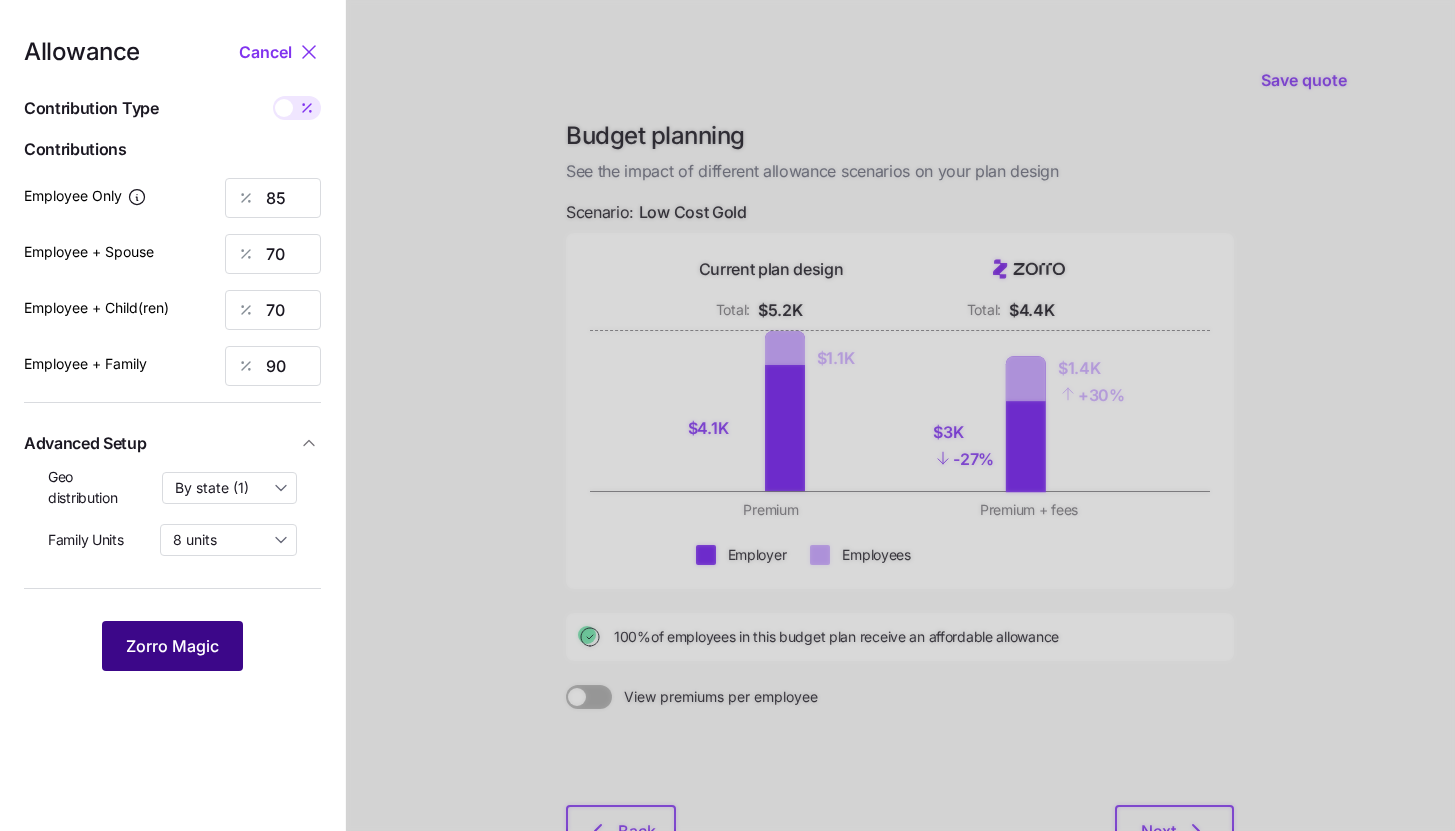 click on "Zorro Magic" at bounding box center [172, 646] 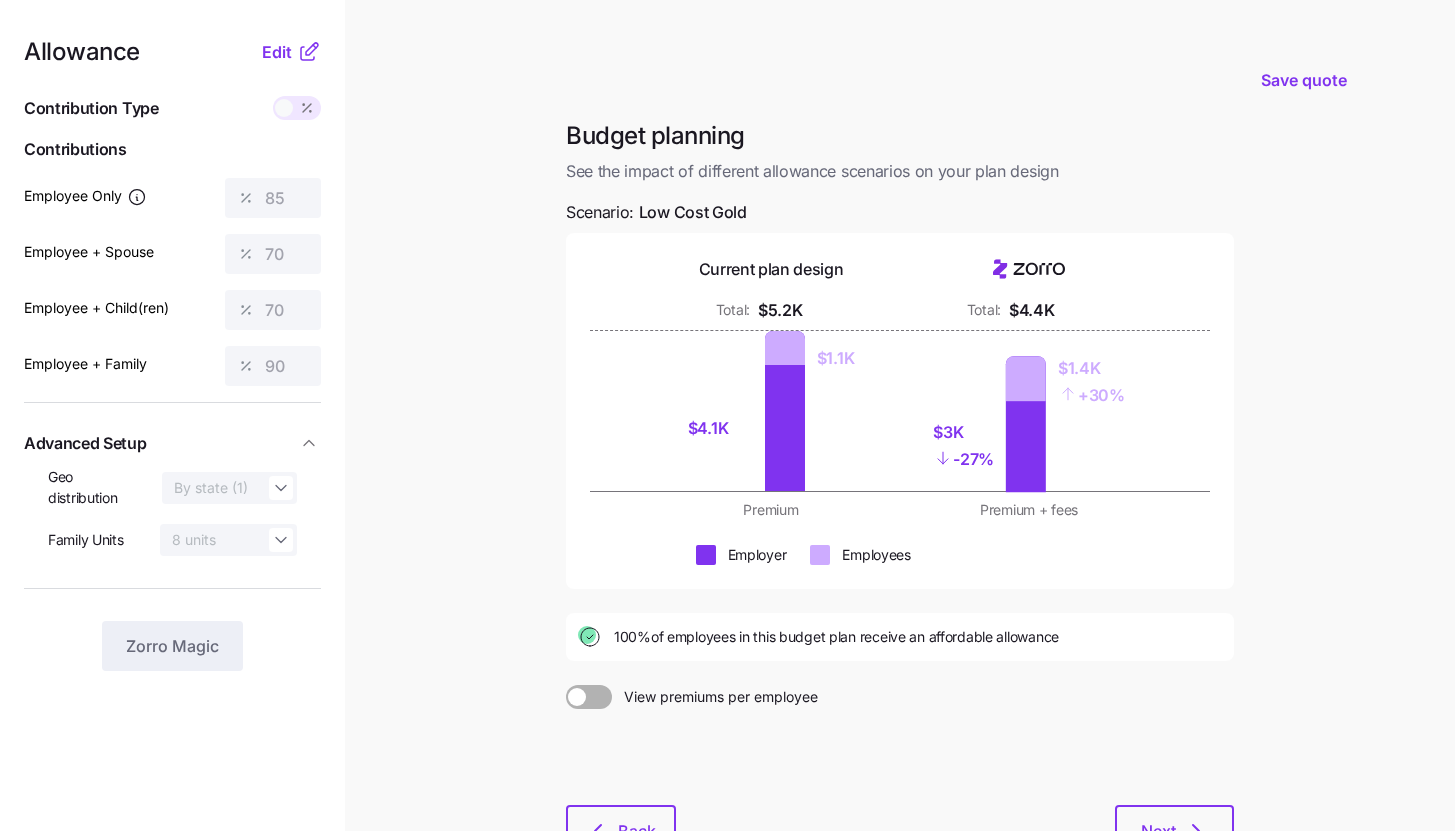 click on "Allowance Edit Contribution Type Use classes Contributions Employee Only 85 Employee + Spouse 70 Employee + Child(ren) 70 Employee + Family 90 Advanced Setup Geo distribution By state (1) Family Units 8 units Zorro Magic" at bounding box center [172, 491] 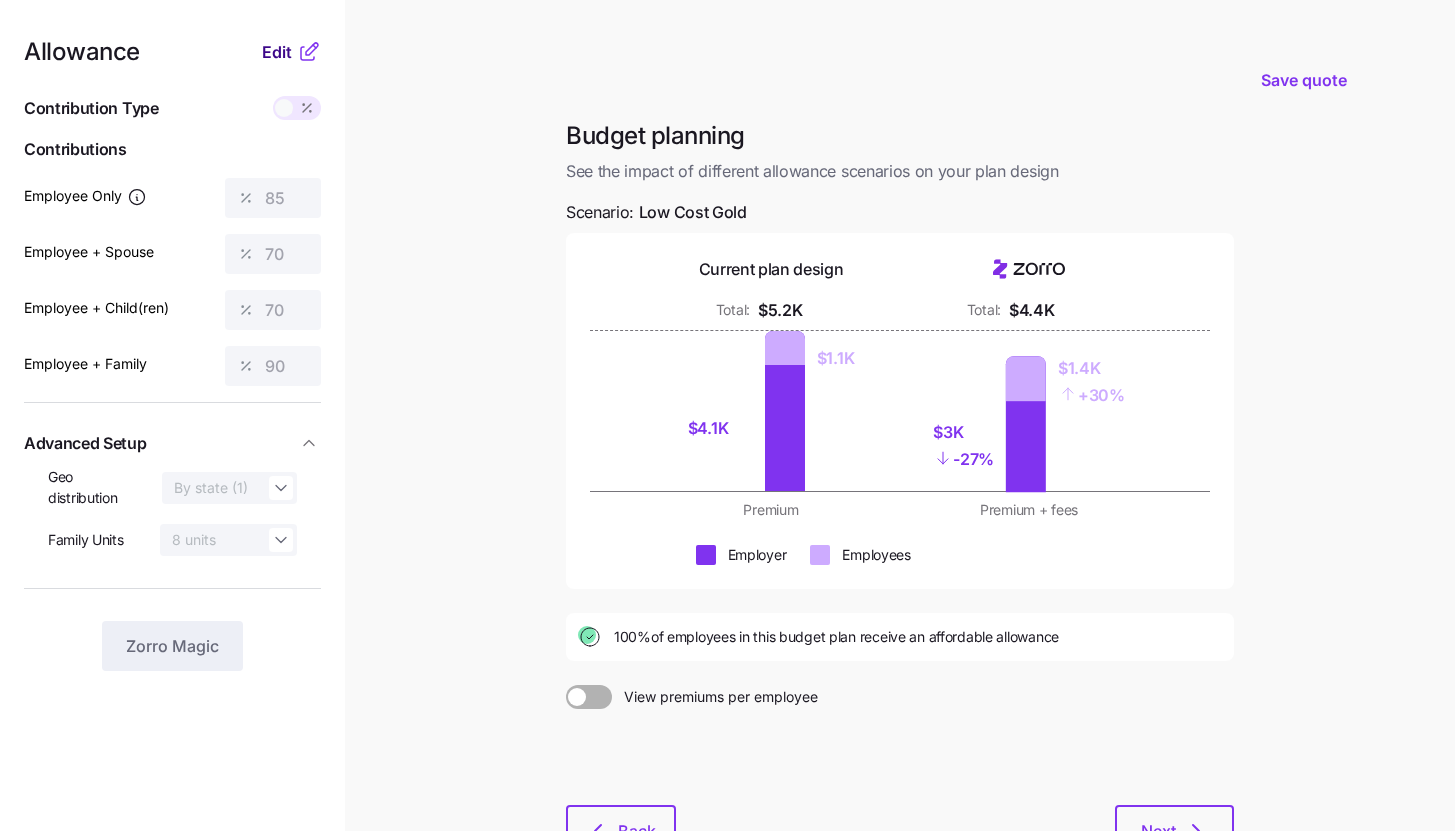 click on "Edit" at bounding box center [277, 52] 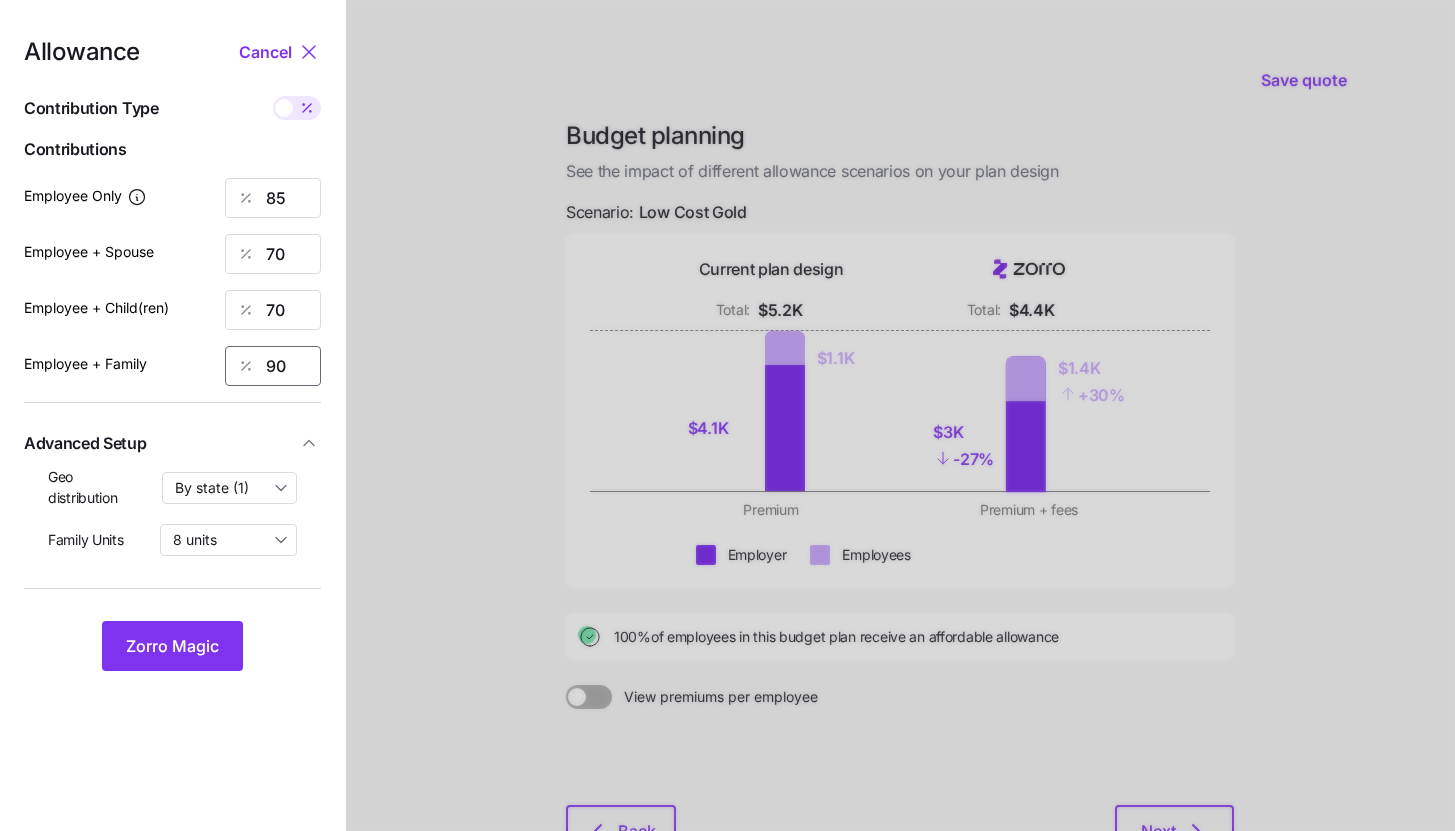 drag, startPoint x: 285, startPoint y: 372, endPoint x: 254, endPoint y: 372, distance: 31 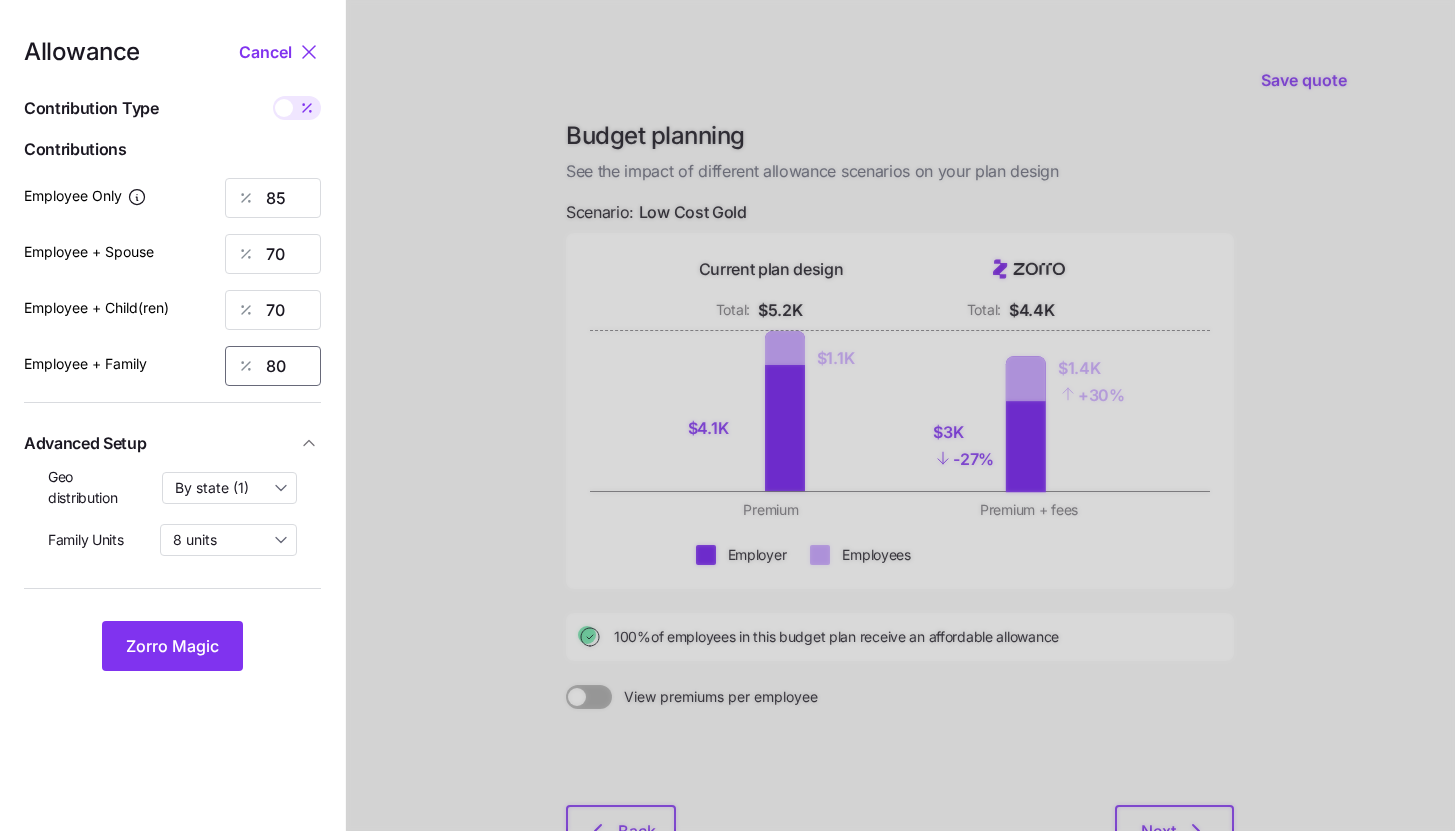 type on "8" 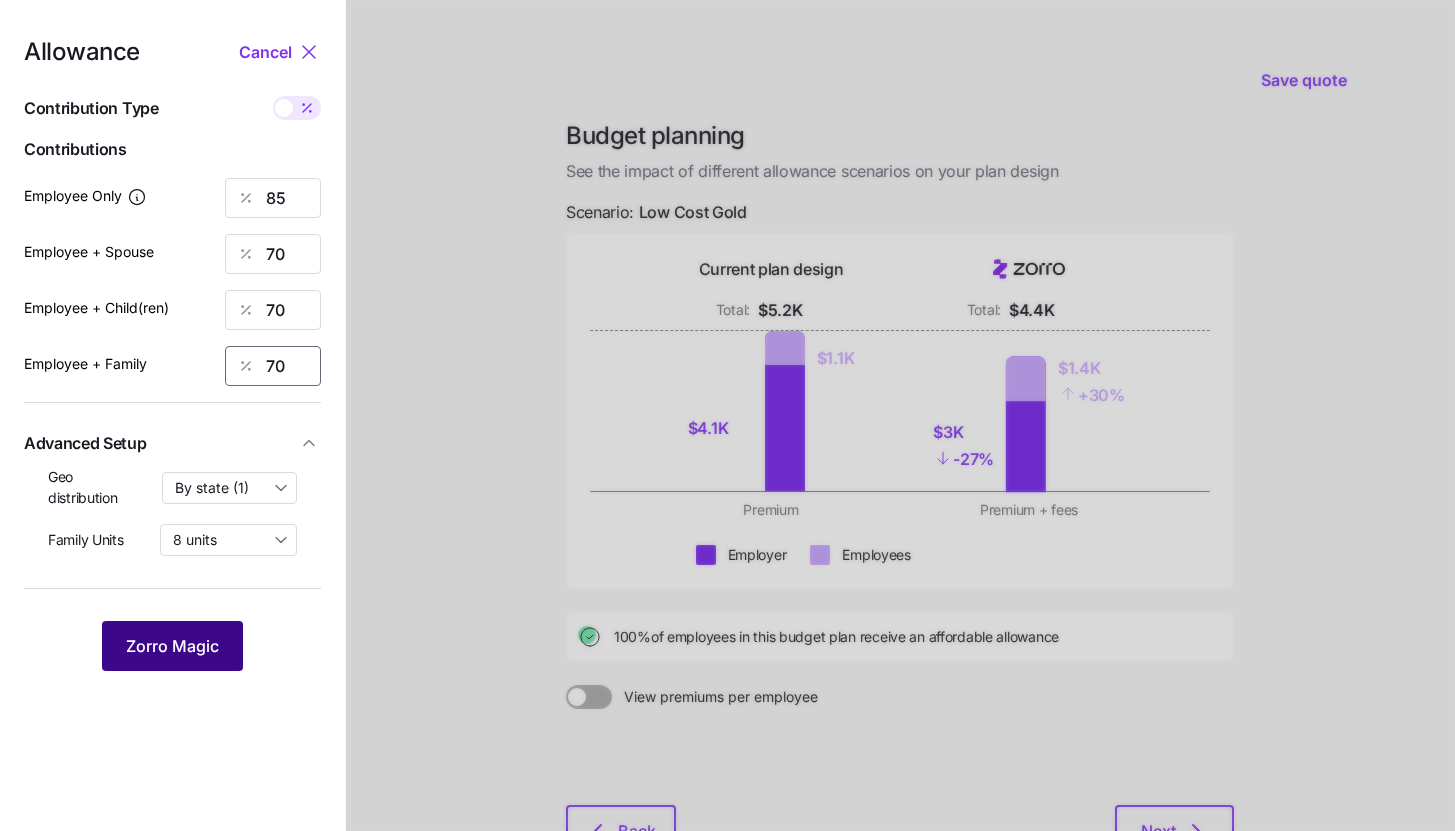 type on "70" 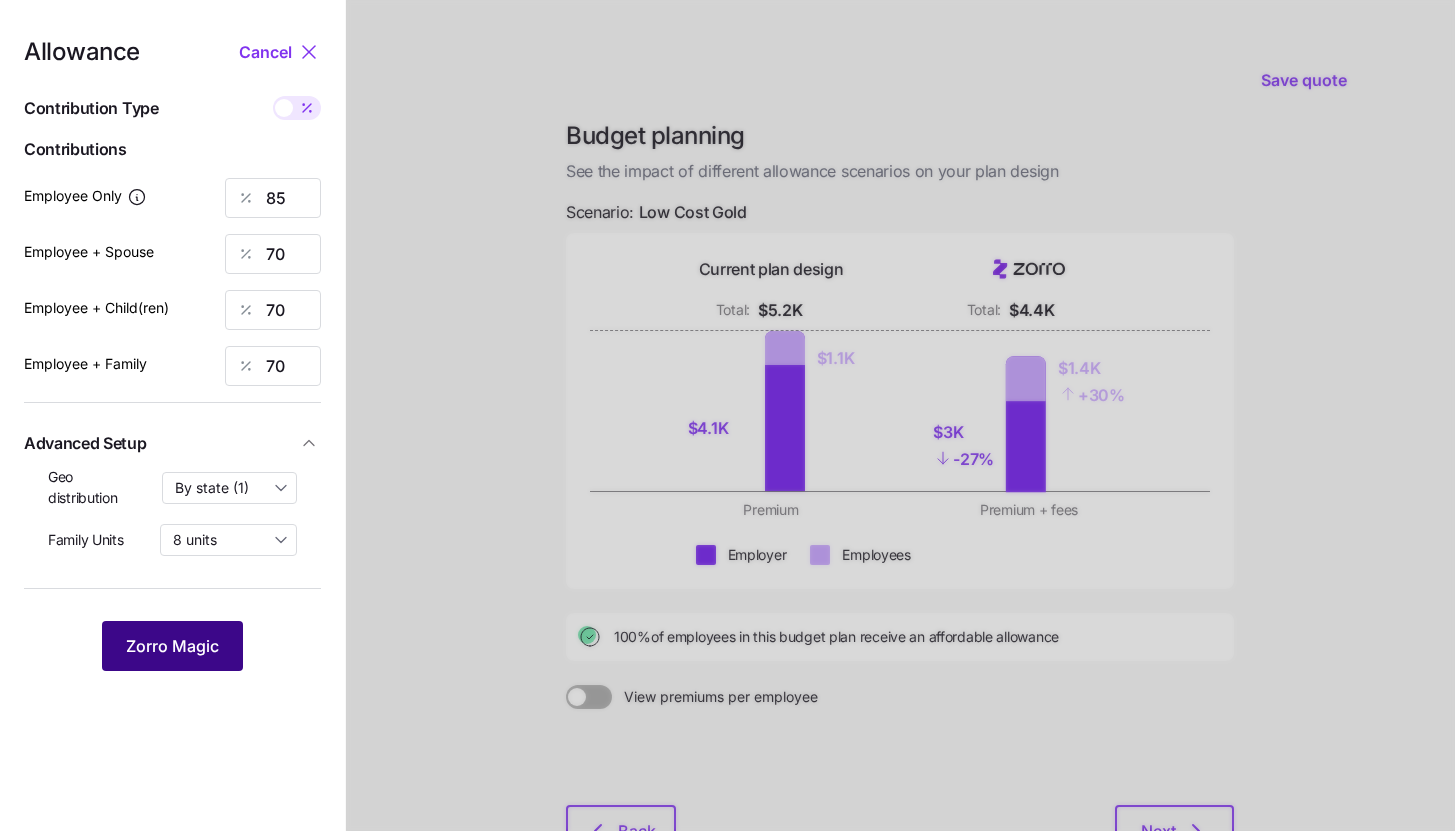 click on "Zorro Magic" at bounding box center (172, 646) 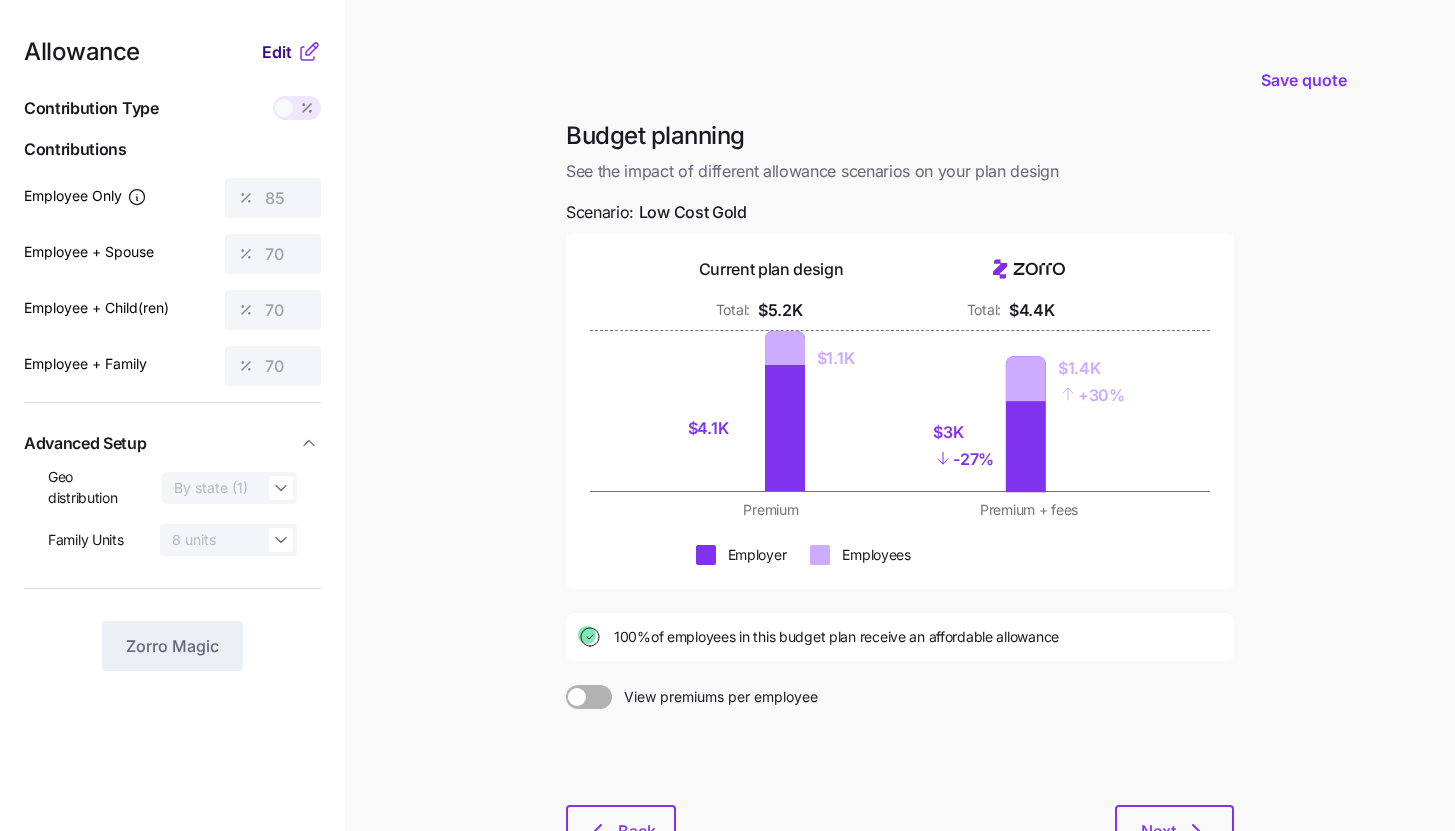 click on "Edit" at bounding box center [277, 52] 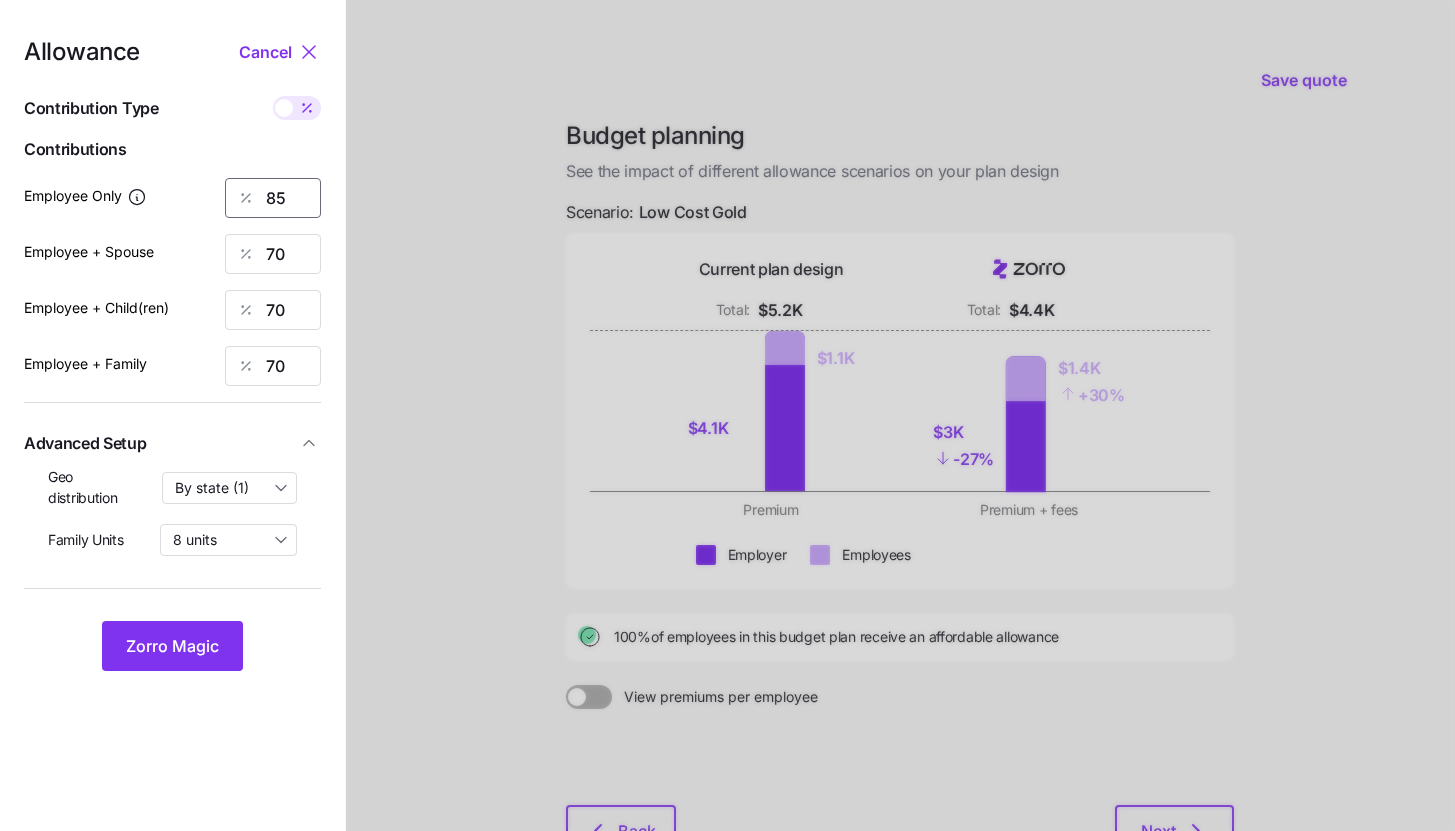 drag, startPoint x: 291, startPoint y: 190, endPoint x: 246, endPoint y: 199, distance: 45.891174 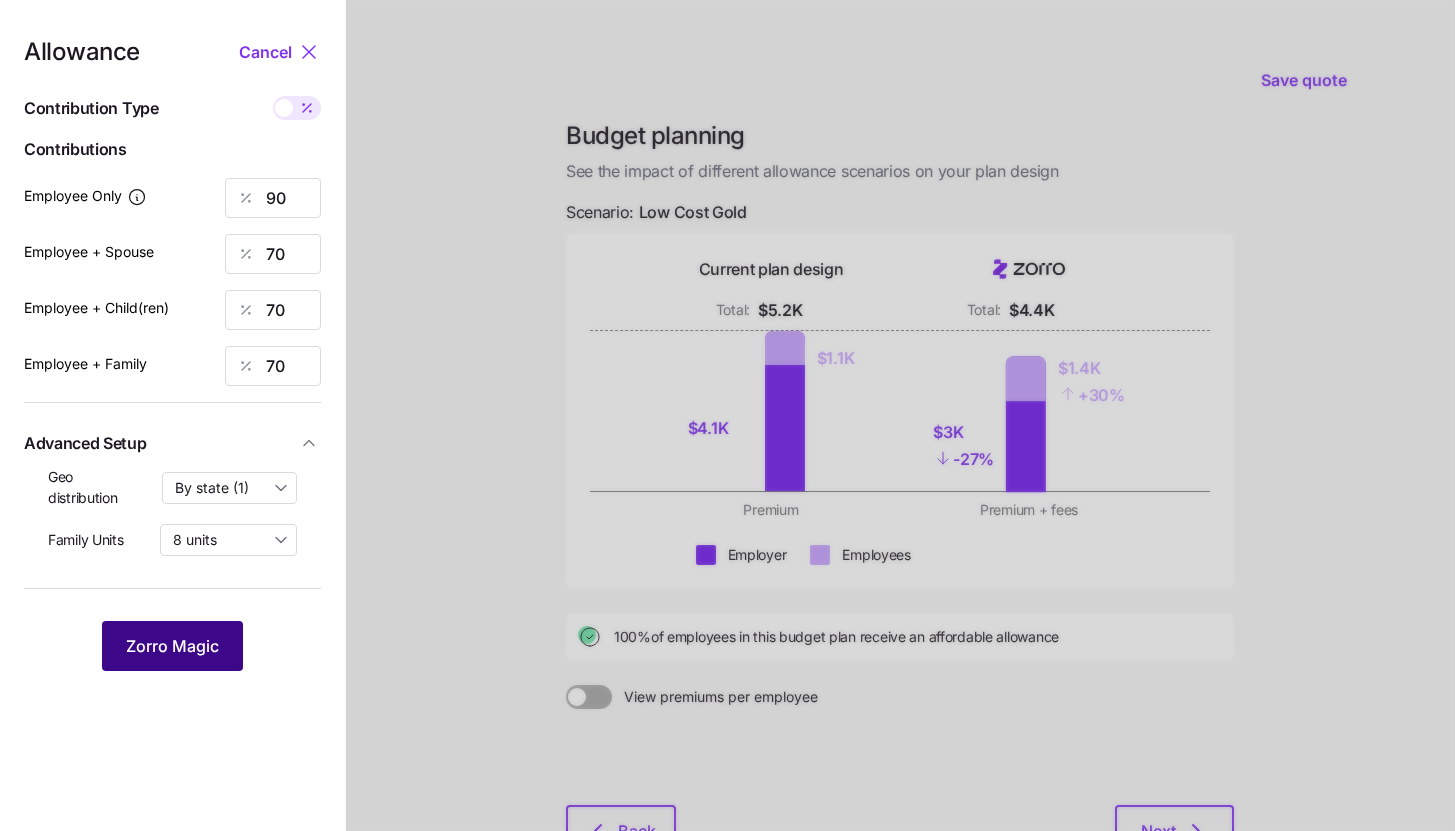 click on "Zorro Magic" at bounding box center (172, 646) 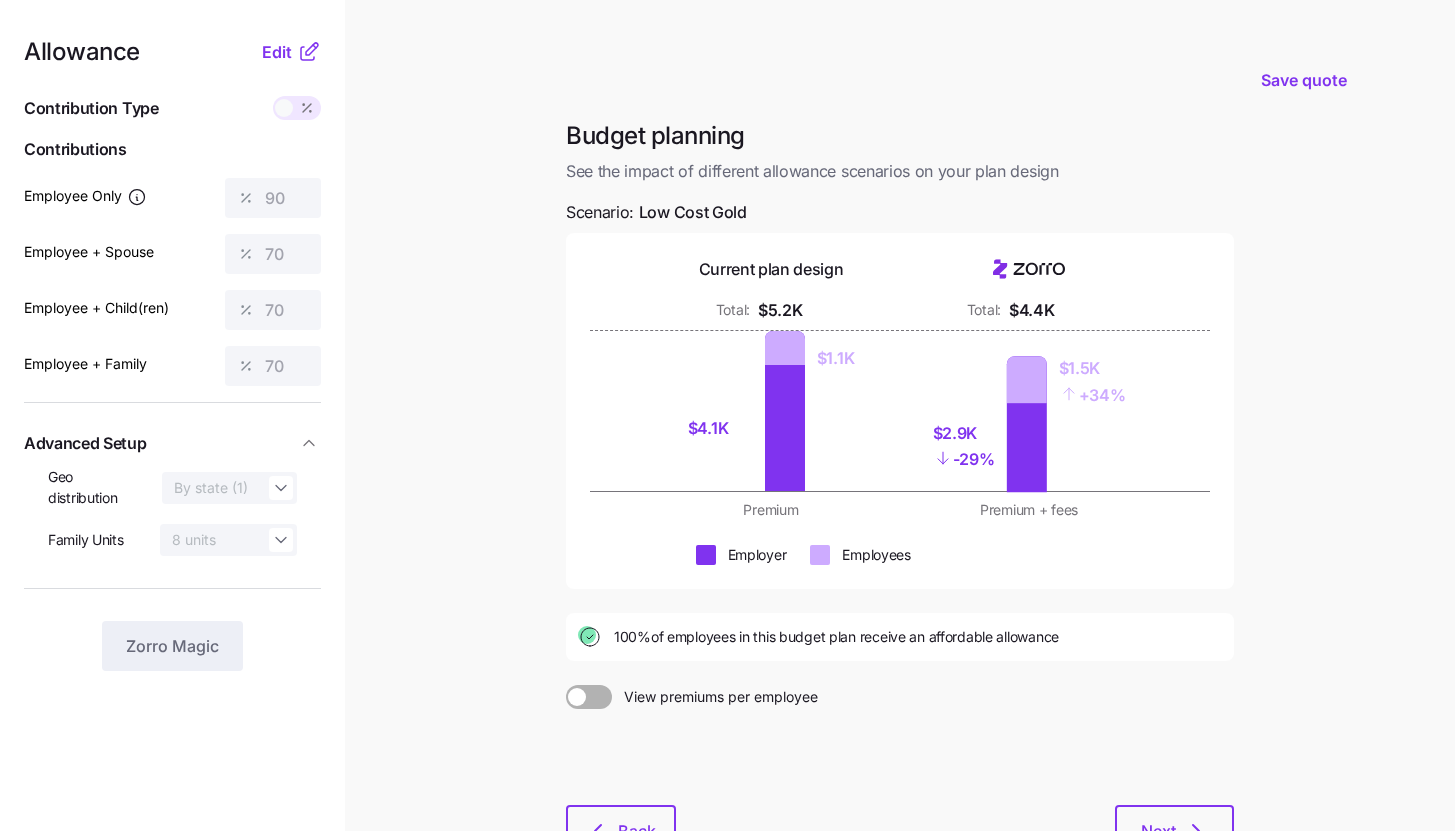 click 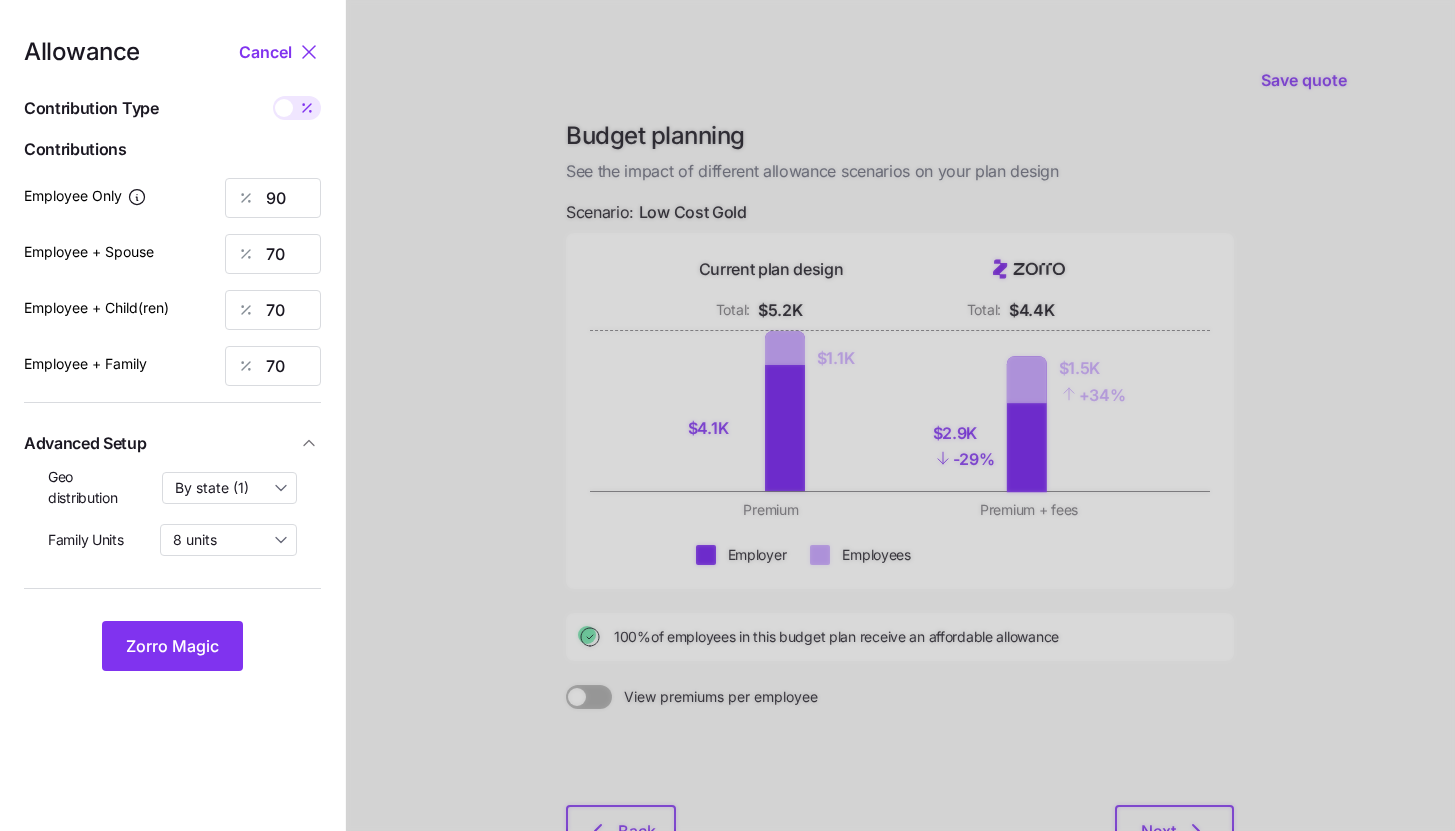 click 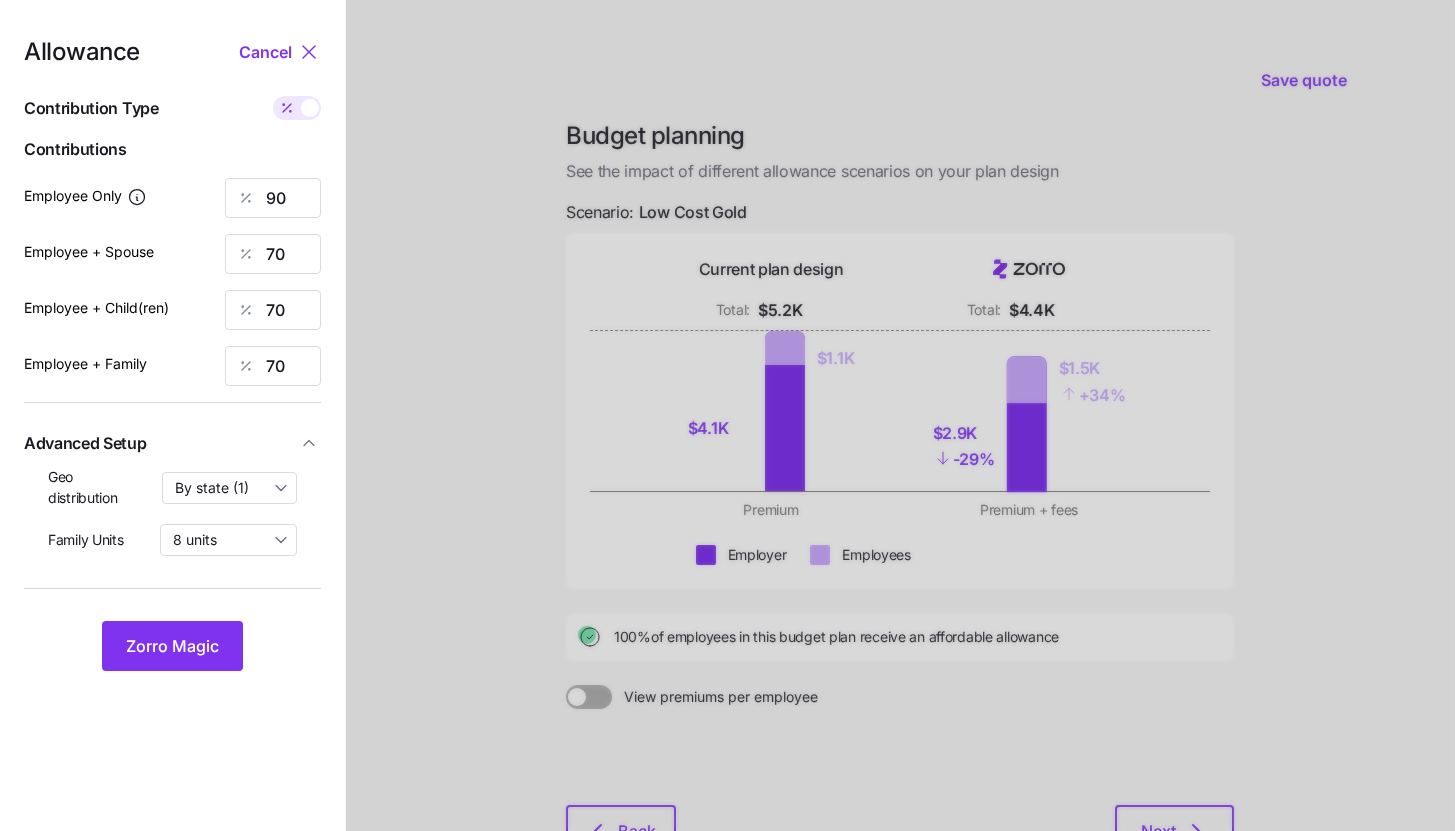 type on "503" 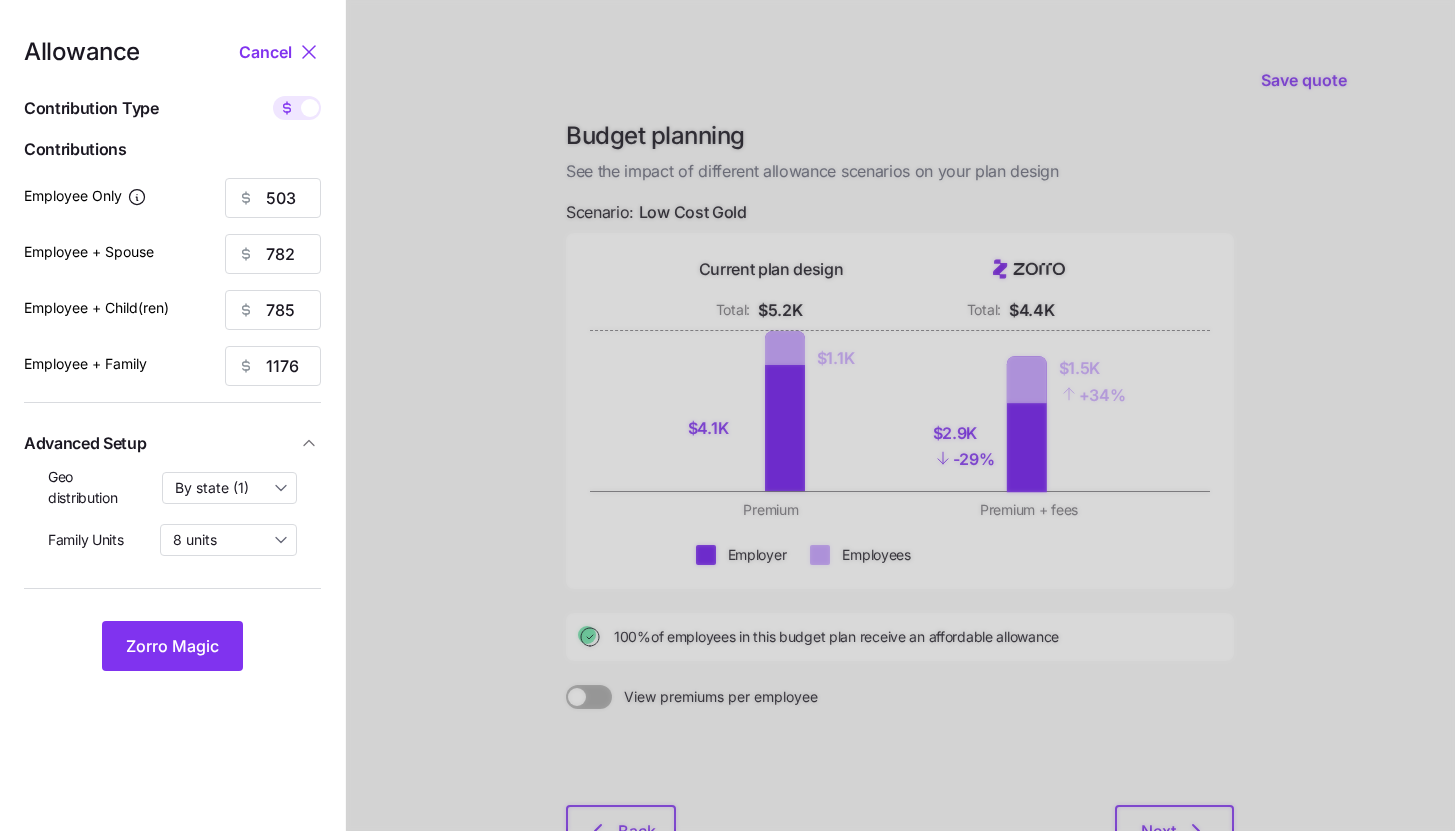 click at bounding box center [310, 108] 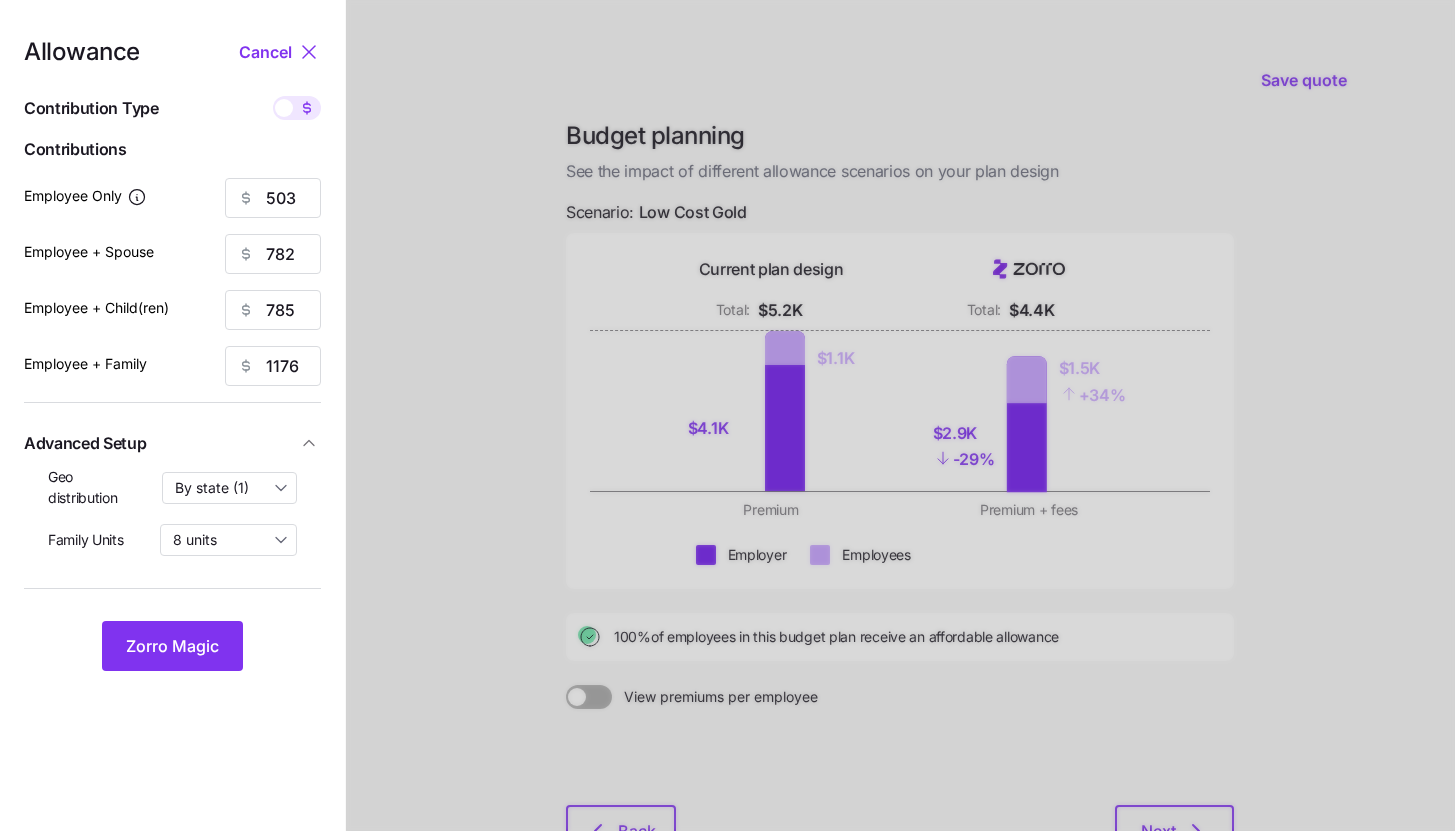 type on "90" 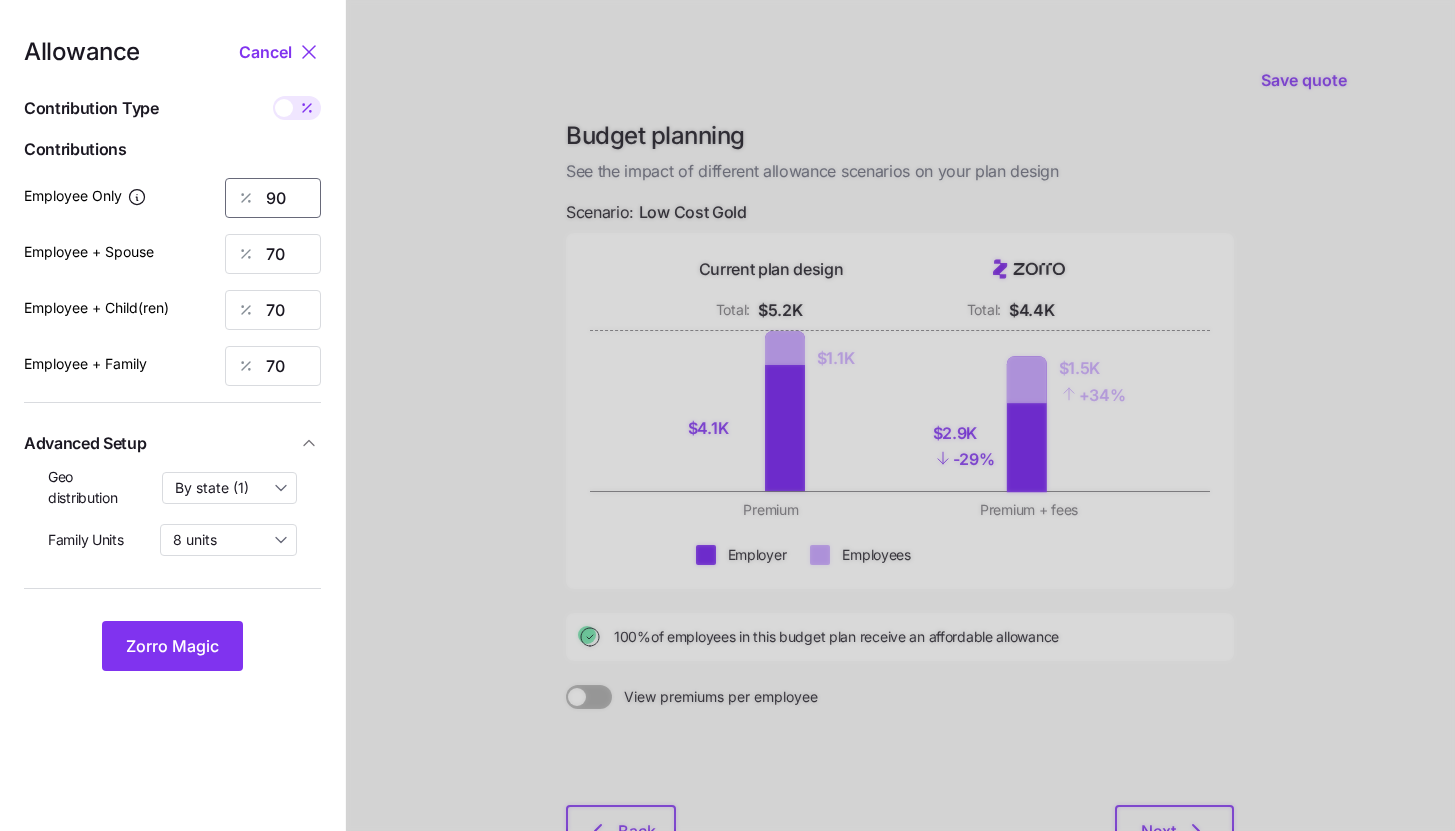drag, startPoint x: 295, startPoint y: 207, endPoint x: 269, endPoint y: 199, distance: 27.202942 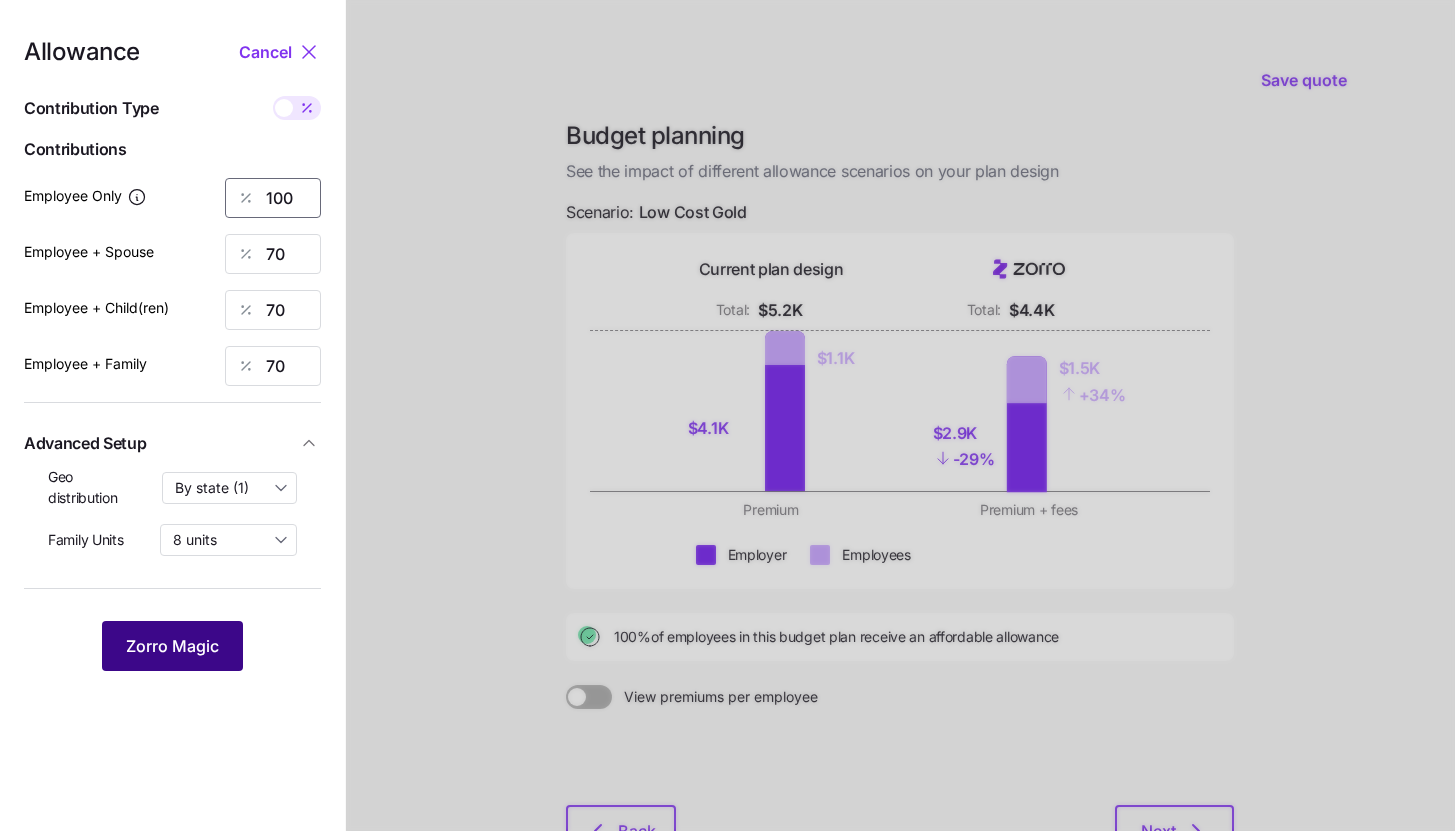 type on "100" 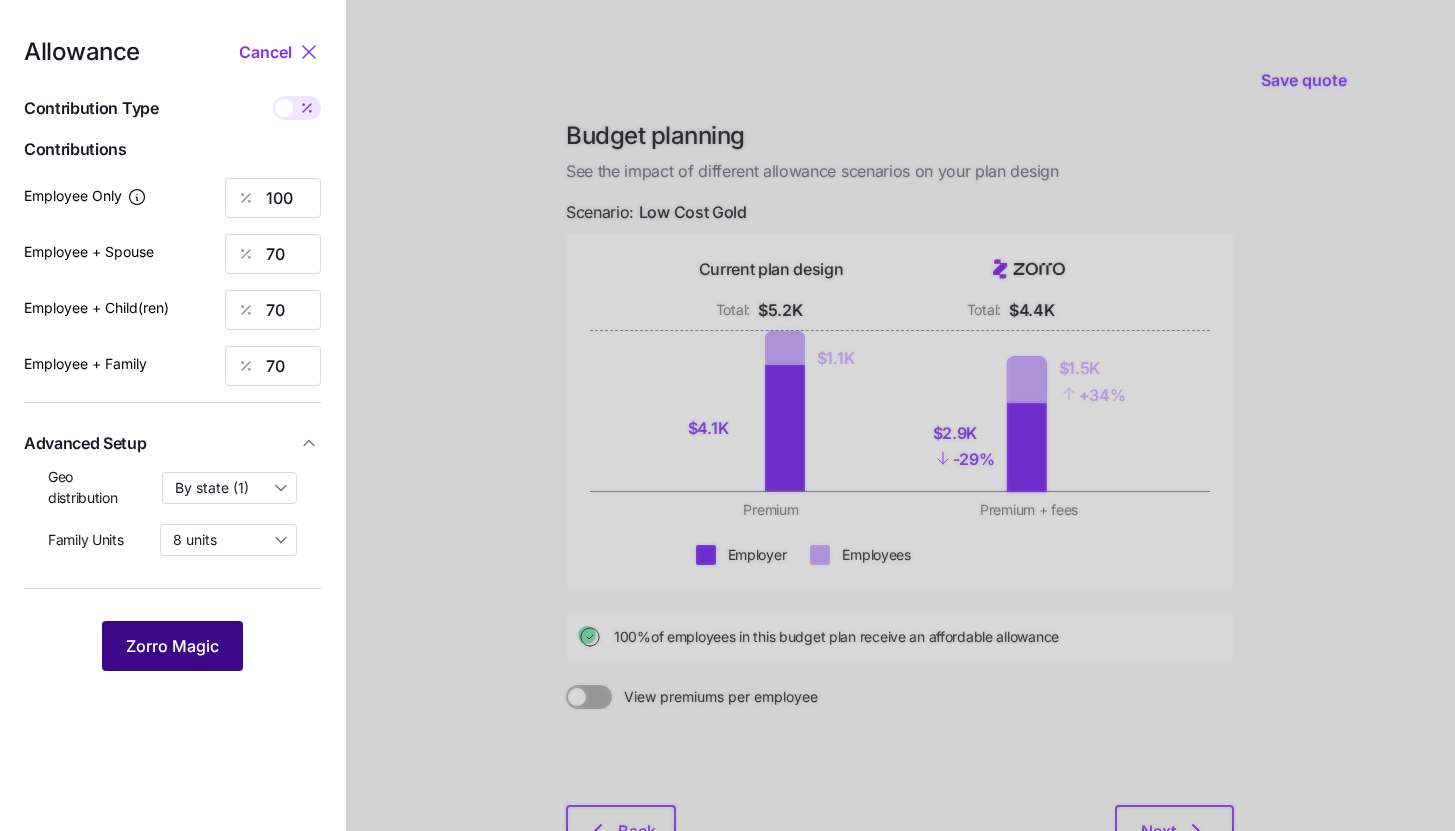 click on "Zorro Magic" at bounding box center [172, 646] 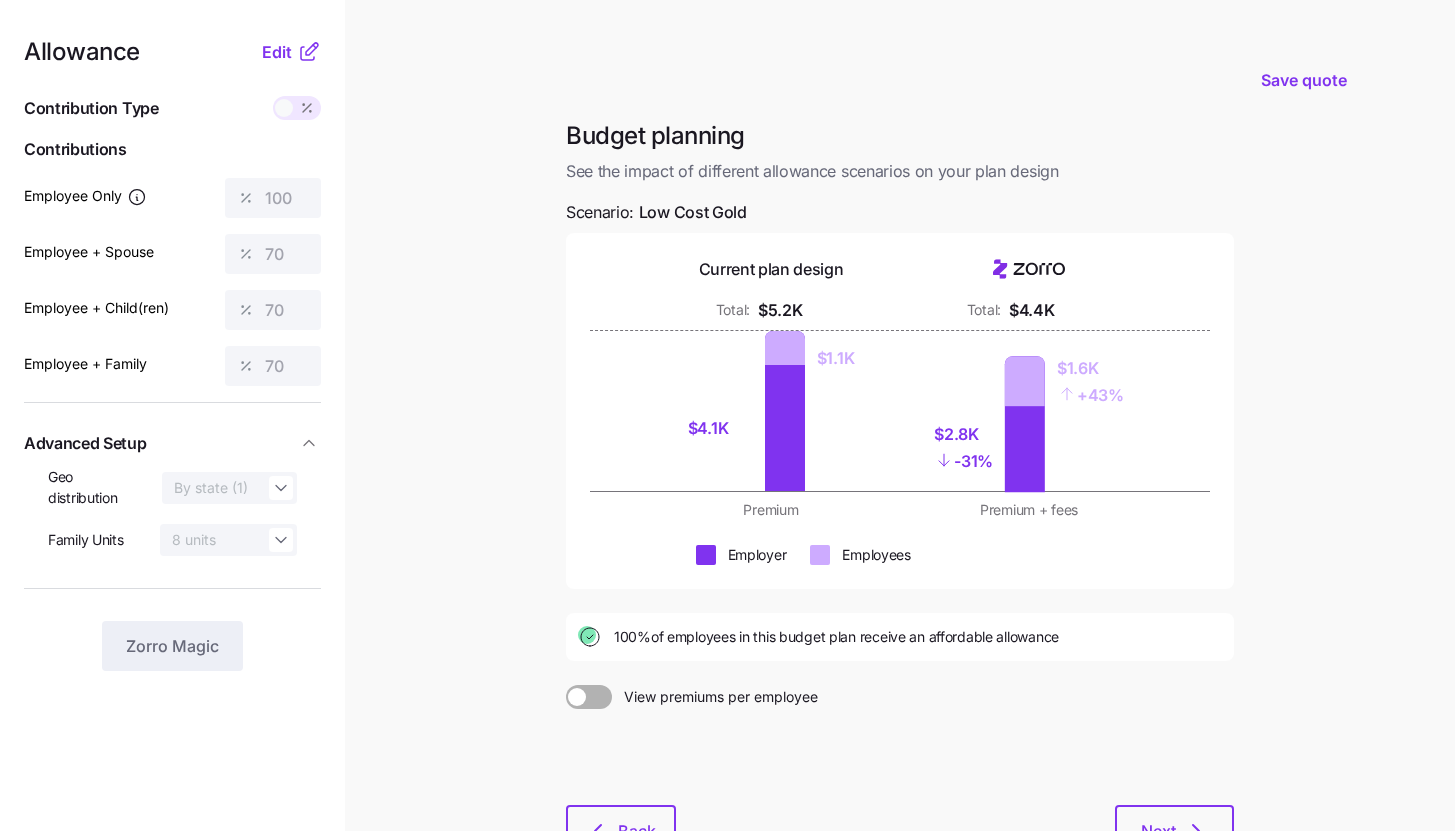 click 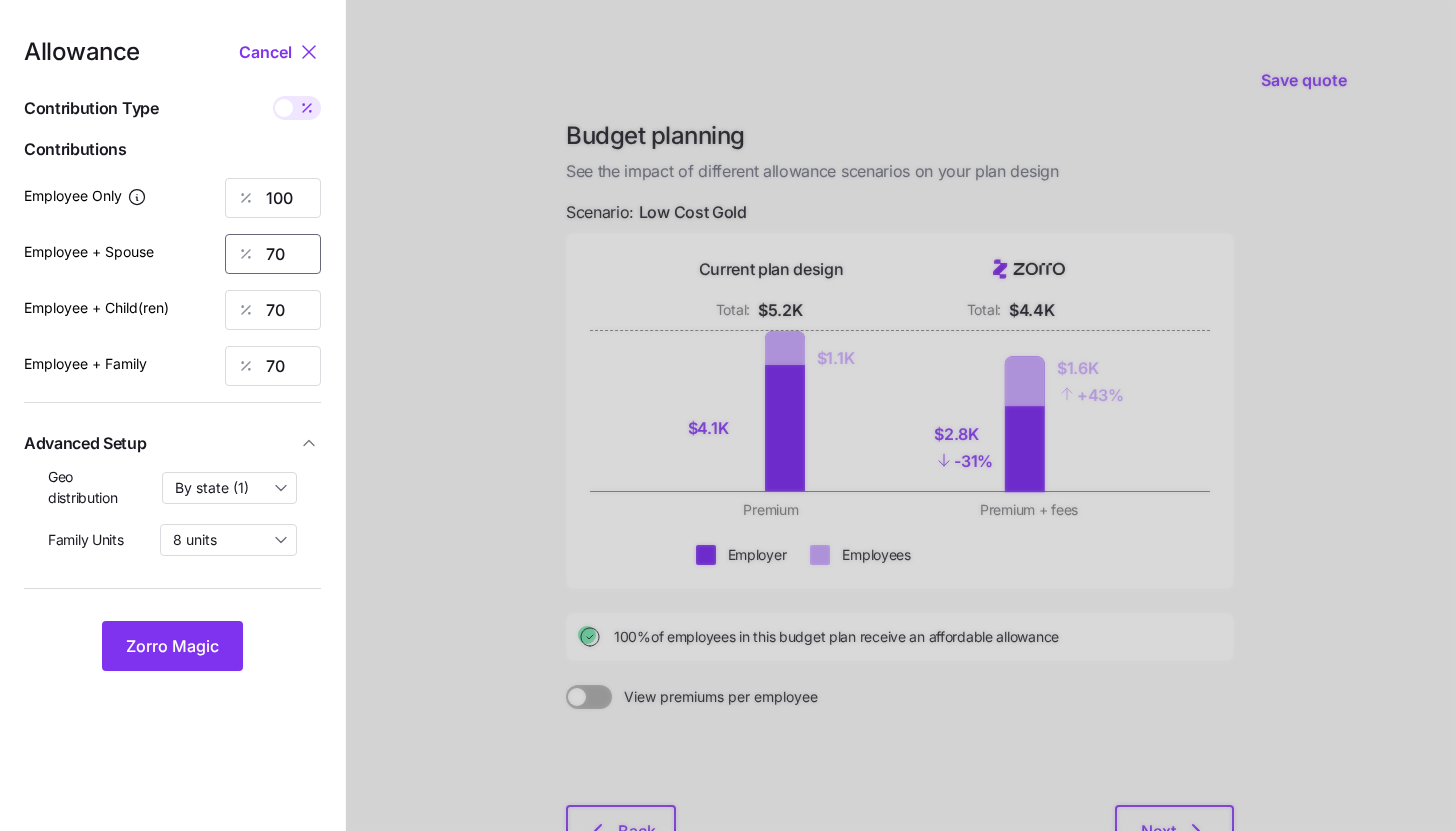 drag, startPoint x: 305, startPoint y: 256, endPoint x: 208, endPoint y: 263, distance: 97.25225 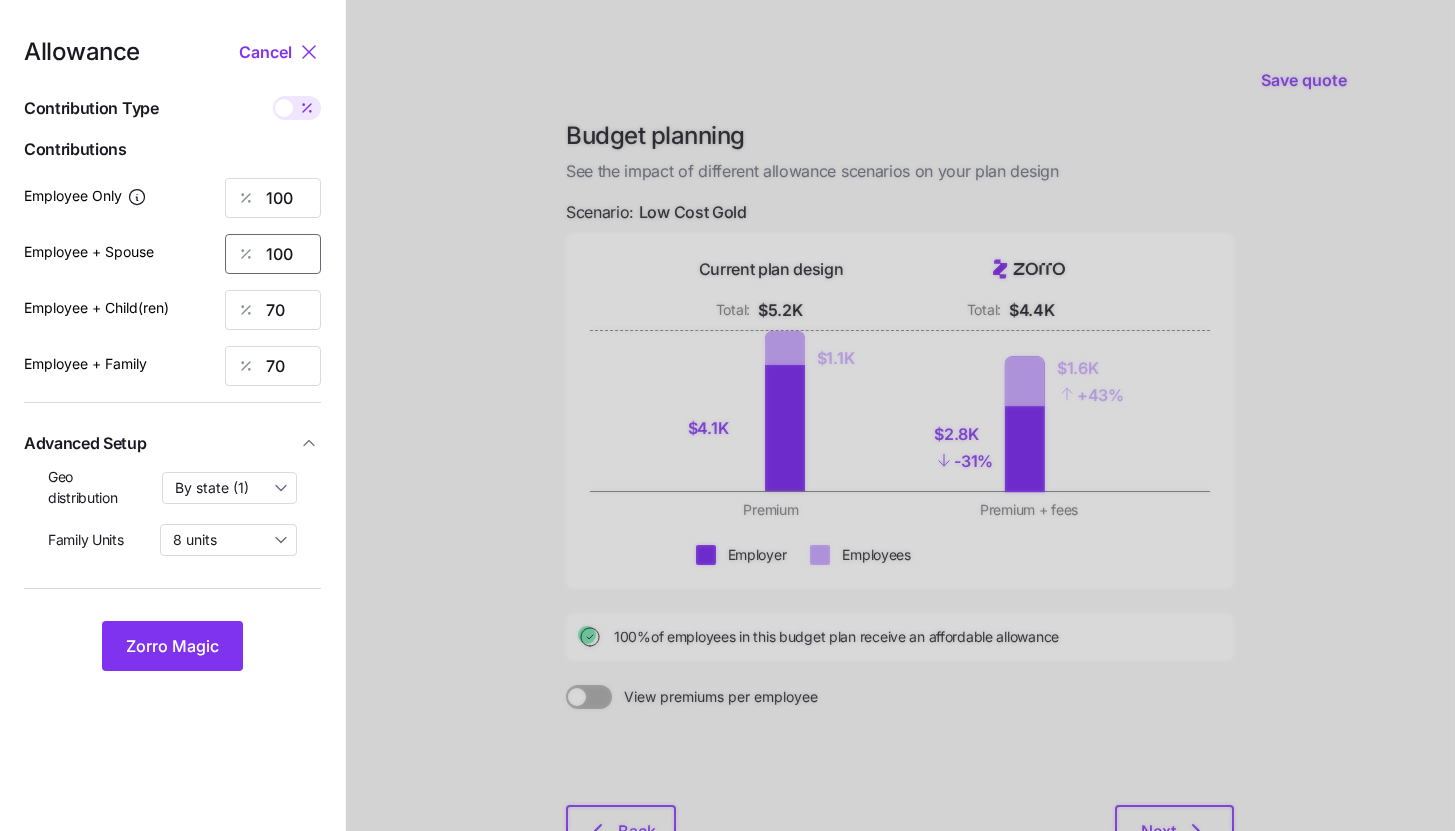type on "100" 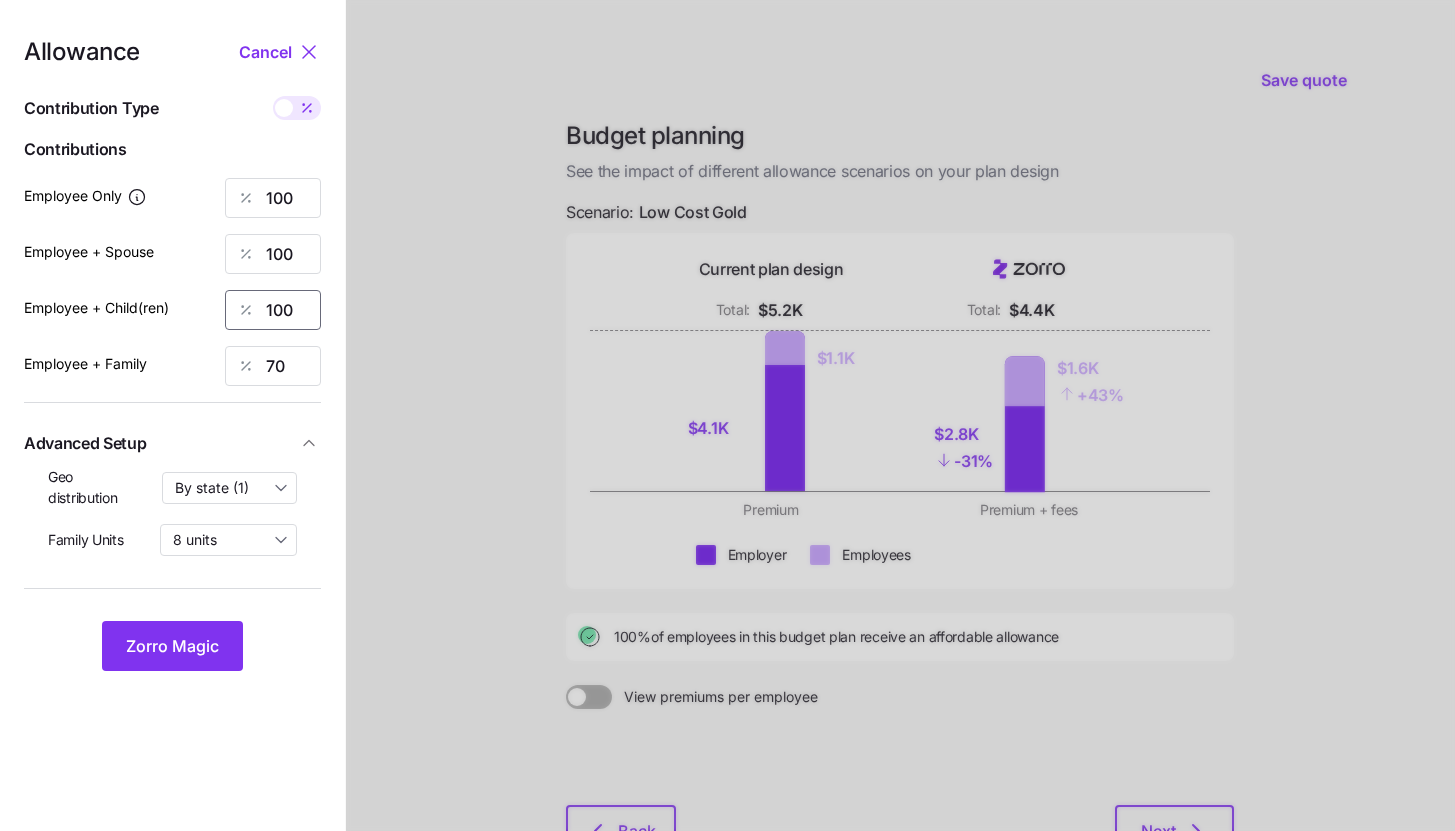 type on "100" 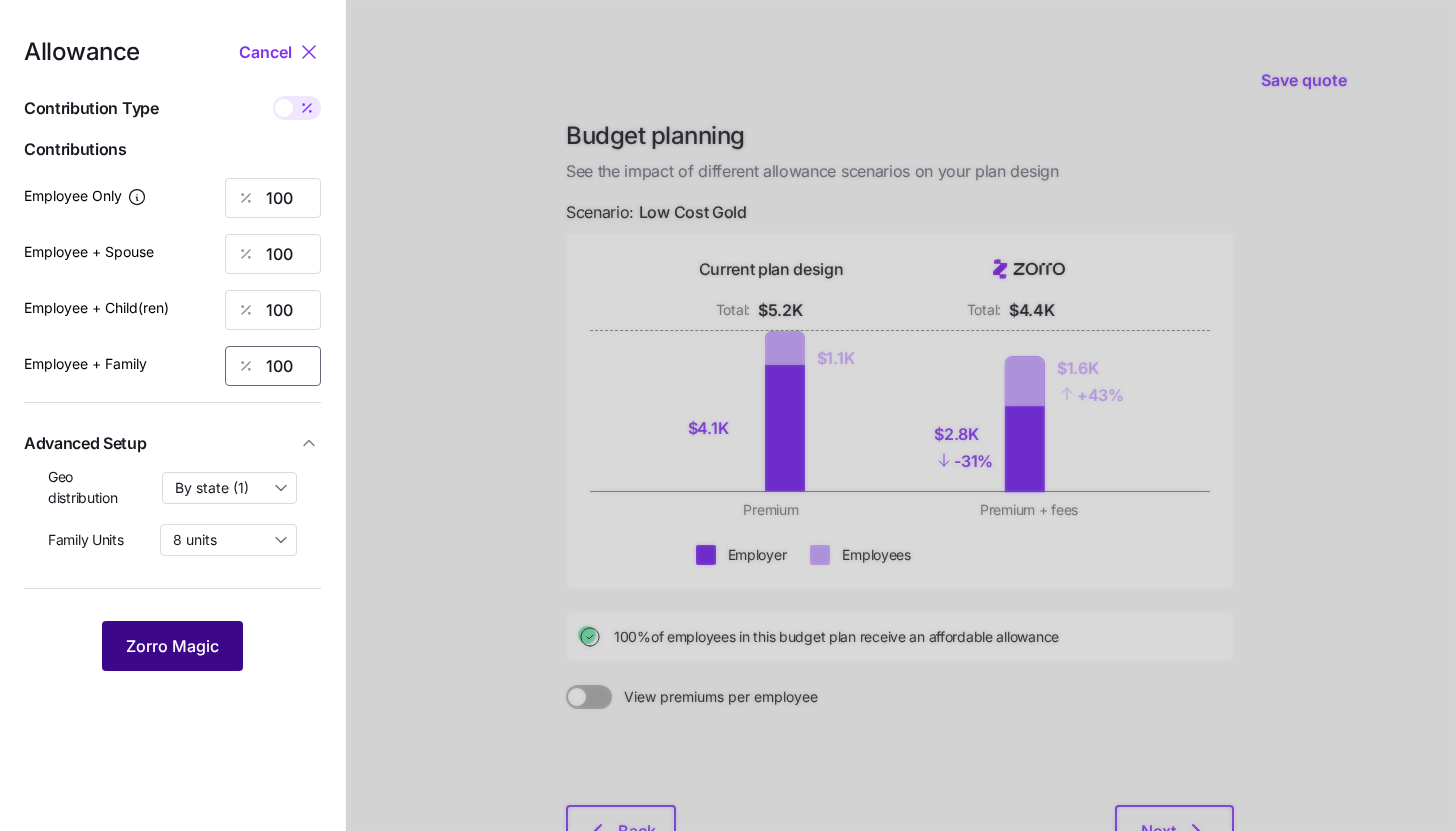 type on "100" 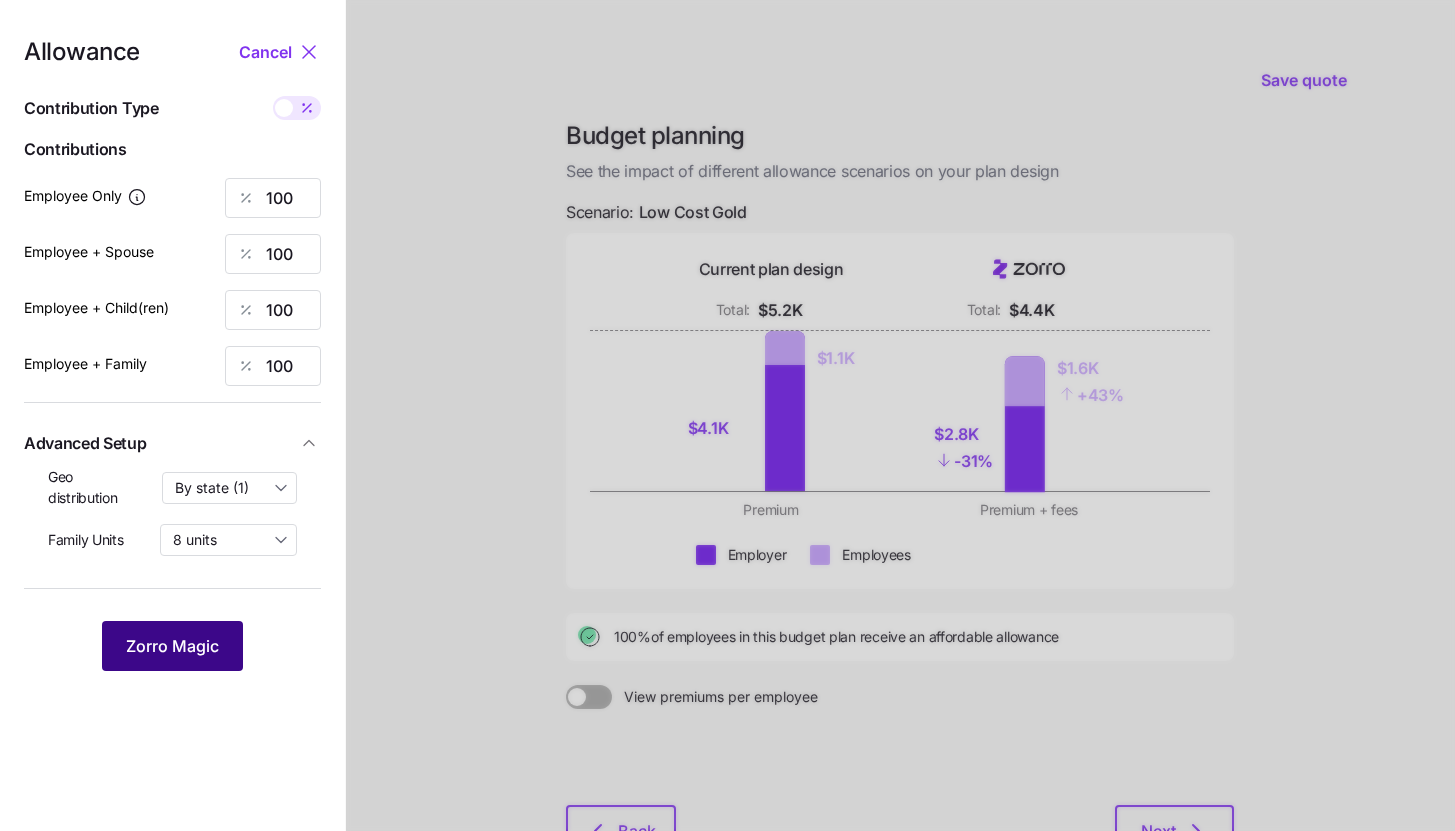 click on "Zorro Magic" at bounding box center (172, 646) 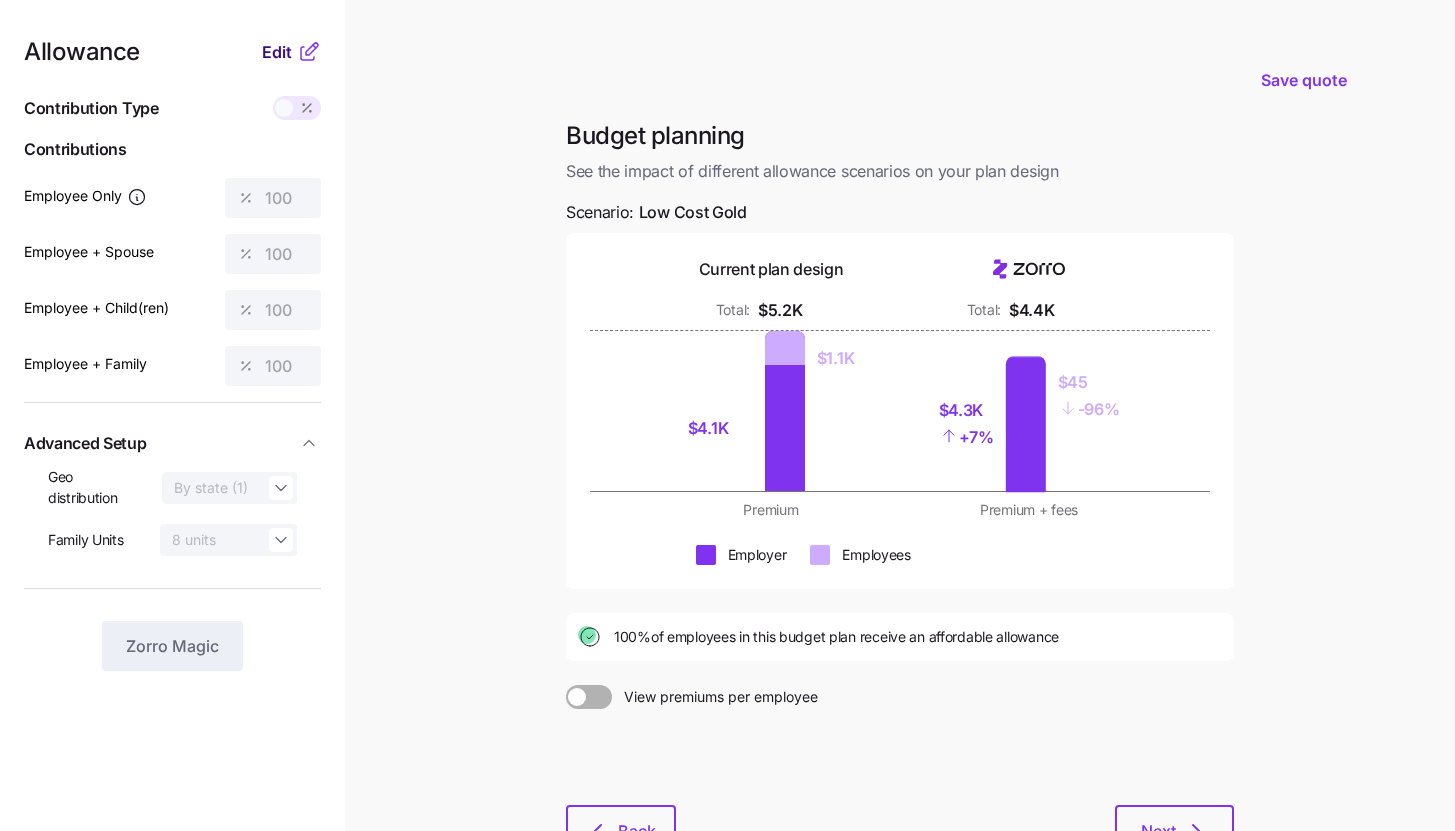 click on "Edit" at bounding box center (277, 52) 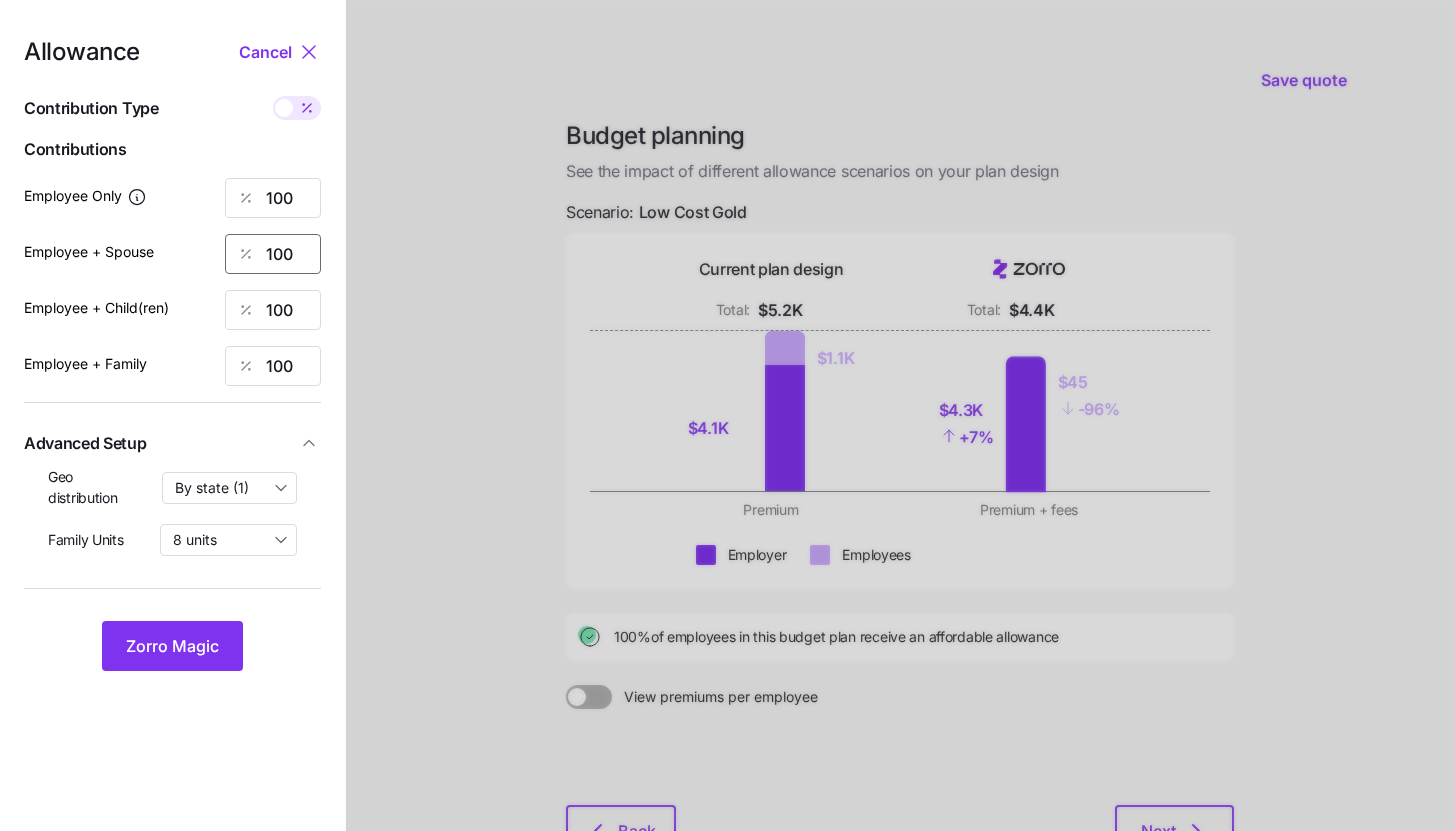 click on "100" at bounding box center (273, 254) 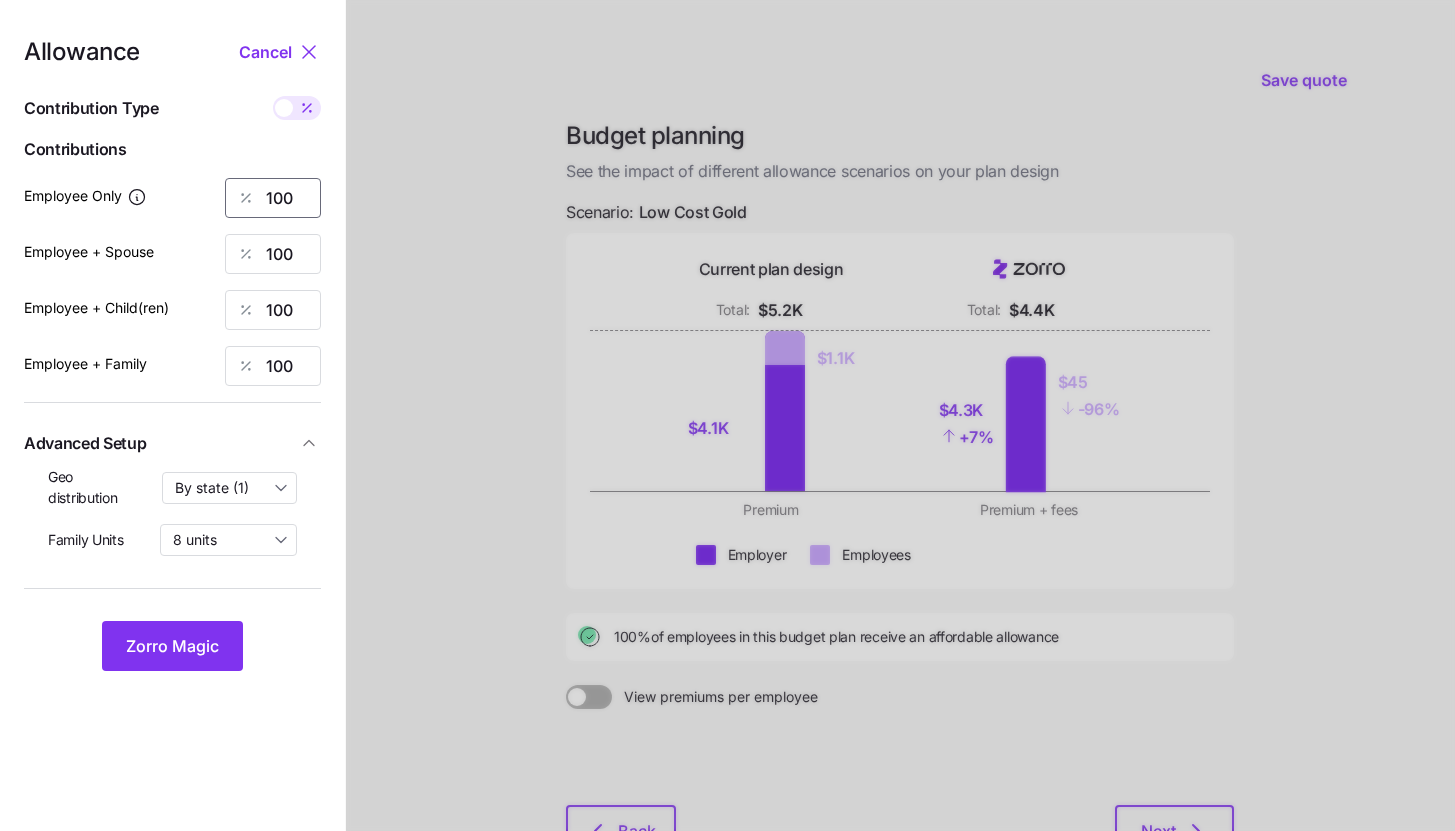 drag, startPoint x: 308, startPoint y: 184, endPoint x: 209, endPoint y: 196, distance: 99.724625 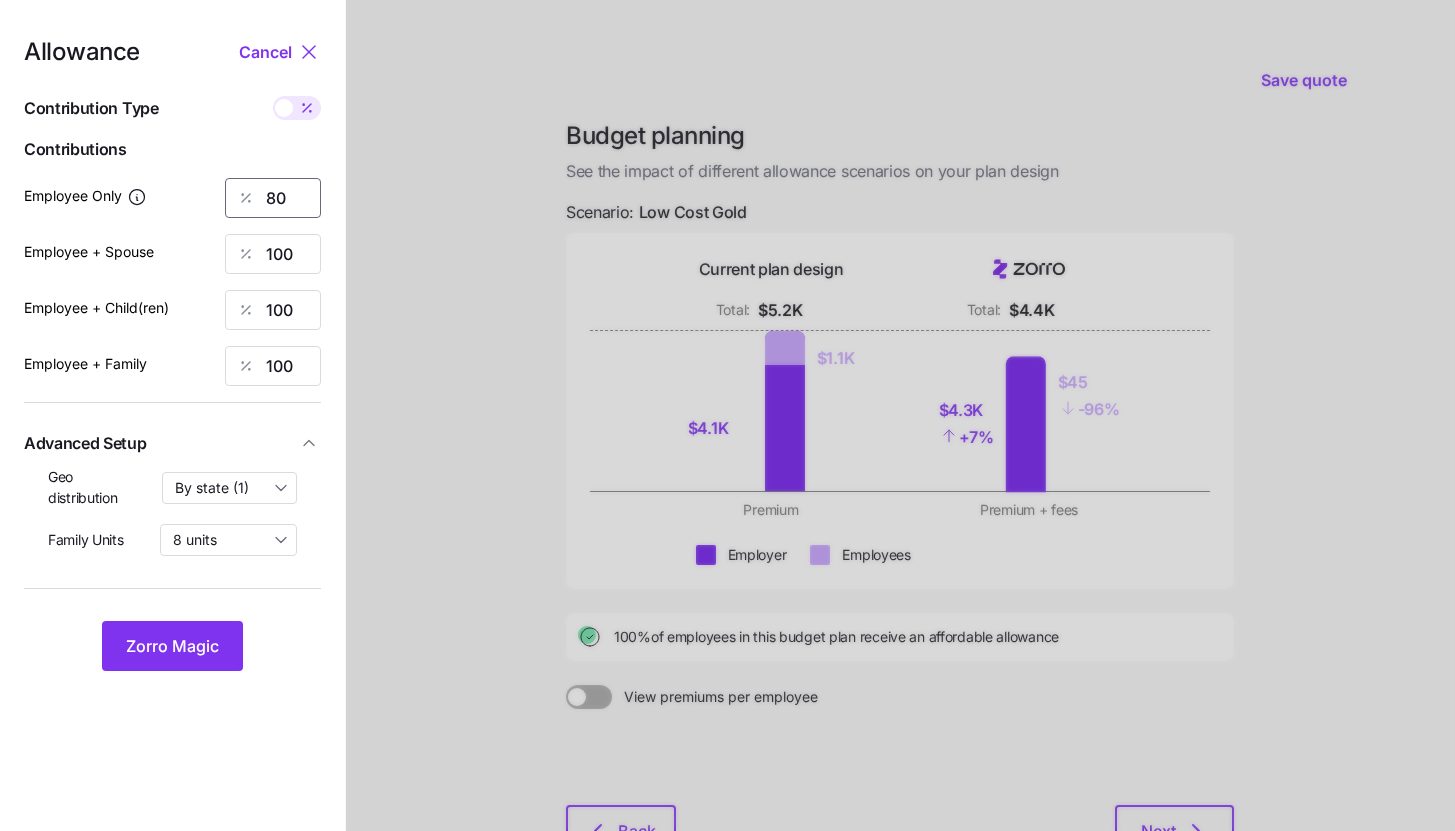 type on "80" 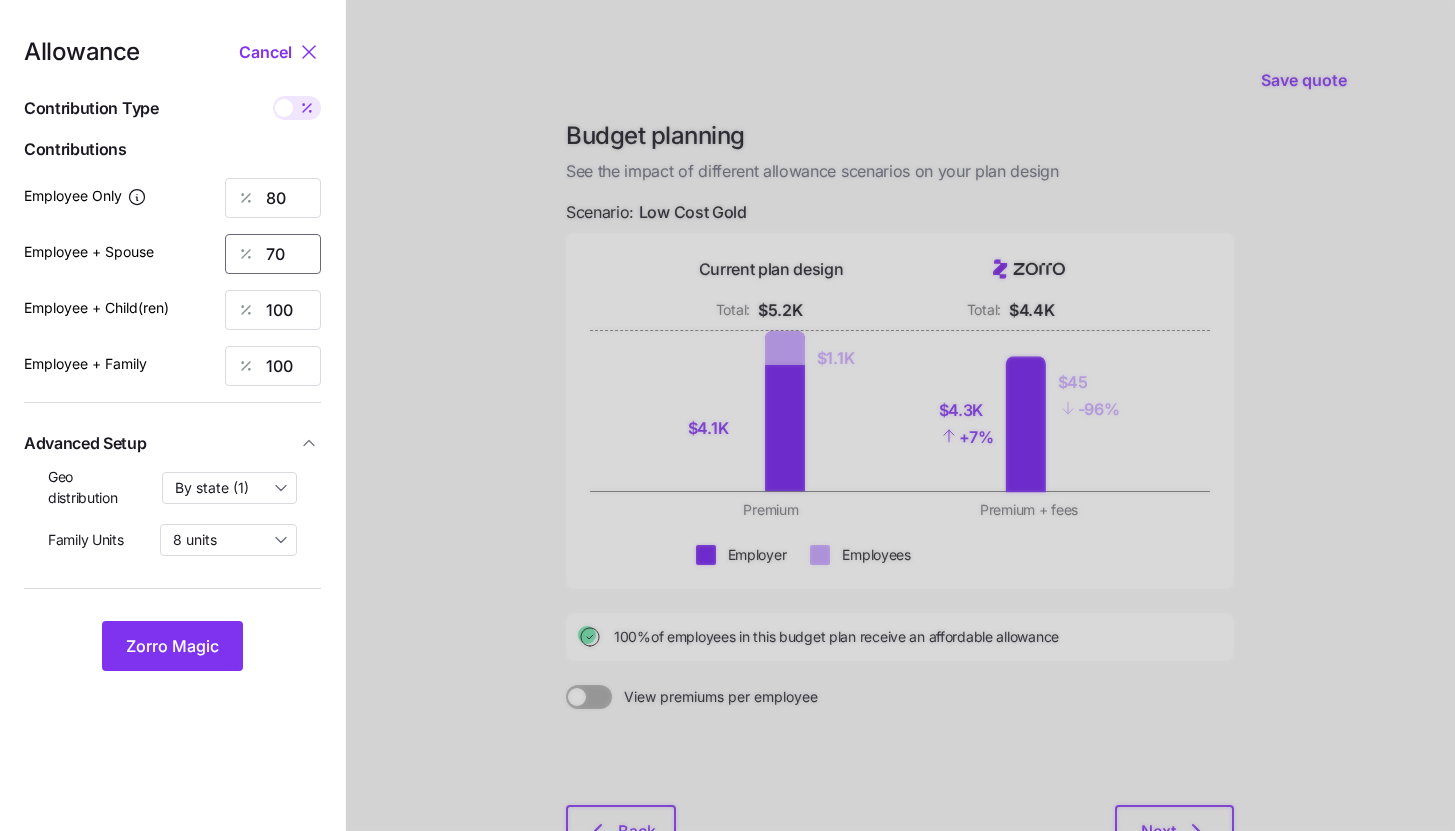 type on "70" 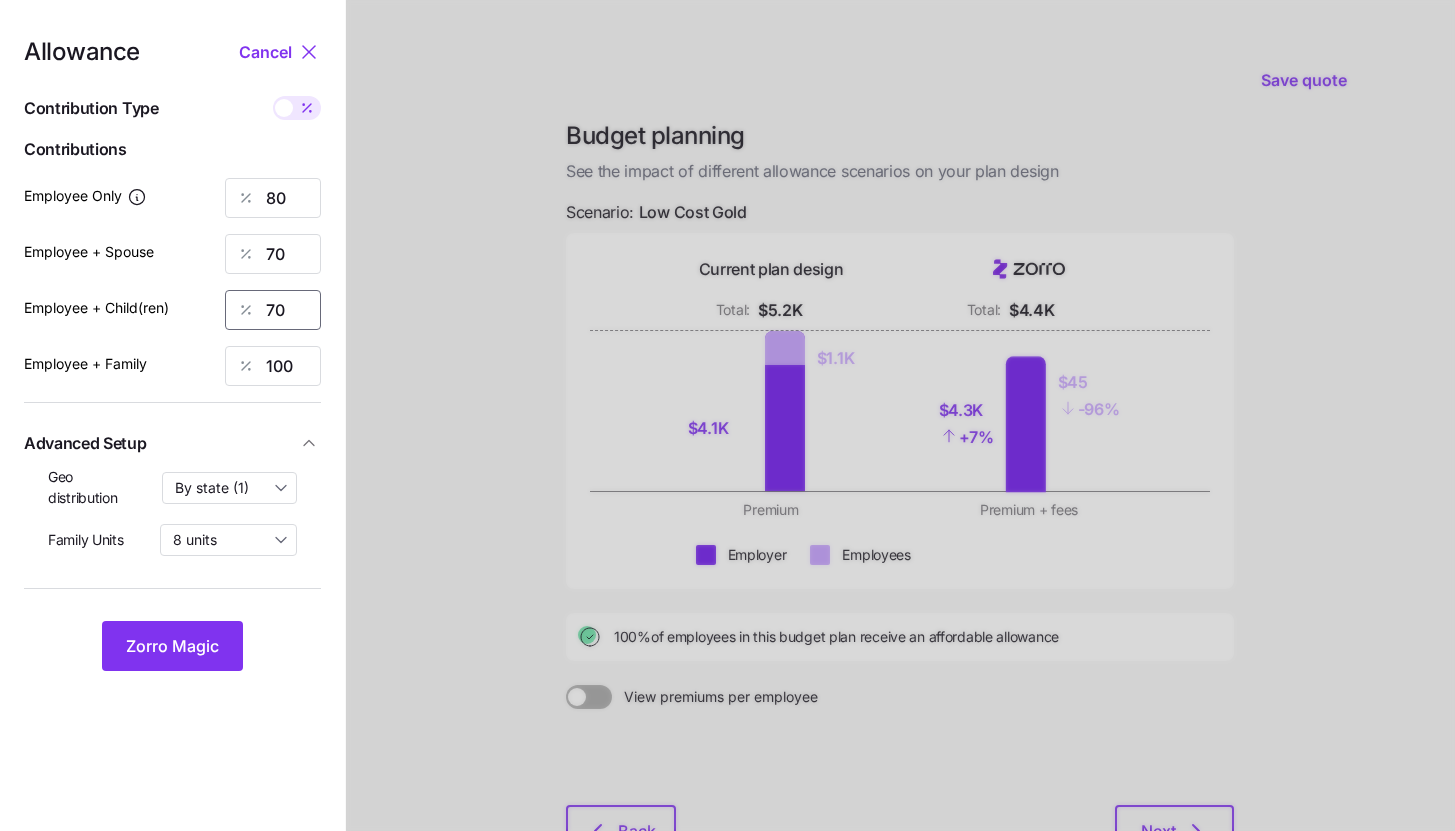type on "70" 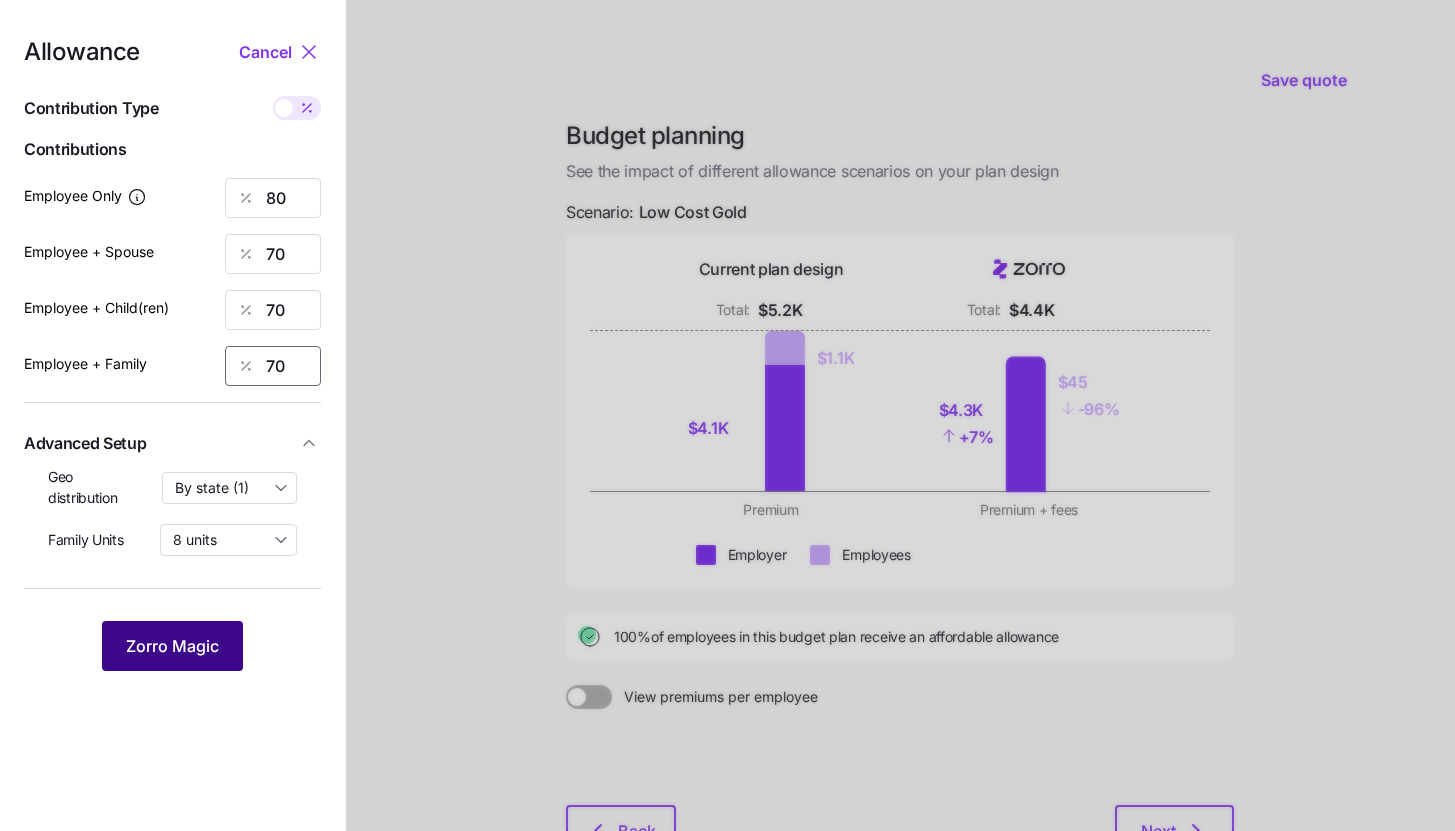 type on "70" 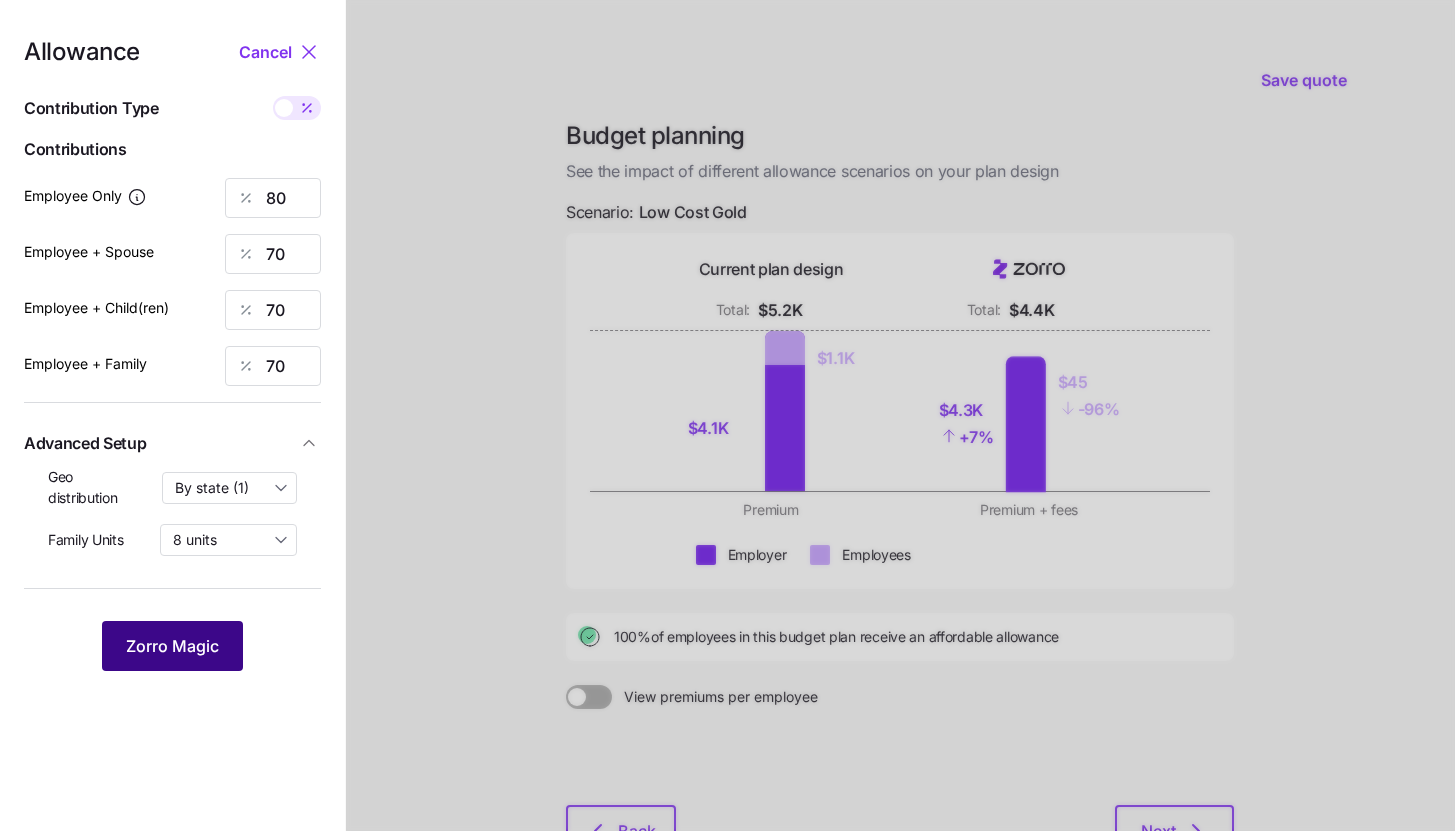 click on "Zorro Magic" at bounding box center [172, 646] 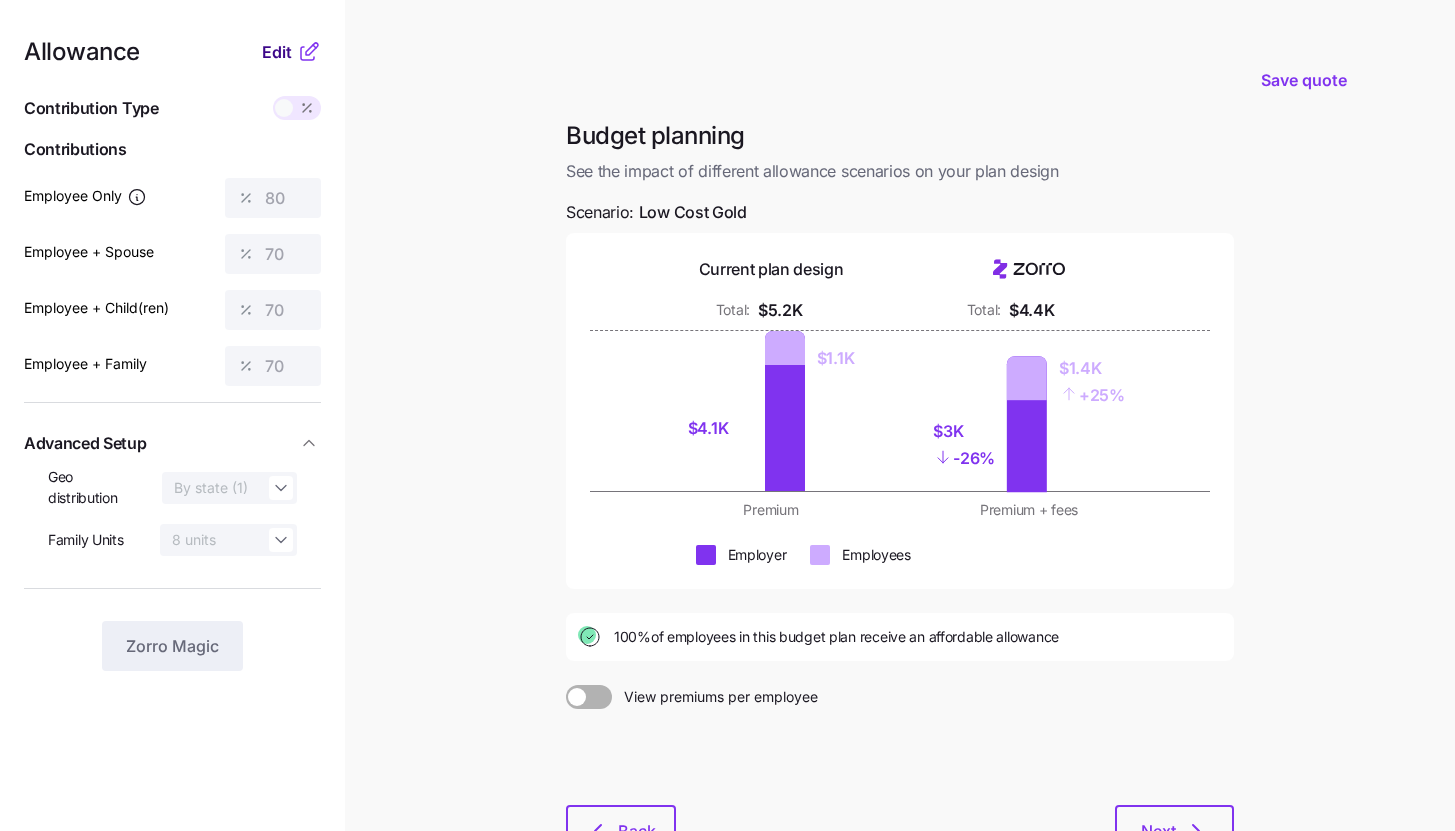 click on "Edit" at bounding box center (277, 52) 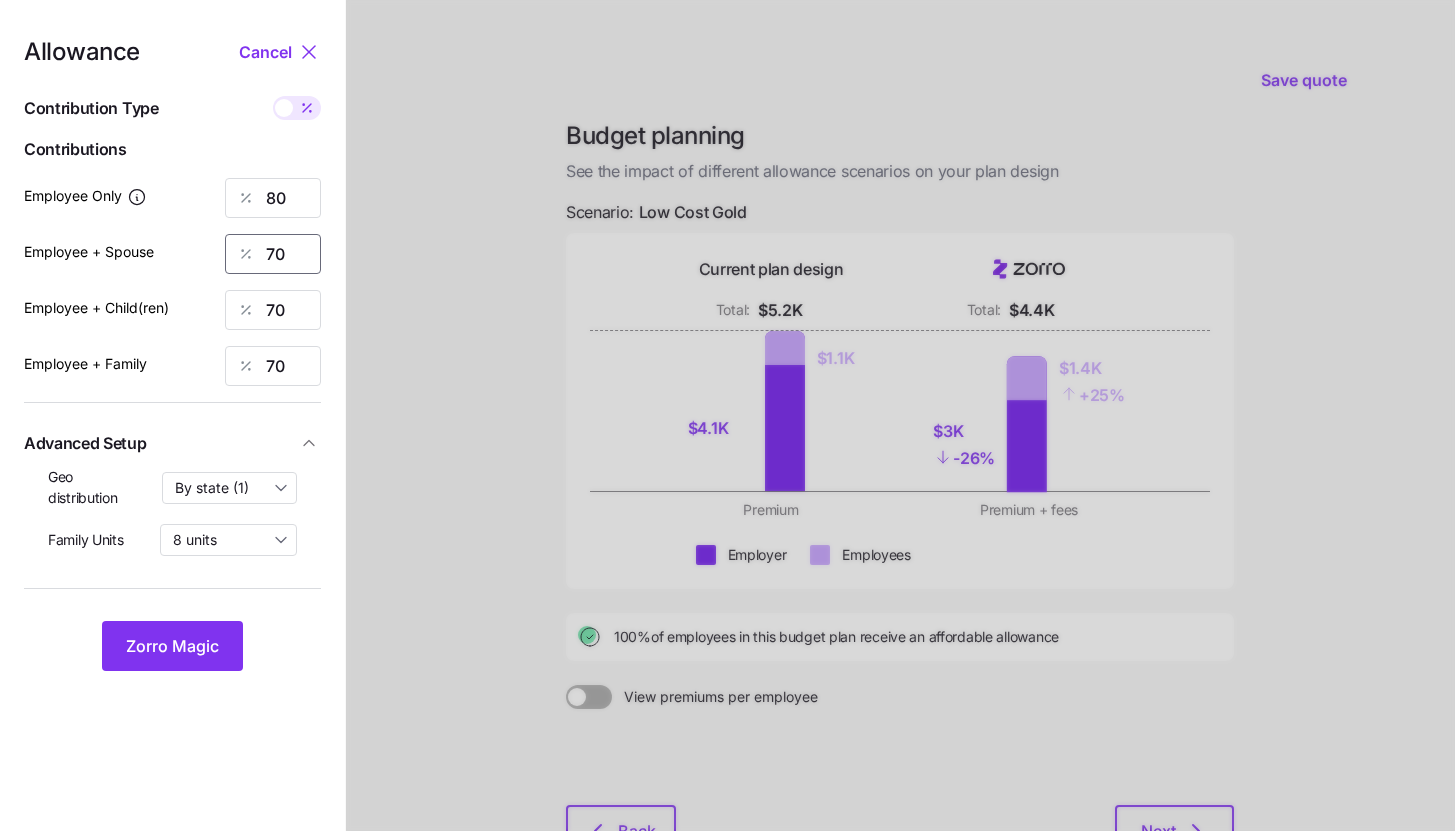 drag, startPoint x: 296, startPoint y: 248, endPoint x: 221, endPoint y: 251, distance: 75.059975 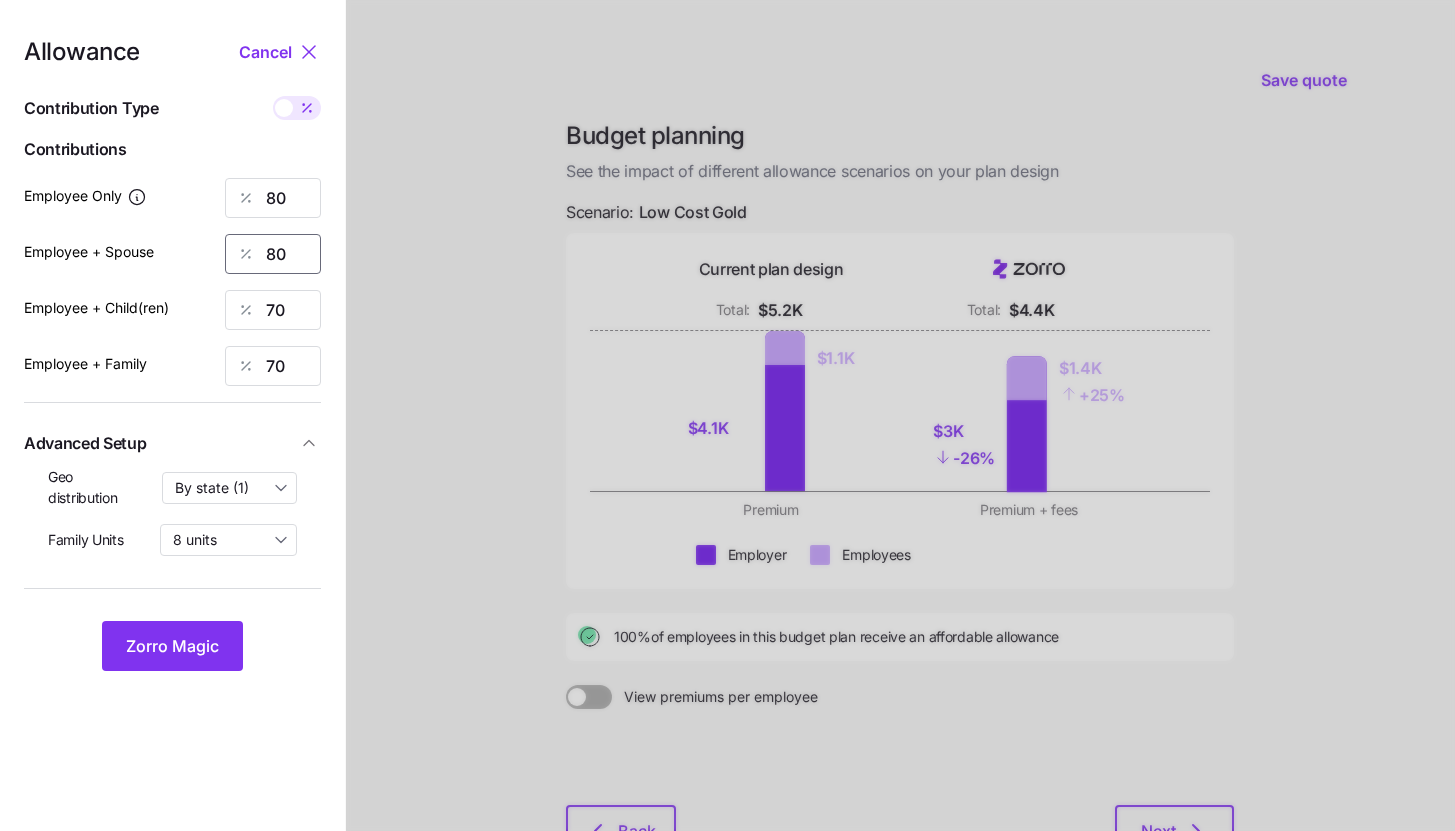 type on "80" 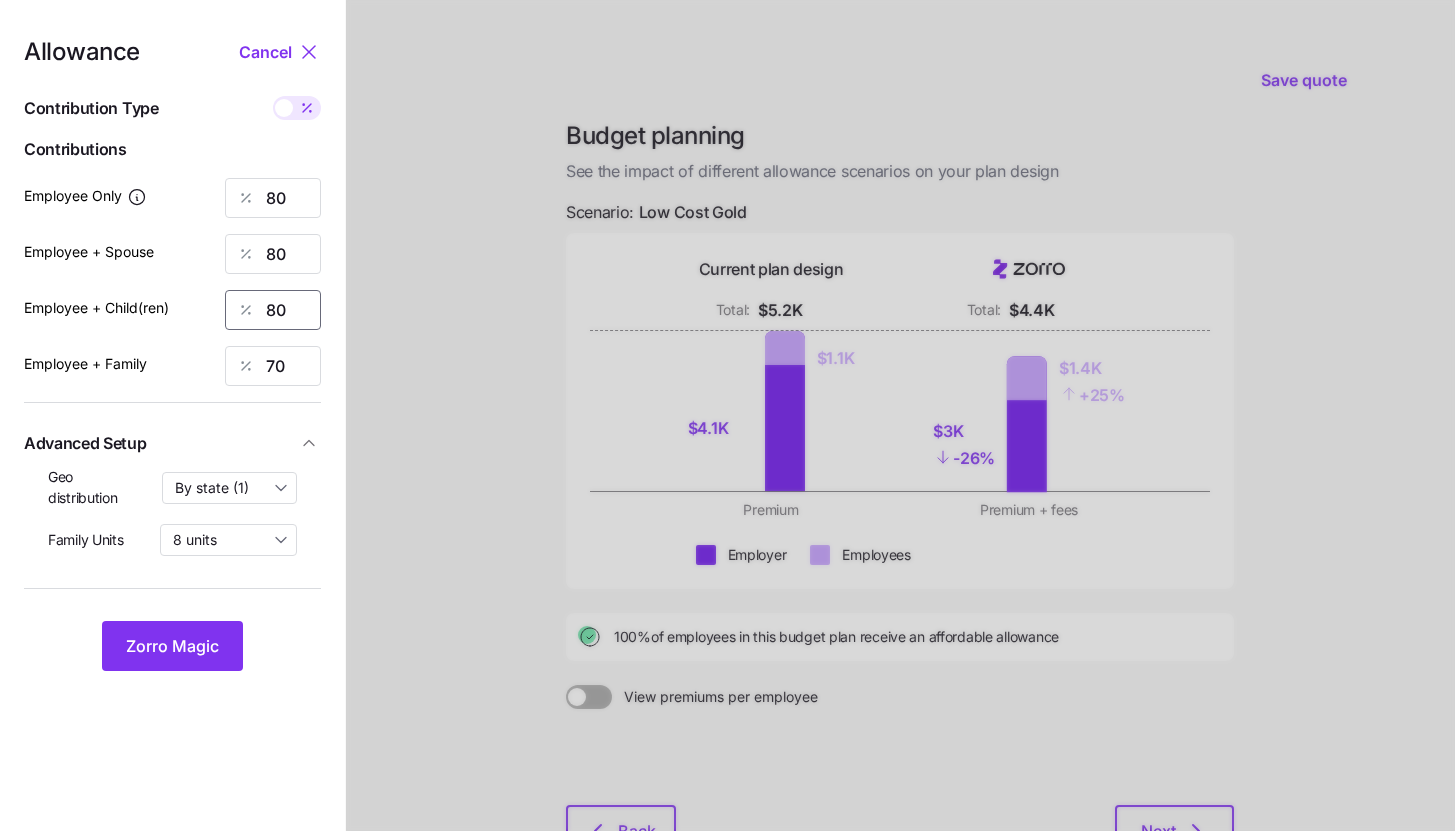 type on "80" 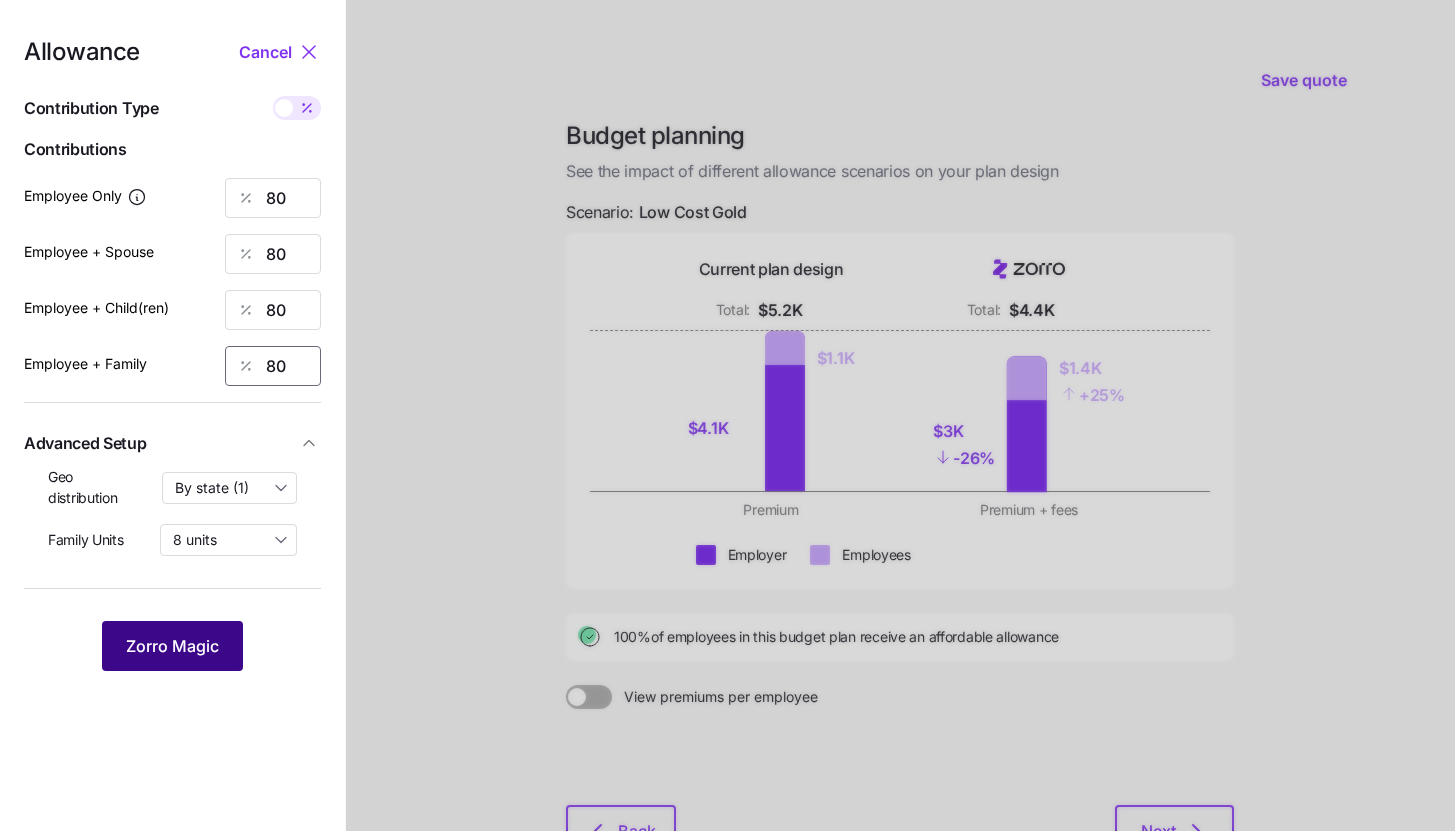 type on "80" 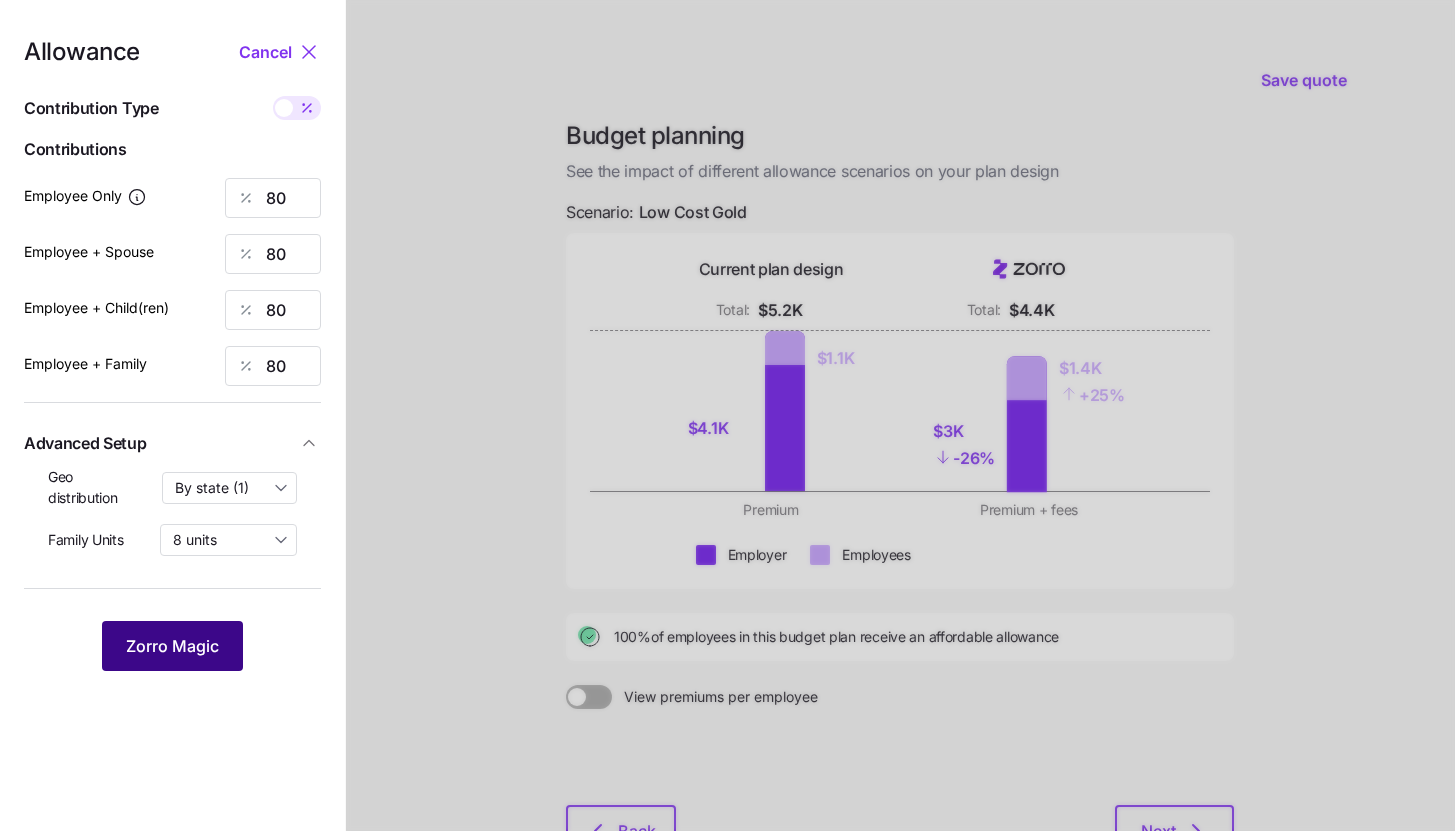 click on "Zorro Magic" at bounding box center (172, 646) 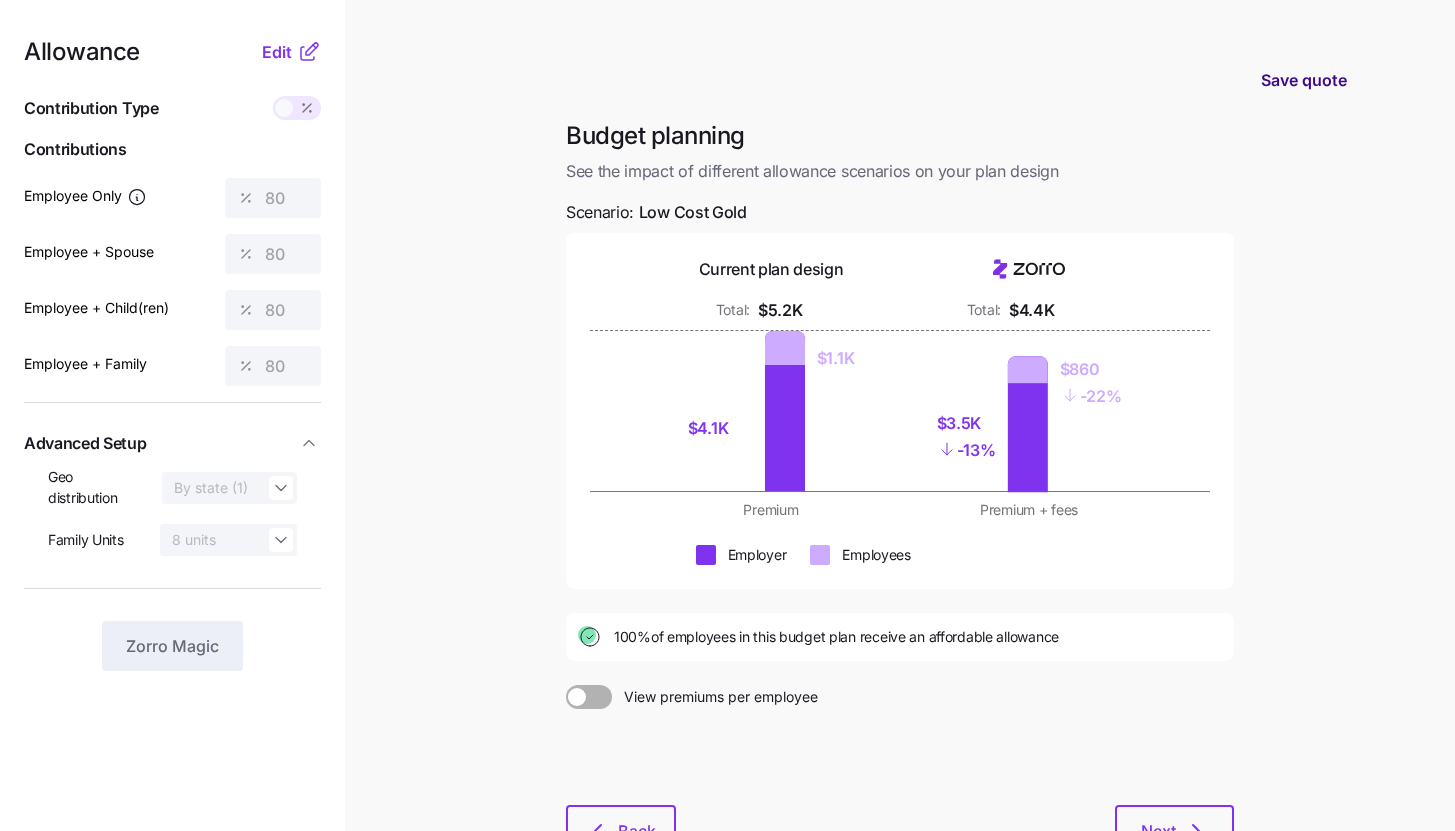 click on "Save quote" at bounding box center [1304, 80] 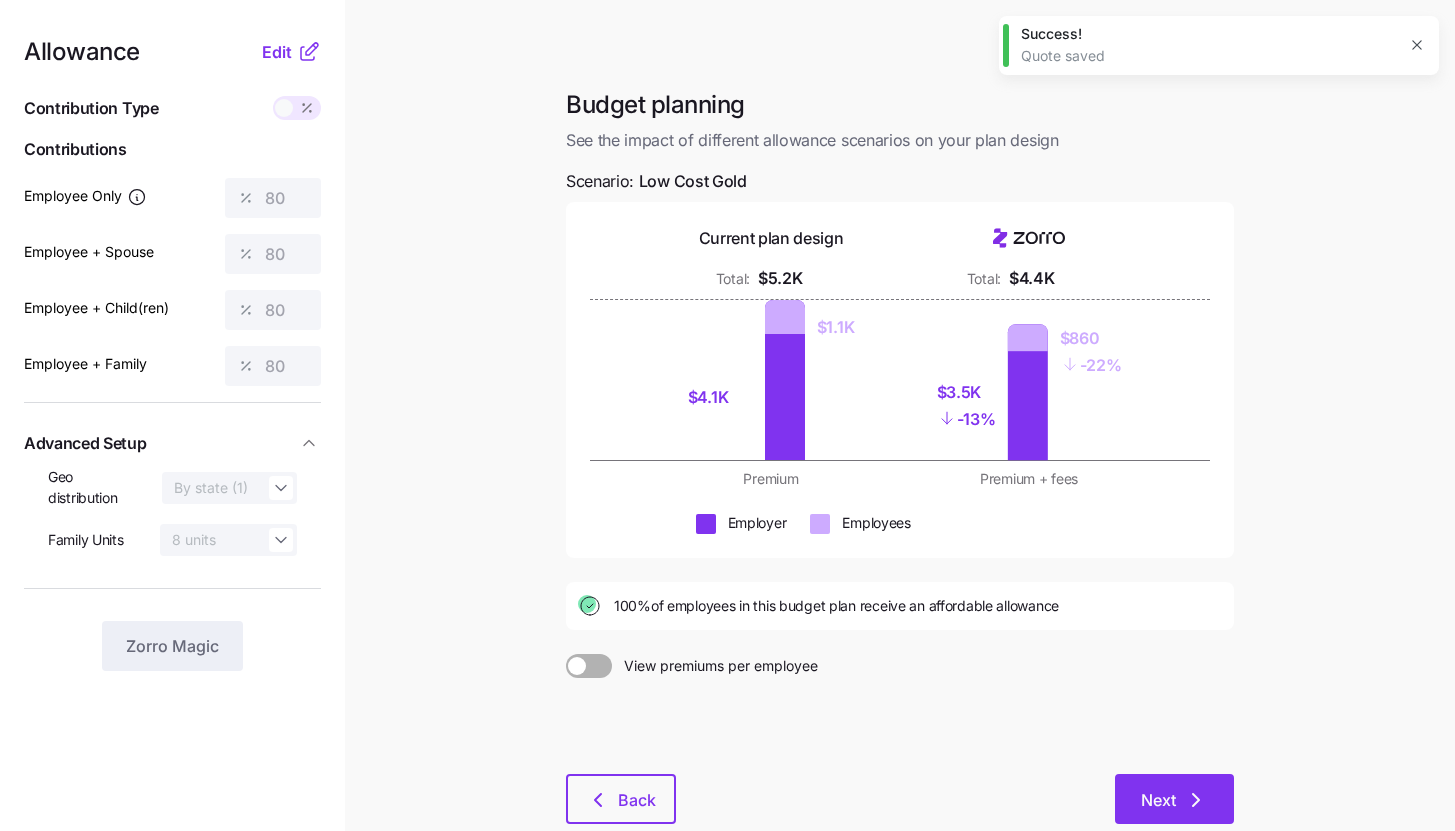 click on "Next" at bounding box center (1174, 799) 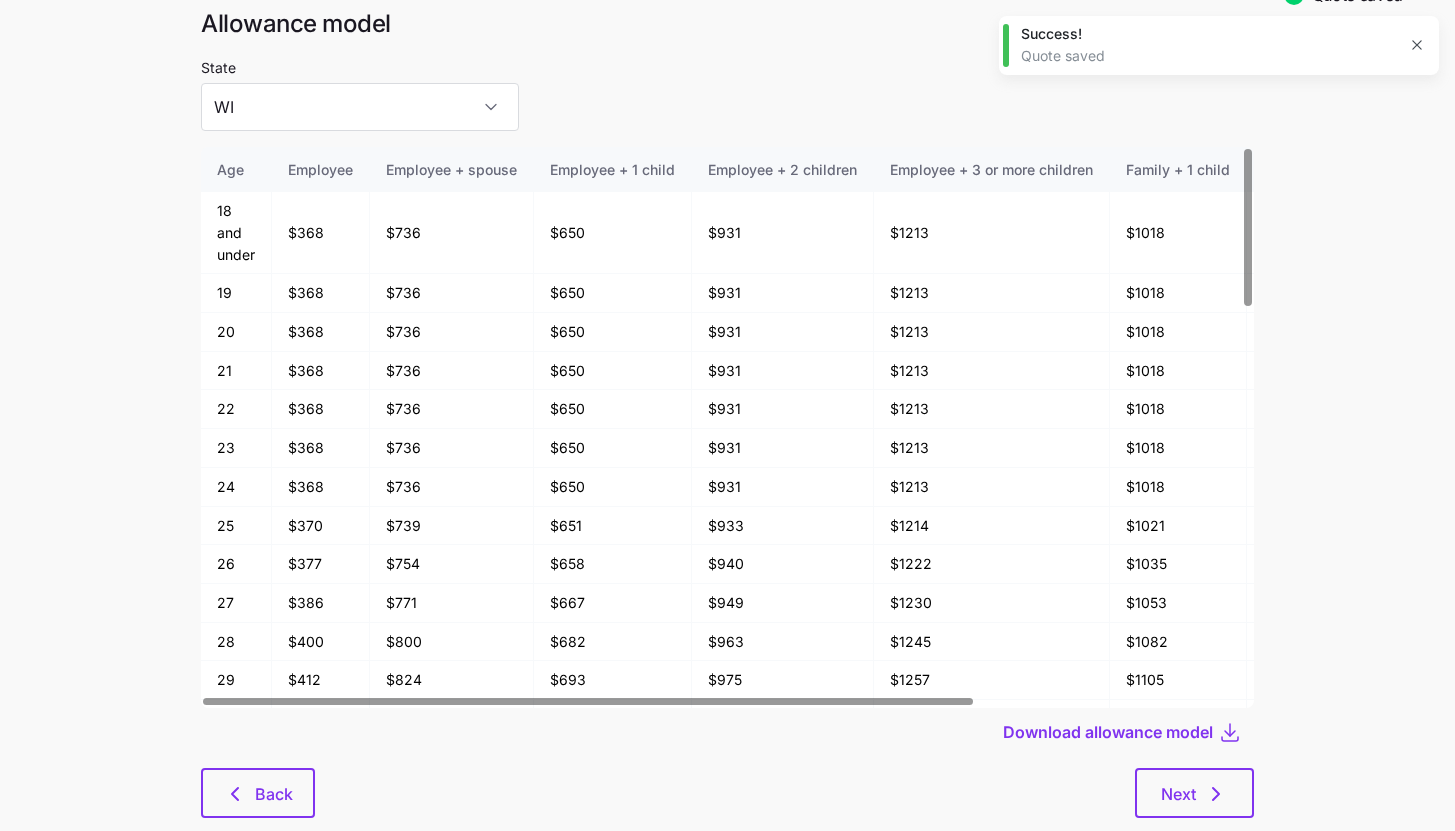 scroll, scrollTop: 104, scrollLeft: 0, axis: vertical 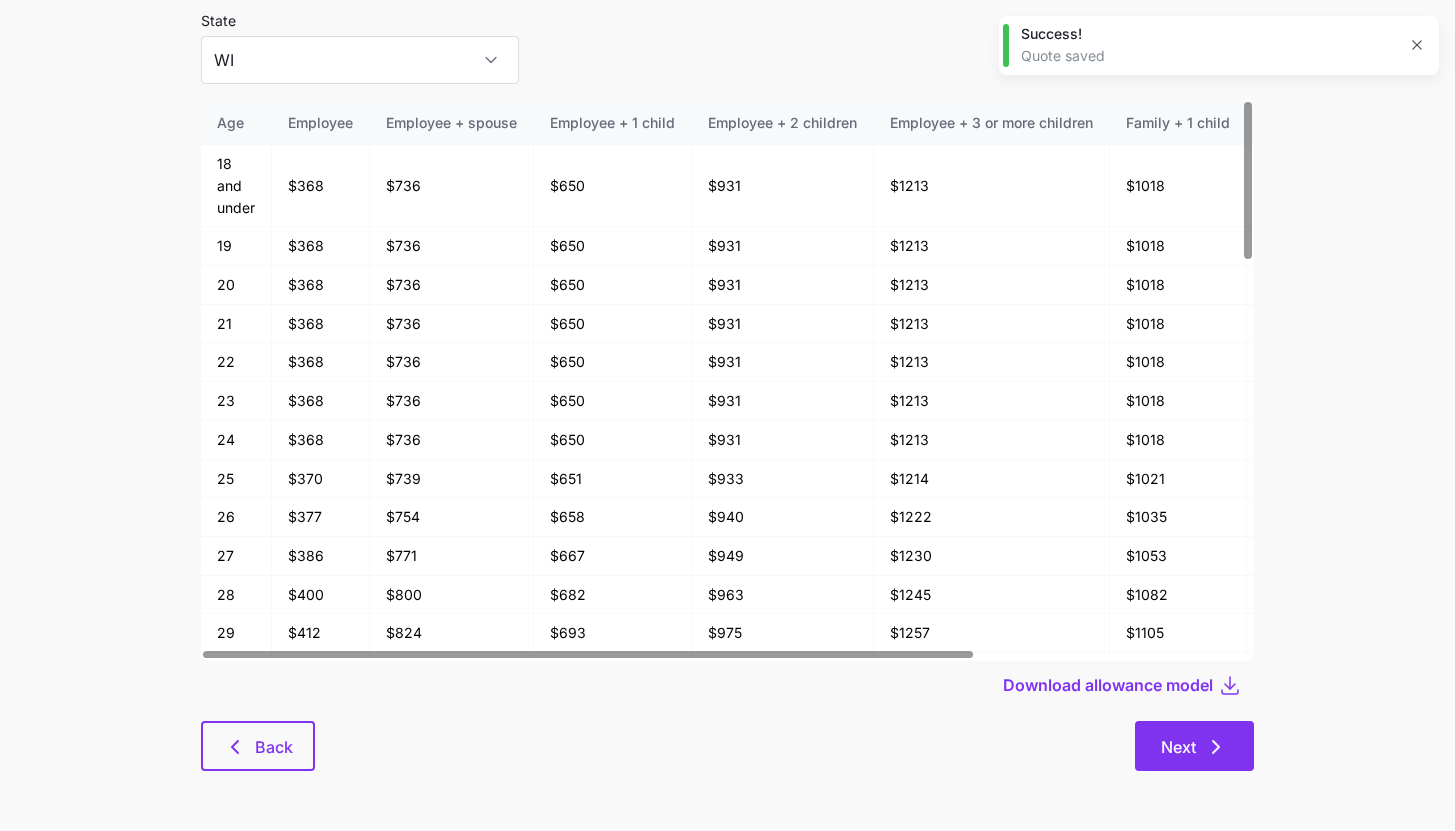 click 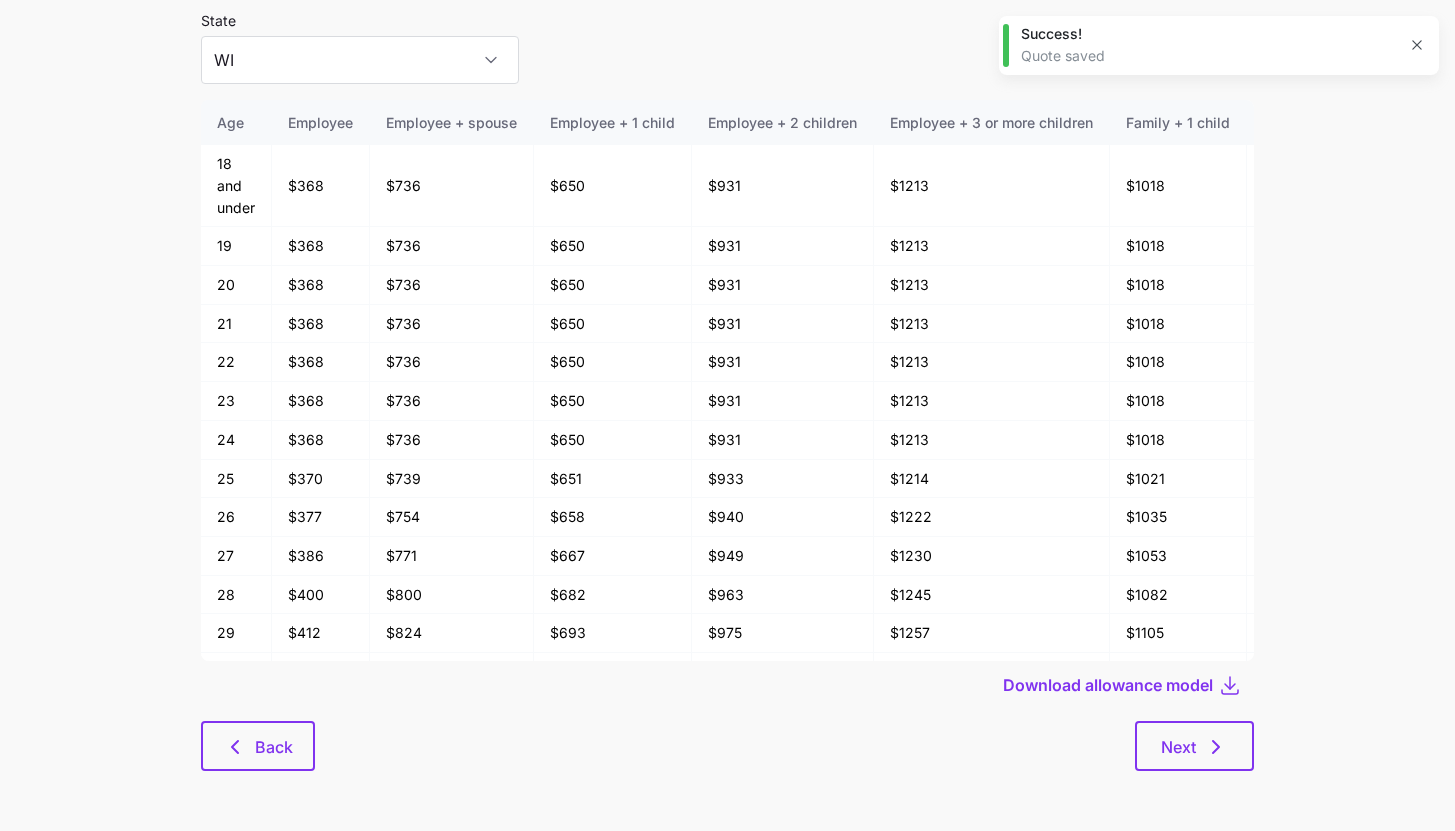 scroll, scrollTop: 0, scrollLeft: 0, axis: both 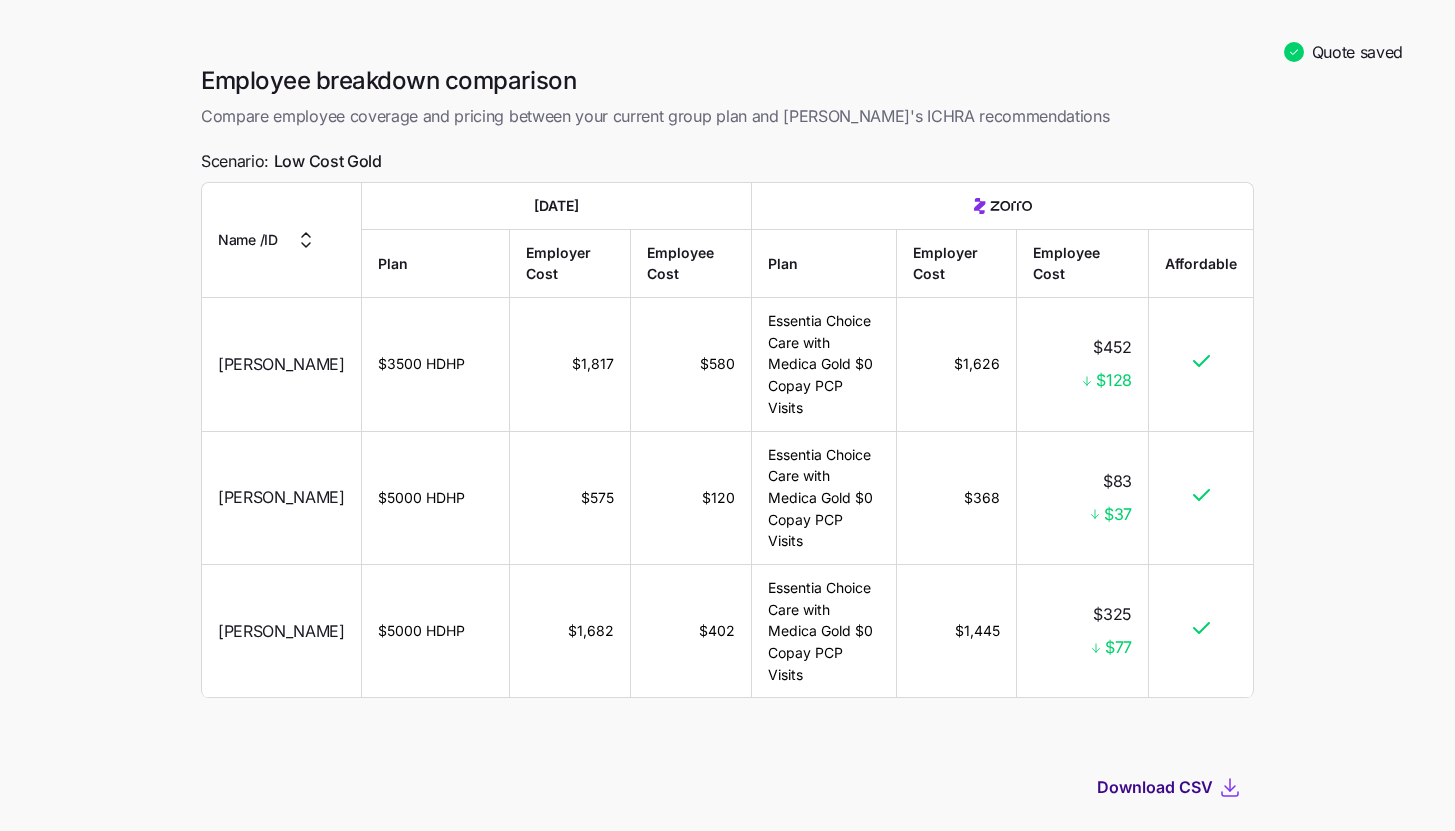 click on "Download CSV" at bounding box center [1155, 787] 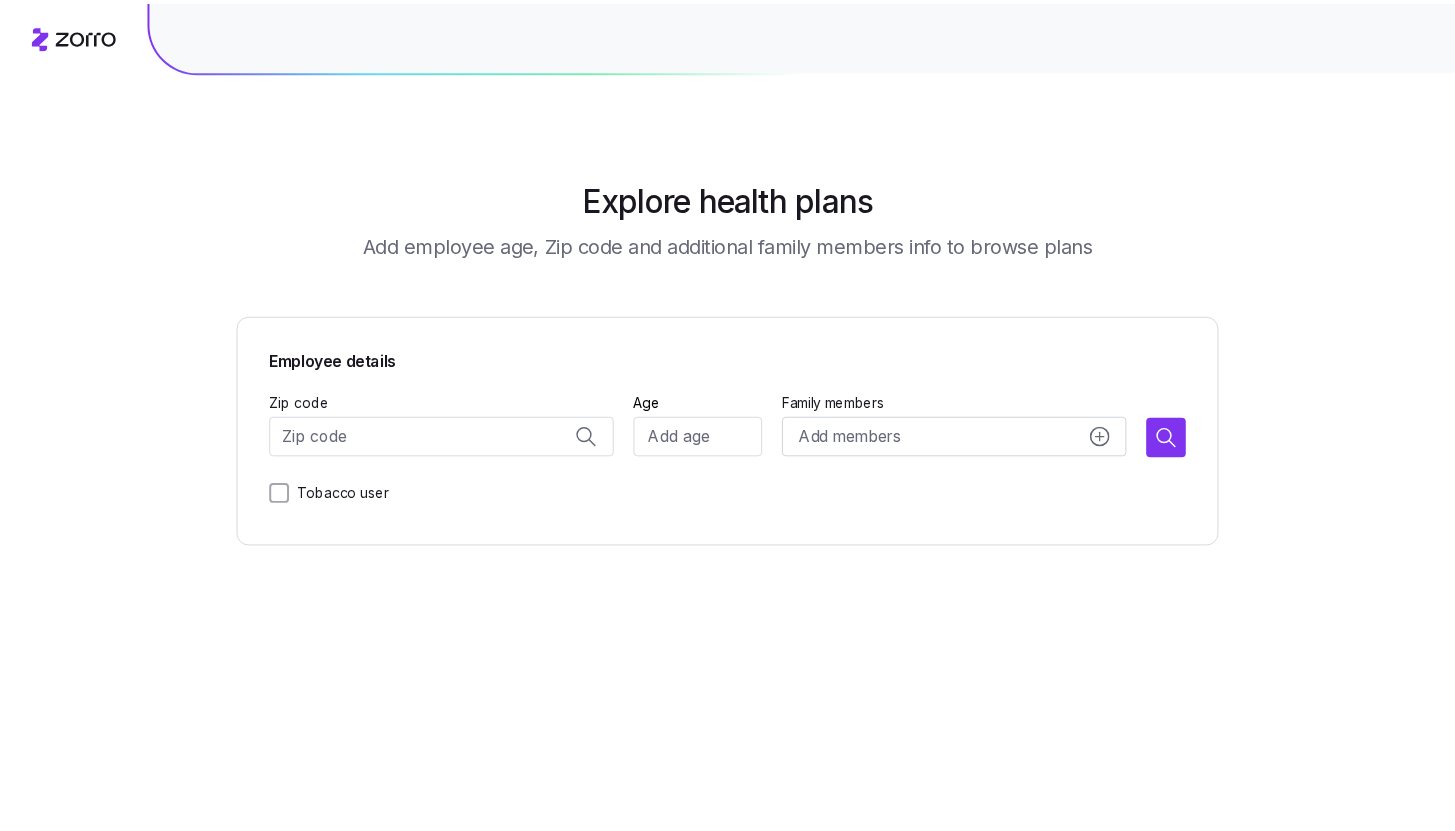 scroll, scrollTop: 0, scrollLeft: 0, axis: both 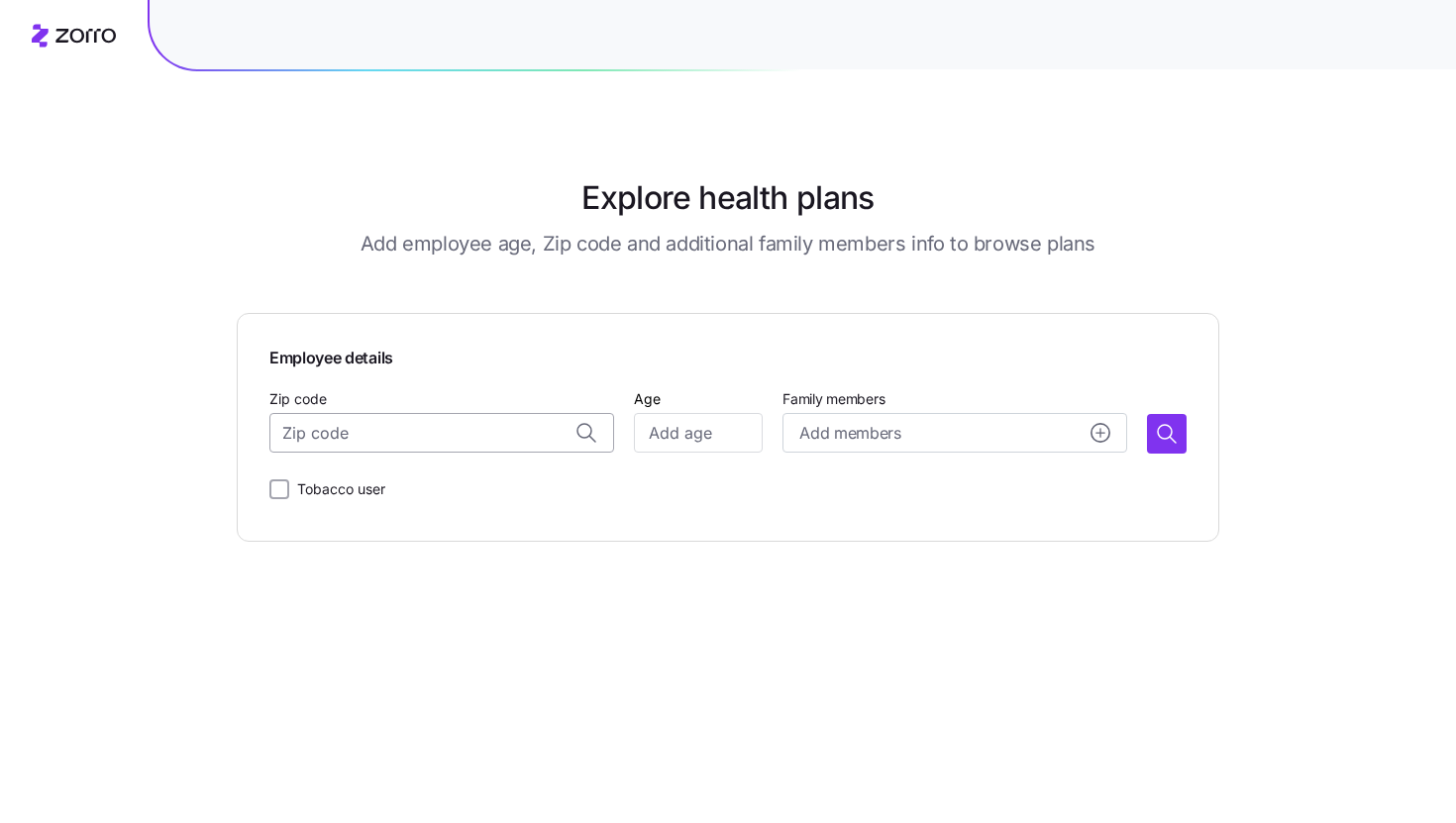 paste on "54856" 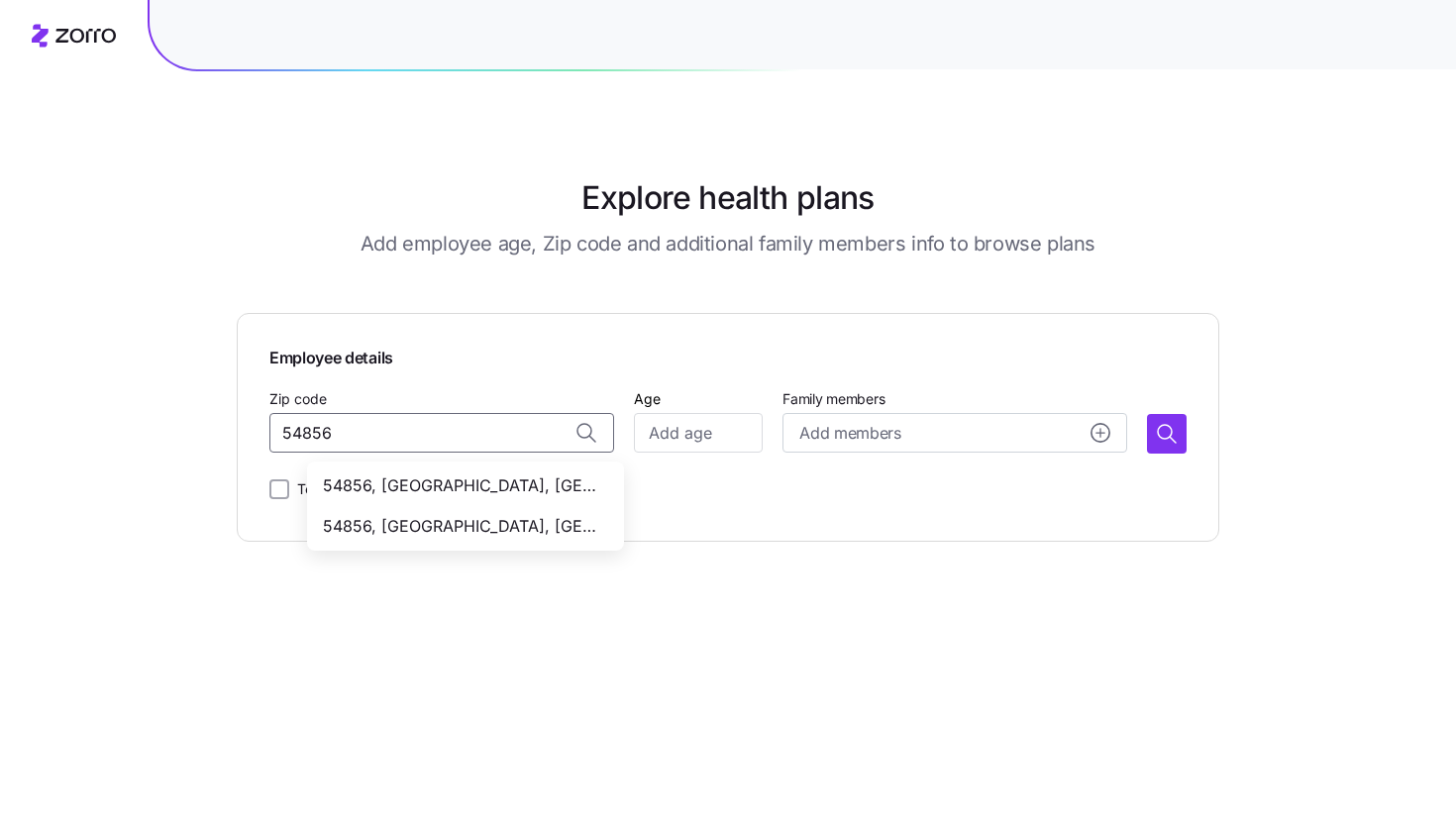 click on "54856, [GEOGRAPHIC_DATA], [GEOGRAPHIC_DATA]" at bounding box center (462, 485) 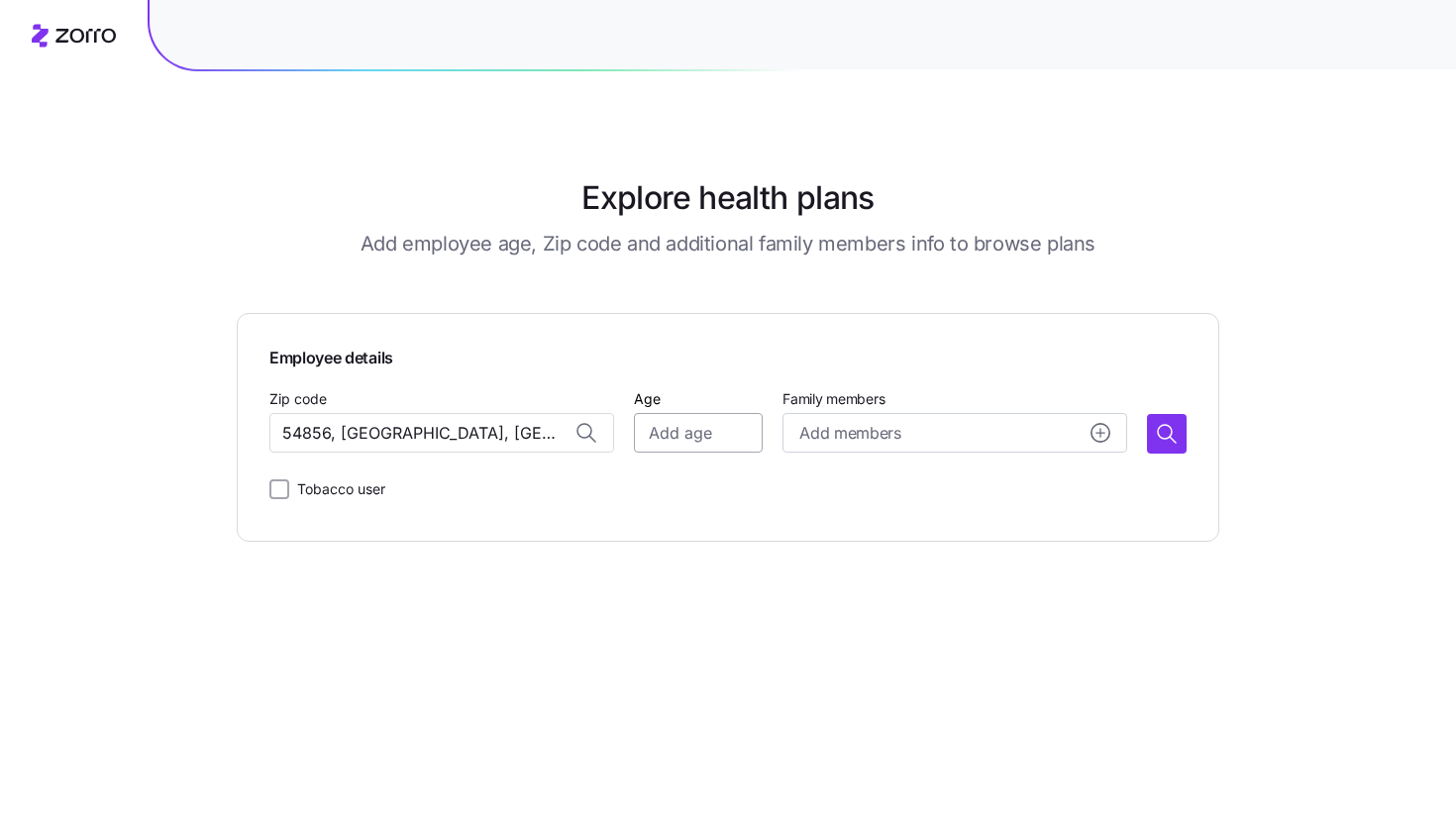 type on "54856, [GEOGRAPHIC_DATA], [GEOGRAPHIC_DATA]" 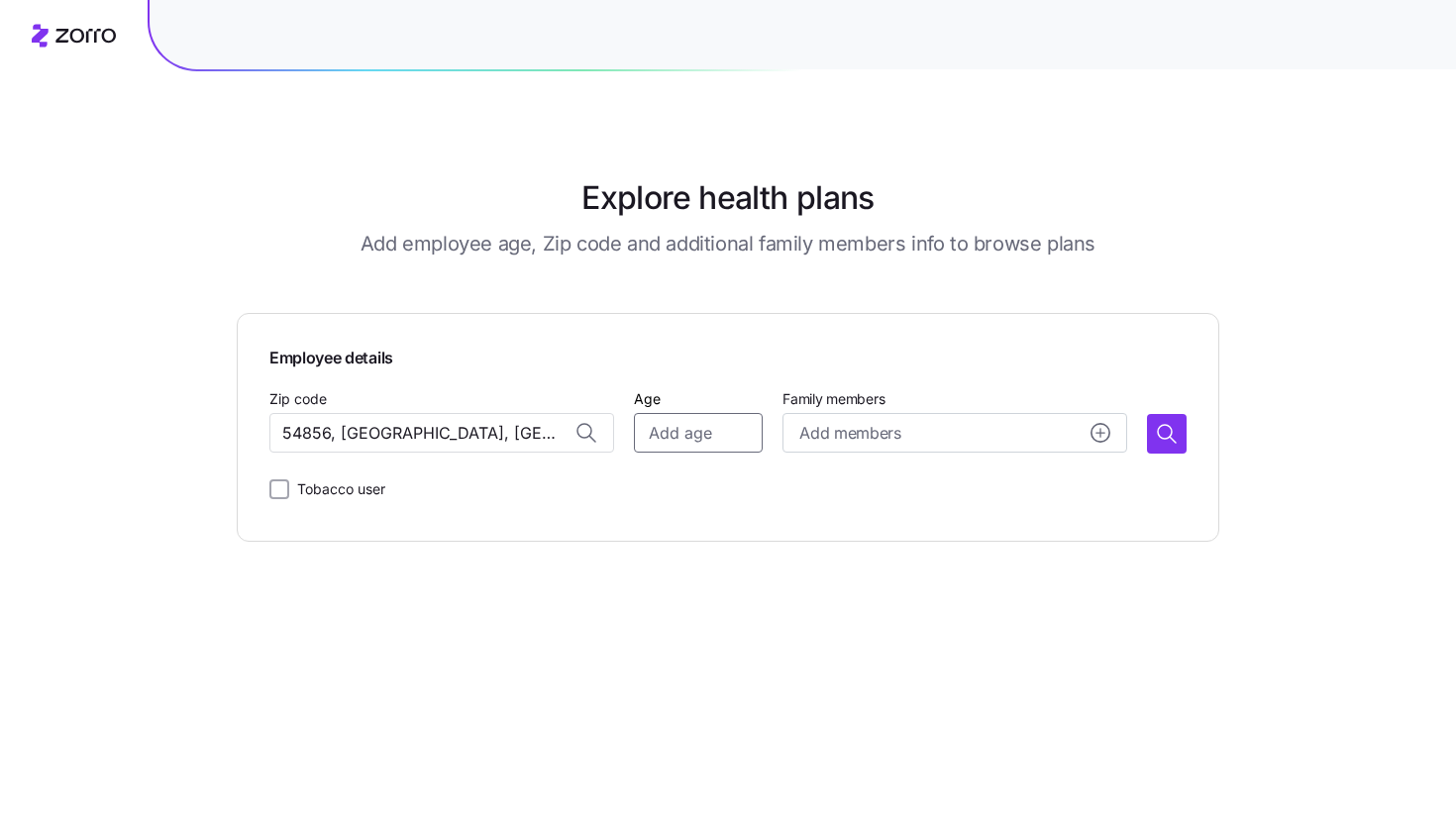 click on "Age" at bounding box center (698, 433) 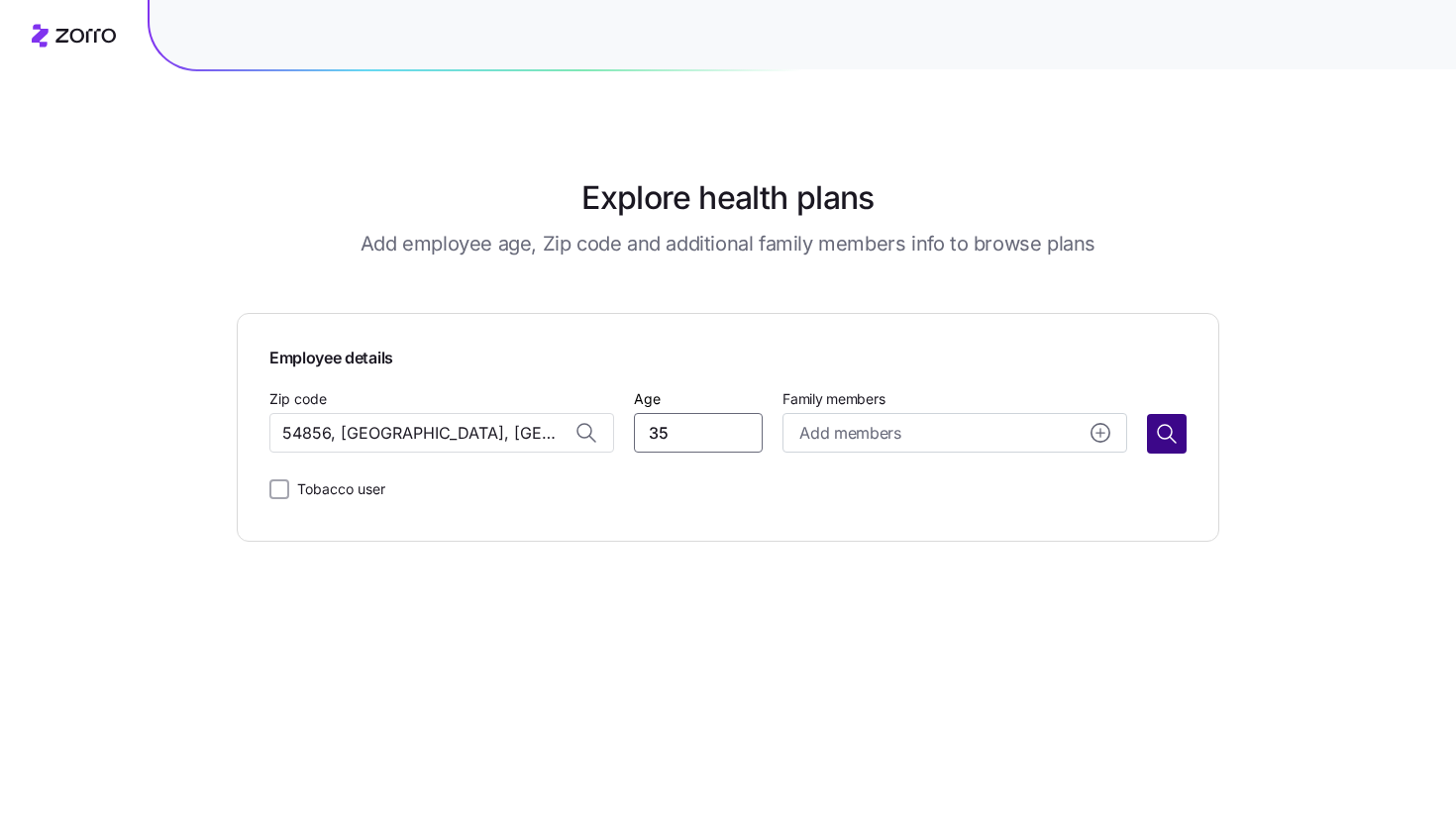 type on "35" 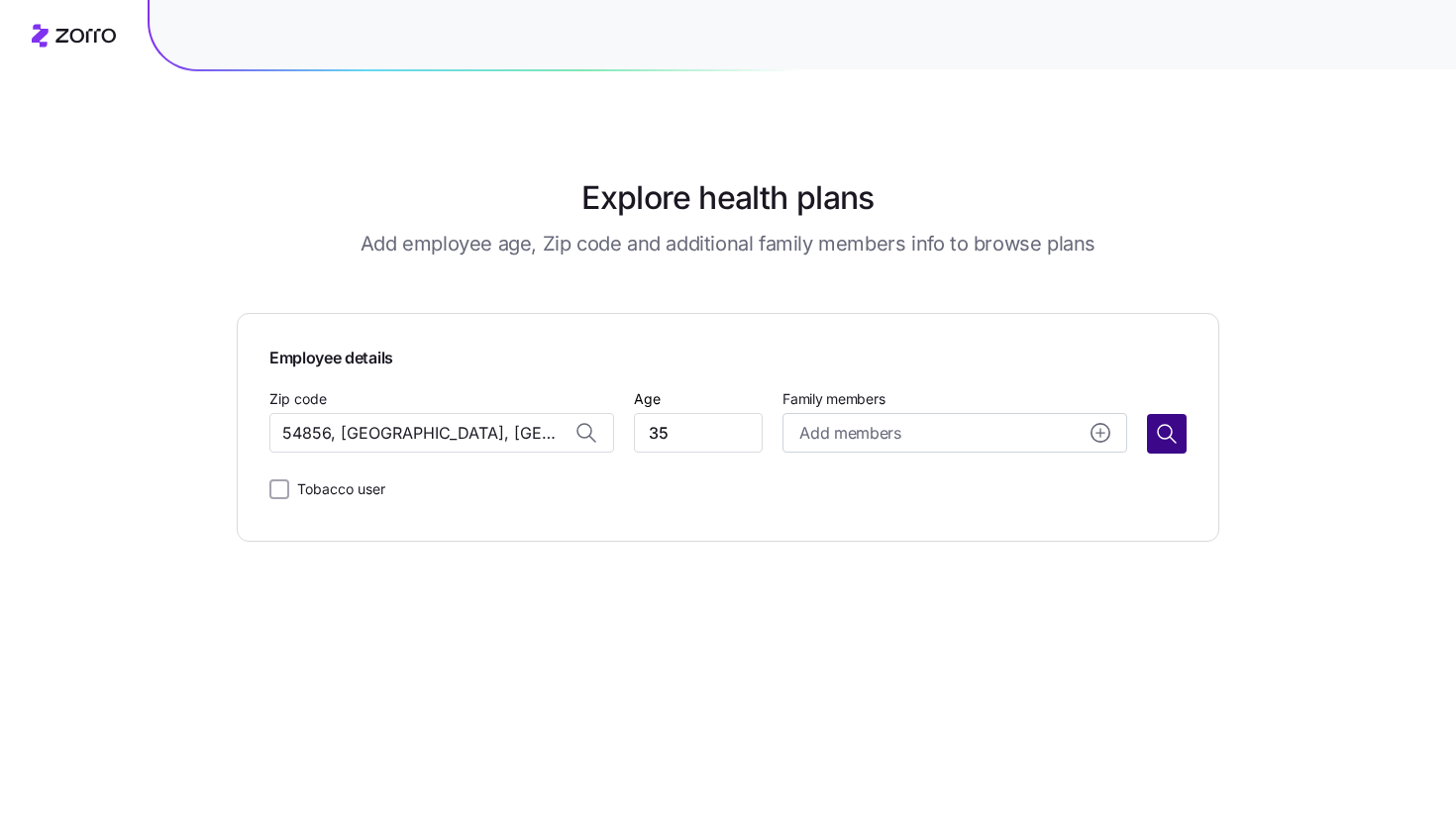 click at bounding box center [1167, 434] 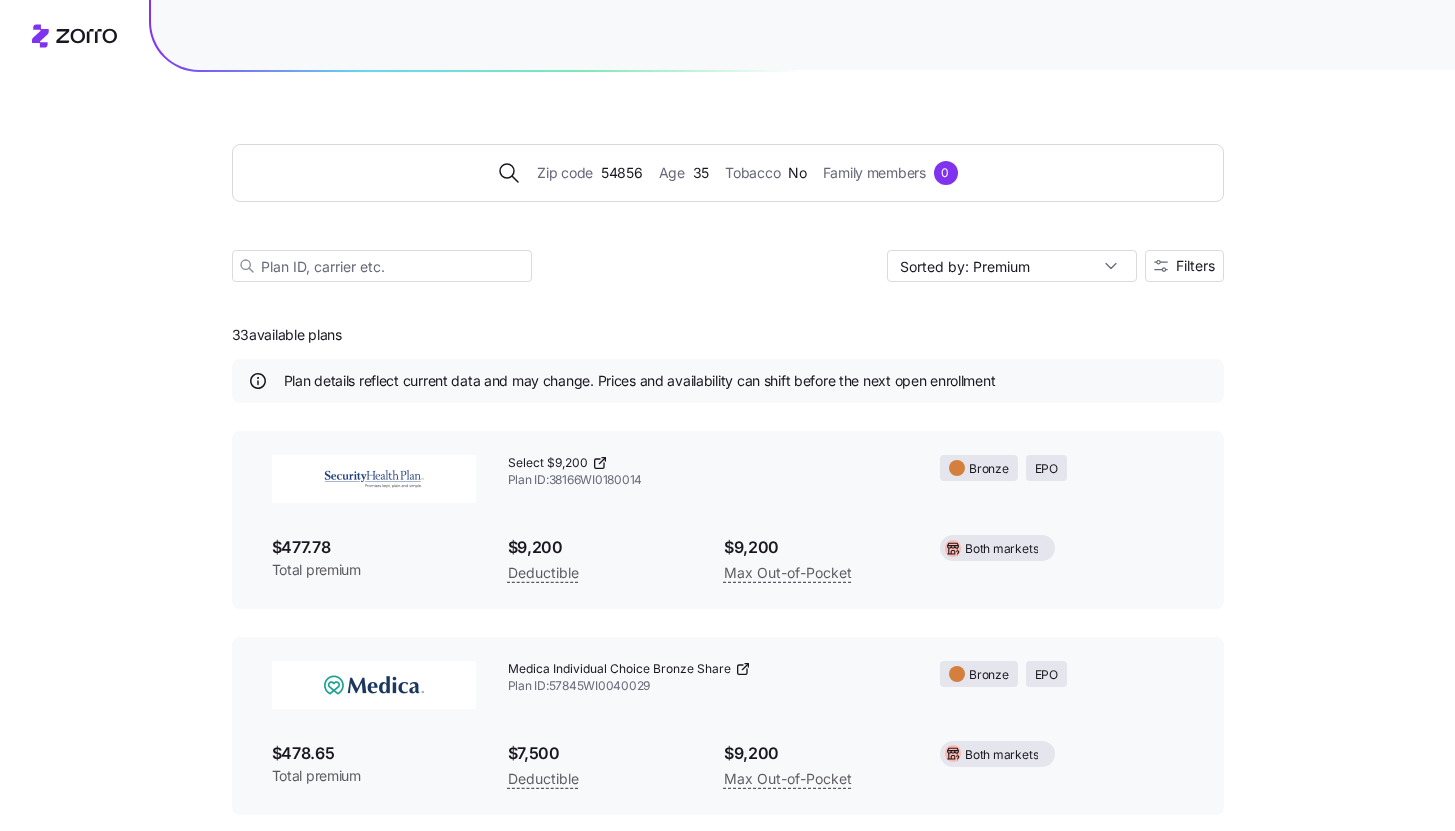 click on "Zip code 54856 Age [DEMOGRAPHIC_DATA] Tobacco No Family members 0 Sorted by: Premium Filters" at bounding box center (728, 189) 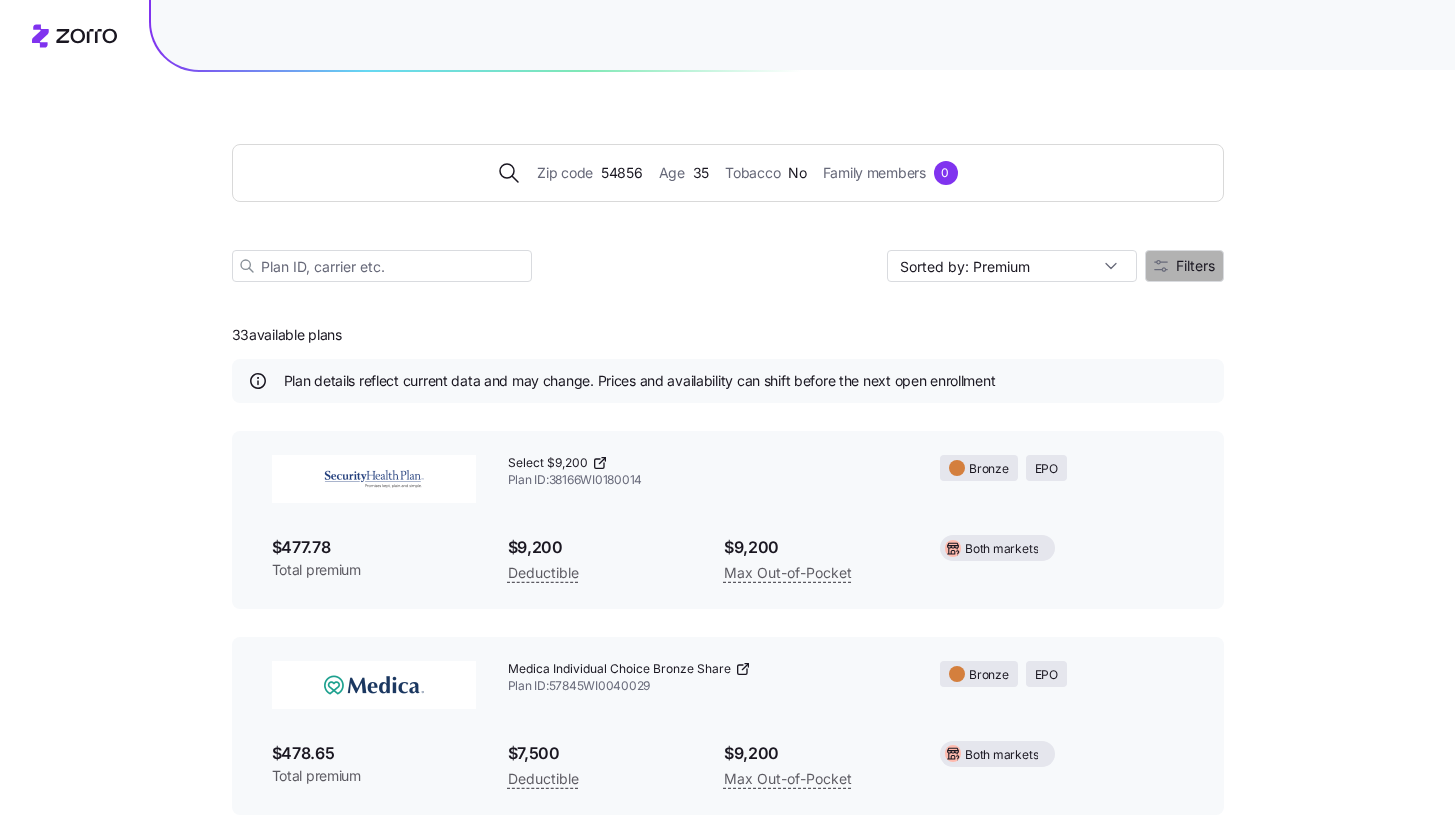 click on "Filters" at bounding box center [1184, 266] 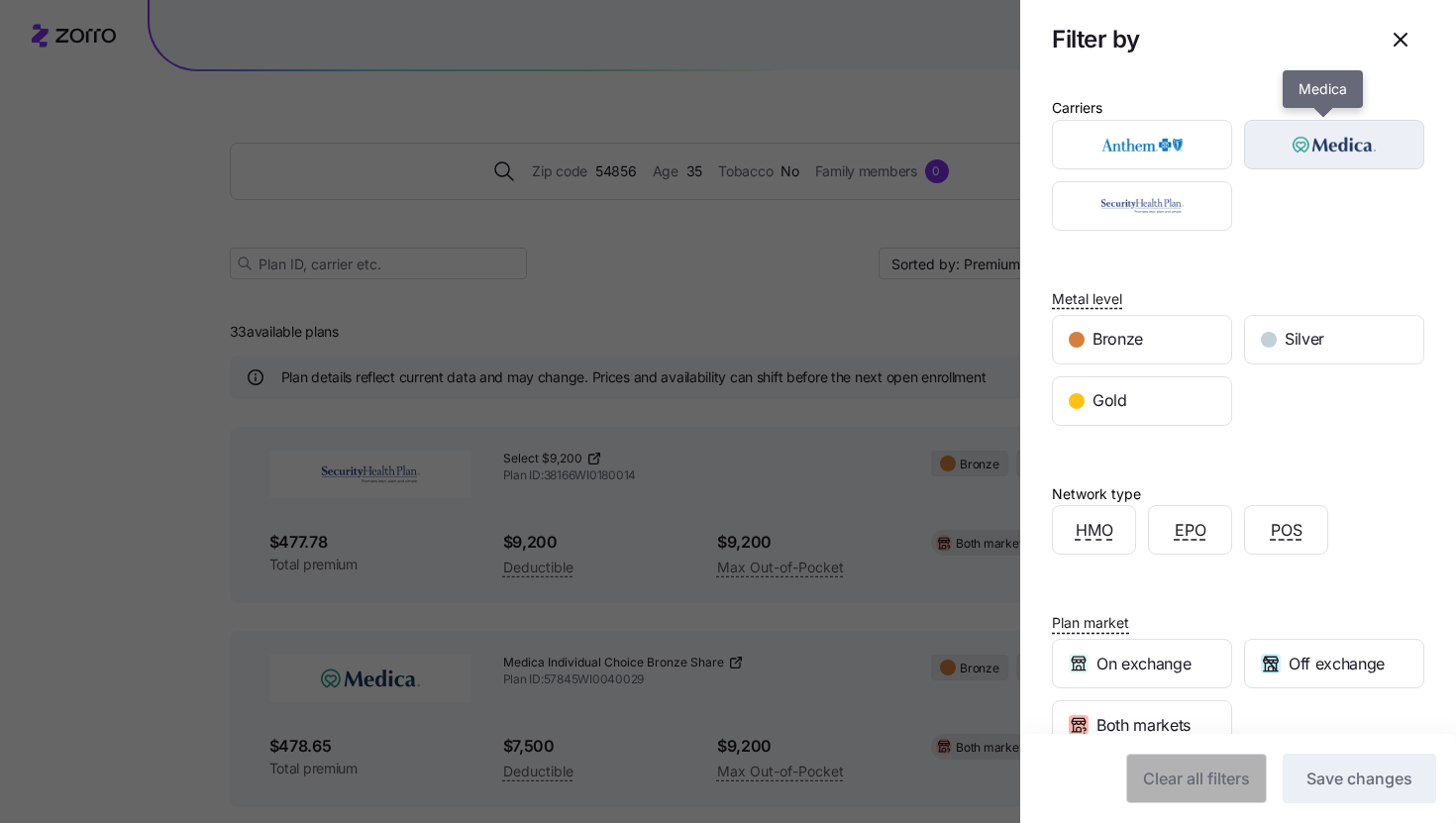 click at bounding box center [1334, 145] 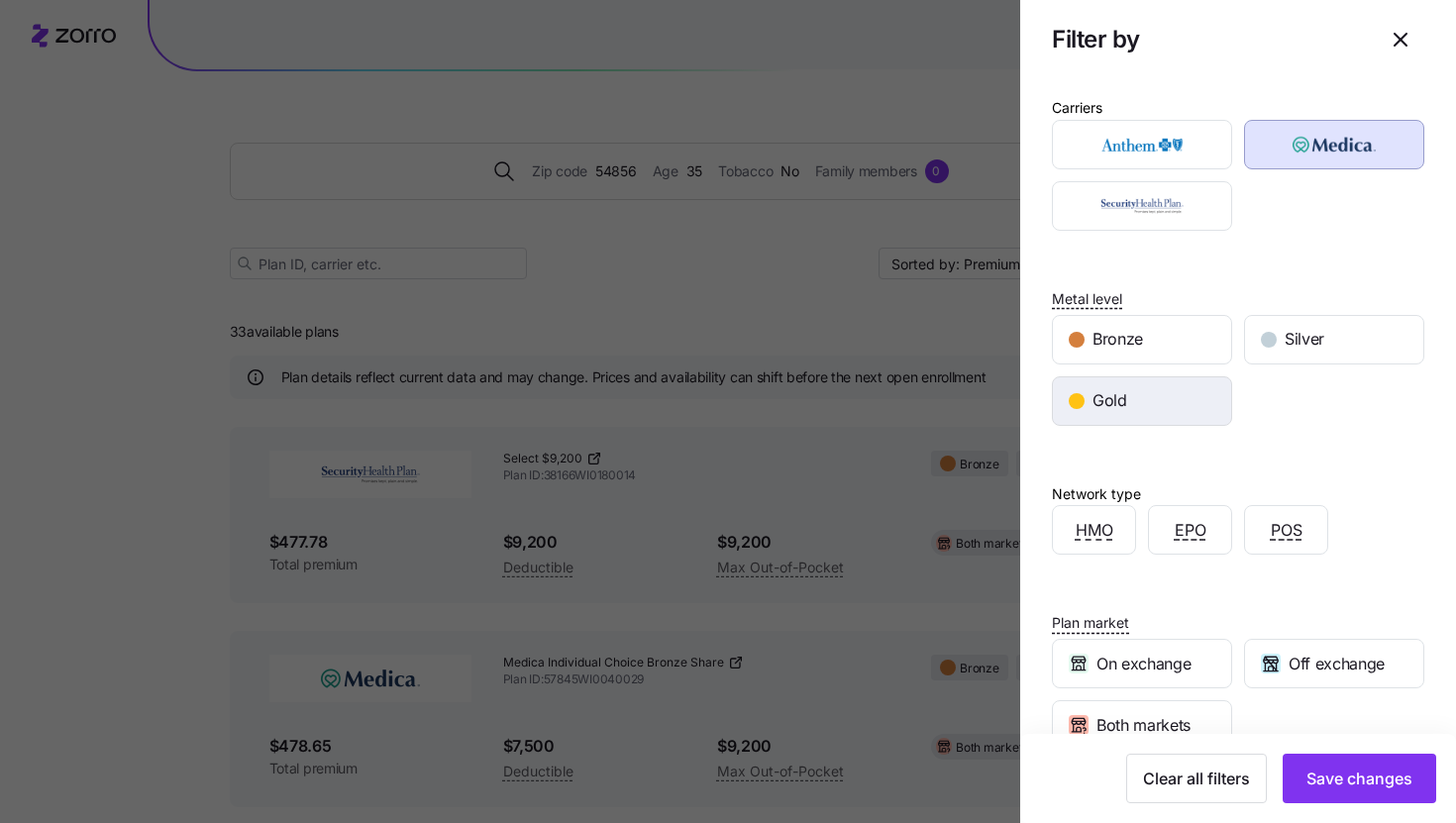 click on "Gold" at bounding box center (1142, 401) 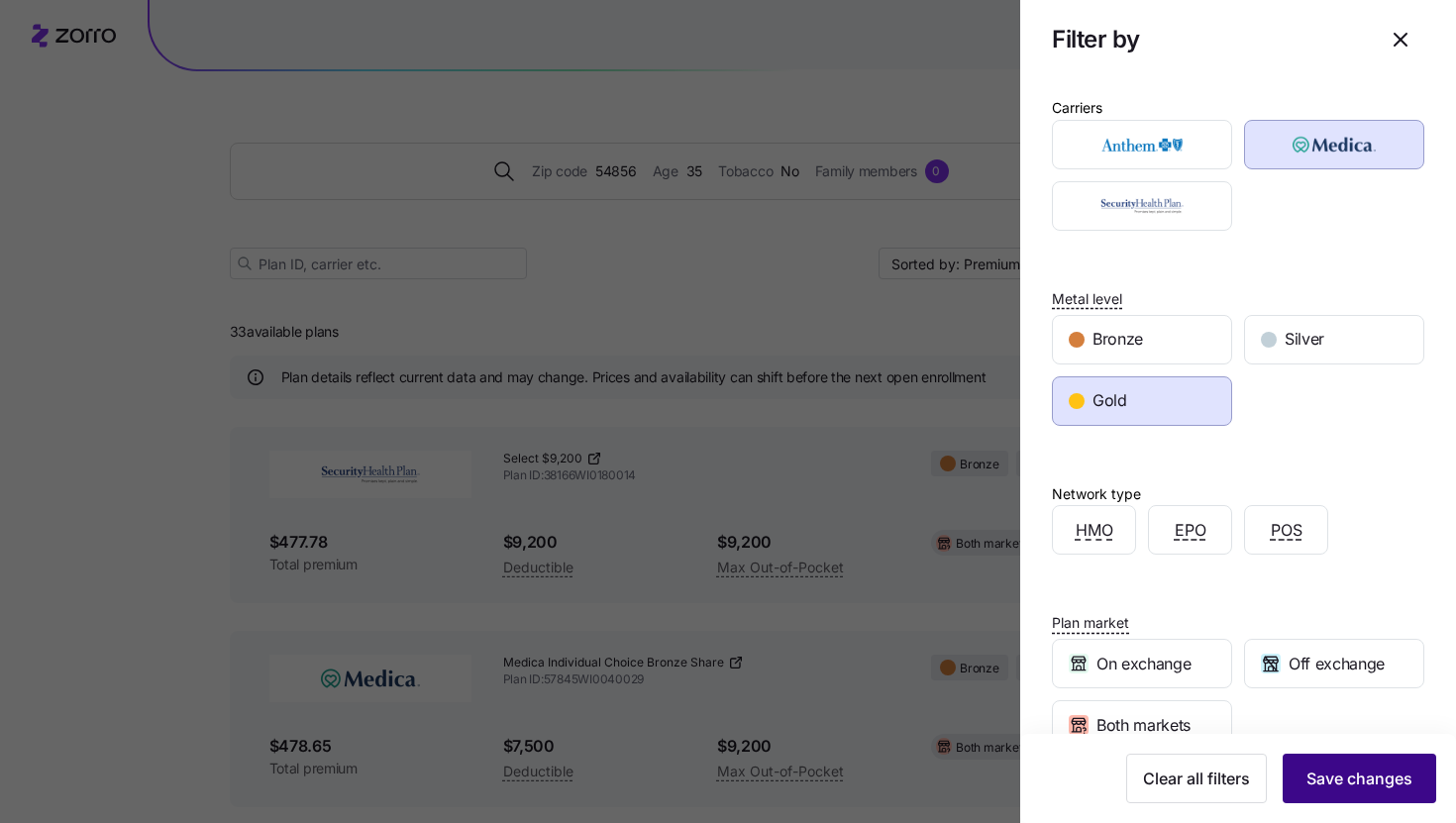 click on "Save changes" at bounding box center [1359, 778] 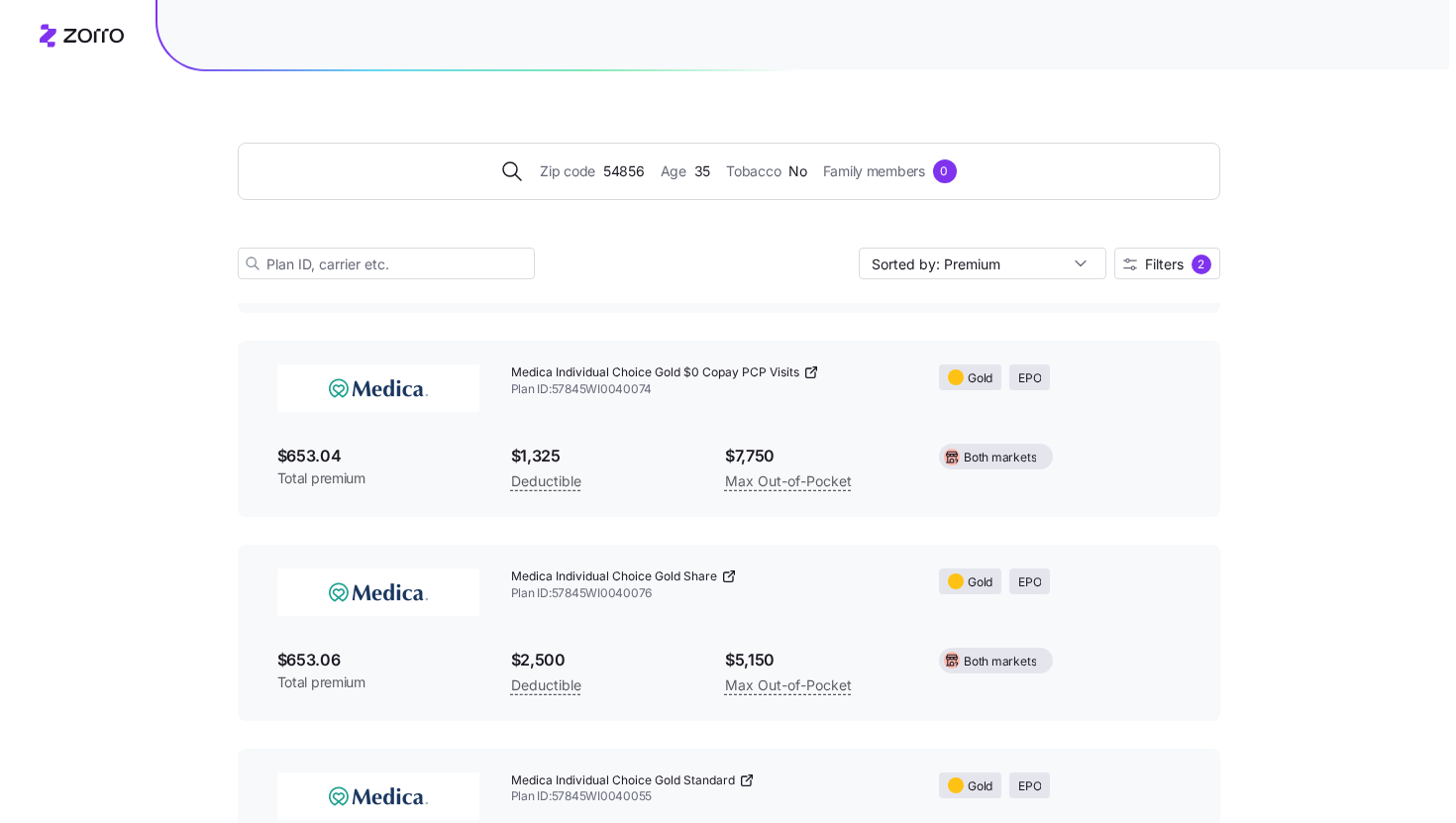 scroll, scrollTop: 0, scrollLeft: 0, axis: both 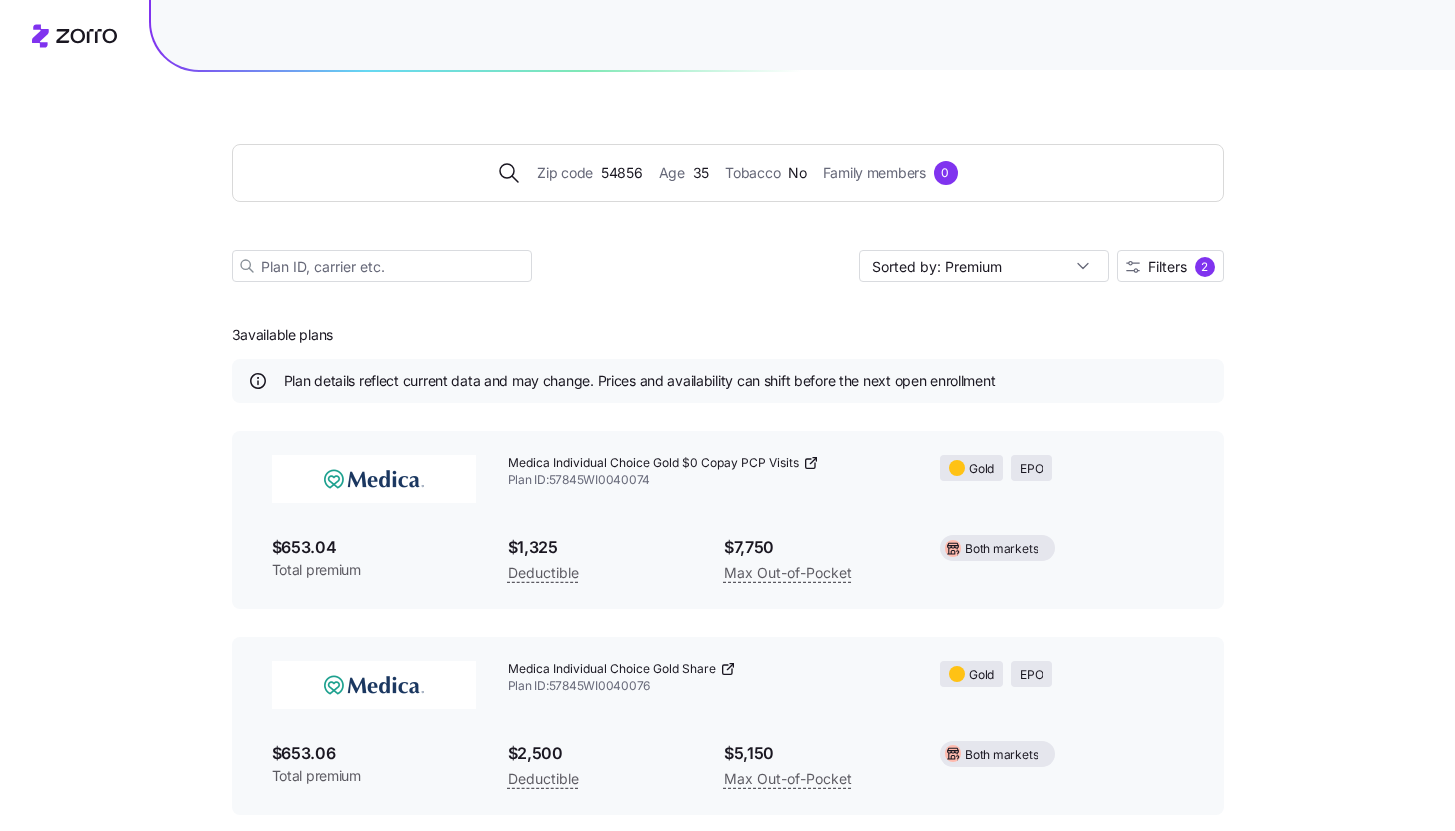 click 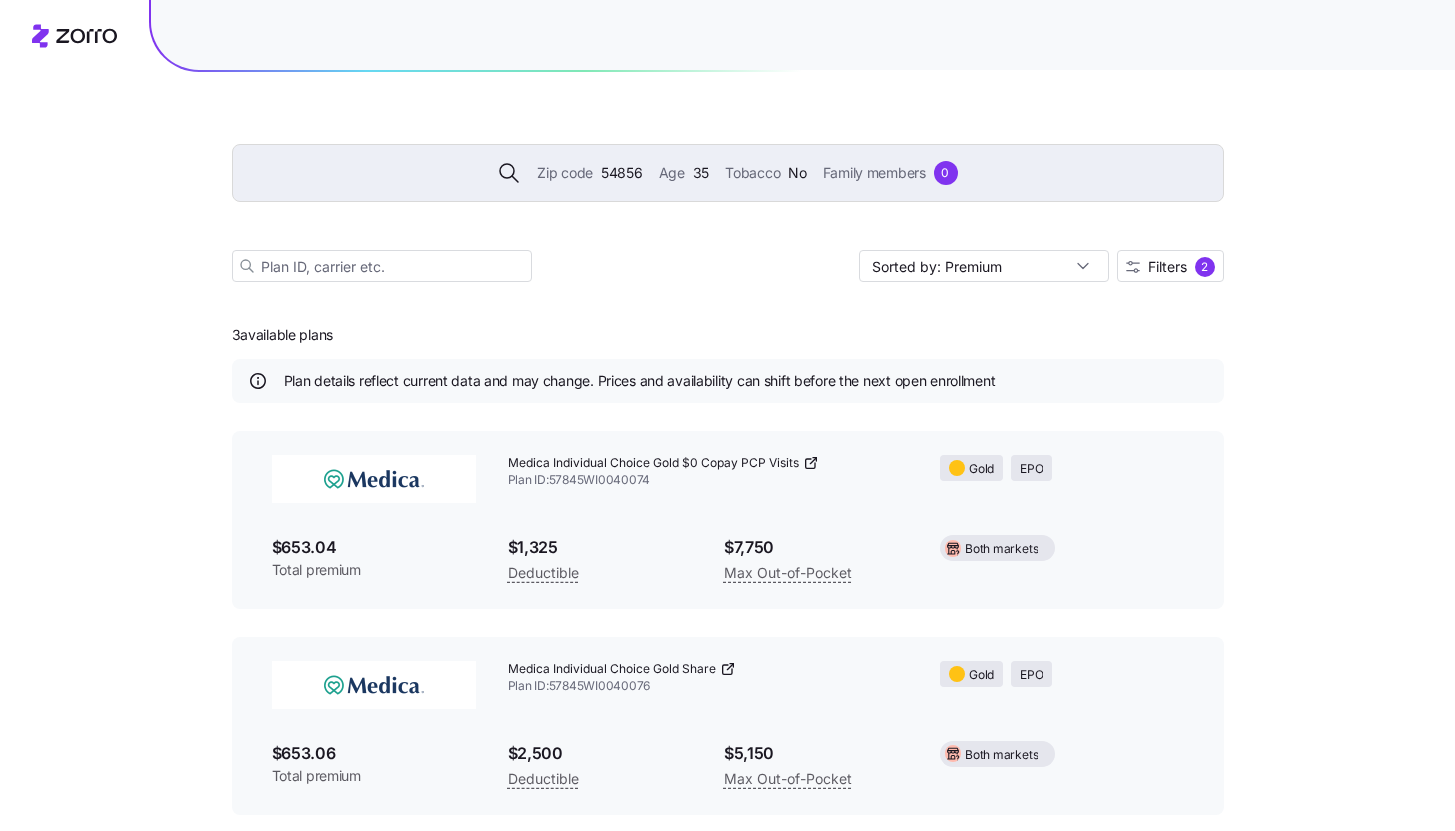 click on "Zip code" at bounding box center [565, 173] 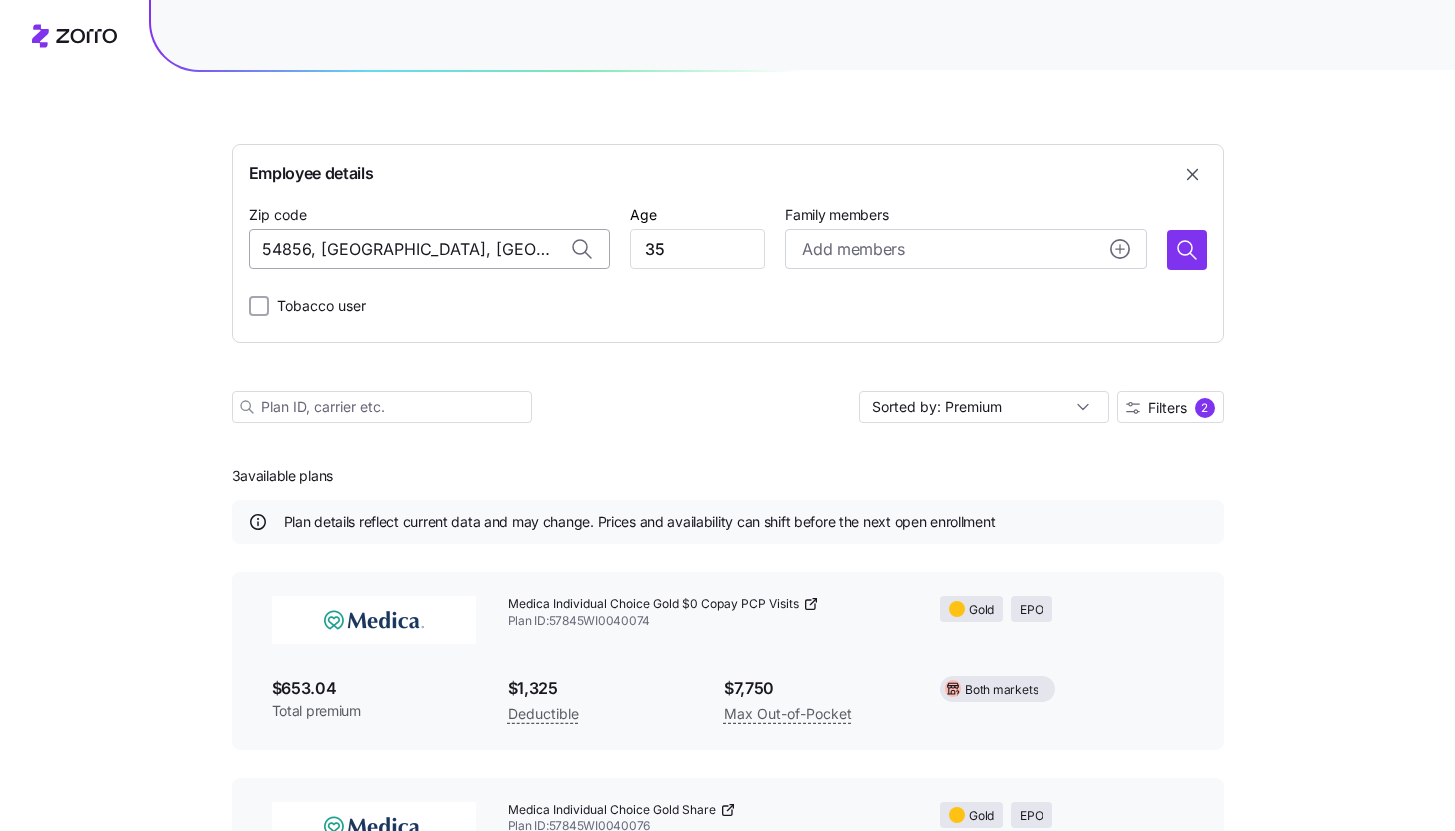 click on "54856, [GEOGRAPHIC_DATA], [GEOGRAPHIC_DATA]" at bounding box center [429, 249] 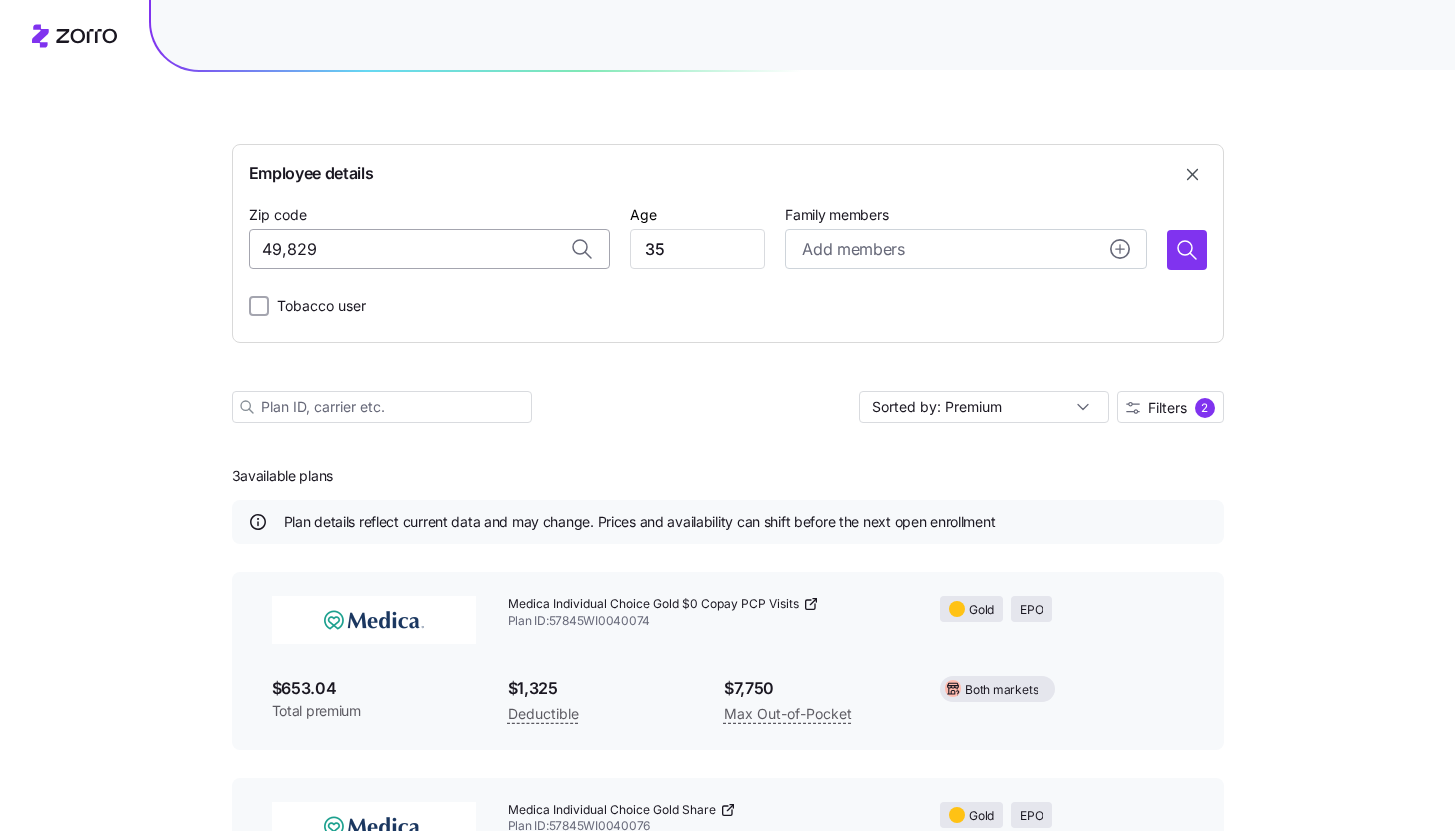 click on "49,829" at bounding box center (429, 249) 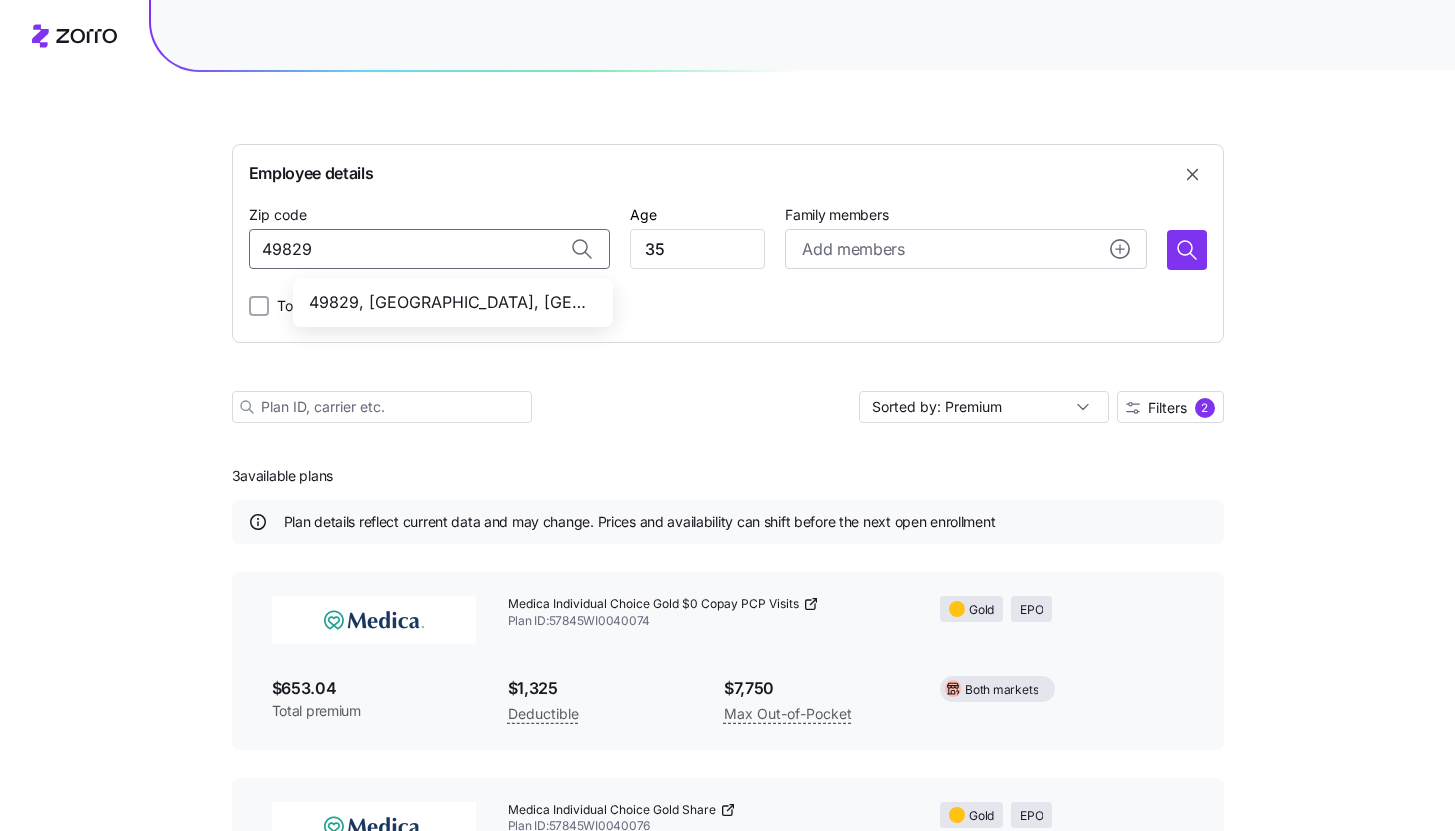 click on "49829, [GEOGRAPHIC_DATA], [GEOGRAPHIC_DATA]" at bounding box center [449, 302] 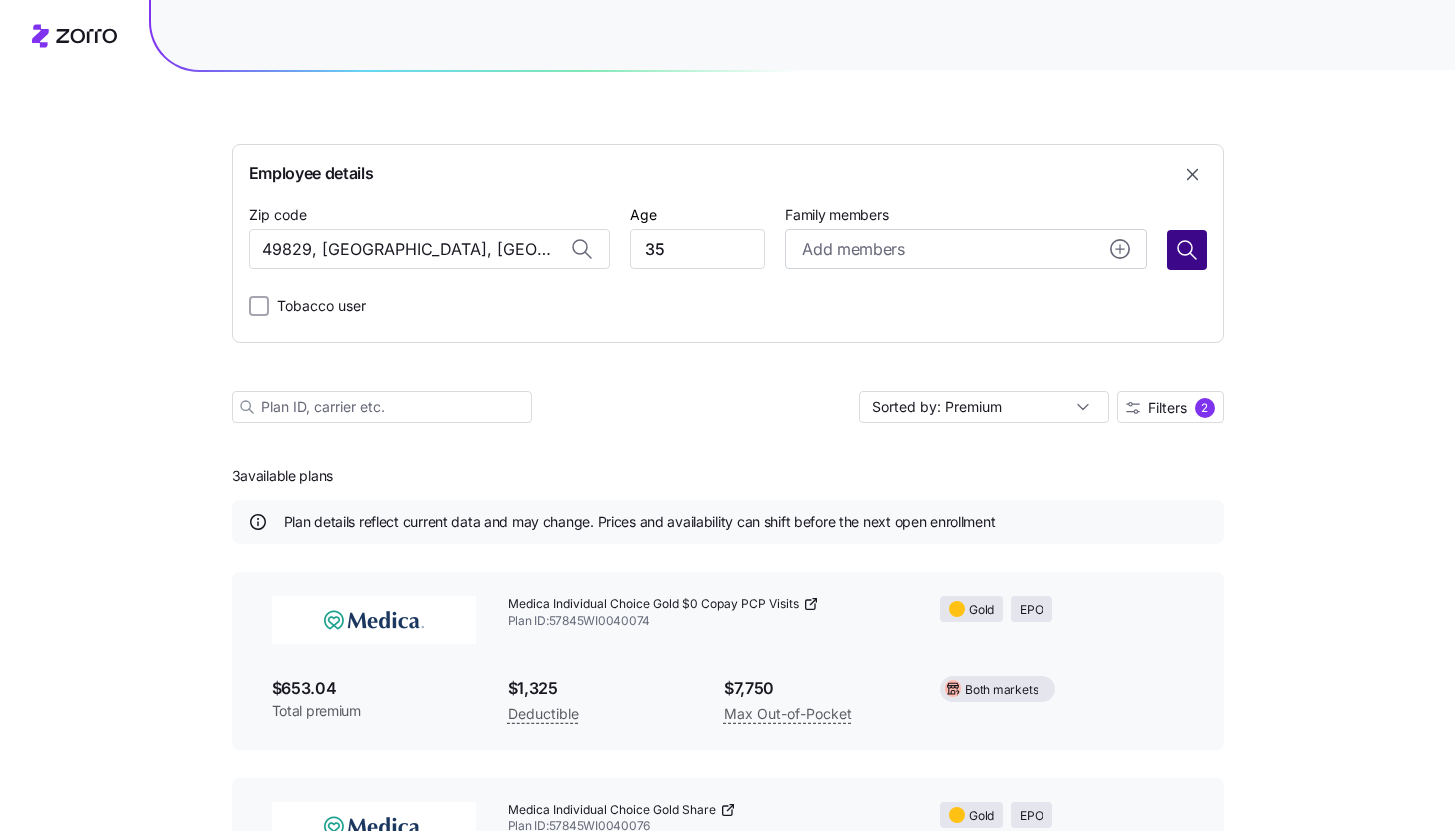 type on "49829, [GEOGRAPHIC_DATA], [GEOGRAPHIC_DATA]" 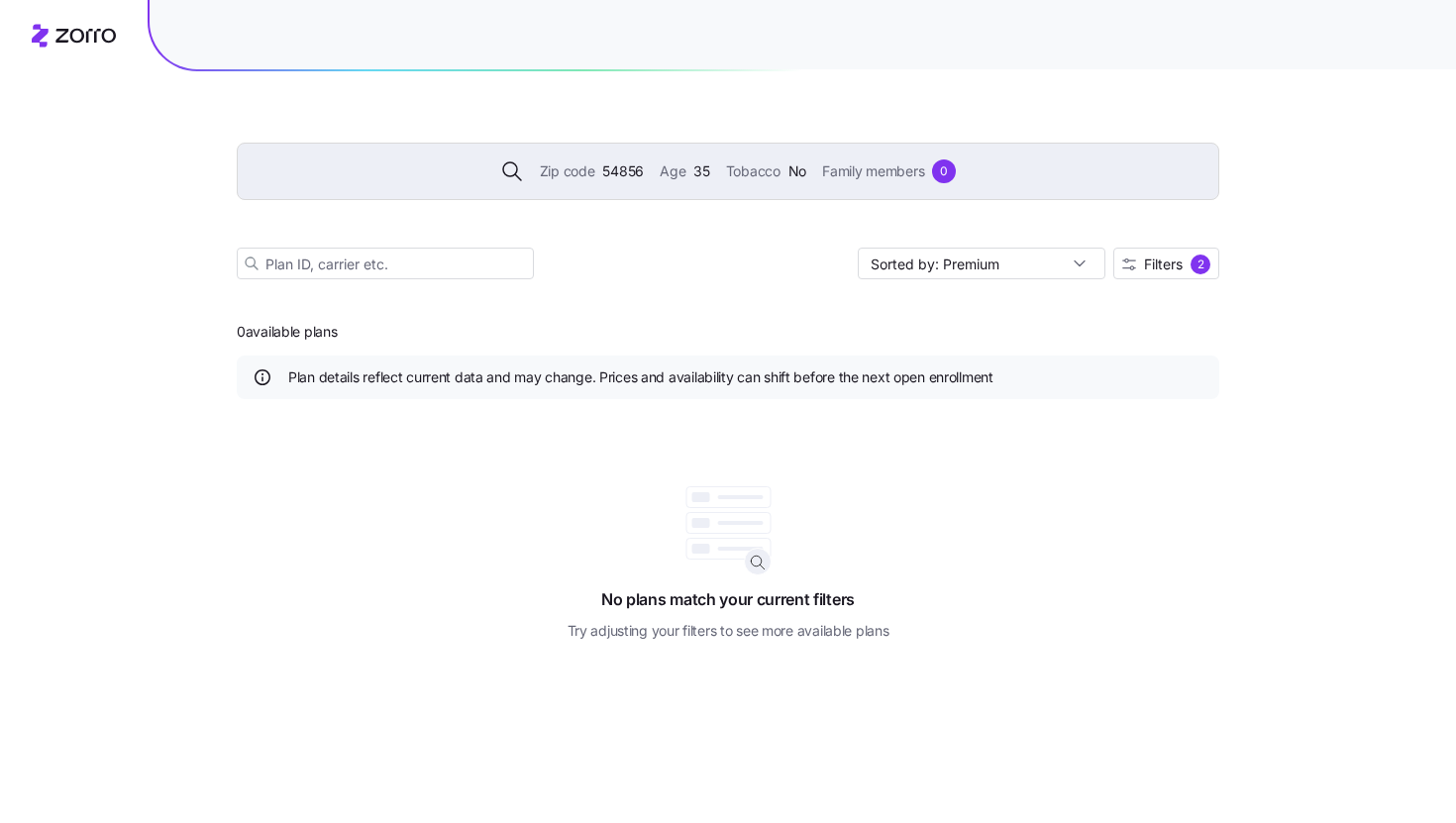 click on "Zip code 54856 Age [DEMOGRAPHIC_DATA] Tobacco No Family members 0 Sorted by: Premium Filters 2 0  available plans Plan details reflect current data and may change. Prices and availability can shift before the next open enrollment No plans match your current filters Try adjusting your filters to see more available plans" at bounding box center (728, 411) 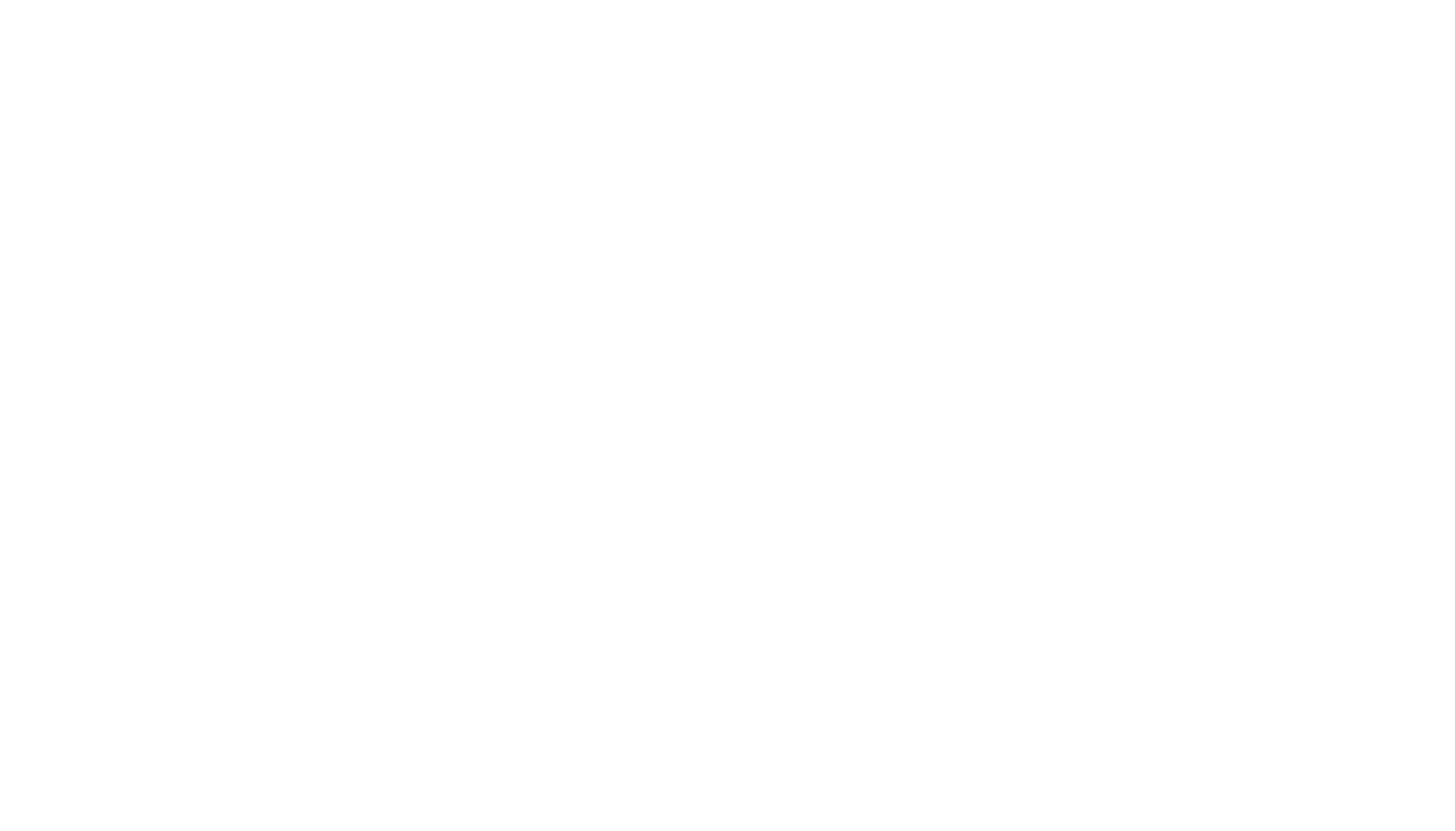 scroll, scrollTop: 0, scrollLeft: 0, axis: both 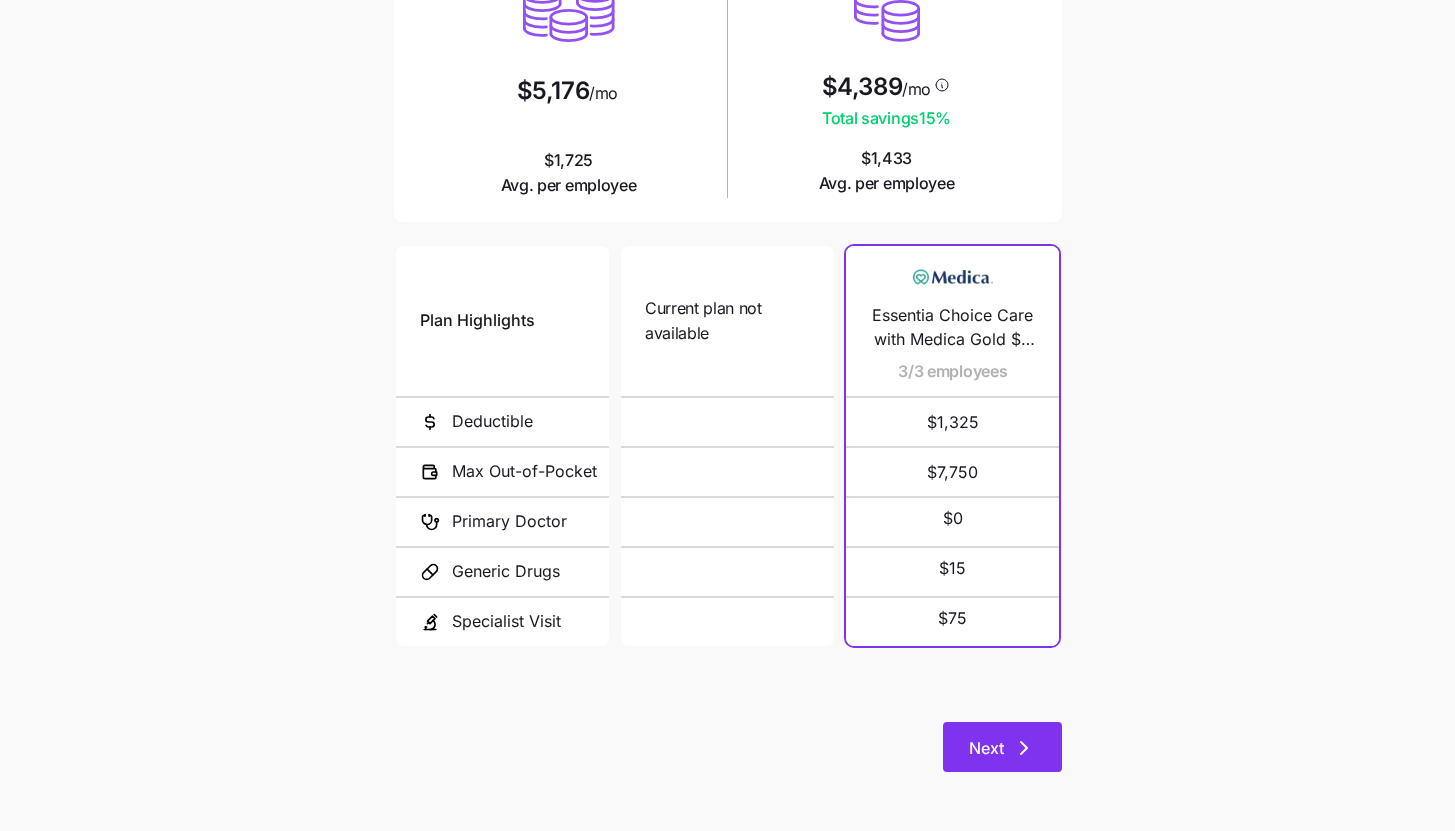 click on "Next" at bounding box center (1002, 747) 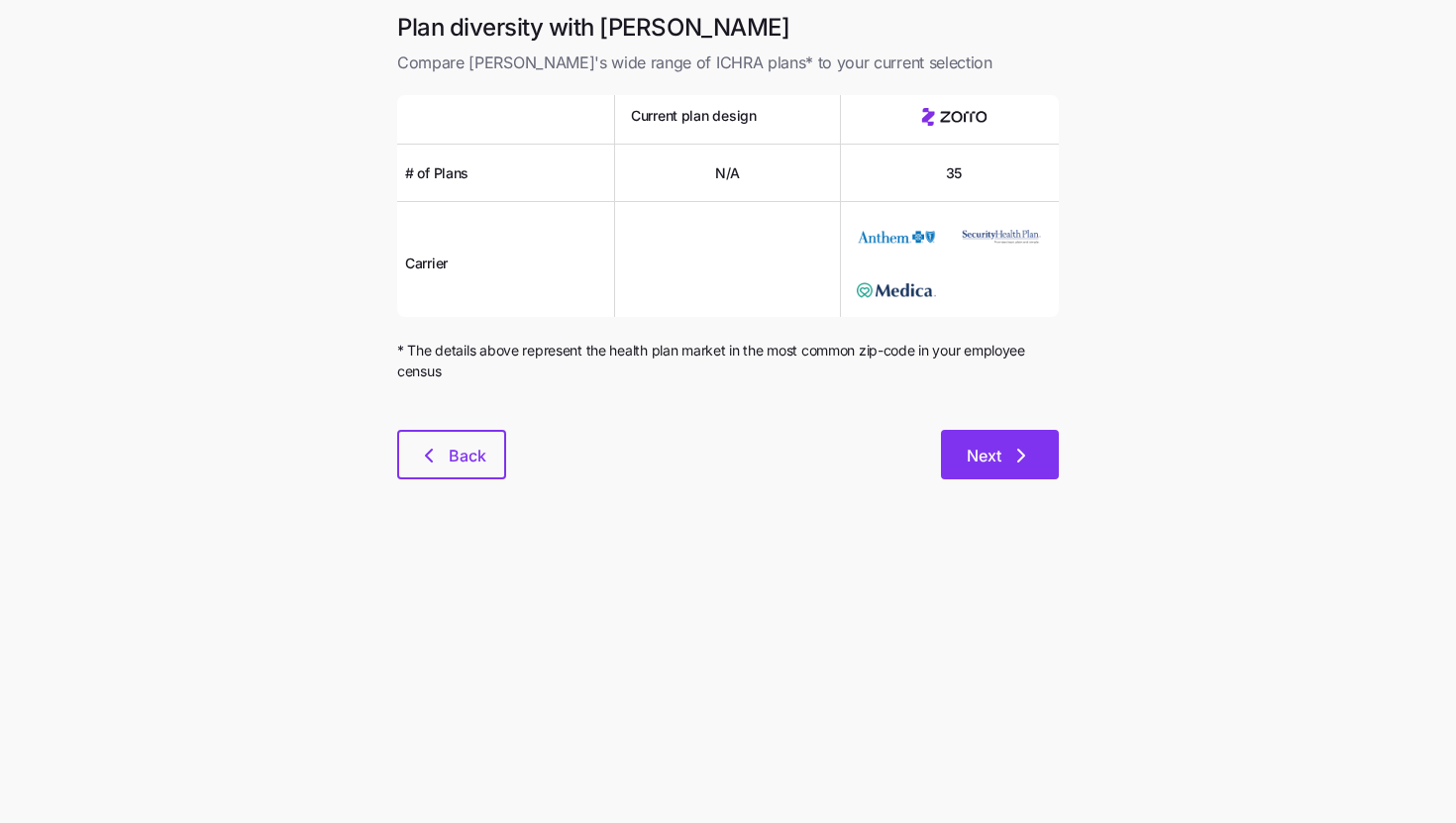 click on "Next" at bounding box center [999, 455] 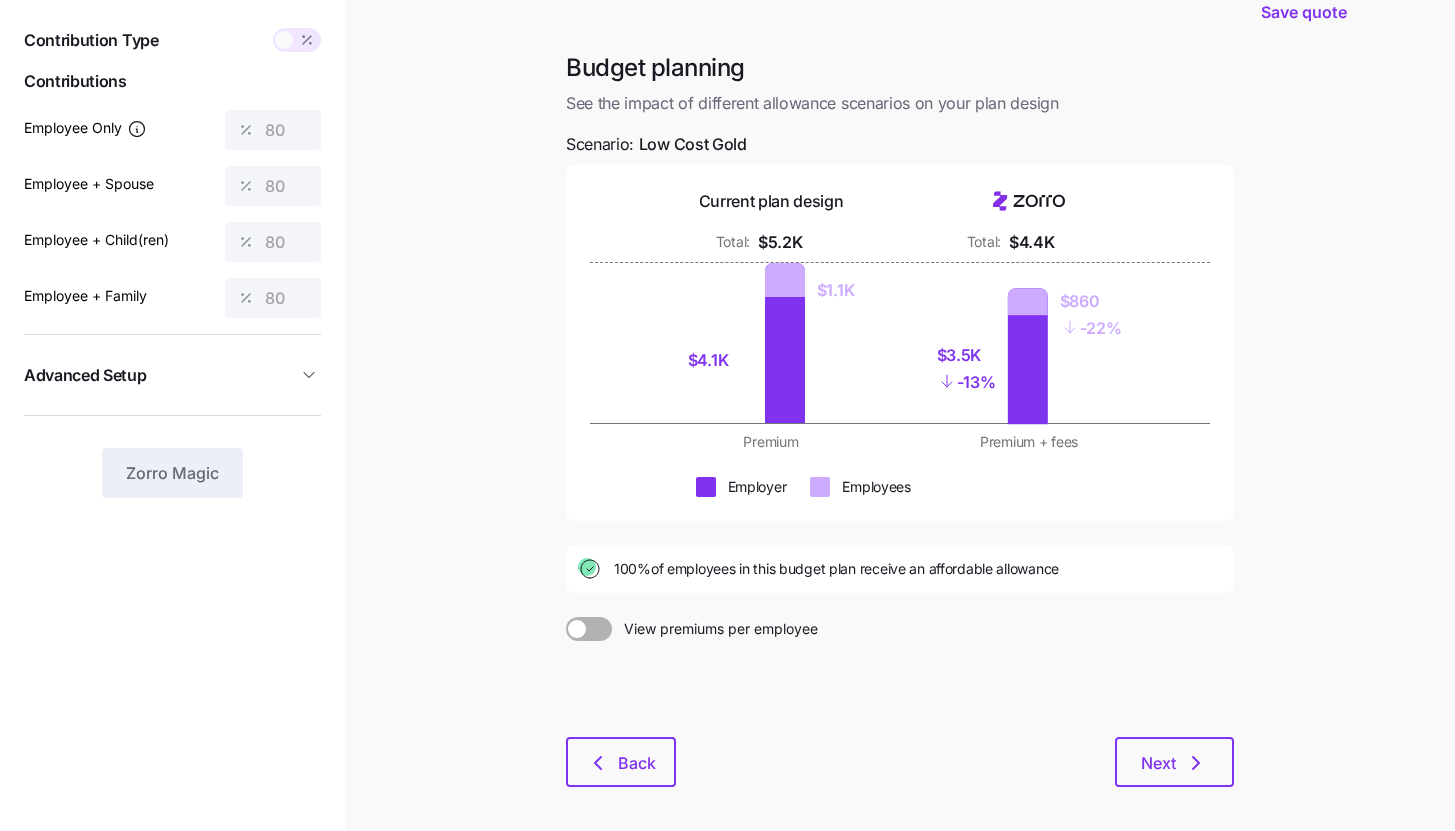 scroll, scrollTop: 152, scrollLeft: 0, axis: vertical 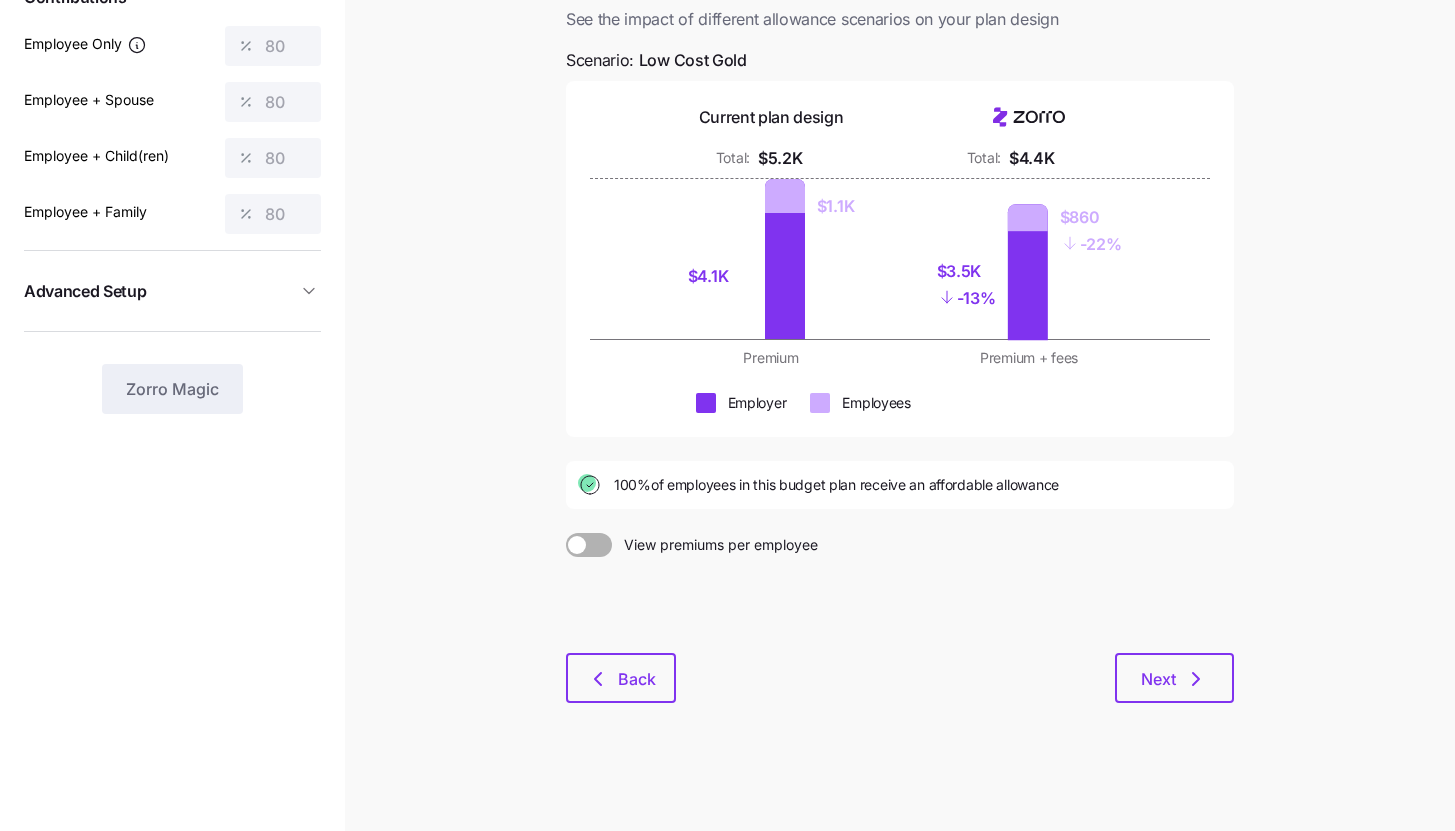 click on "Budget planning See the impact of different allowance scenarios on your plan design Scenario:   Low Cost Gold Current plan design Total: $5.2K Total: $4.4K $4.1K $1.1K $3.5K - 13% $860 - 22% Premium Premium + fees   Employer   Employees 100%  of employees in this budget plan receive an affordable allowance View premiums per employee Back Next" at bounding box center [900, 347] 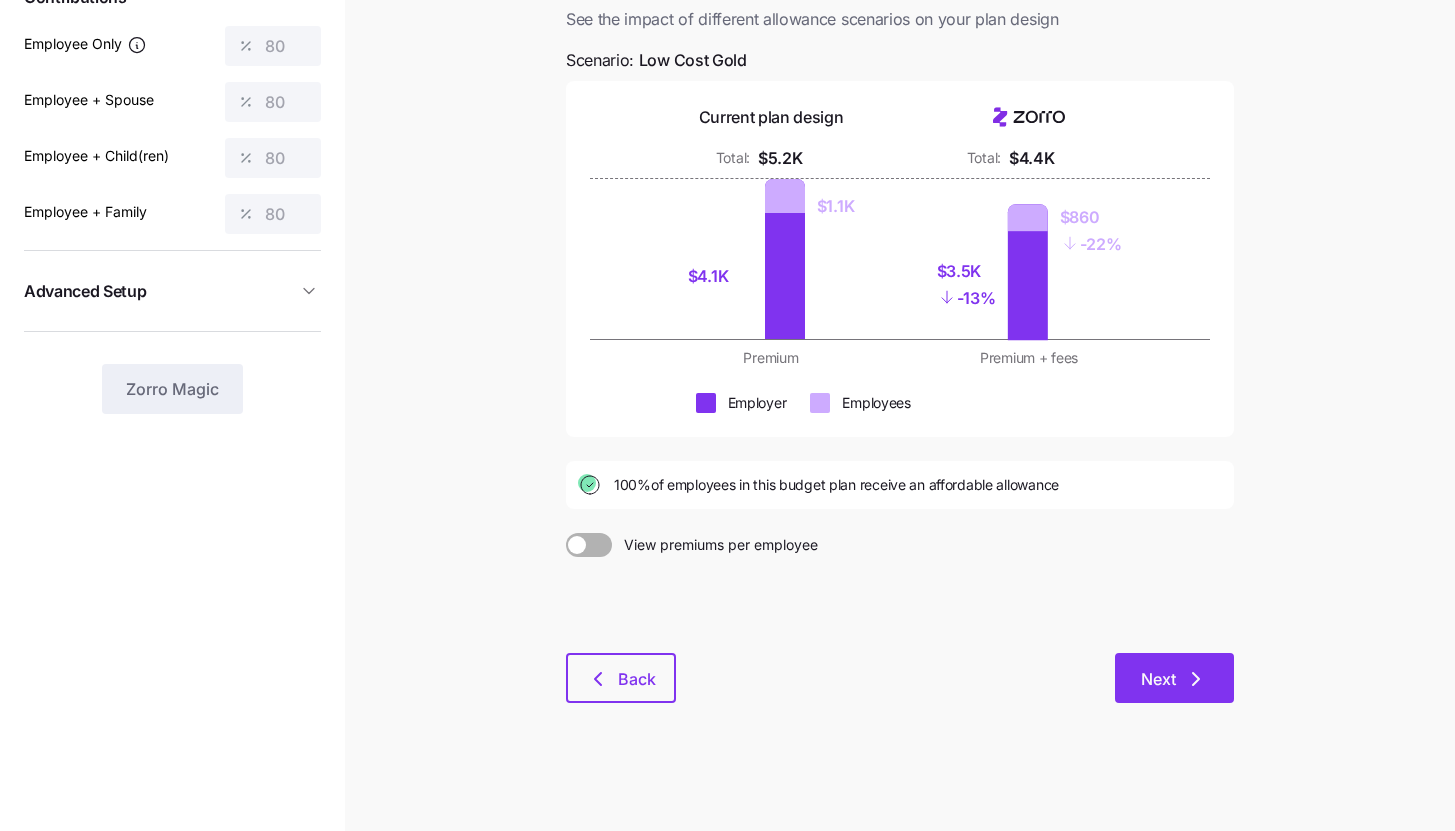 click 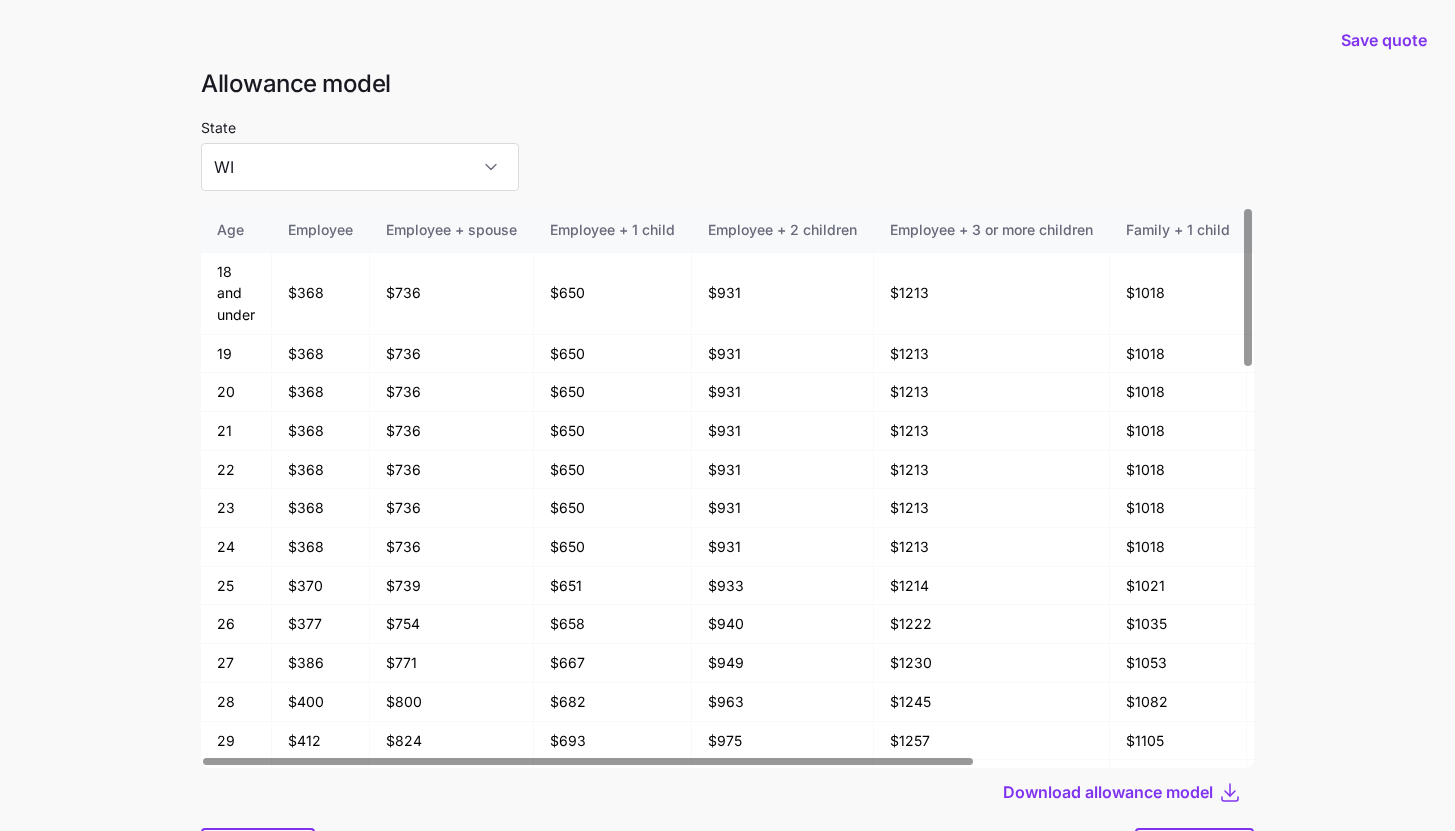 scroll, scrollTop: 107, scrollLeft: 0, axis: vertical 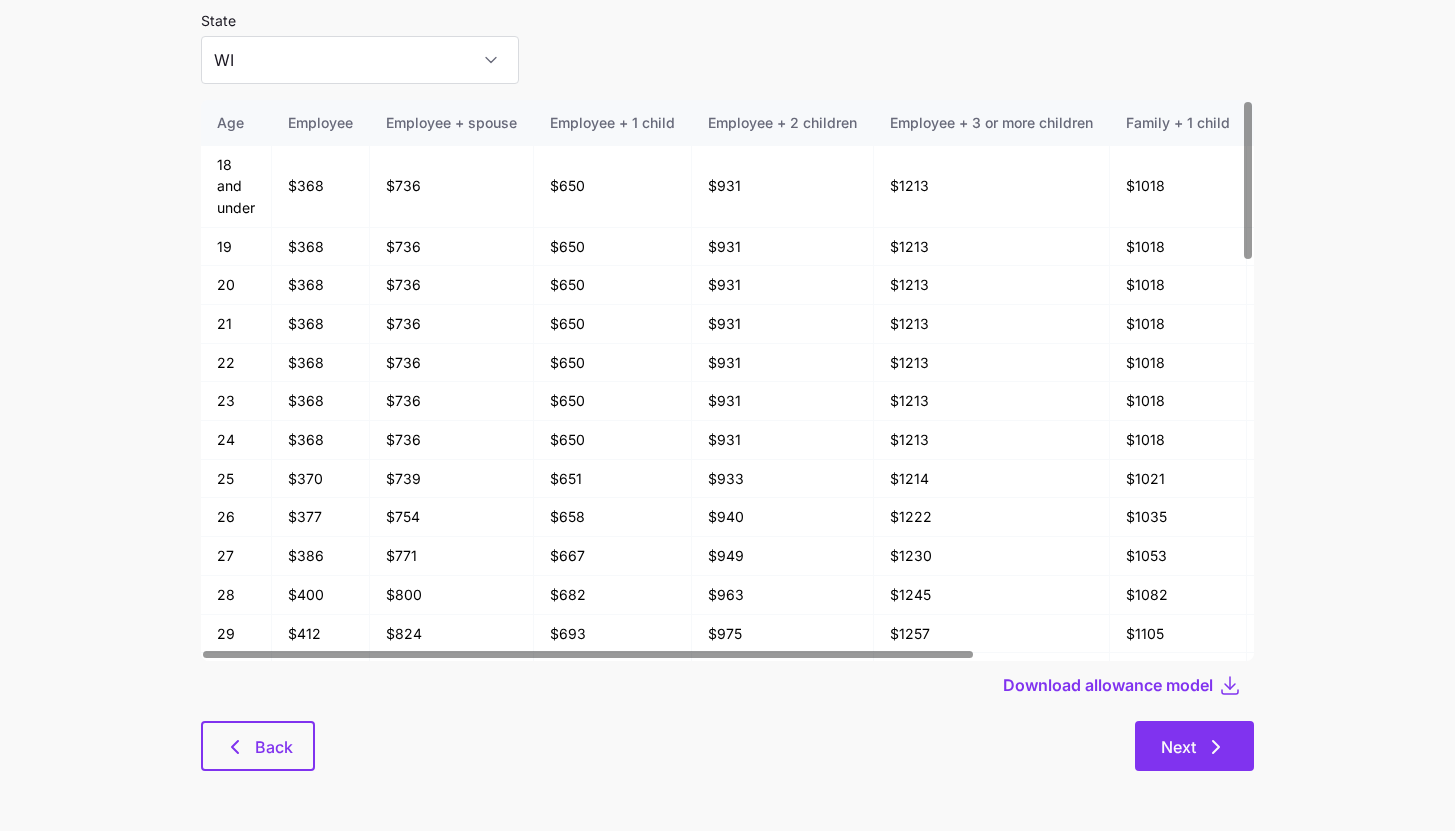 click on "Next" at bounding box center [1194, 746] 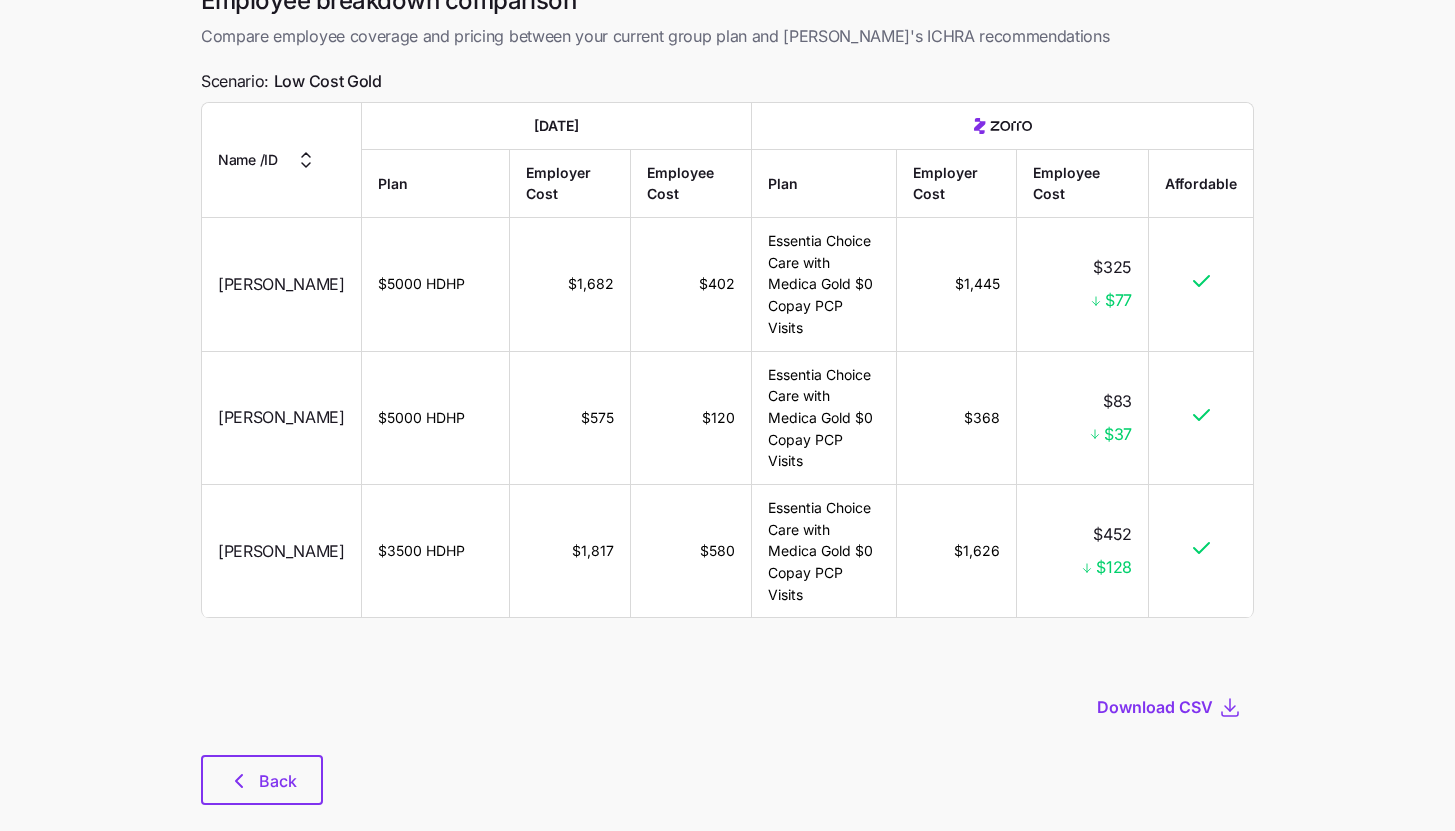 scroll, scrollTop: 0, scrollLeft: 0, axis: both 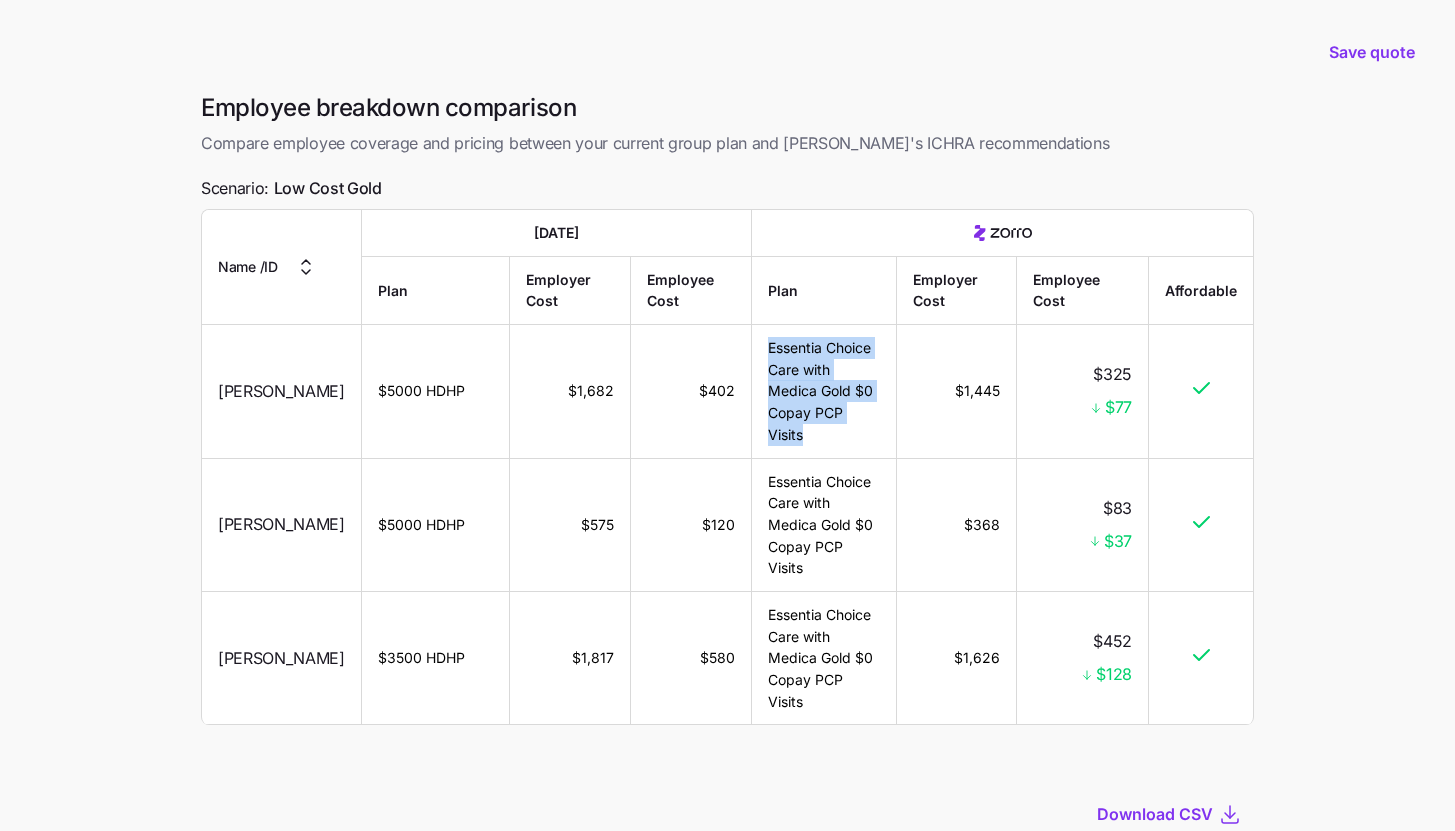 drag, startPoint x: 825, startPoint y: 412, endPoint x: 761, endPoint y: 338, distance: 97.8366 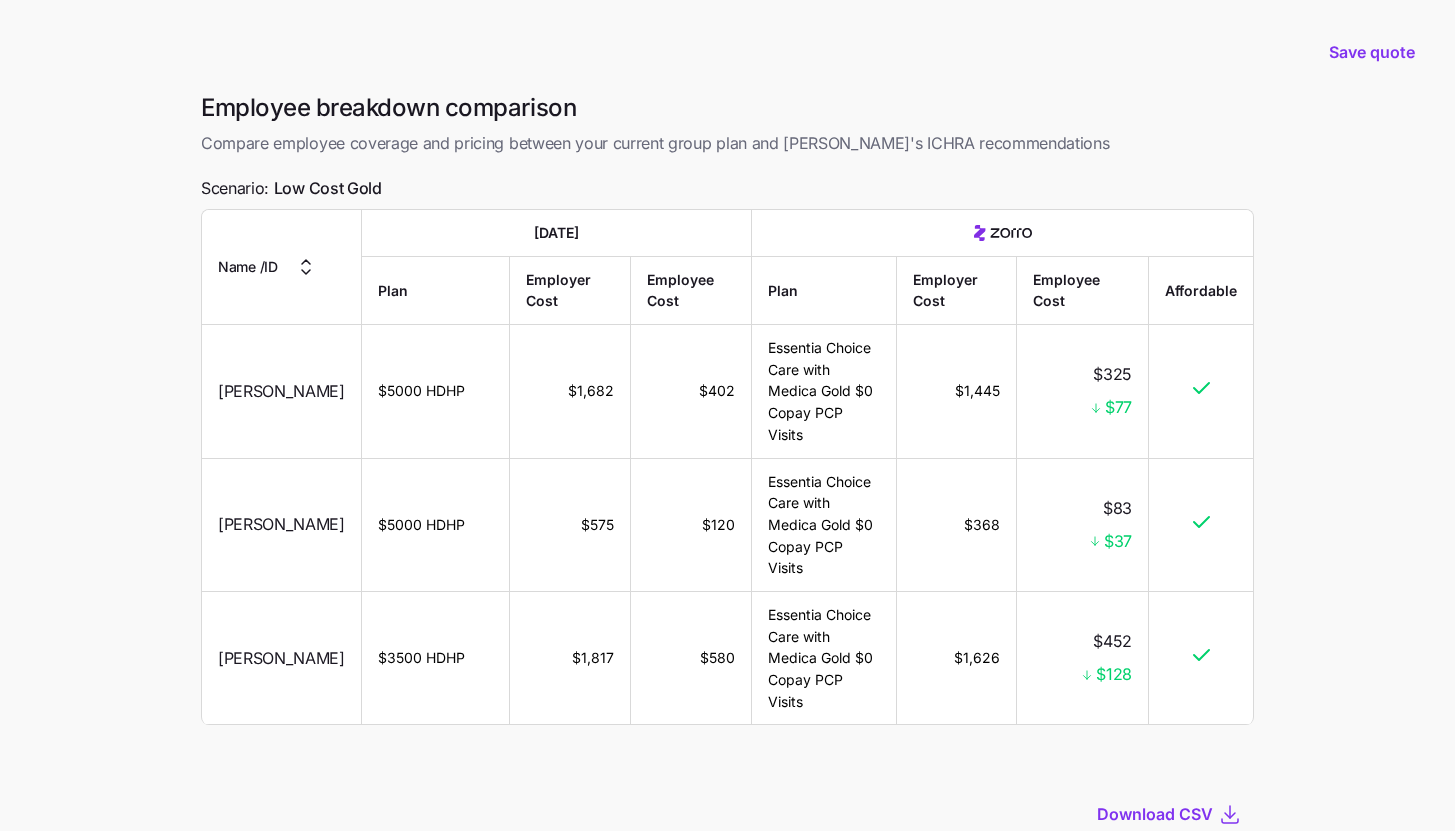 scroll, scrollTop: 141, scrollLeft: 0, axis: vertical 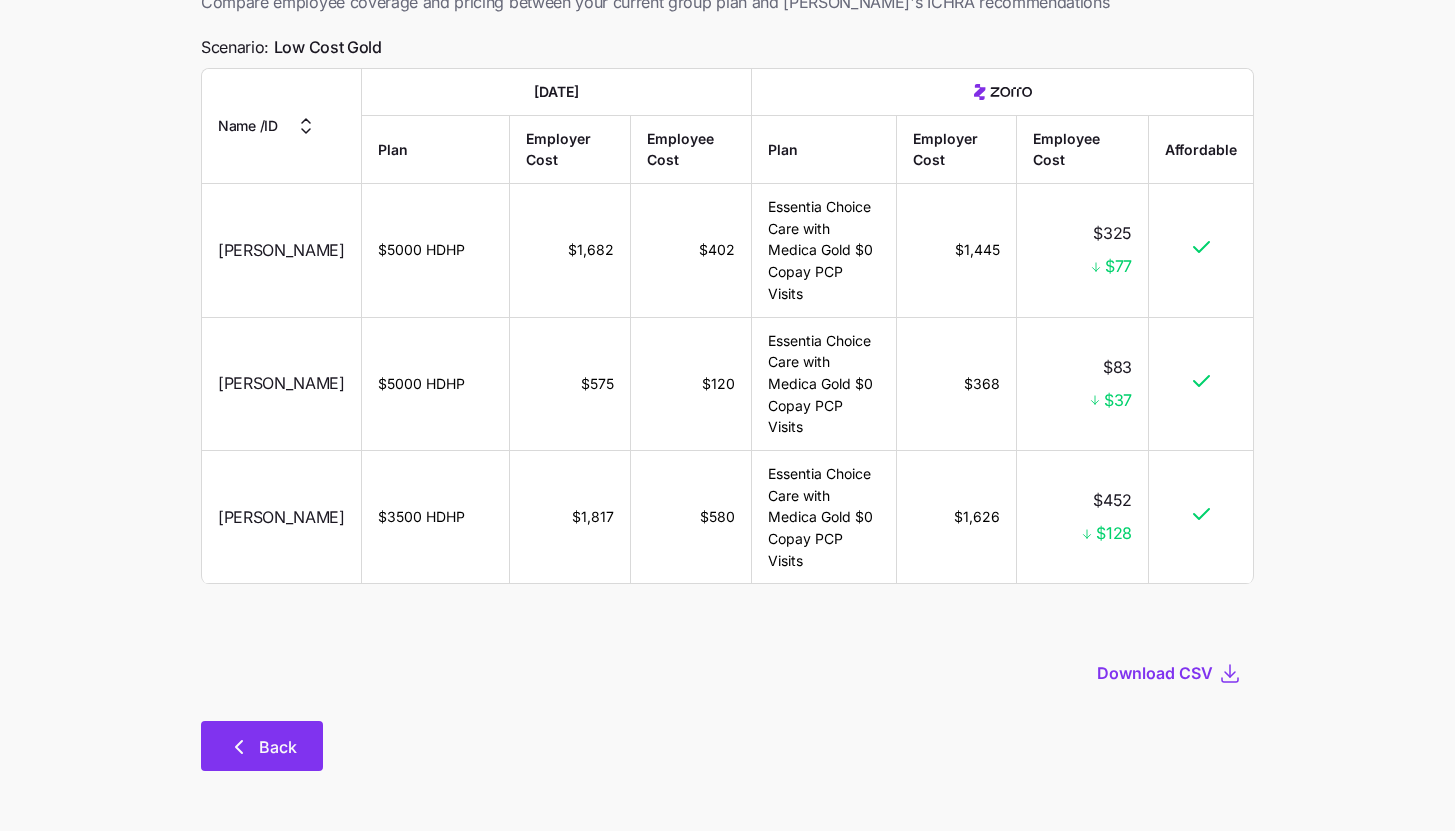 click on "Back" at bounding box center (278, 747) 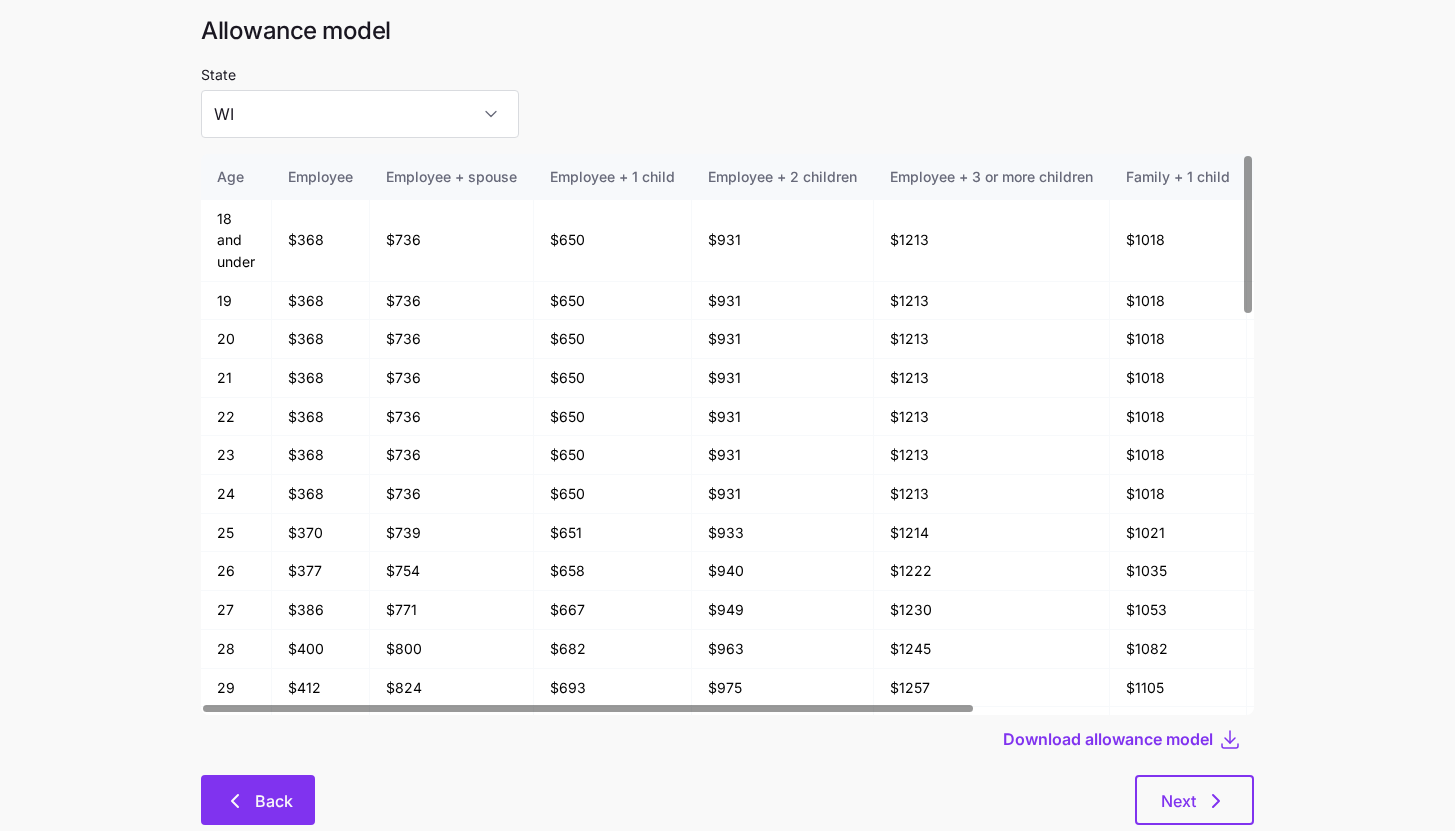 scroll, scrollTop: 107, scrollLeft: 0, axis: vertical 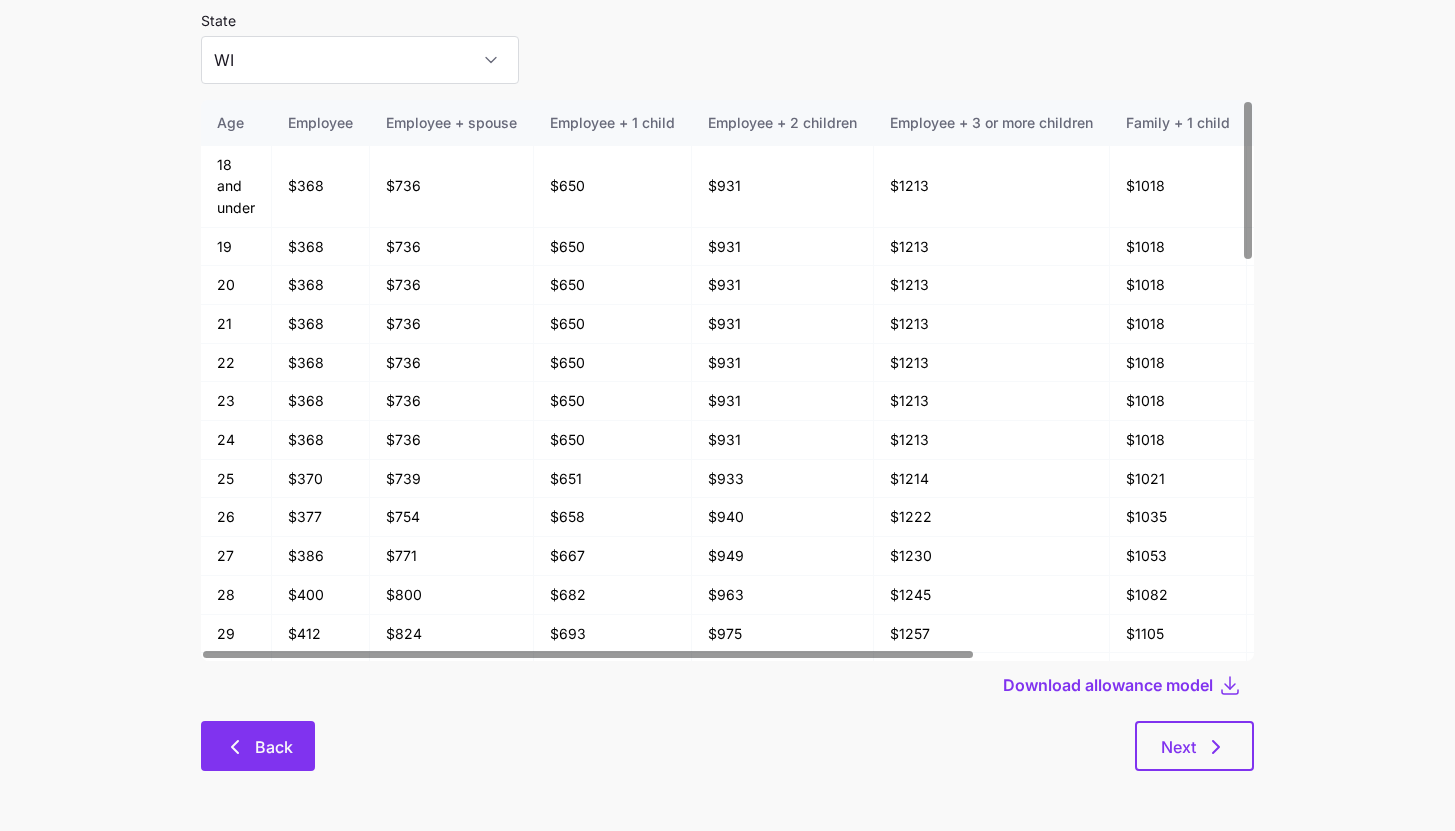 click on "Back" at bounding box center [258, 746] 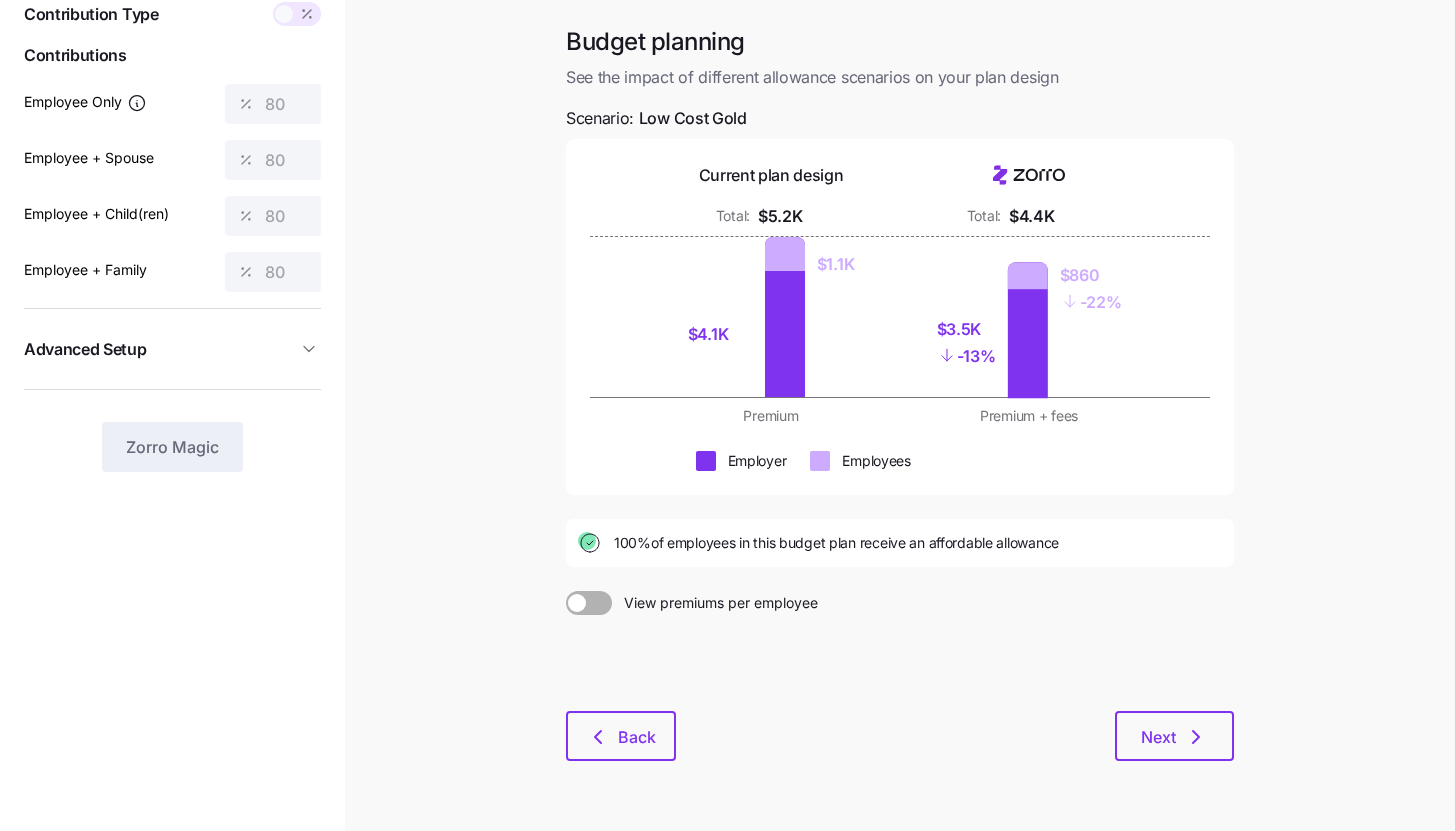 scroll, scrollTop: 152, scrollLeft: 0, axis: vertical 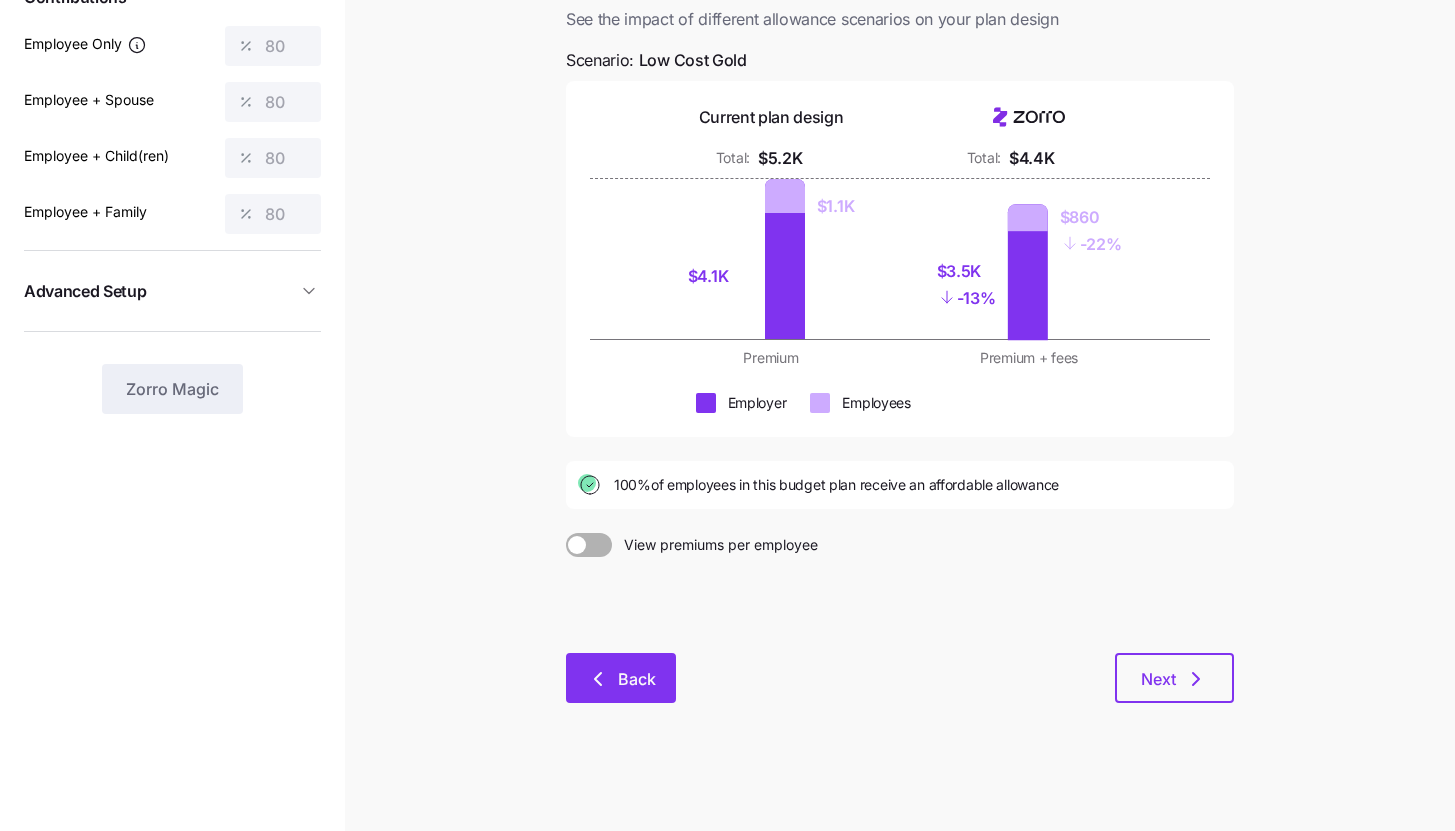 click on "Back" at bounding box center (637, 679) 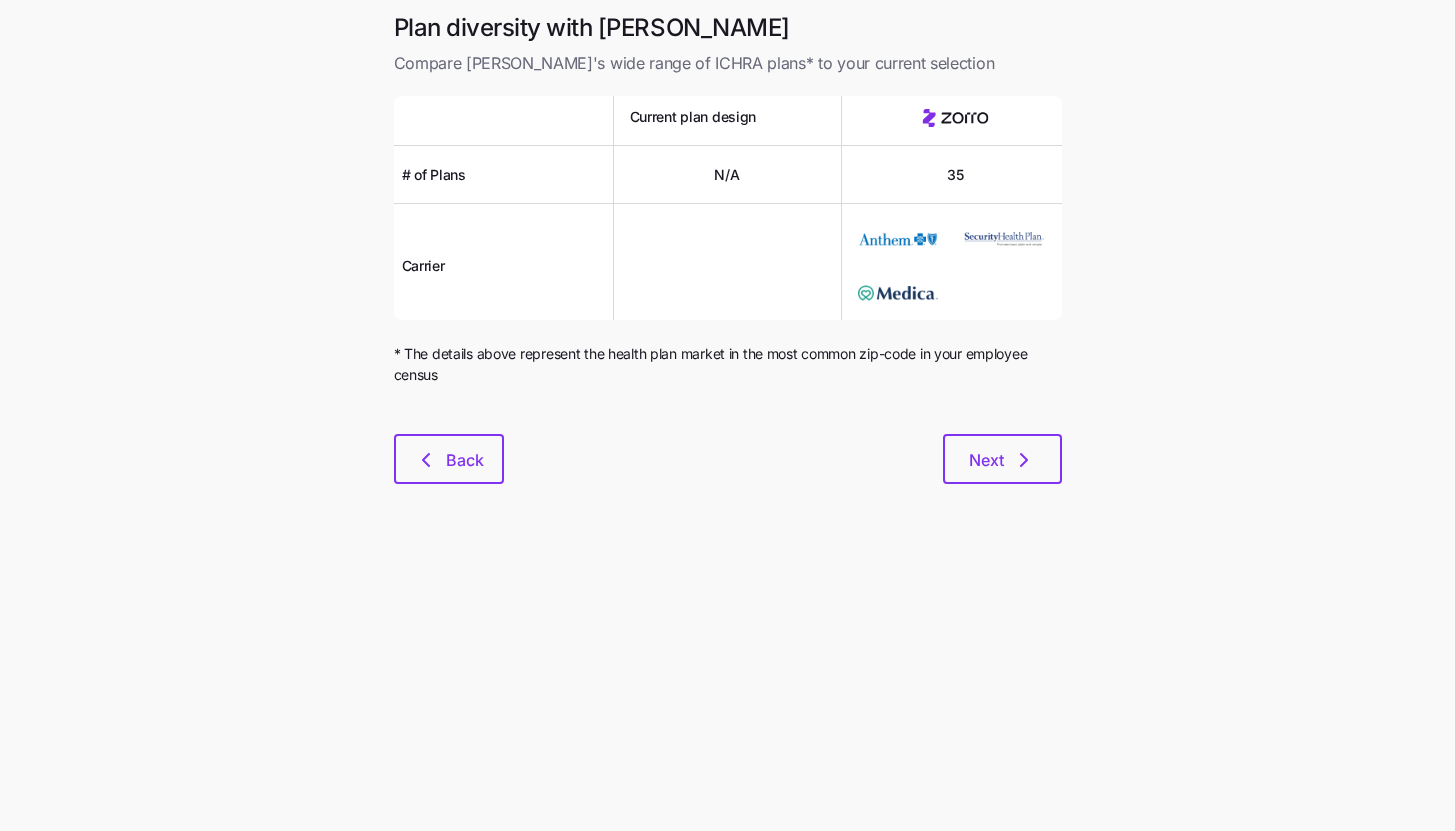 scroll, scrollTop: 0, scrollLeft: 0, axis: both 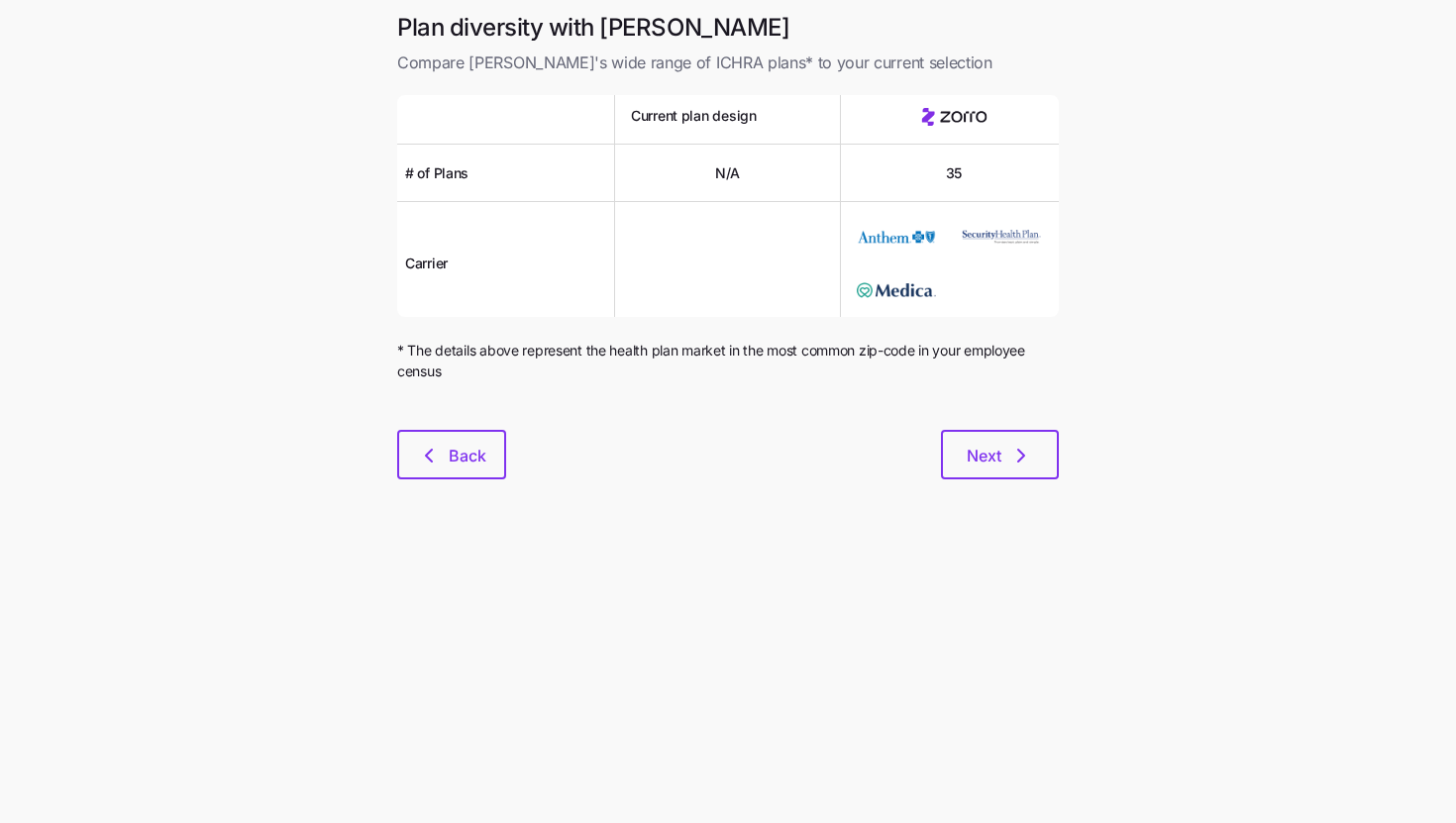 click on "Plan diversity with Zorro Compare Zorro's wide range of ICHRA plans* to your current selection   Current plan design # of Plans N/A 35 Carrier * The details above represent the health plan market in the most common zip-code in your employee census Back Next" at bounding box center [728, 257] 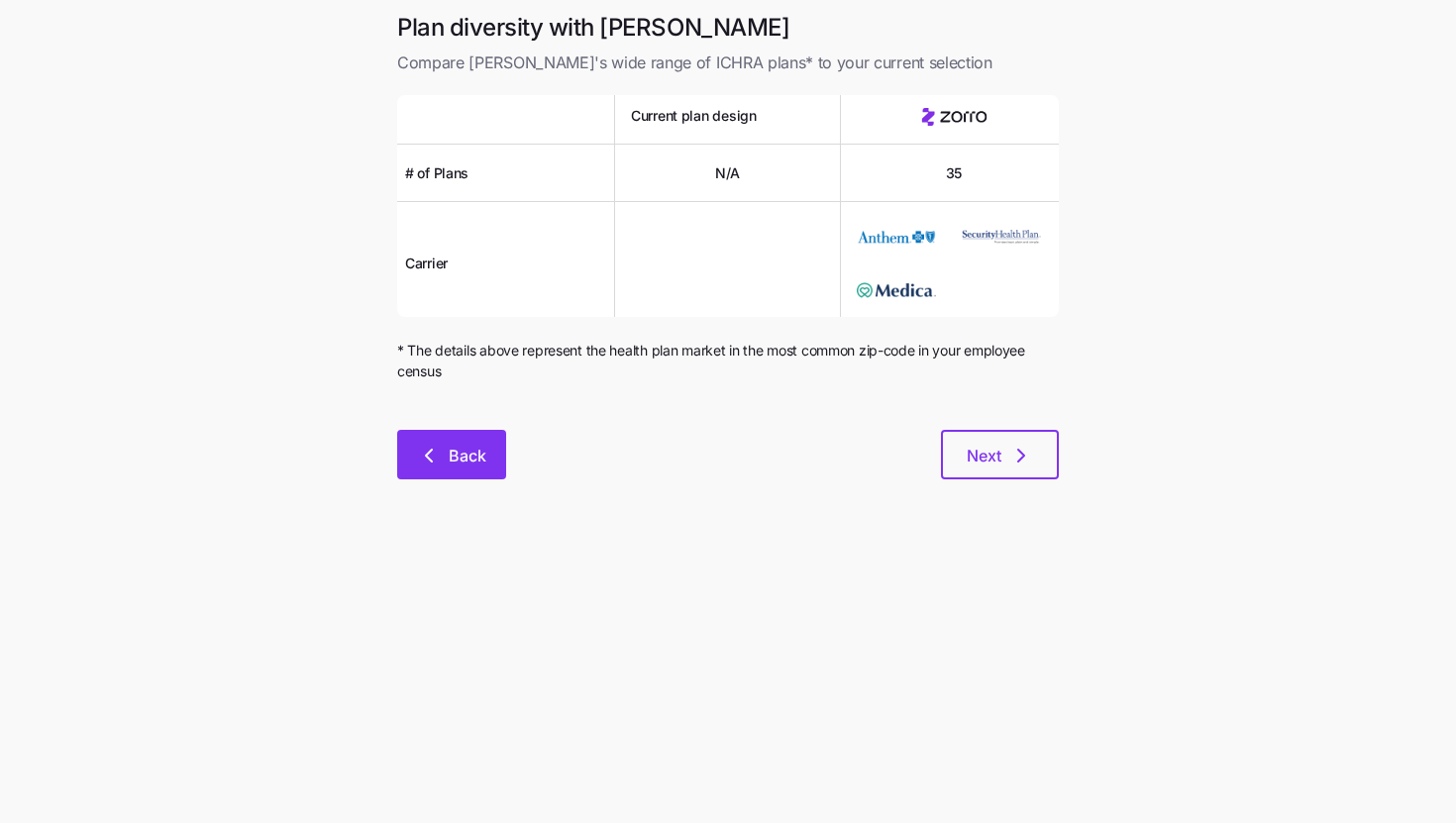 click on "Back" at bounding box center [468, 456] 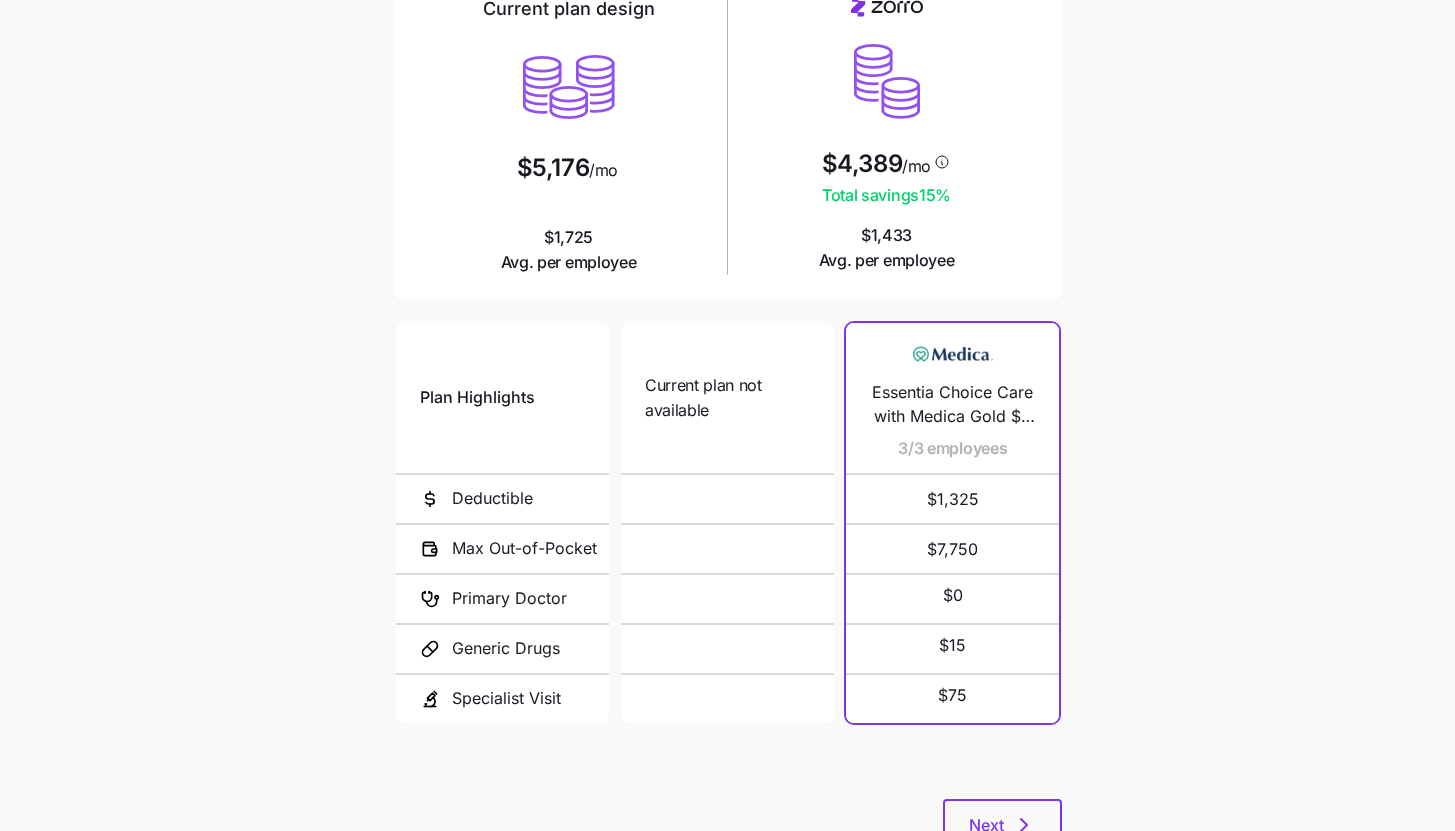scroll, scrollTop: 223, scrollLeft: 0, axis: vertical 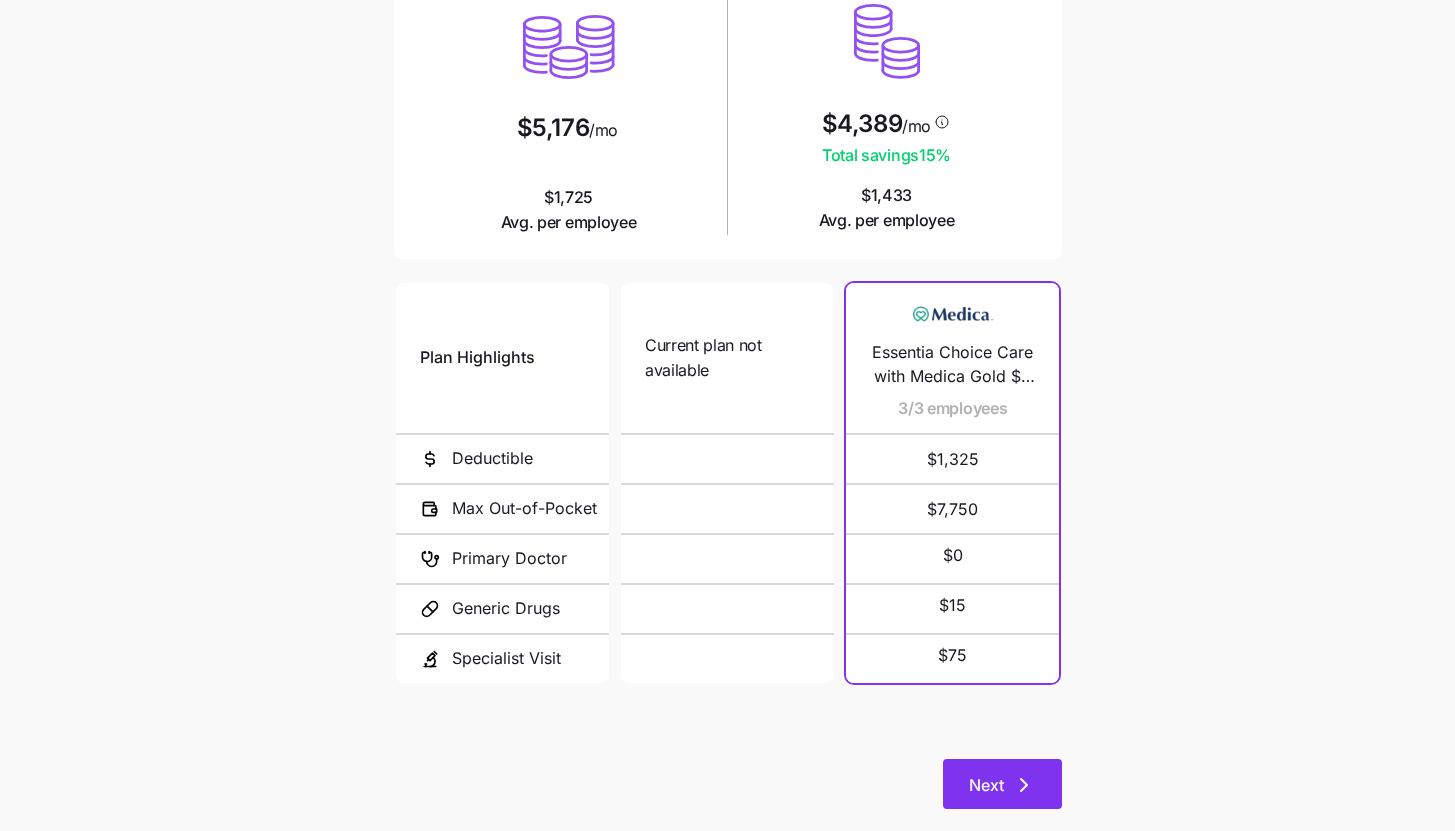 click on "Next" at bounding box center (1002, 784) 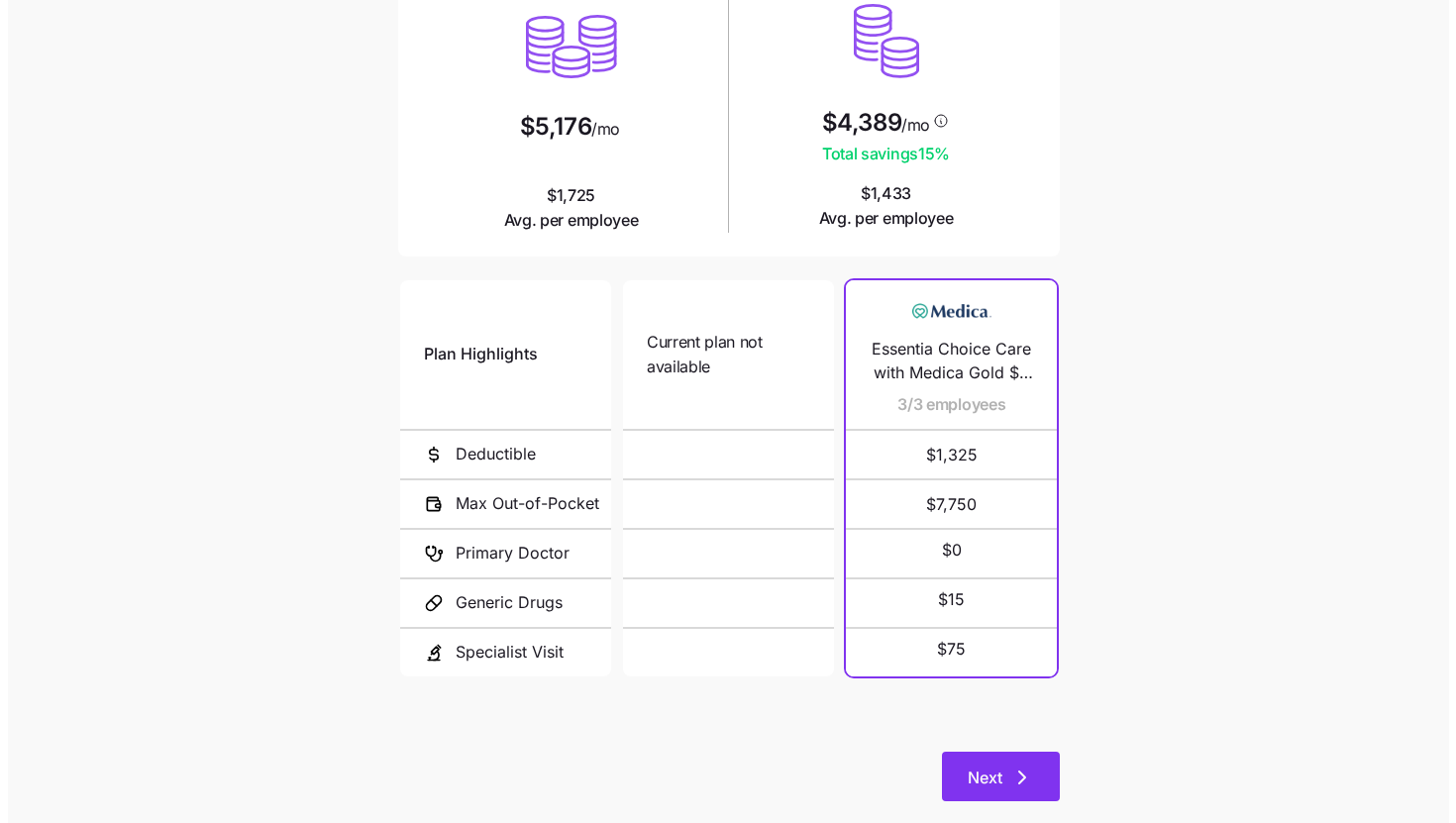 scroll, scrollTop: 0, scrollLeft: 0, axis: both 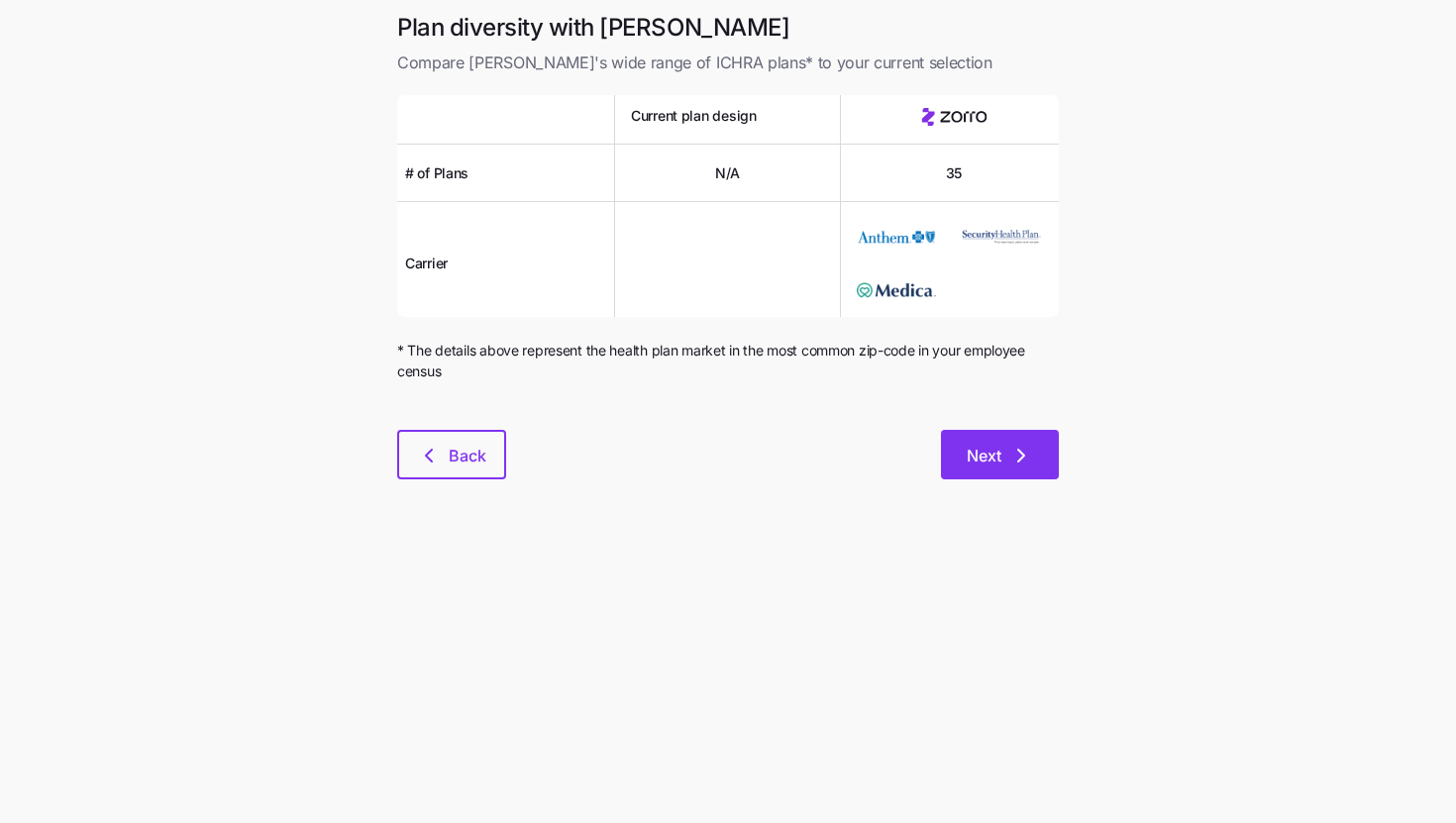 click on "Next" at bounding box center (999, 455) 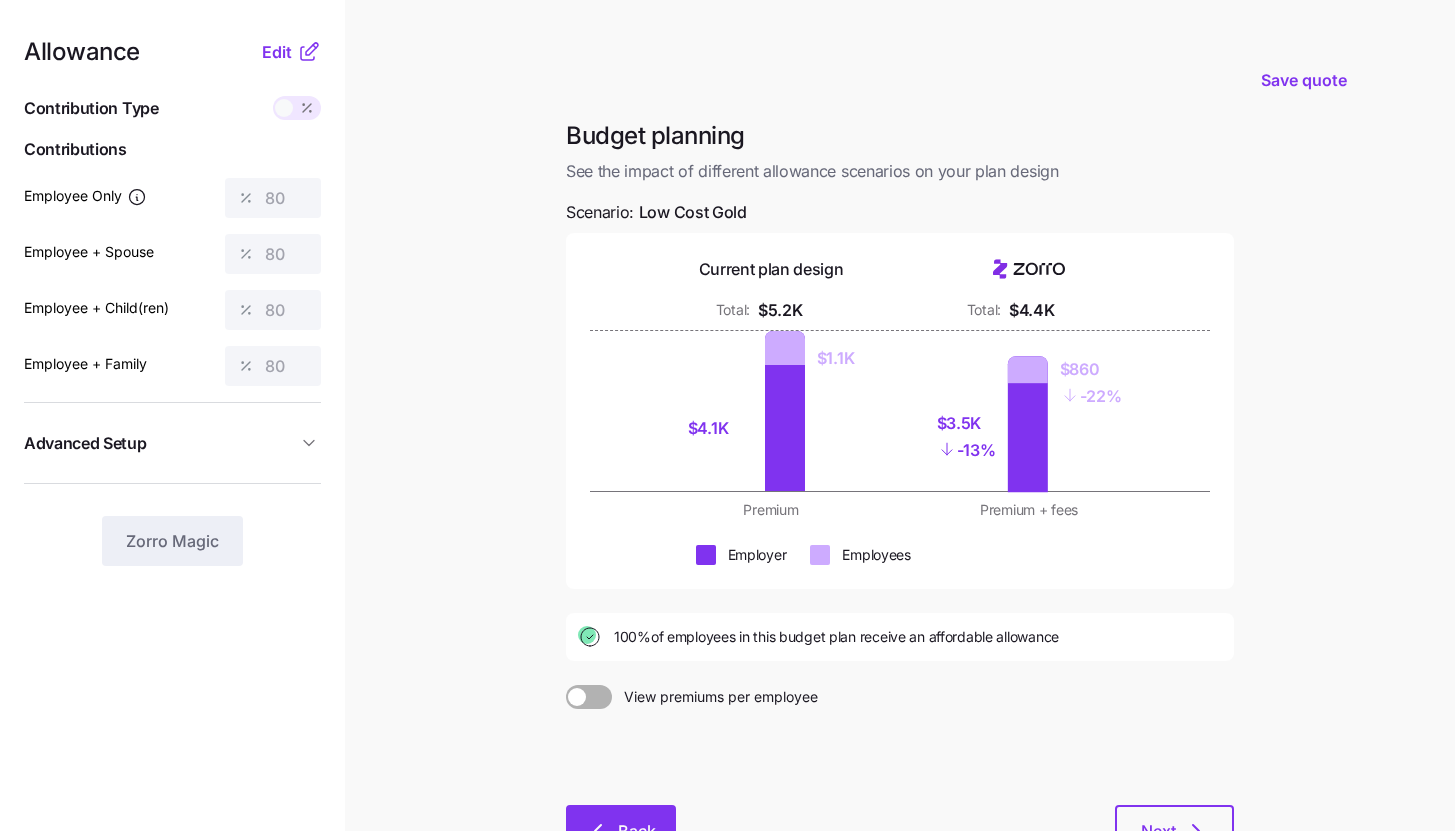 click on "Back" at bounding box center [621, 830] 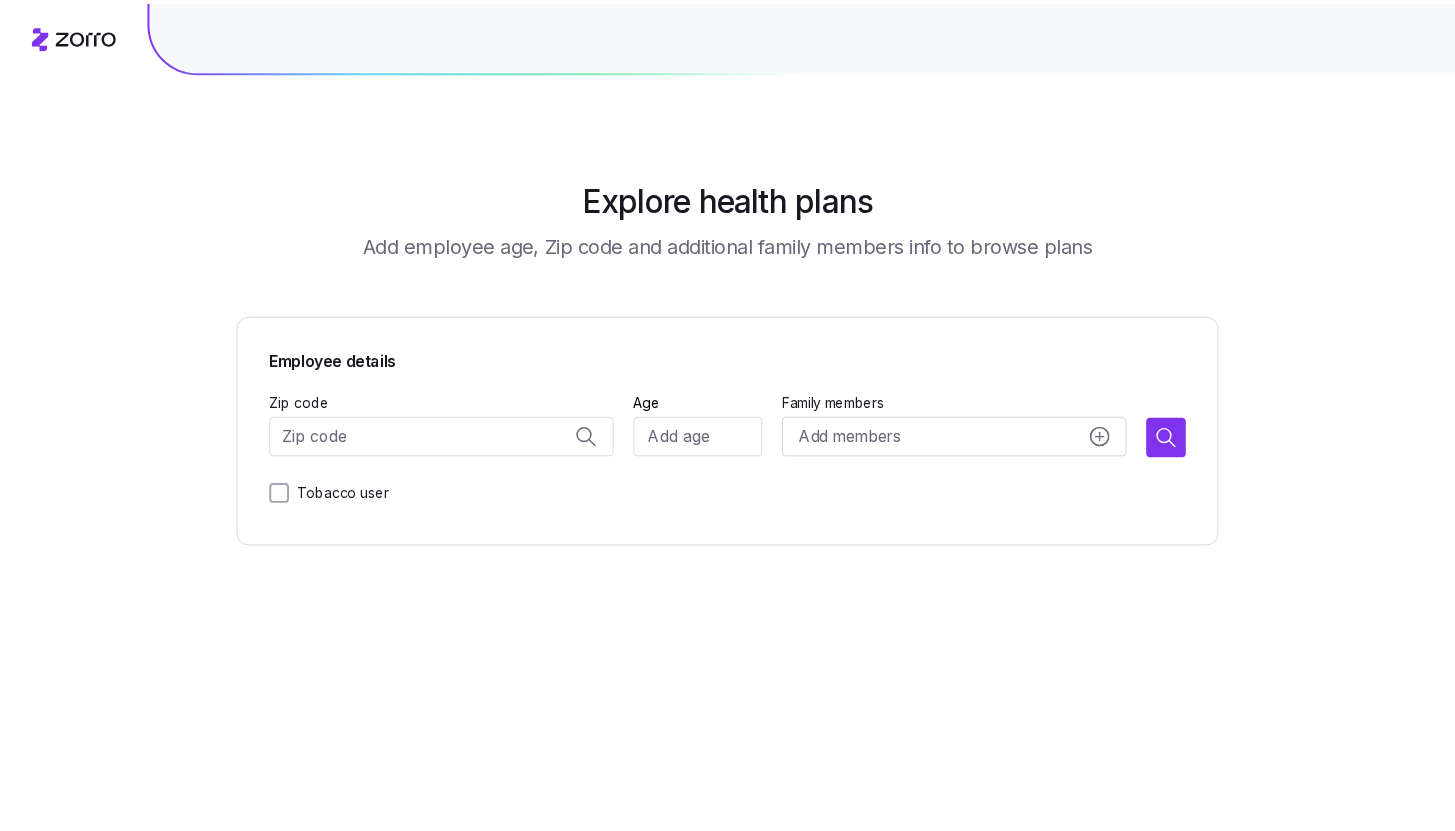 scroll, scrollTop: 0, scrollLeft: 0, axis: both 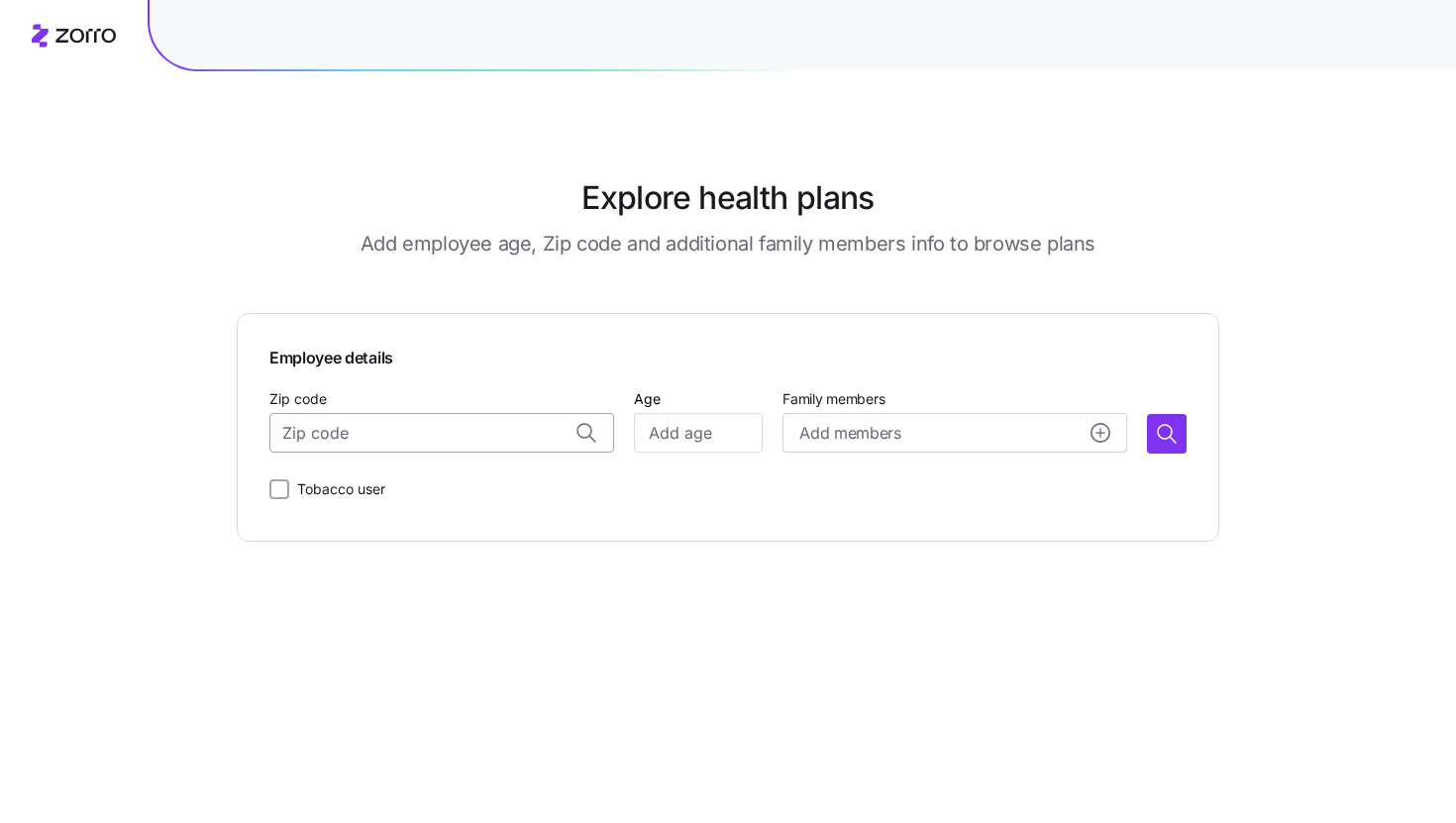 paste on "49829" 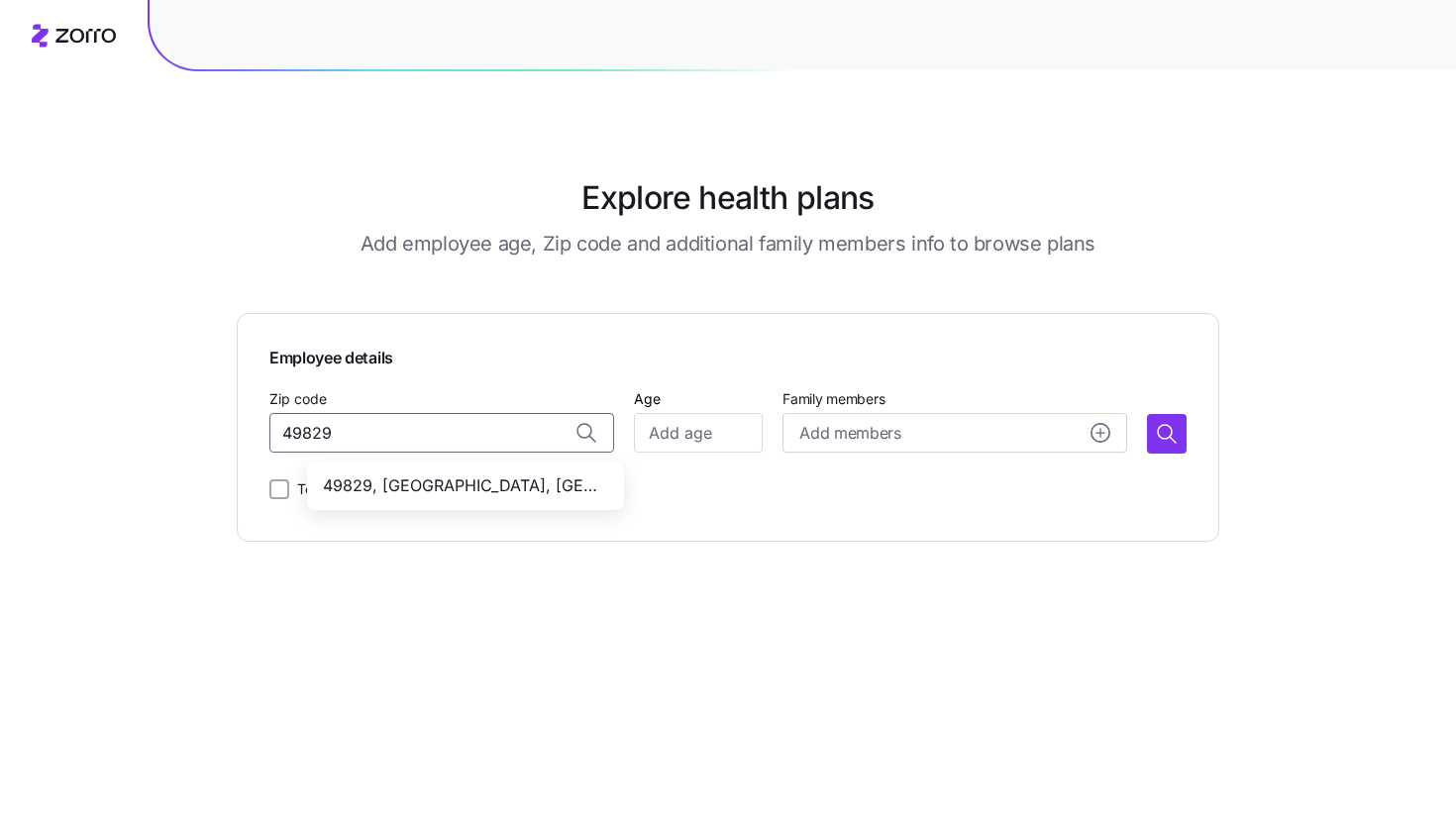 click on "49829, [GEOGRAPHIC_DATA], [GEOGRAPHIC_DATA]" at bounding box center (462, 485) 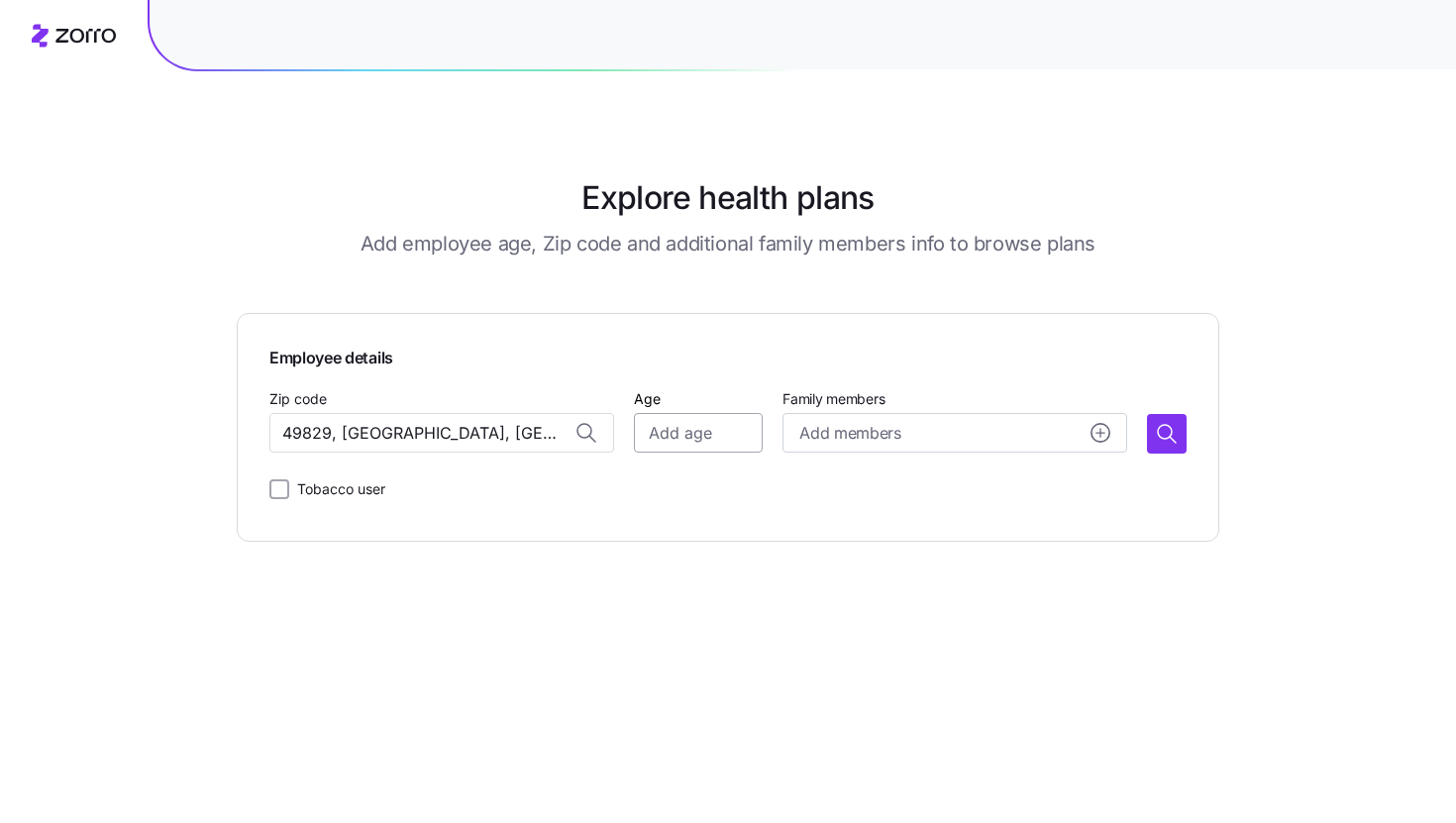 type on "49829, [GEOGRAPHIC_DATA], [GEOGRAPHIC_DATA]" 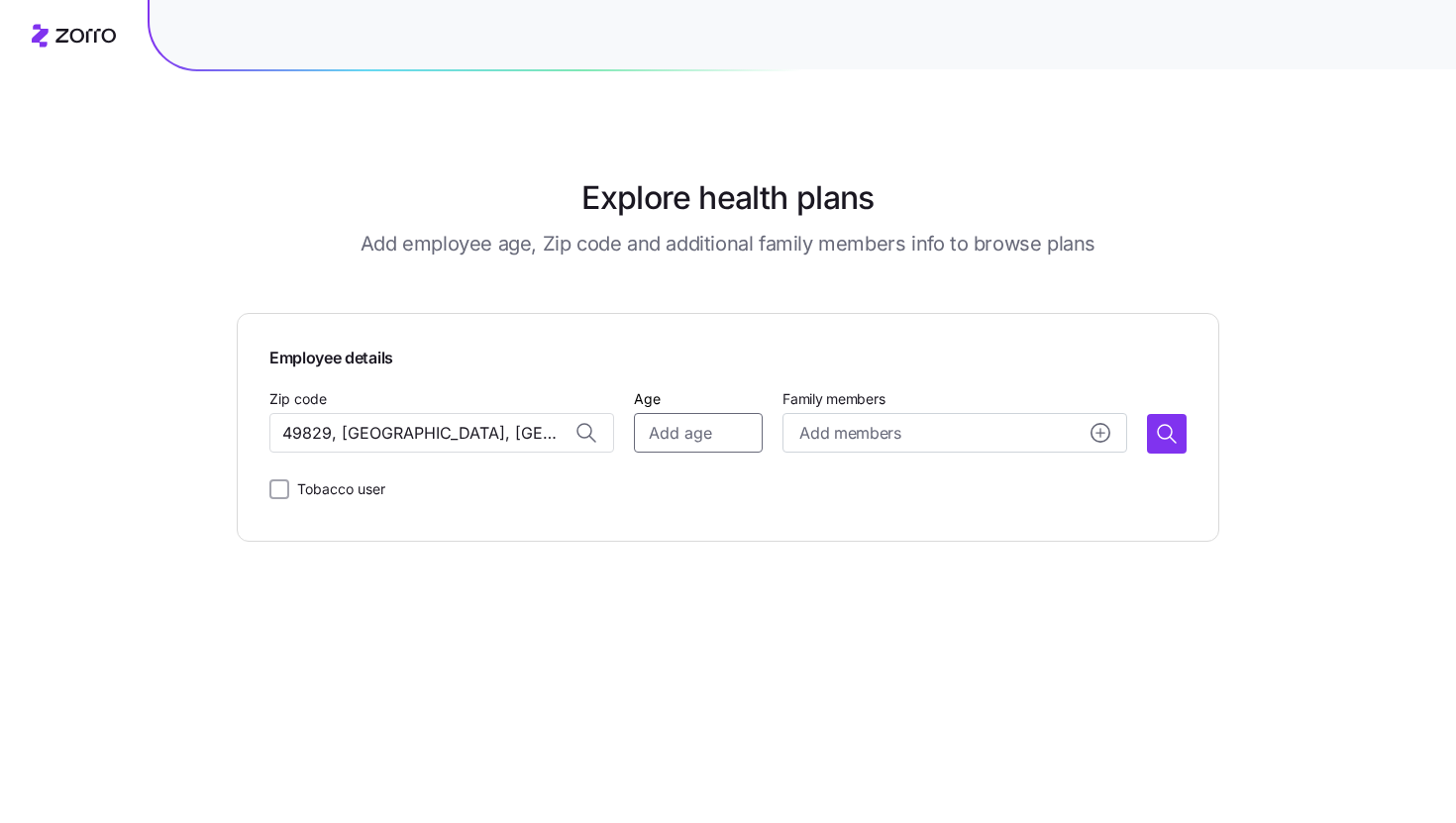 click on "Age" at bounding box center (698, 433) 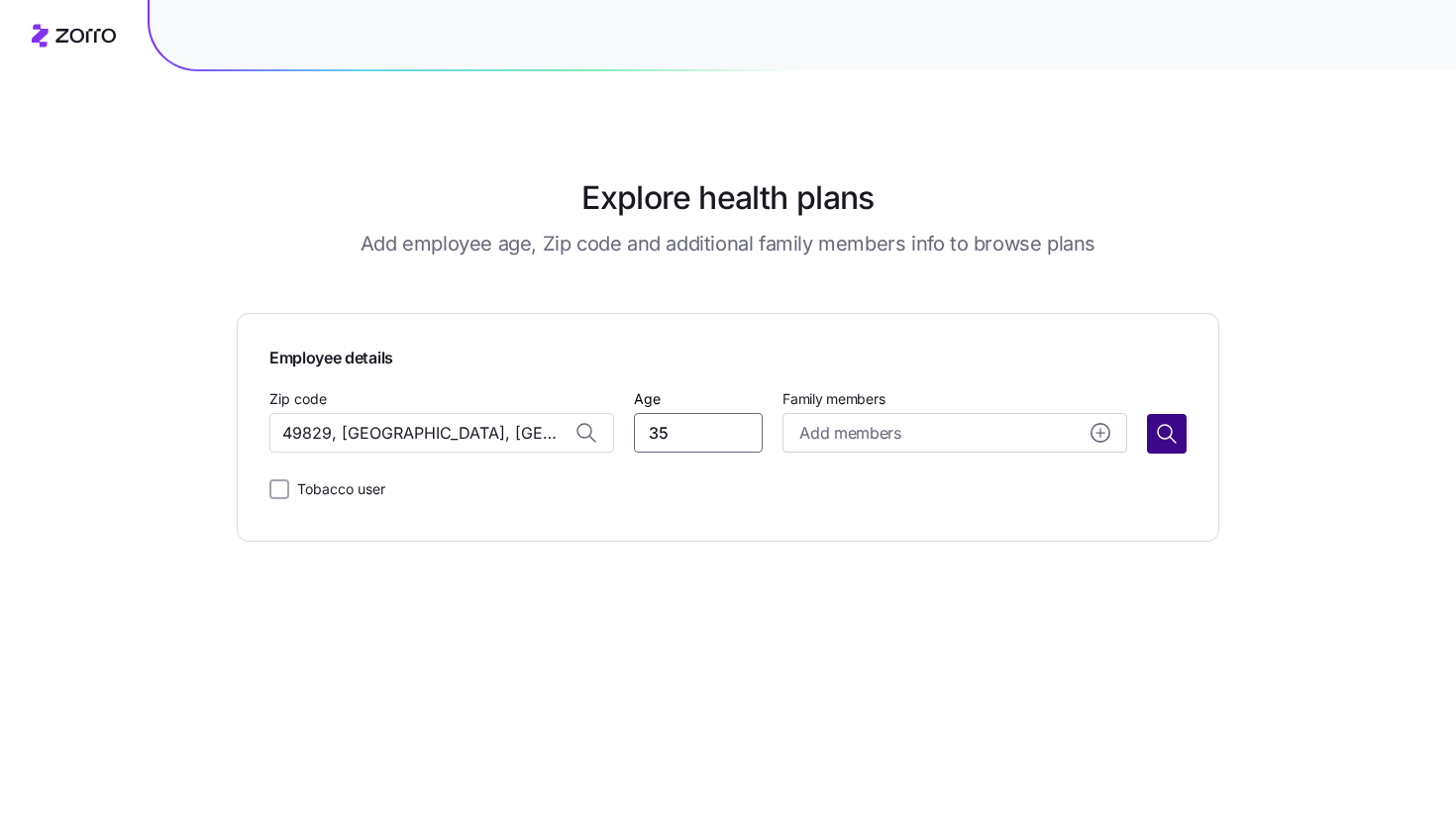type on "35" 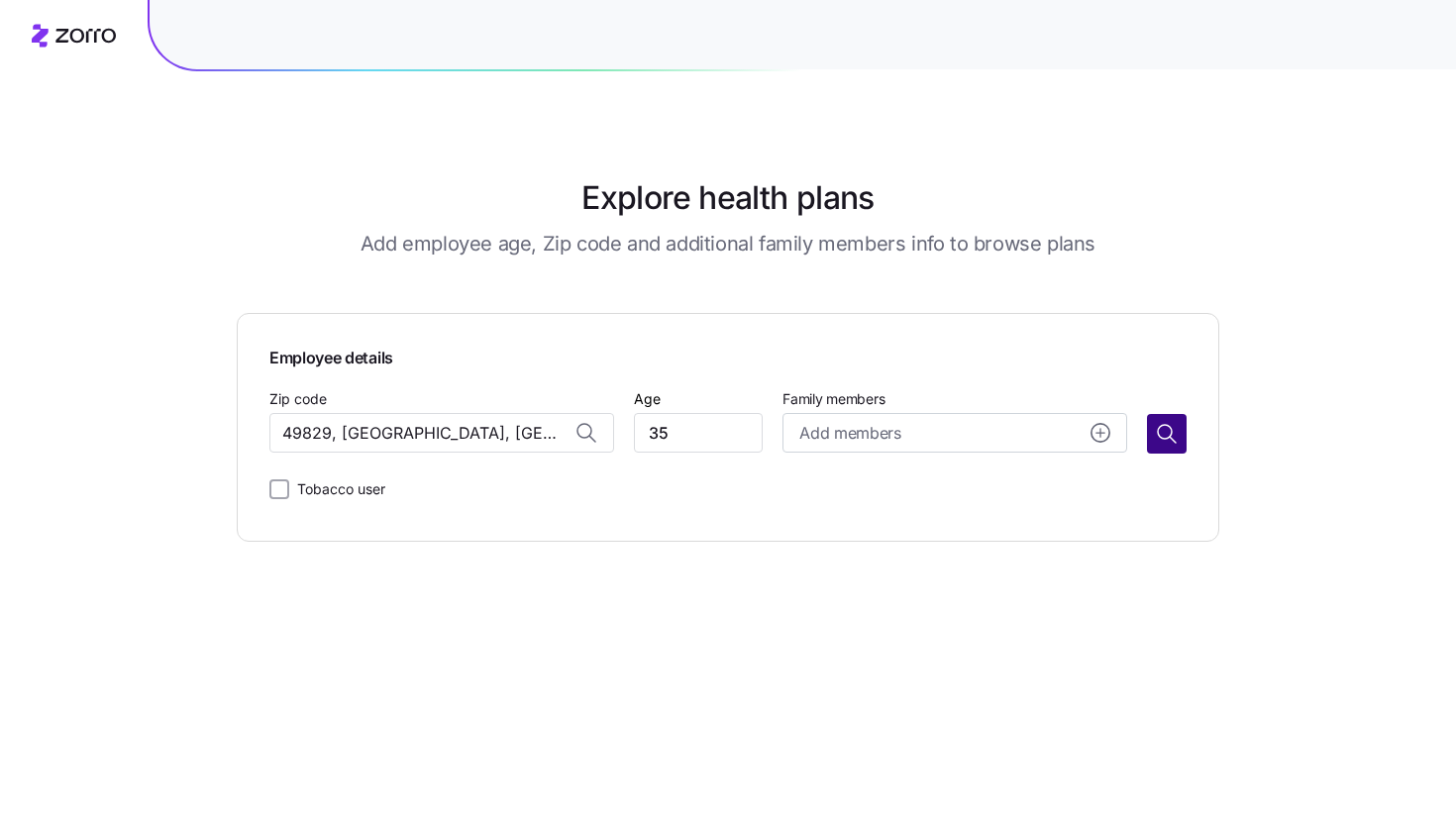 click at bounding box center (1167, 434) 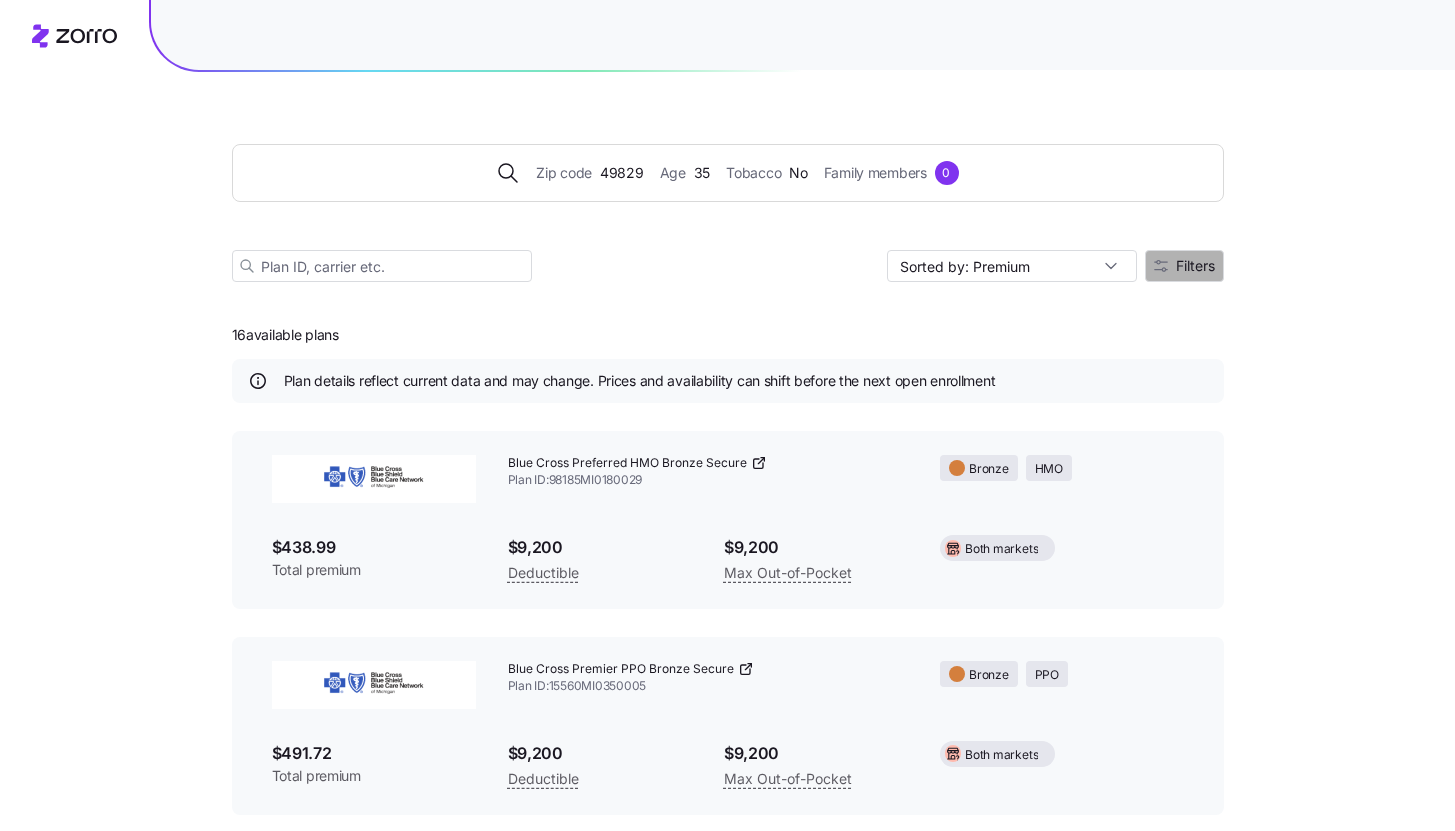 click on "Filters" at bounding box center (1184, 266) 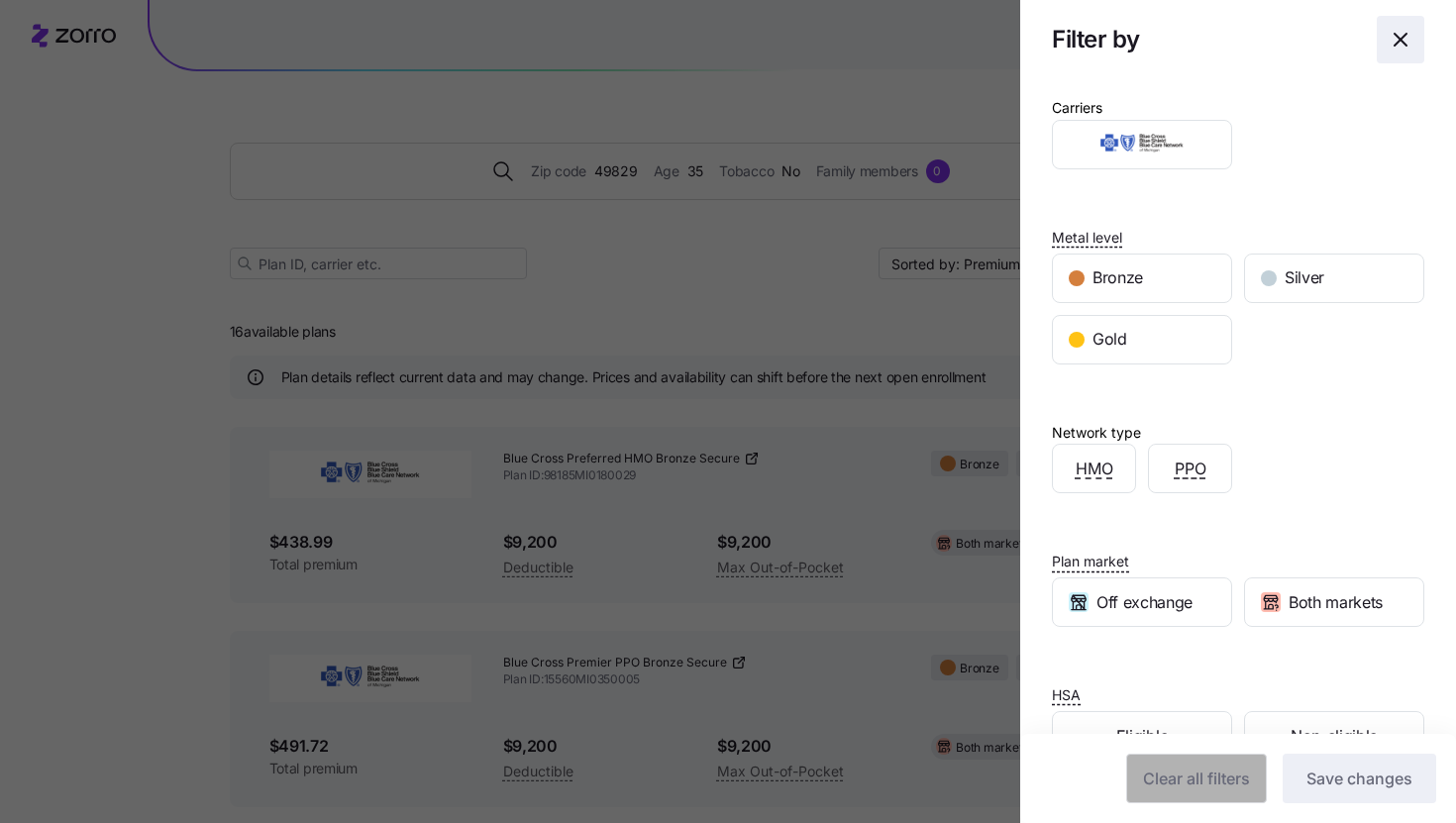 click at bounding box center (1401, 40) 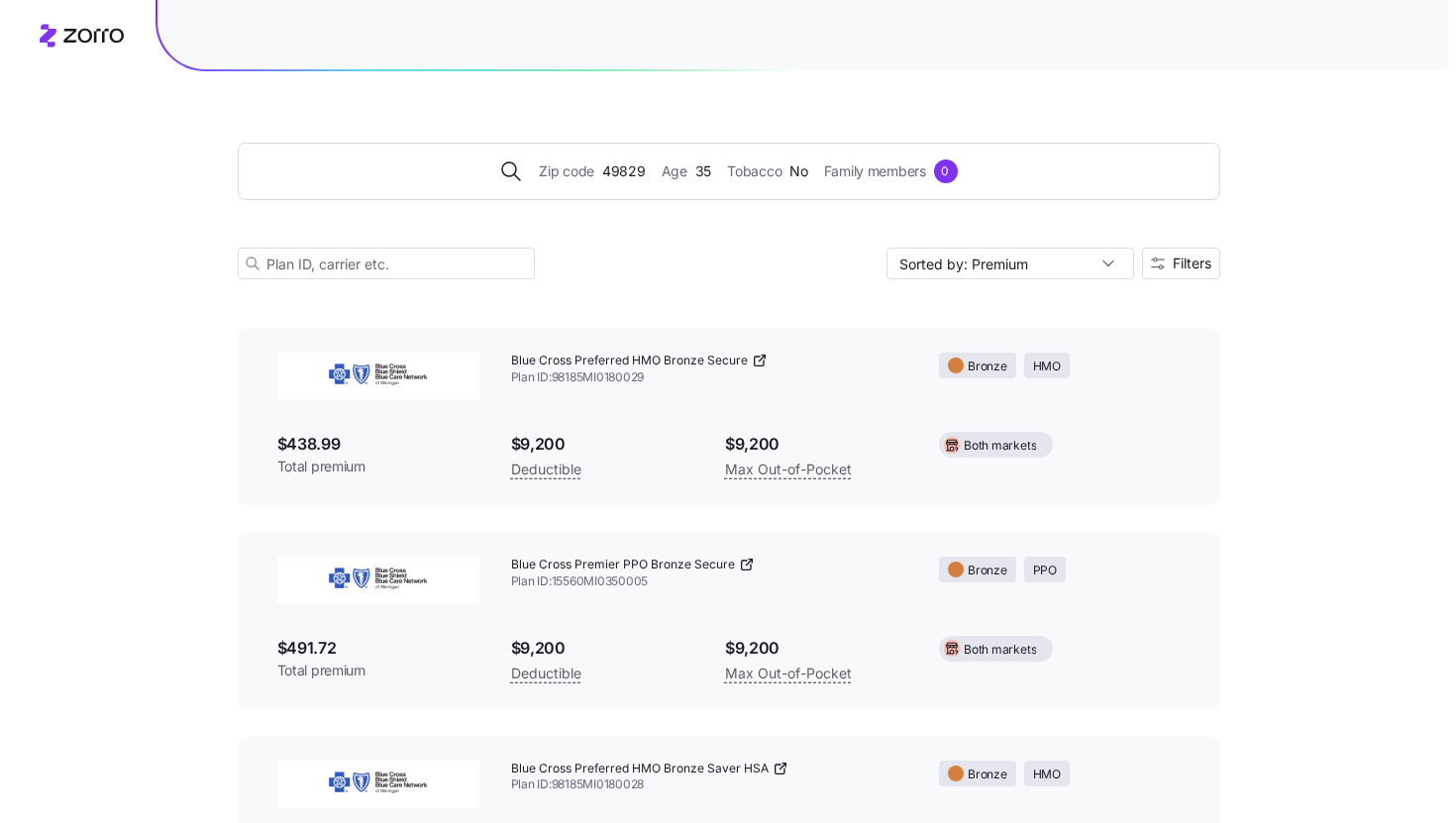 scroll, scrollTop: 0, scrollLeft: 0, axis: both 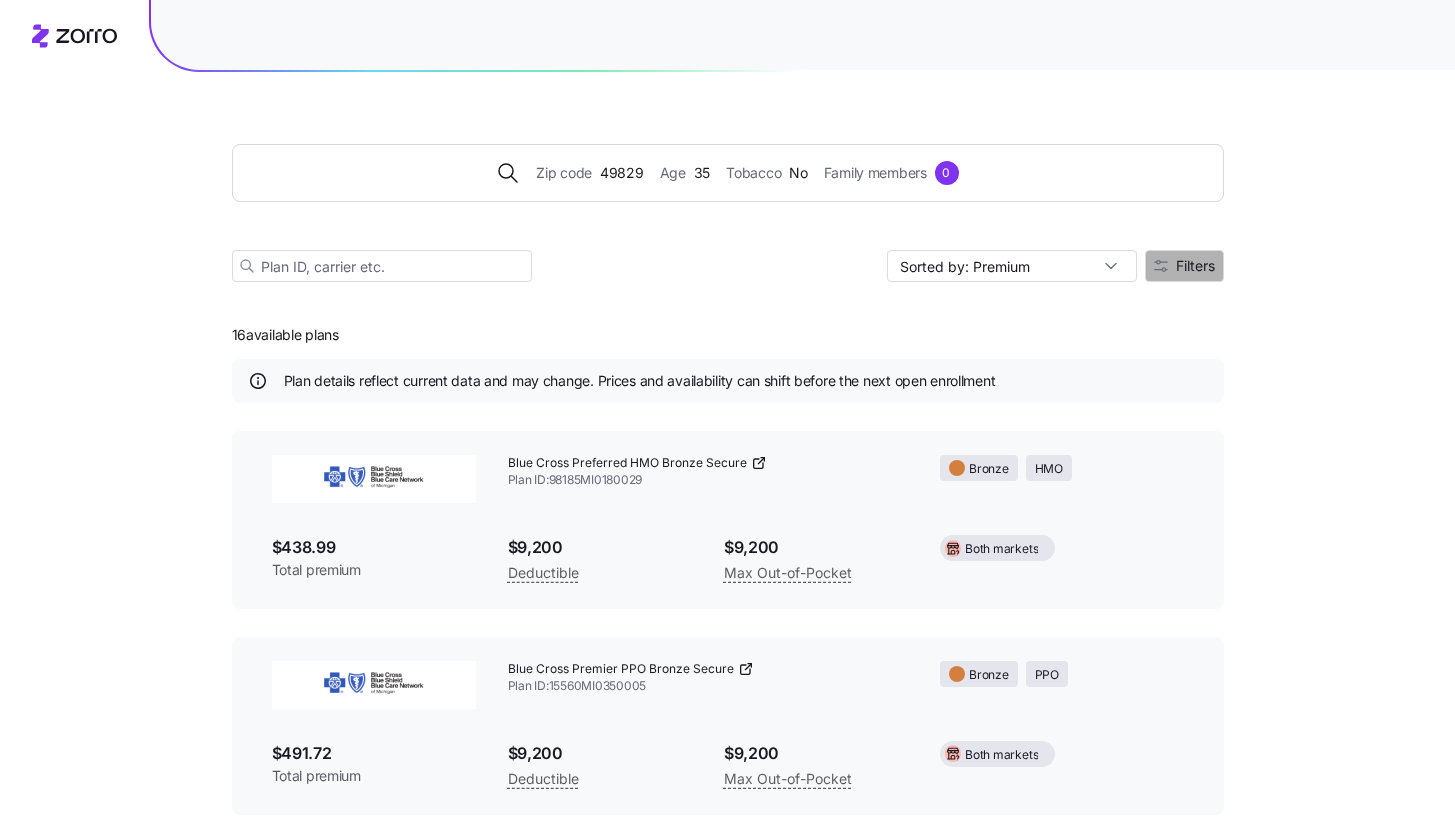 click on "Filters" at bounding box center [1184, 266] 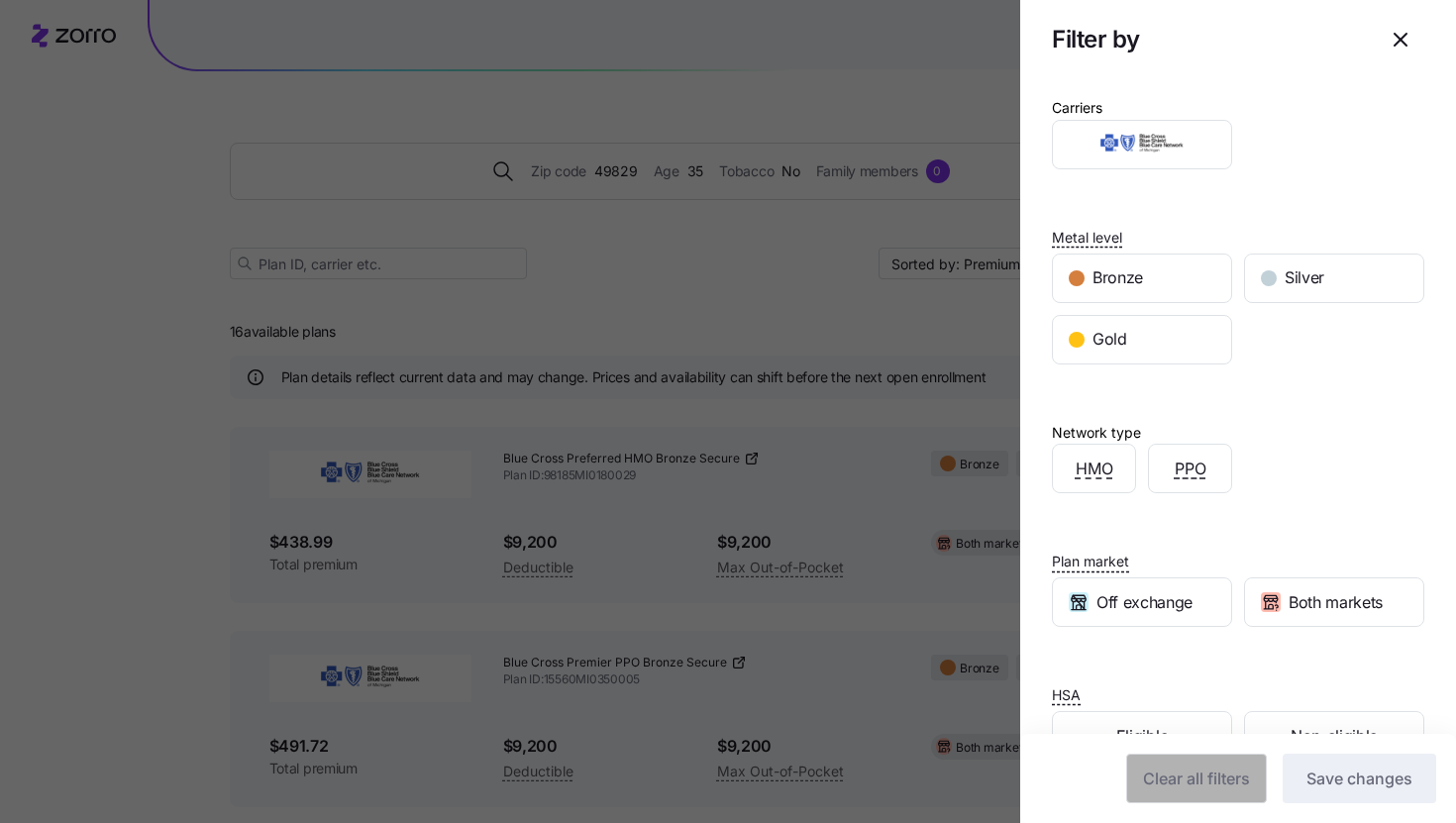 type 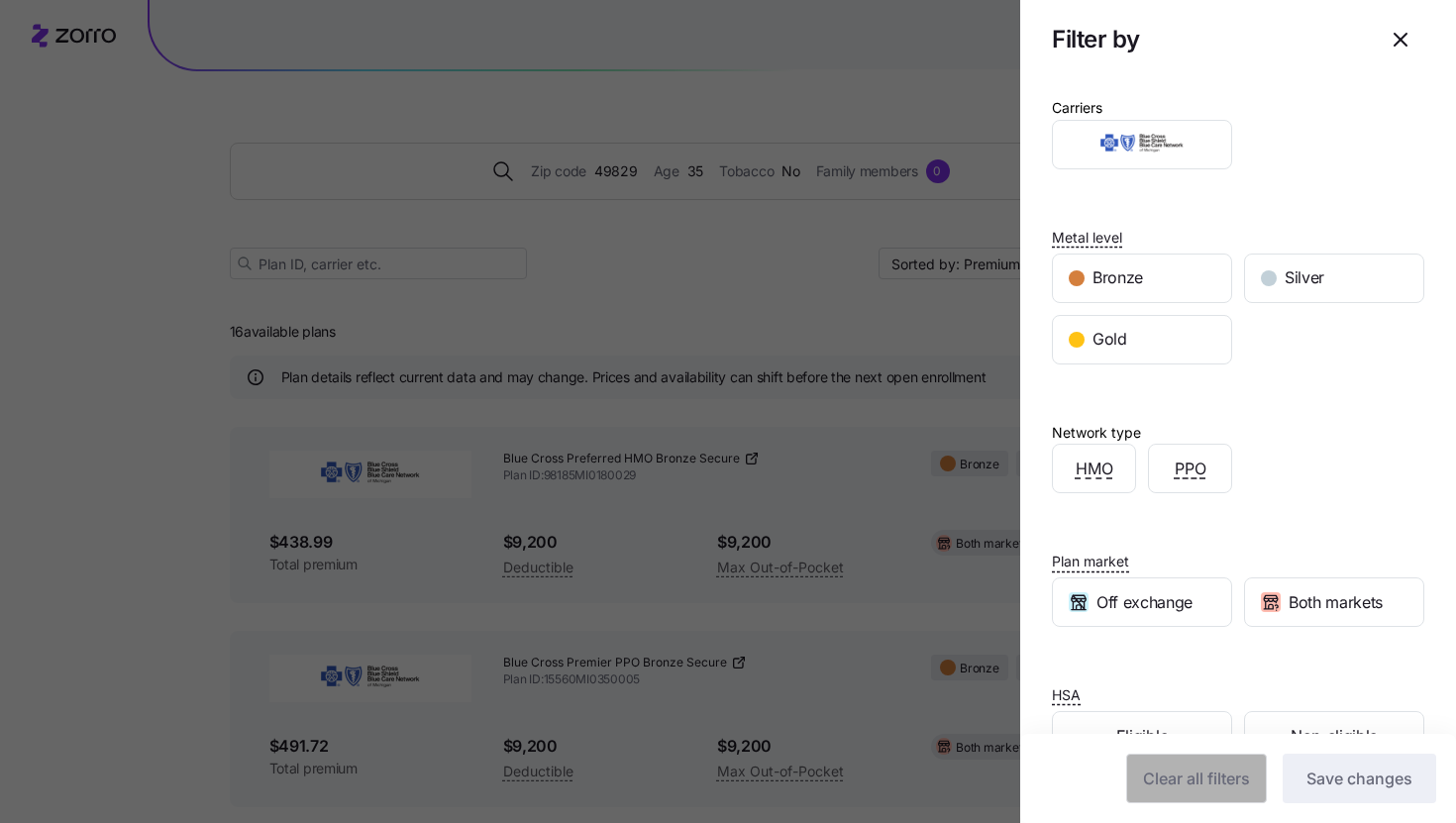 click at bounding box center (728, 411) 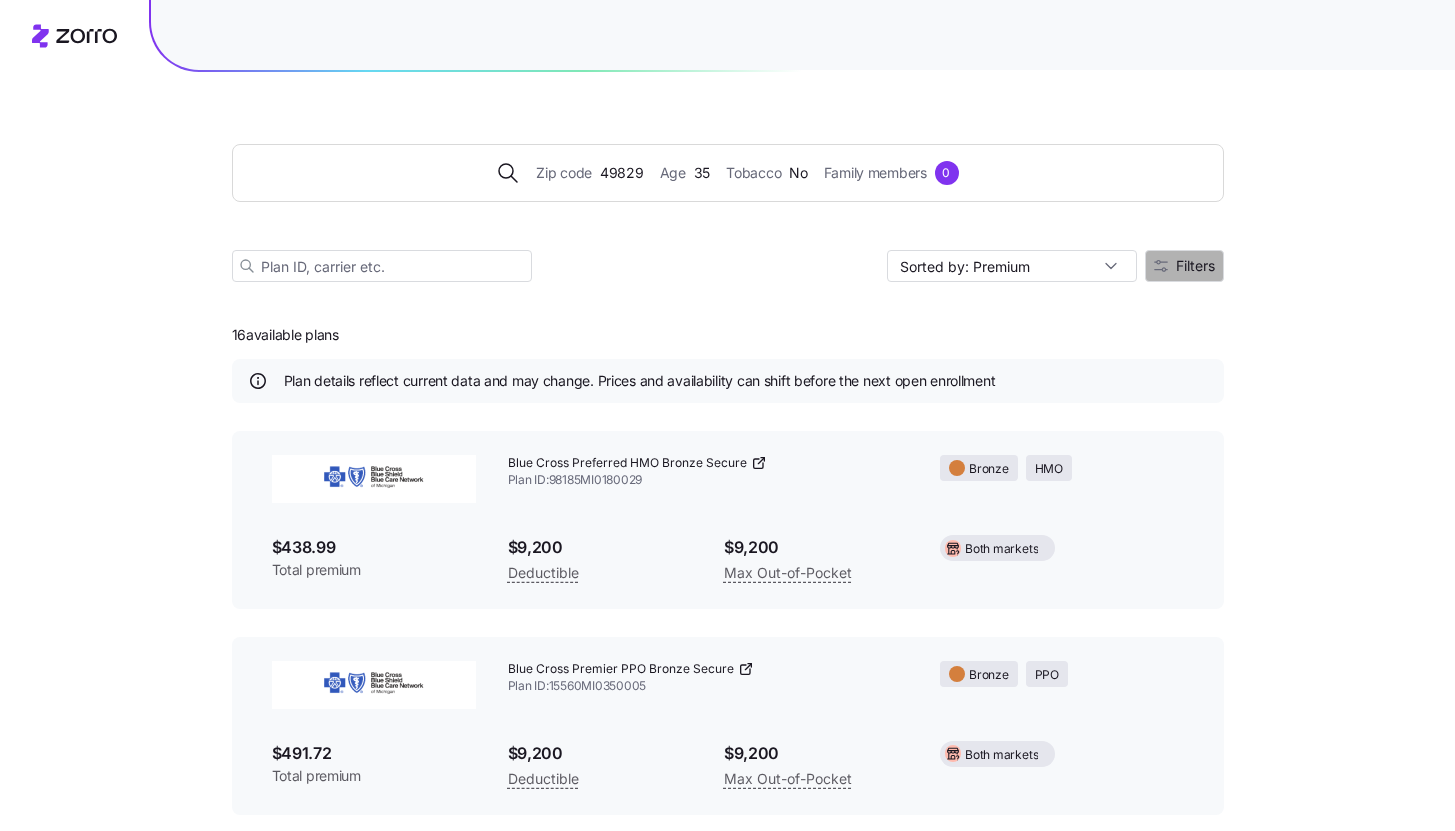 click on "Filters" at bounding box center [1195, 266] 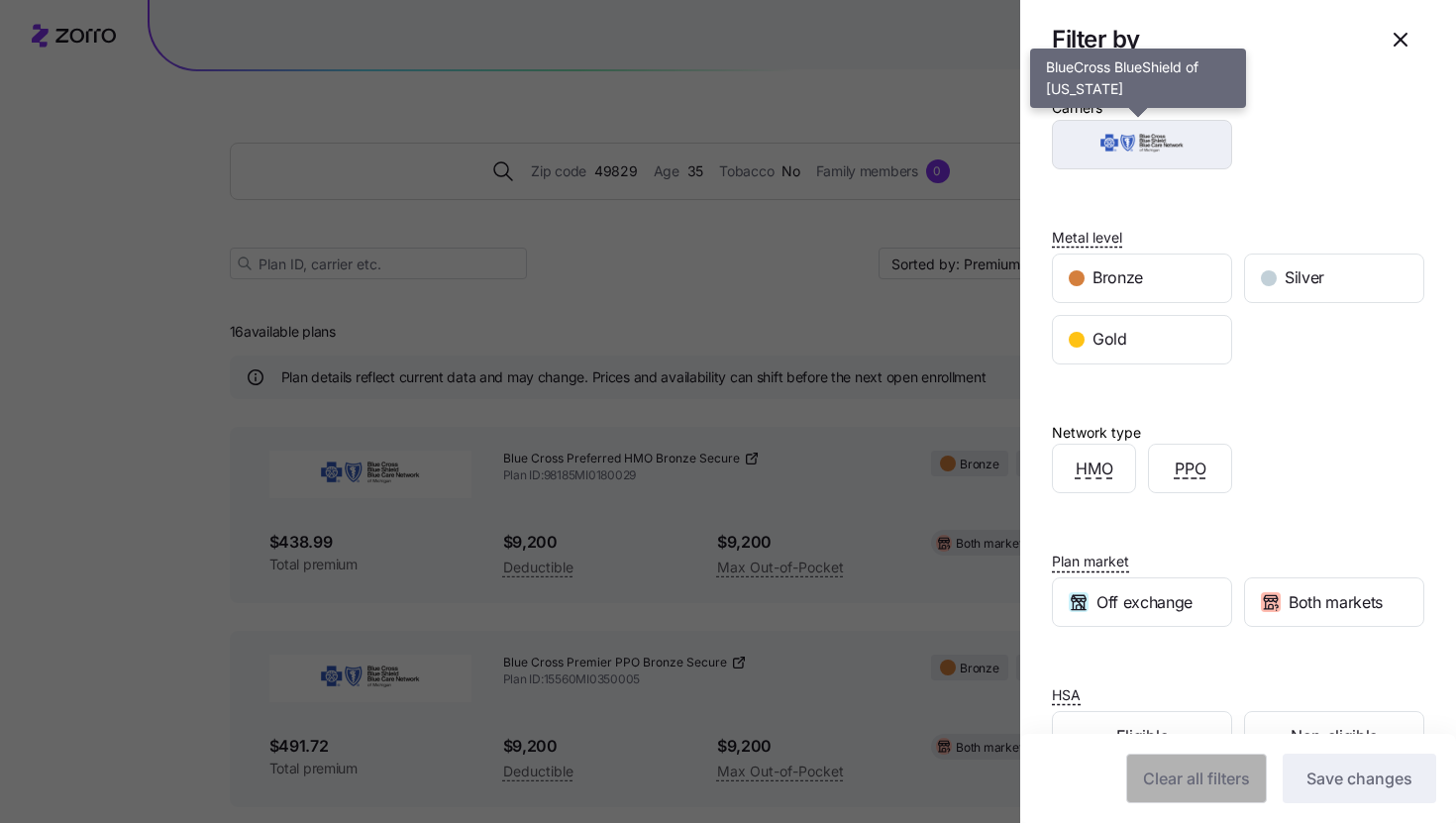 click at bounding box center [1142, 145] 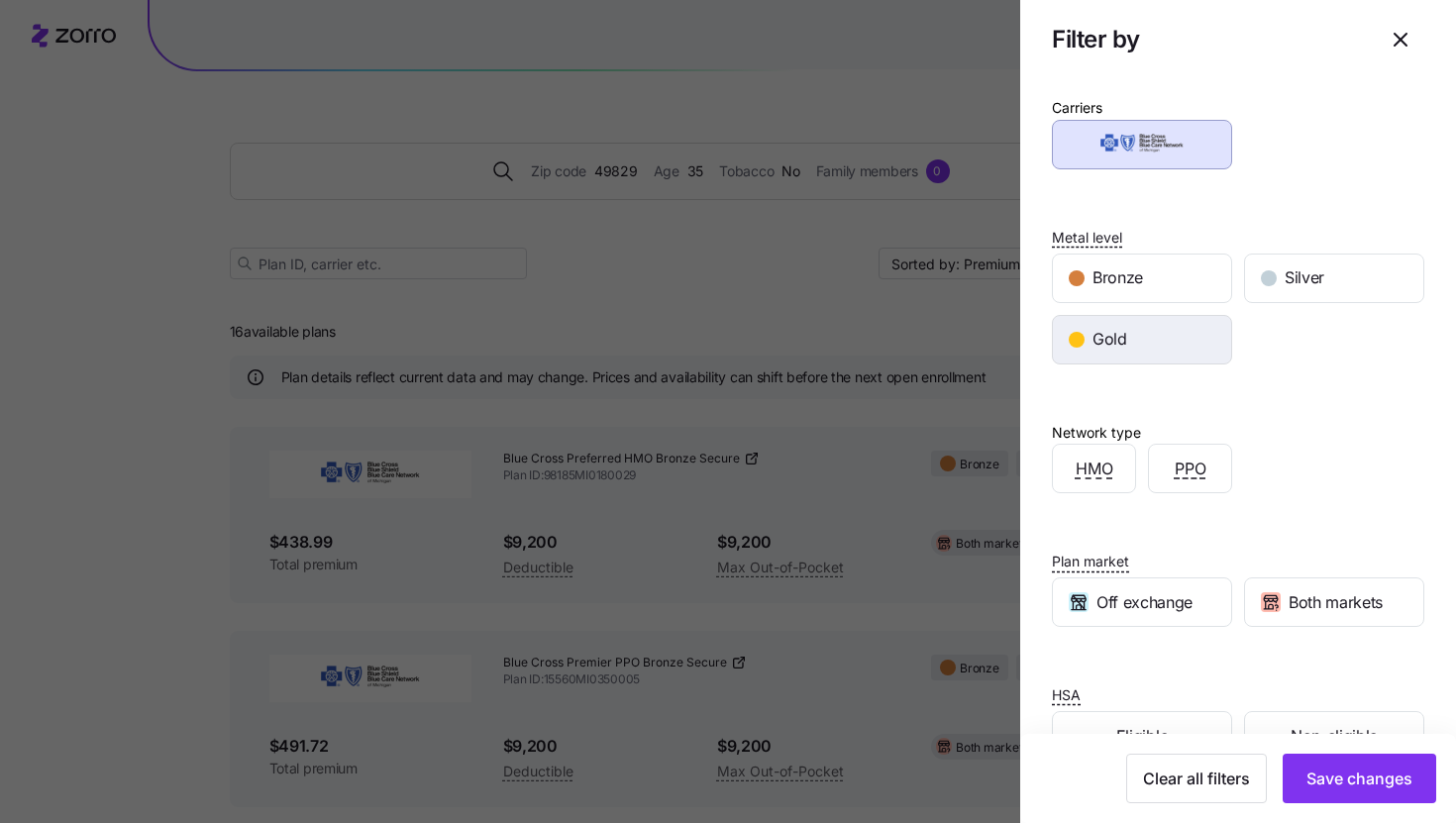 click on "Gold" at bounding box center [1142, 340] 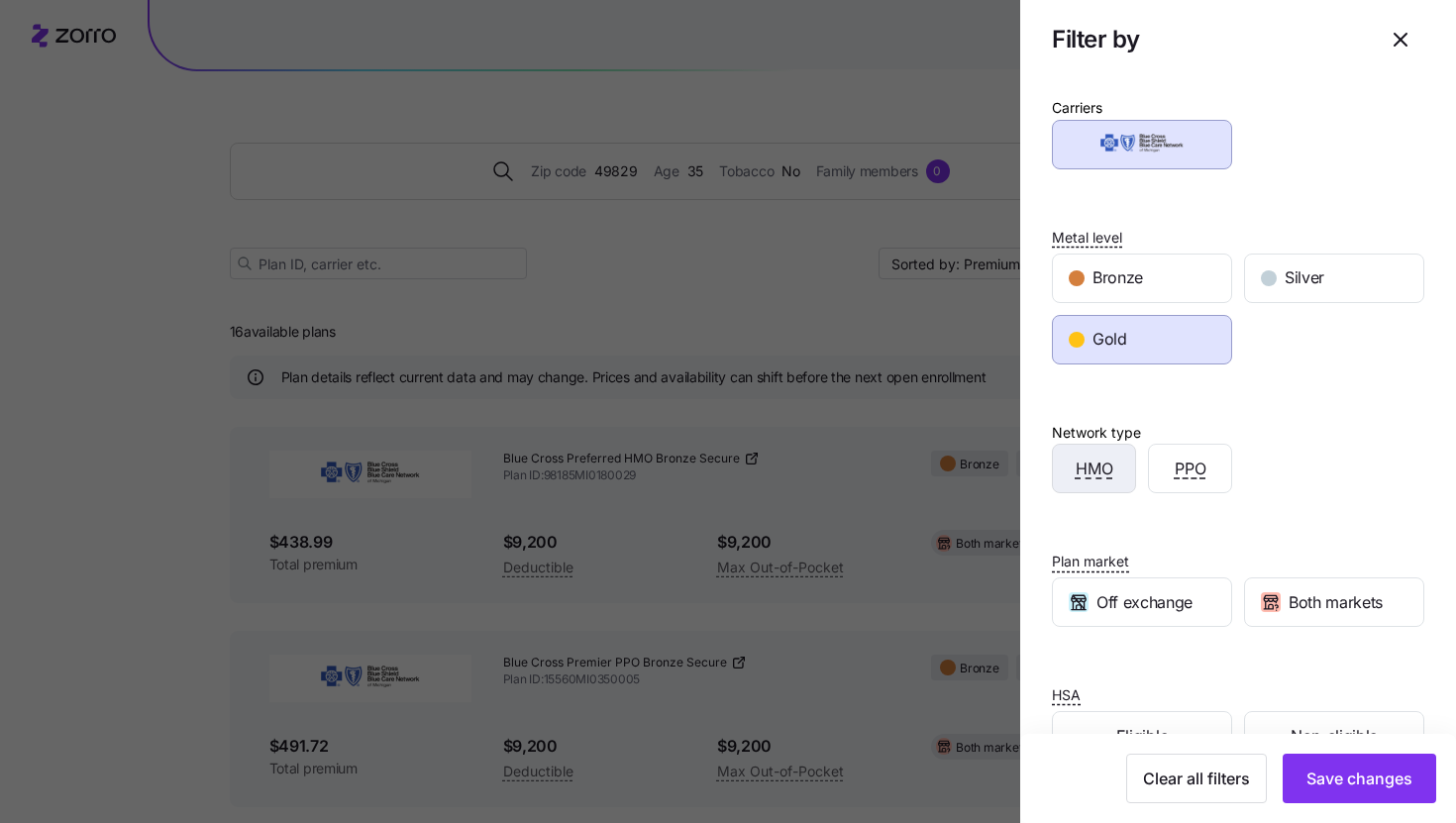 click on "HMO" at bounding box center [1093, 468] 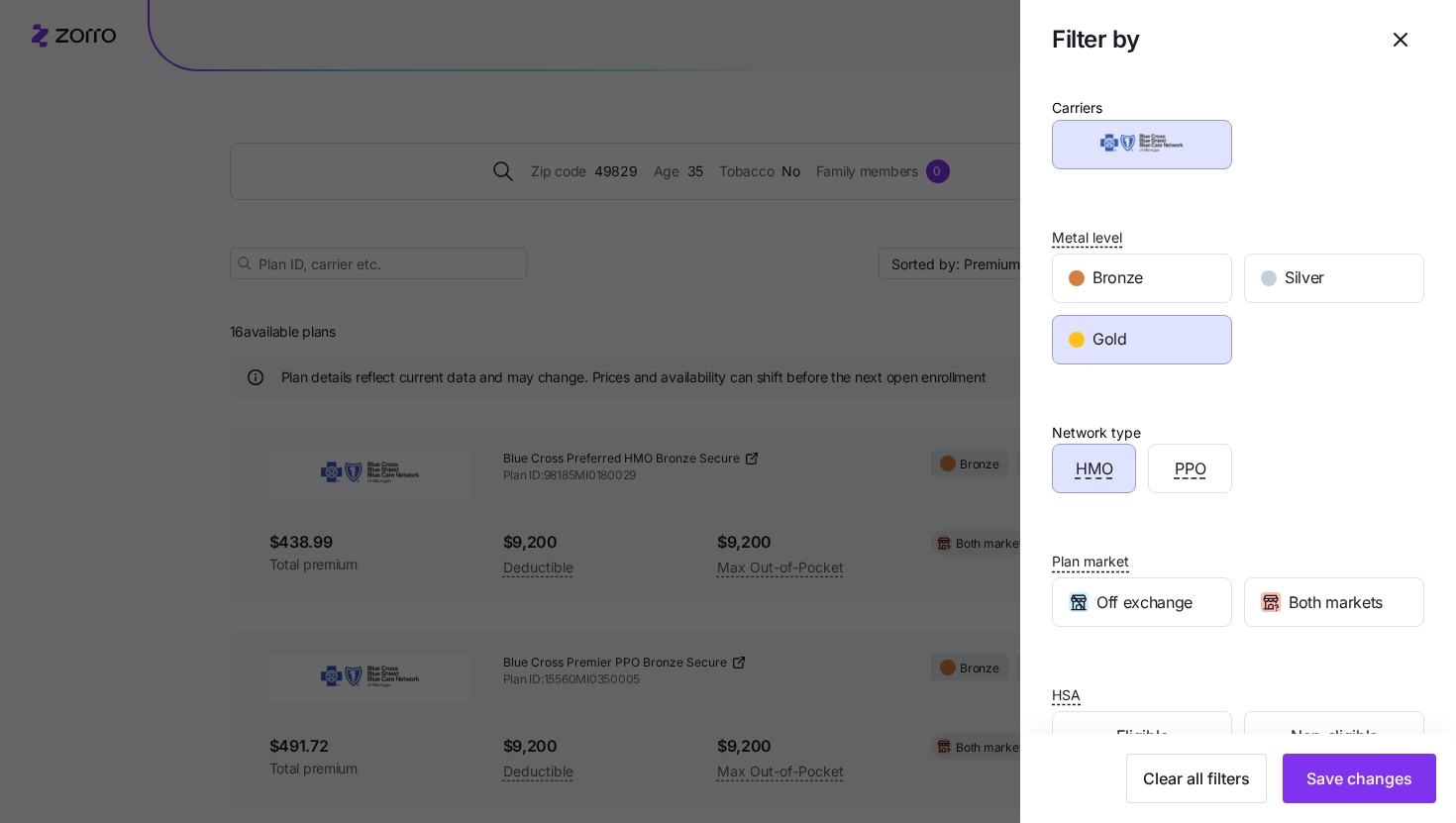 click on "HMO" at bounding box center [1094, 468] 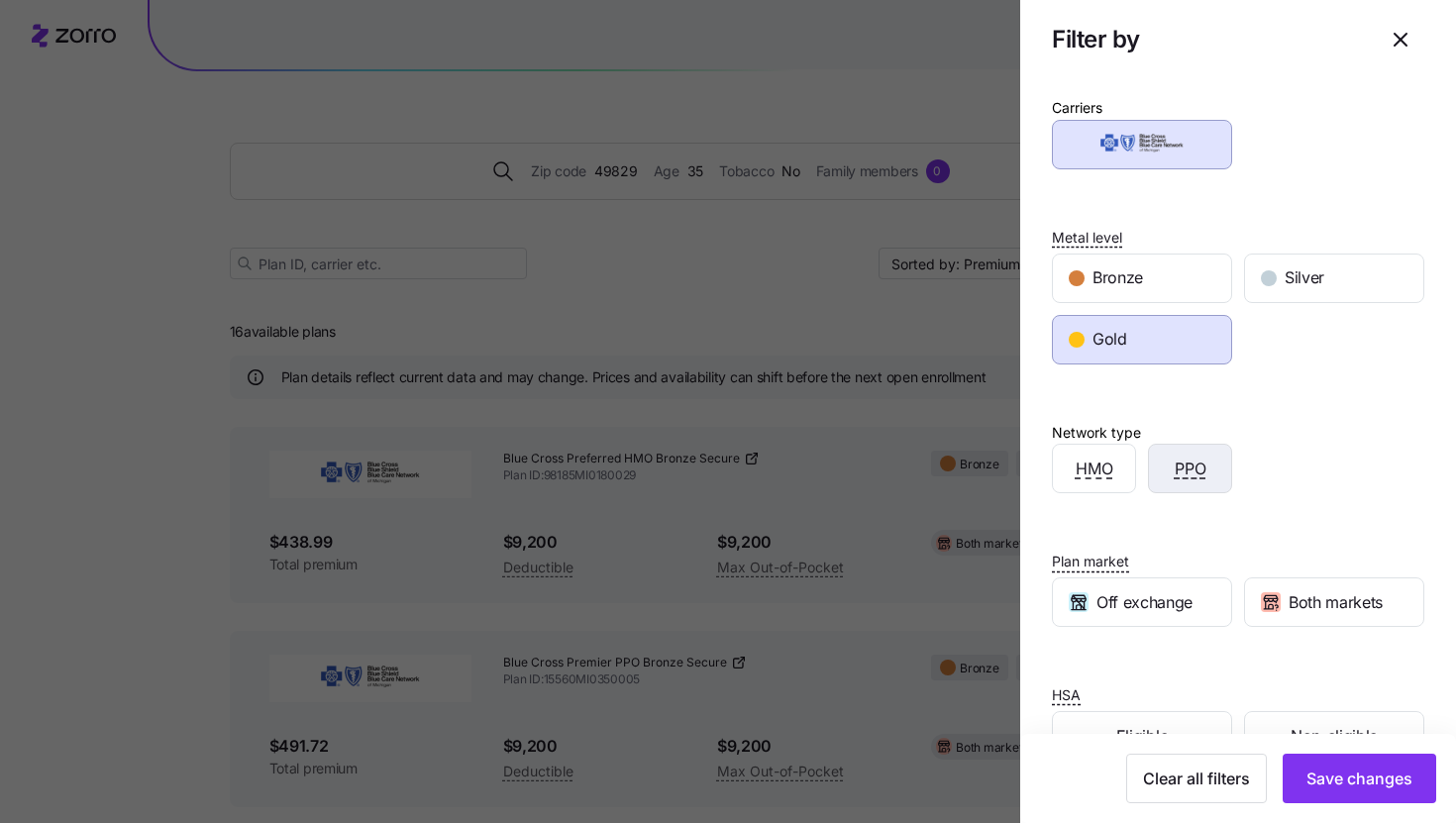 click on "PPO" at bounding box center (1190, 468) 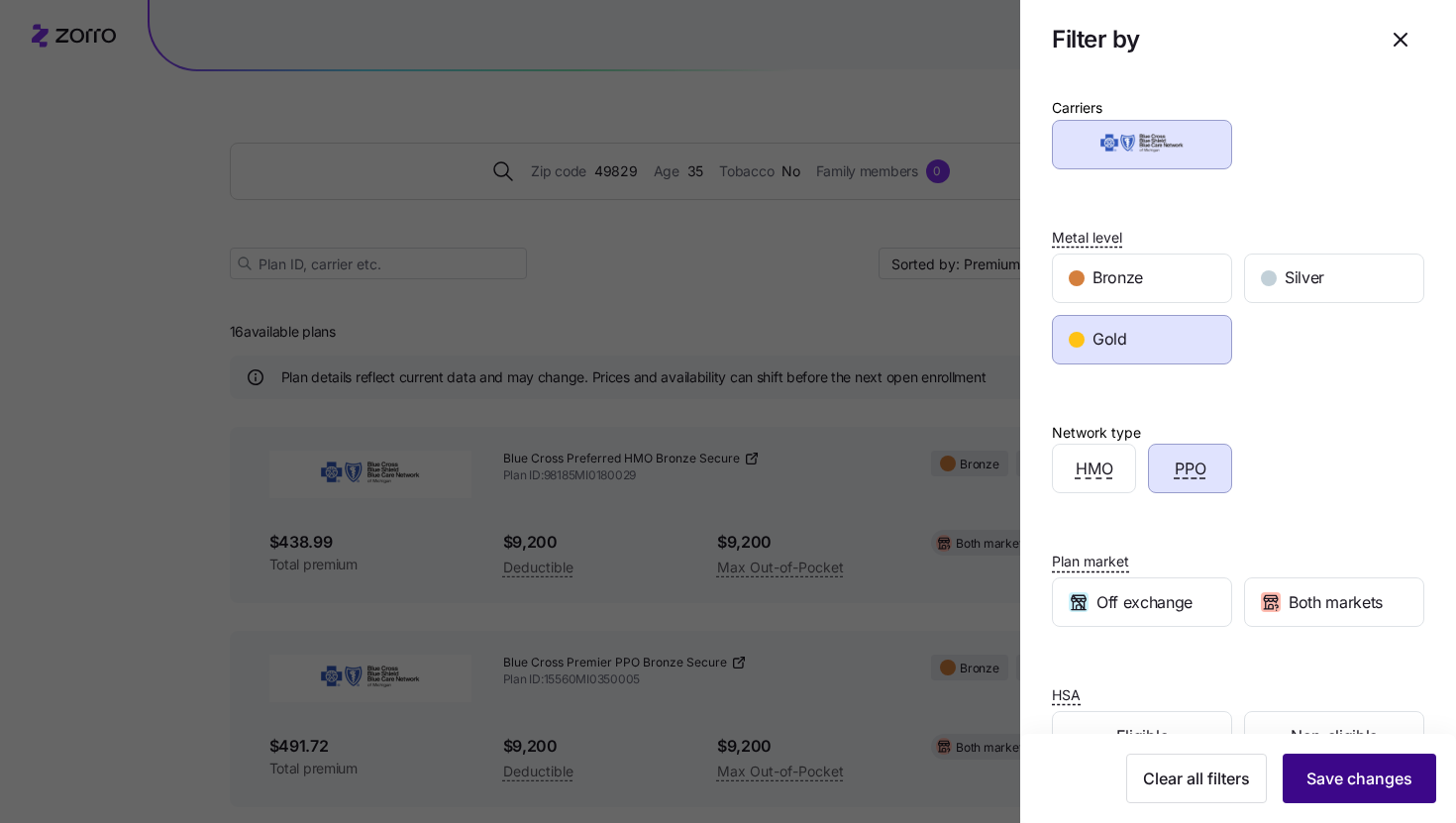 click on "Save changes" at bounding box center (1359, 778) 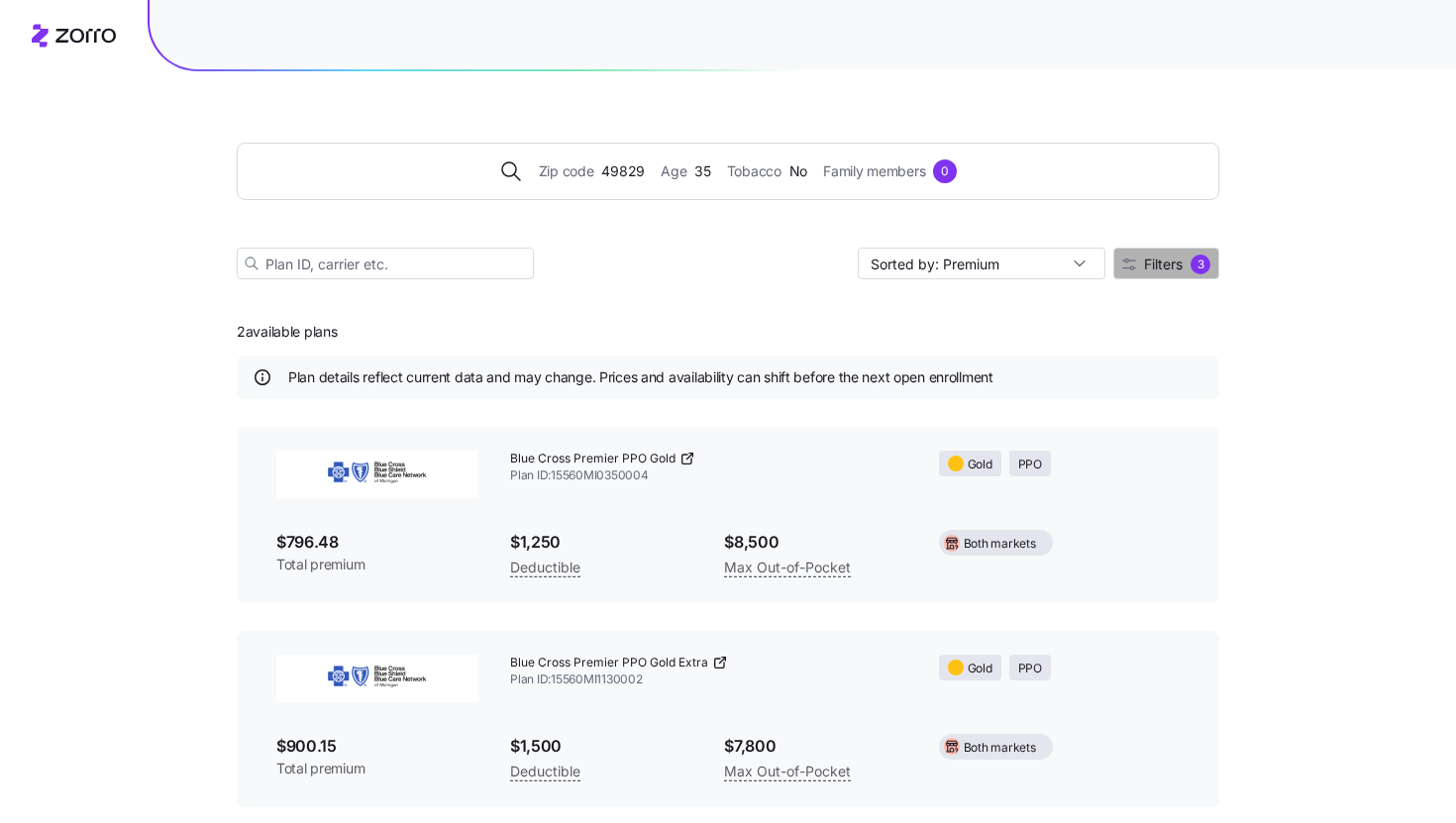 click on "Filters" at bounding box center [1163, 264] 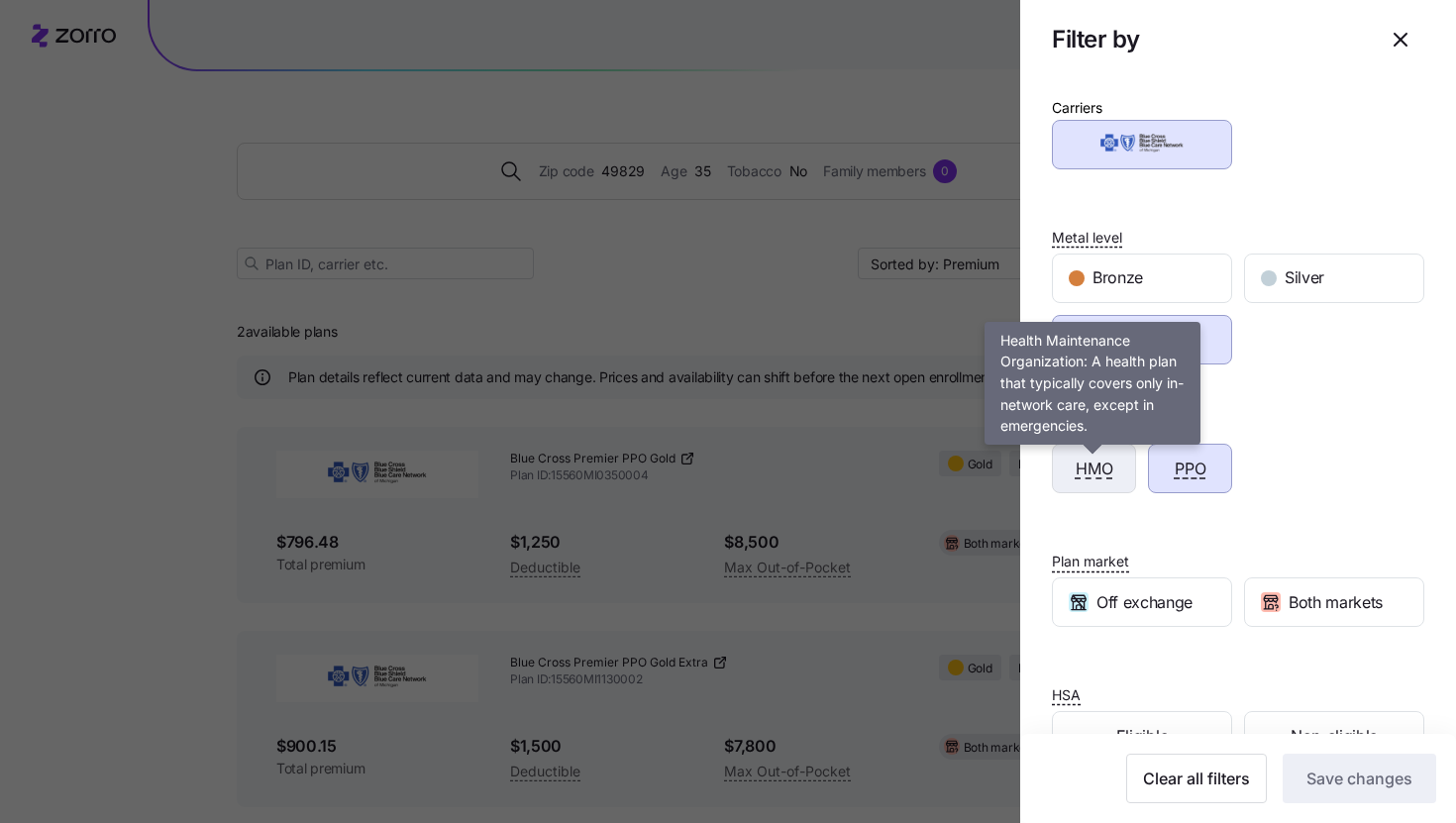 click on "HMO" at bounding box center [1094, 468] 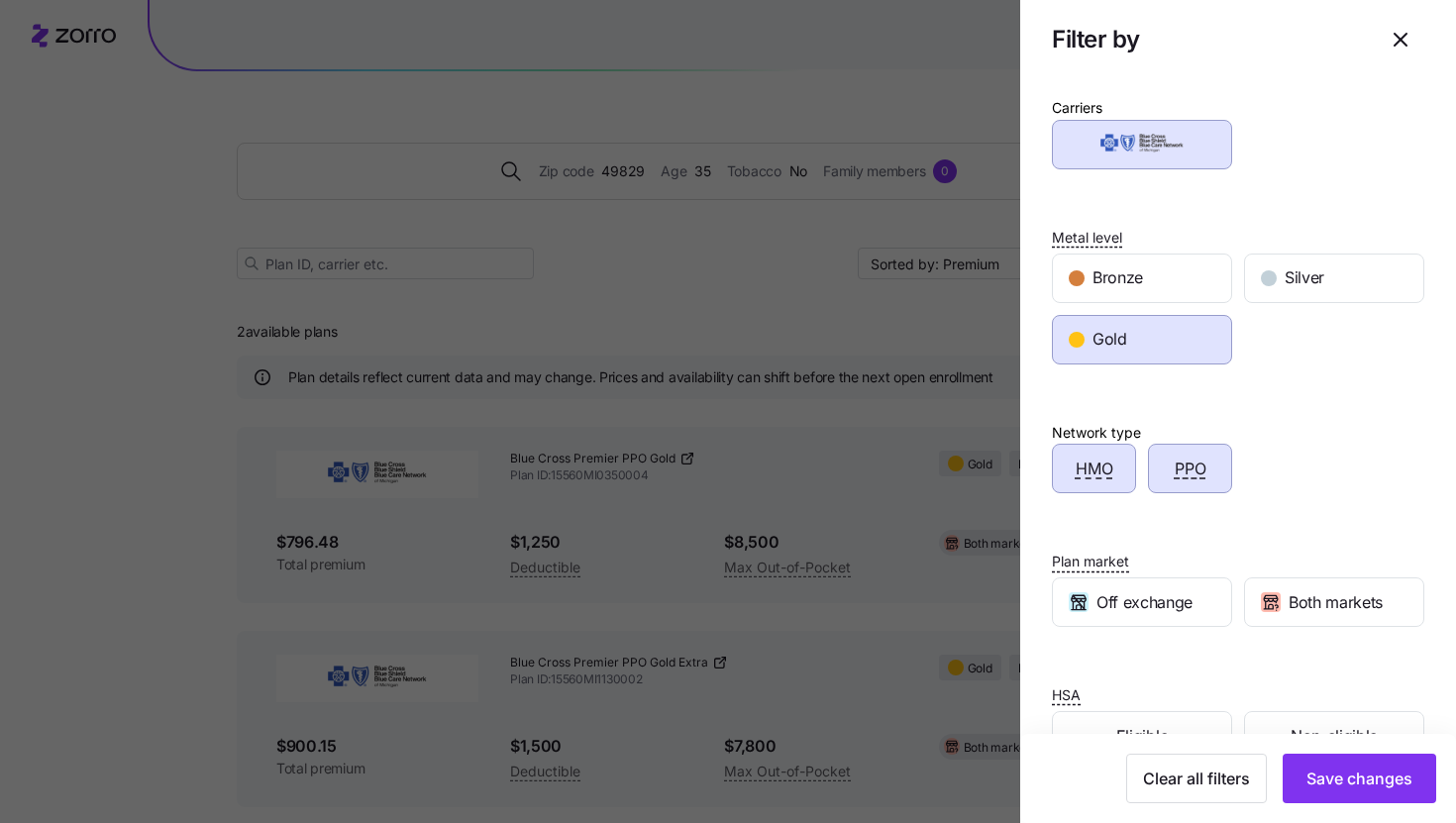 click on "PPO" at bounding box center [1190, 468] 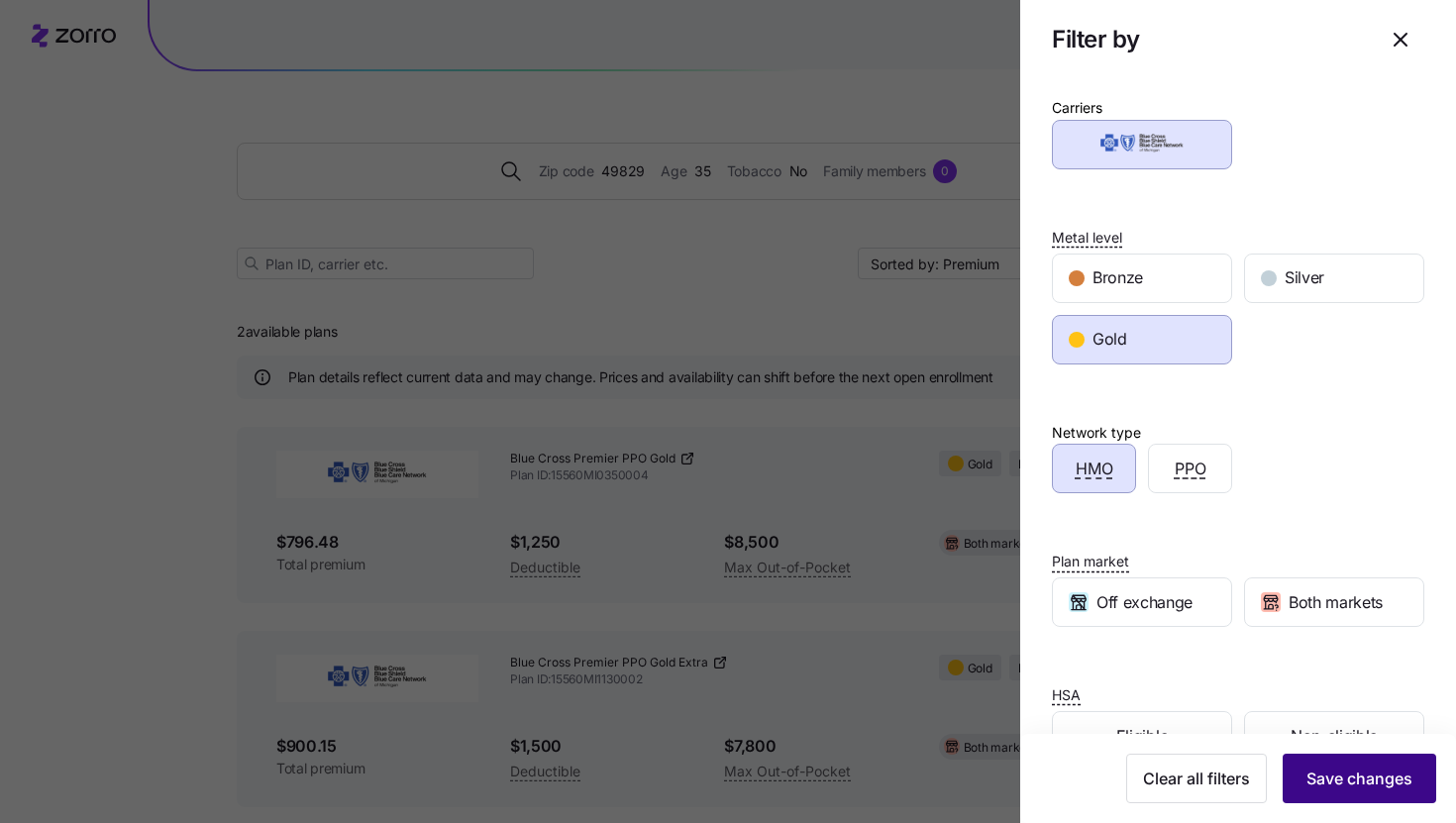 click on "Save changes" at bounding box center [1359, 778] 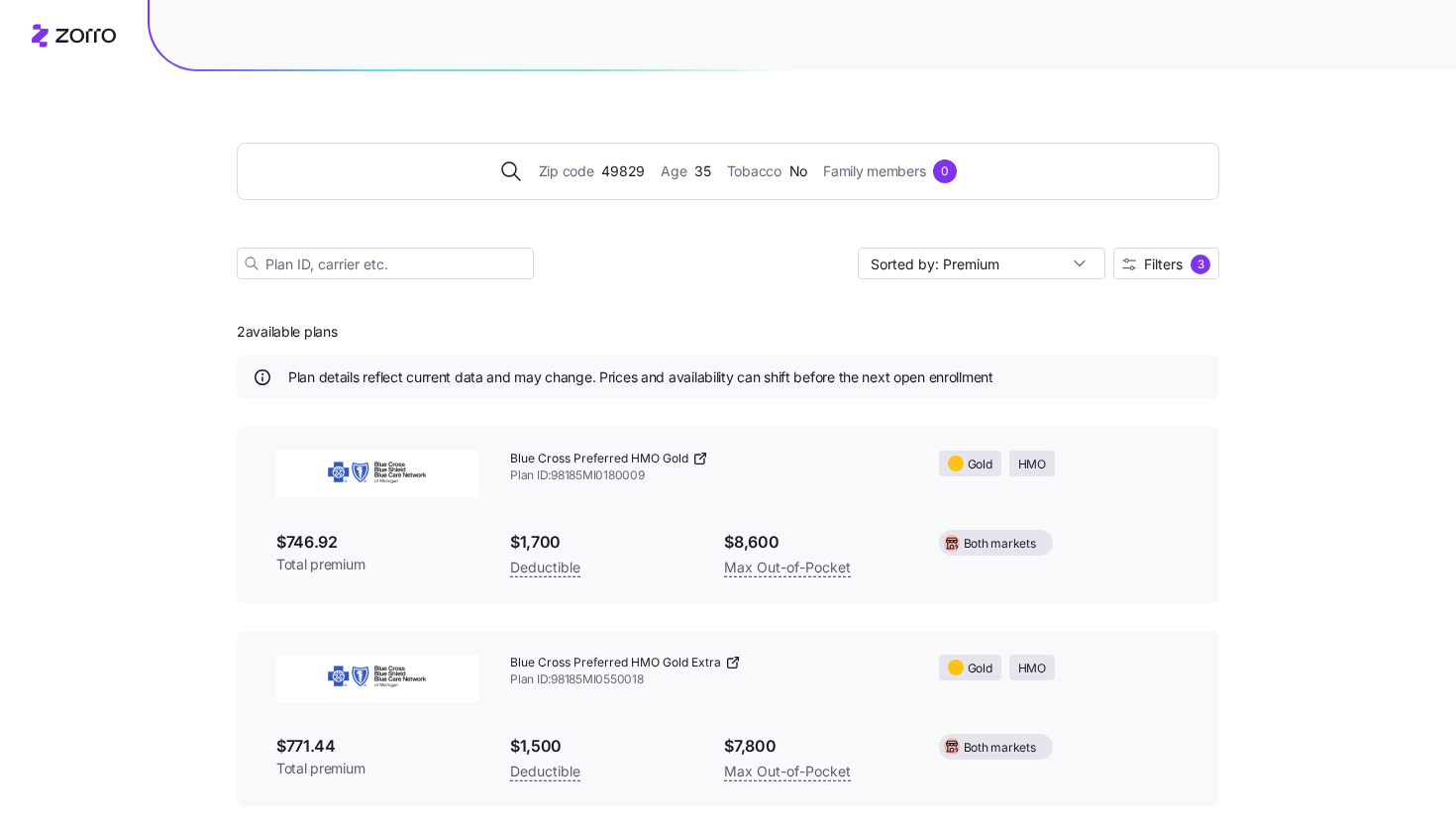 click 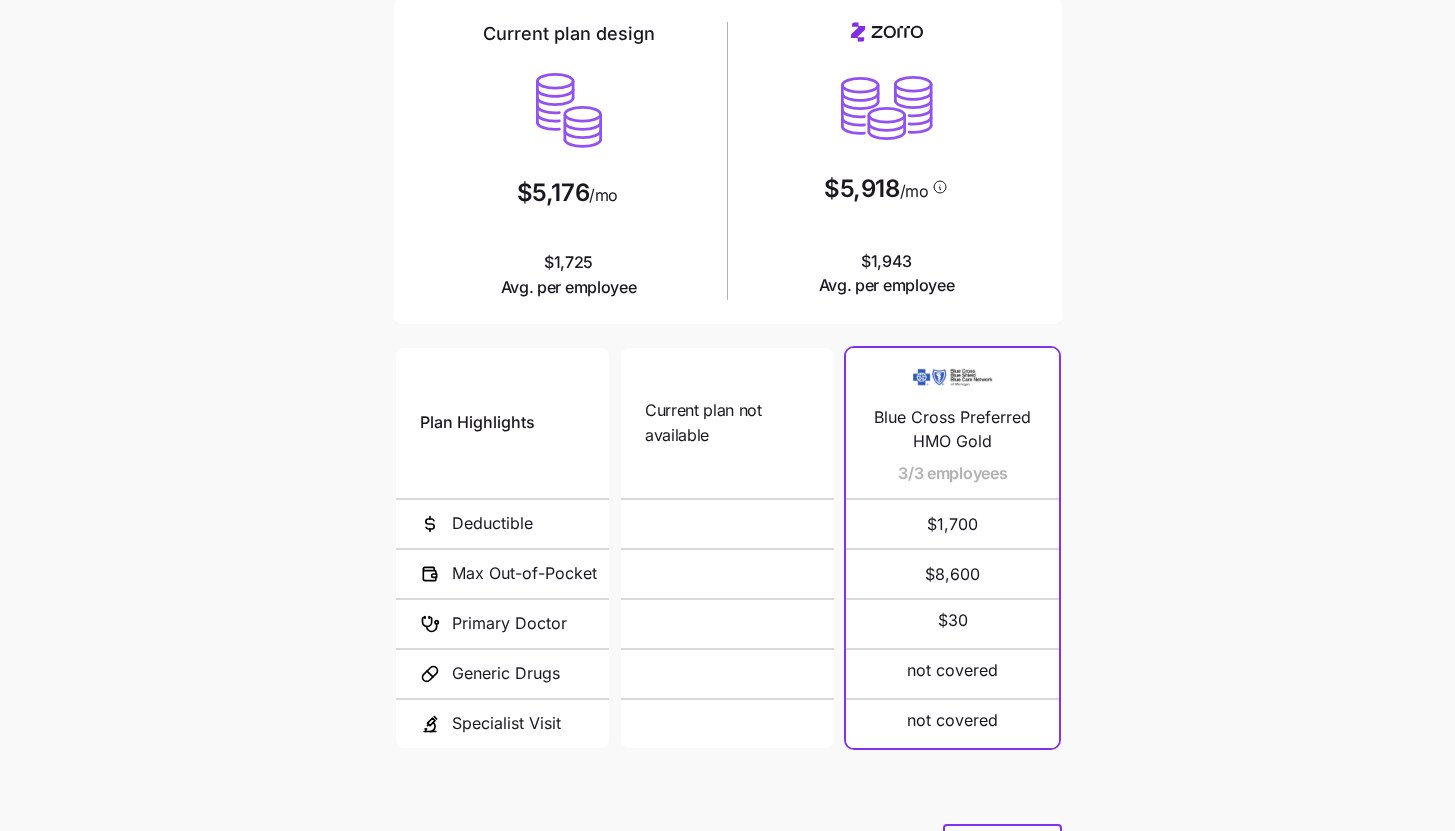 scroll, scrollTop: 260, scrollLeft: 0, axis: vertical 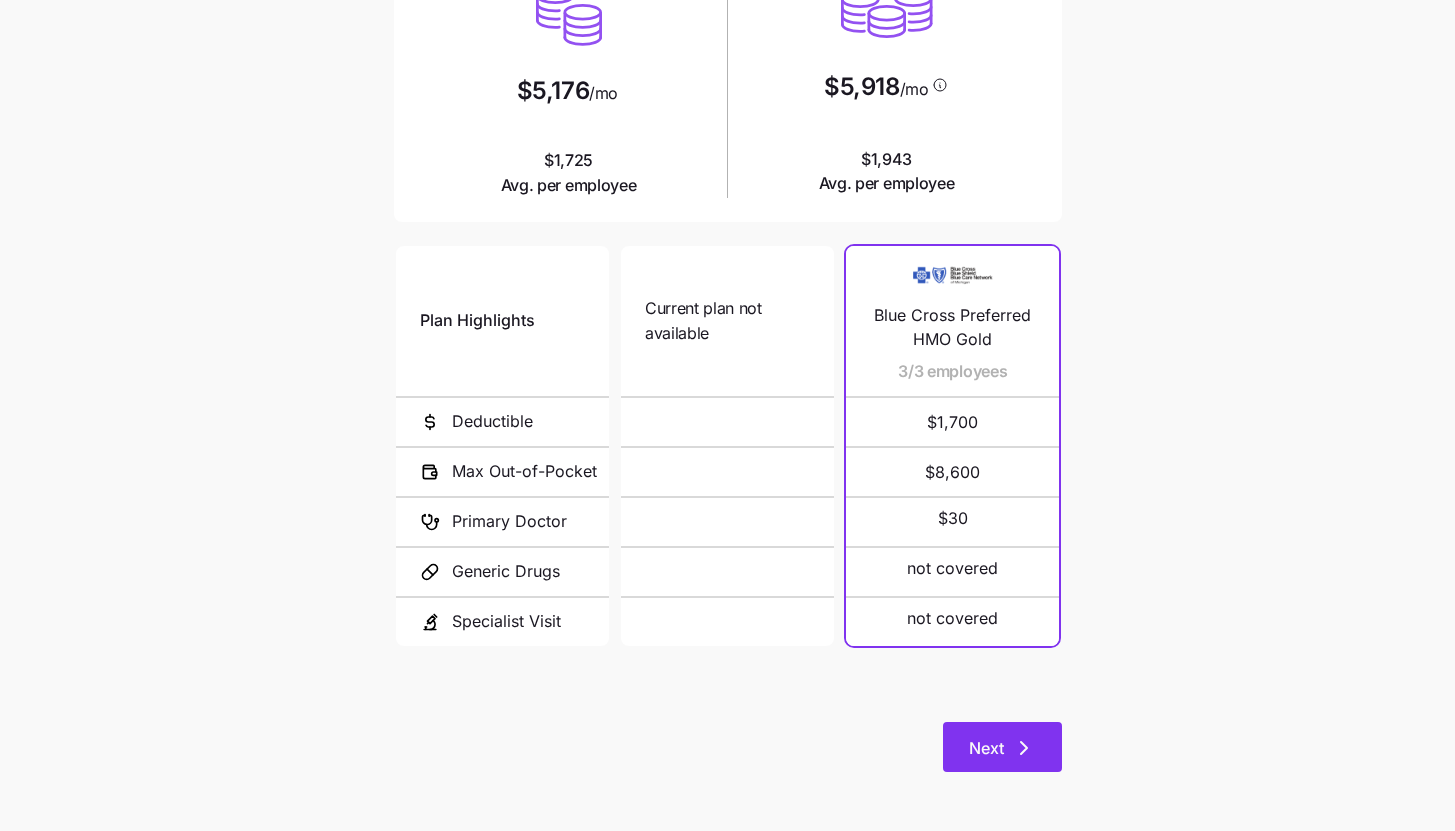 click on "Next" at bounding box center (1002, 747) 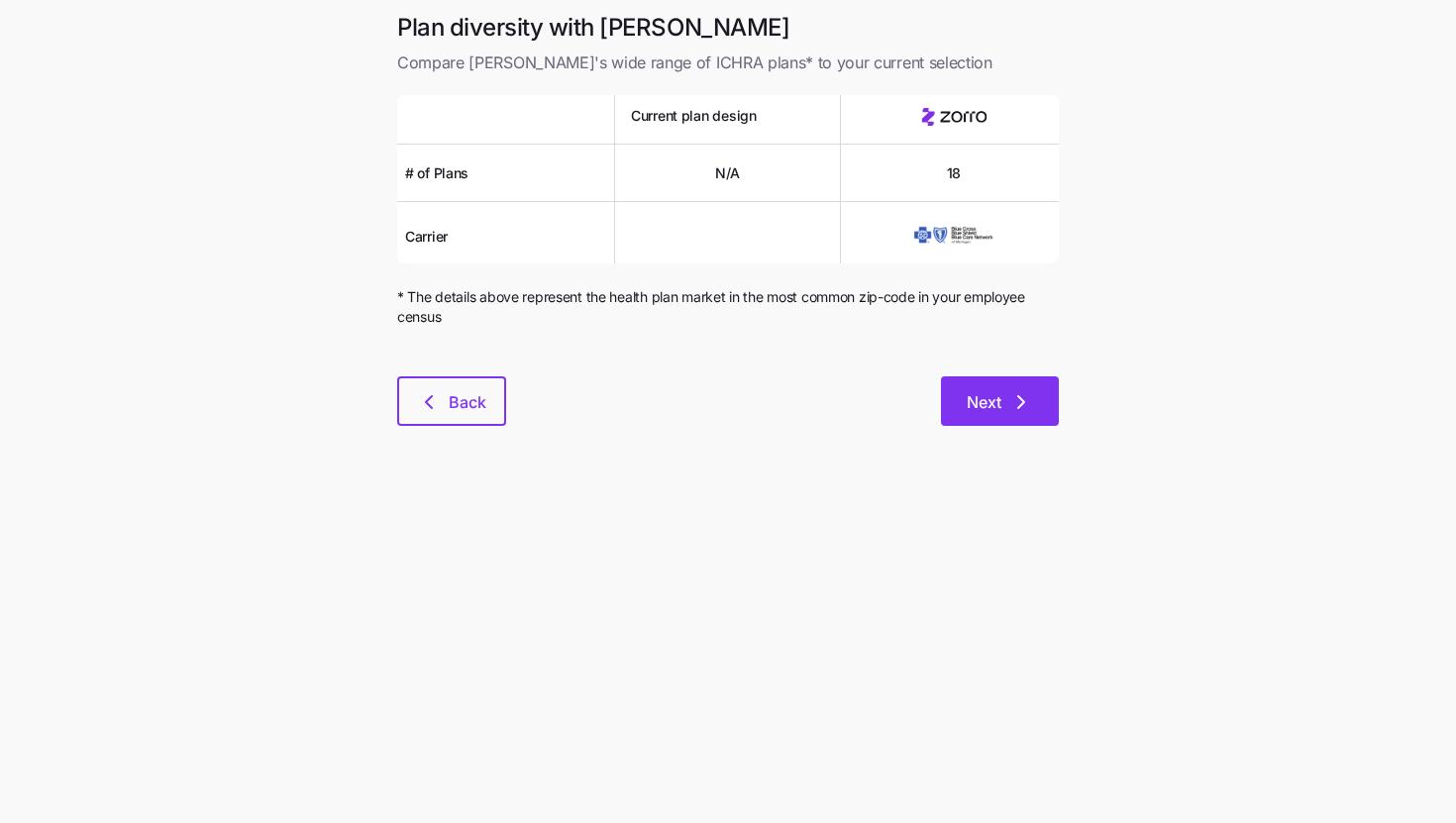 click 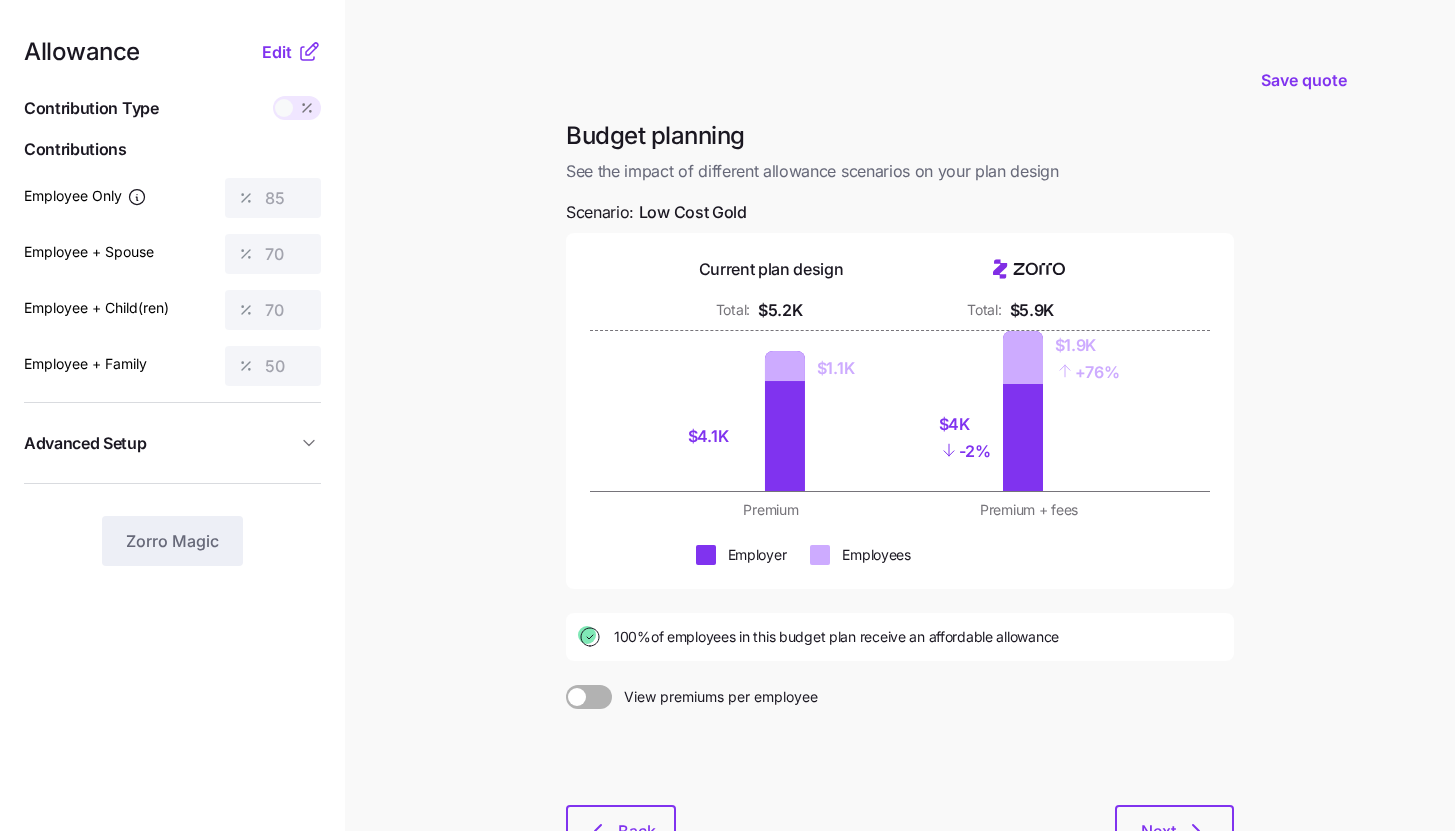 click 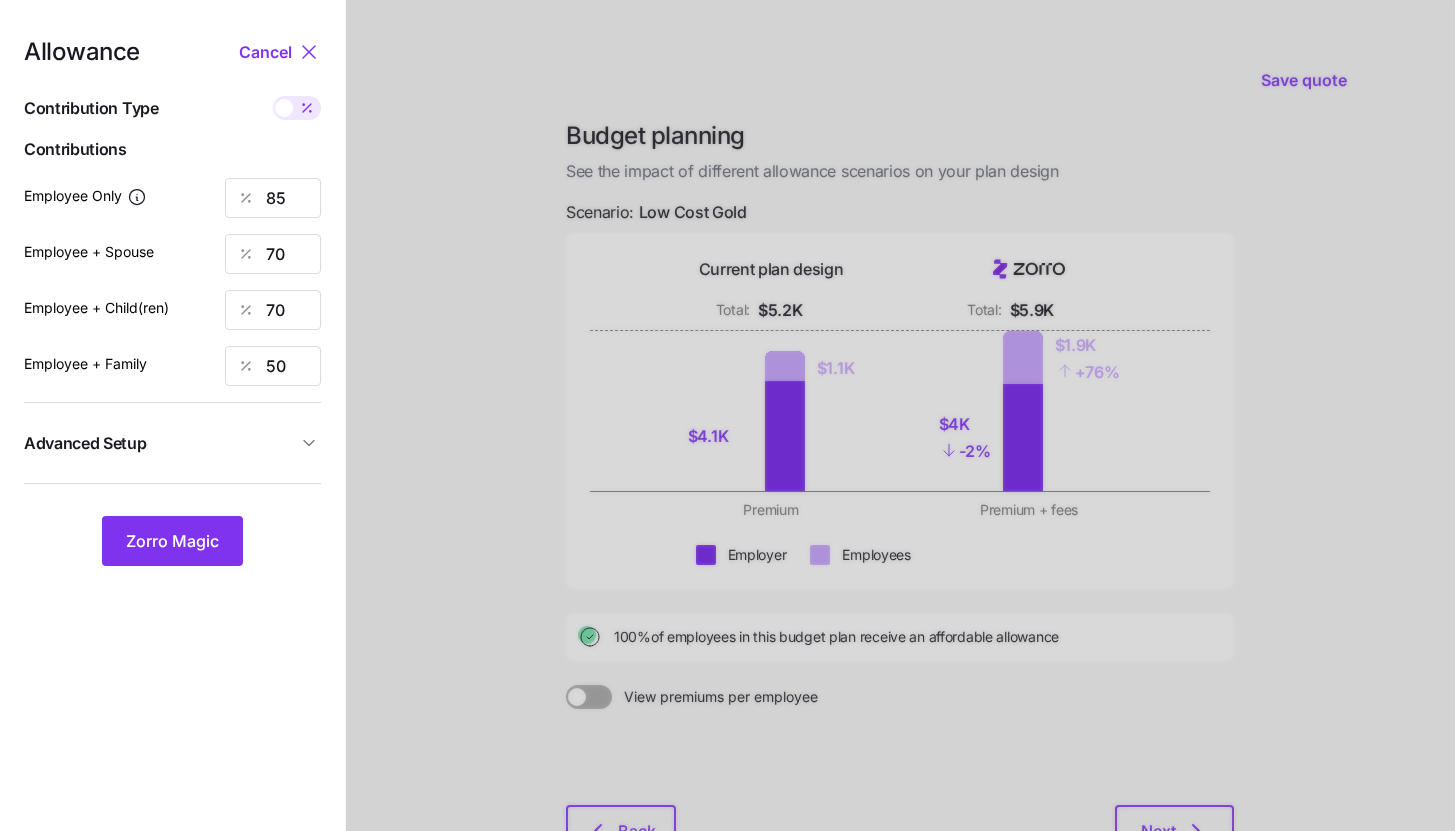 click on "Advanced Setup" at bounding box center [160, 443] 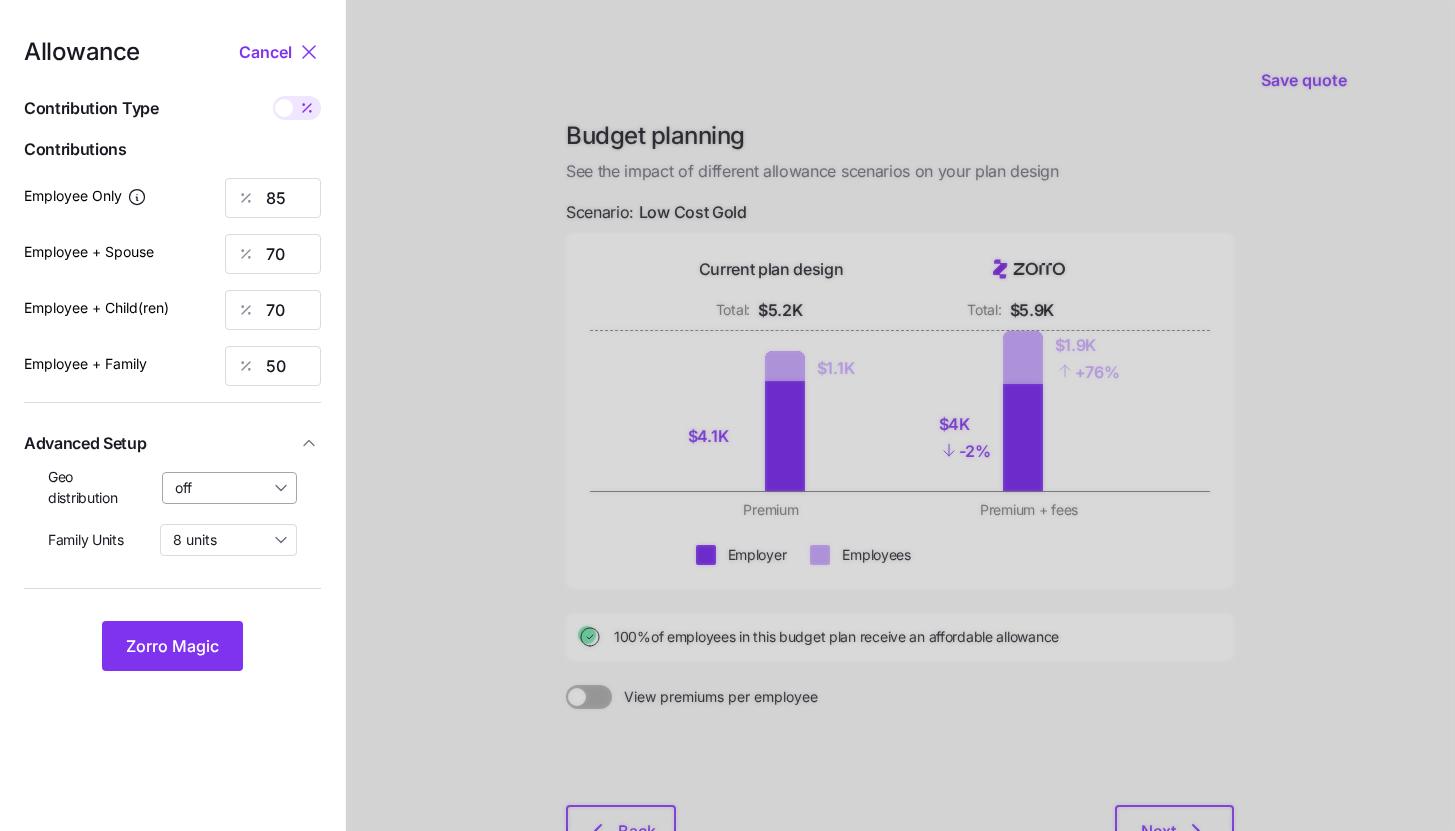 click on "off" at bounding box center [230, 488] 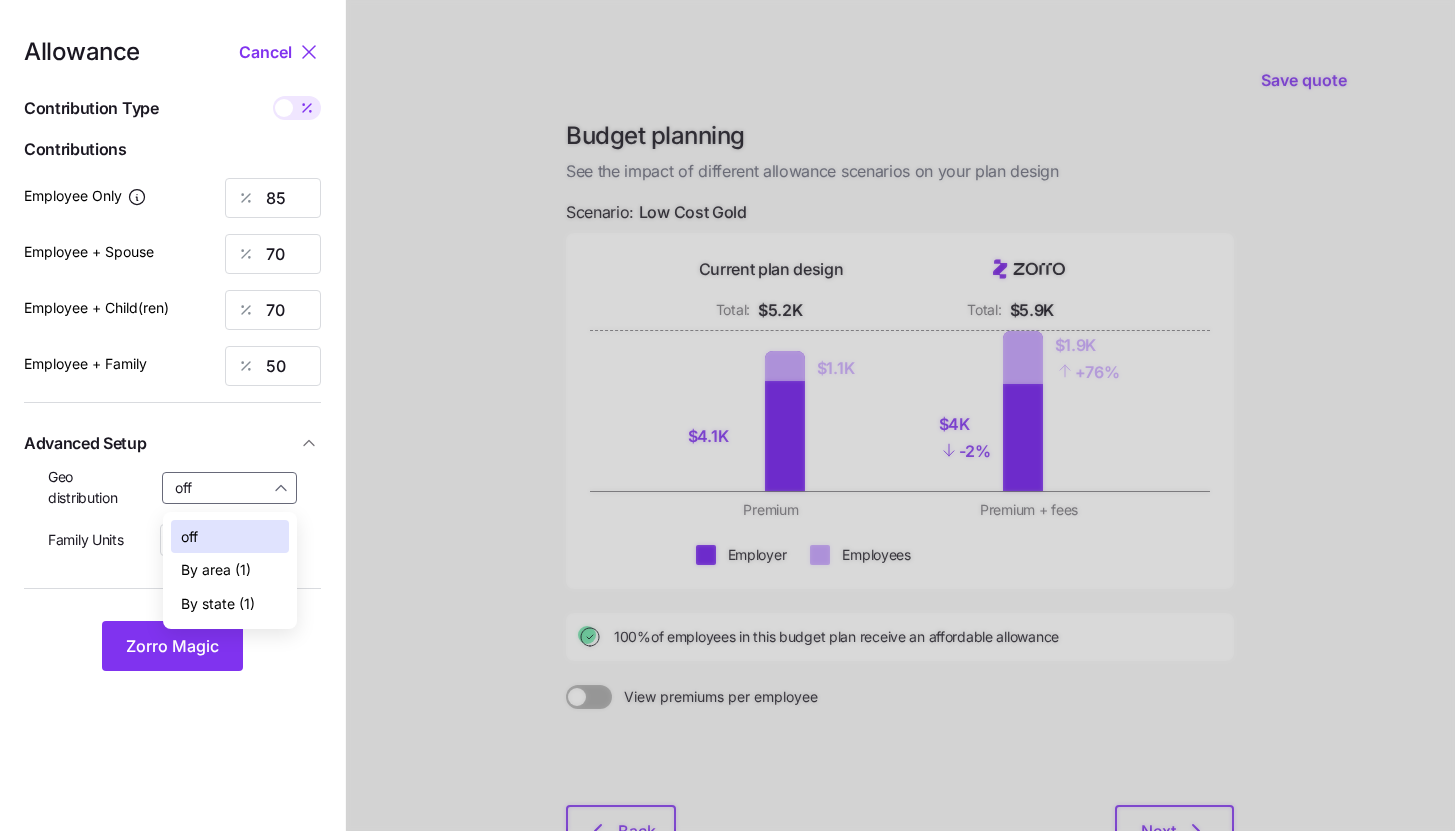 click on "By state (1)" at bounding box center (230, 604) 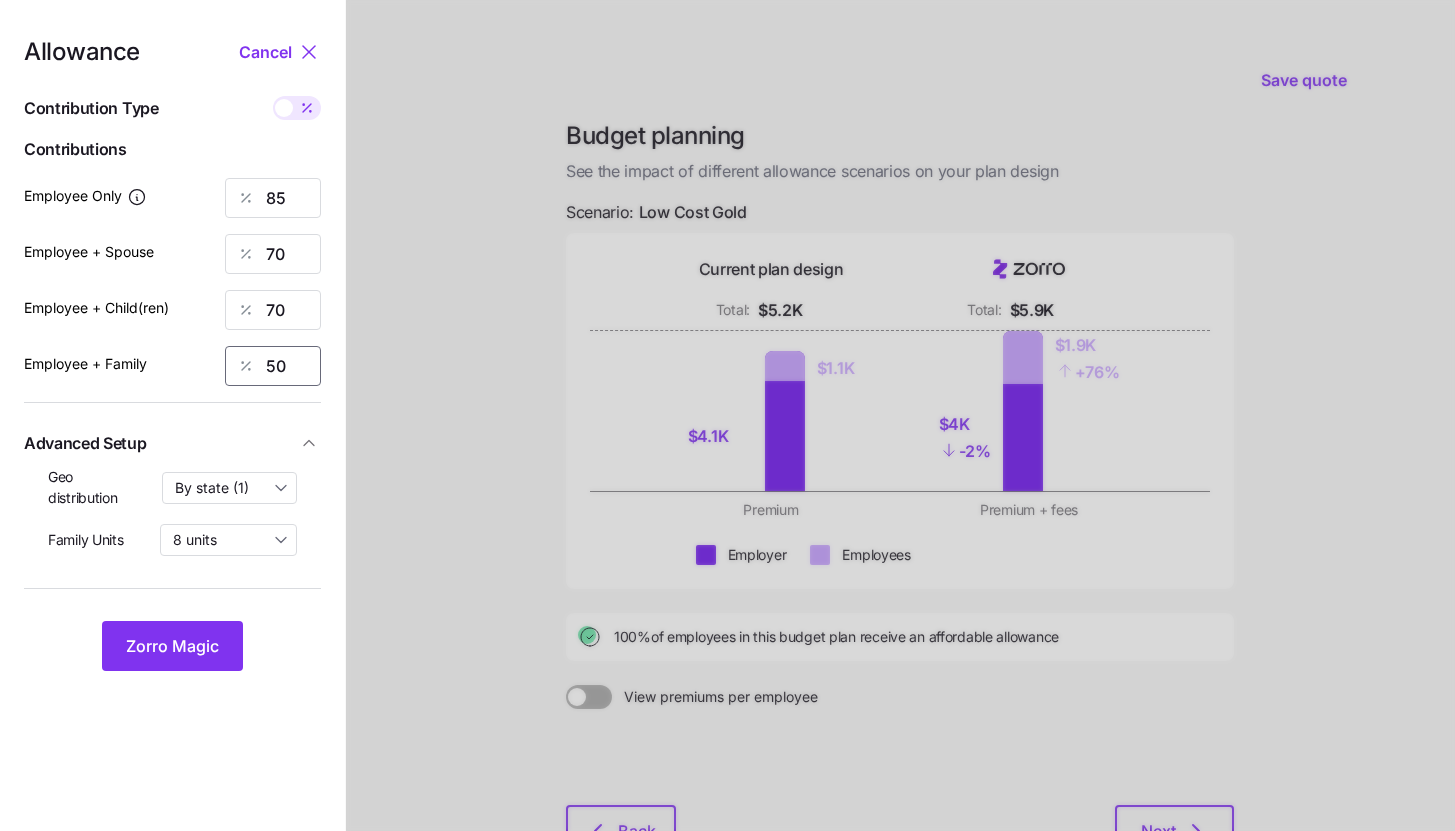 drag, startPoint x: 306, startPoint y: 374, endPoint x: 225, endPoint y: 379, distance: 81.154175 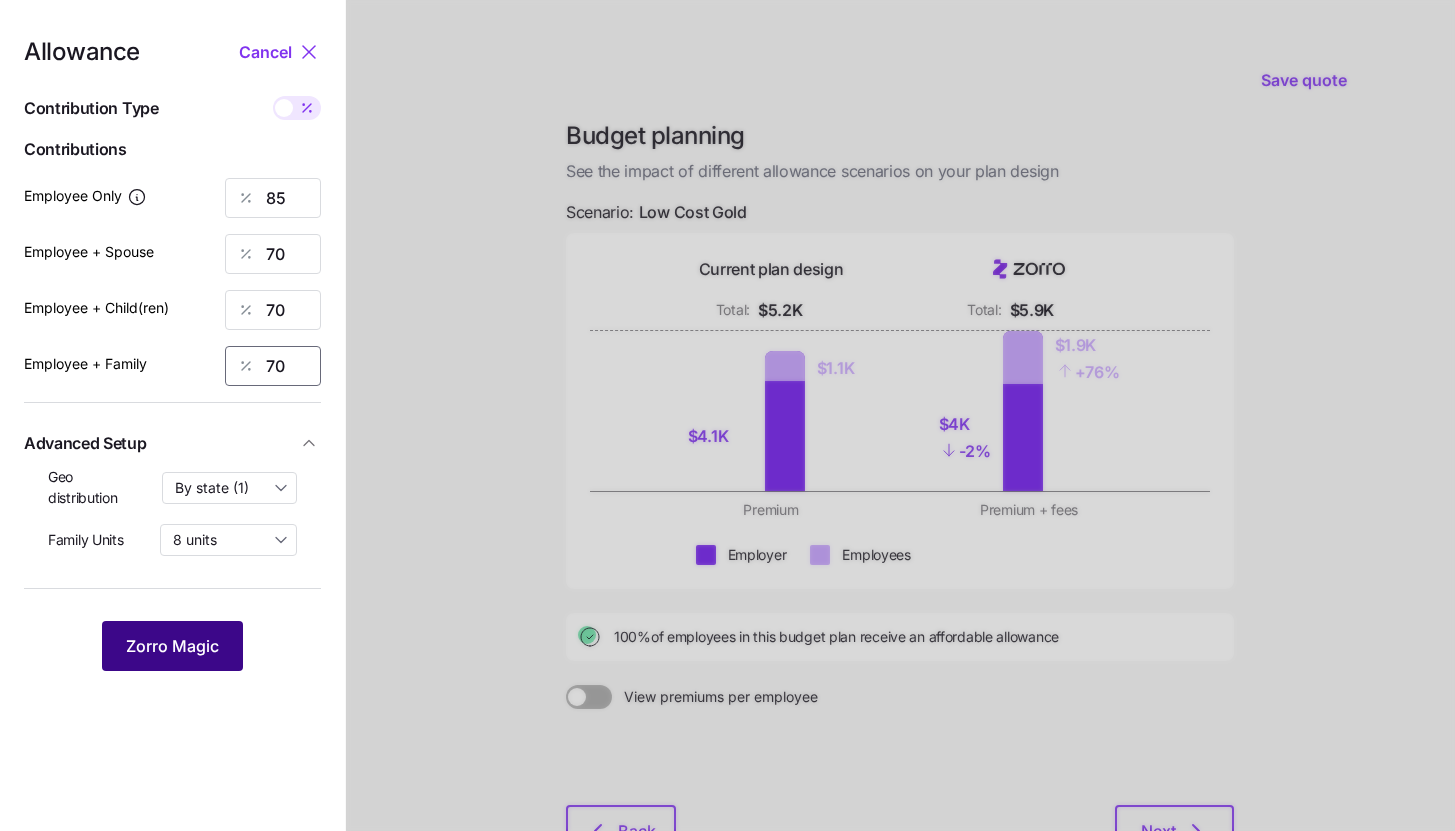 type on "70" 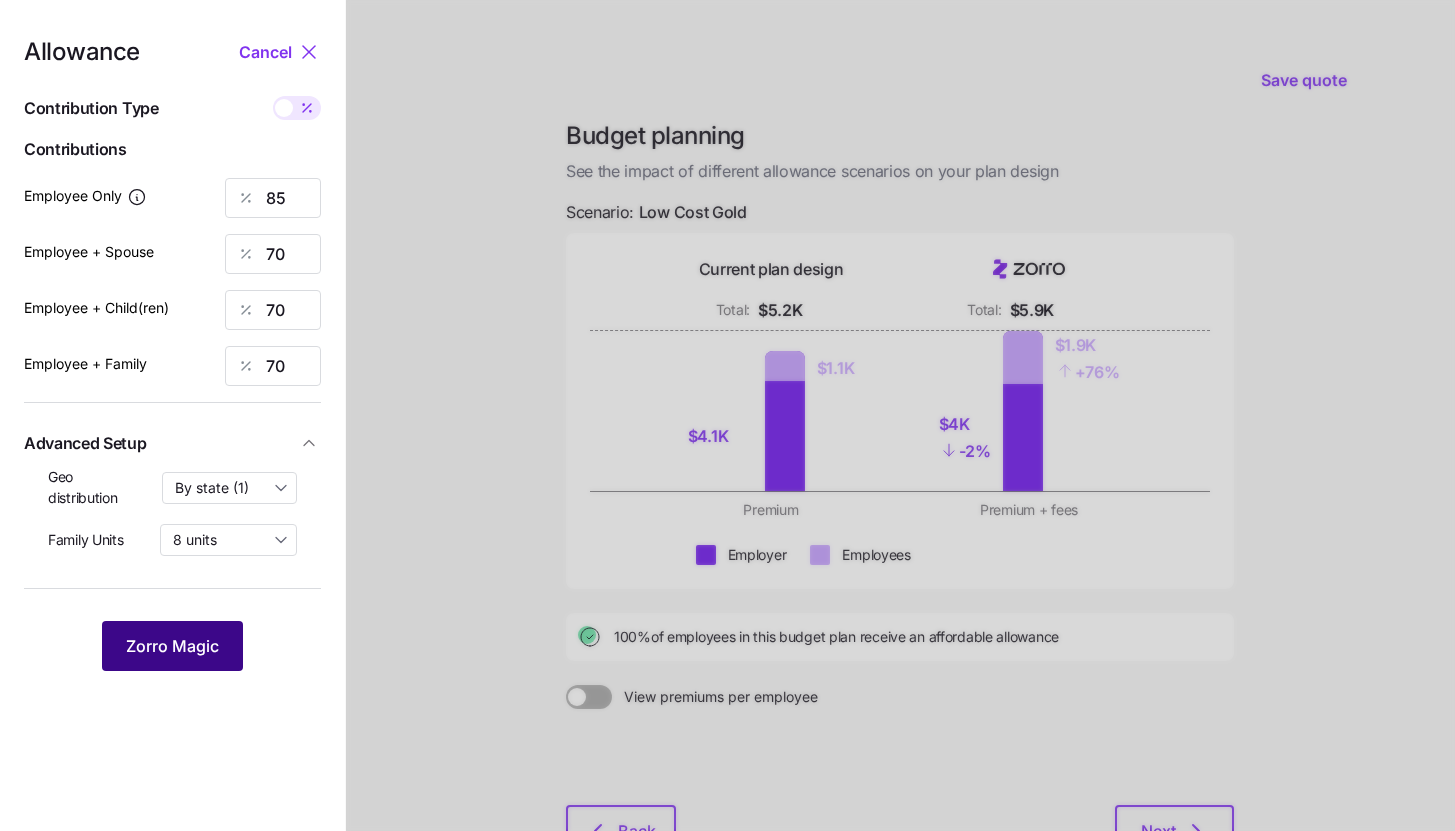 click on "Zorro Magic" at bounding box center (172, 646) 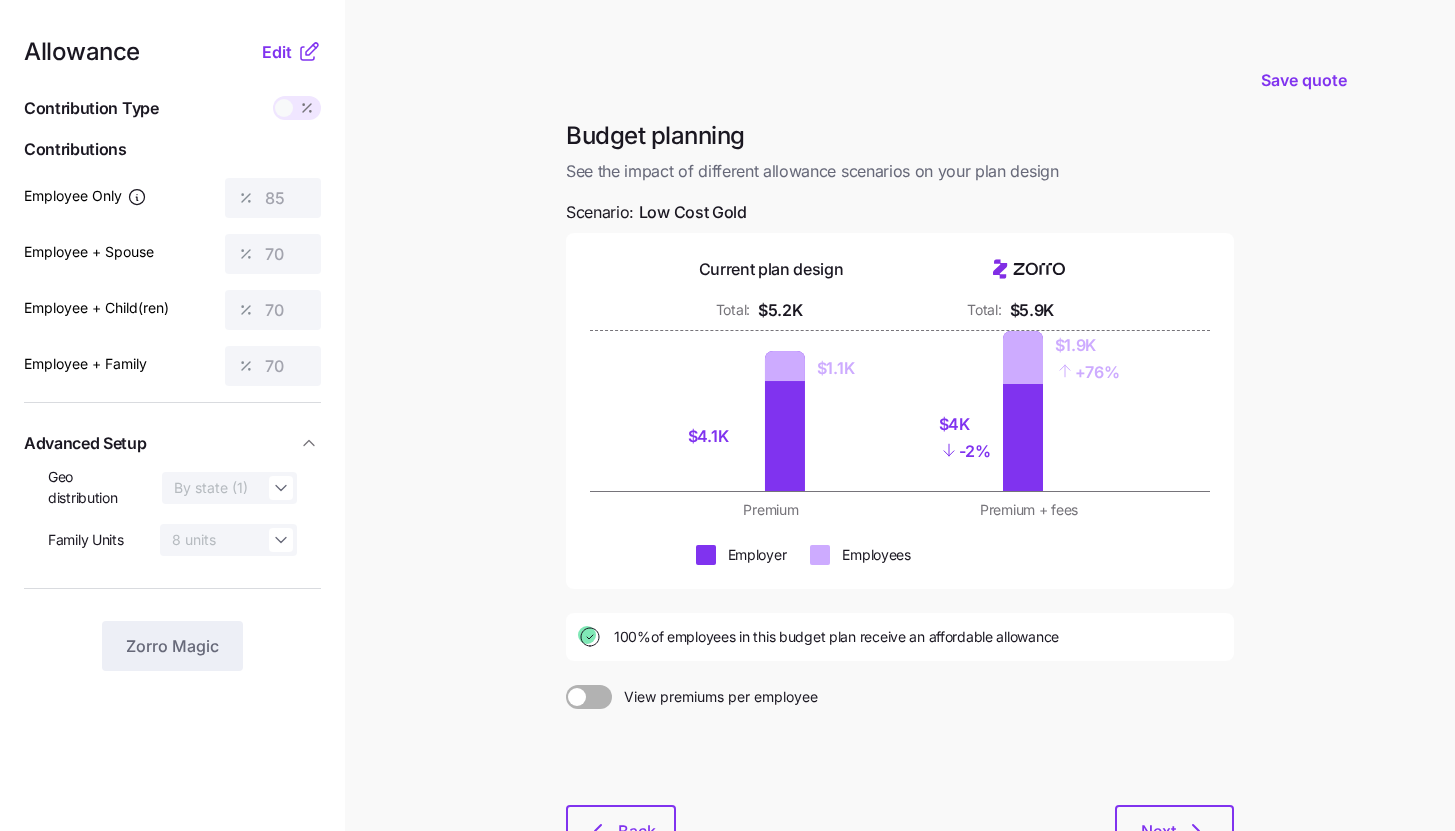 click 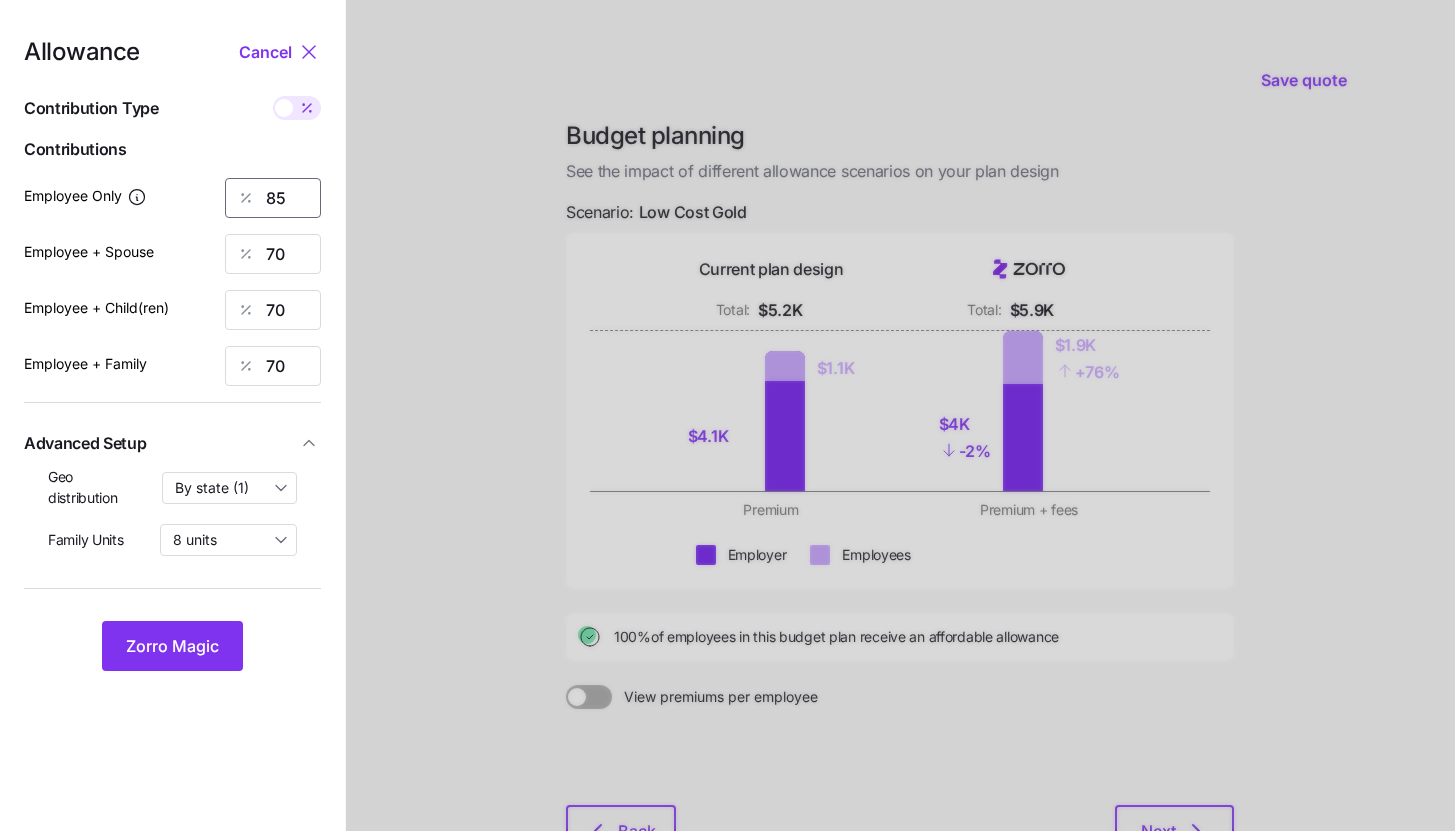 drag, startPoint x: 292, startPoint y: 204, endPoint x: 205, endPoint y: 207, distance: 87.05171 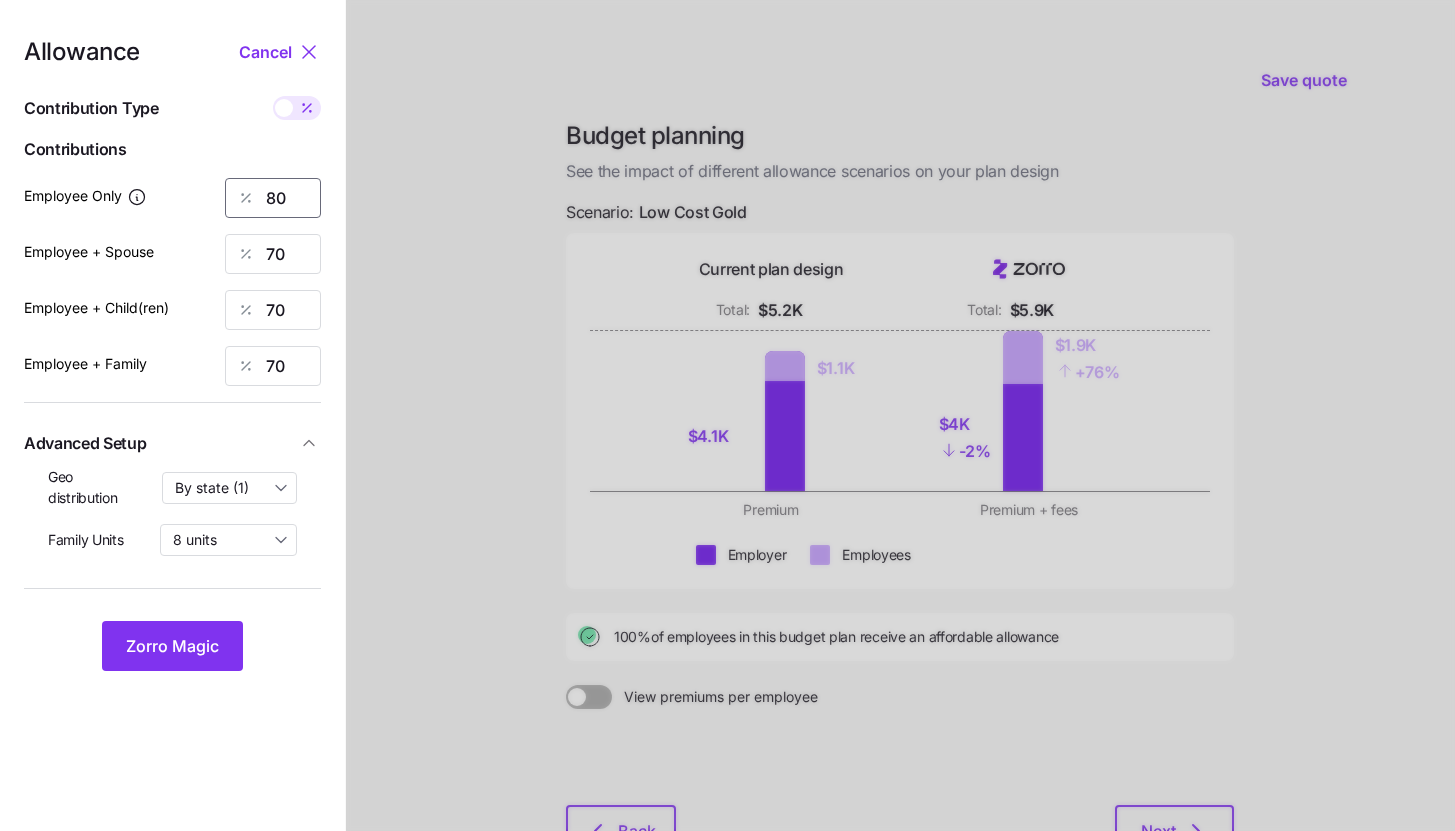 type on "80" 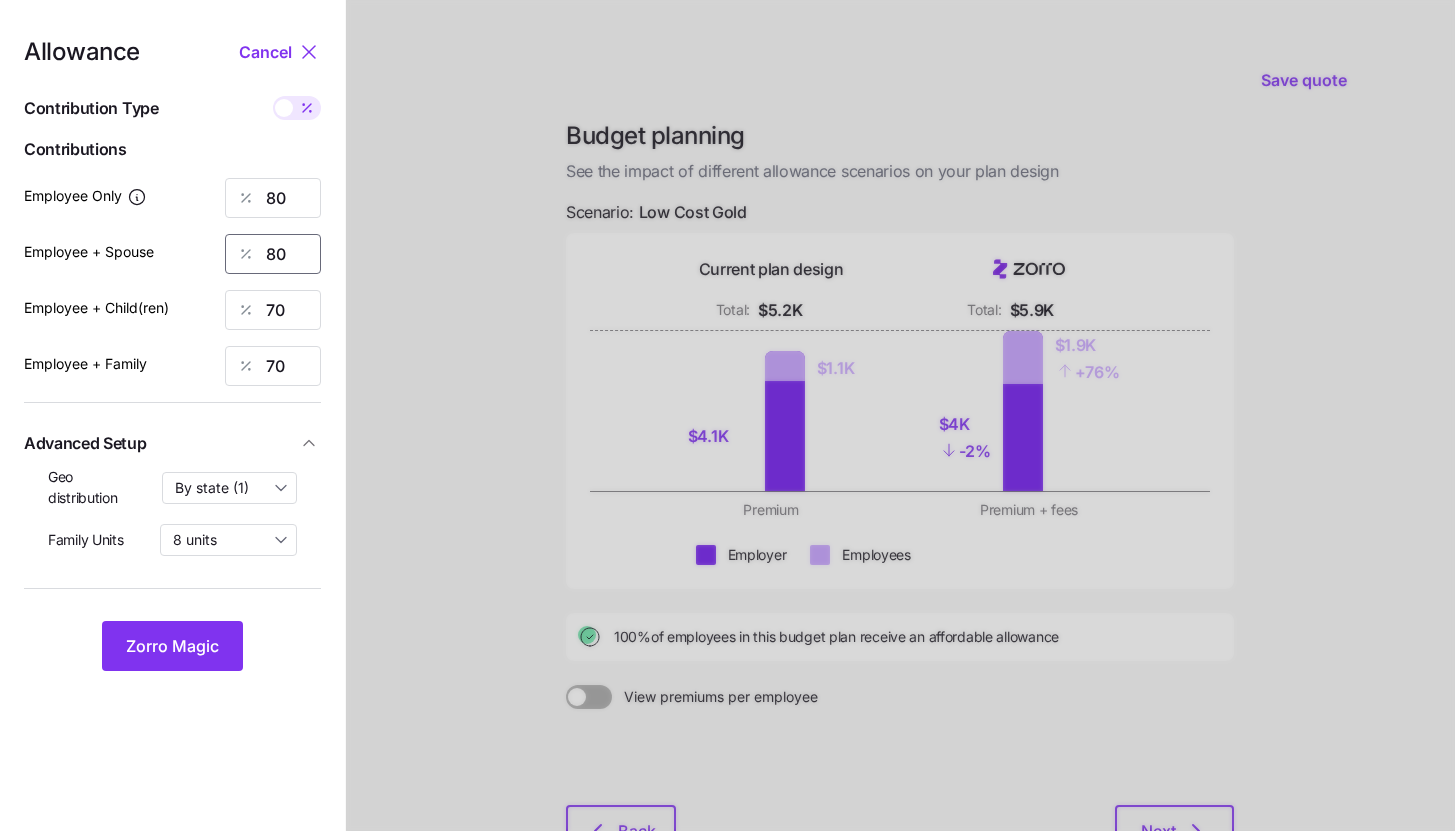 type on "80" 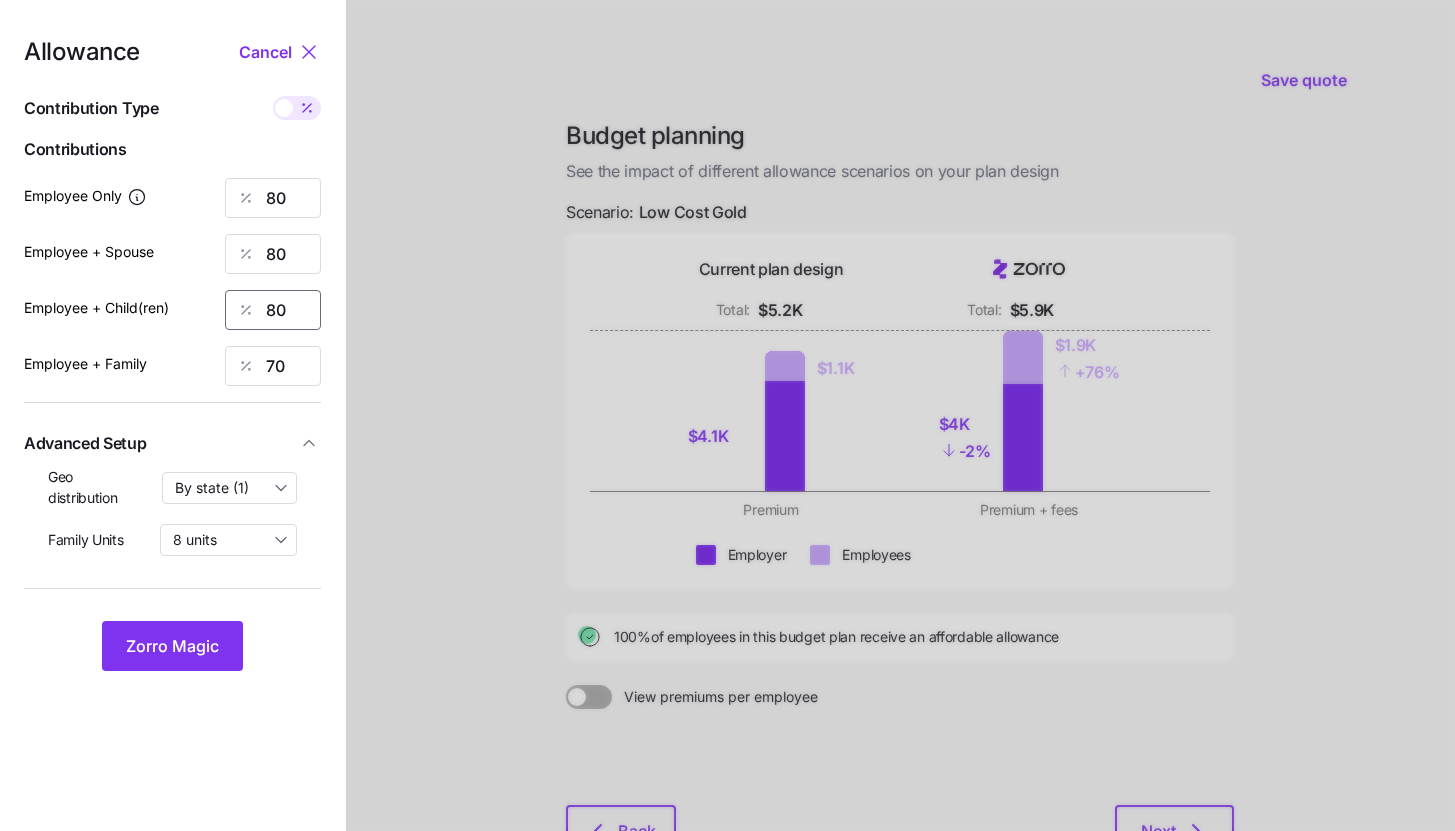 type on "80" 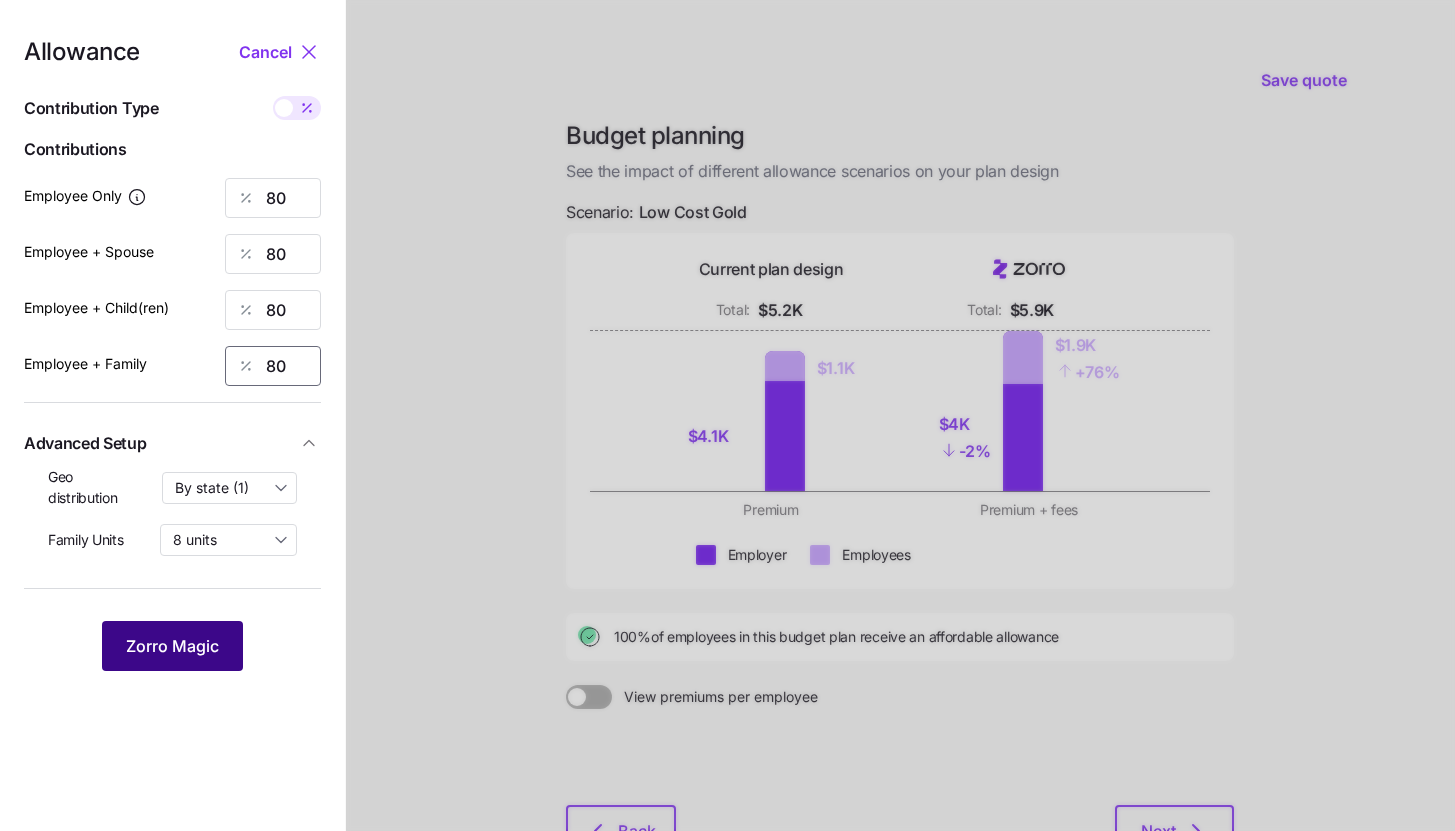 type on "80" 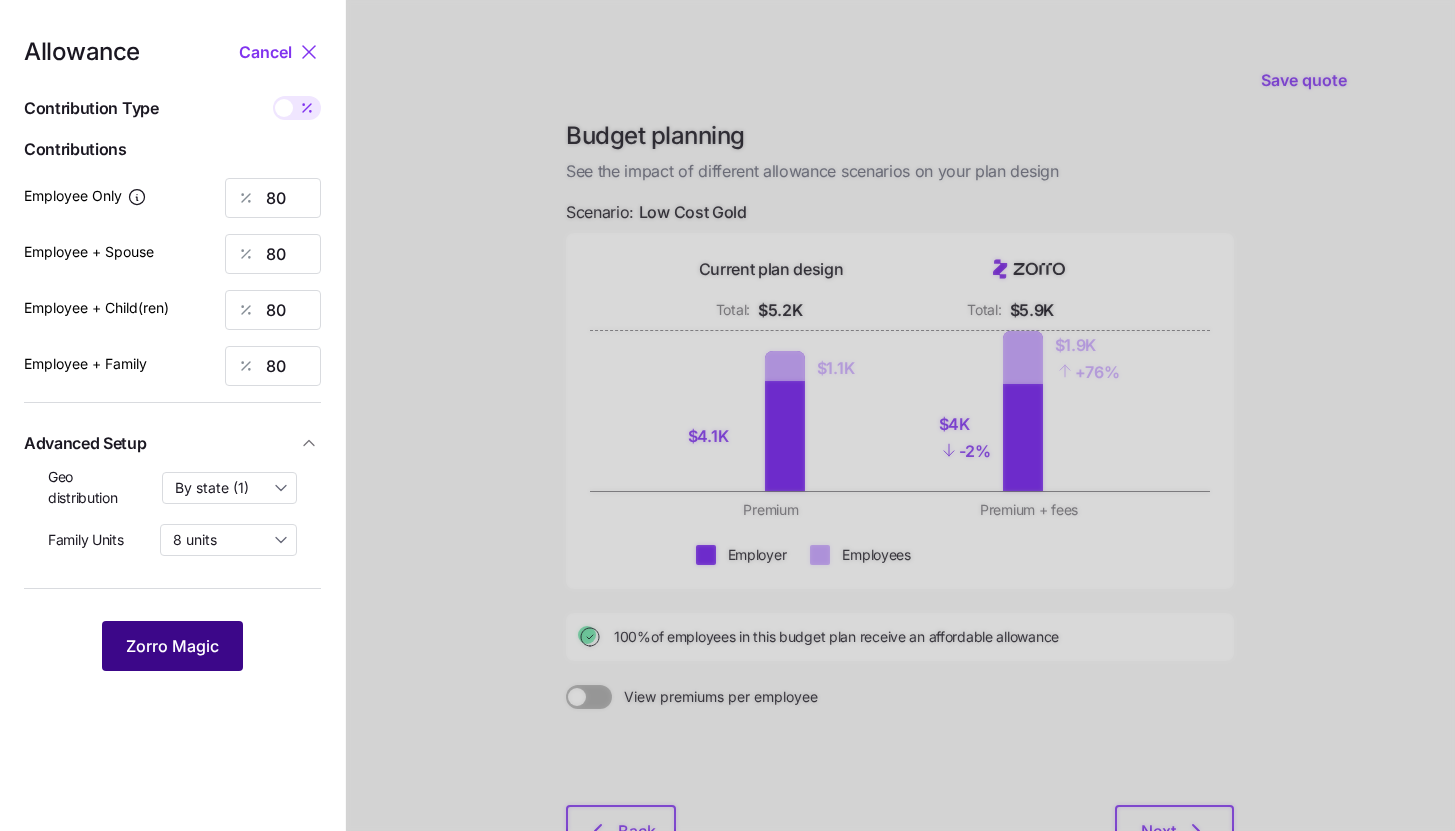 click on "Zorro Magic" at bounding box center [172, 646] 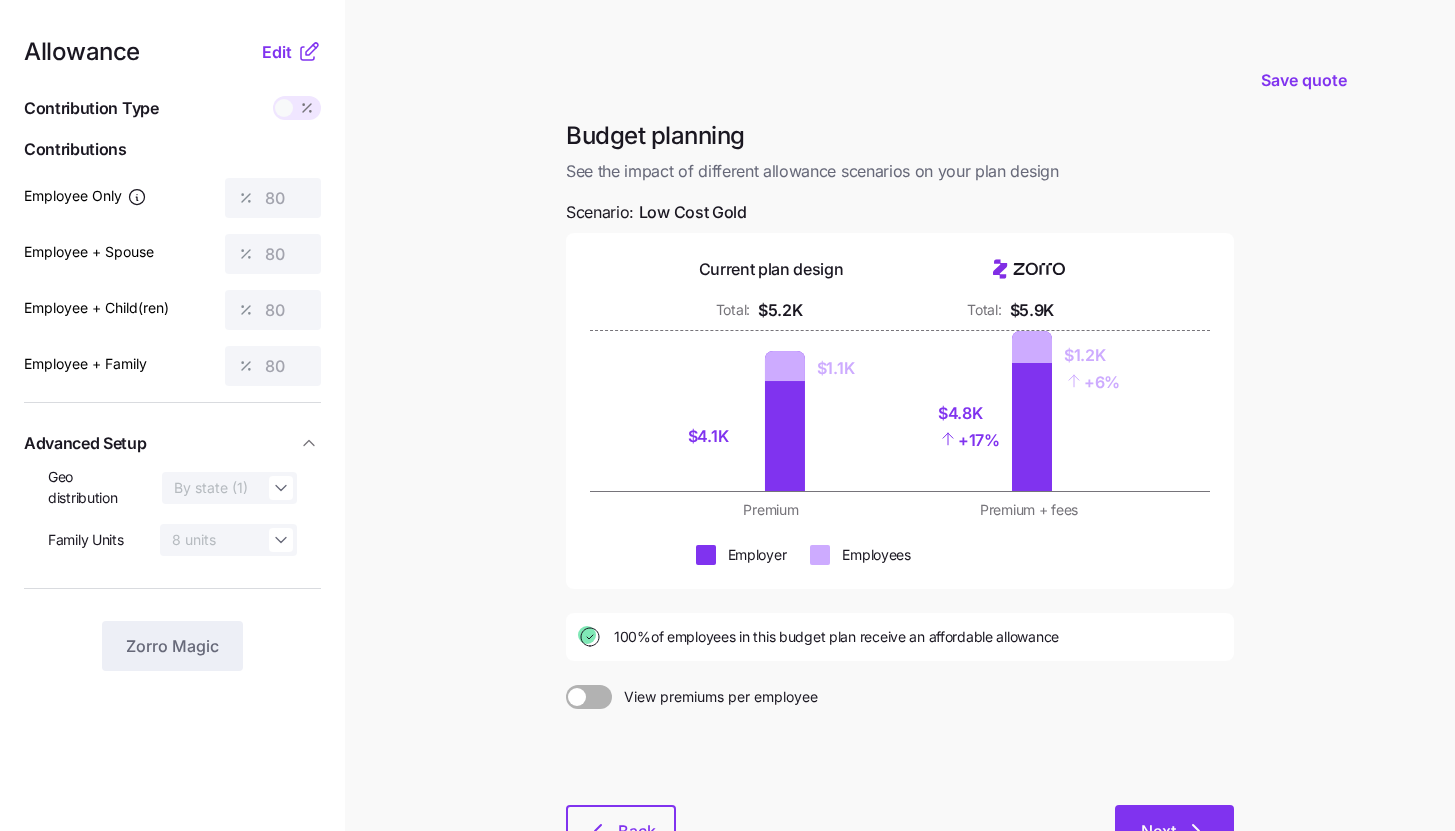 click on "Next" at bounding box center (1174, 830) 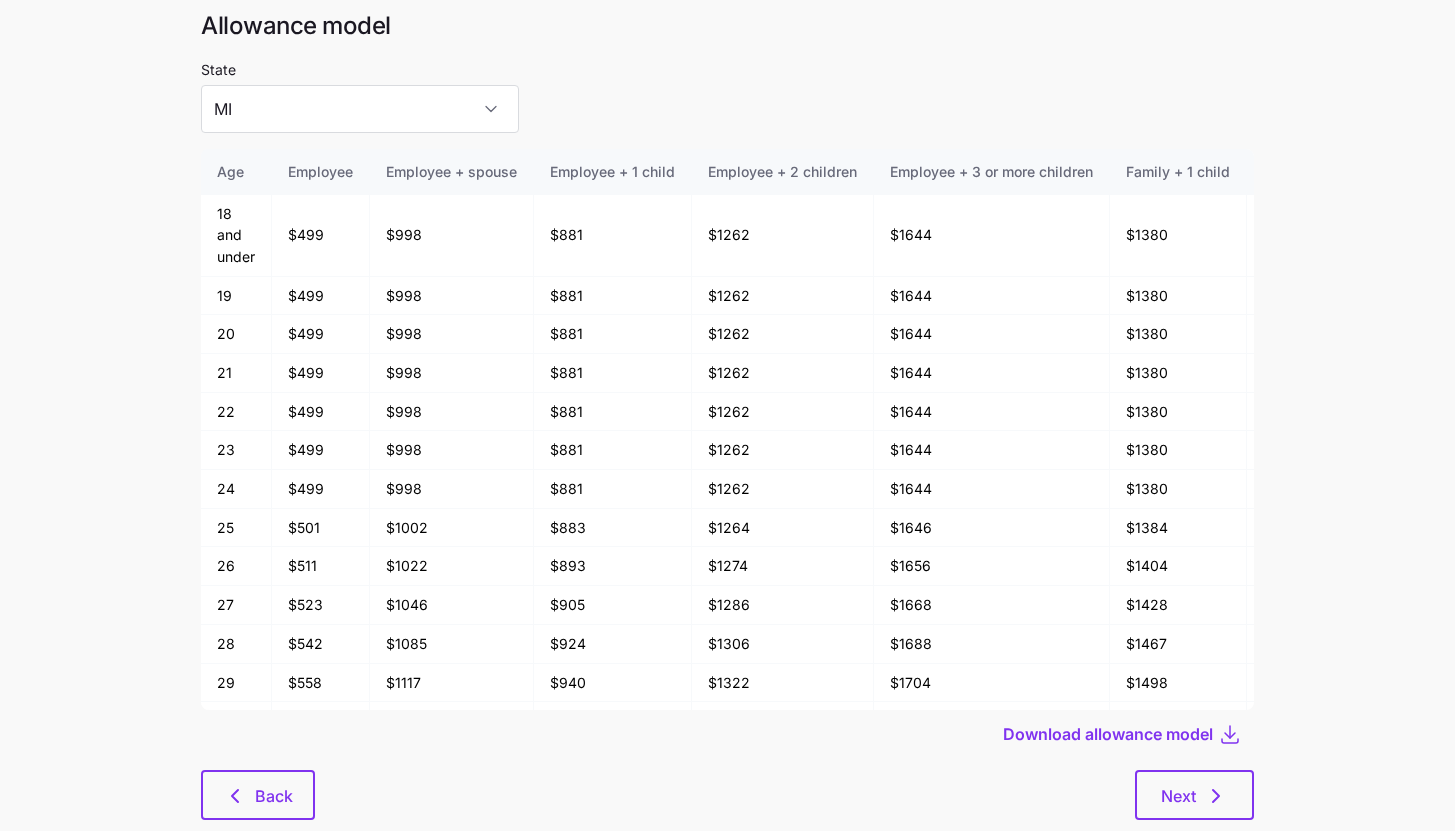scroll, scrollTop: 107, scrollLeft: 0, axis: vertical 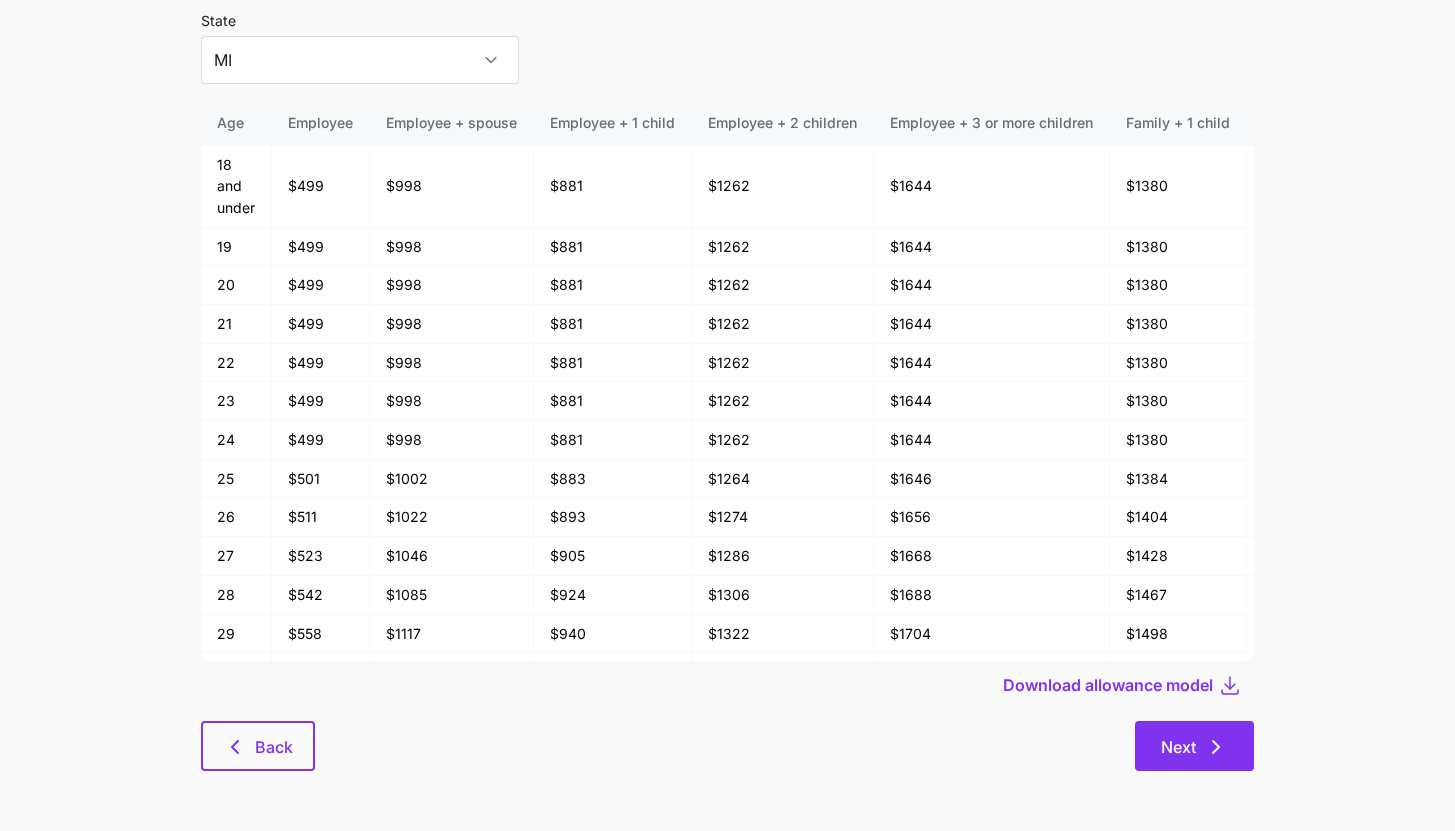 click on "Next" at bounding box center (1194, 746) 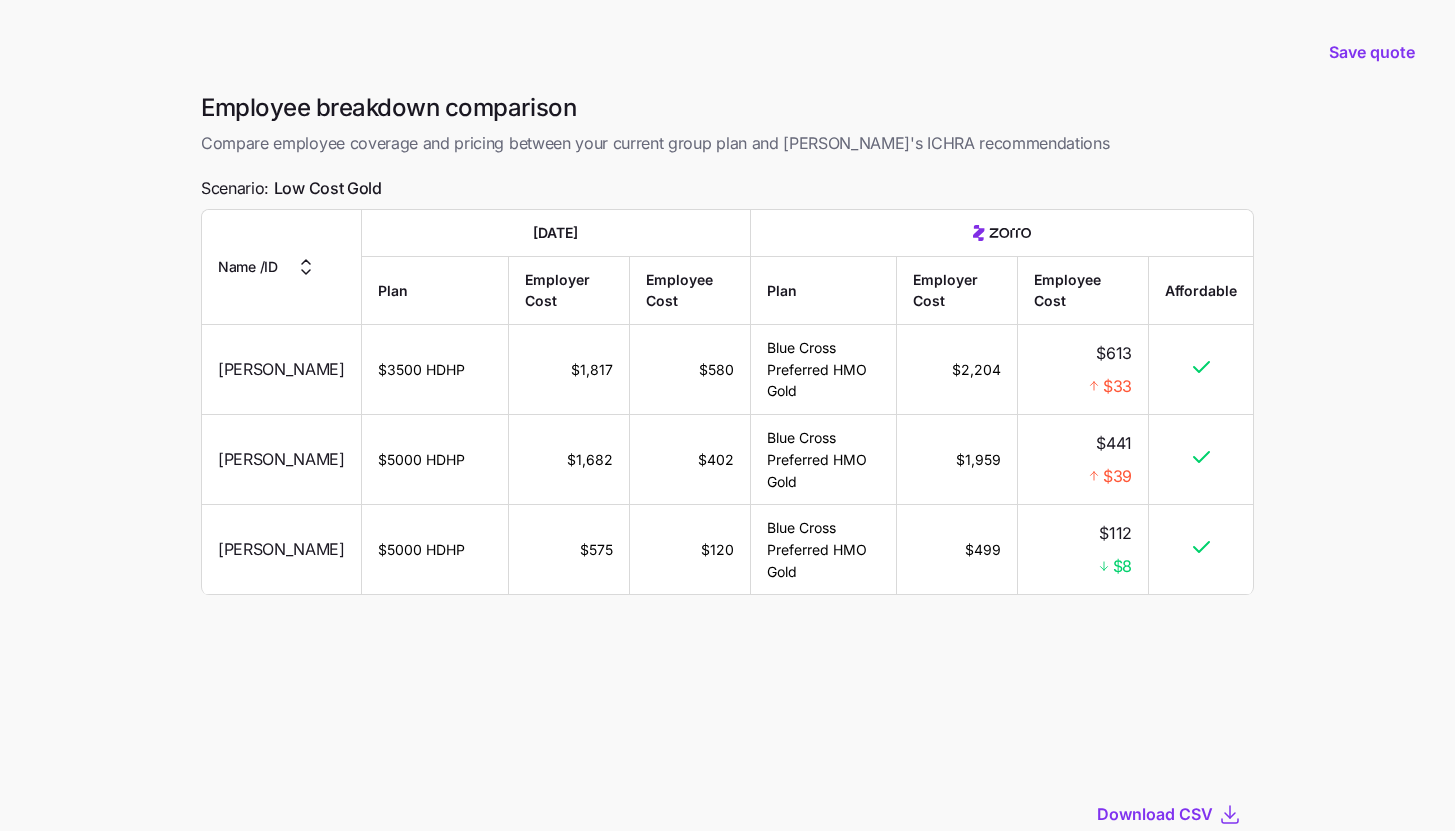 scroll, scrollTop: 141, scrollLeft: 0, axis: vertical 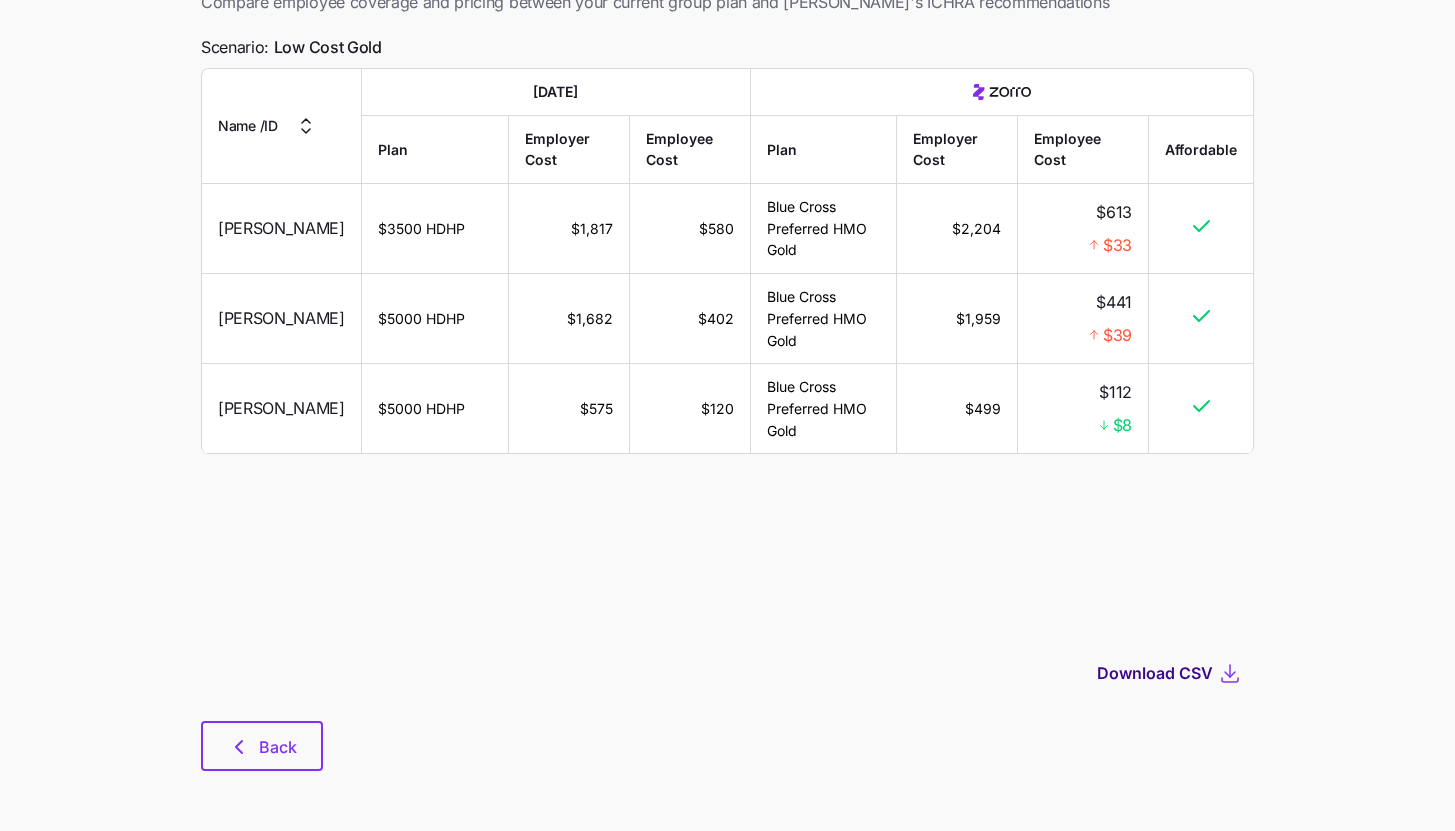 click on "Download CSV" at bounding box center [1155, 673] 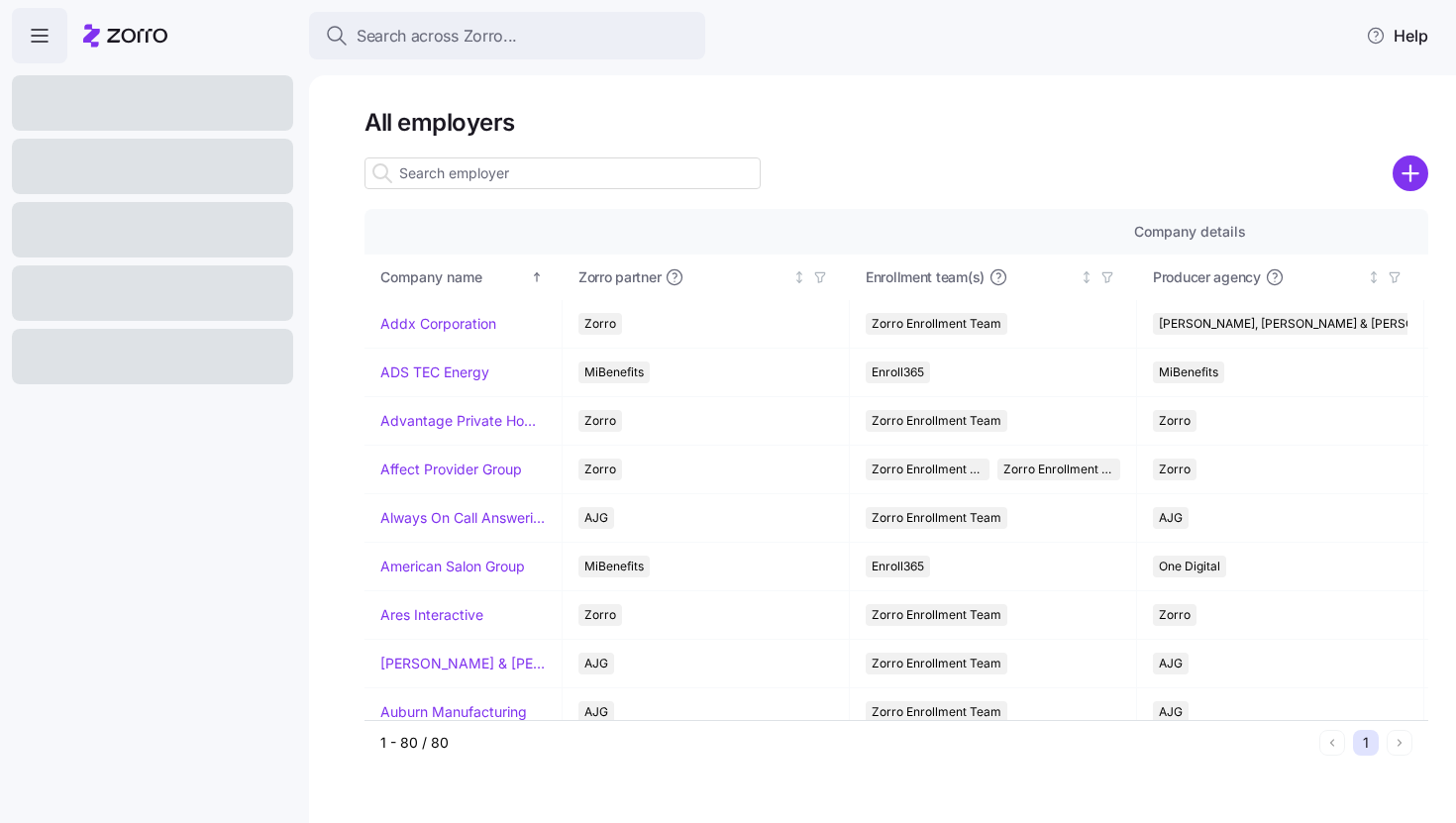 scroll, scrollTop: 0, scrollLeft: 0, axis: both 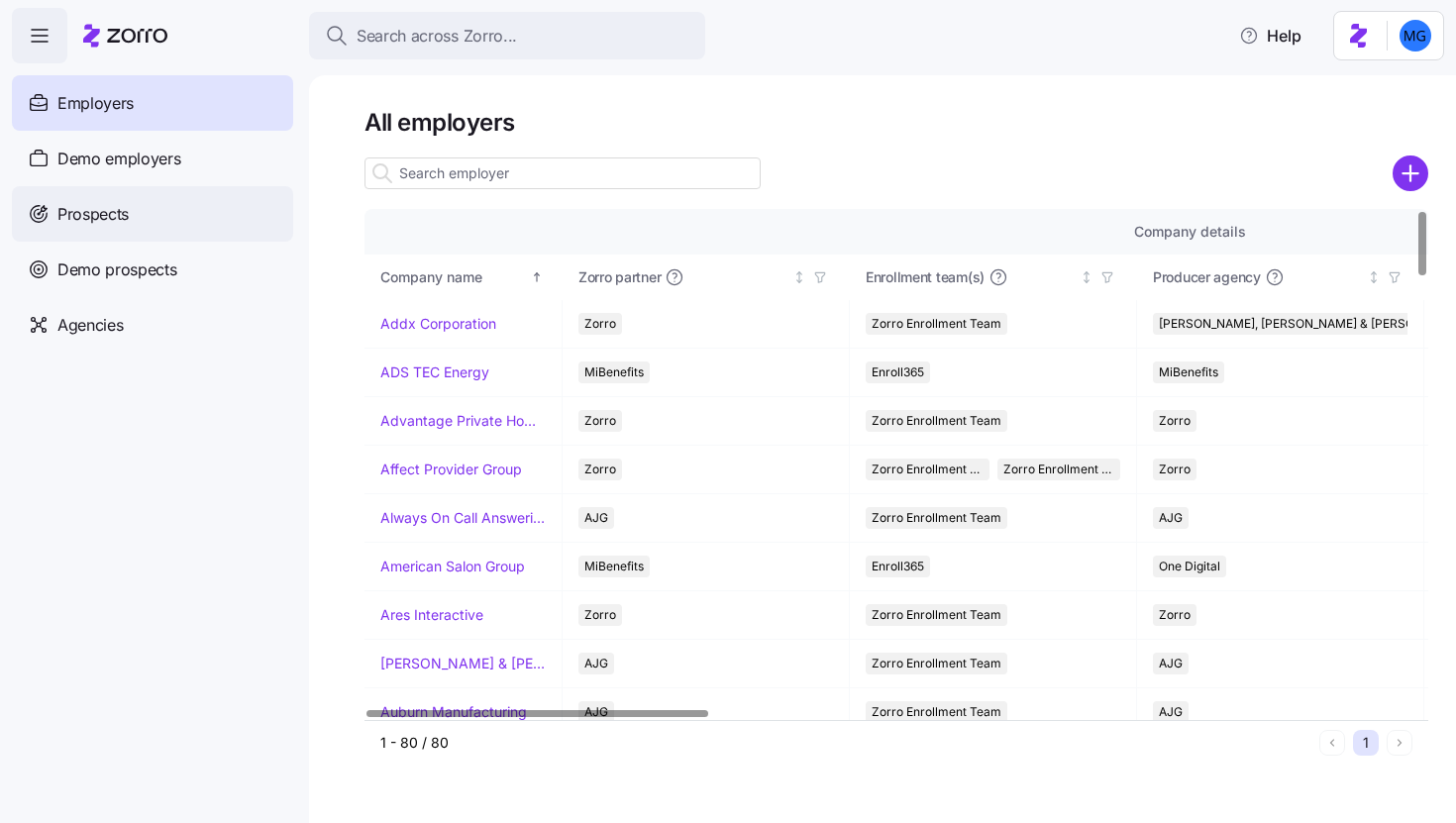 click on "Prospects" at bounding box center [153, 214] 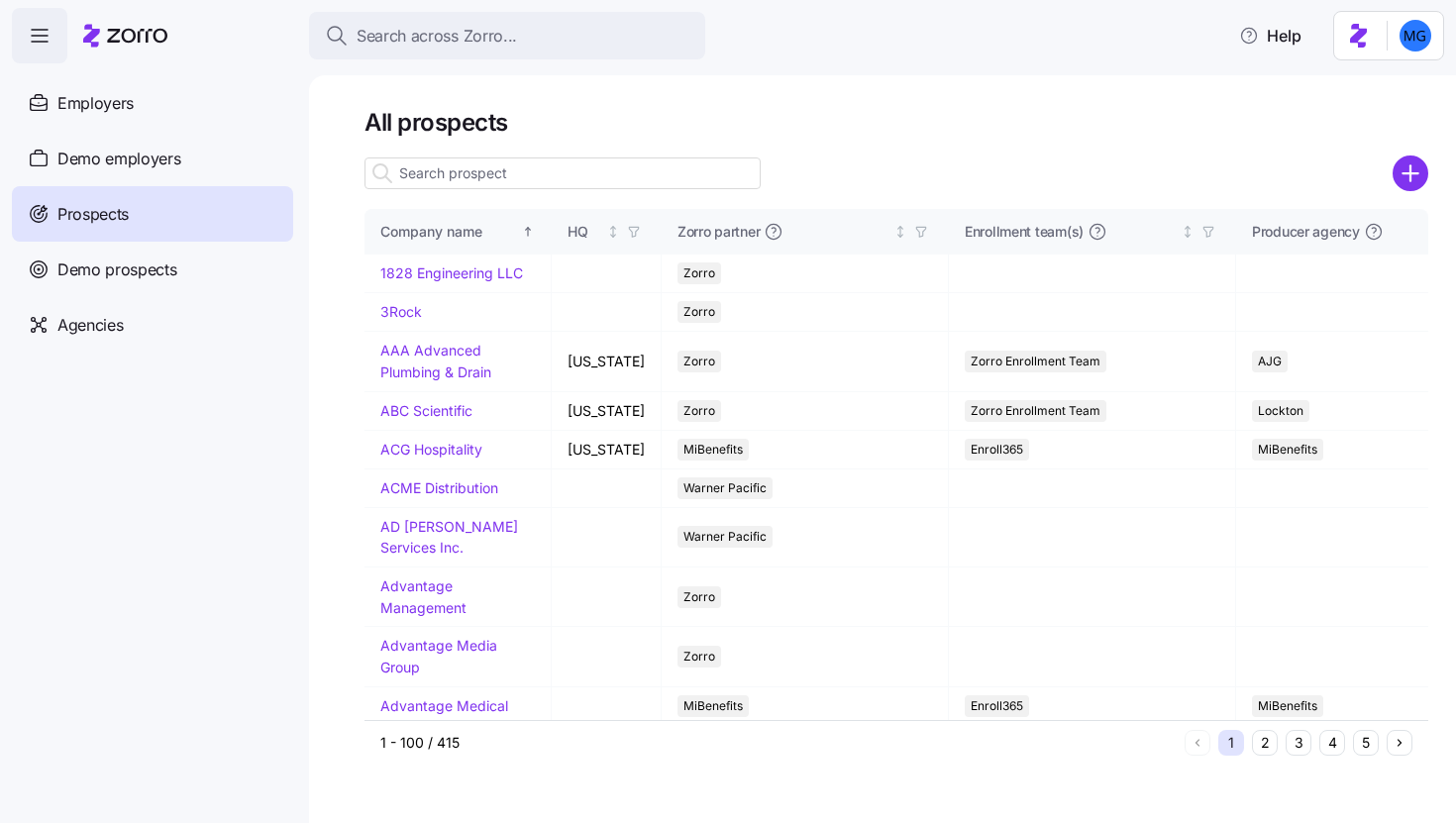 click at bounding box center [563, 173] 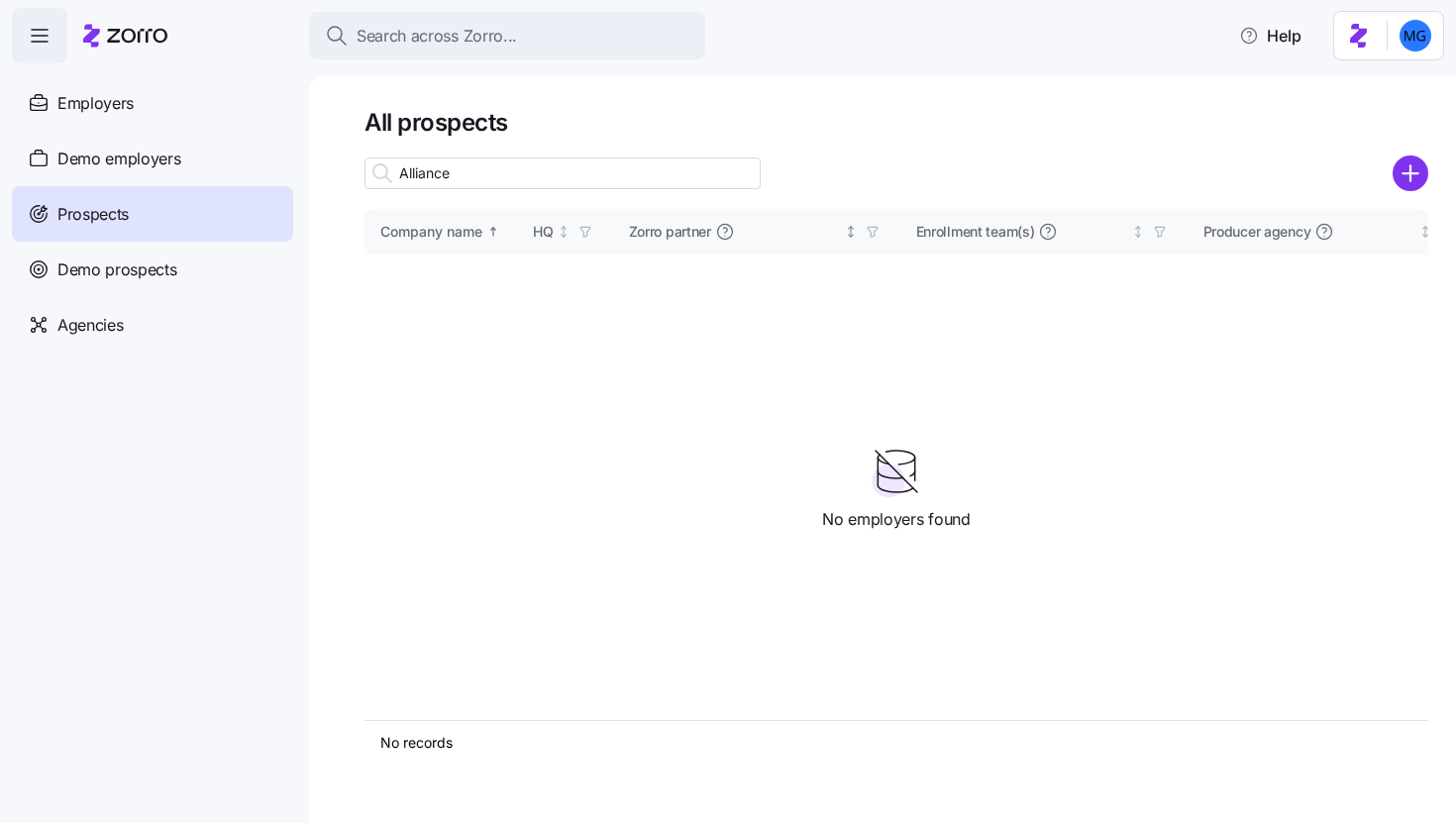 type on "Alliance" 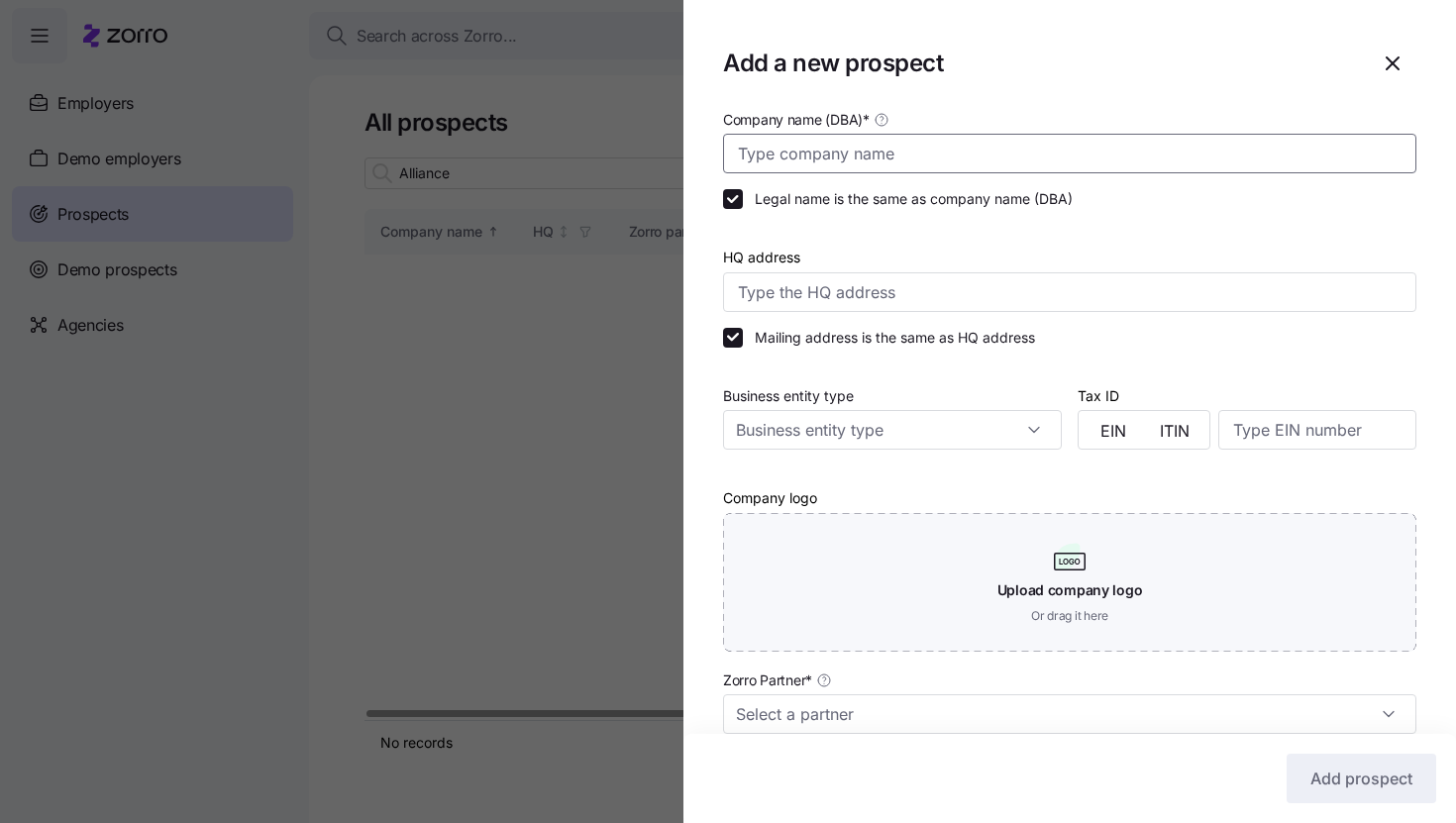 click on "Company name (DBA)  *" at bounding box center (1070, 154) 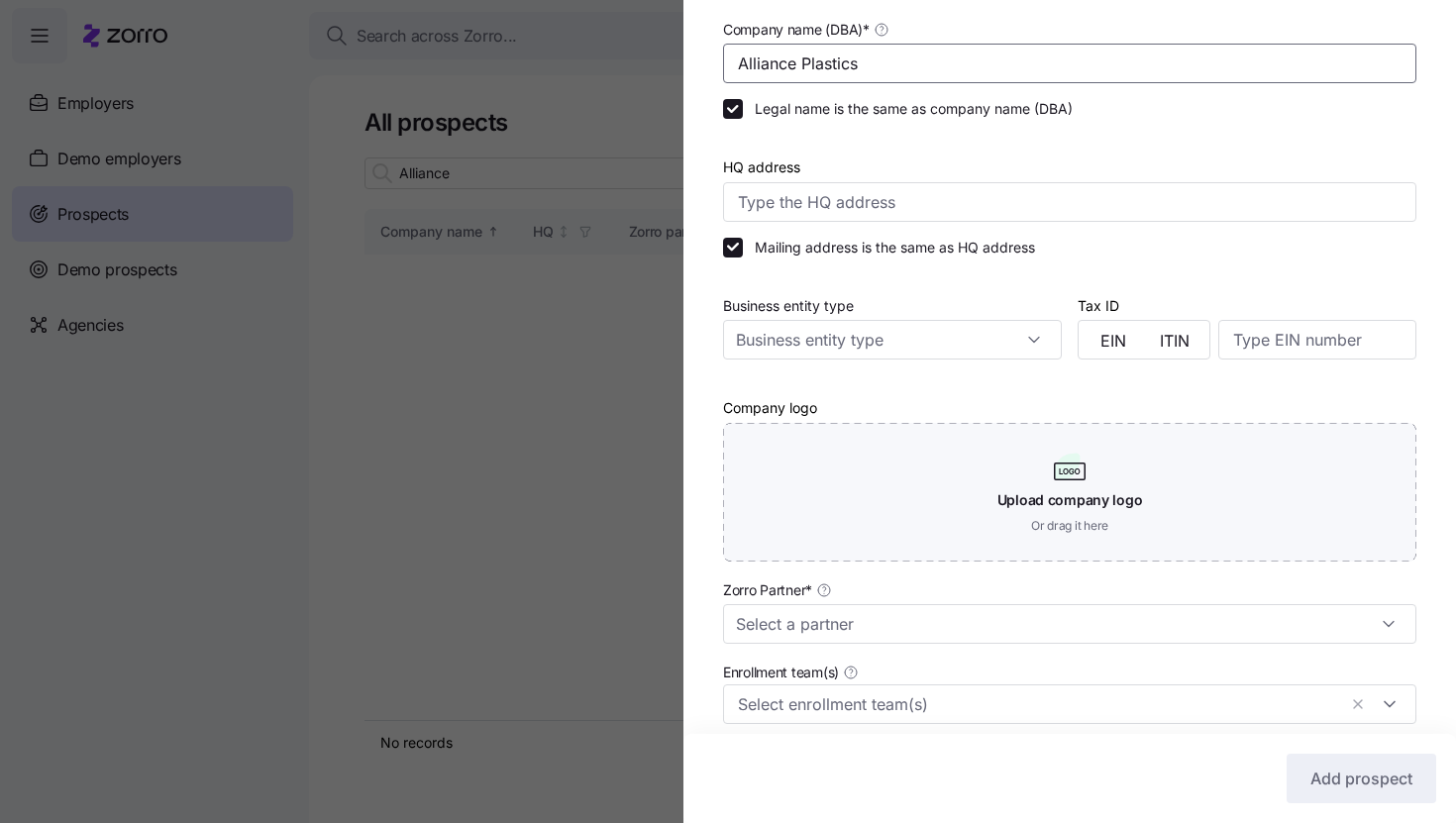 scroll, scrollTop: 343, scrollLeft: 0, axis: vertical 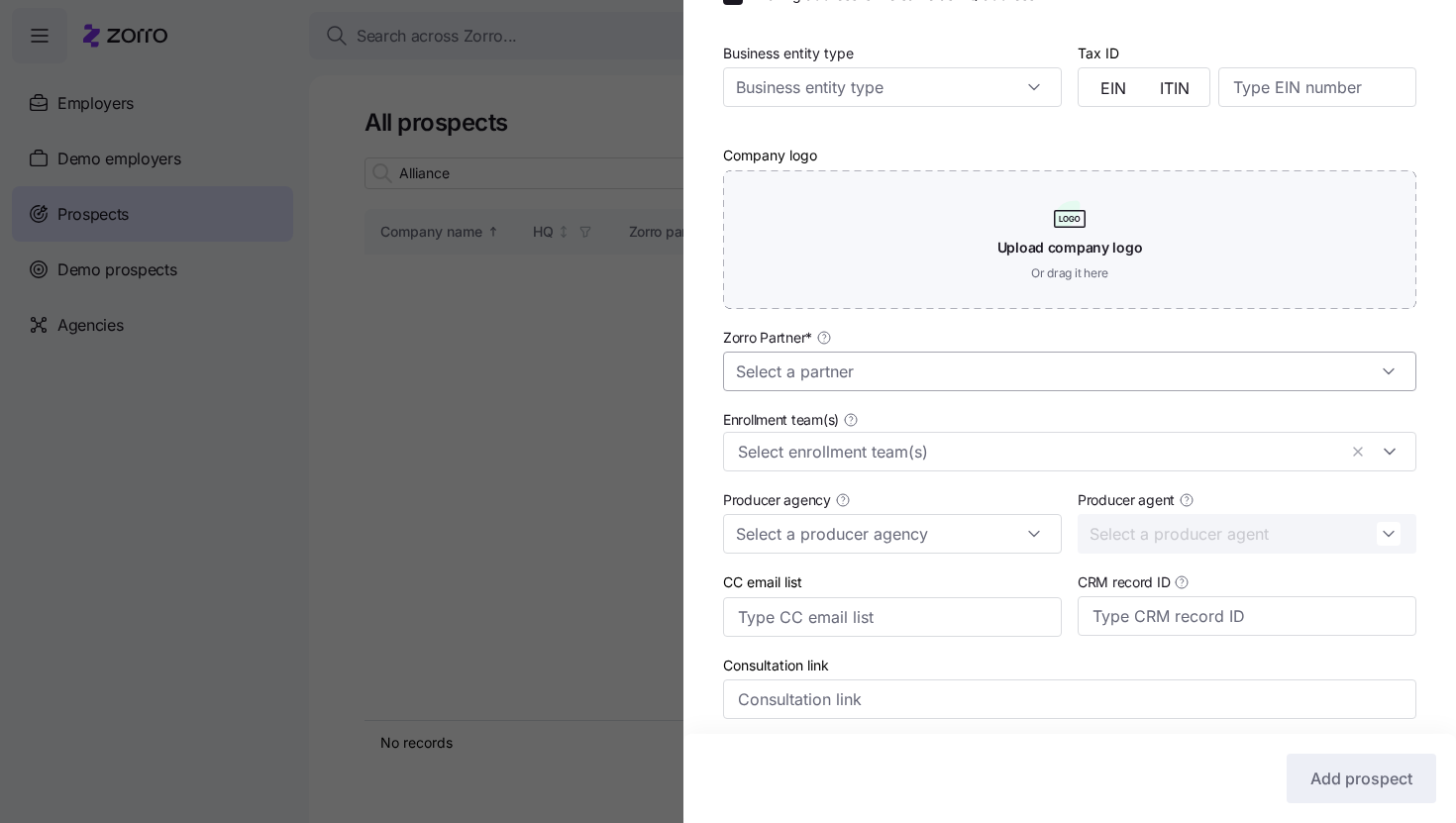 type on "Alliance Plastics" 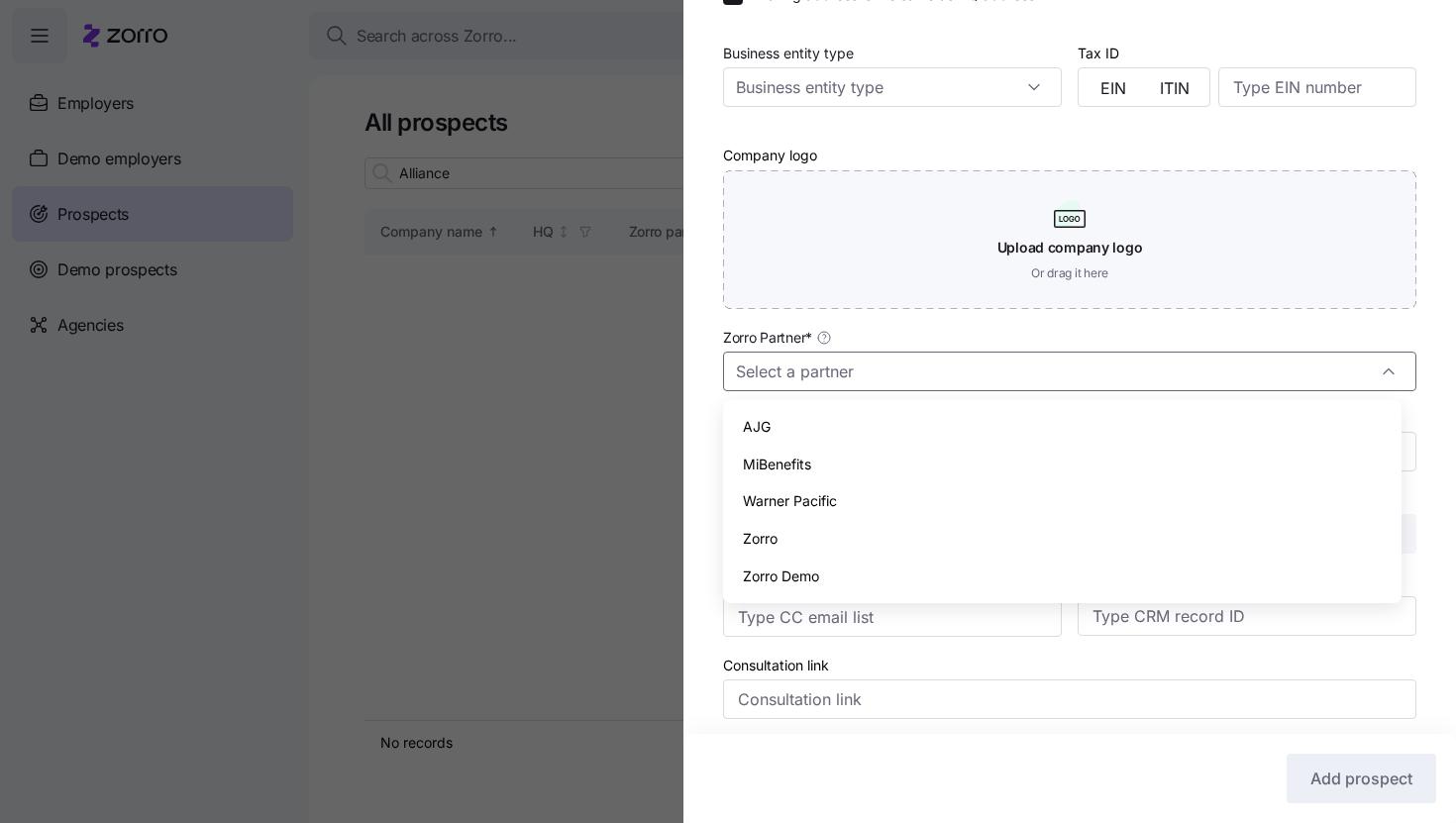 click on "Zorro" at bounding box center (1062, 539) 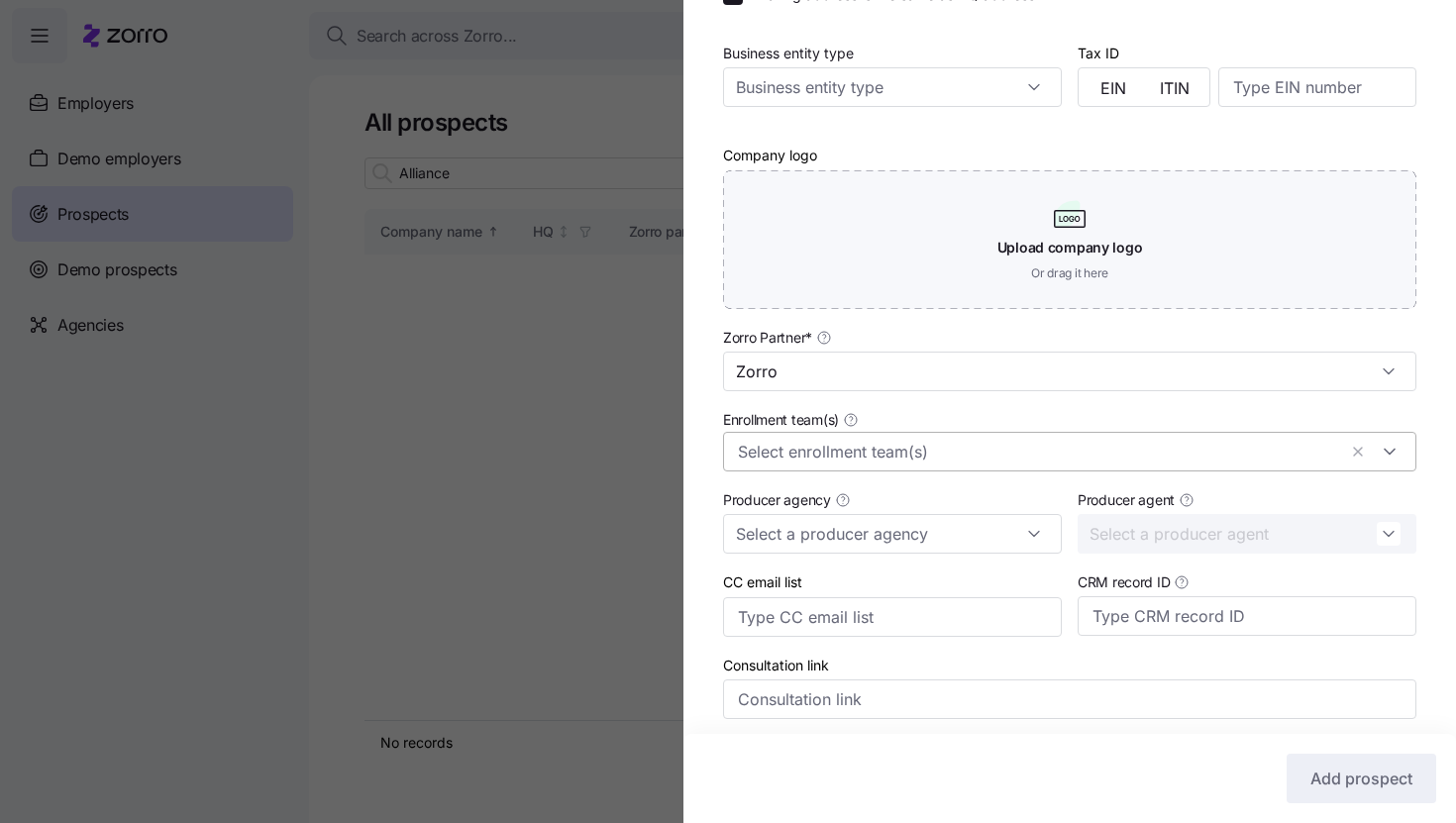 click at bounding box center [1070, 452] 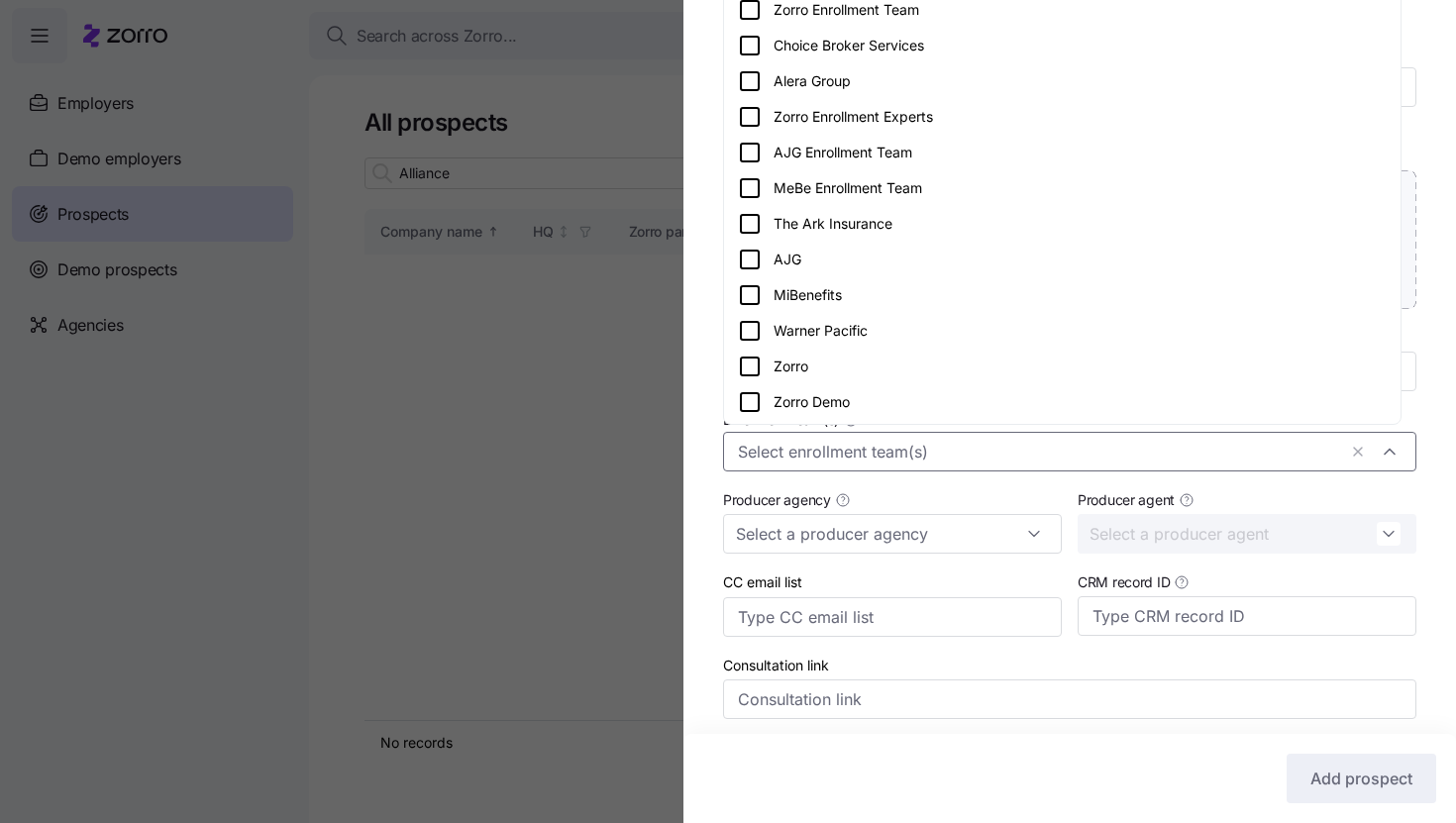 click on "Alera Group" at bounding box center (1062, 81) 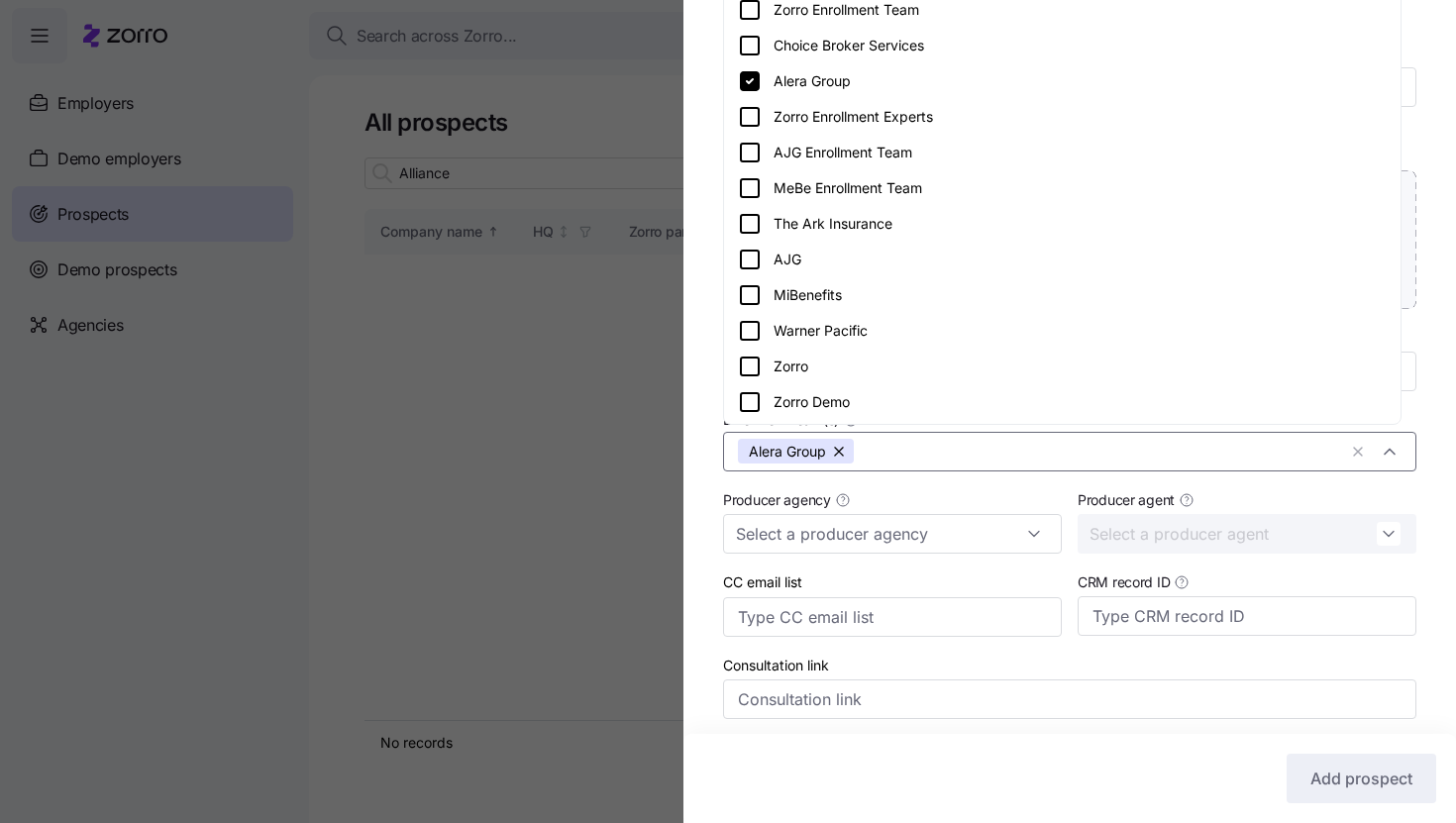 click on "Company name (DBA)  * Alliance Plastics Legal name is the same as company name (DBA) HQ address Mailing address is the same as HQ address Business entity type Tax ID EIN ITIN   Company logo Upload company logo Or drag it here Zorro Partner  * Zorro Enrollment team(s)   Alera Group Producer agency Producer agent CC email list CRM record ID Consultation link Monthly SEP deadline  * Last day of the month Coverage start date  * Coverage start date   Estimated employees Estimated participation rate (%)" at bounding box center (1070, 385) 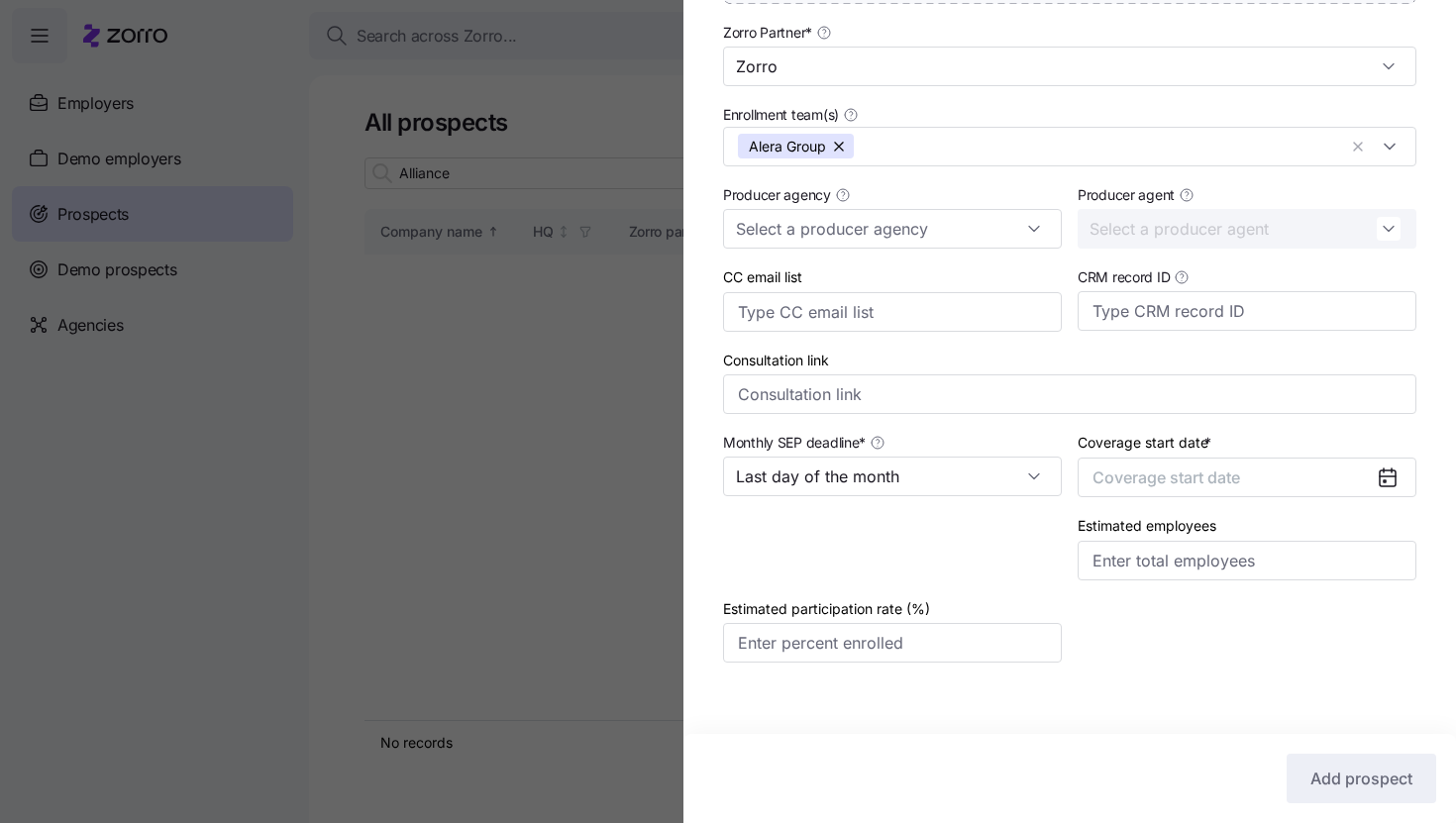 scroll, scrollTop: 668, scrollLeft: 0, axis: vertical 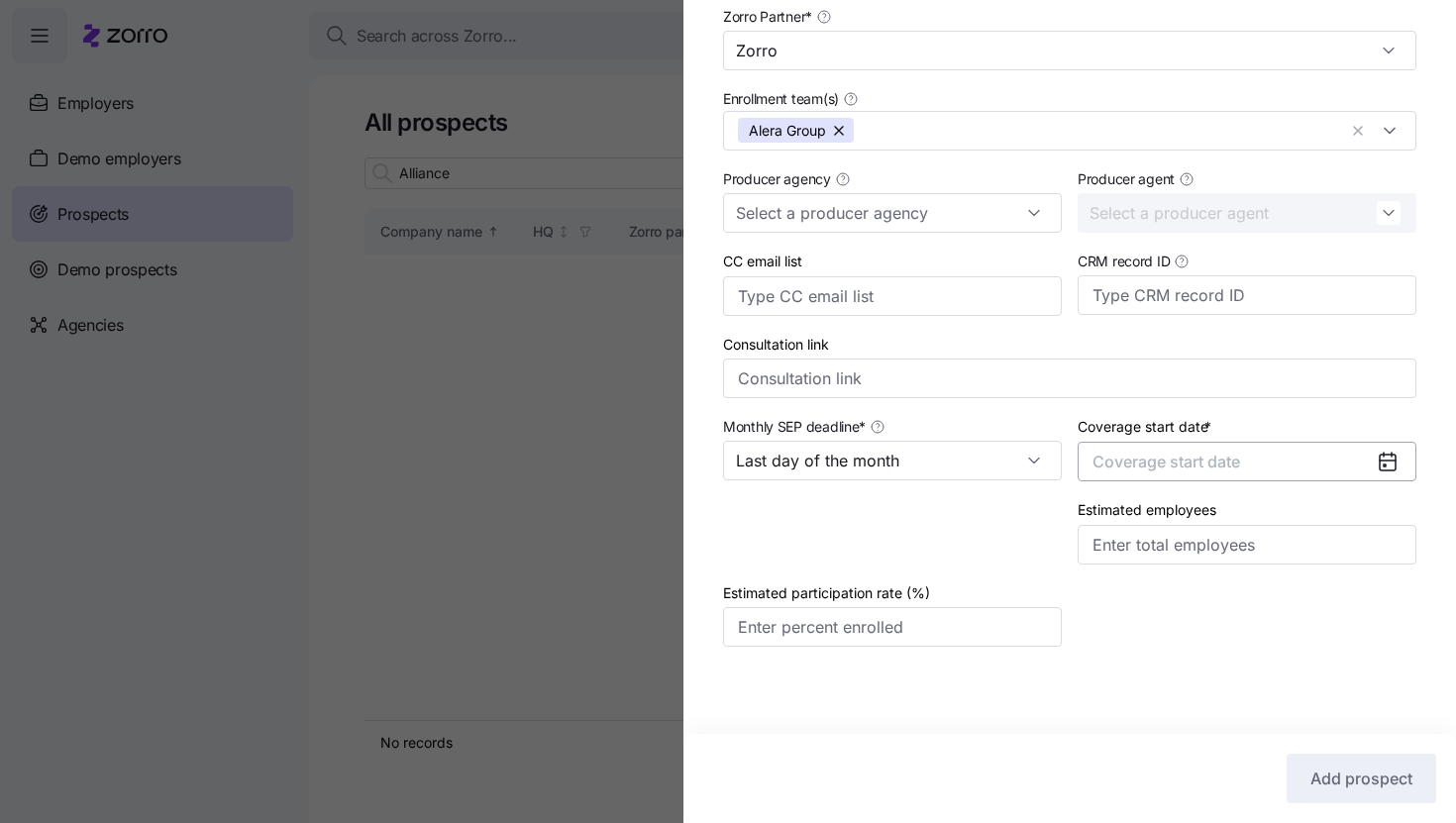 click on "Coverage start date" at bounding box center (1247, 462) 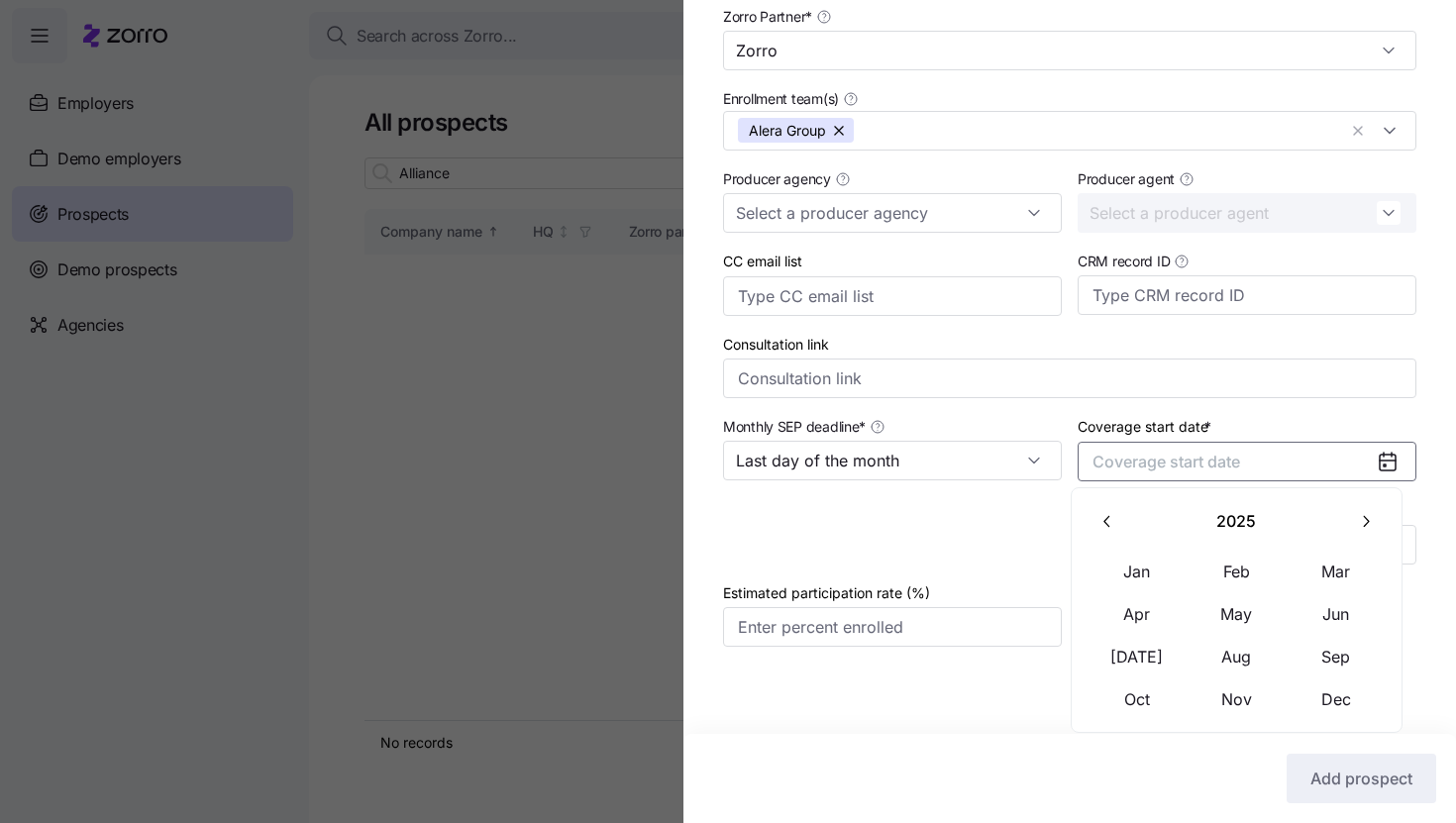 click at bounding box center (1365, 521) 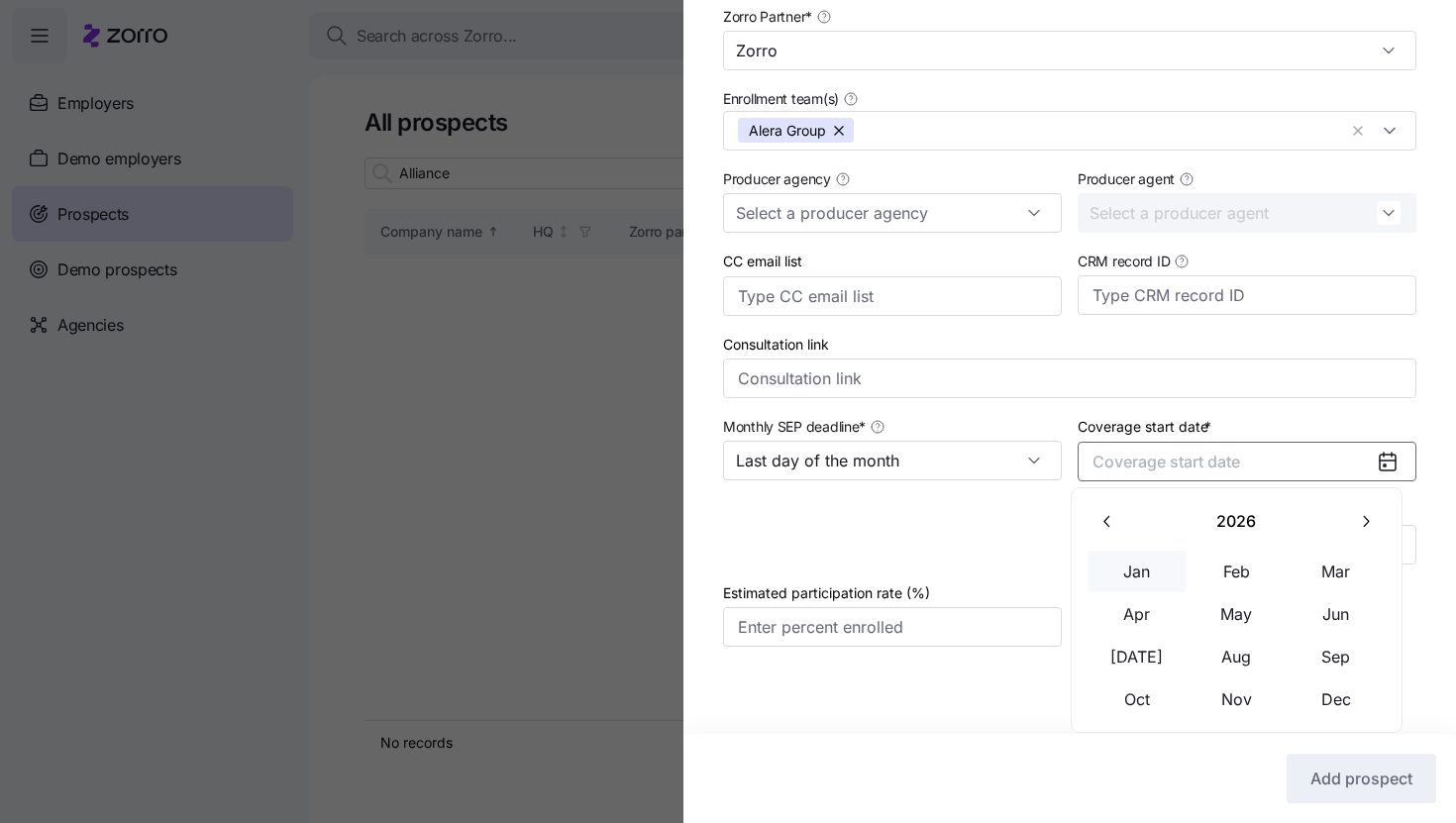 click on "Jan" at bounding box center [1137, 571] 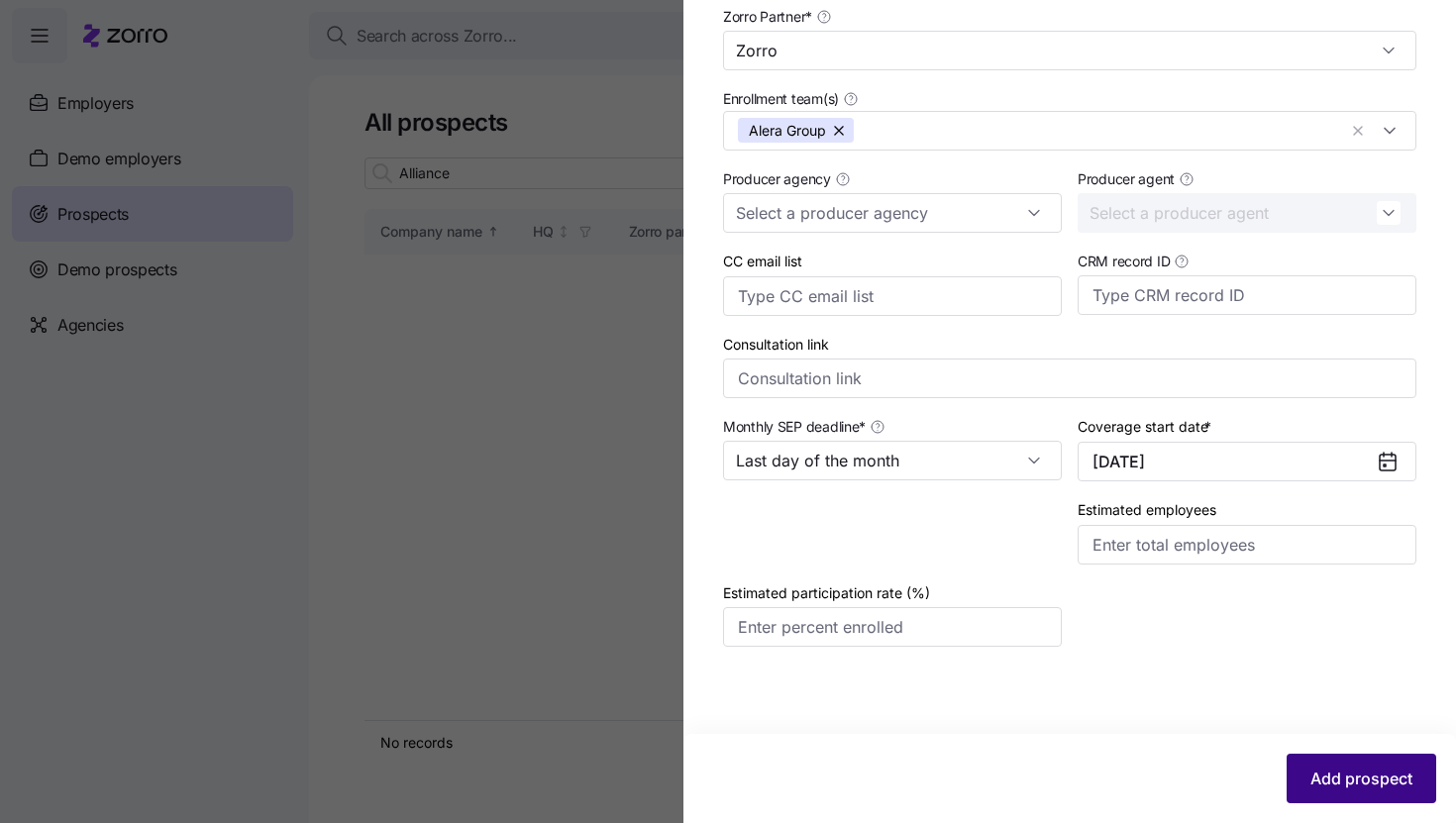 click on "Add prospect" at bounding box center [1361, 778] 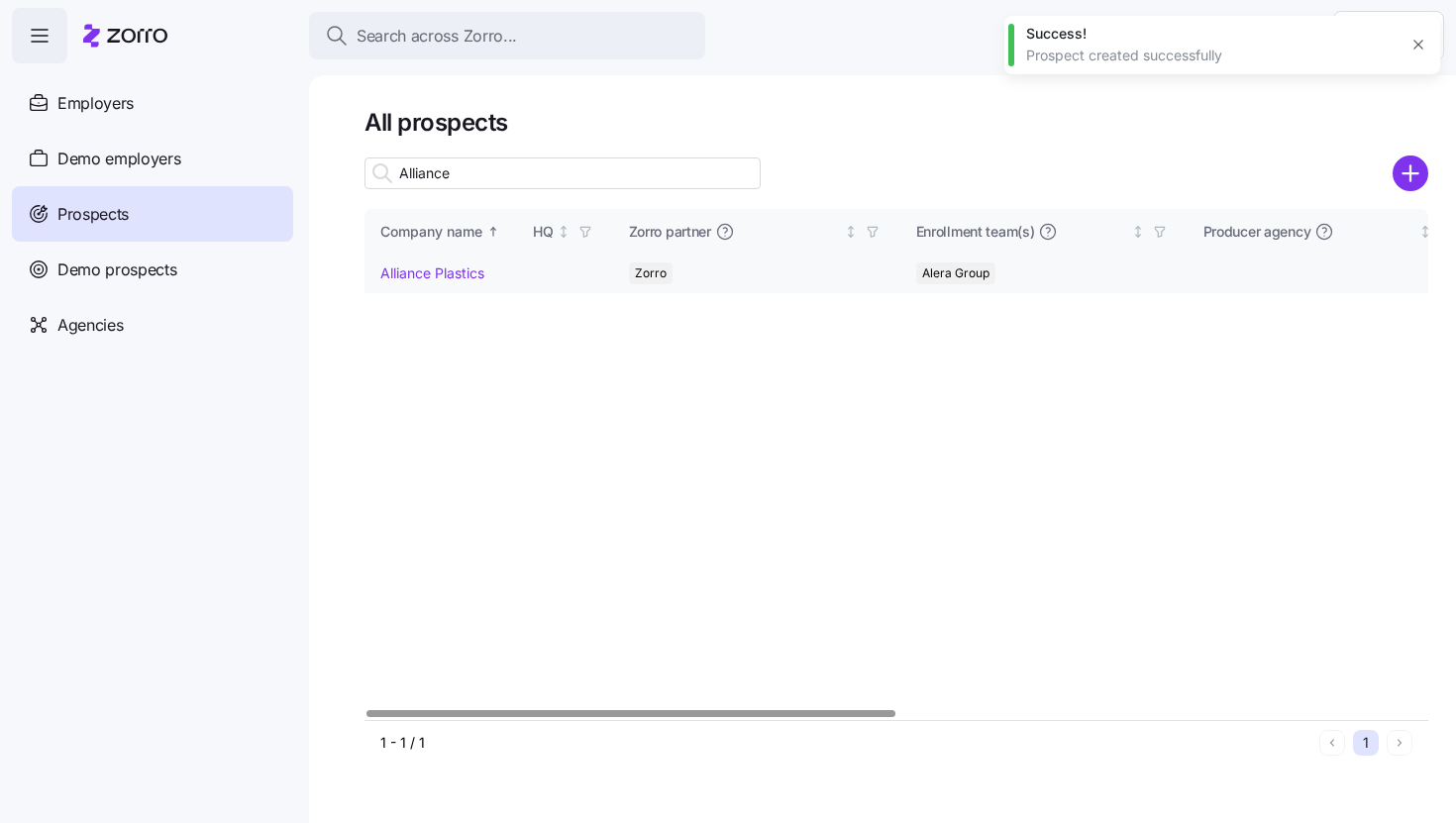 click on "Alliance Plastics" at bounding box center [432, 272] 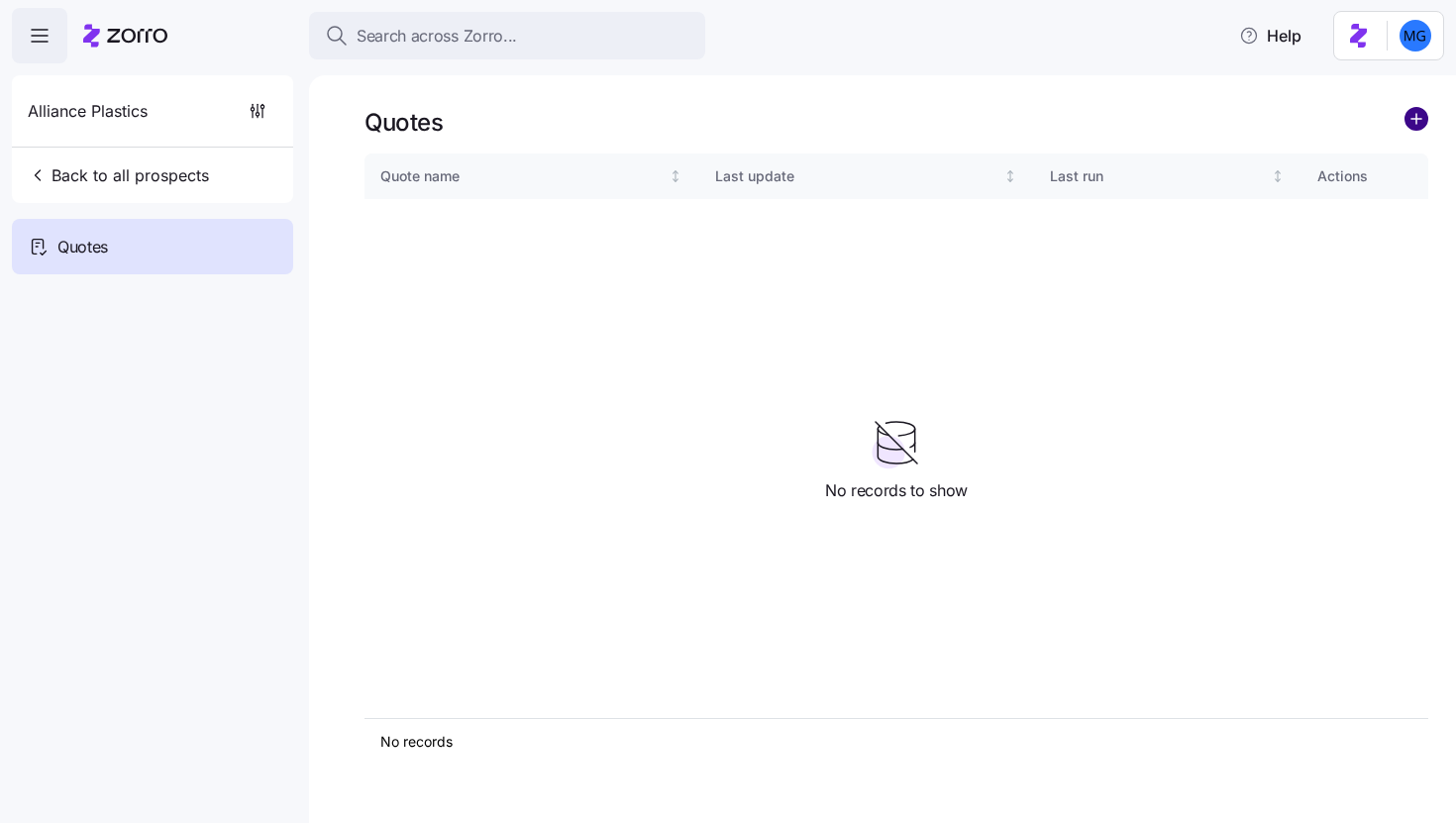 click 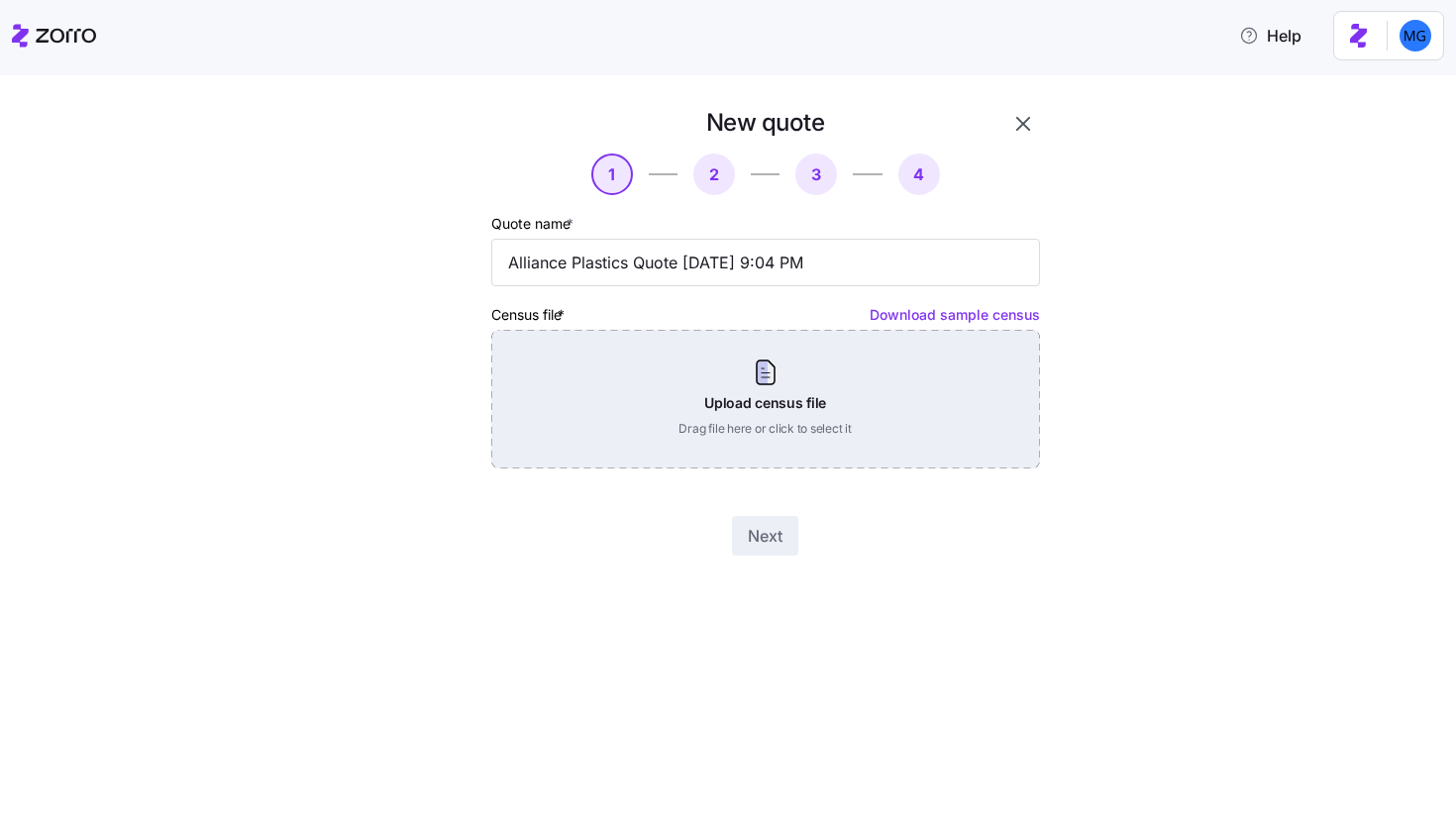 click on "Upload census file Drag file here or click to select it" at bounding box center [766, 399] 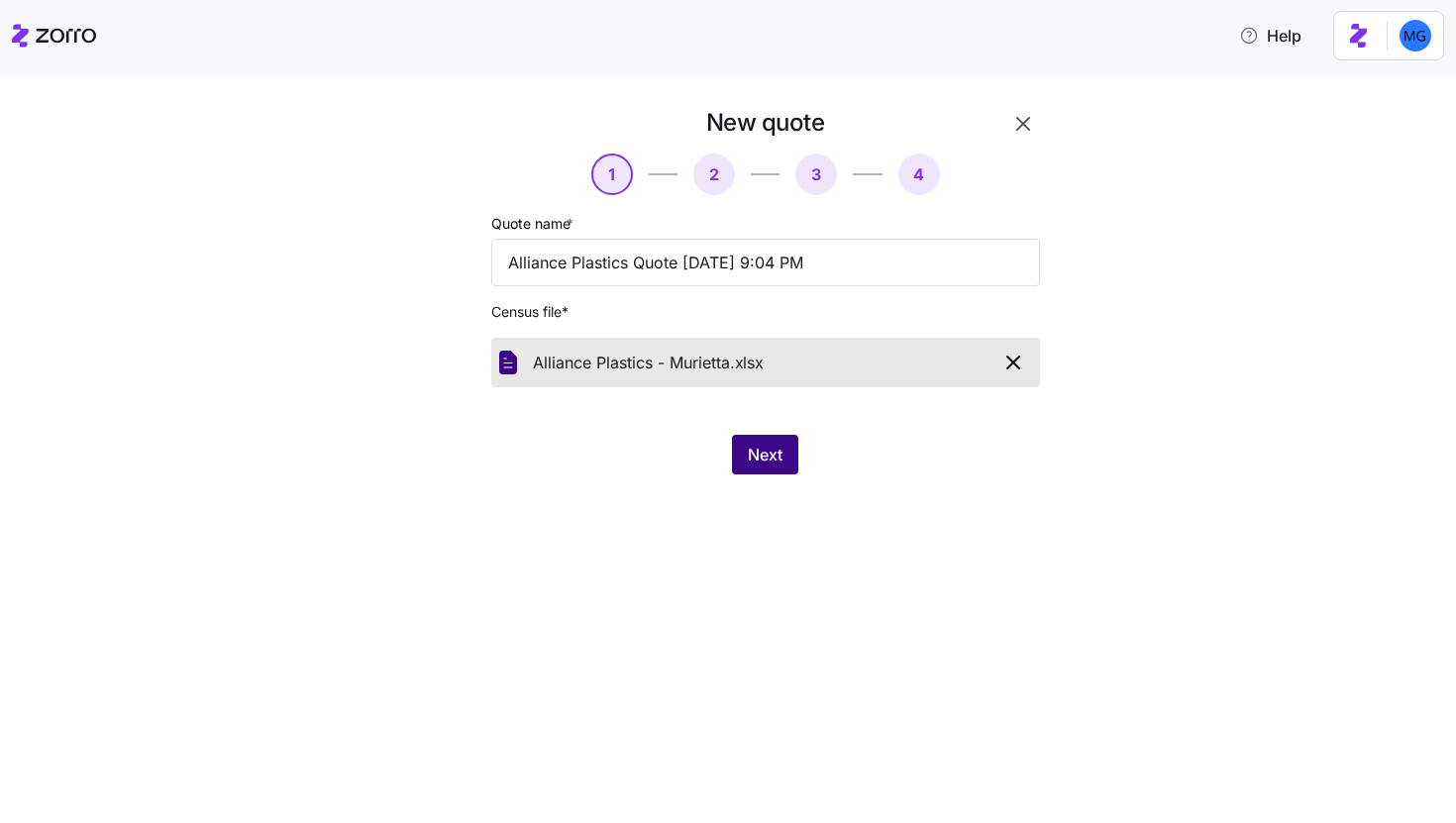 click on "Next" at bounding box center [765, 455] 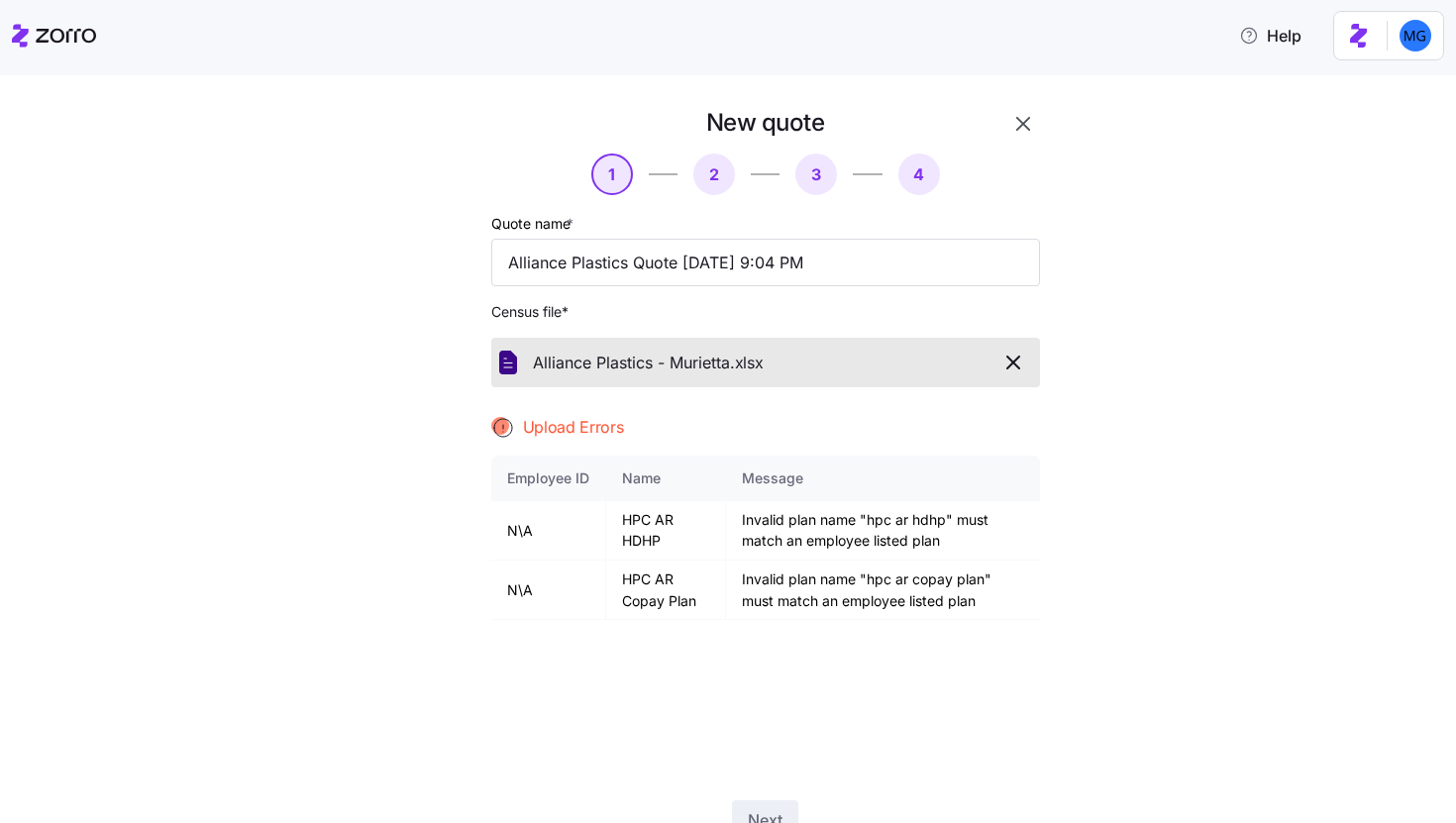 click 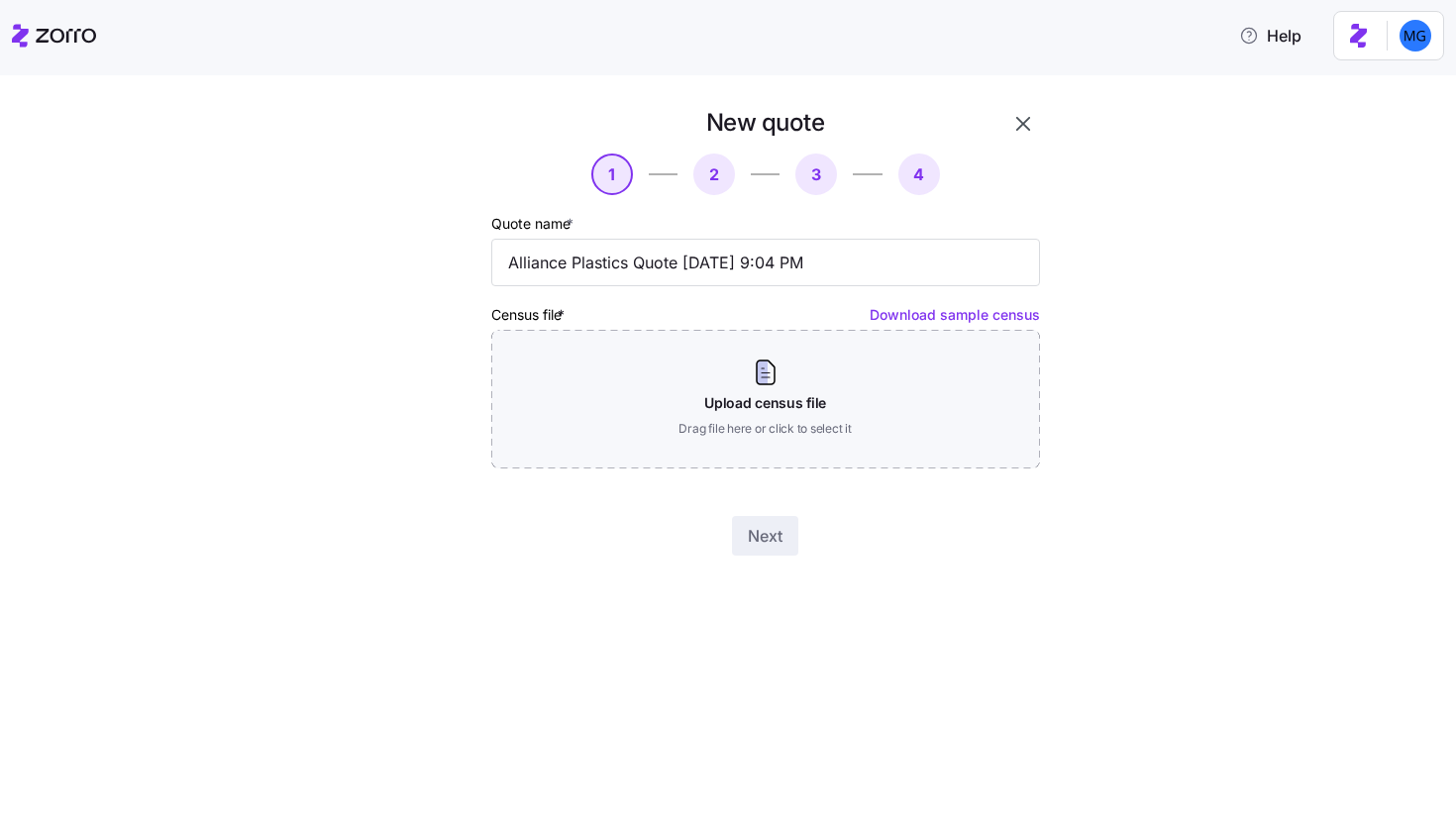 click 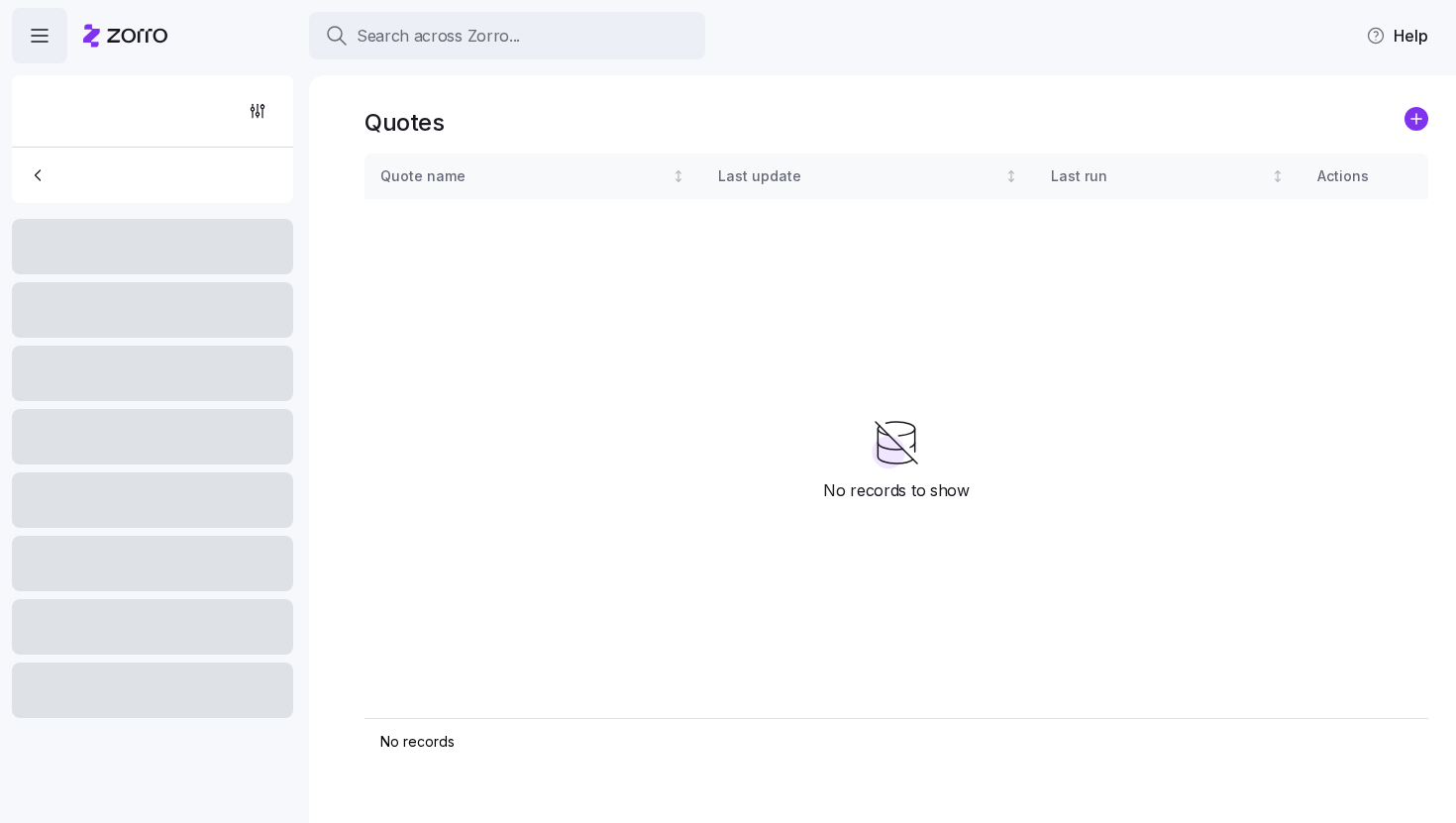 scroll, scrollTop: 0, scrollLeft: 0, axis: both 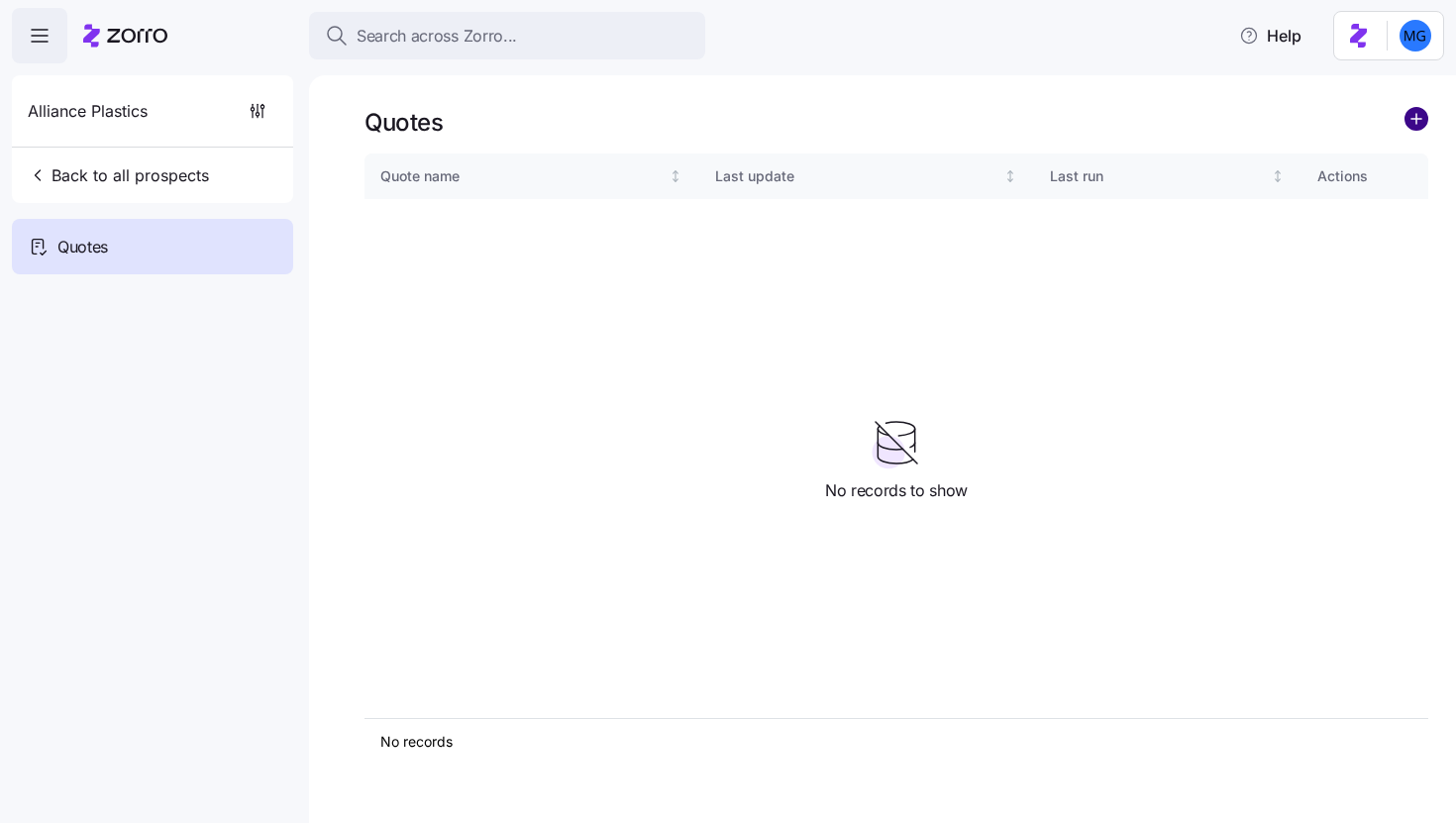 click 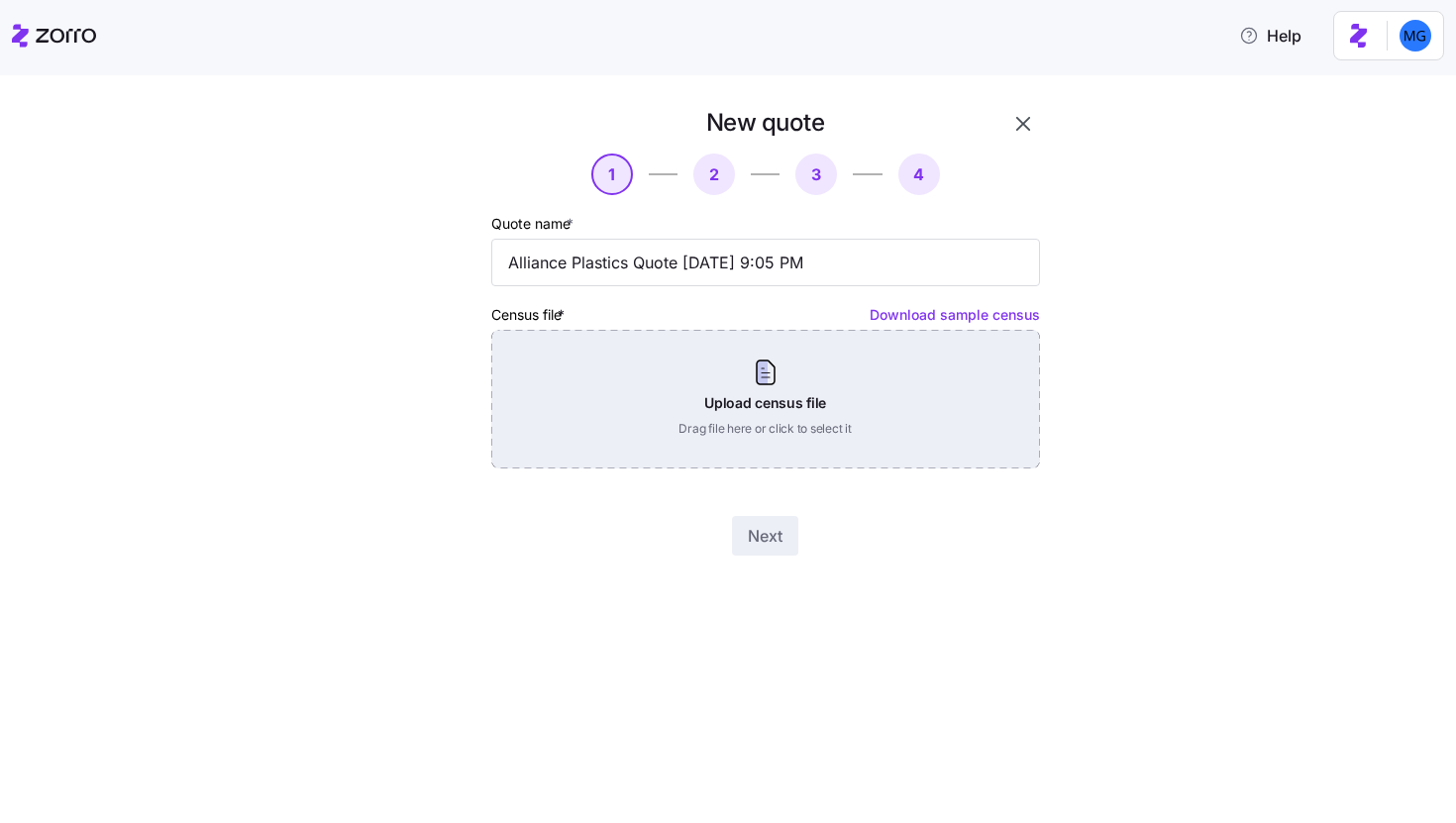 click on "Upload census file Drag file here or click to select it" at bounding box center (766, 399) 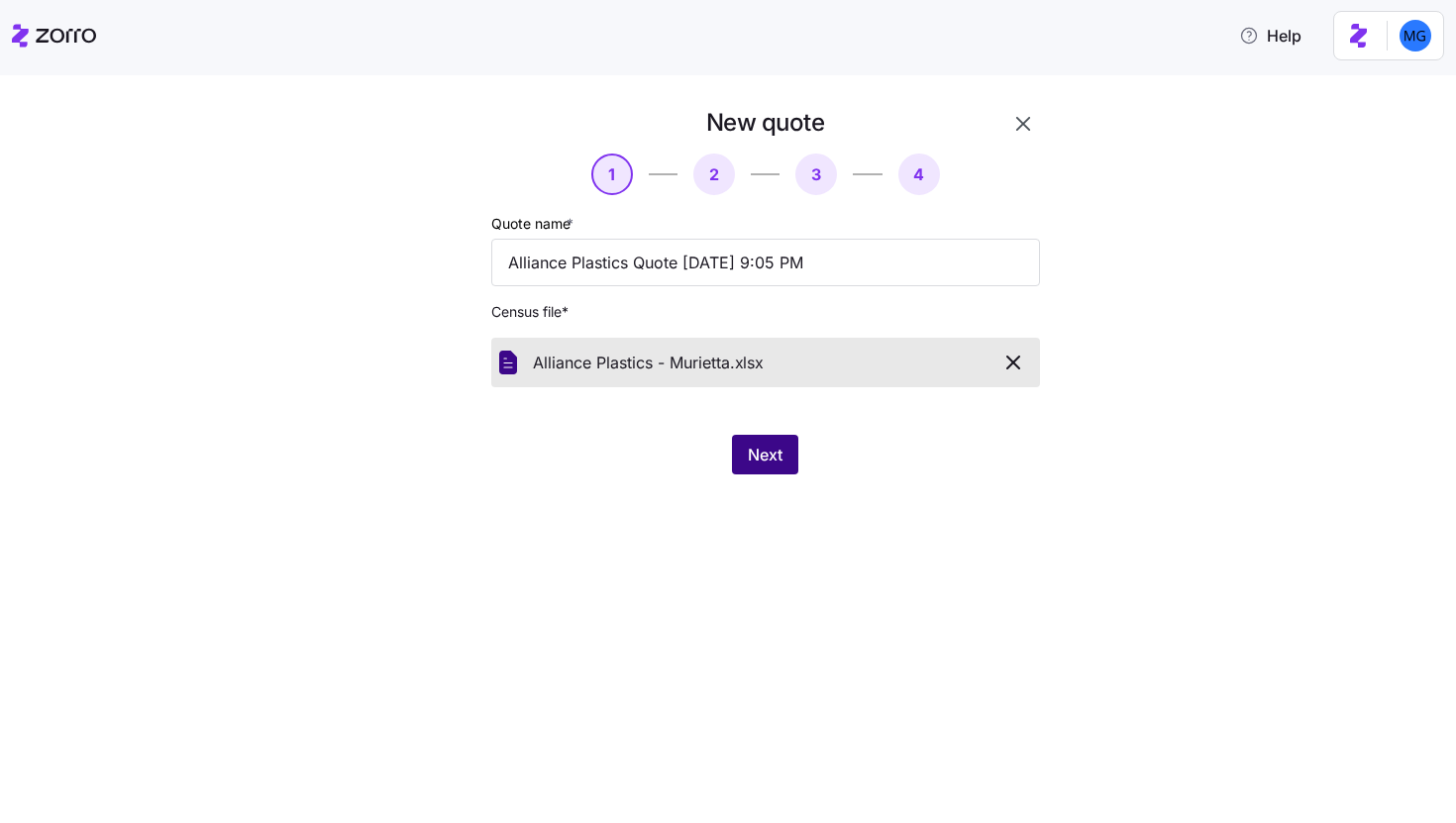 click on "Next" at bounding box center (765, 455) 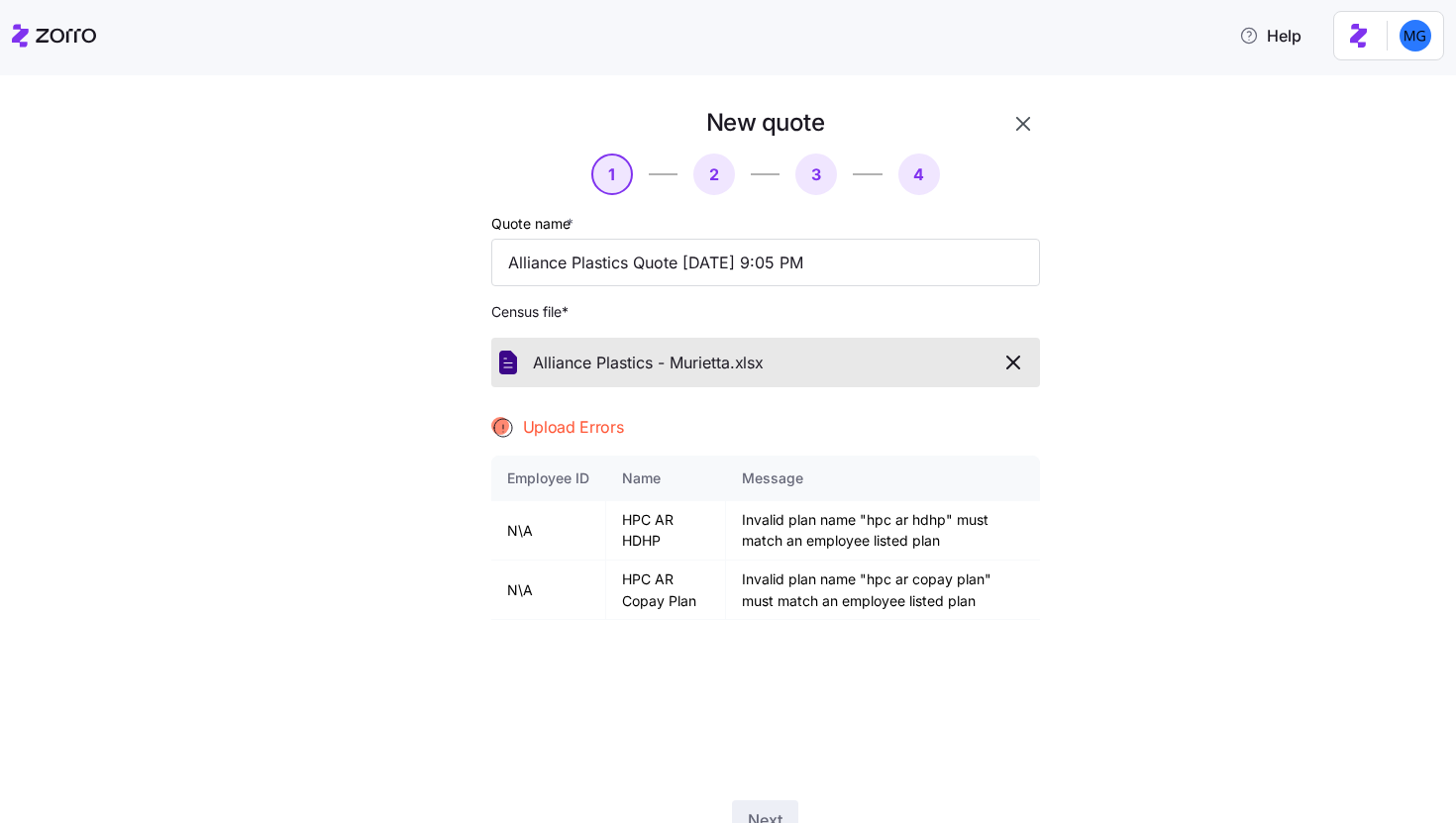 click 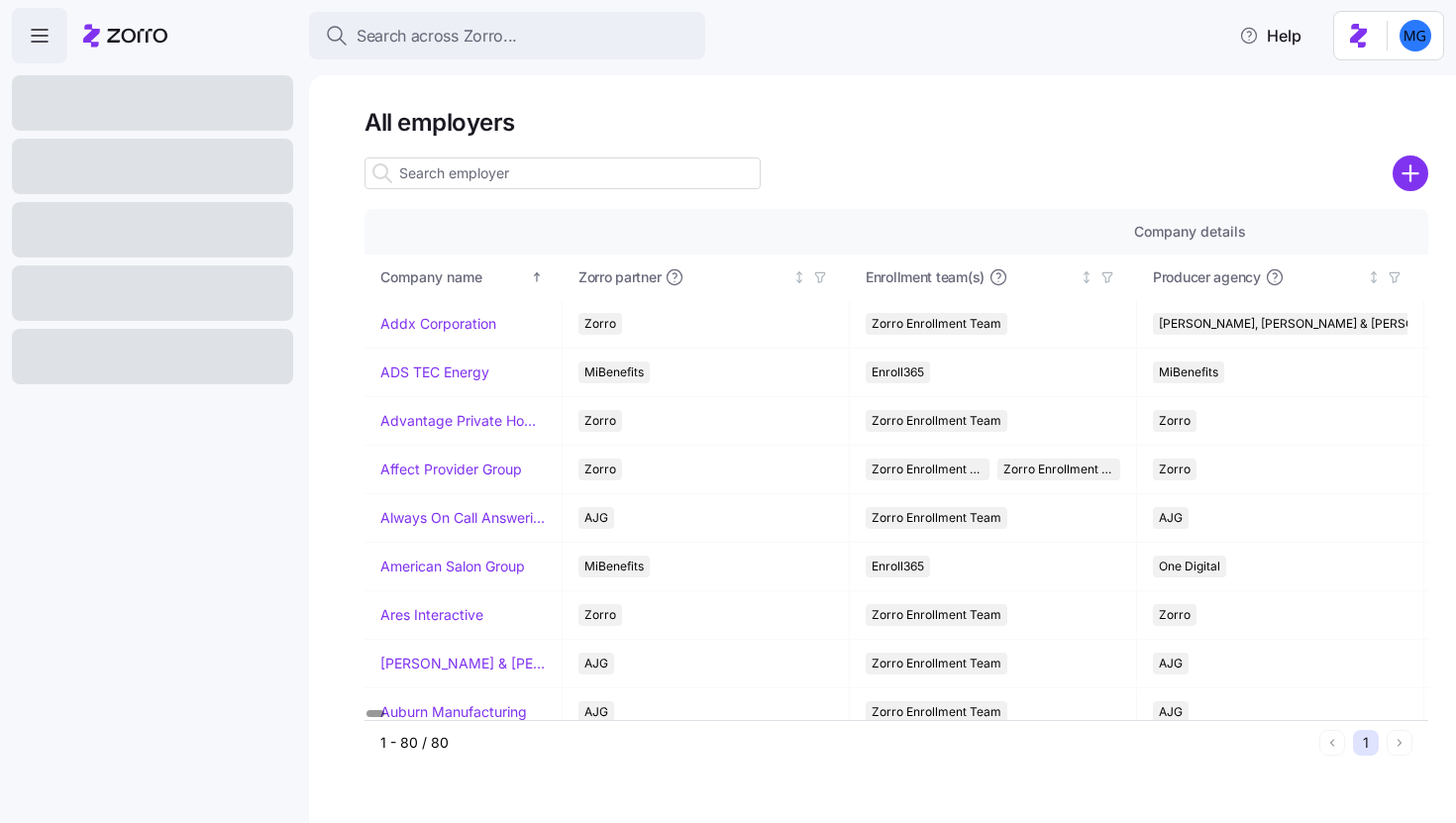 scroll, scrollTop: 0, scrollLeft: 0, axis: both 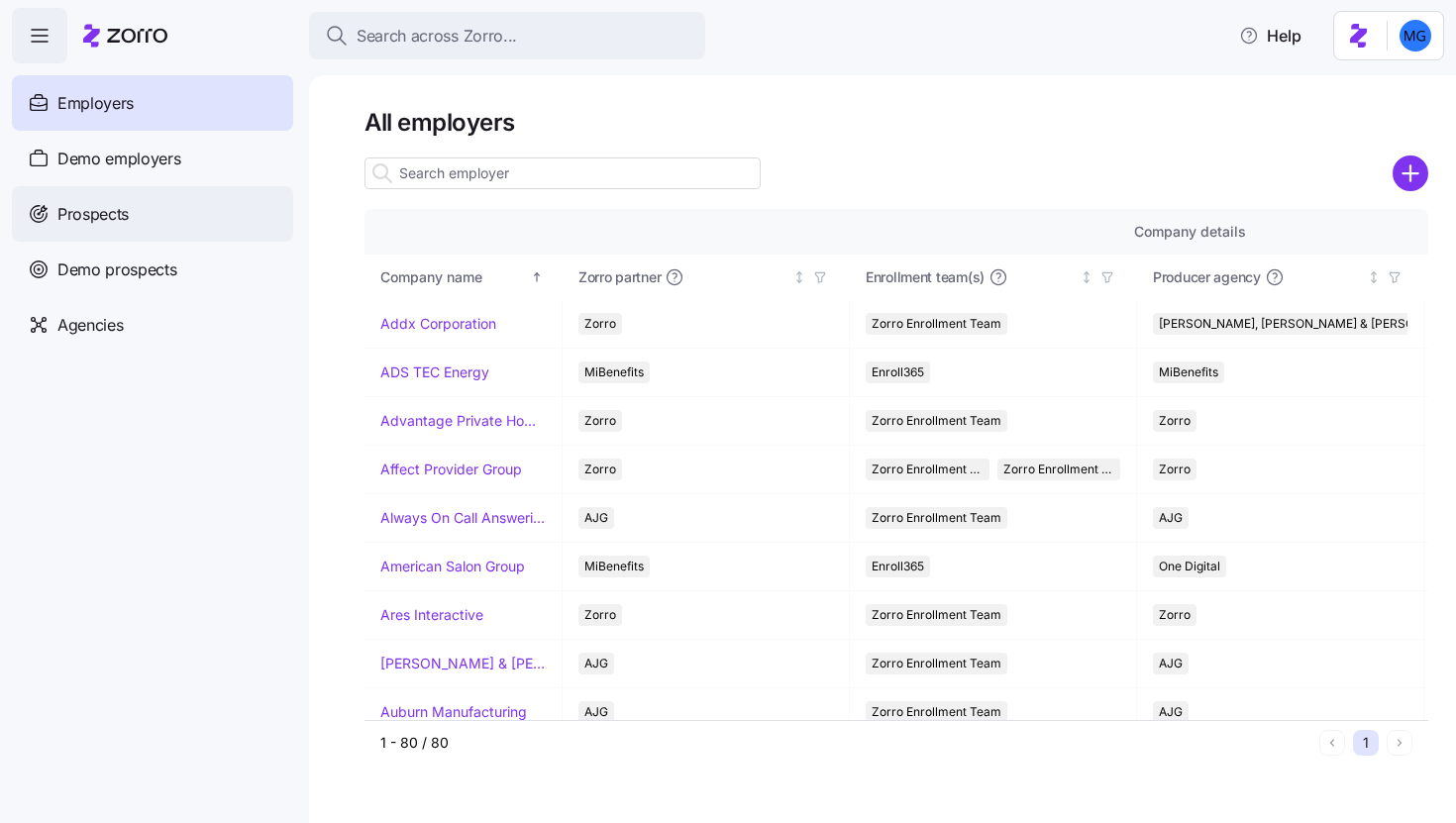 click on "Prospects" at bounding box center (153, 214) 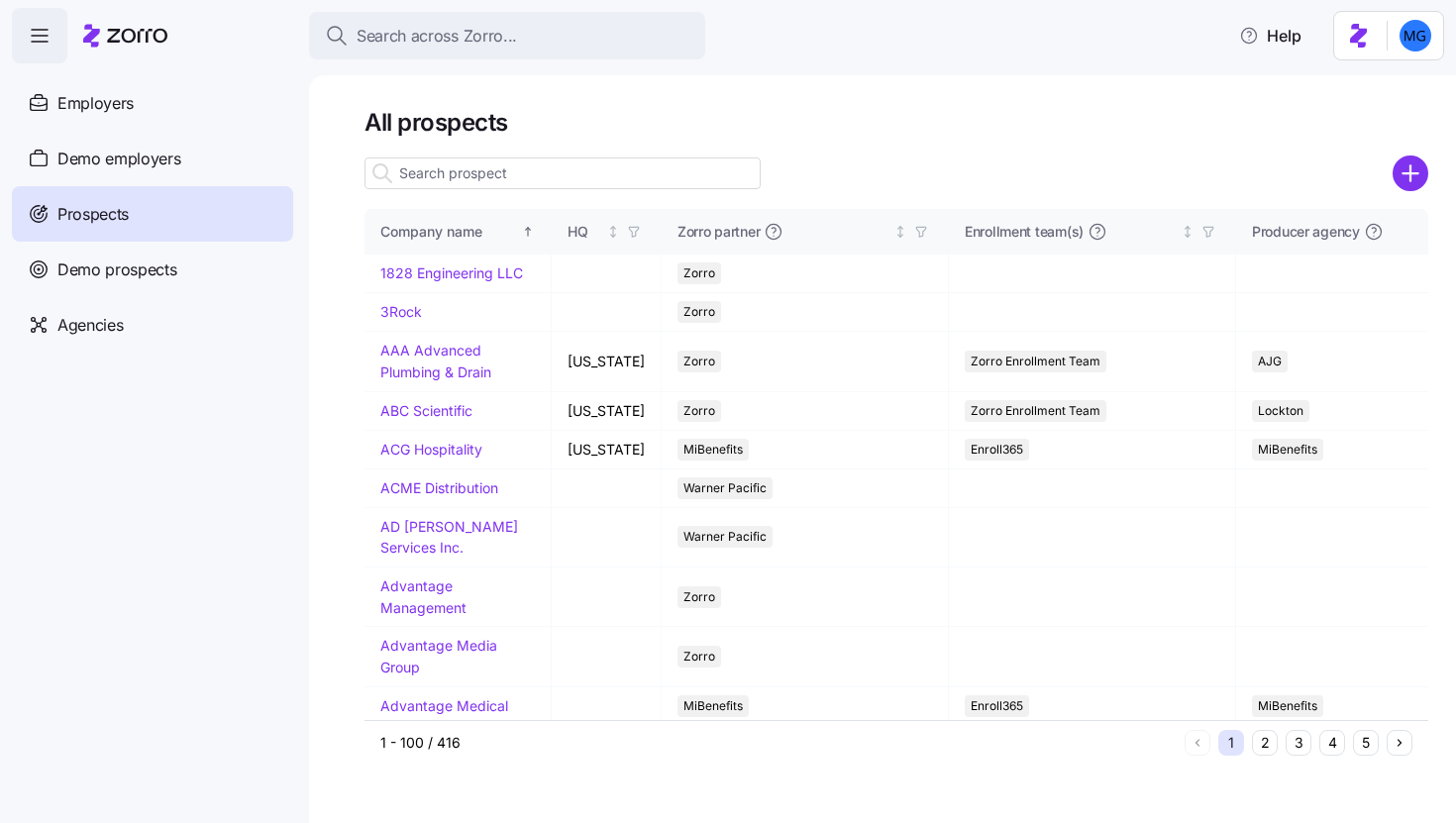 click at bounding box center (563, 173) 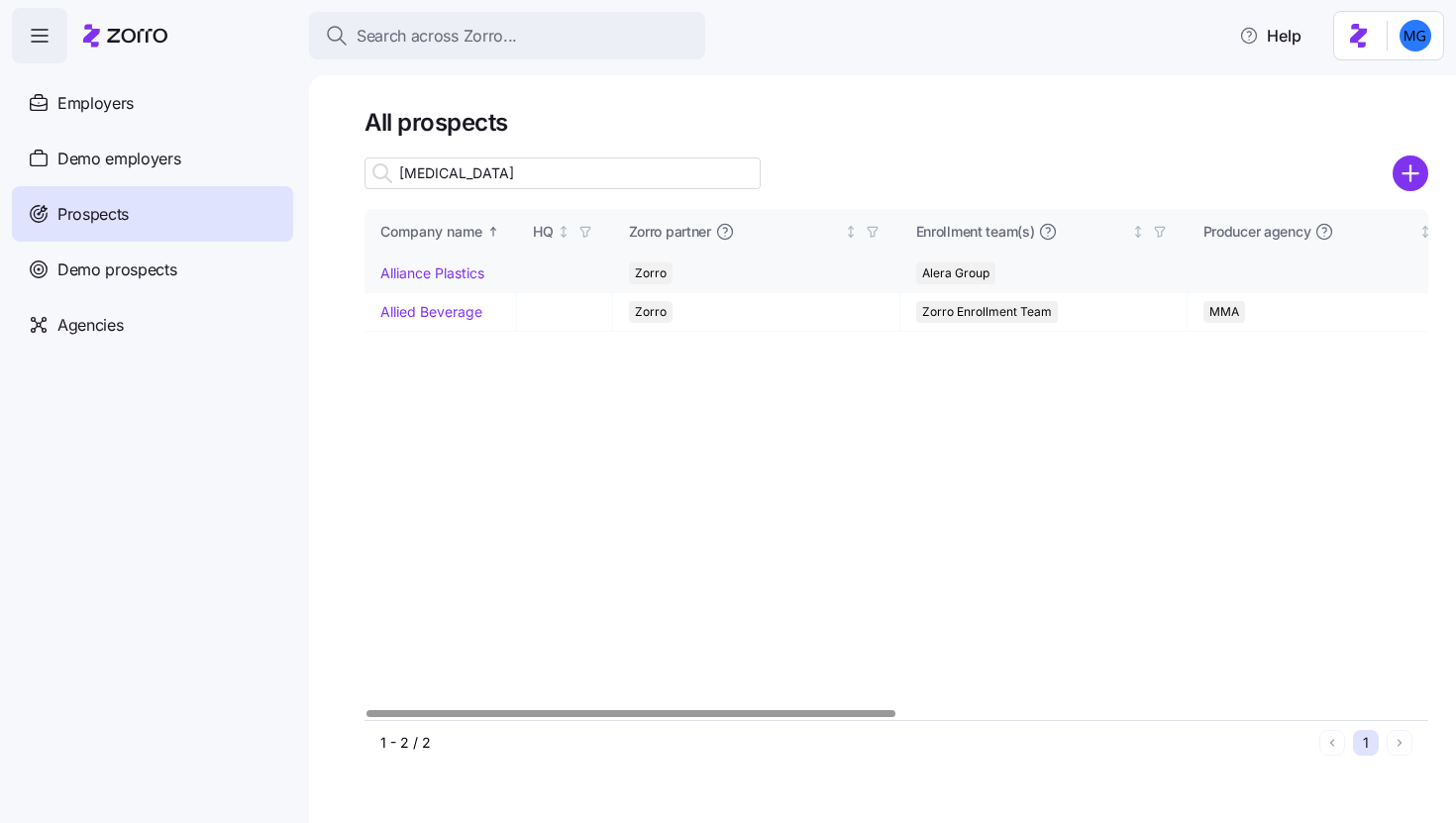 type on "alli" 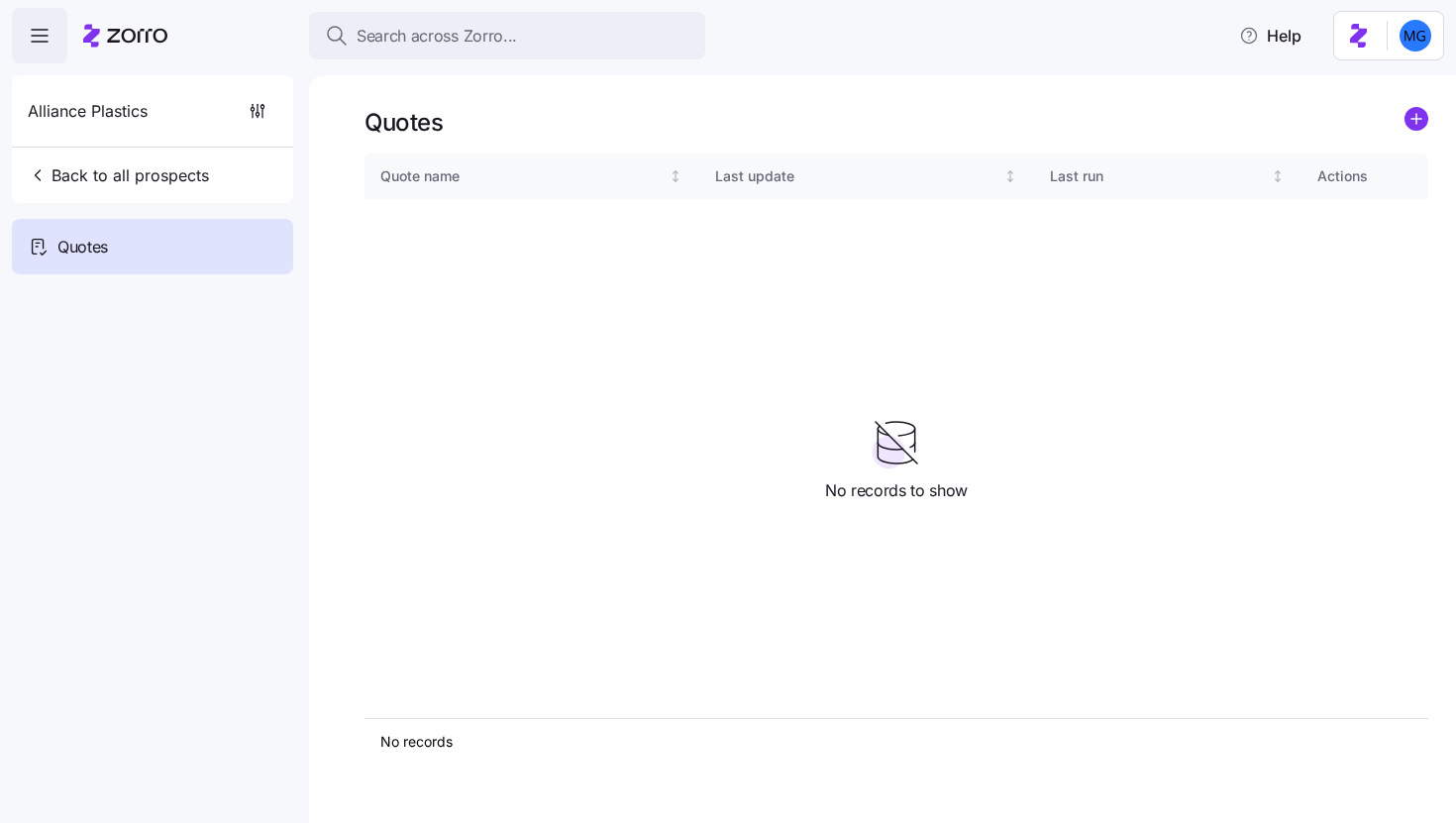 click 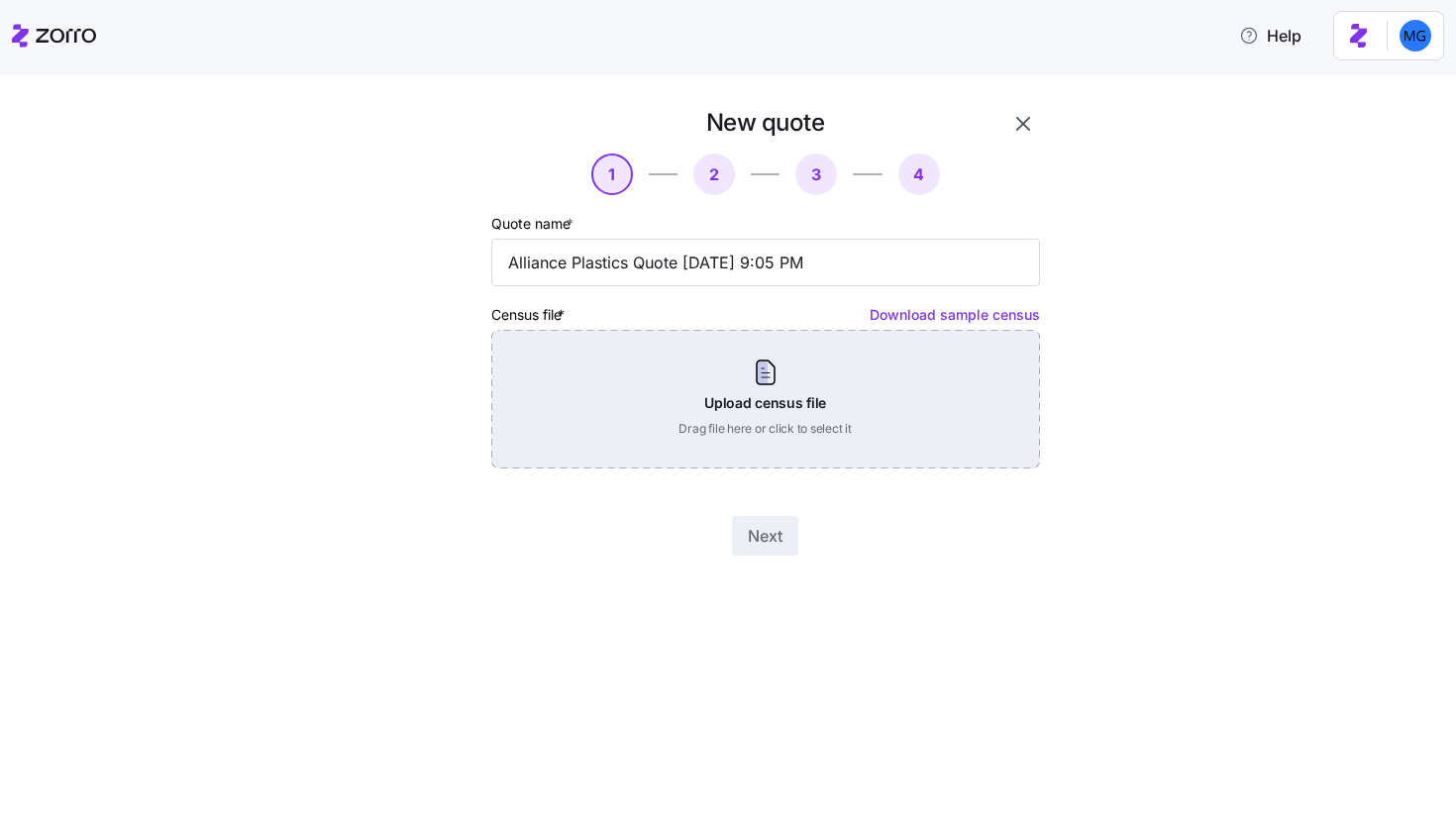 click on "Upload census file Drag file here or click to select it" at bounding box center (766, 399) 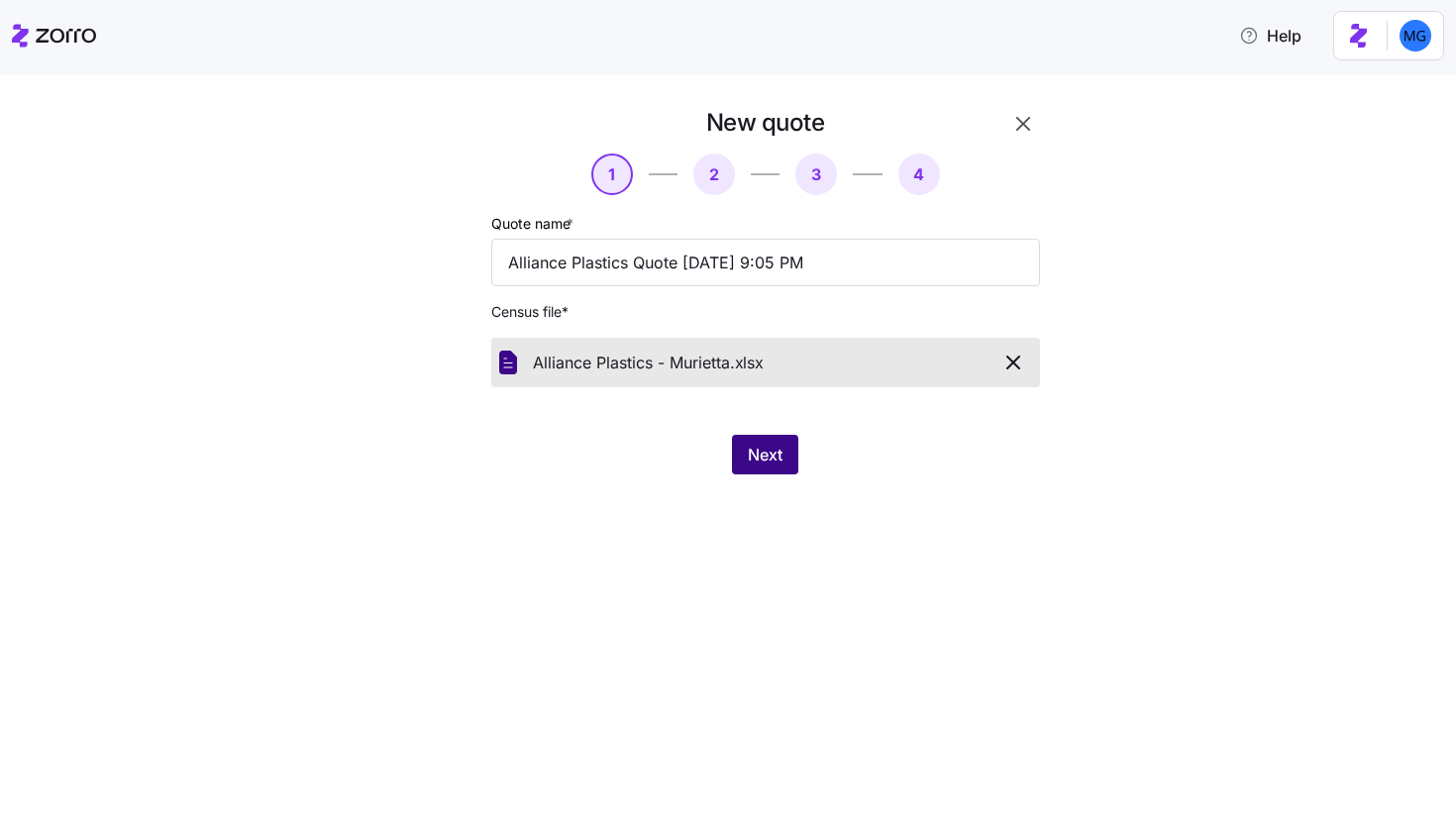 click on "Next" at bounding box center [765, 455] 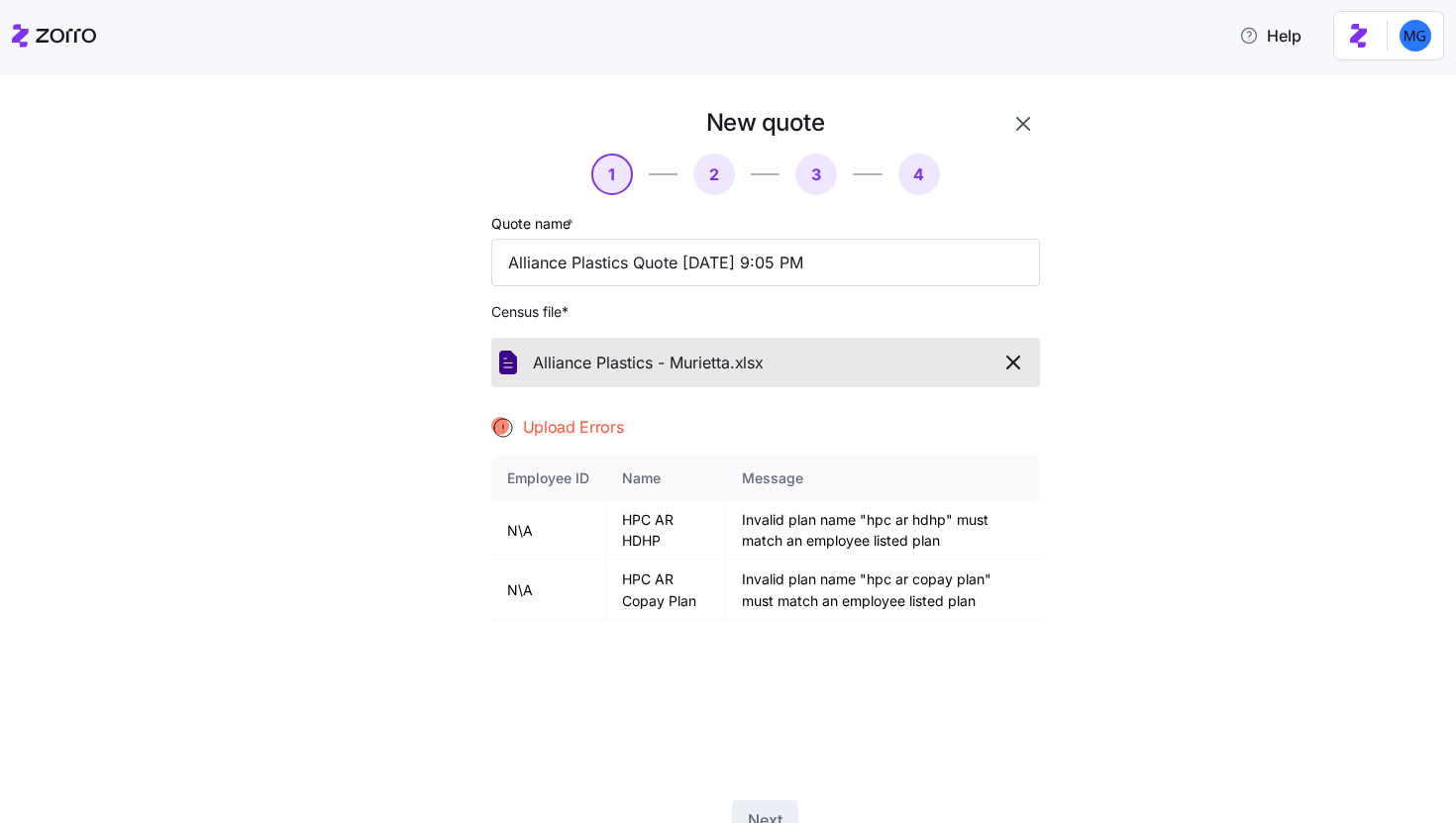 click 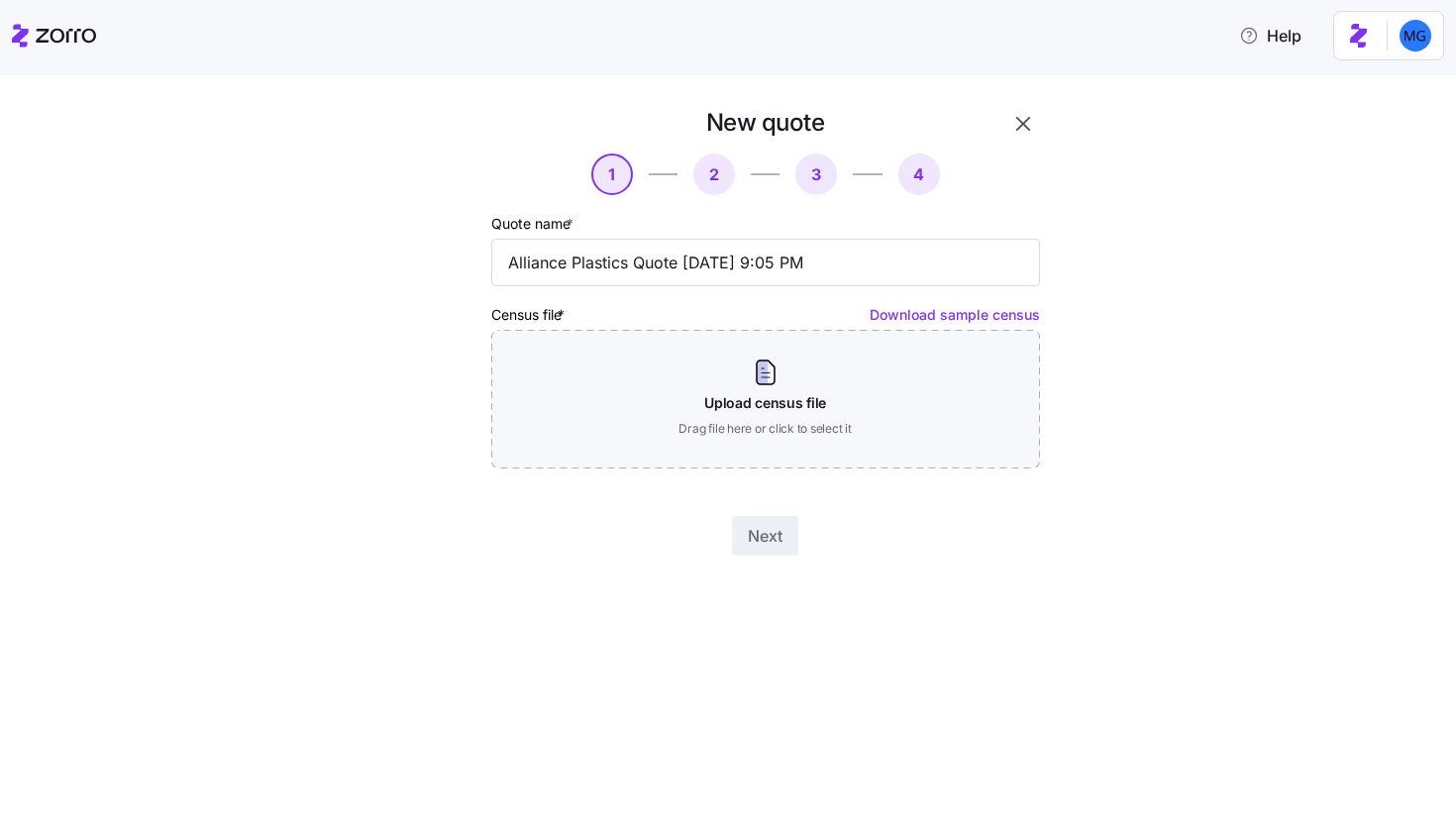 click 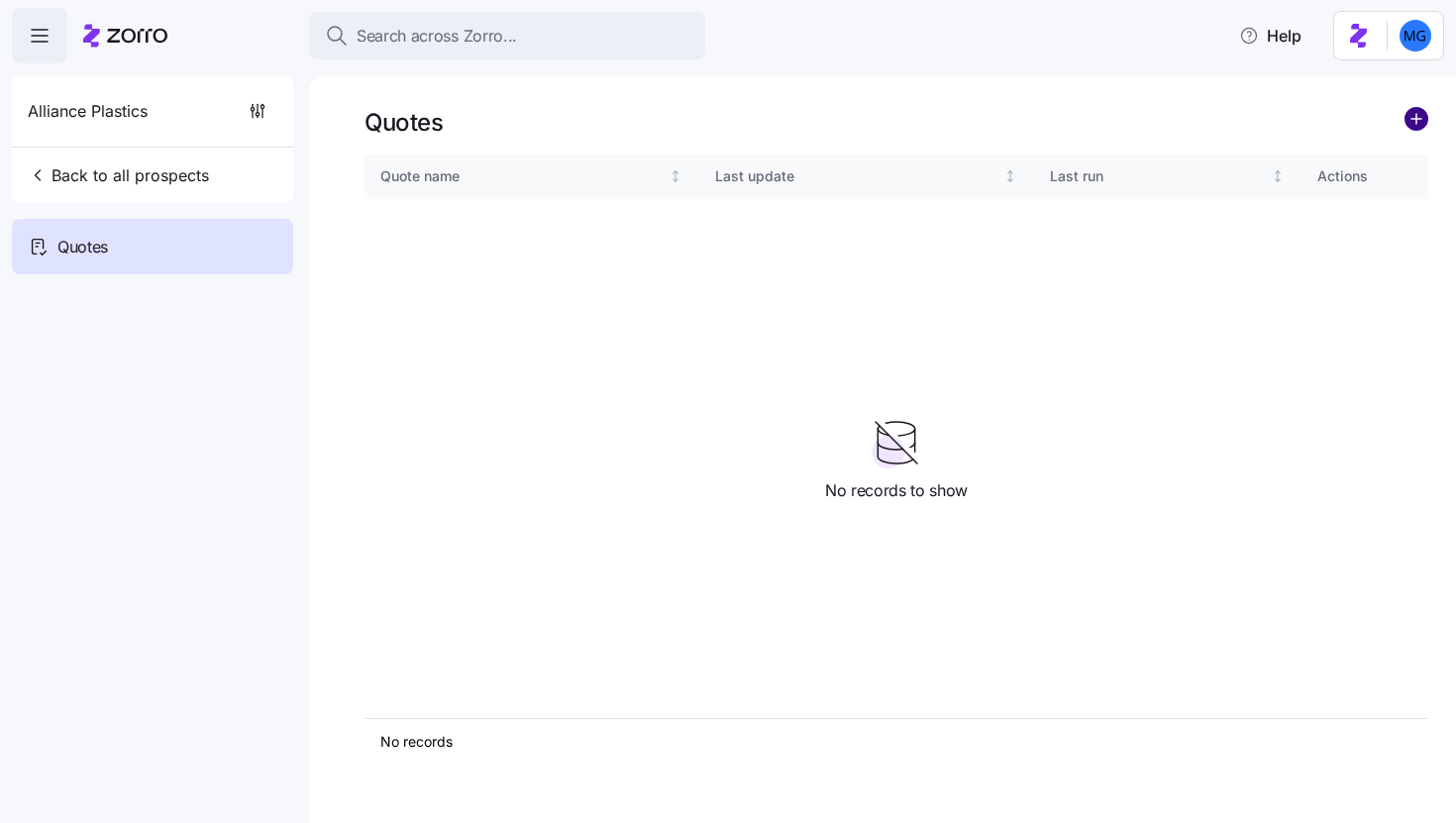 click 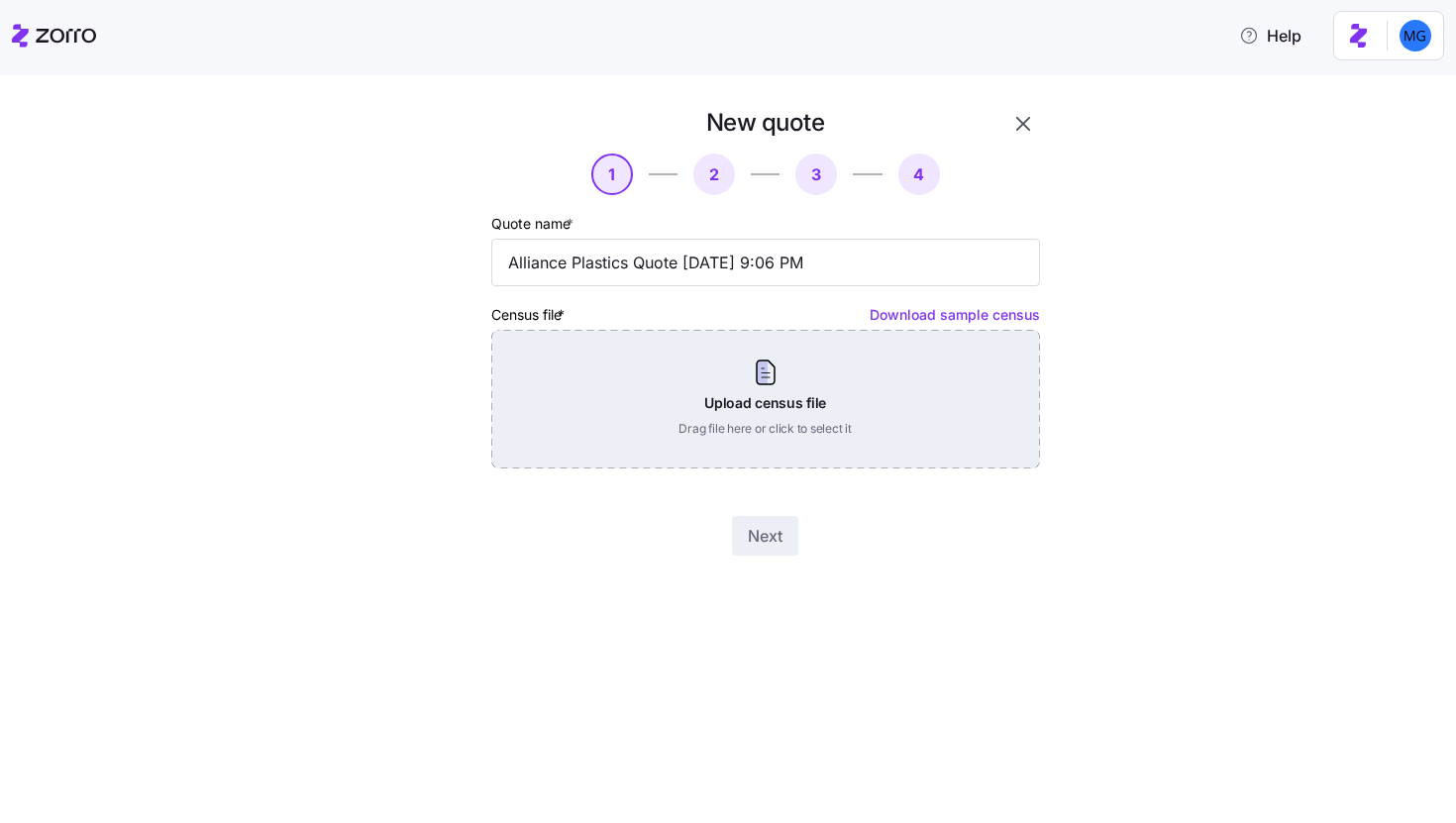 click on "Upload census file Drag file here or click to select it" at bounding box center [766, 399] 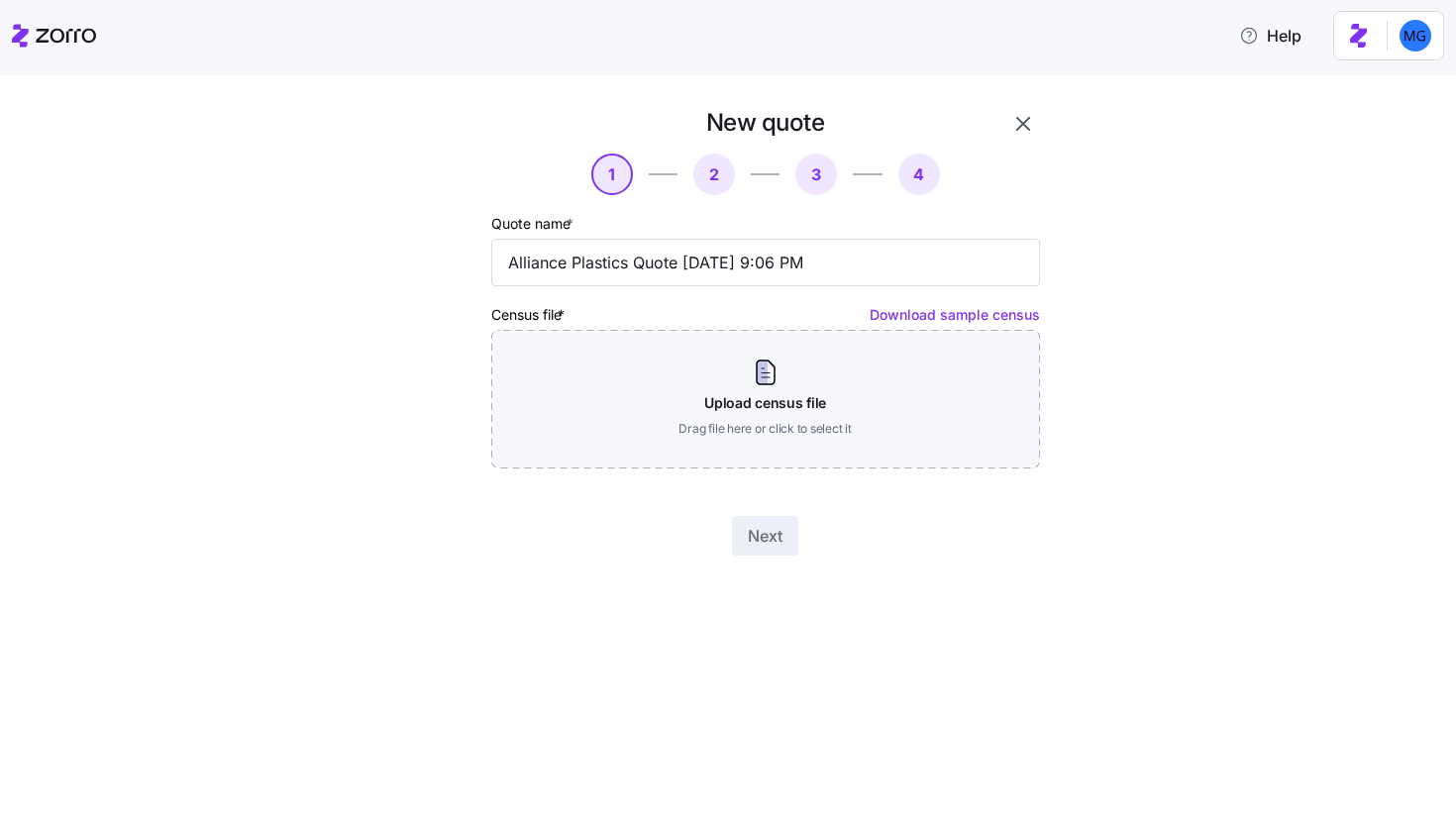 click 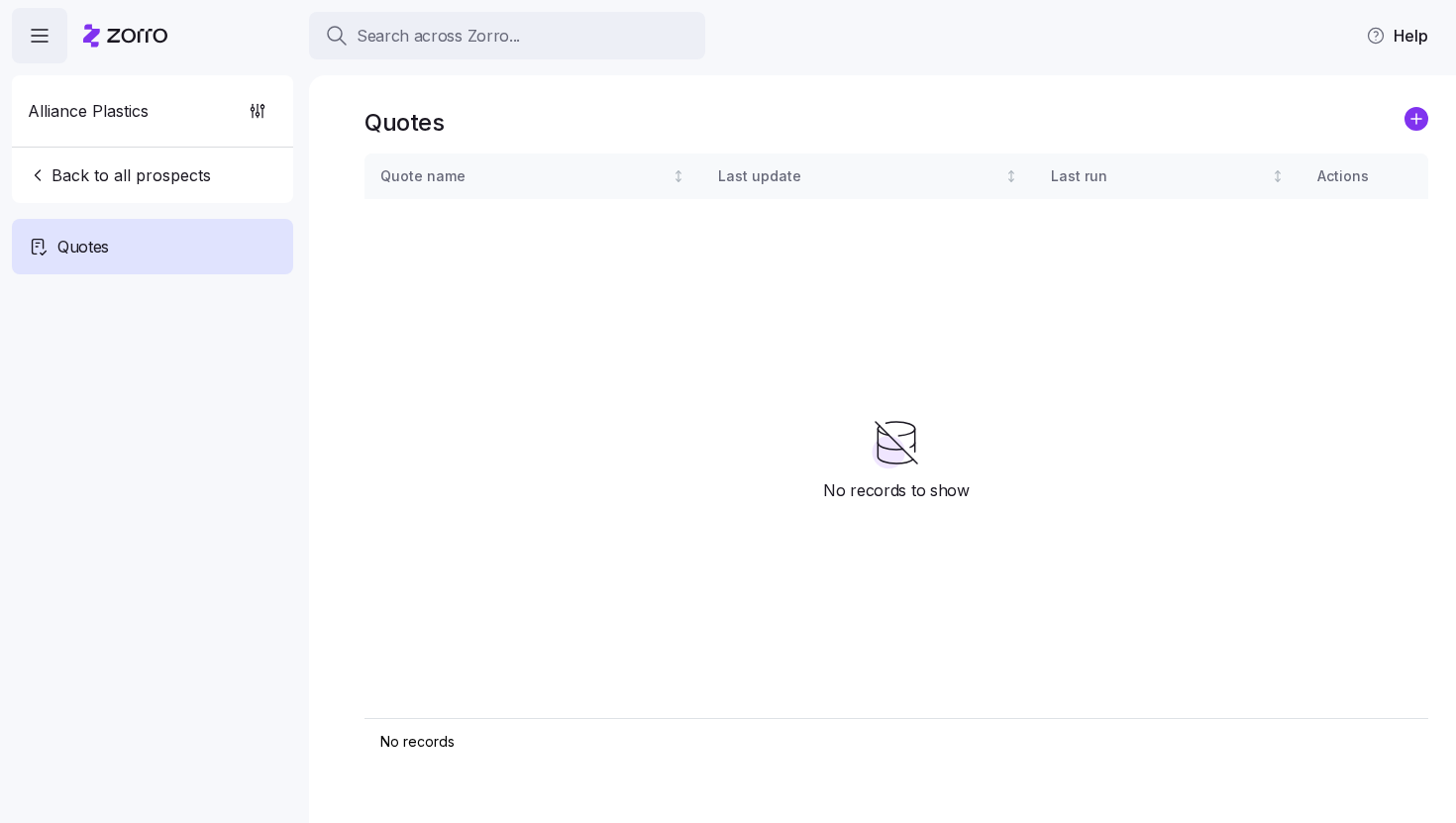 scroll, scrollTop: 0, scrollLeft: 0, axis: both 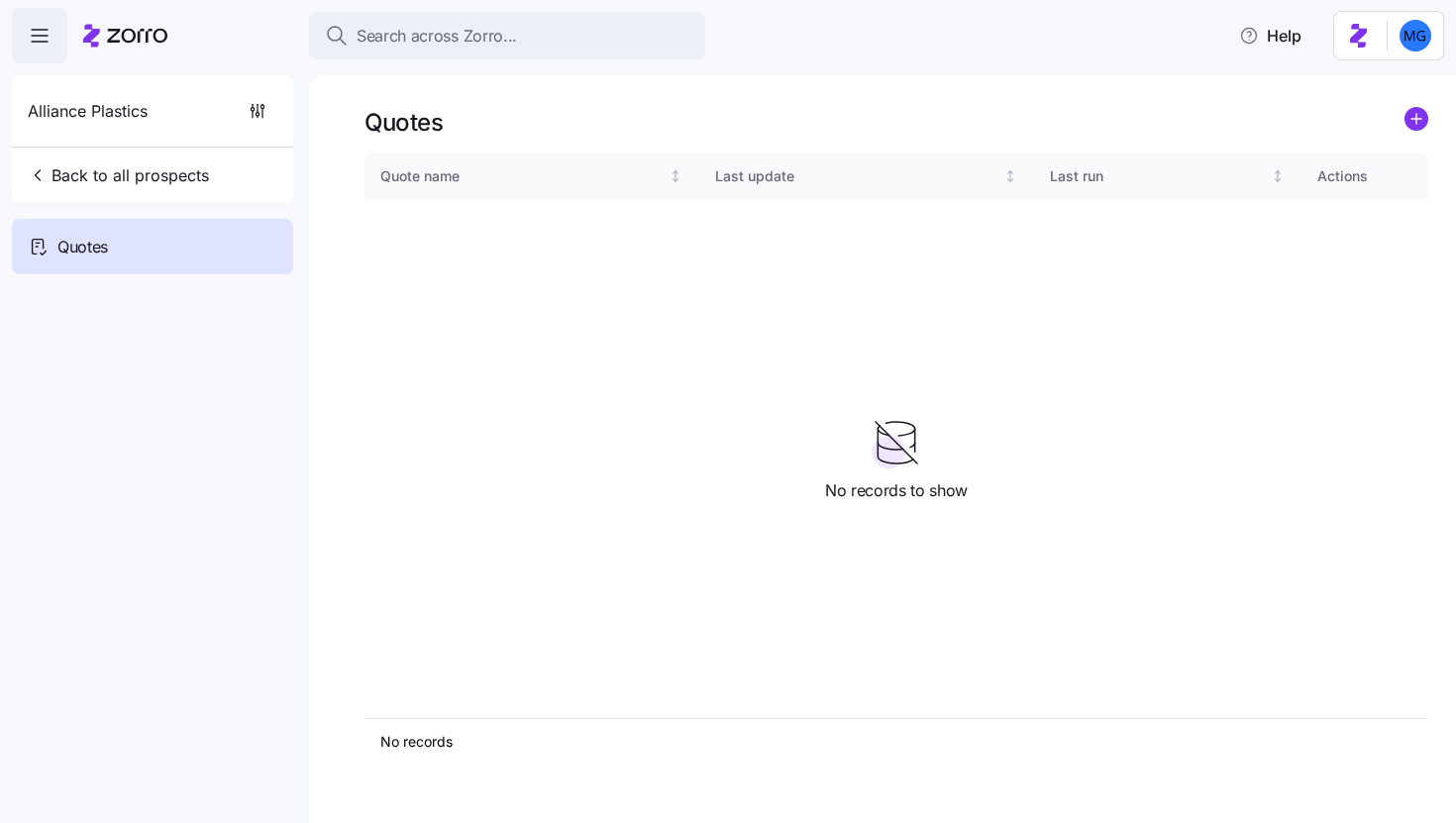 click on "Quotes Quote name Last update Last run Actions No records 1 No records to show" at bounding box center (883, 449) 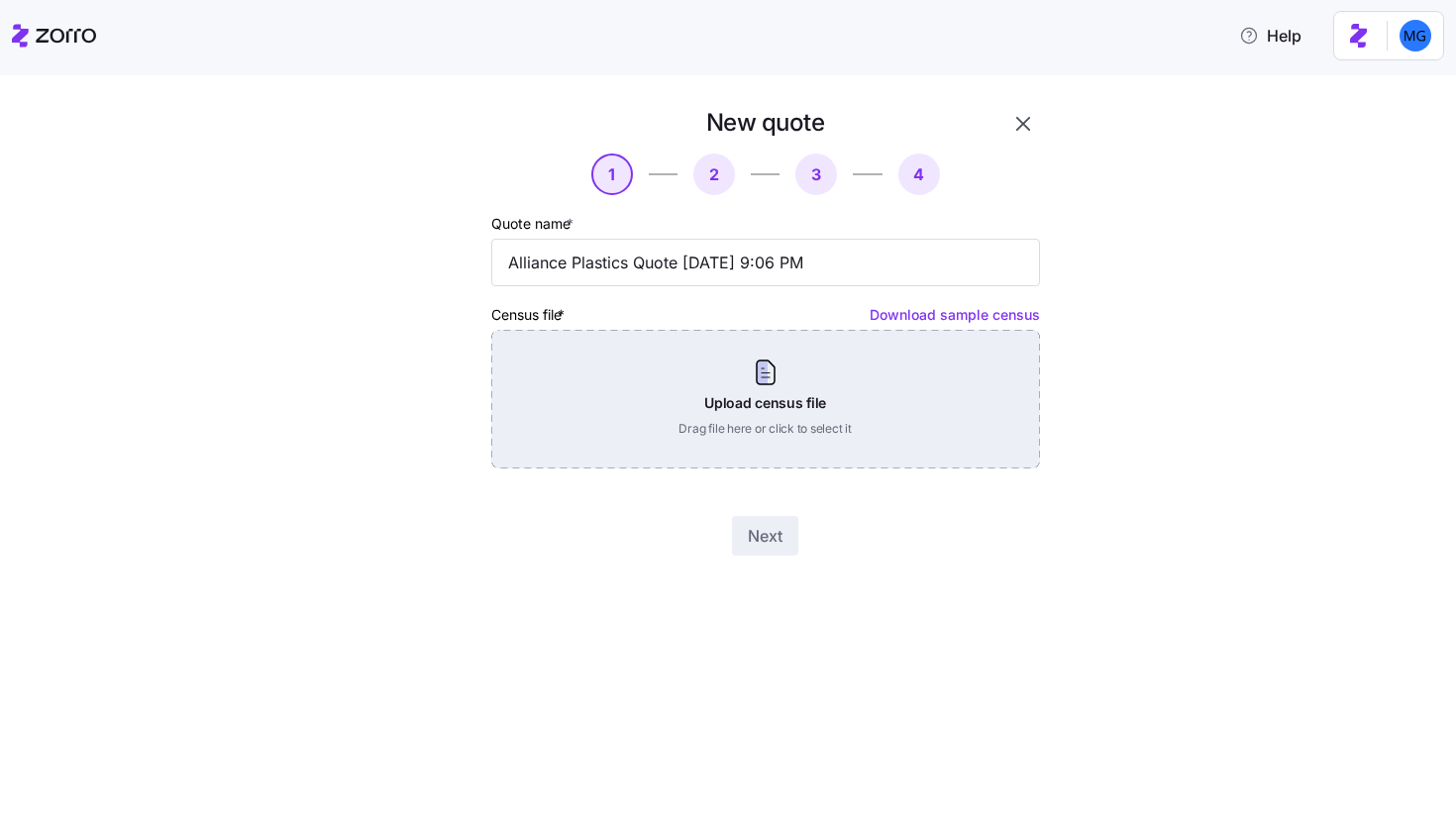 click on "Upload census file Drag file here or click to select it" at bounding box center (766, 399) 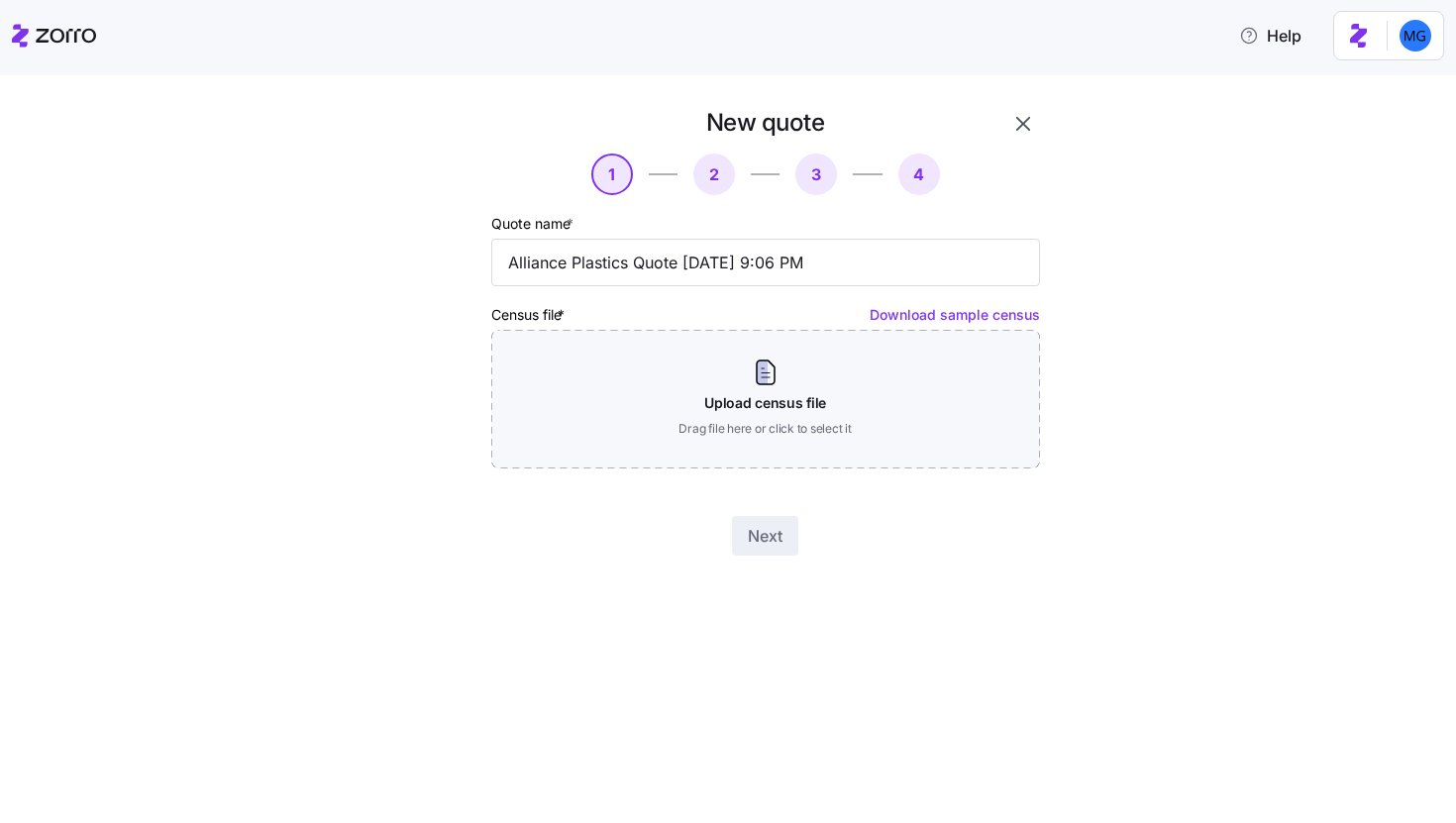 click at bounding box center (53, 36) 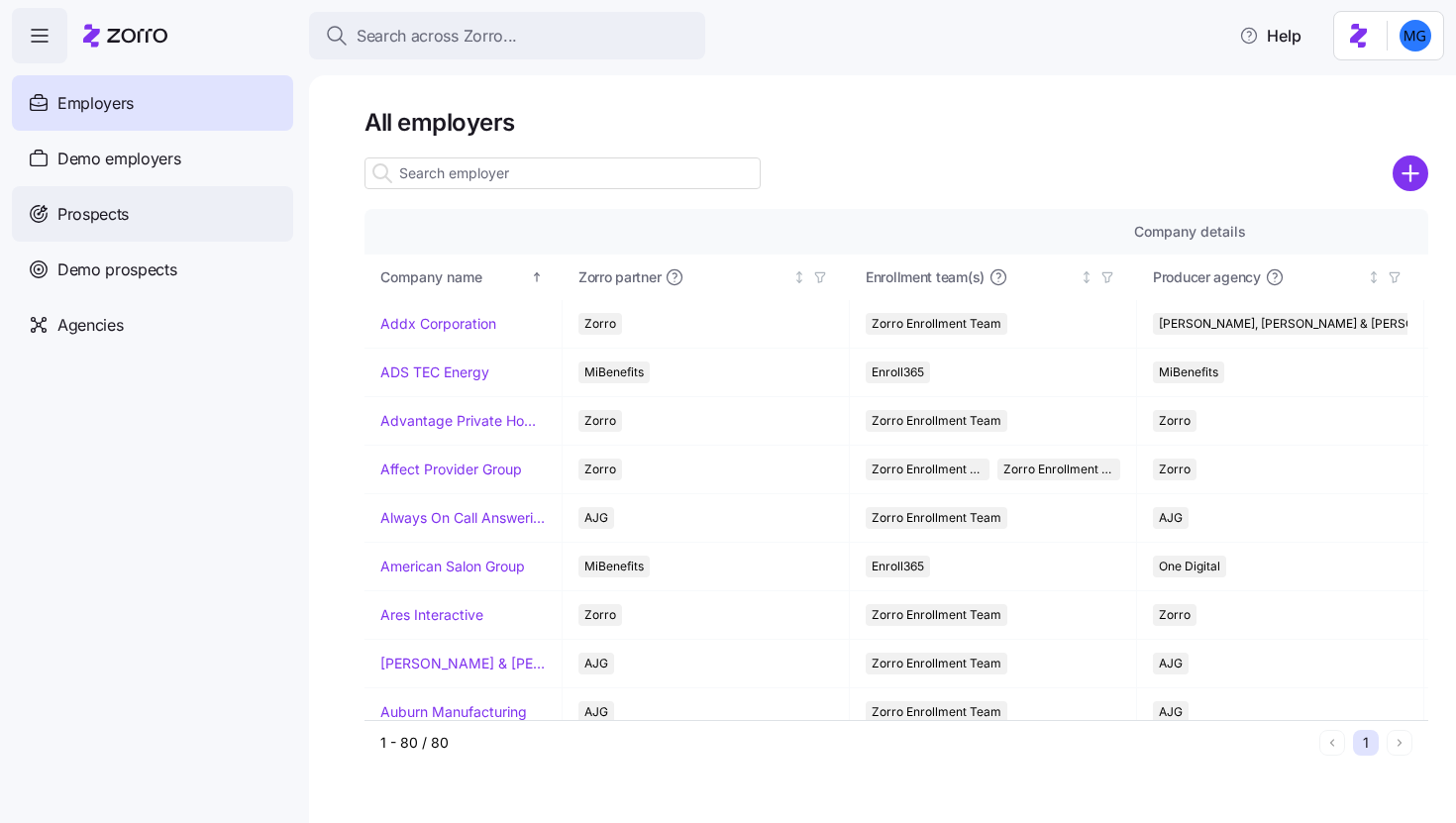 click on "Prospects" at bounding box center (153, 214) 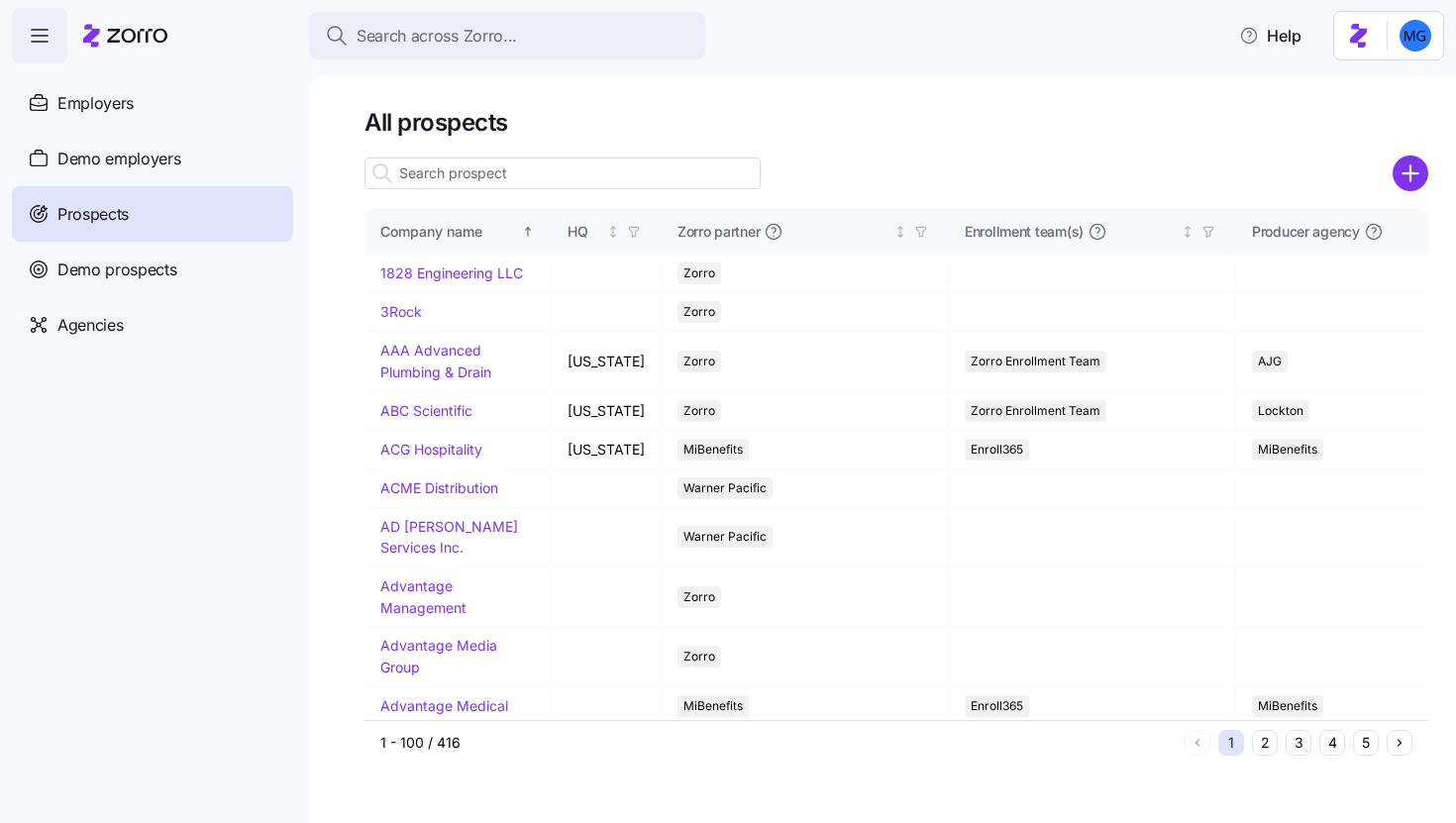 click at bounding box center [563, 173] 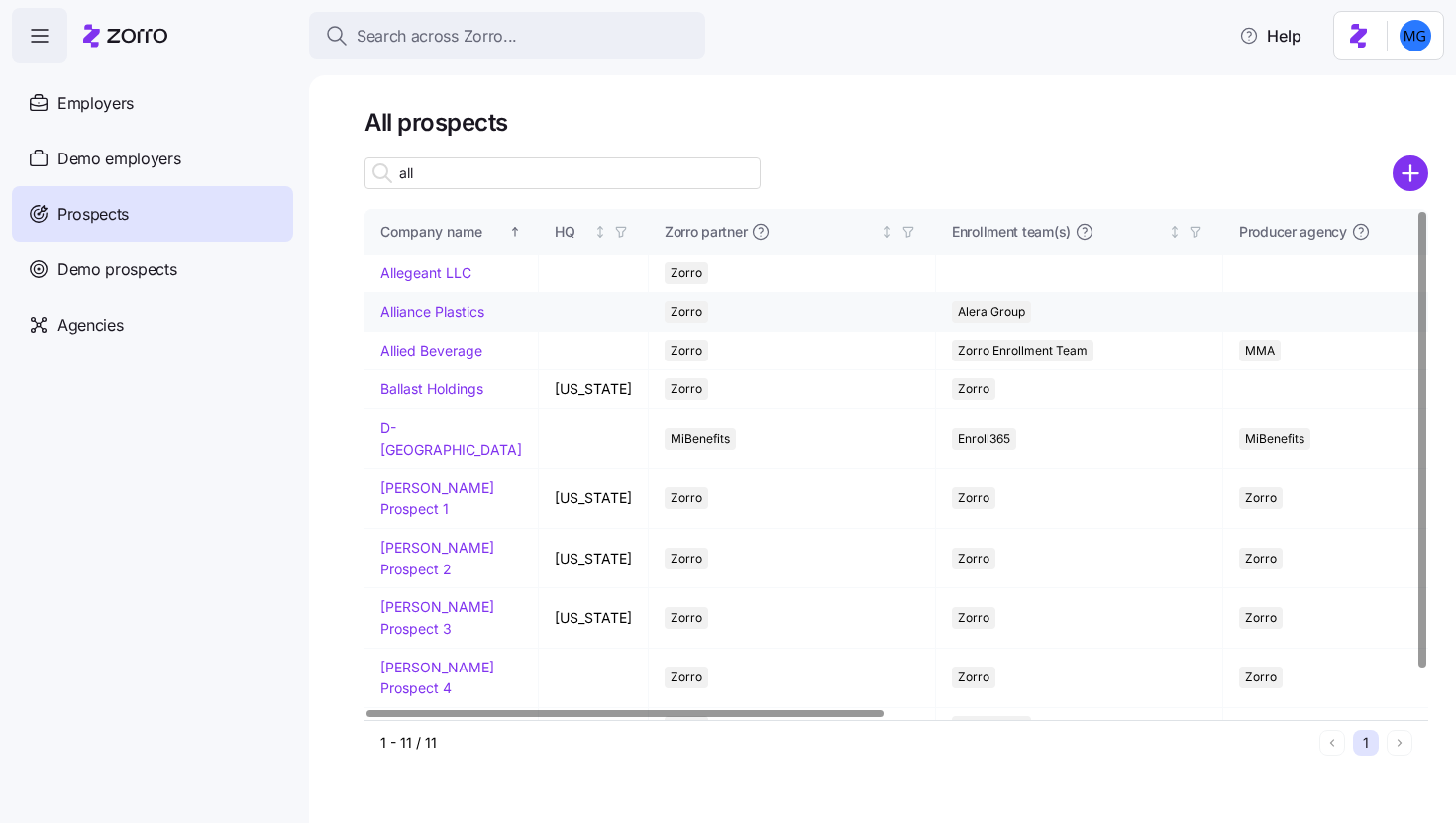 type on "all" 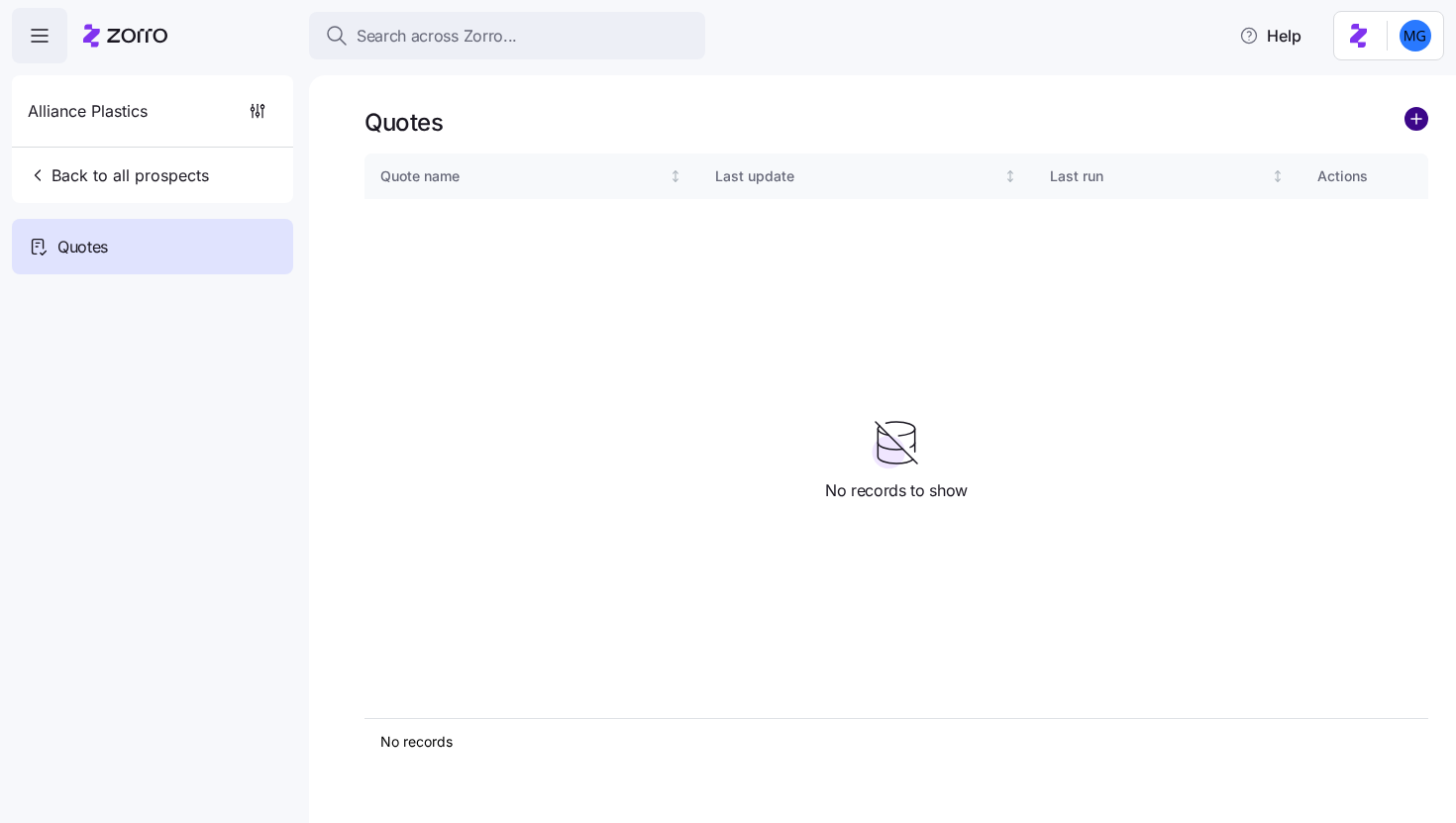 click 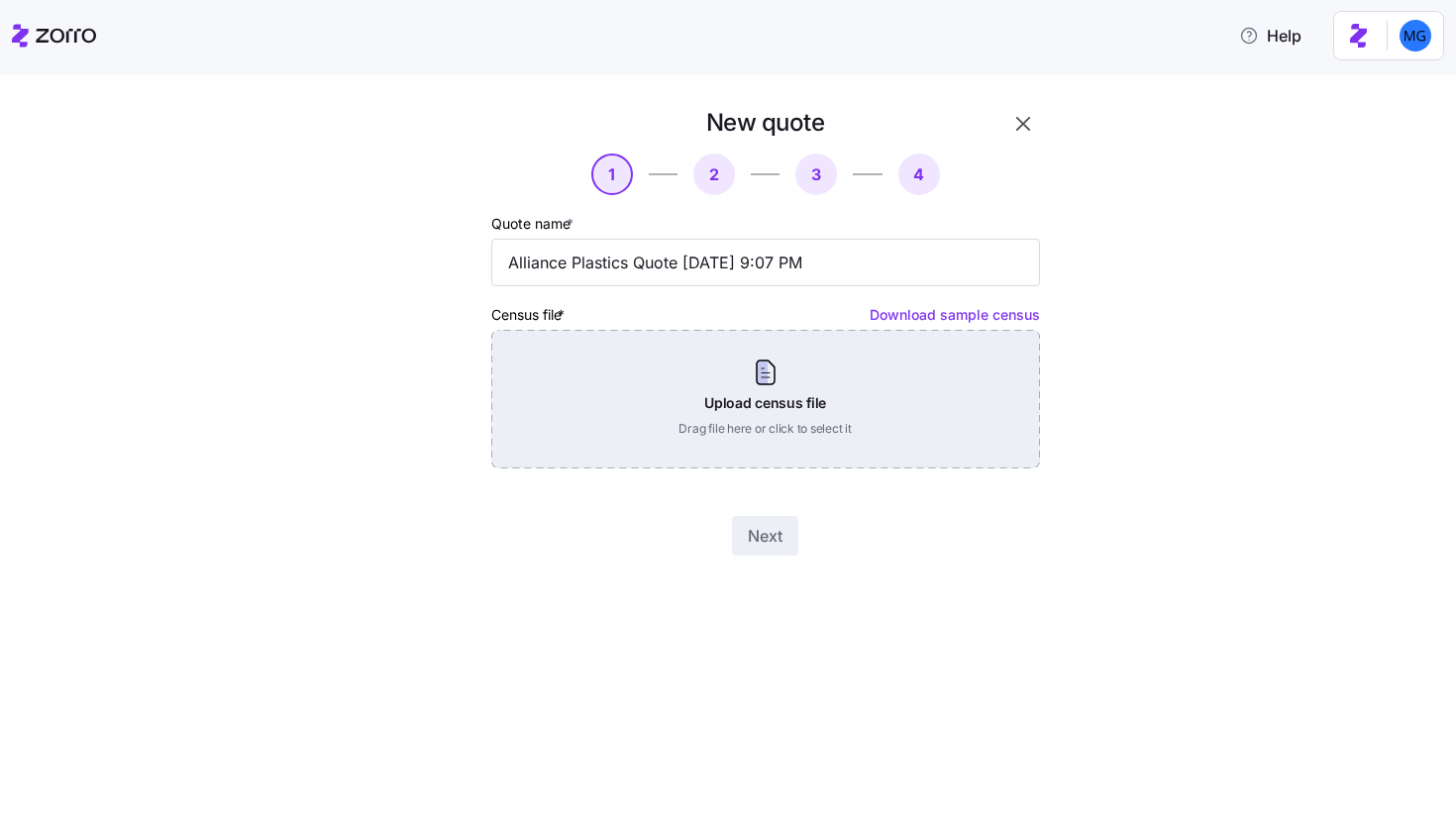 click on "Upload census file Drag file here or click to select it" at bounding box center (766, 399) 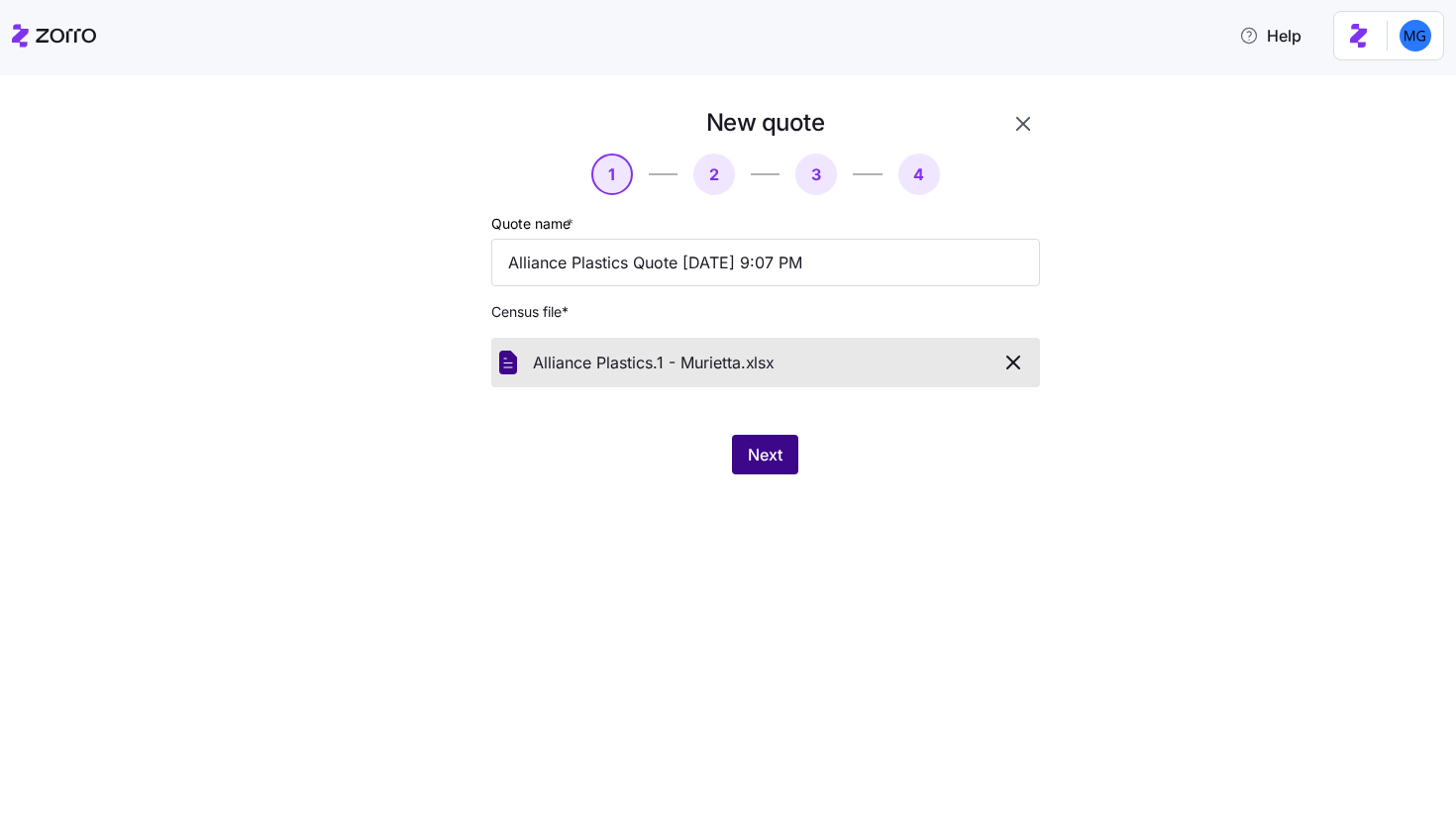 click on "Next" at bounding box center [765, 455] 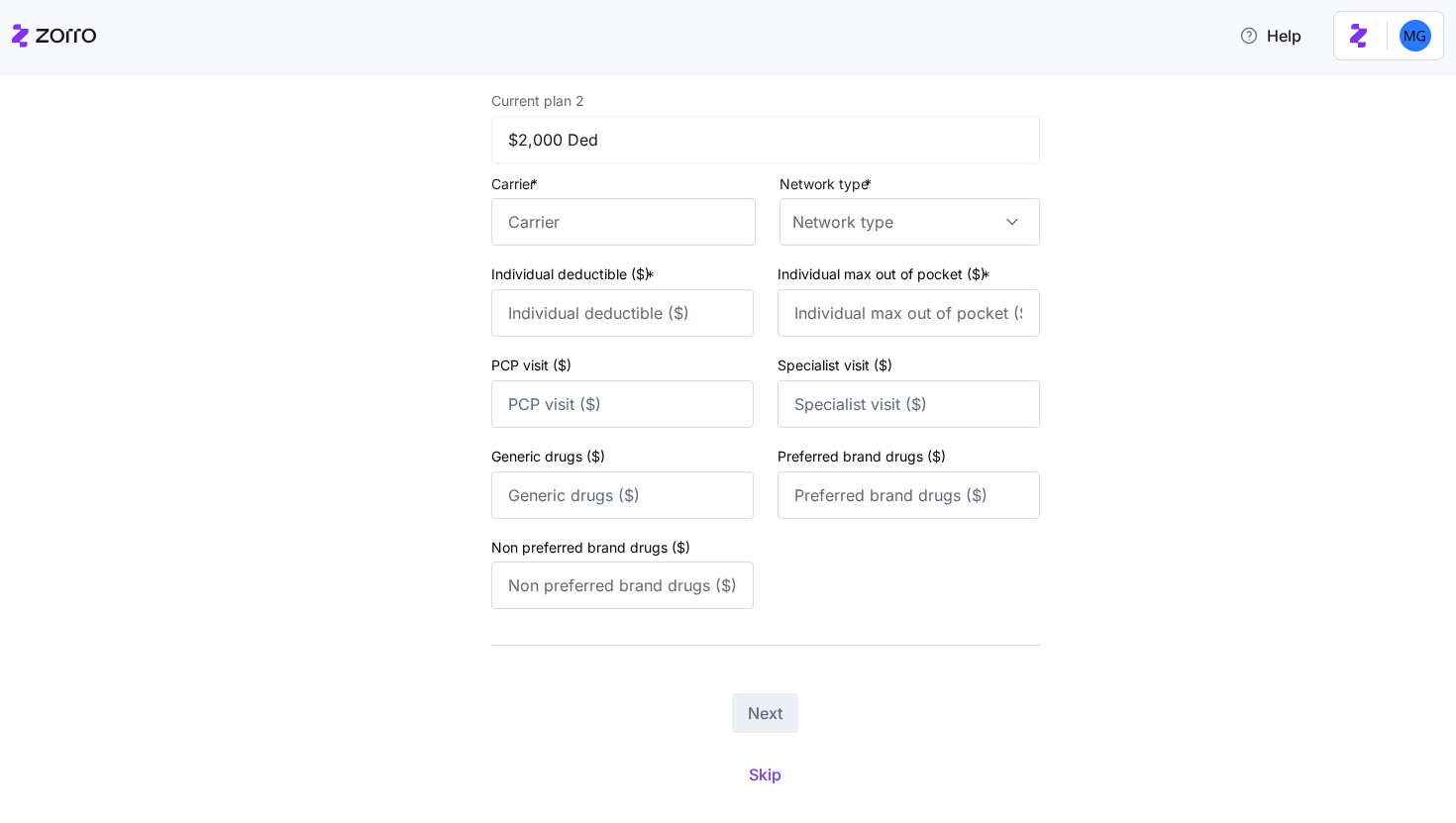 scroll, scrollTop: 783, scrollLeft: 0, axis: vertical 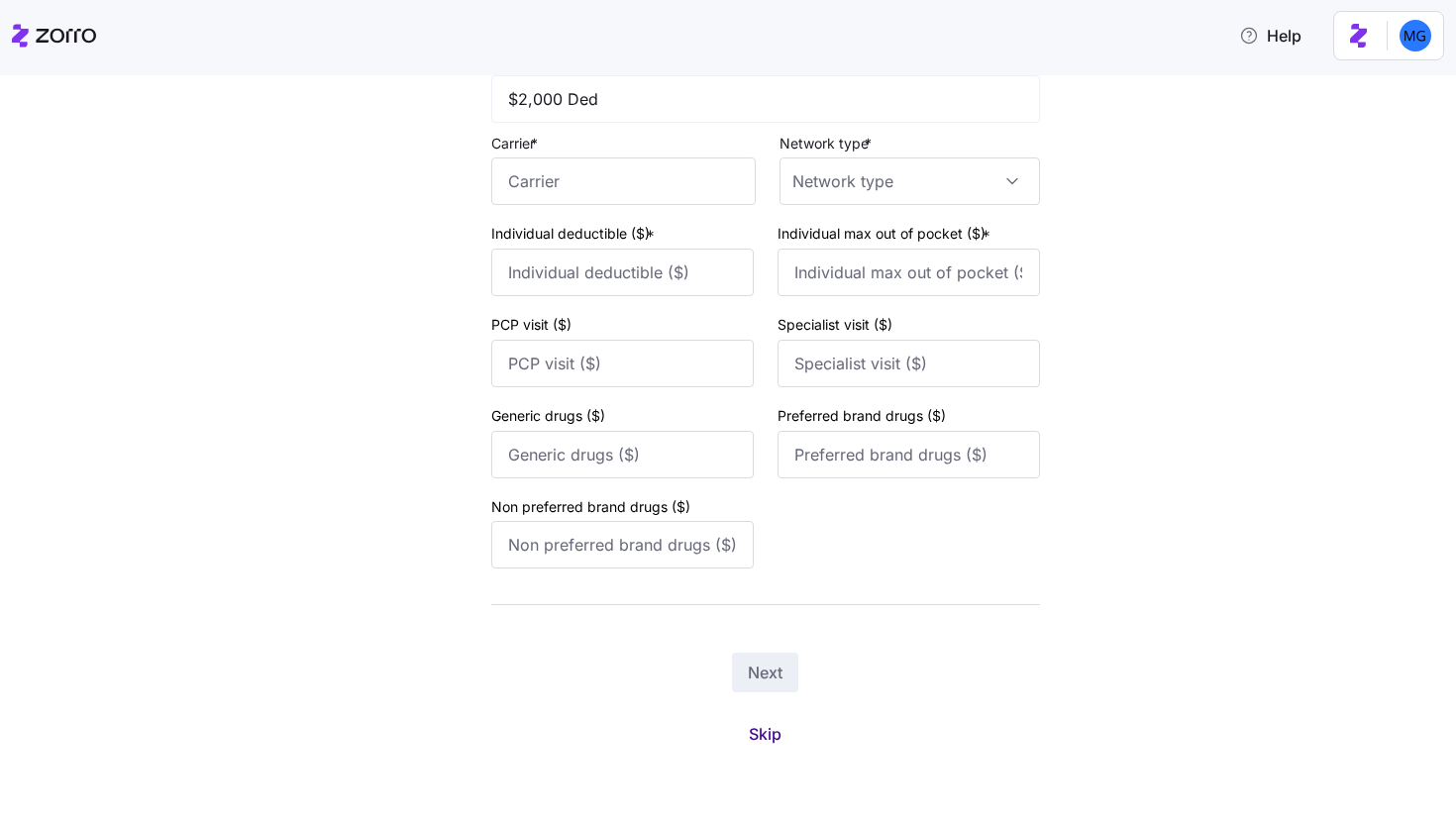click on "Skip" at bounding box center (765, 734) 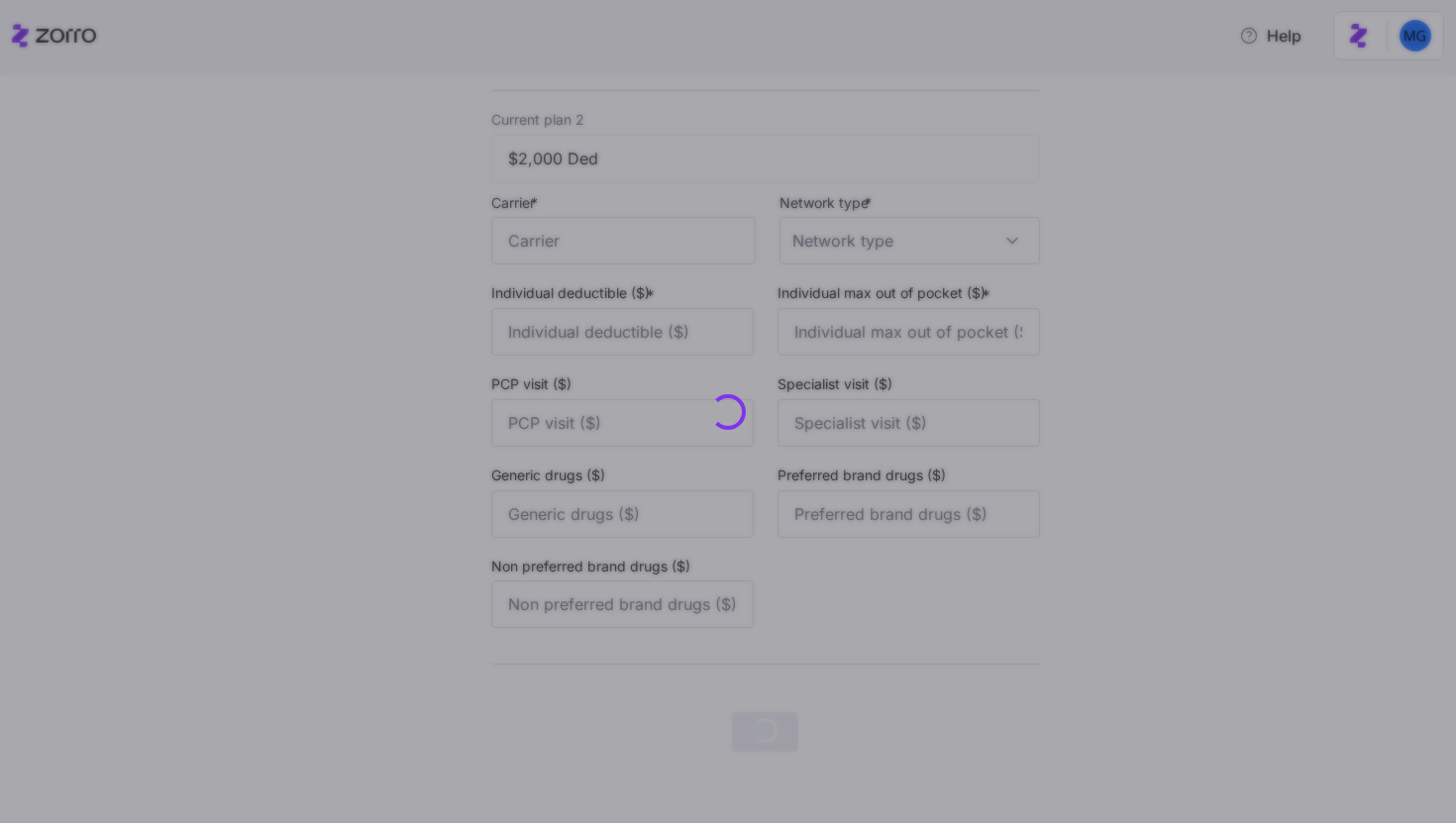scroll, scrollTop: 0, scrollLeft: 0, axis: both 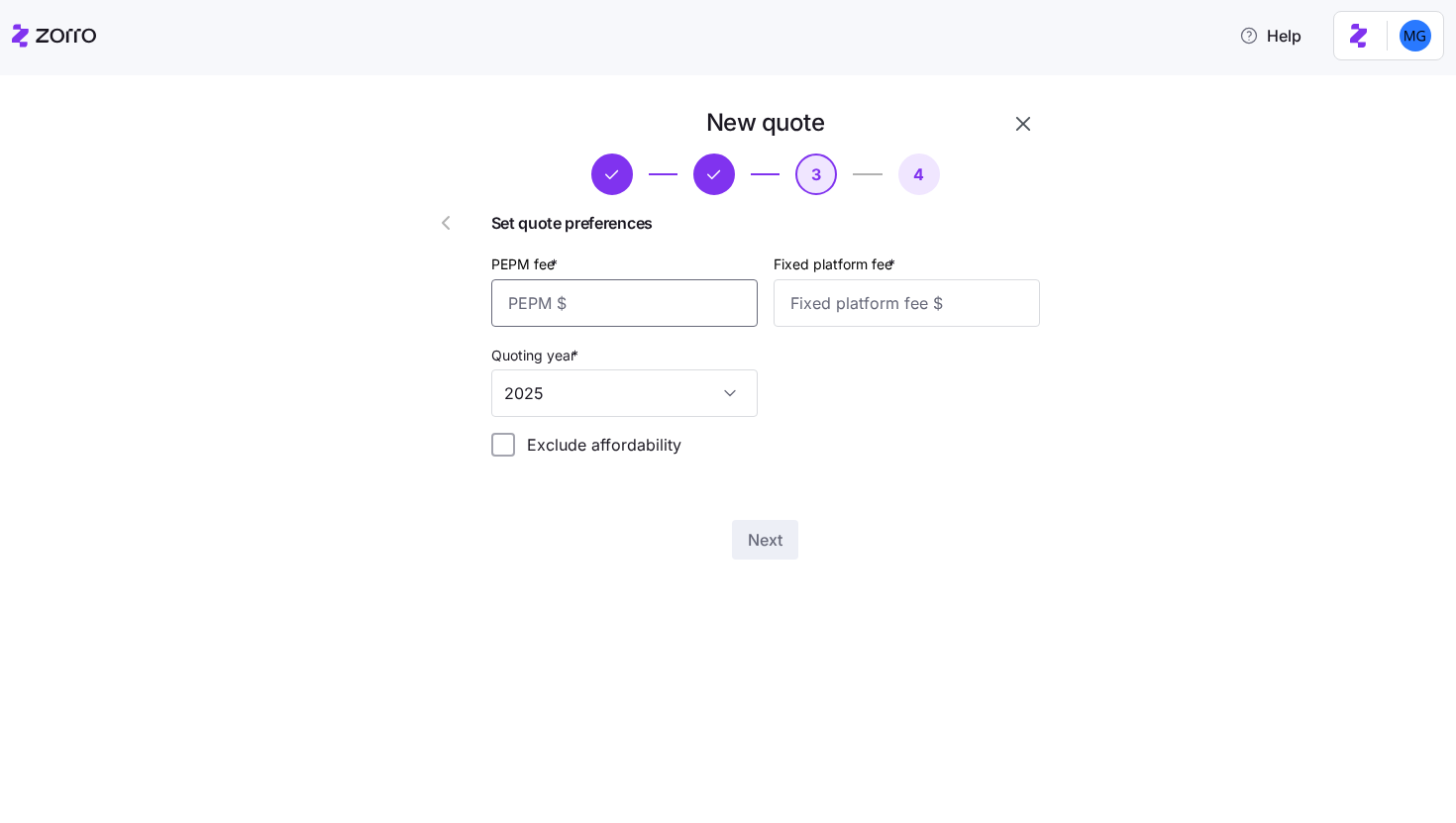 click on "PEPM fee  *" at bounding box center [624, 303] 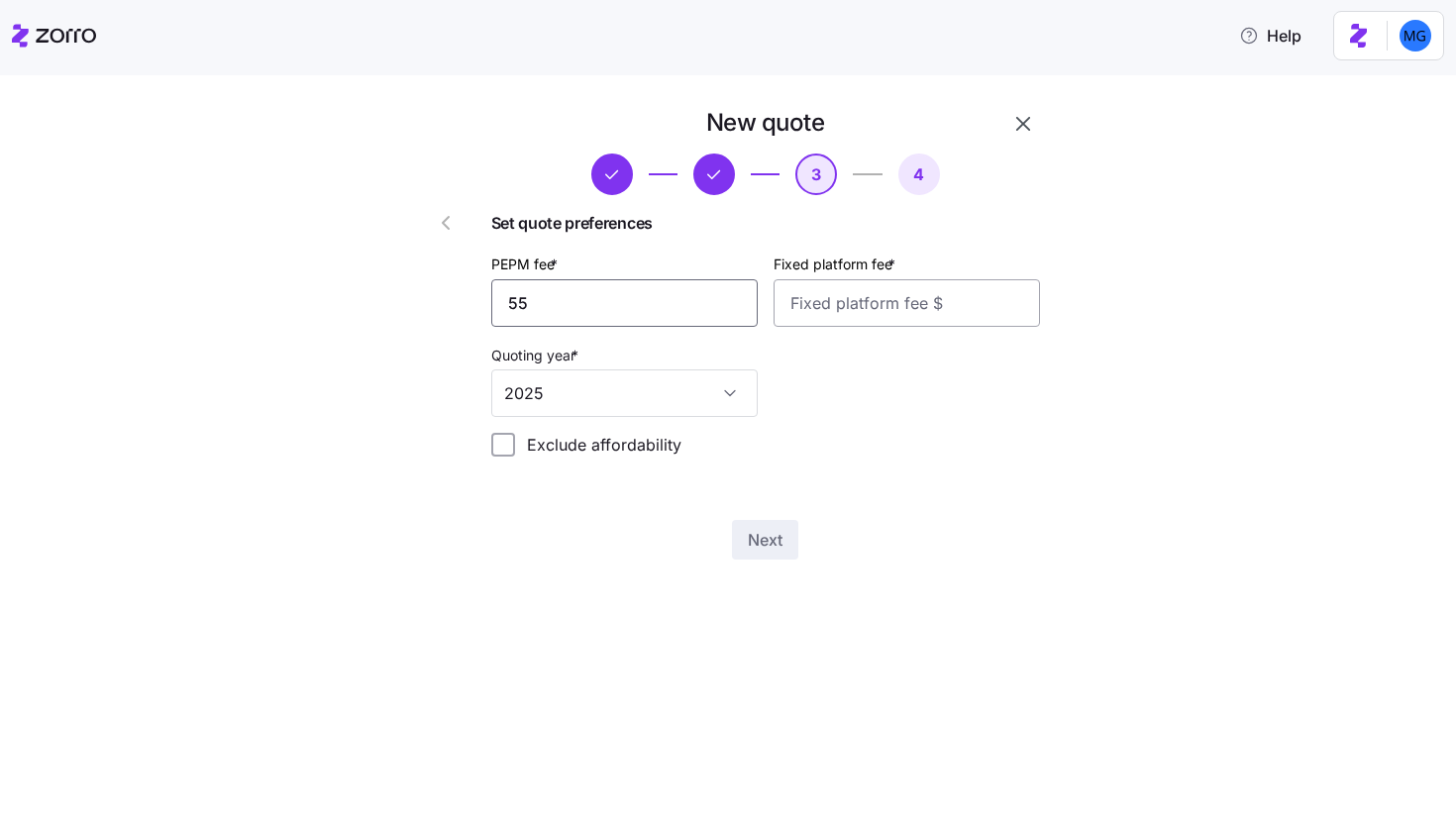 type on "55" 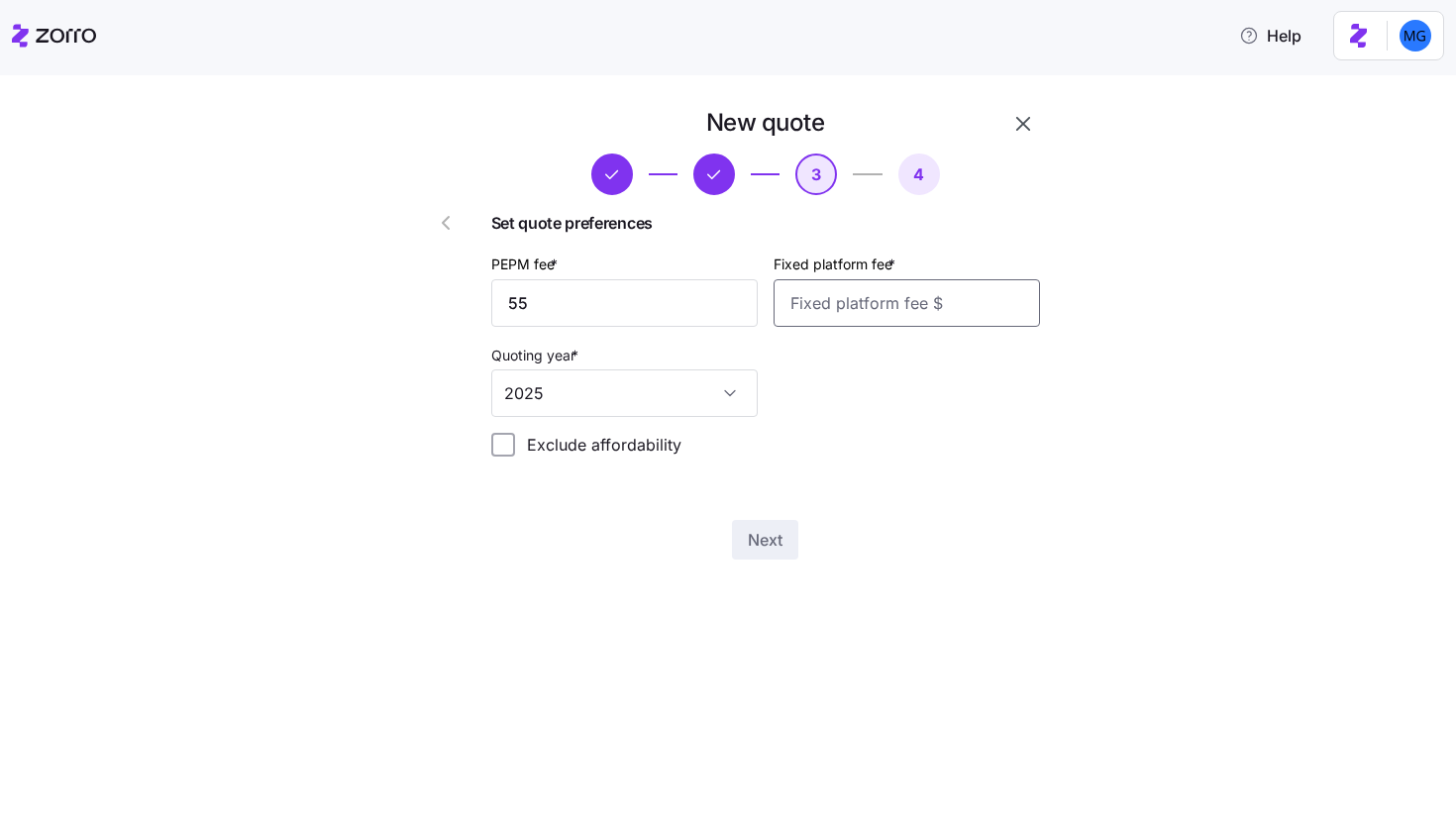 click on "Fixed platform fee  *" at bounding box center [906, 303] 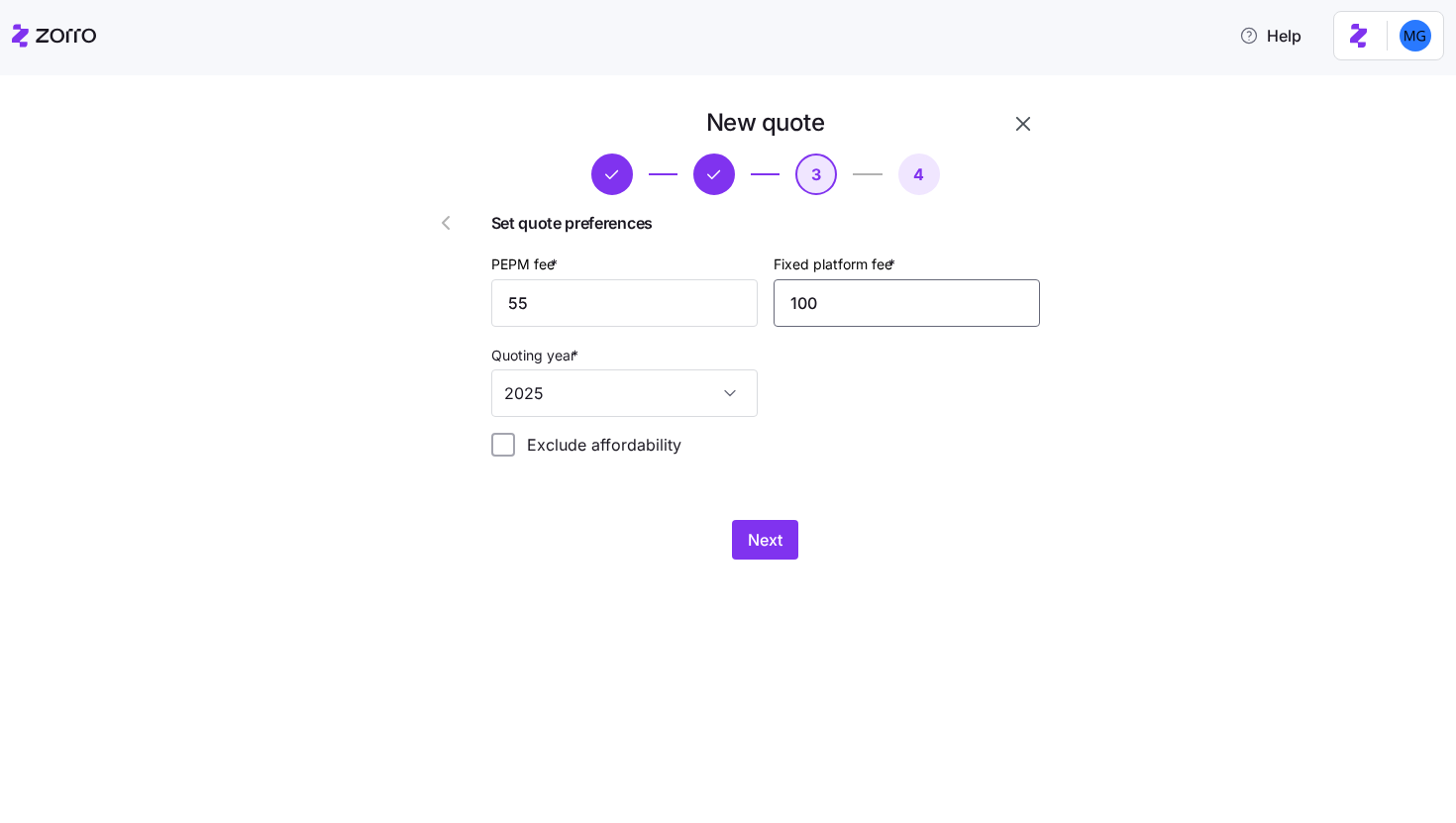 type on "100" 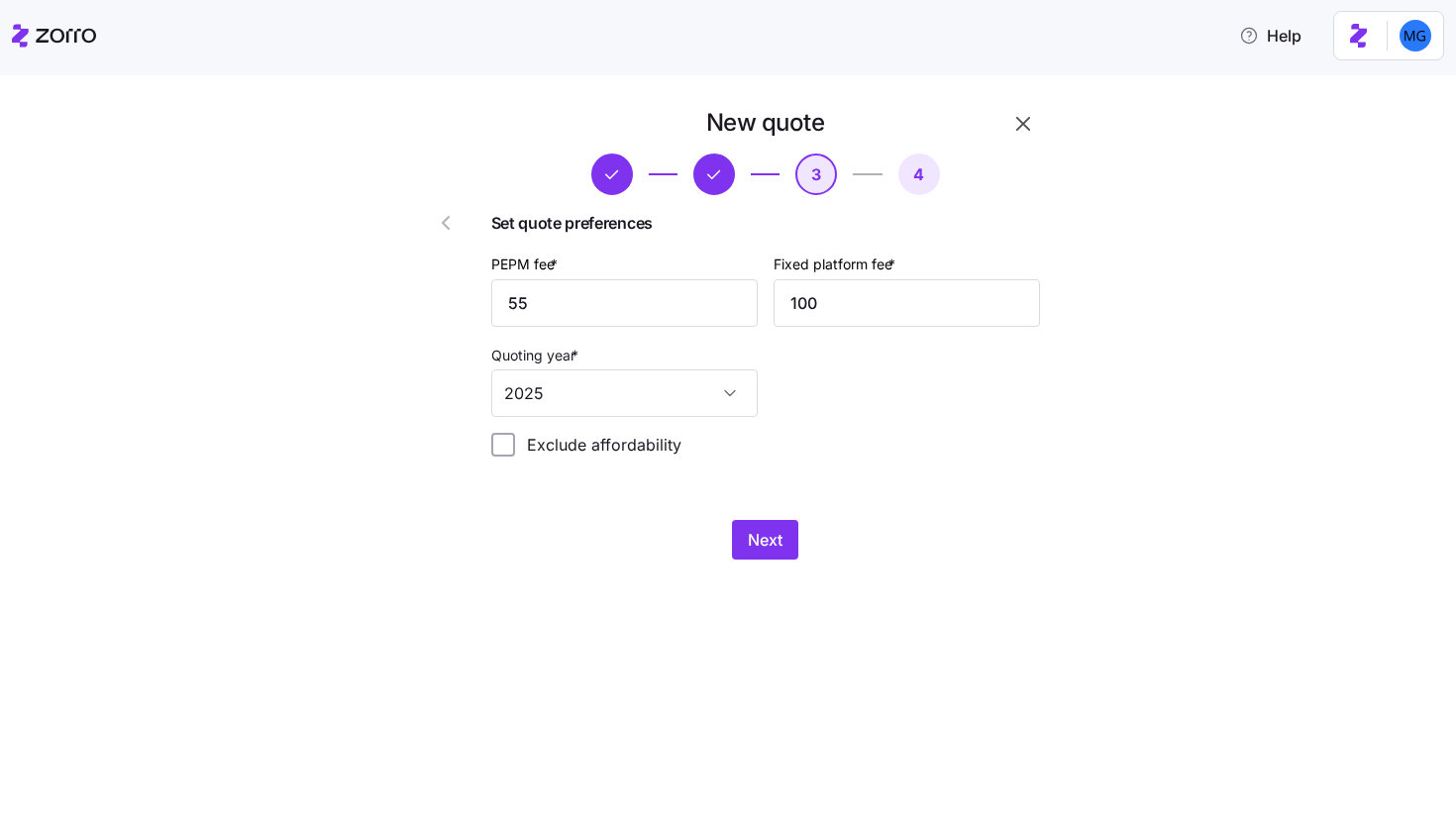 click on "New quote 3 4 Set quote preferences PEPM fee  * 55 Fixed platform fee  * 100 Quoting year  * 2025 Exclude affordability Next" at bounding box center (742, 345) 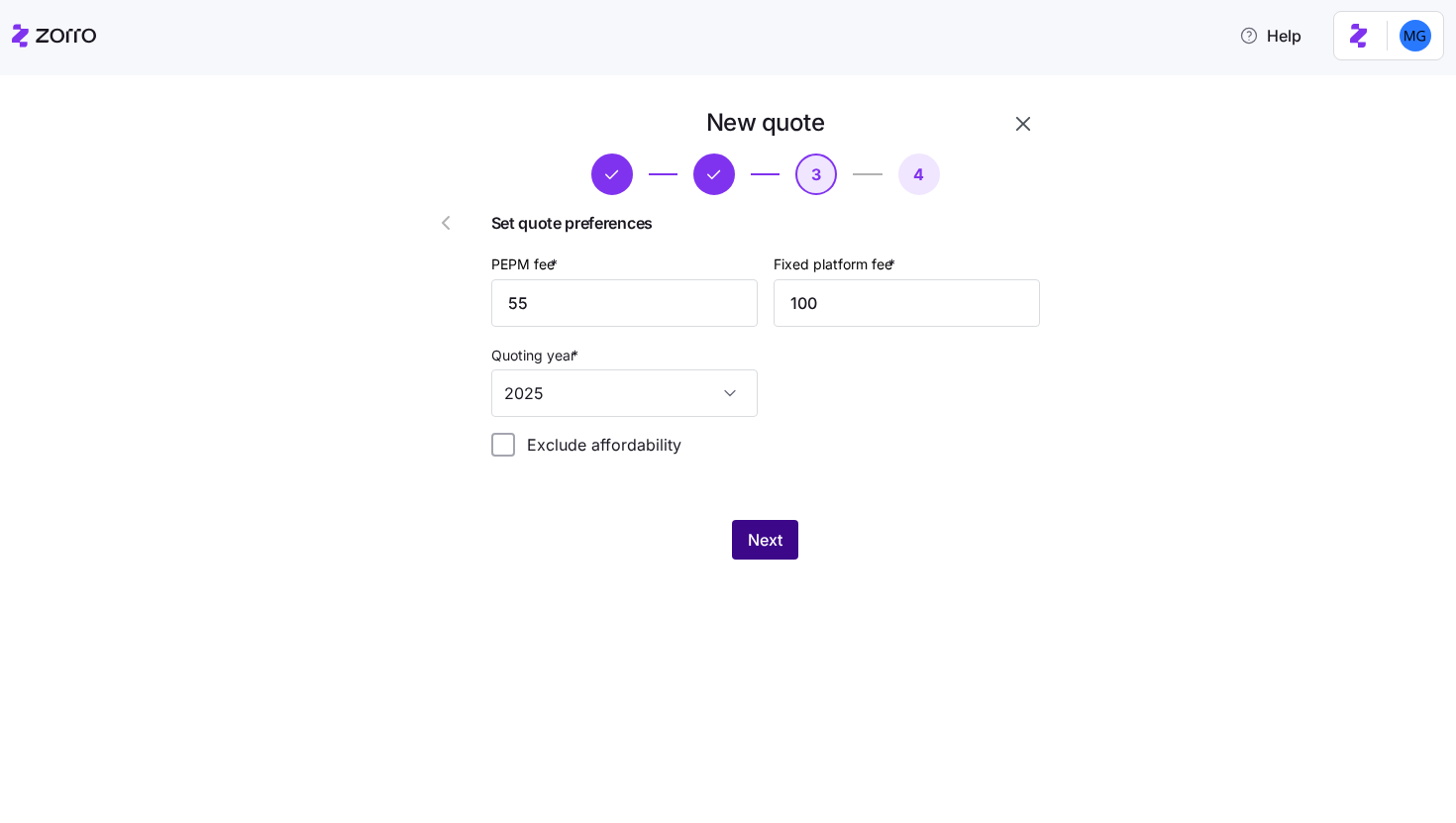 click on "Next" at bounding box center [765, 540] 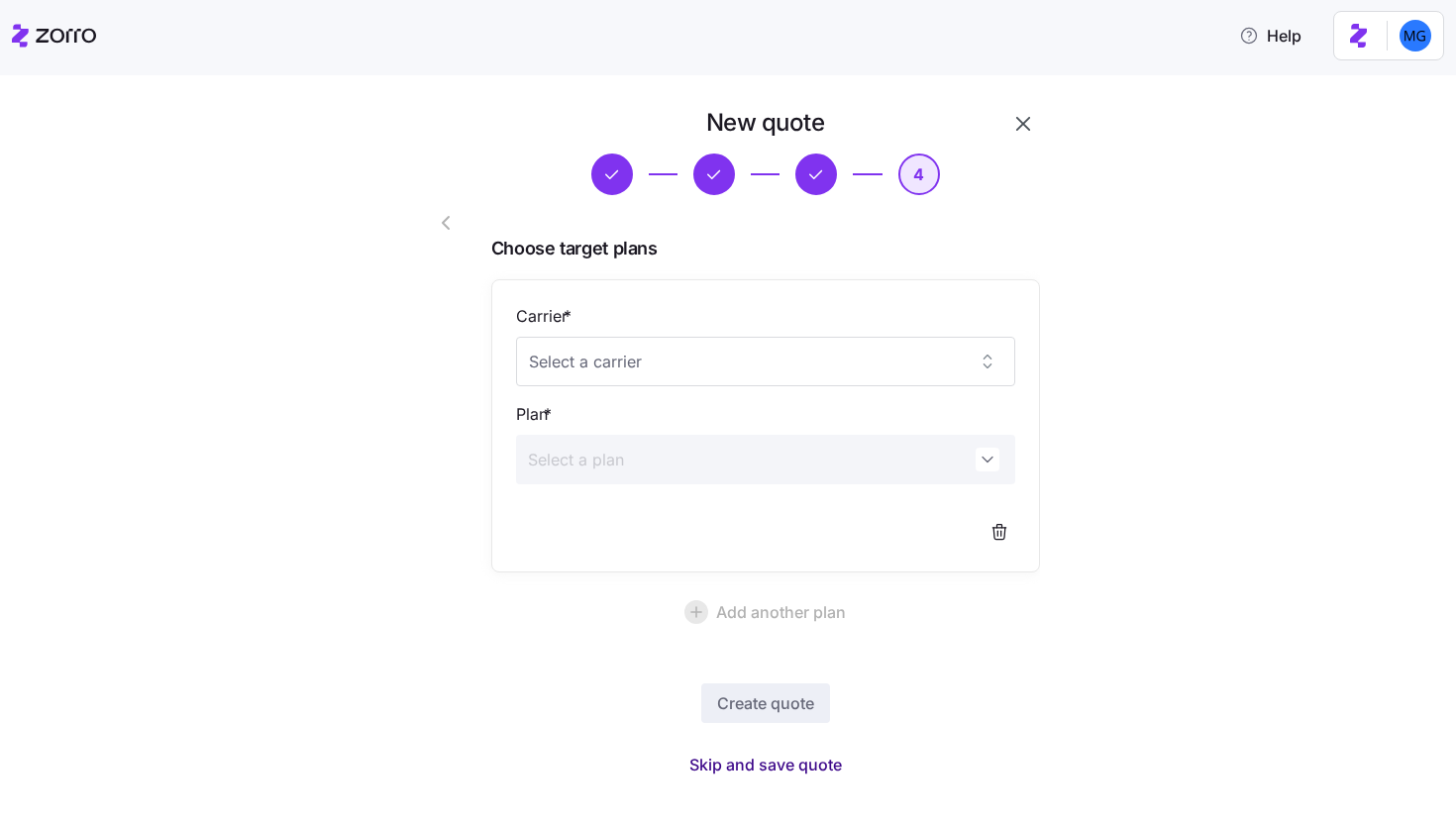 click on "Skip and save quote" at bounding box center [766, 765] 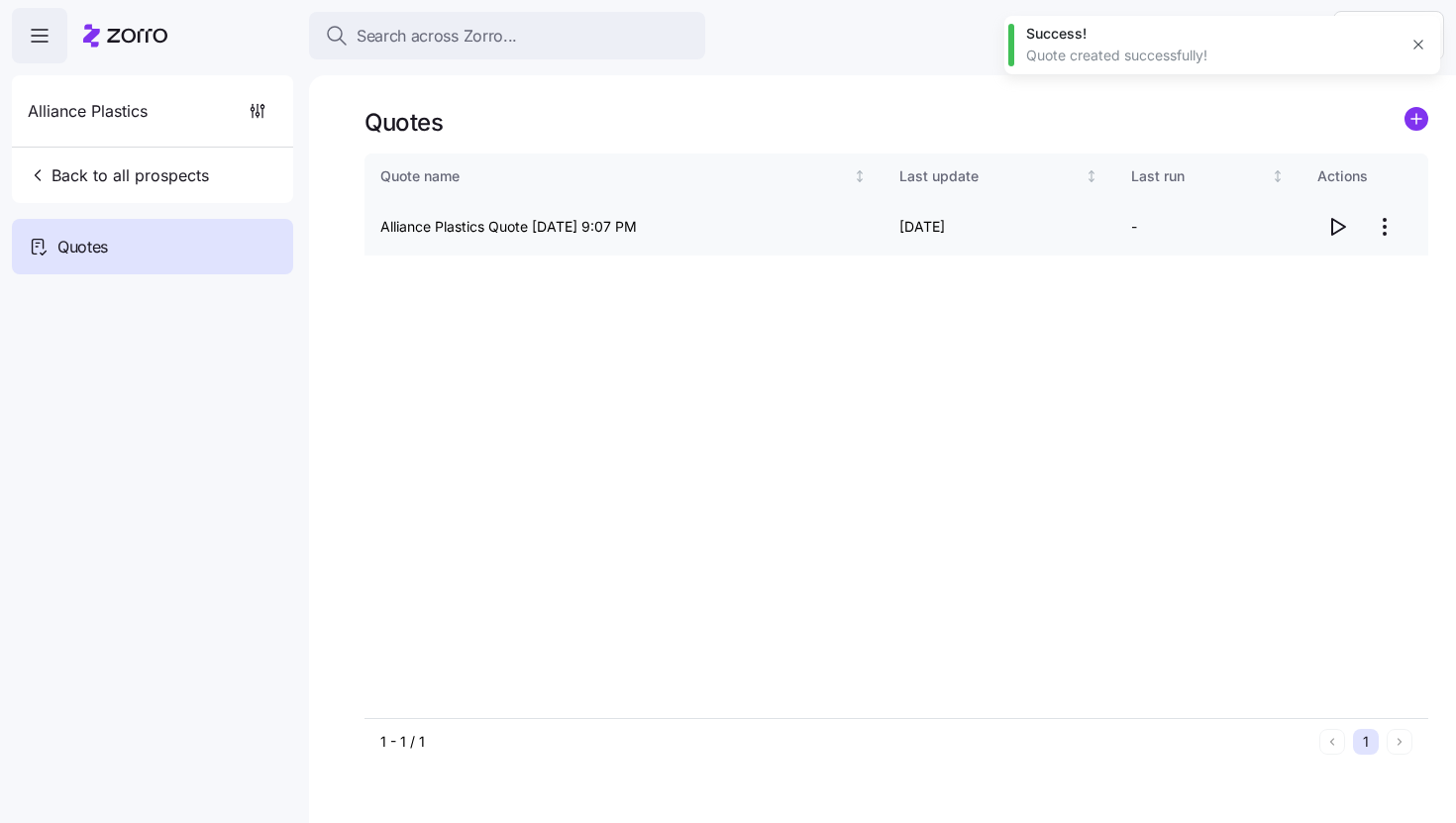 click 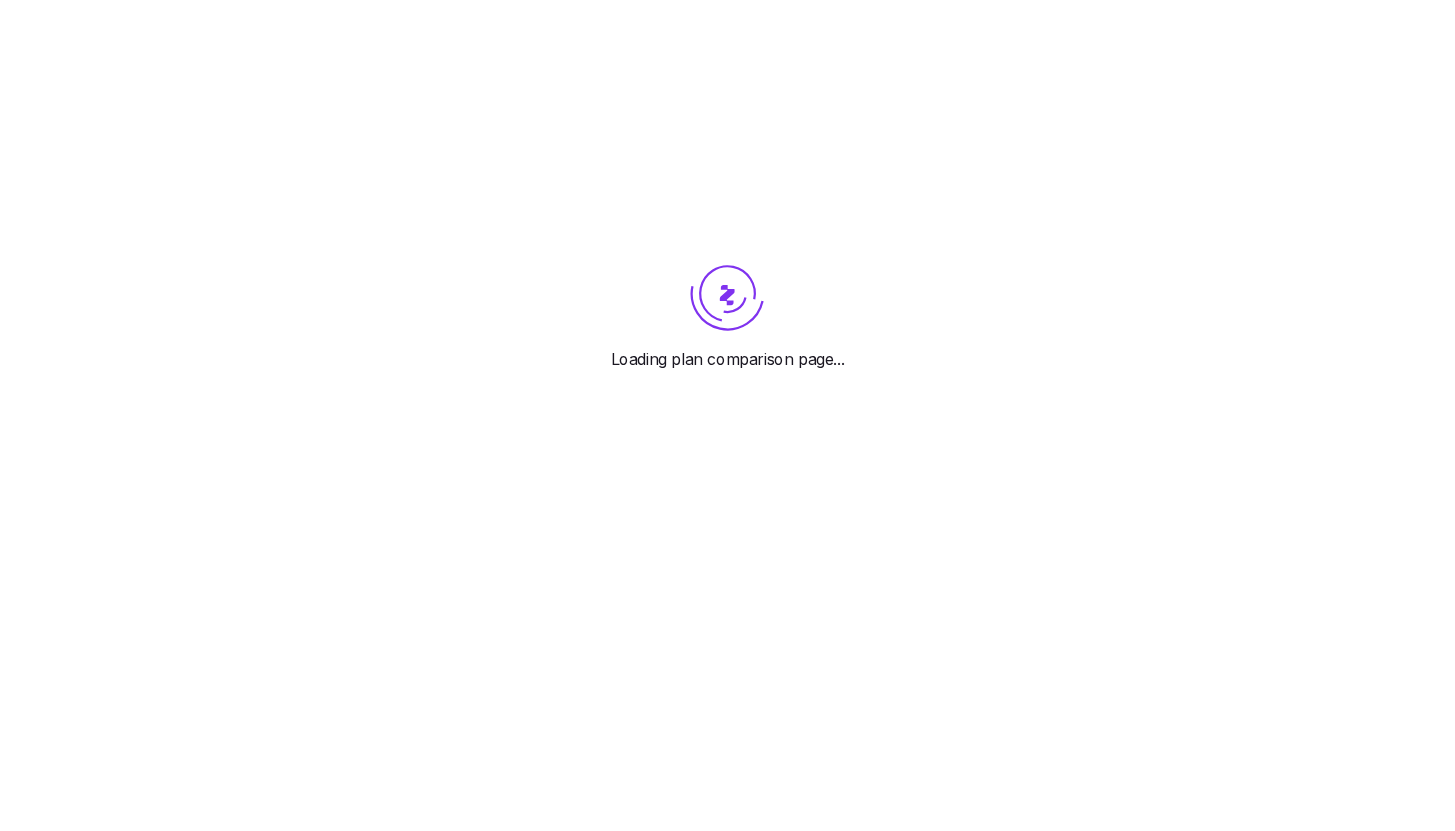 scroll, scrollTop: 0, scrollLeft: 0, axis: both 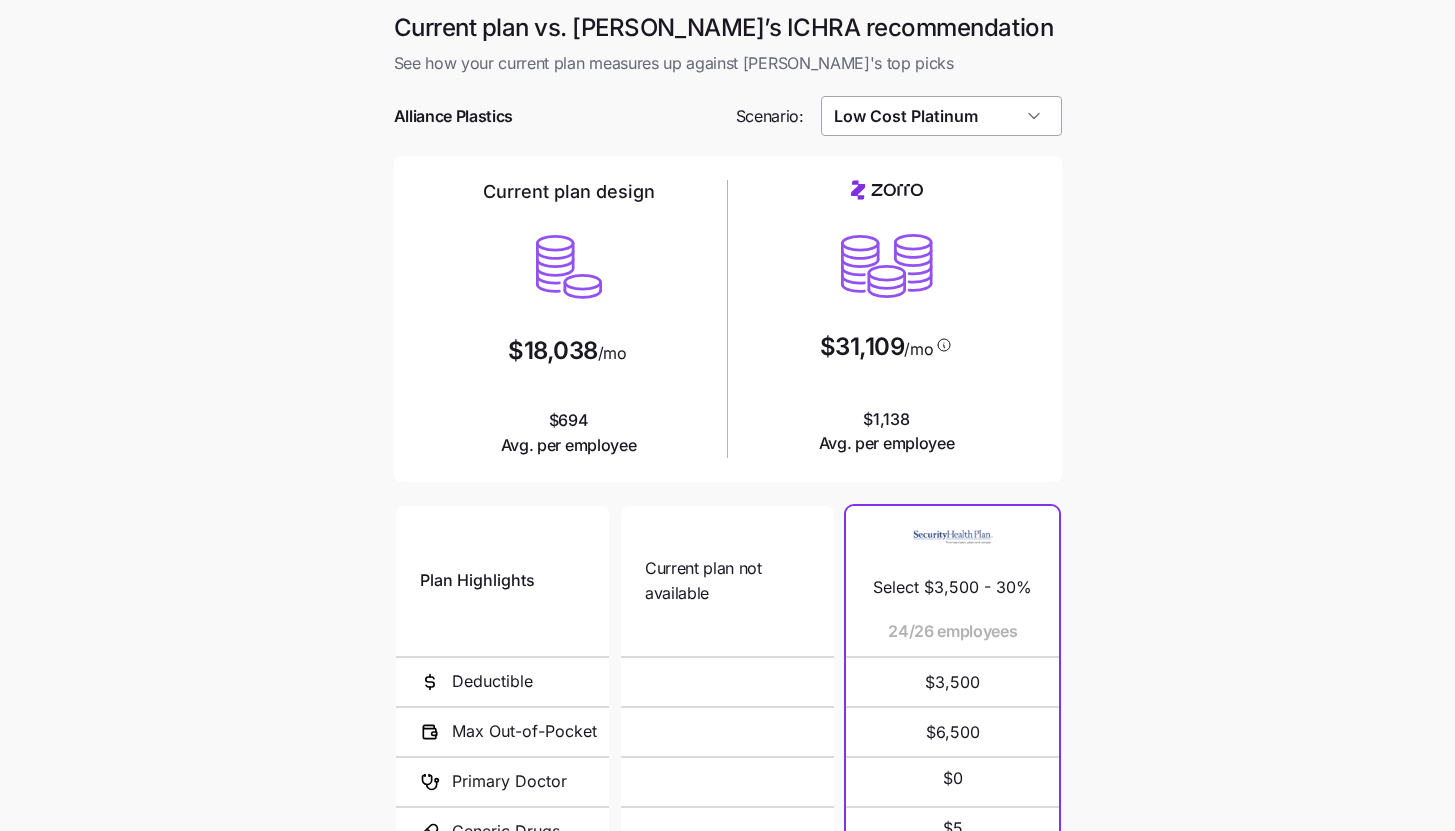 click on "Low Cost Platinum" at bounding box center (941, 116) 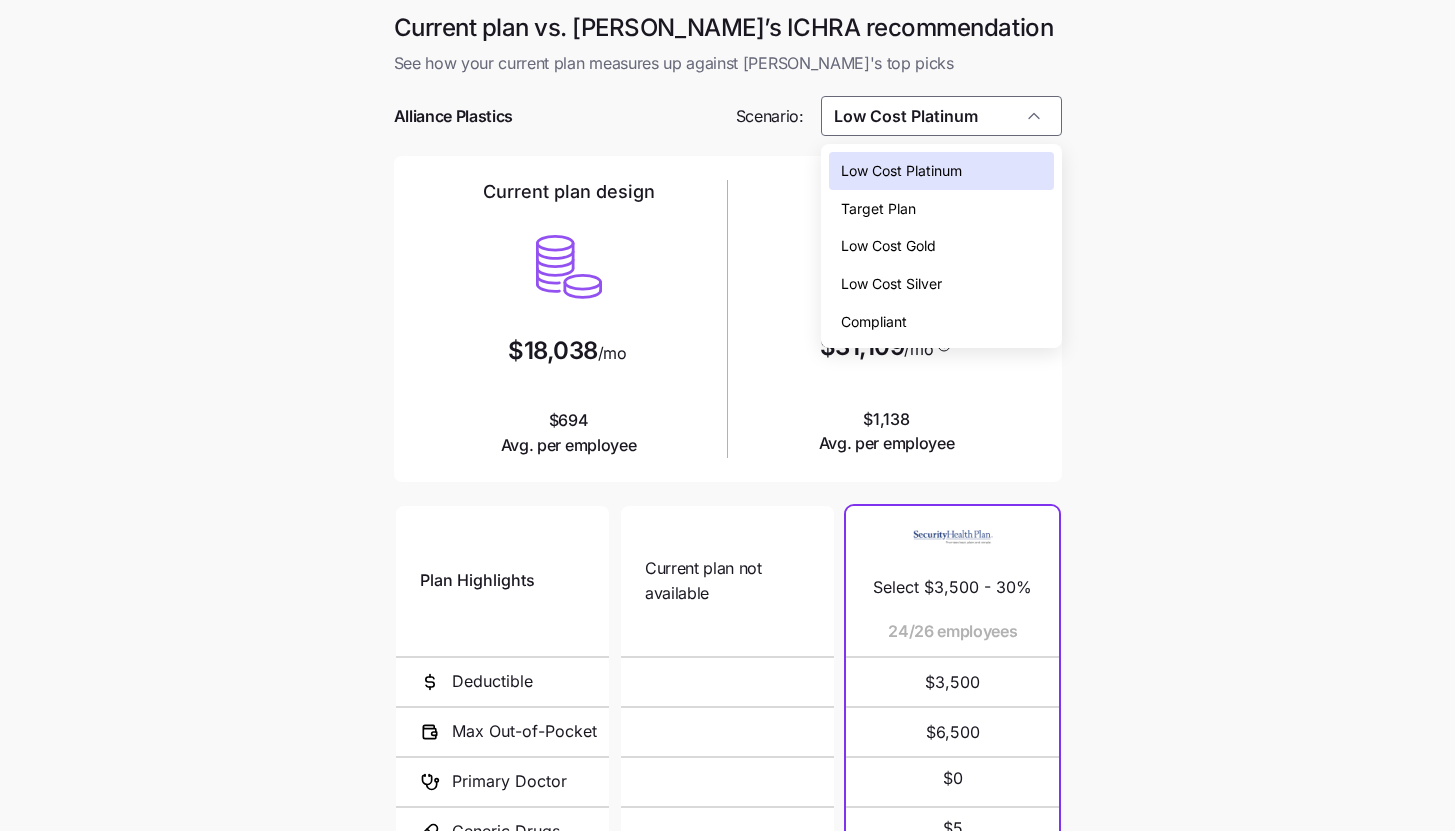 click on "Low Cost Silver" at bounding box center (941, 284) 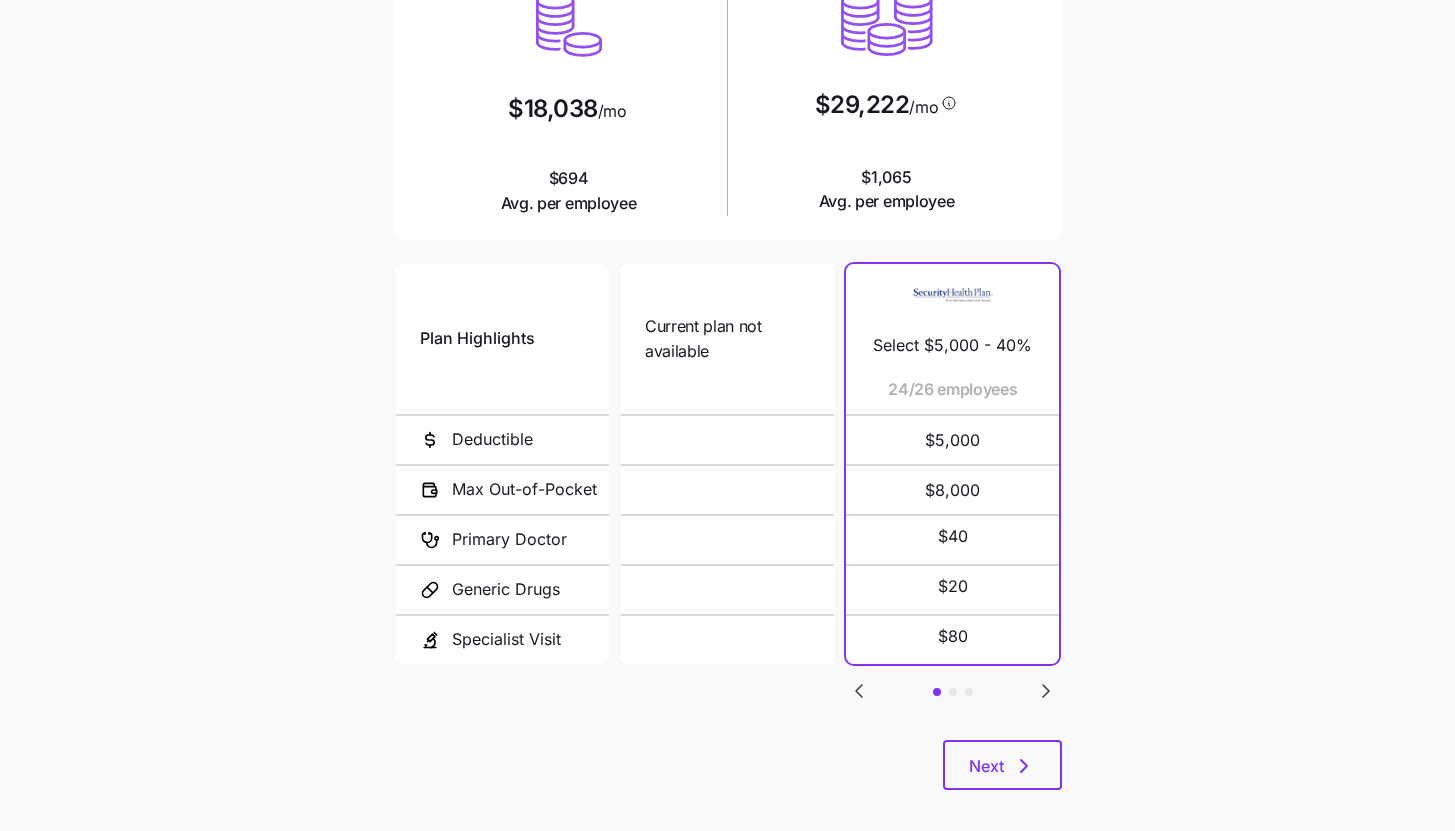 scroll, scrollTop: 260, scrollLeft: 0, axis: vertical 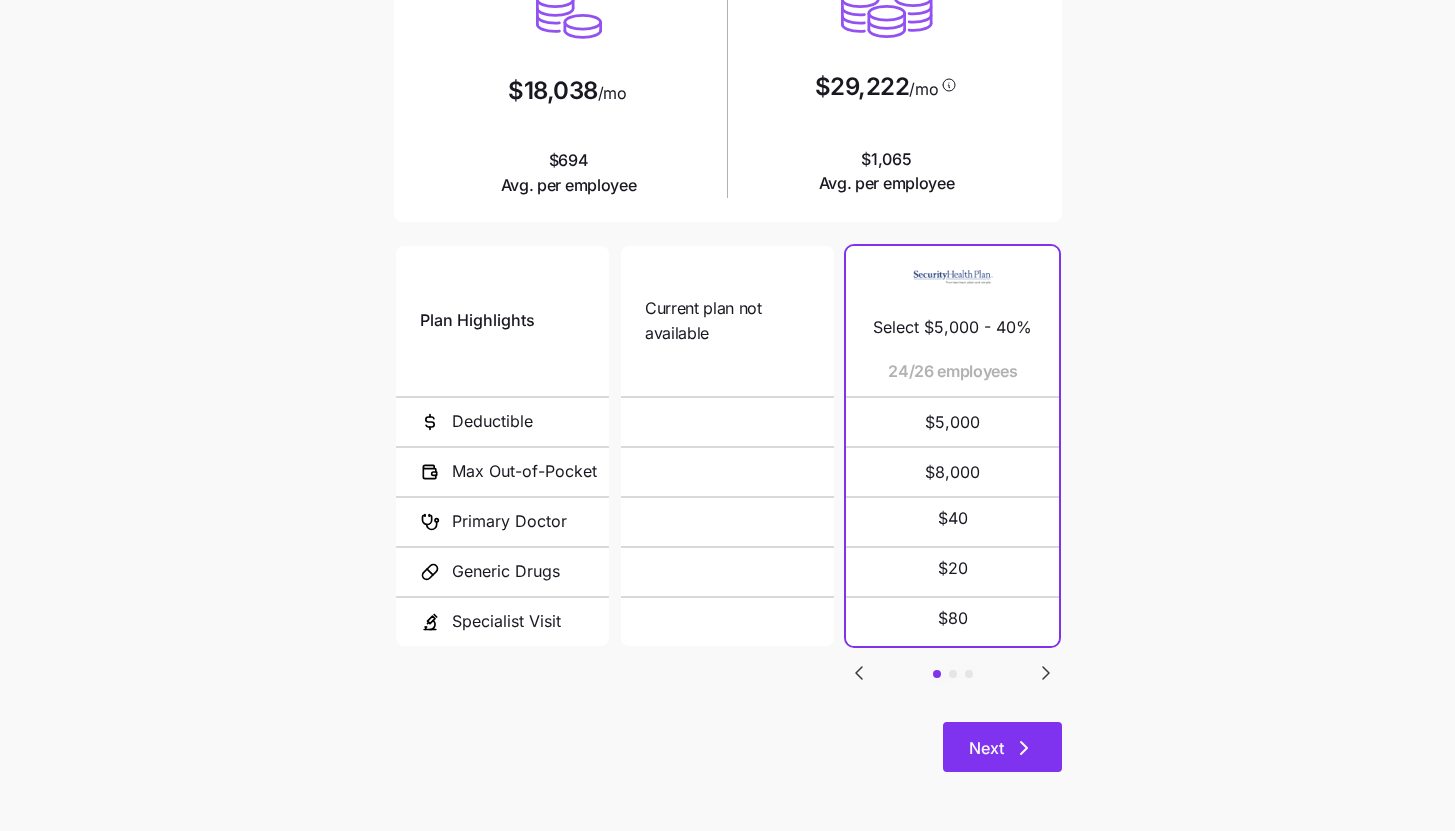 click on "Next" at bounding box center [1002, 747] 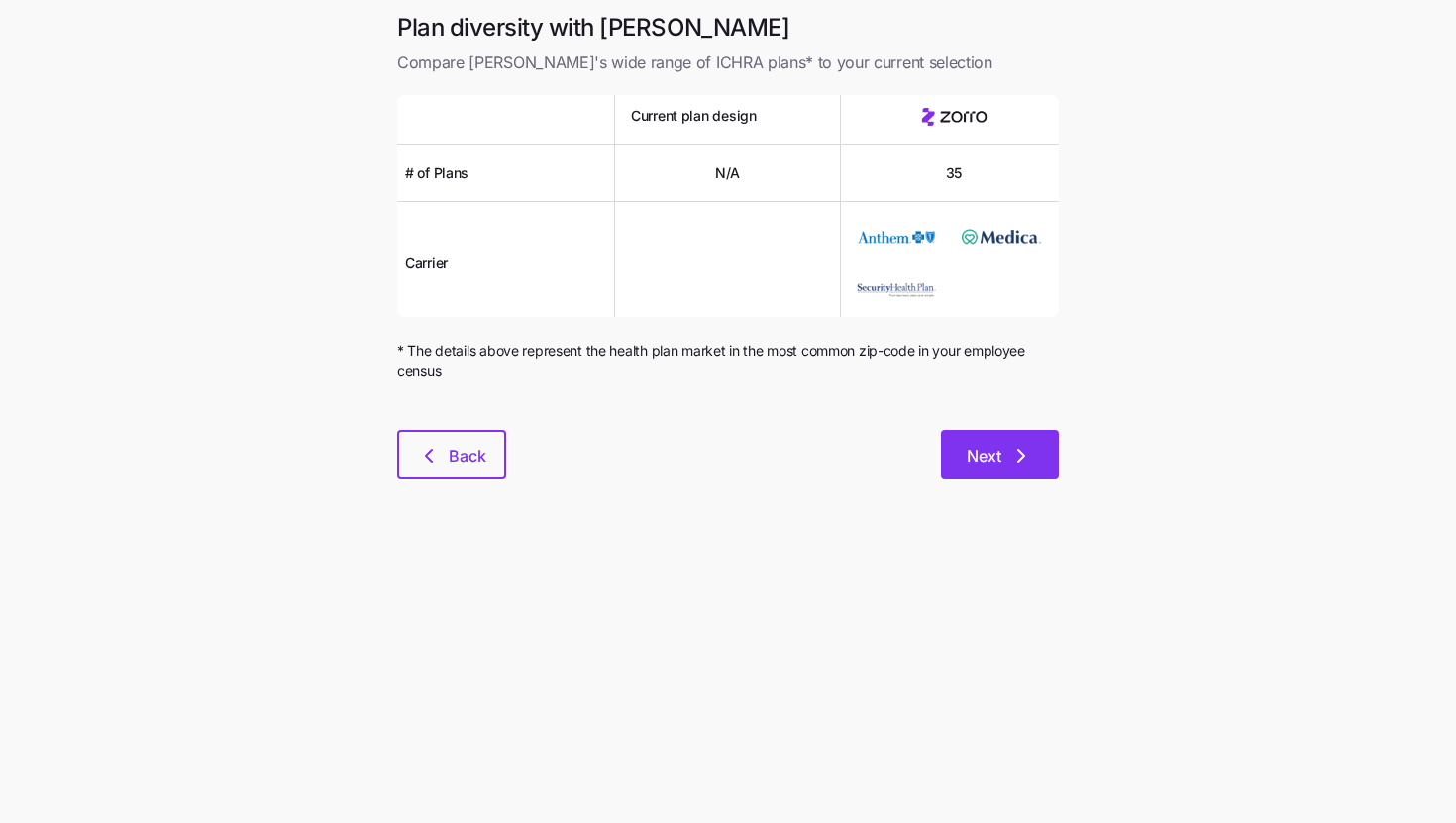 click on "Next" at bounding box center [999, 455] 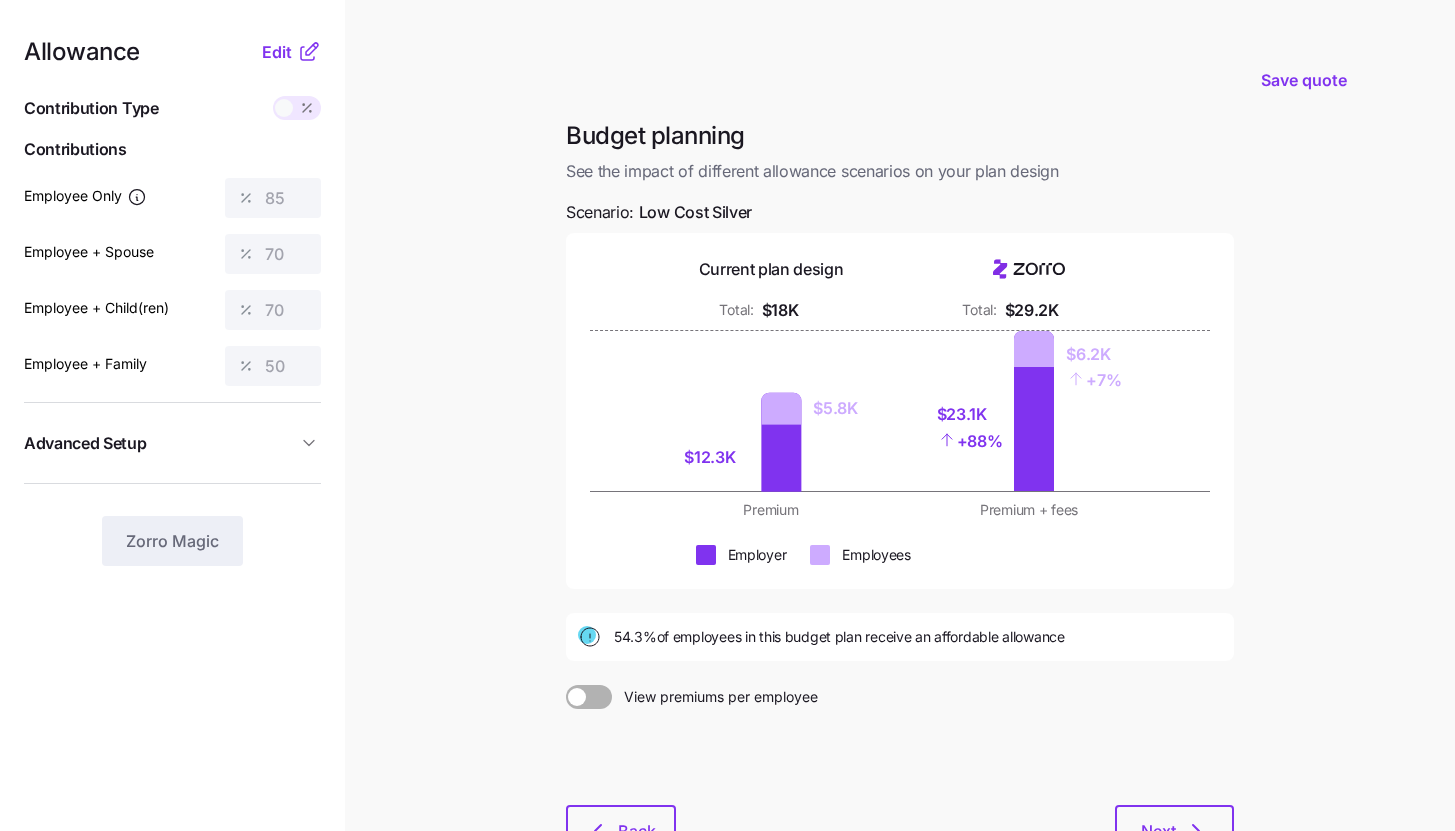click 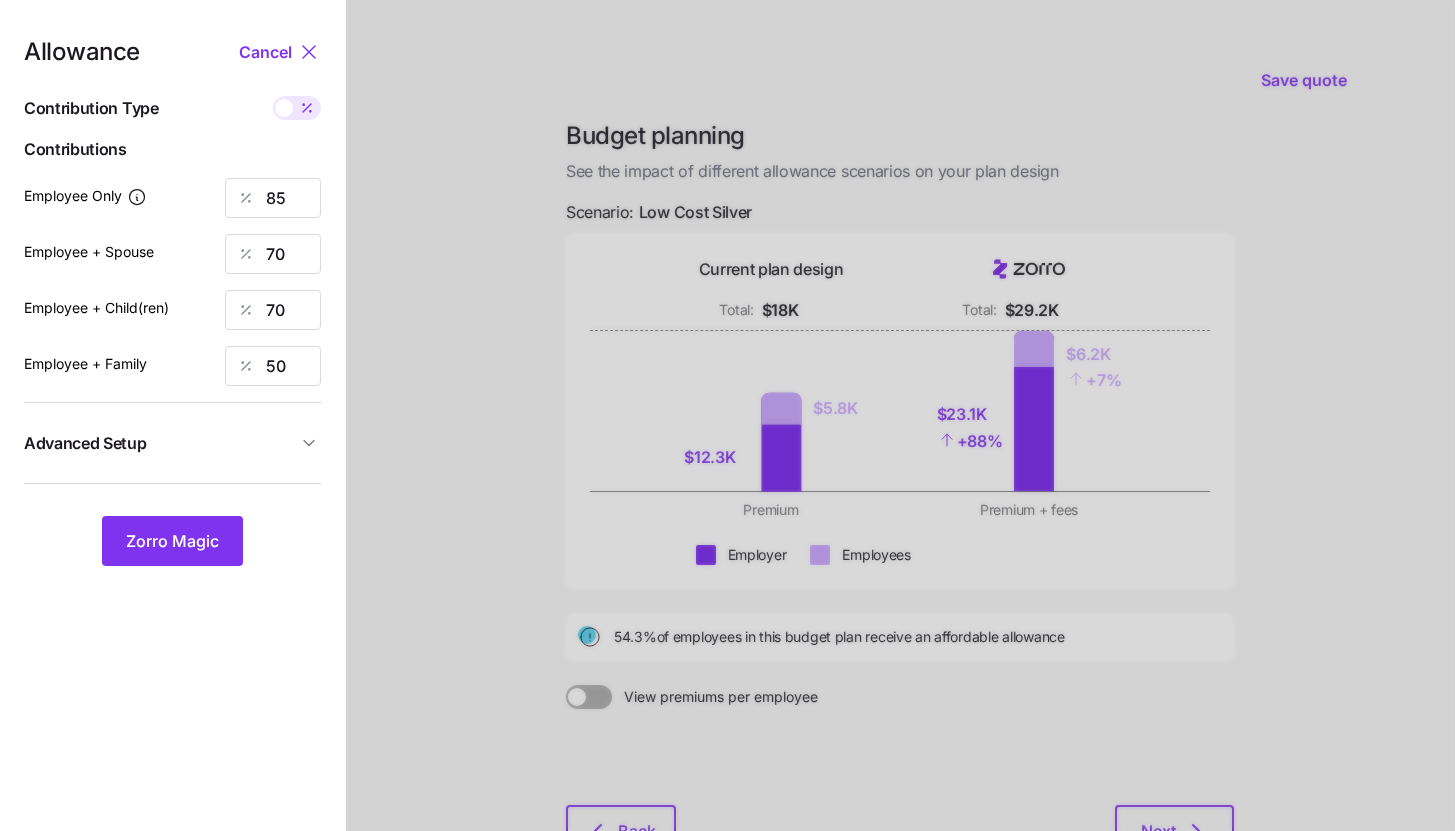 click on "Advanced Setup" at bounding box center [160, 443] 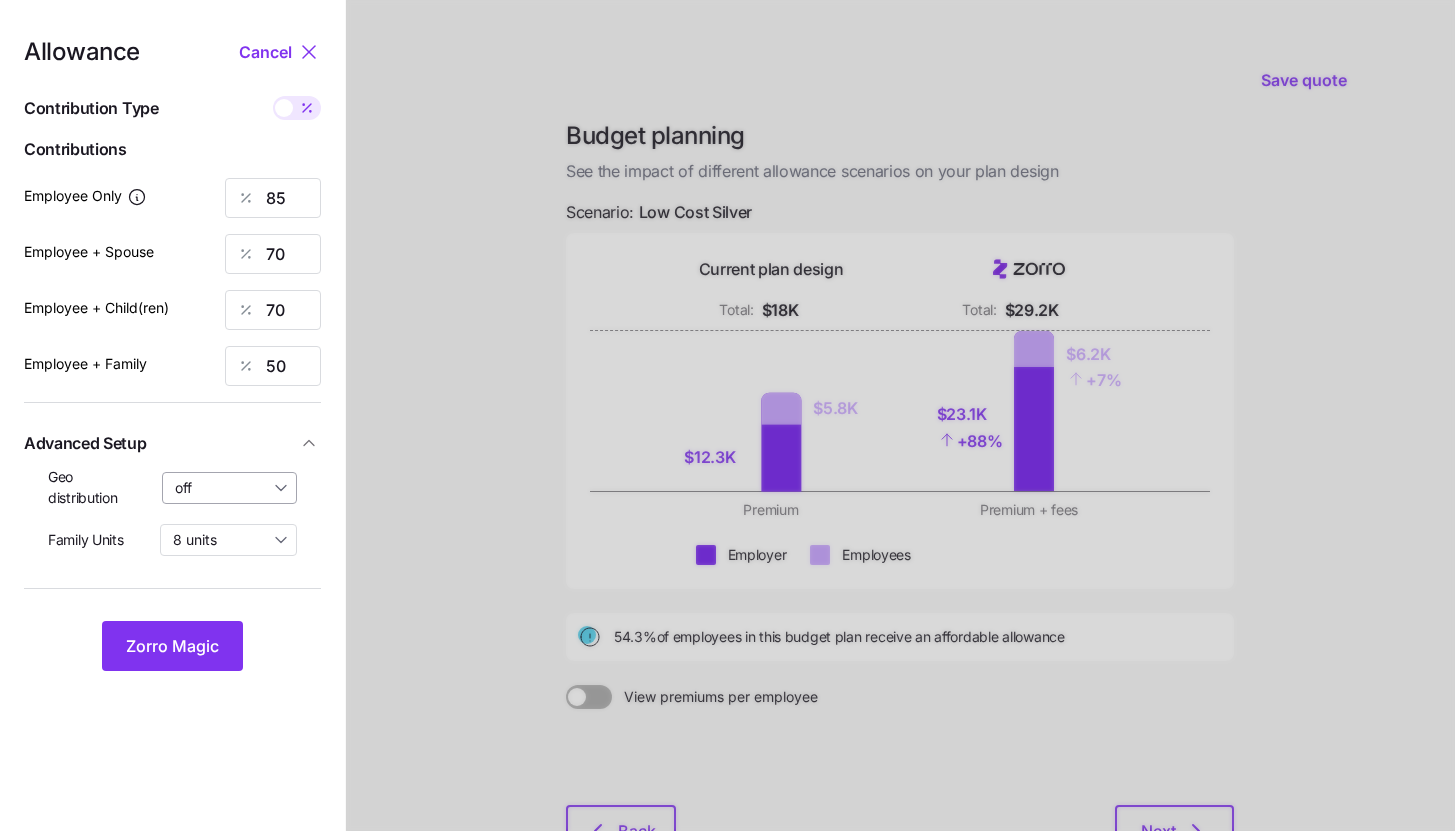 click on "off" at bounding box center (230, 488) 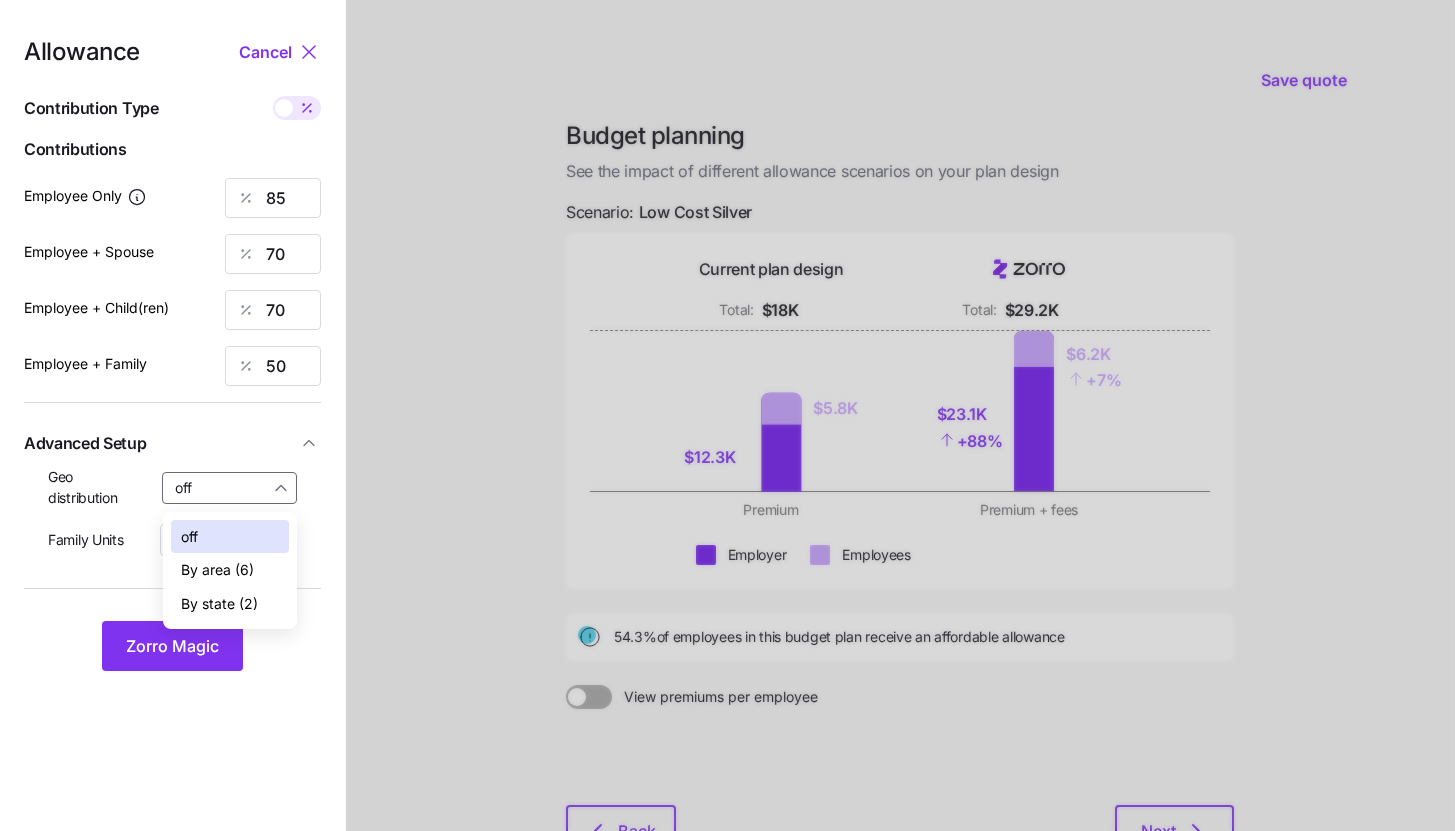 click on "By state (2)" at bounding box center [219, 604] 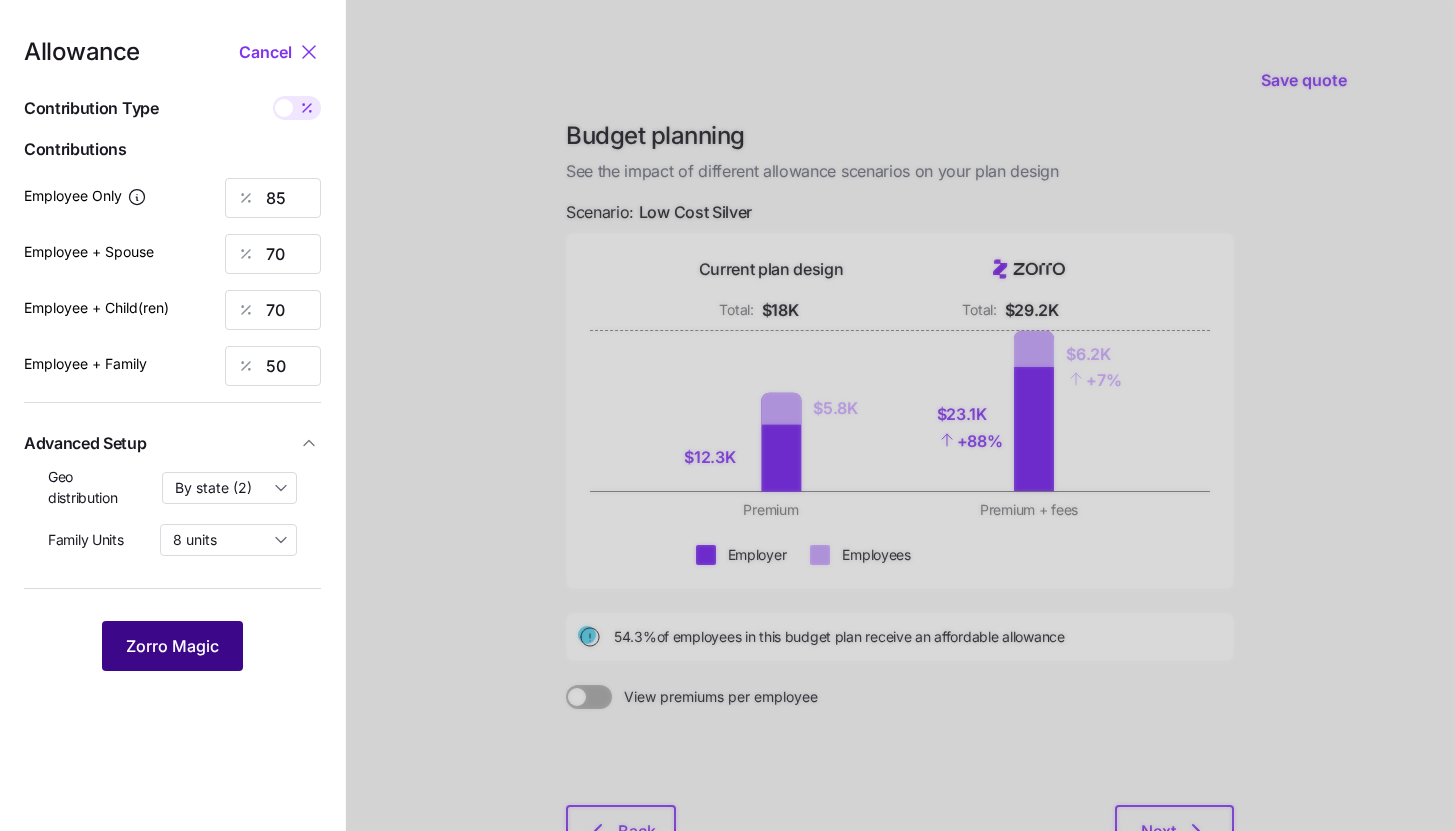 click on "Zorro Magic" at bounding box center [172, 646] 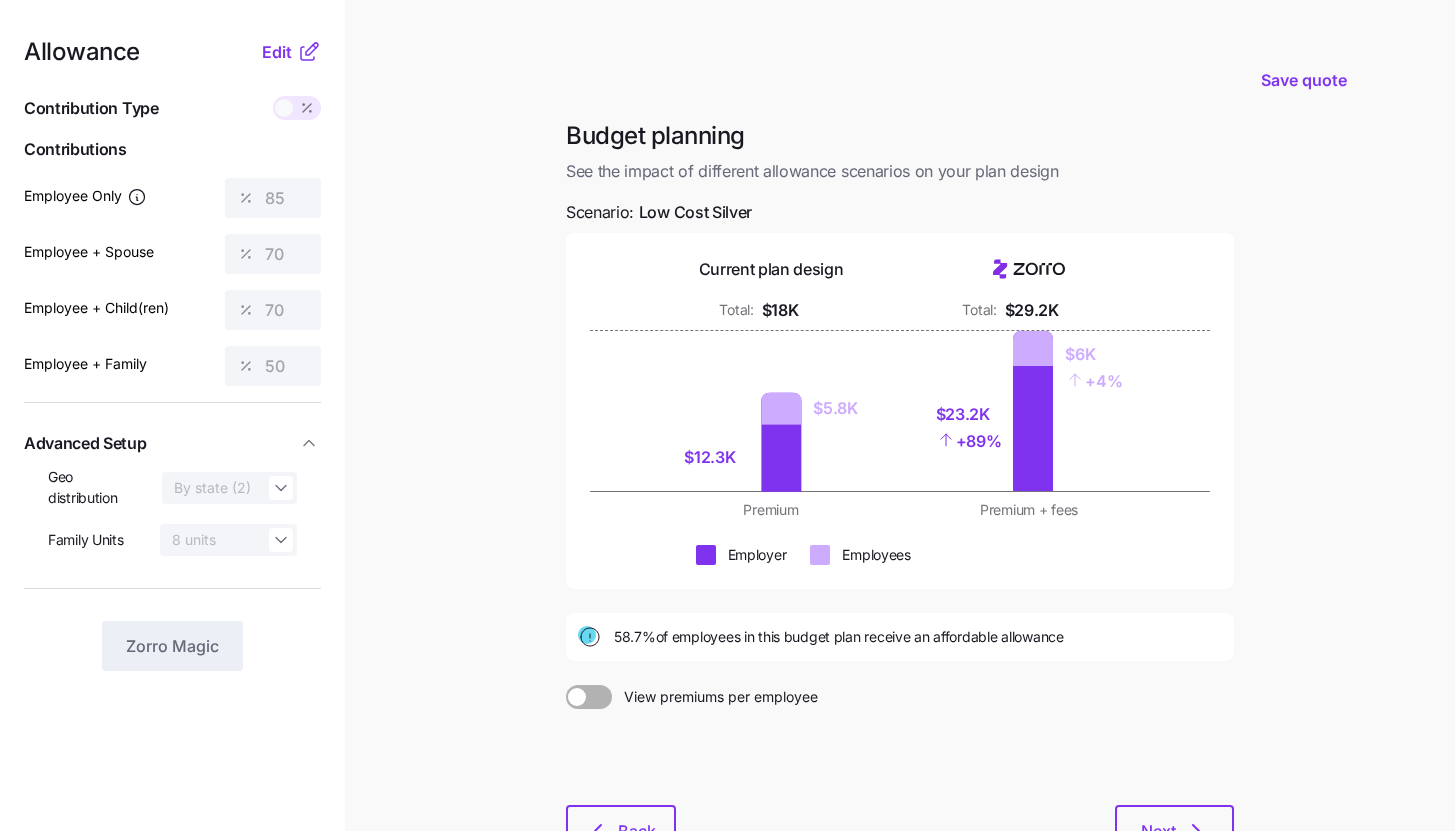 click on "Allowance Edit Contribution Type Use classes Contributions Employee Only 85 Employee + Spouse 70 Employee + Child(ren) 70 Employee + Family 50 Advanced Setup Geo distribution By state (2) Family Units 8 units Zorro Magic" at bounding box center (172, 491) 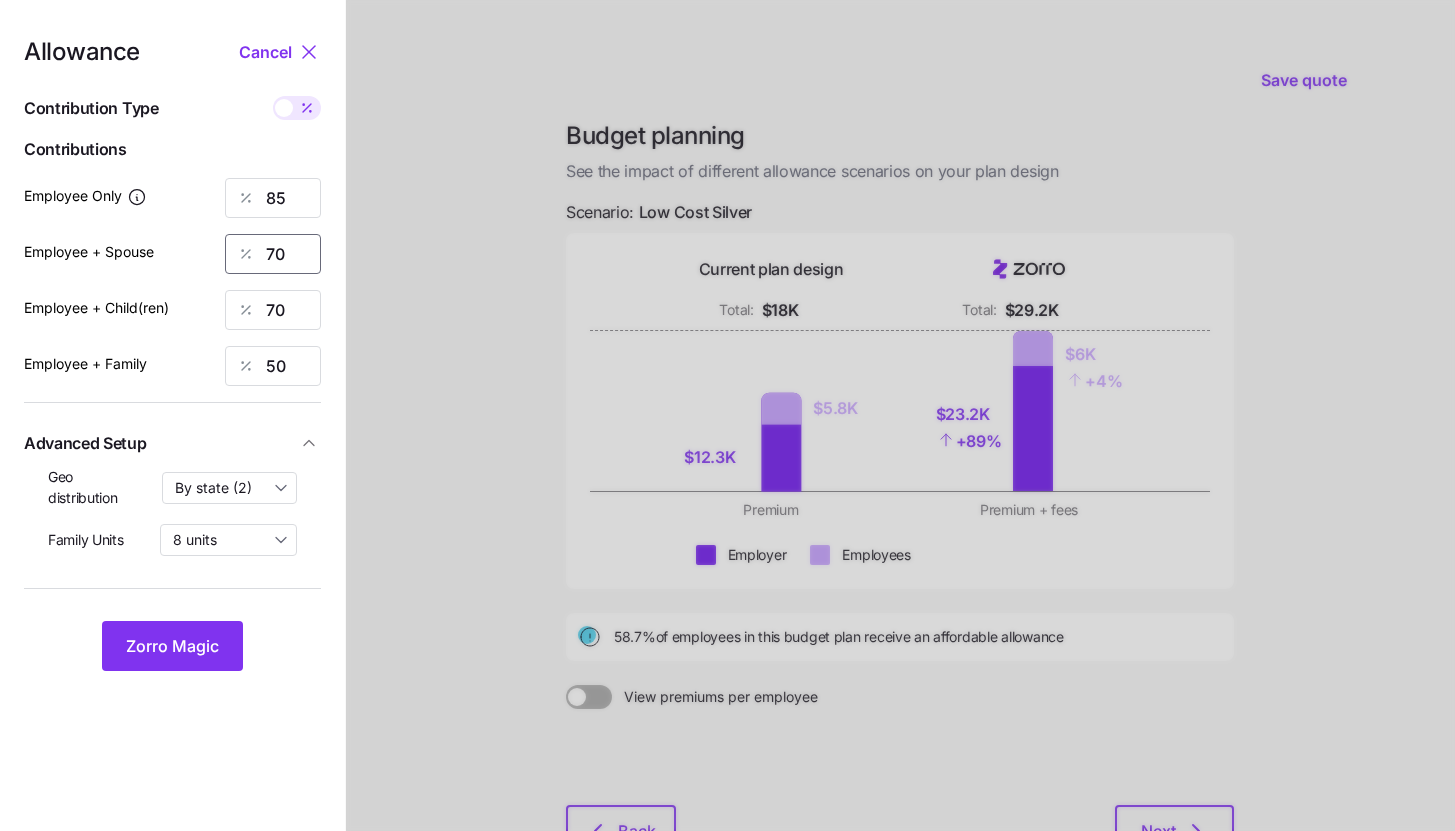 drag, startPoint x: 287, startPoint y: 243, endPoint x: 166, endPoint y: 256, distance: 121.69634 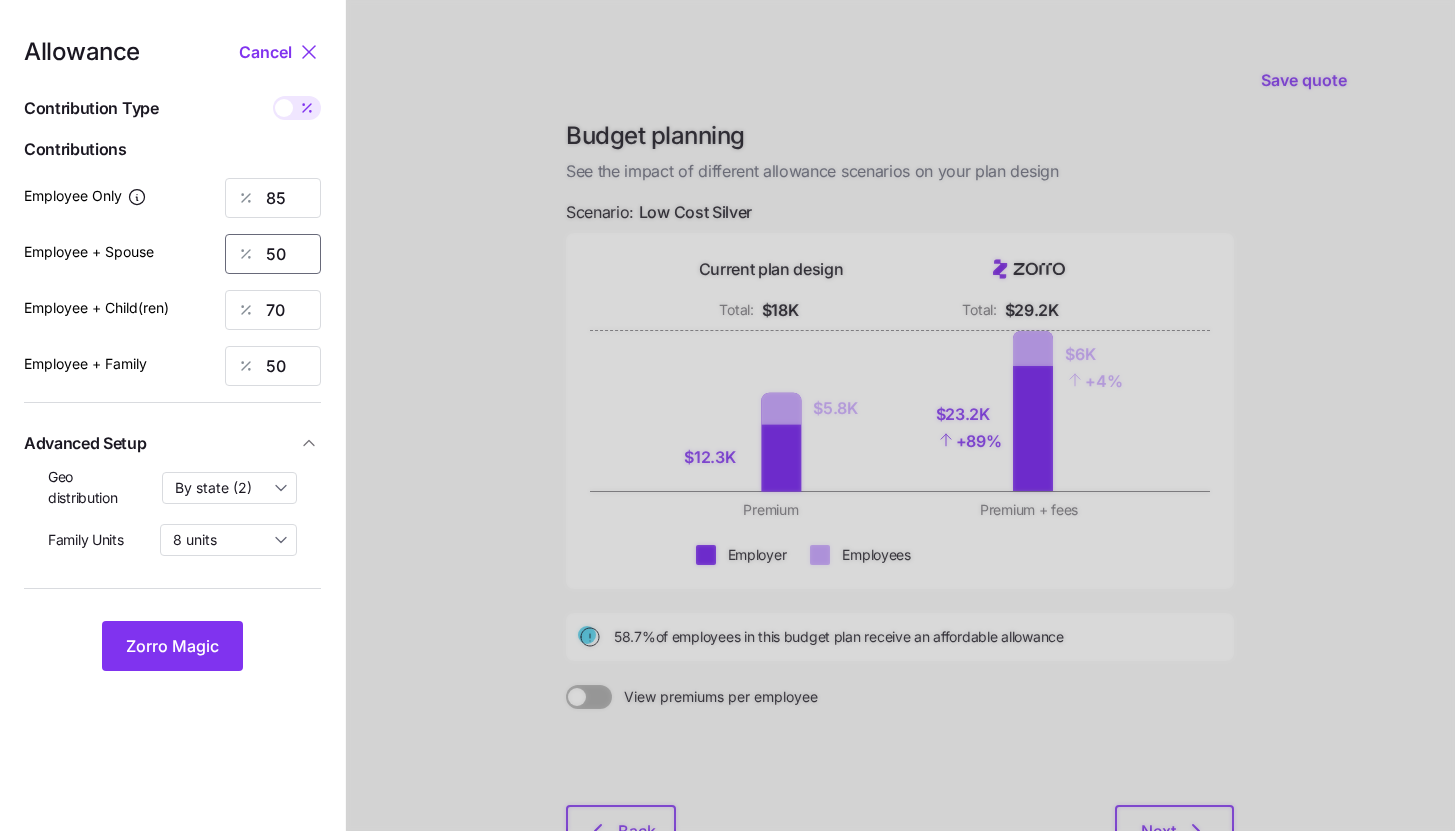 type on "50" 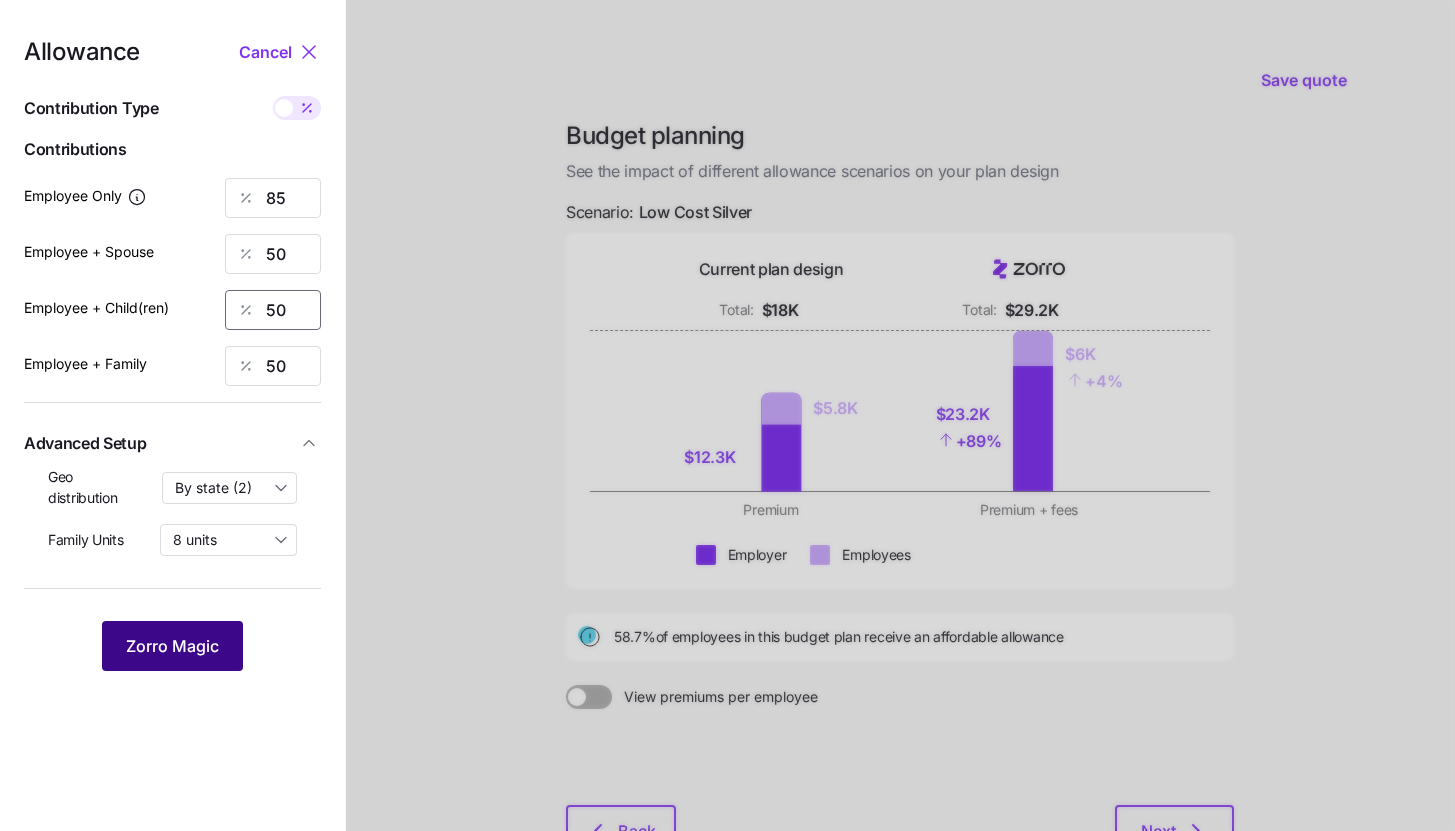 type on "50" 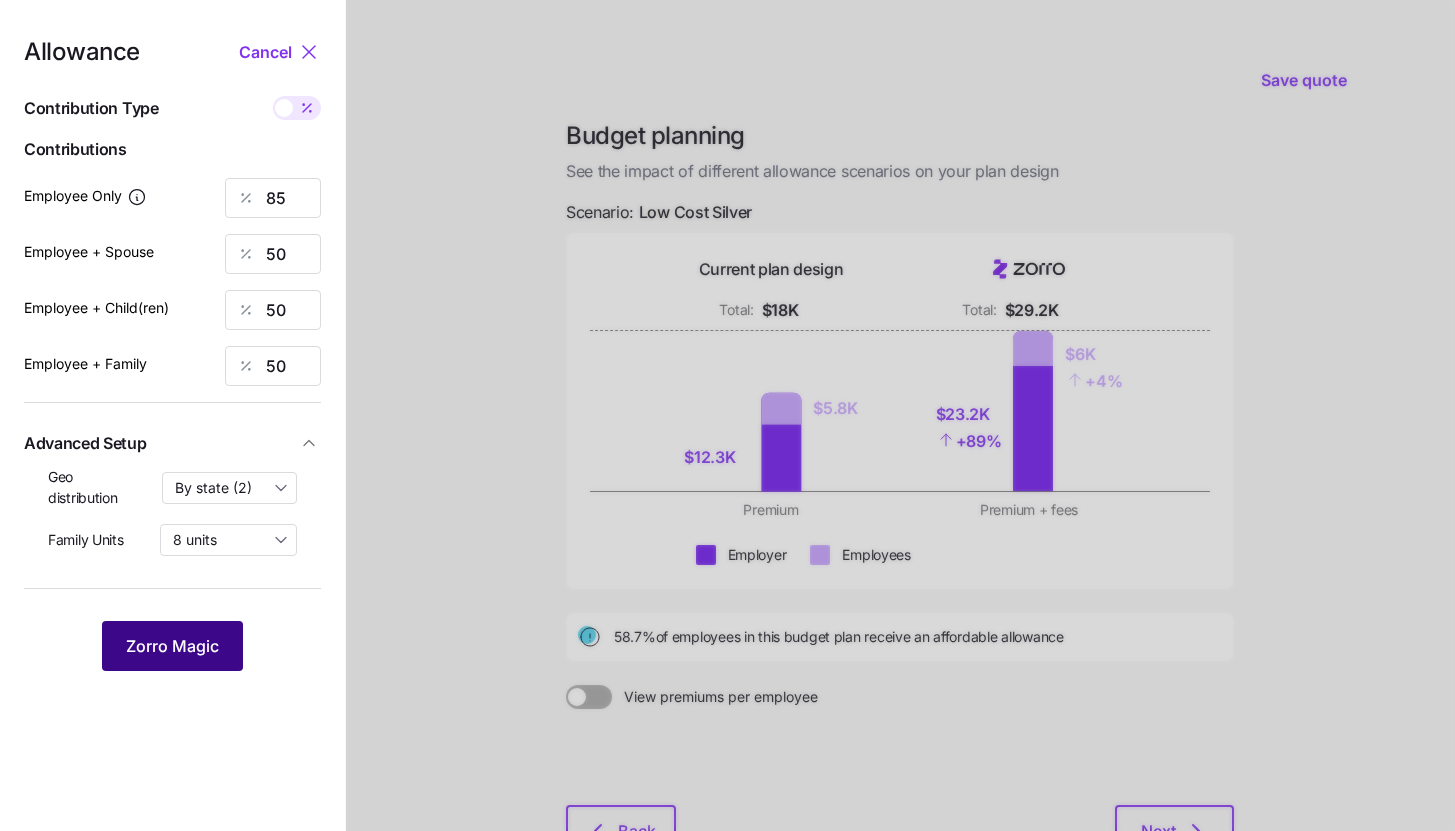 click on "Zorro Magic" at bounding box center (172, 646) 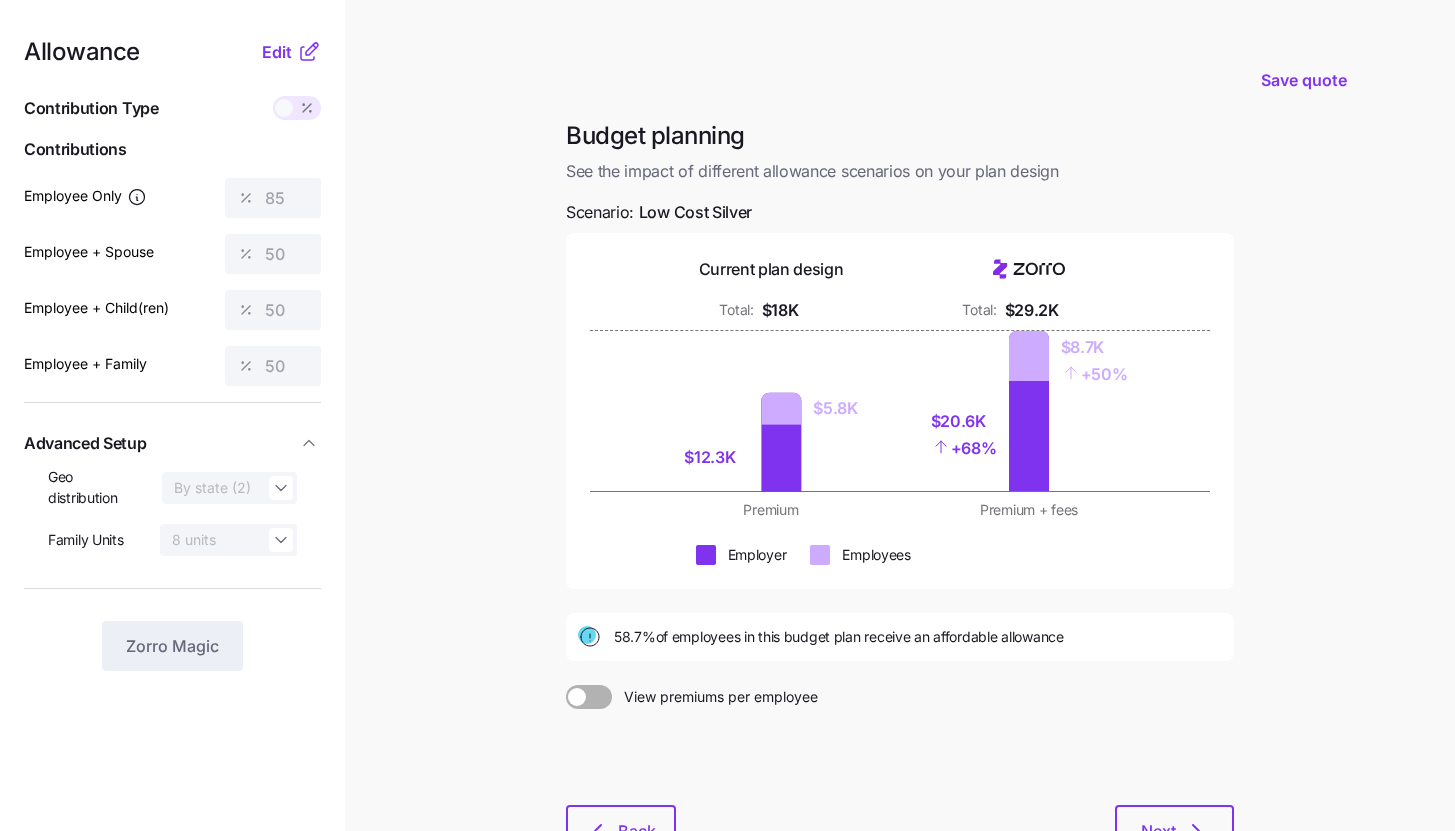 click on "Save quote Budget planning See the impact of different allowance scenarios on your plan design Scenario:   Low Cost Silver Current plan design Total: $18K Total: $29.2K $12.3K $5.8K $20.6K + 68% $8.7K + 50% Premium Premium + fees   Employer   Employees 58.7%  of employees in this budget plan receive an affordable allowance View premiums per employee Back Next" at bounding box center (727, 491) 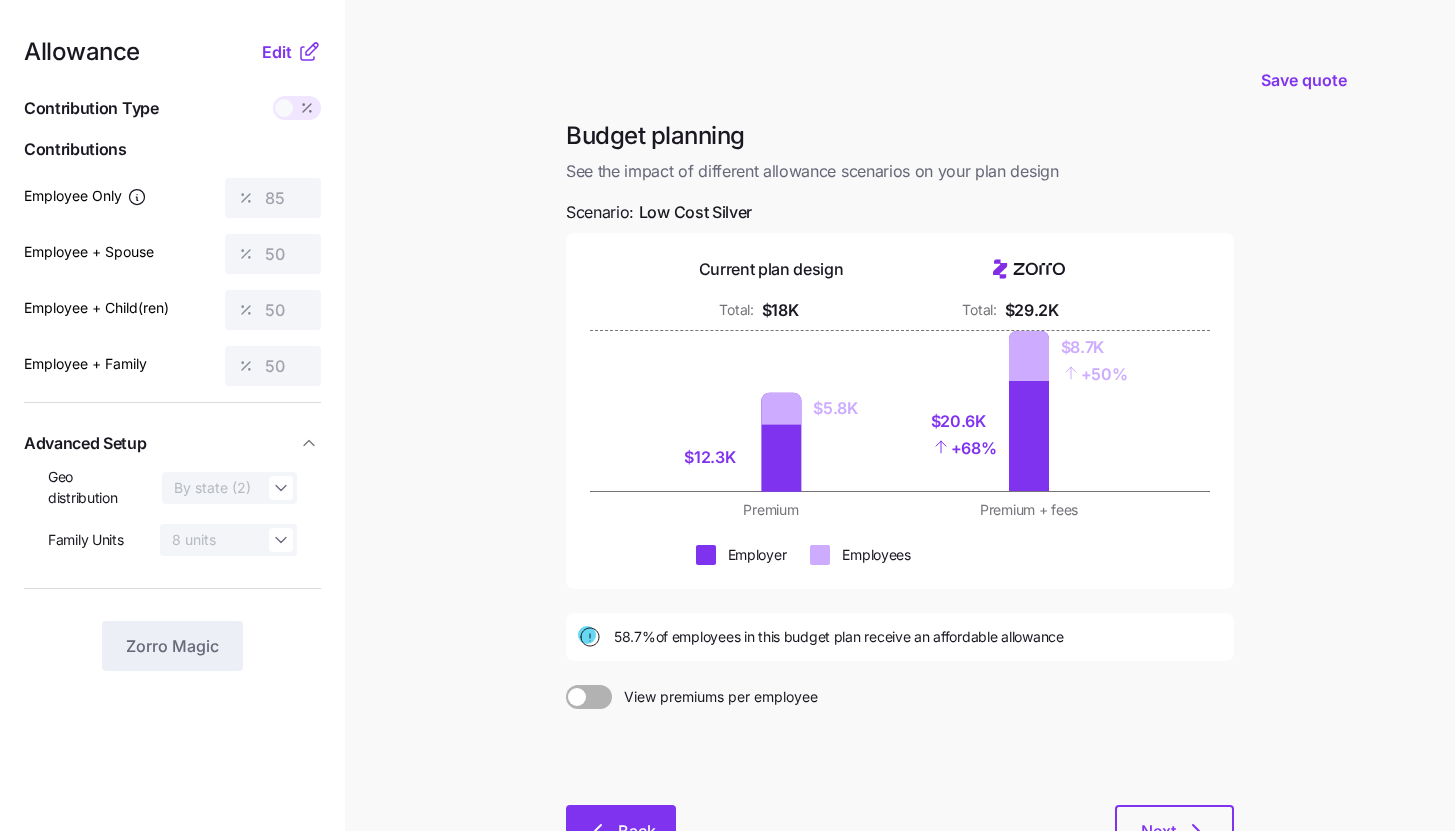 click on "Back" at bounding box center [621, 830] 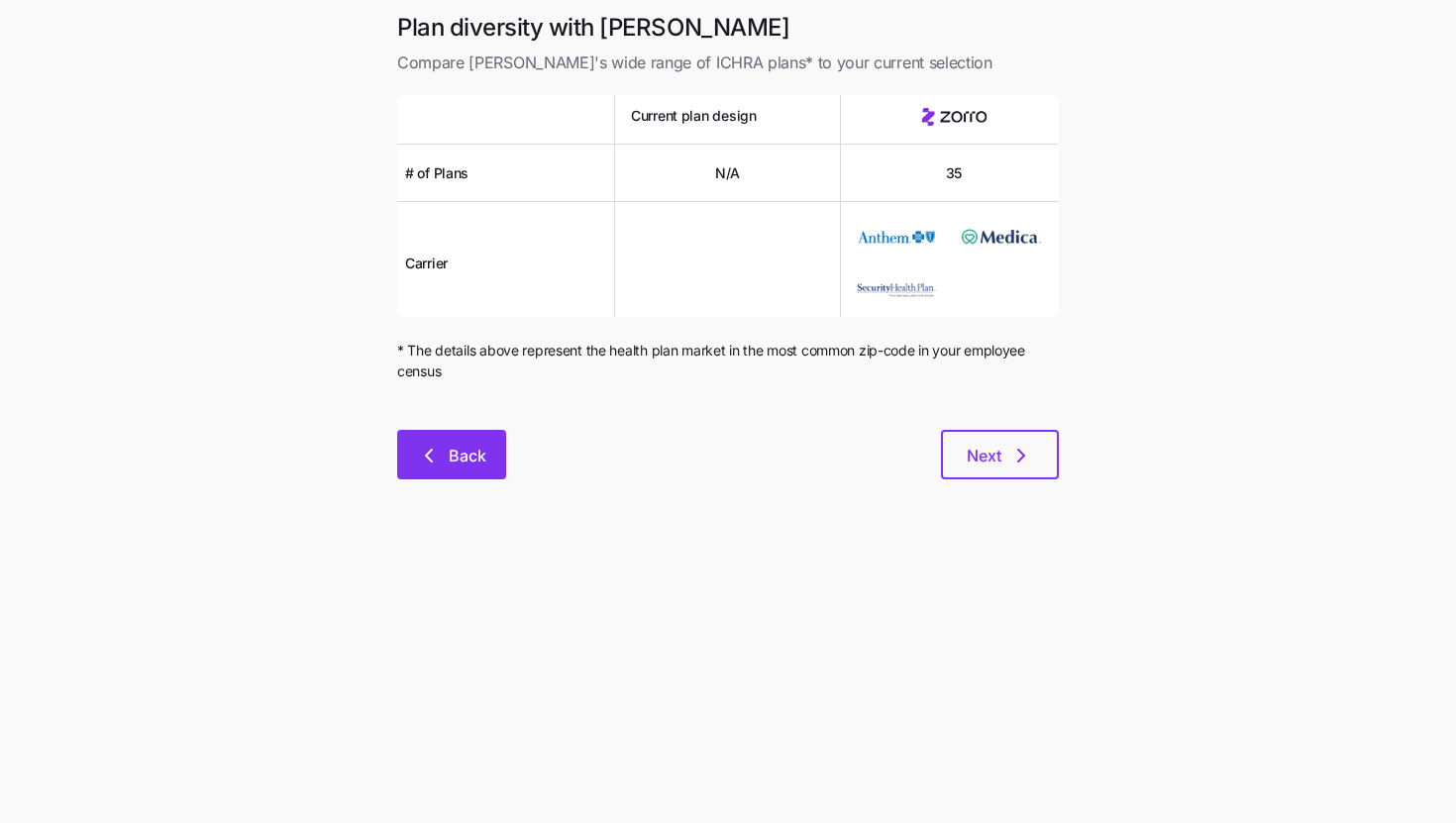 click on "Back" at bounding box center [452, 455] 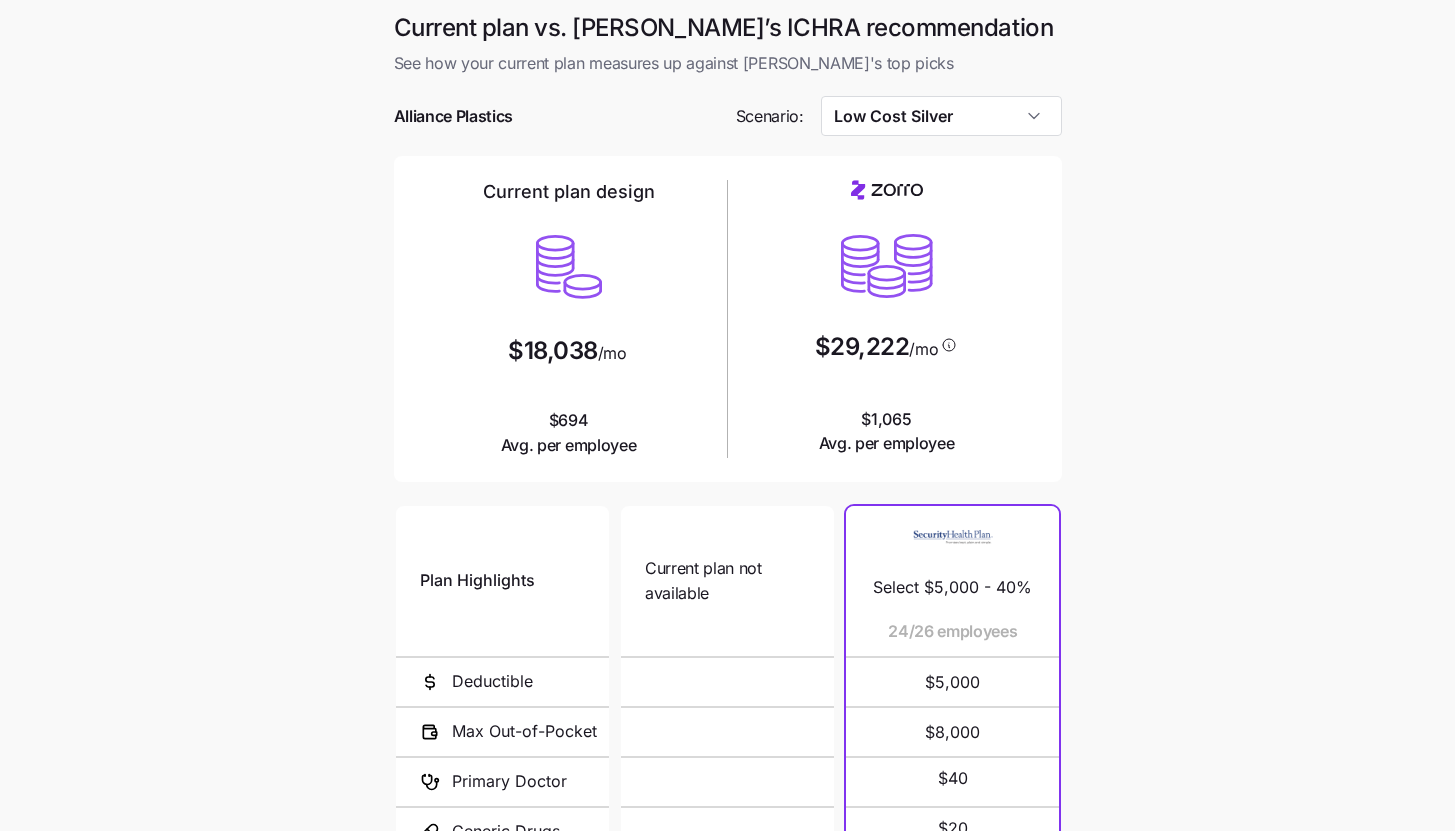 scroll, scrollTop: 260, scrollLeft: 0, axis: vertical 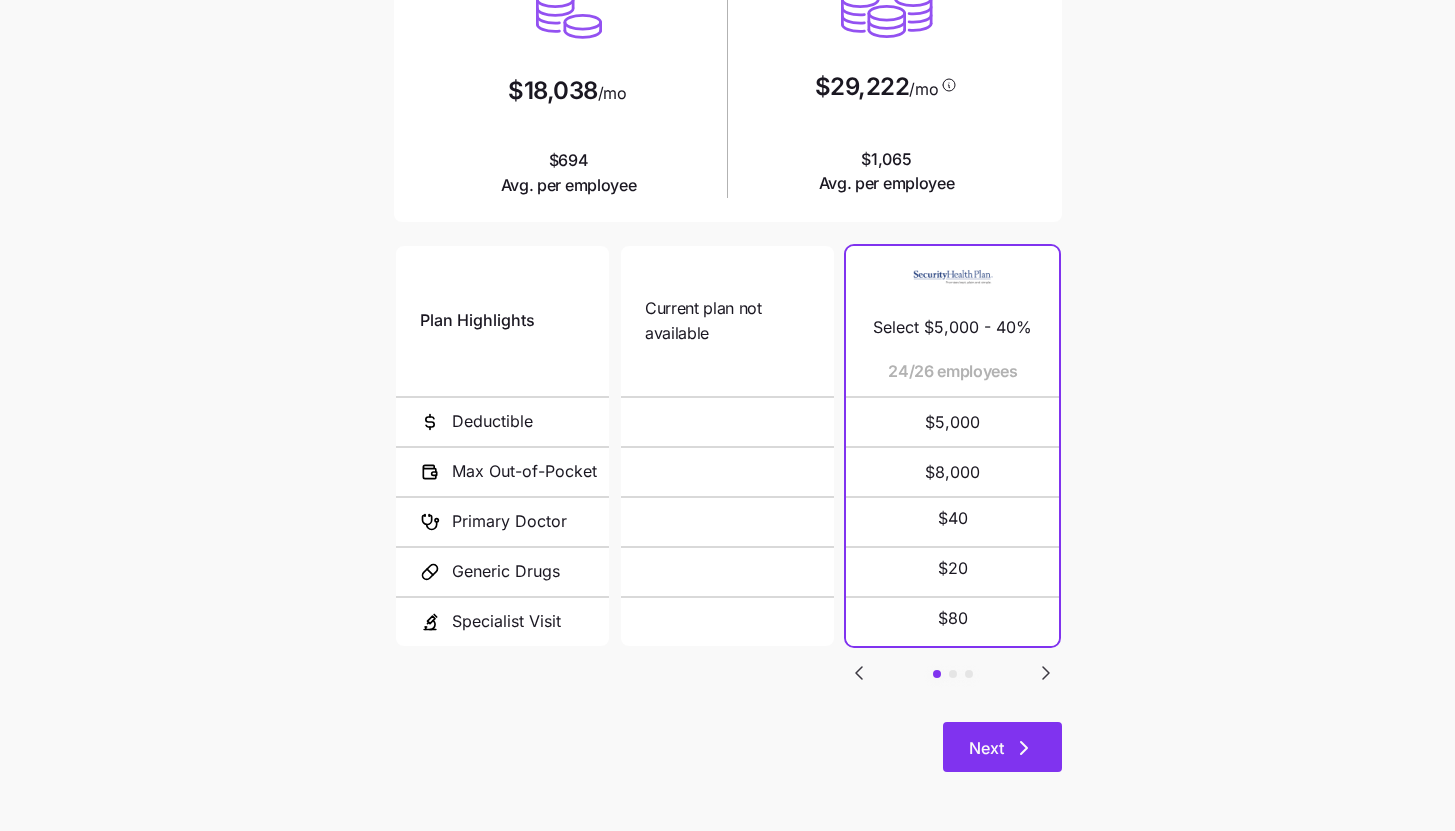 click on "Next" at bounding box center [1002, 747] 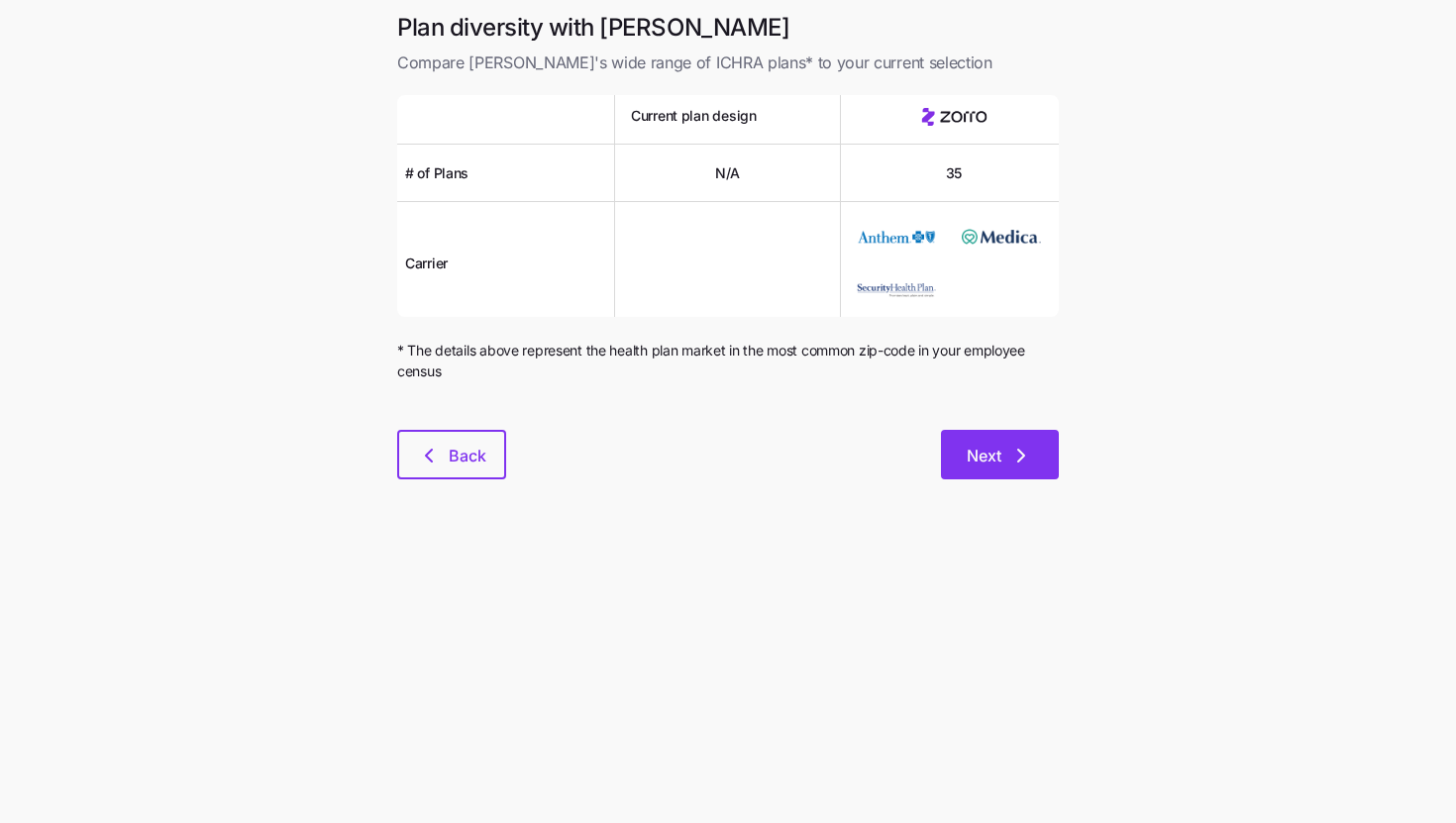 click on "Next" at bounding box center (999, 455) 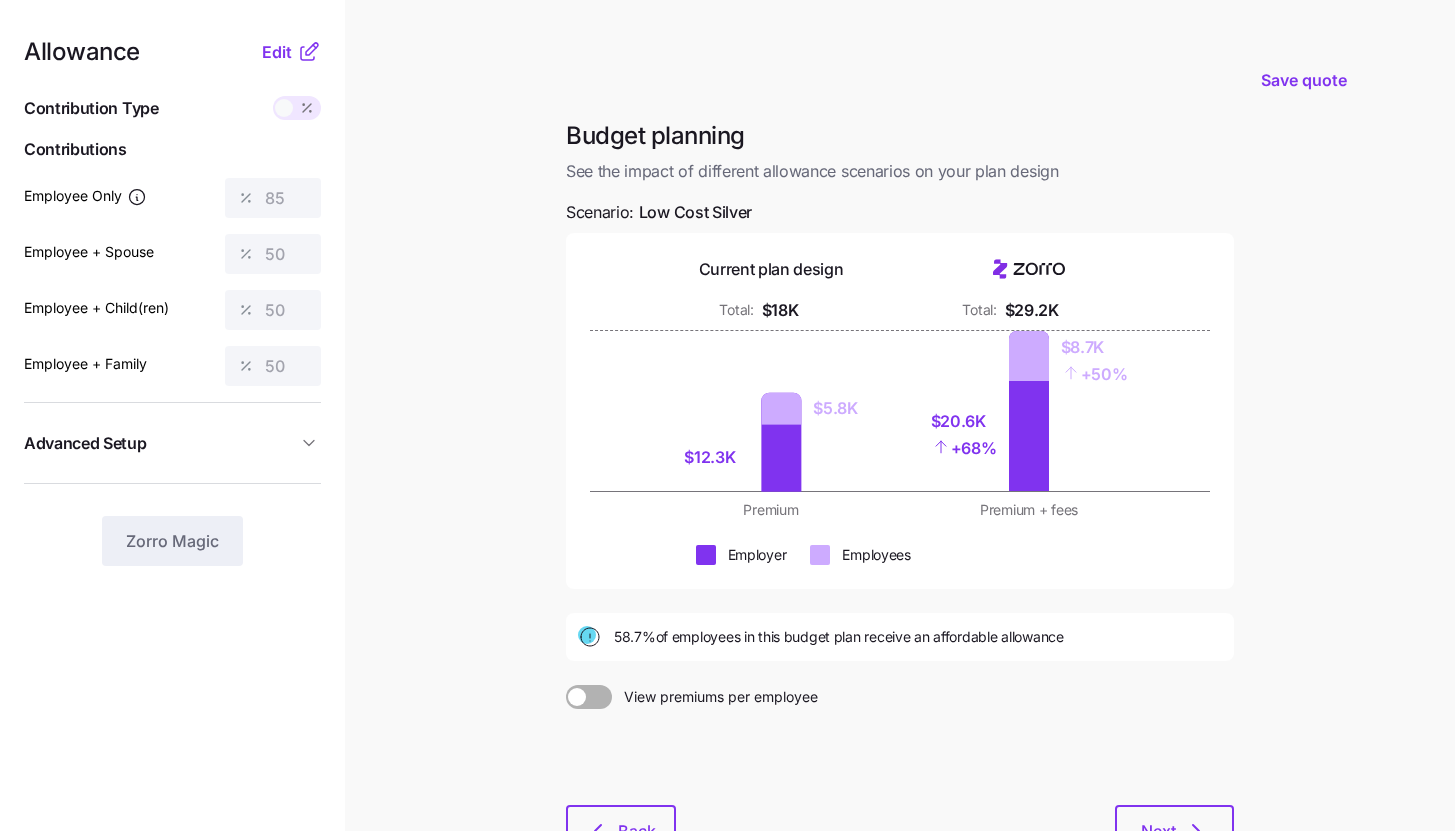 click on "Save quote Budget planning See the impact of different allowance scenarios on your plan design Scenario:   Low Cost Silver Current plan design Total: $18K Total: $29.2K $12.3K $5.8K $20.6K + 68% $8.7K + 50% Premium Premium + fees   Employer   Employees 58.7%  of employees in this budget plan receive an affordable allowance View premiums per employee Back Next" at bounding box center [727, 491] 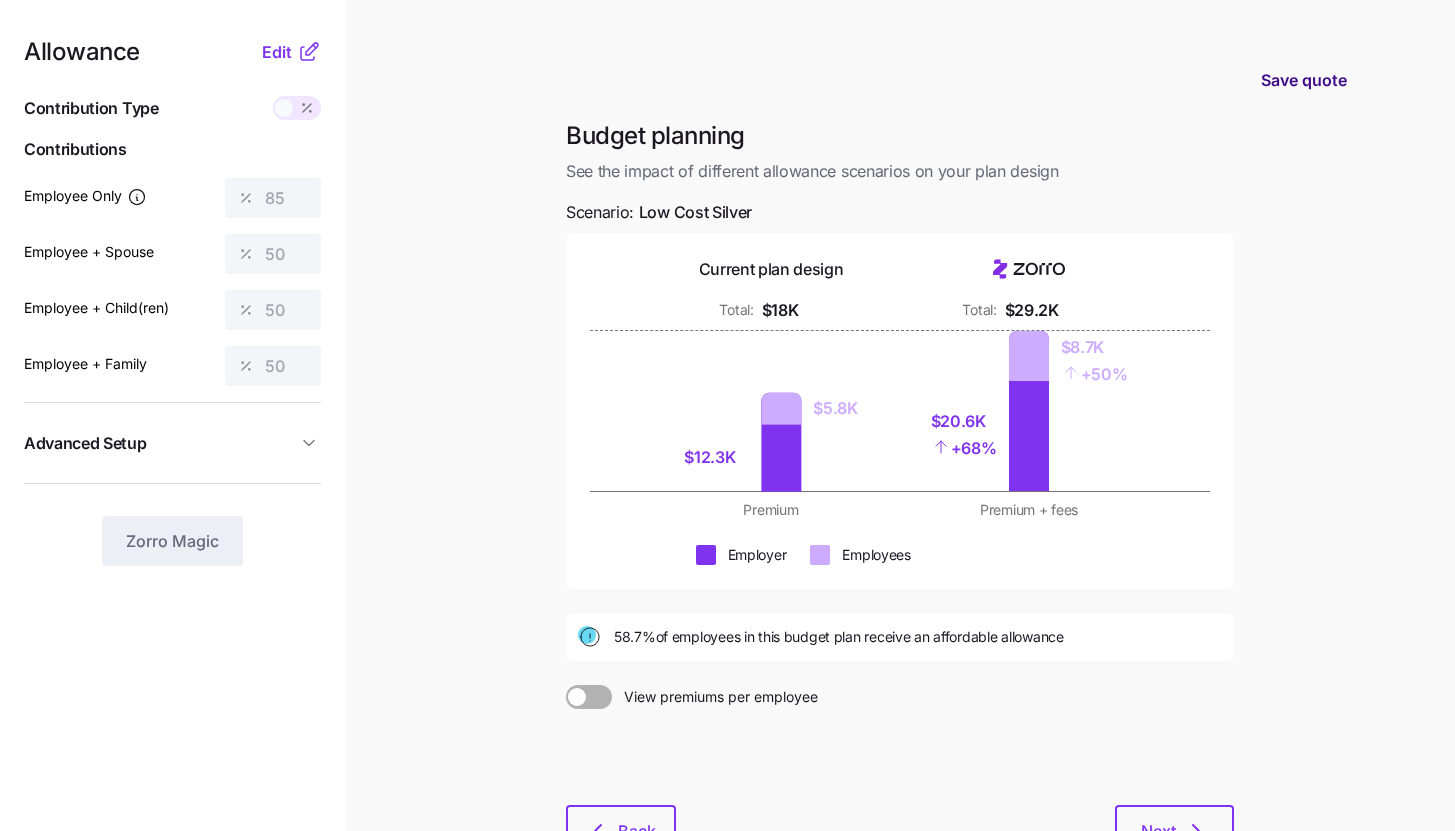 click on "Save quote" at bounding box center [1304, 80] 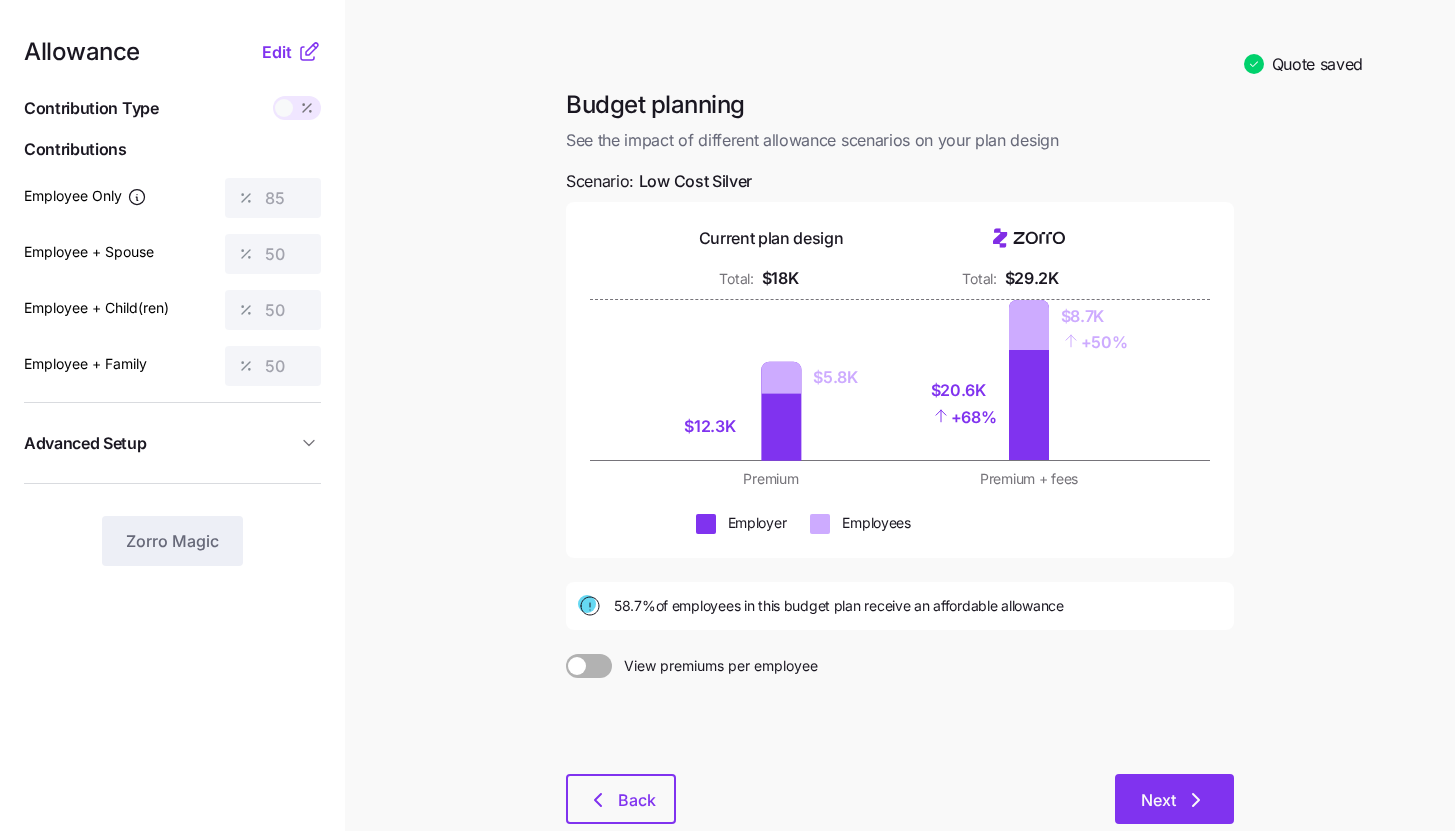 click on "Next" at bounding box center (1174, 799) 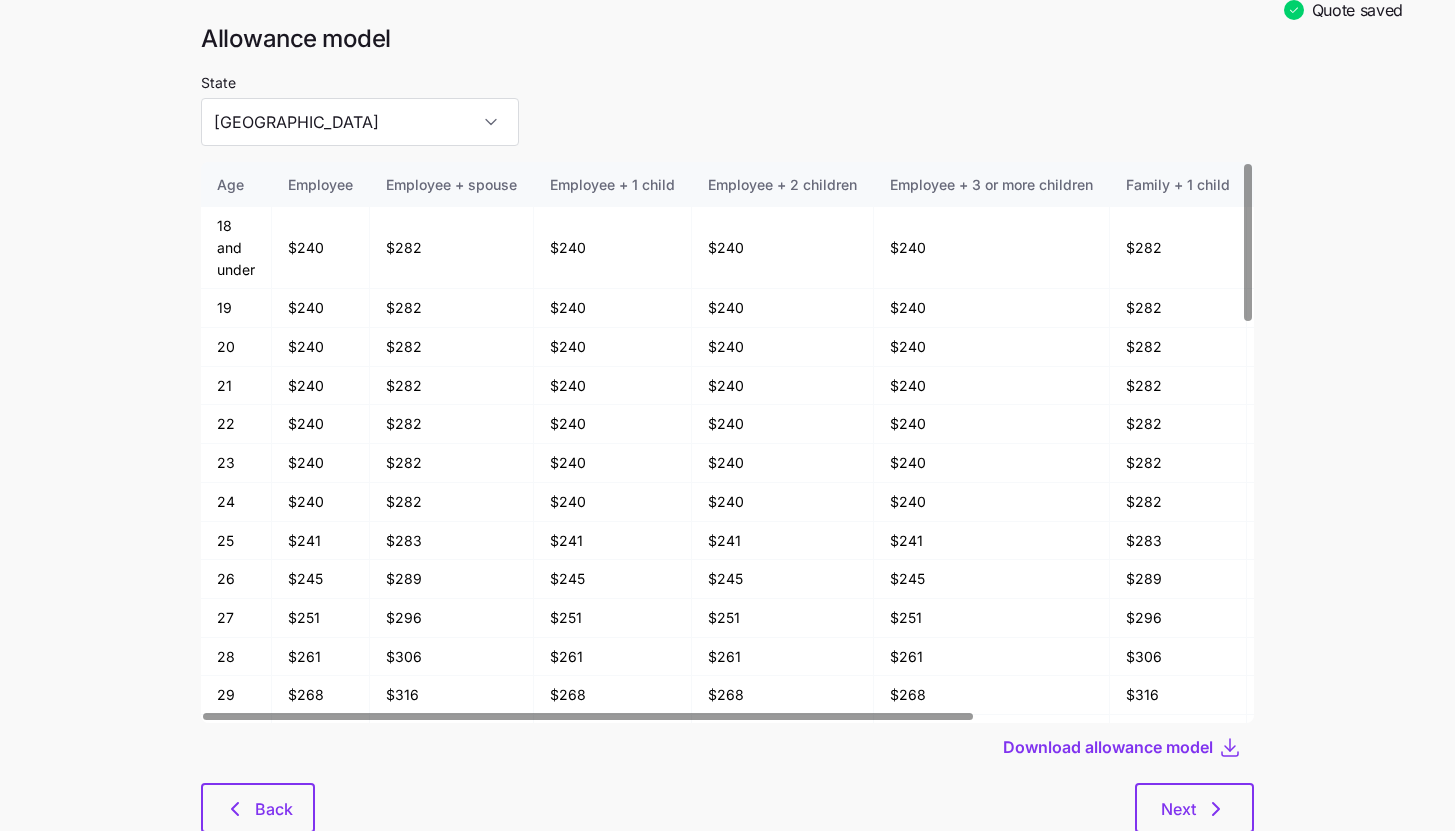 scroll, scrollTop: 104, scrollLeft: 0, axis: vertical 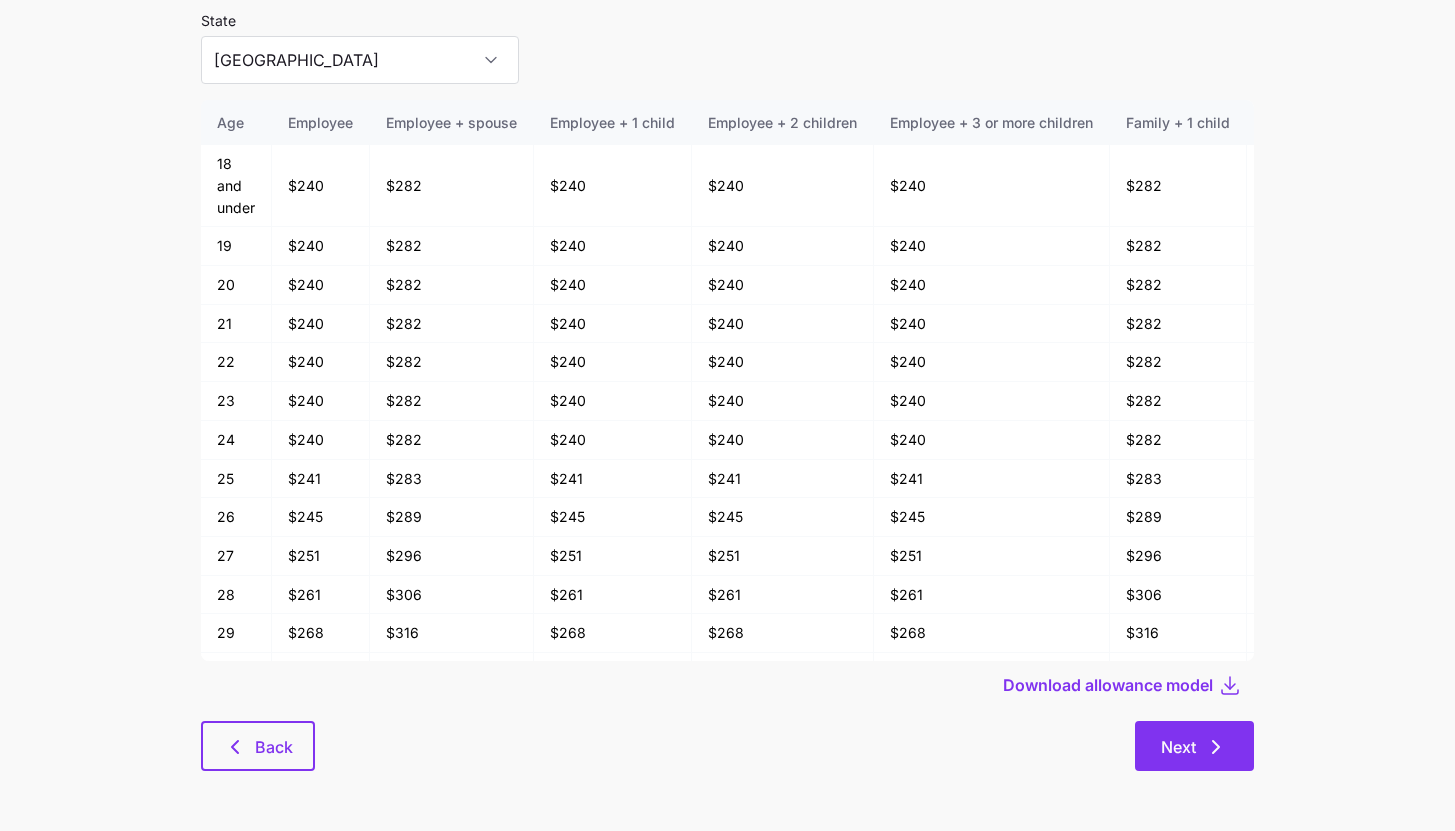 click on "Next" at bounding box center (1194, 746) 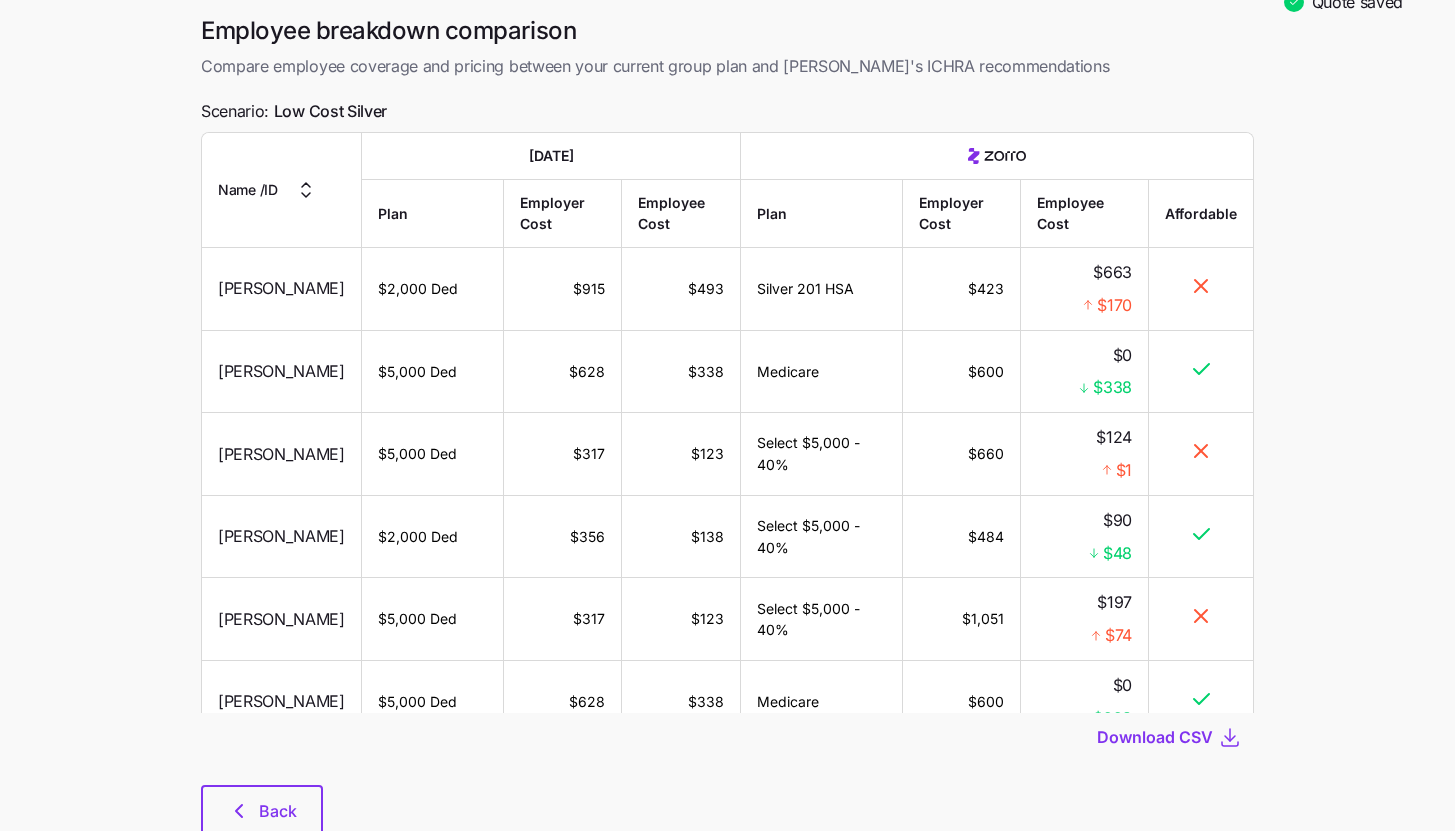scroll, scrollTop: 114, scrollLeft: 0, axis: vertical 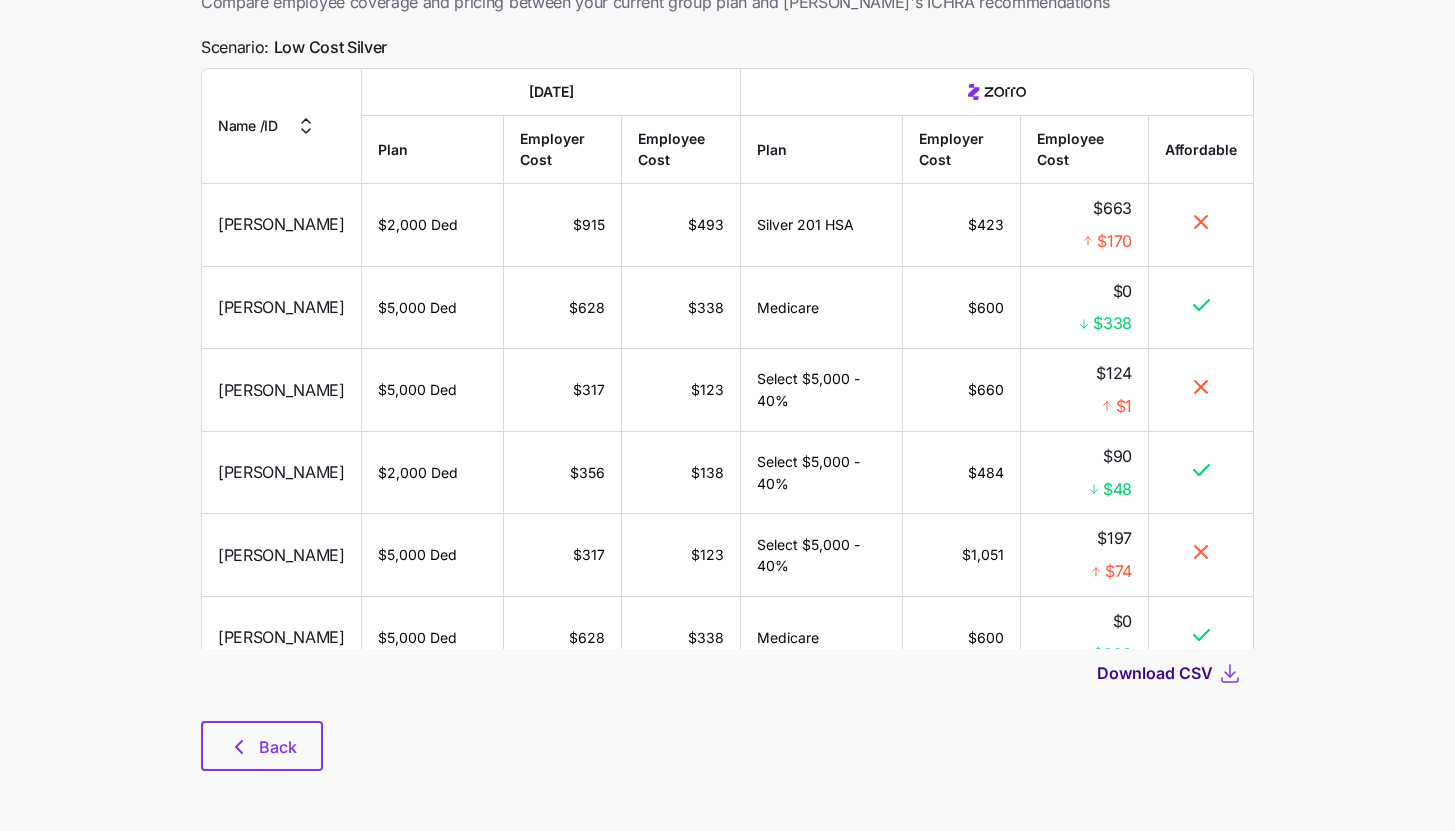 click on "Download CSV" at bounding box center (1155, 673) 